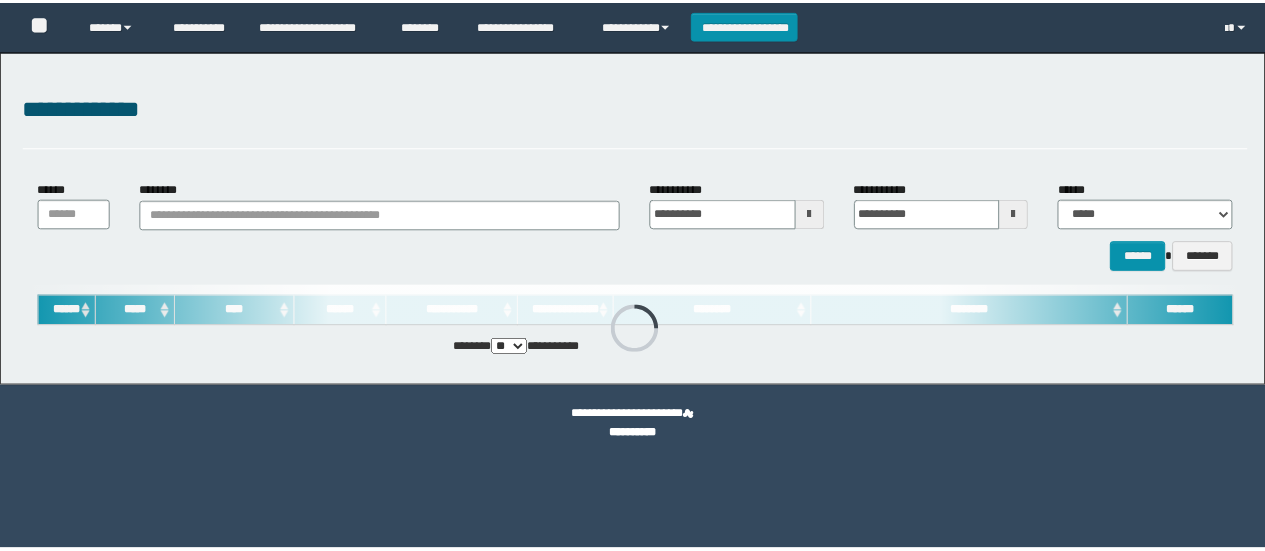 scroll, scrollTop: 0, scrollLeft: 0, axis: both 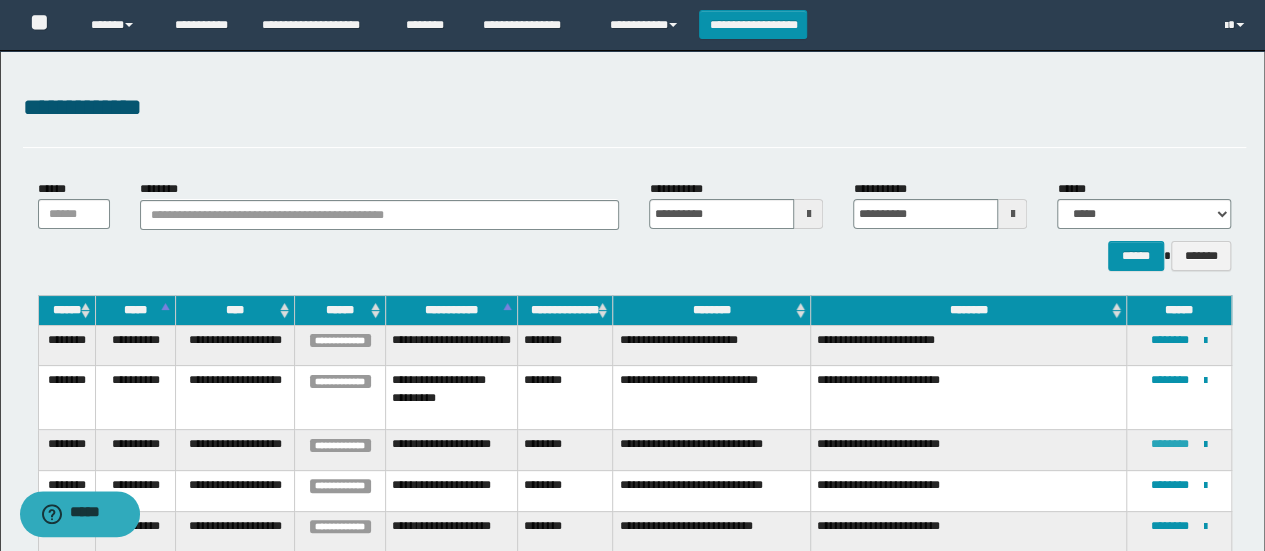 click on "********" at bounding box center [1170, 444] 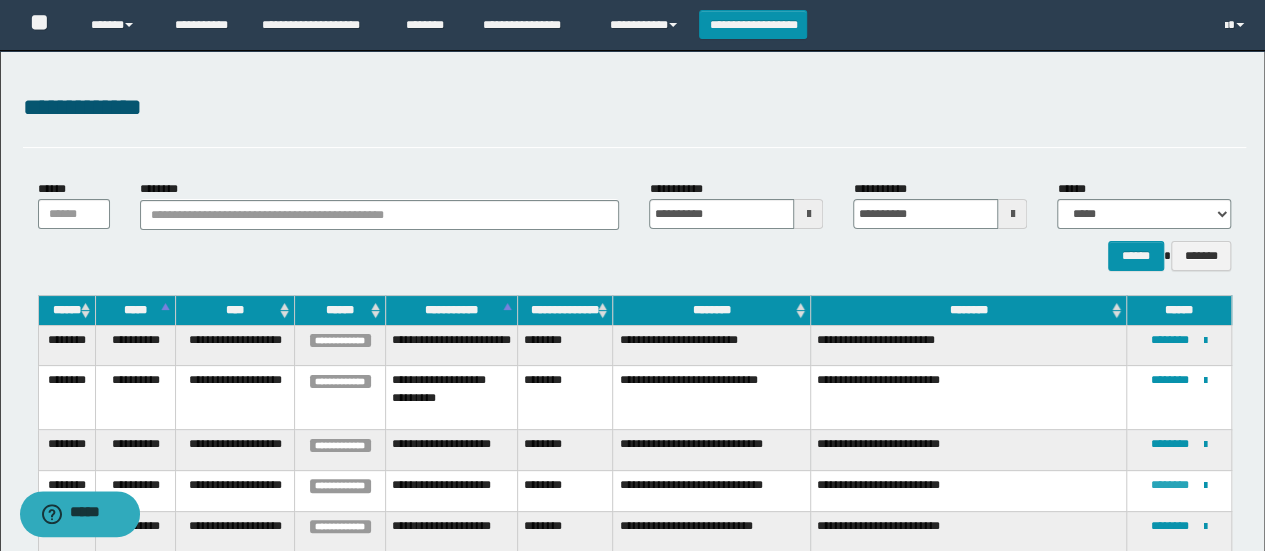 click on "********" at bounding box center [1170, 485] 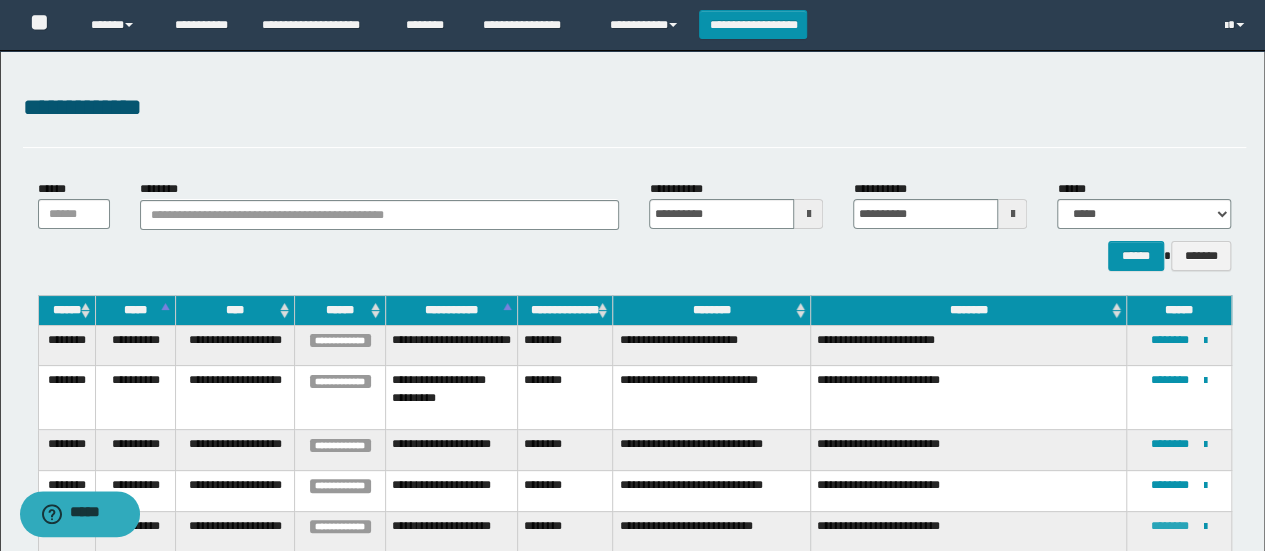 click on "********" at bounding box center (1170, 526) 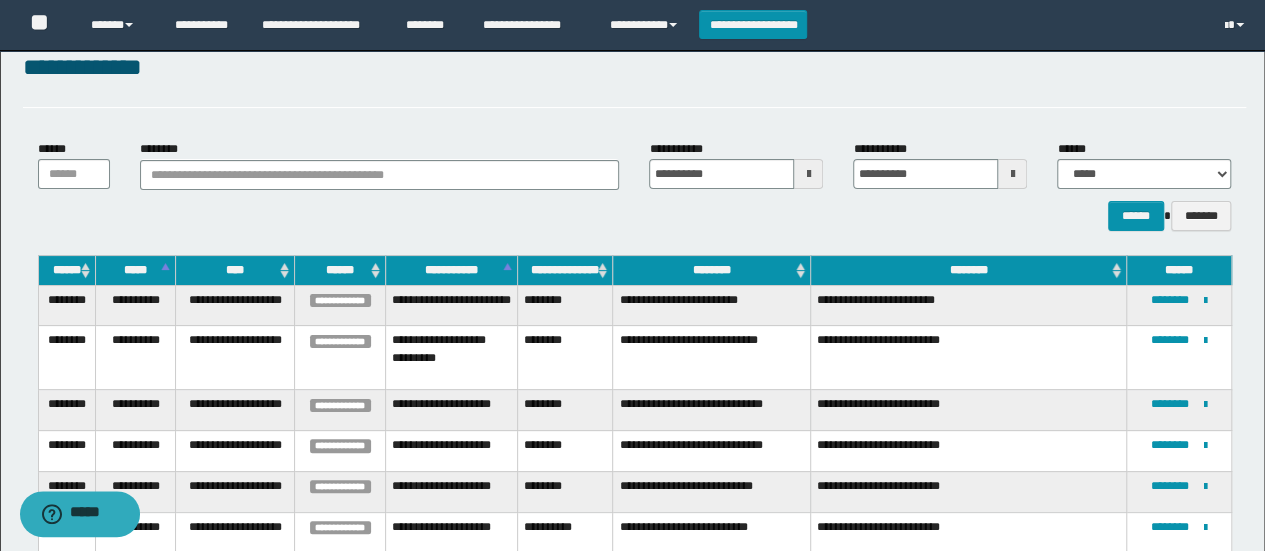 scroll, scrollTop: 66, scrollLeft: 0, axis: vertical 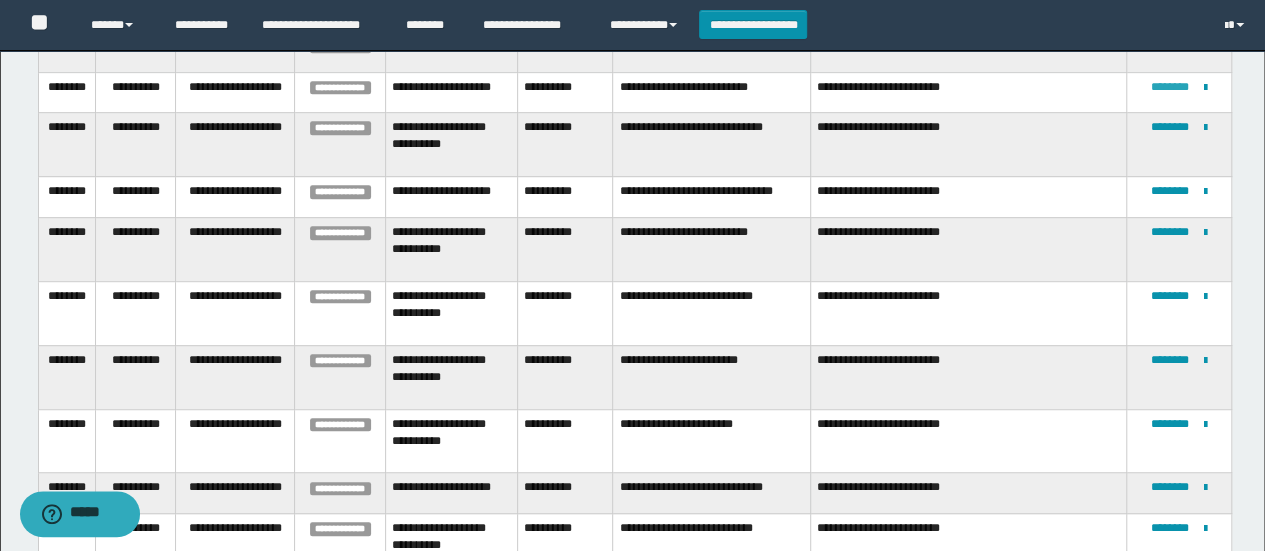 click on "********" at bounding box center [1170, 87] 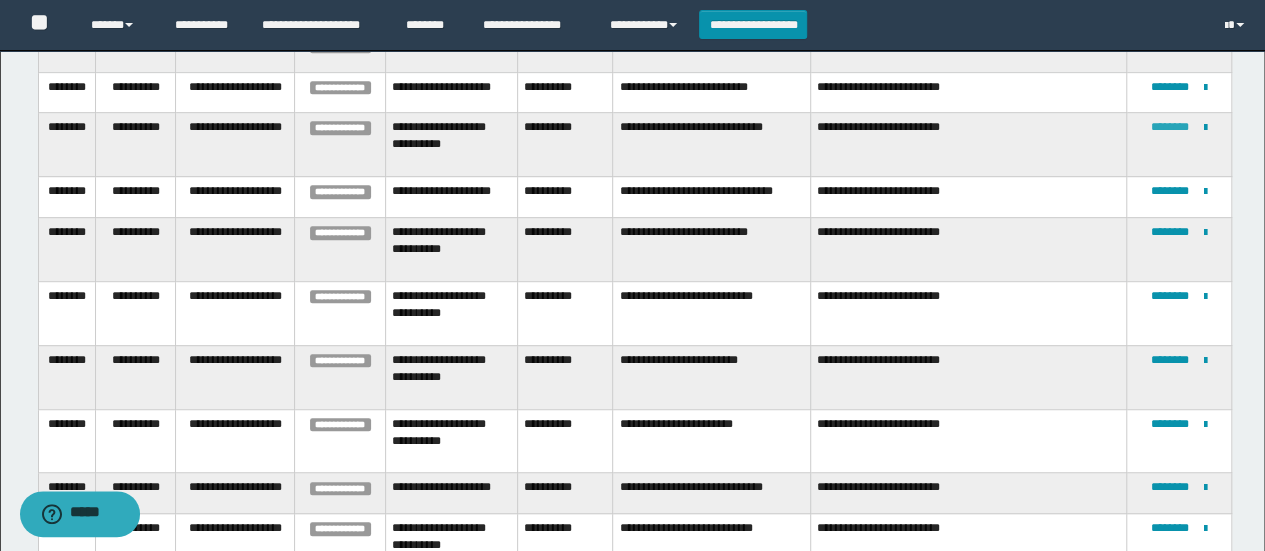 click on "********" at bounding box center [1170, 127] 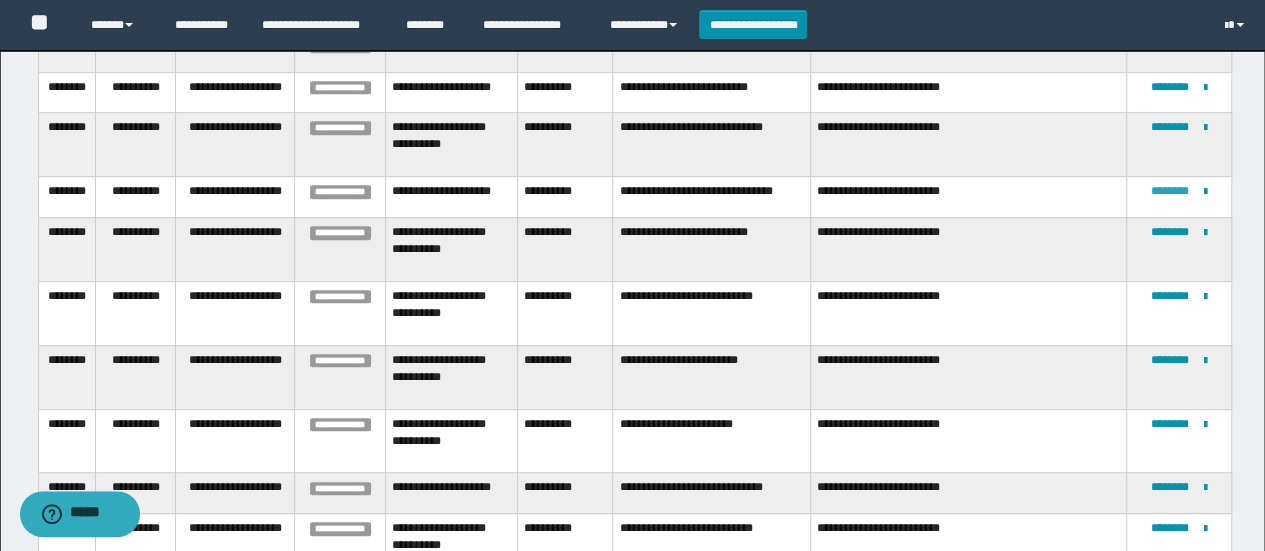click on "********" at bounding box center [1170, 191] 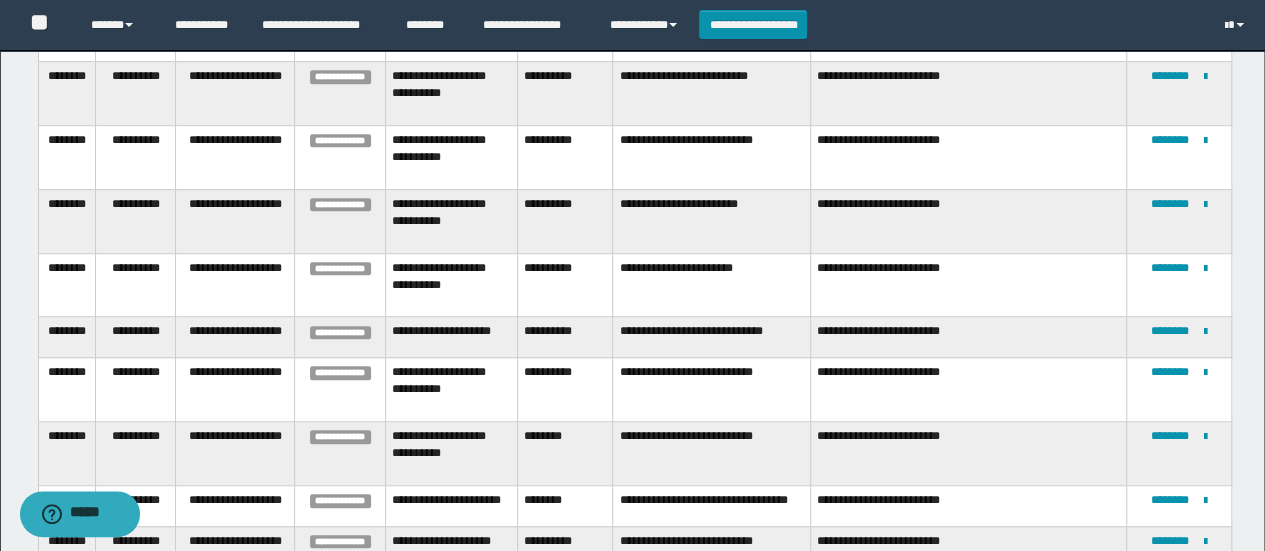 scroll, scrollTop: 640, scrollLeft: 0, axis: vertical 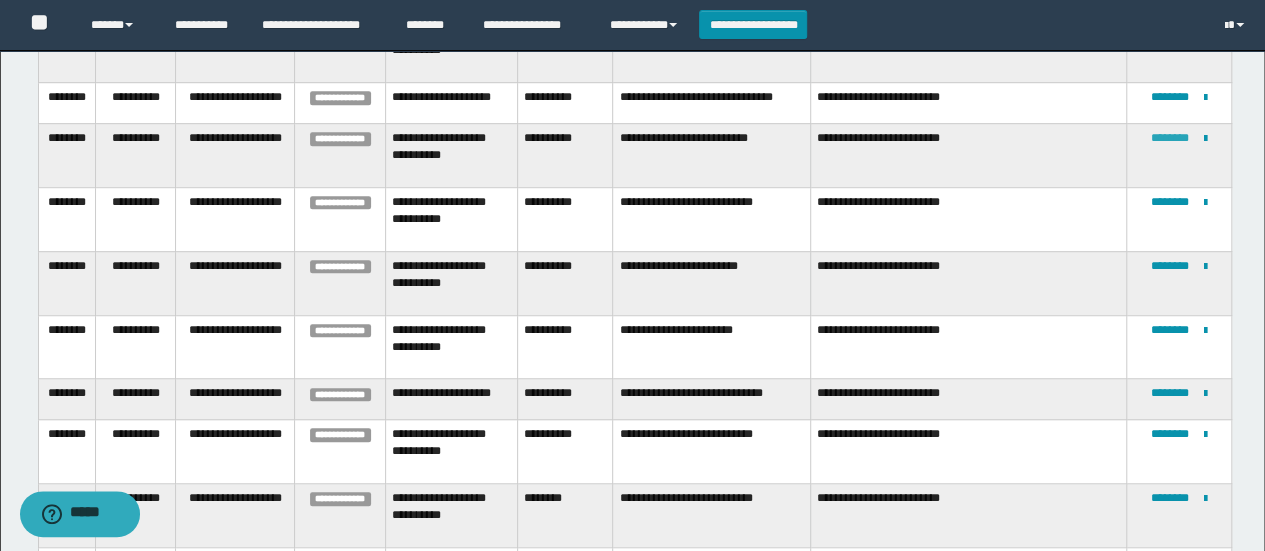 click on "********" at bounding box center [1170, 138] 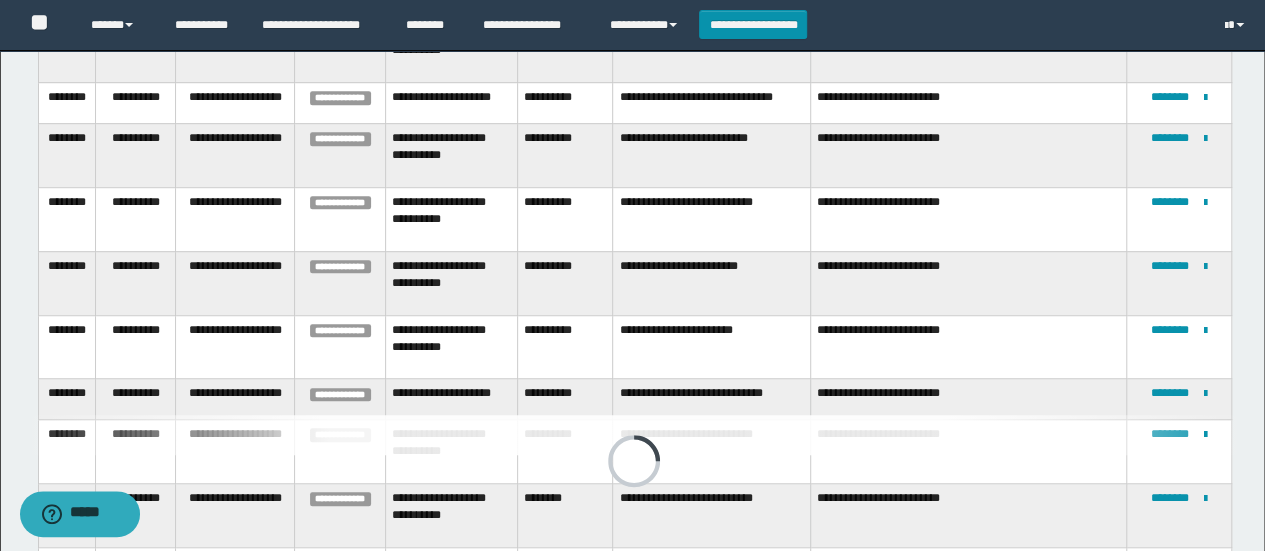 scroll, scrollTop: 386, scrollLeft: 0, axis: vertical 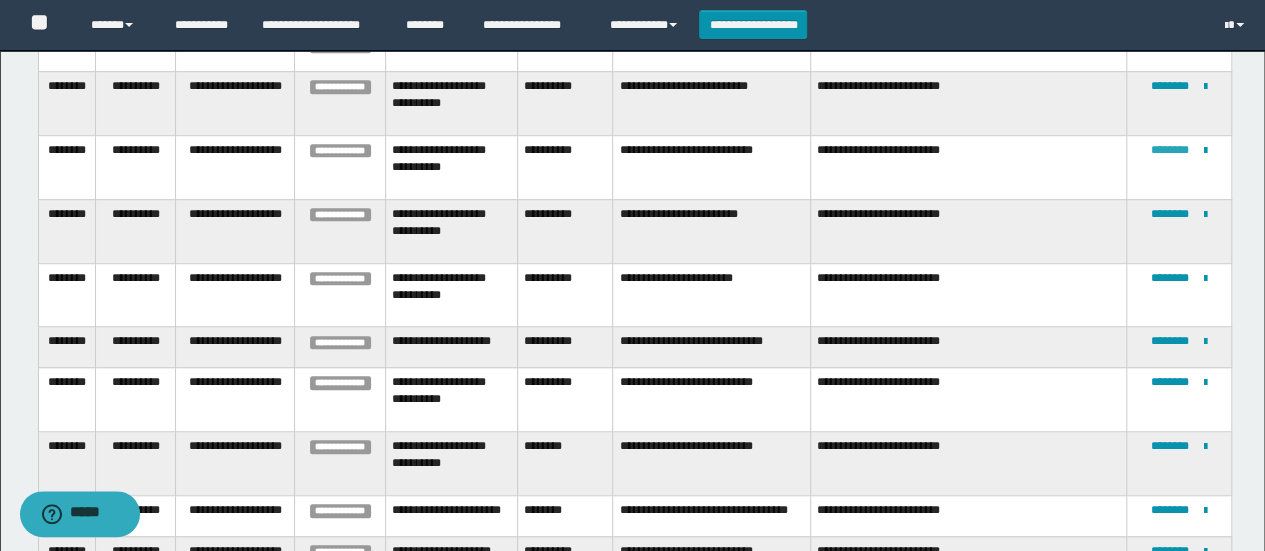 click on "********" at bounding box center (1170, 150) 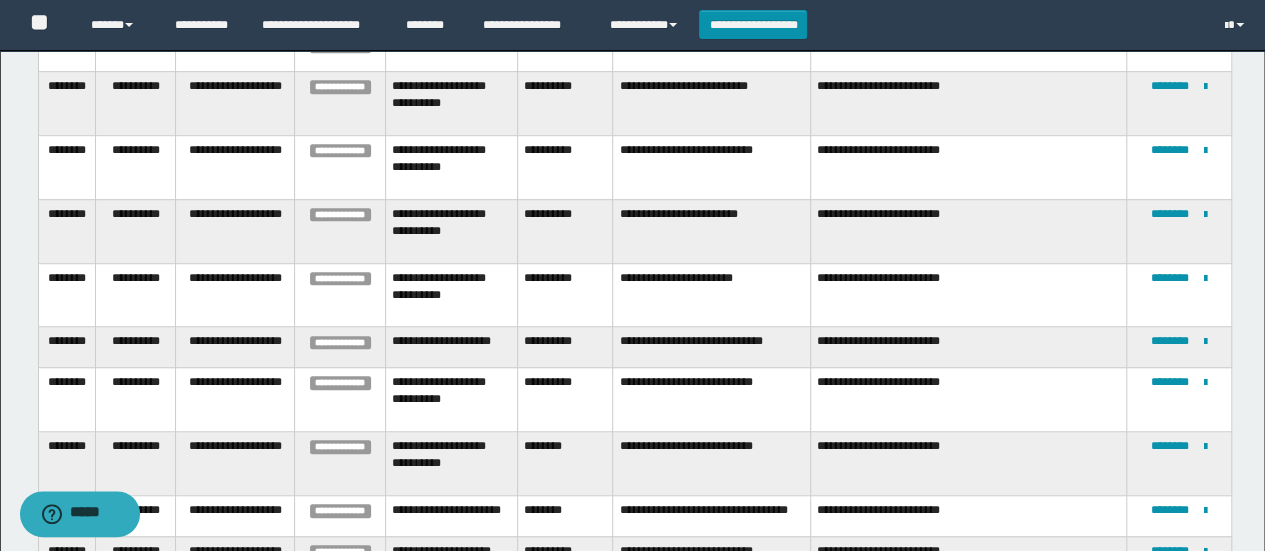 scroll, scrollTop: 414, scrollLeft: 0, axis: vertical 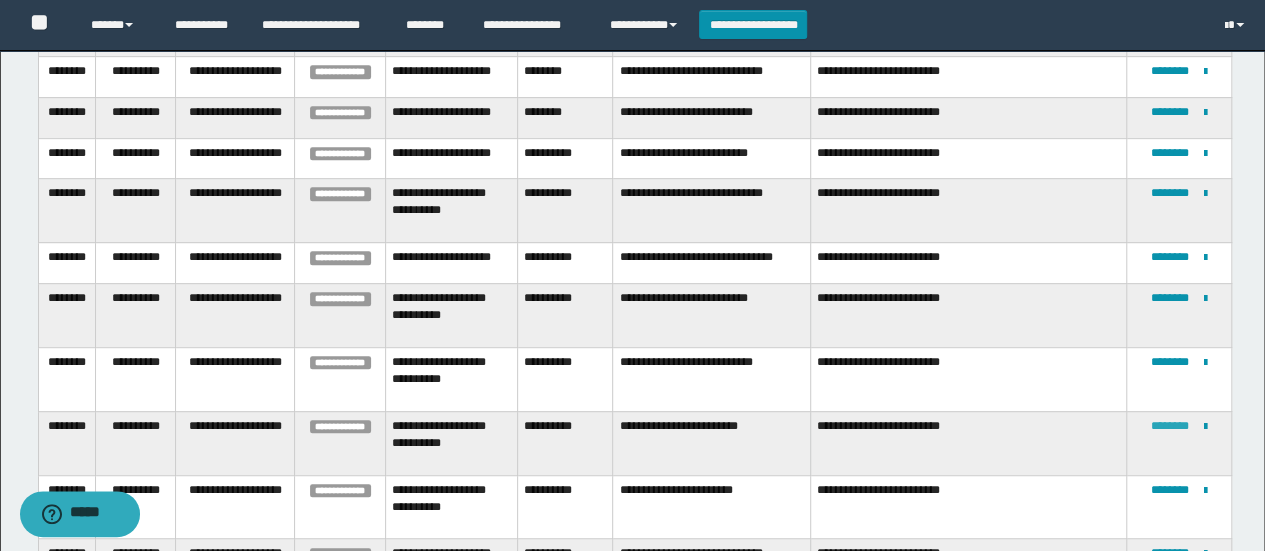 click on "********" at bounding box center [1170, 426] 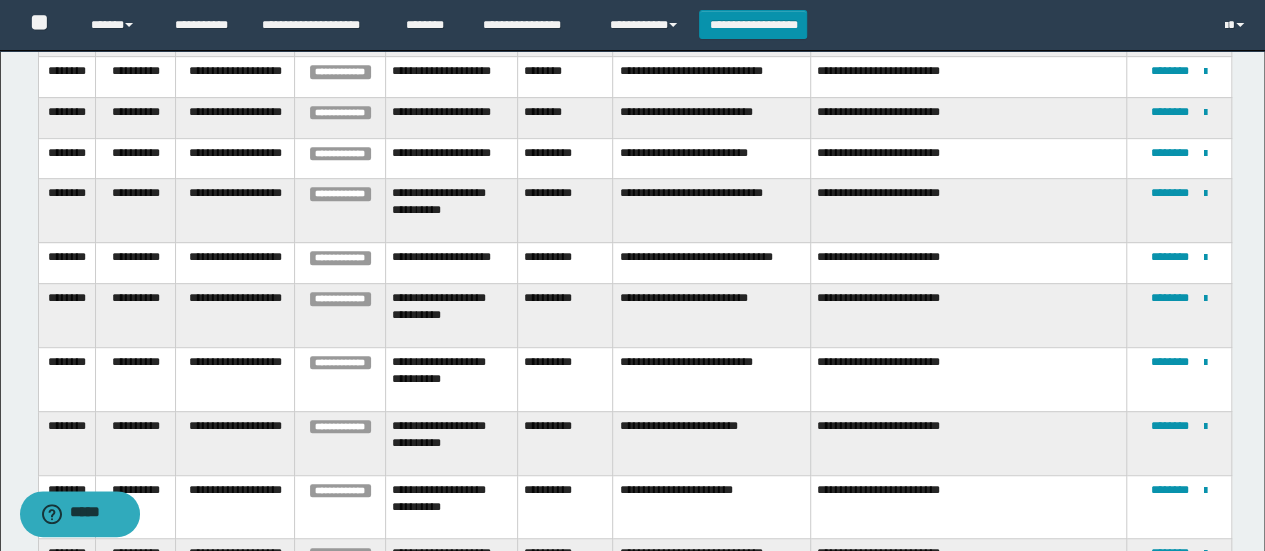 scroll, scrollTop: 0, scrollLeft: 0, axis: both 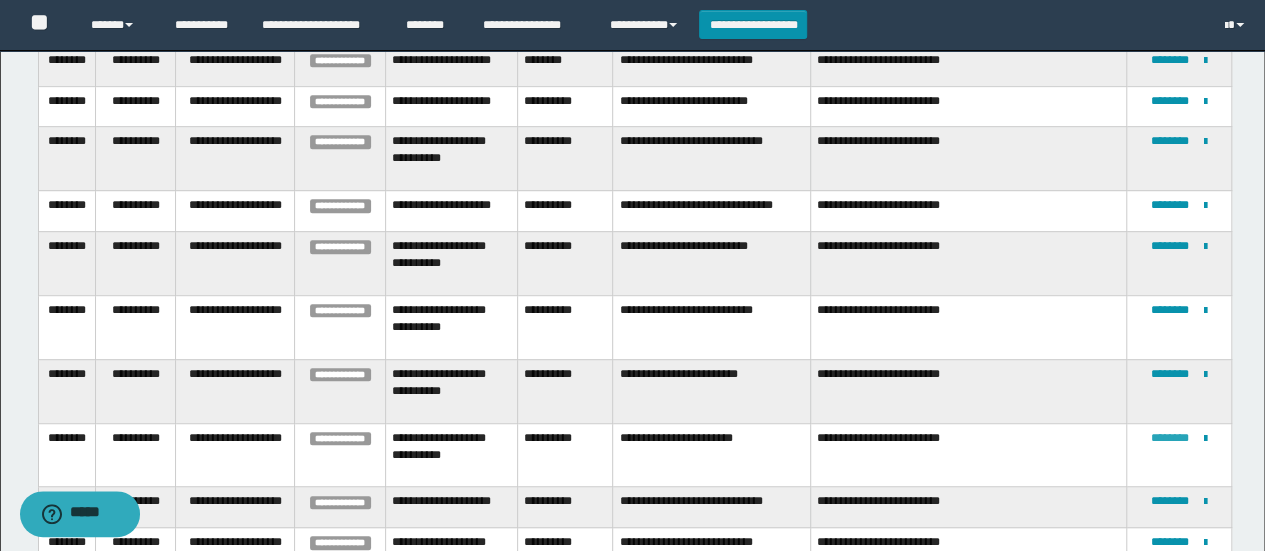 click on "********" at bounding box center [1170, 438] 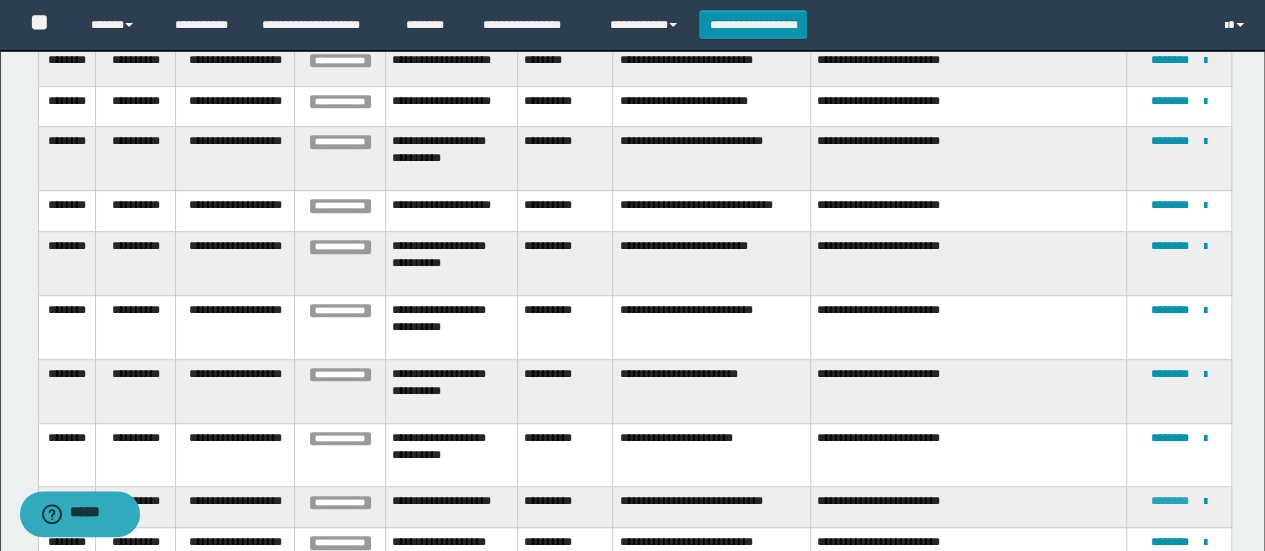 click on "********" at bounding box center (1170, 501) 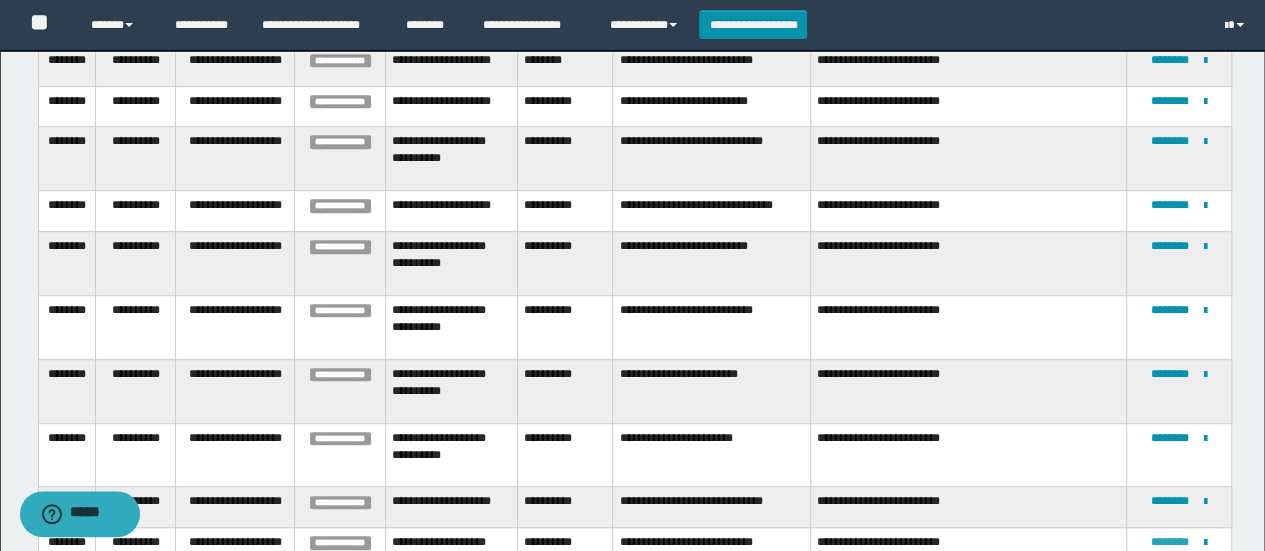 click on "********" at bounding box center [1170, 542] 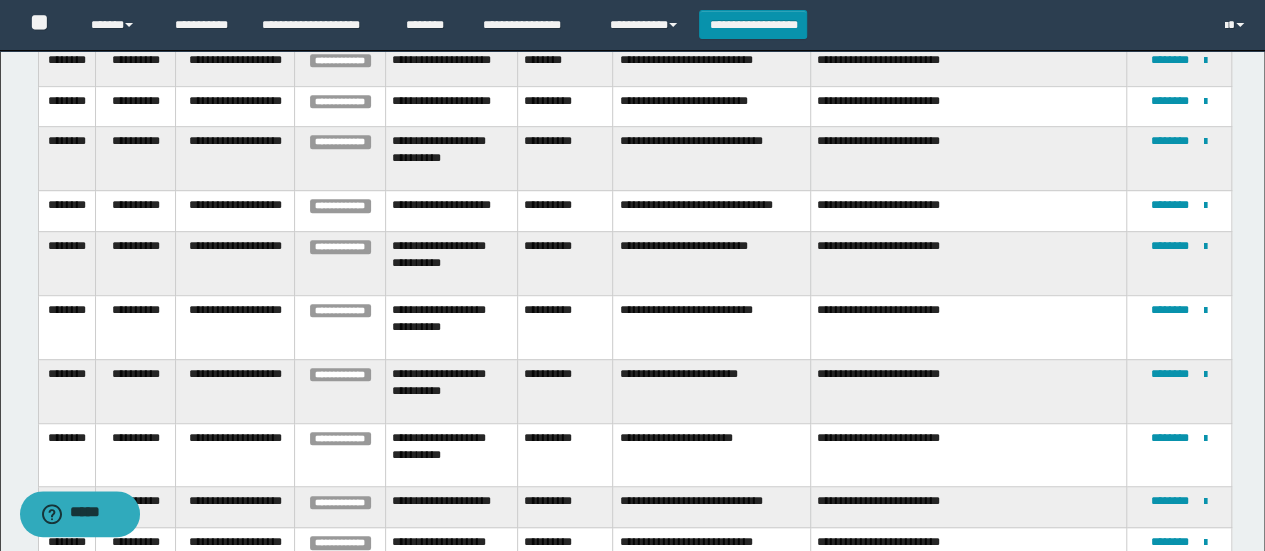 click on "********" at bounding box center (1170, 606) 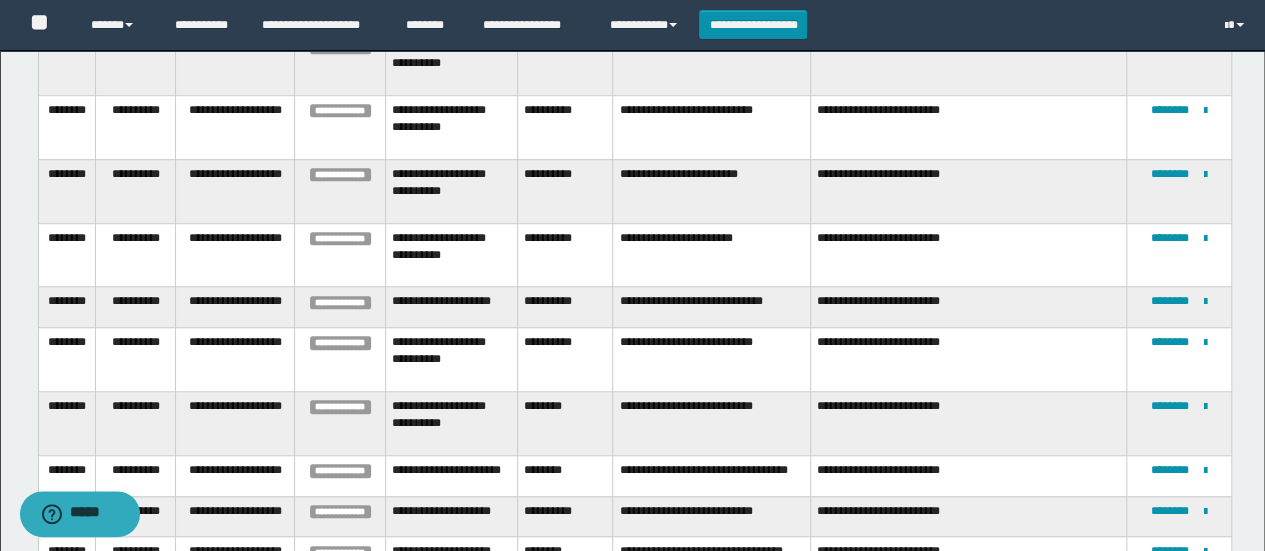 scroll, scrollTop: 706, scrollLeft: 0, axis: vertical 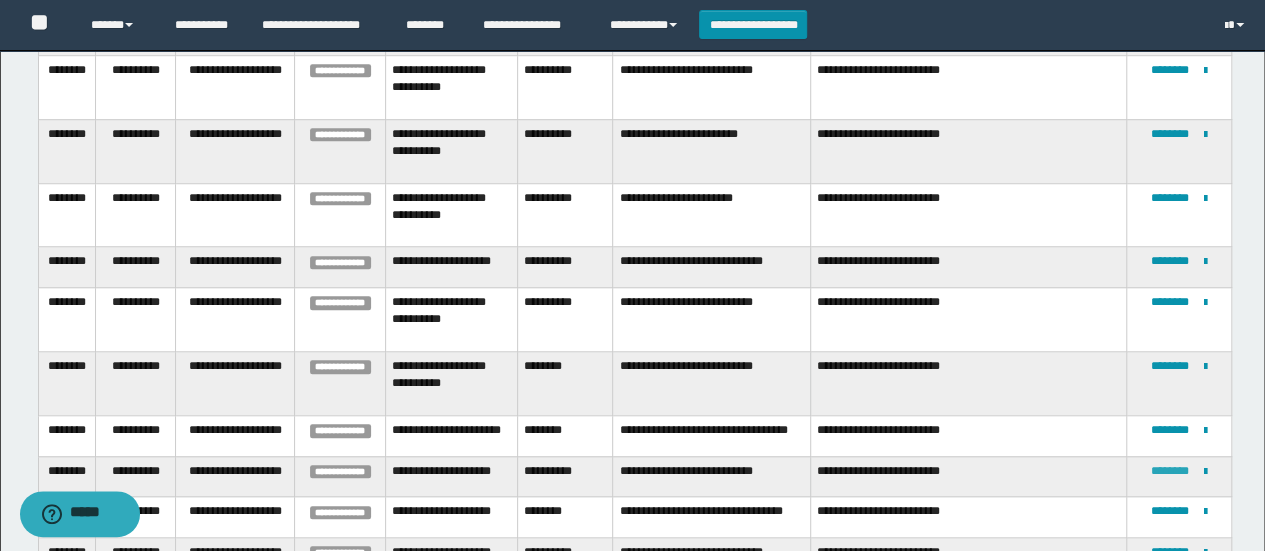 click on "********" at bounding box center [1170, 471] 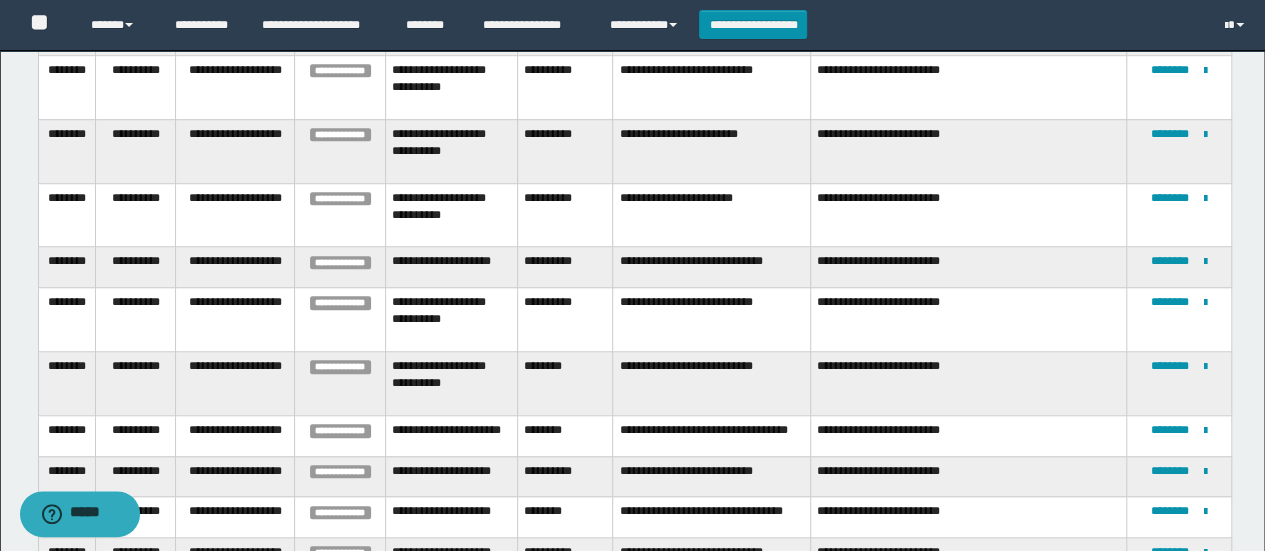 scroll, scrollTop: 331, scrollLeft: 0, axis: vertical 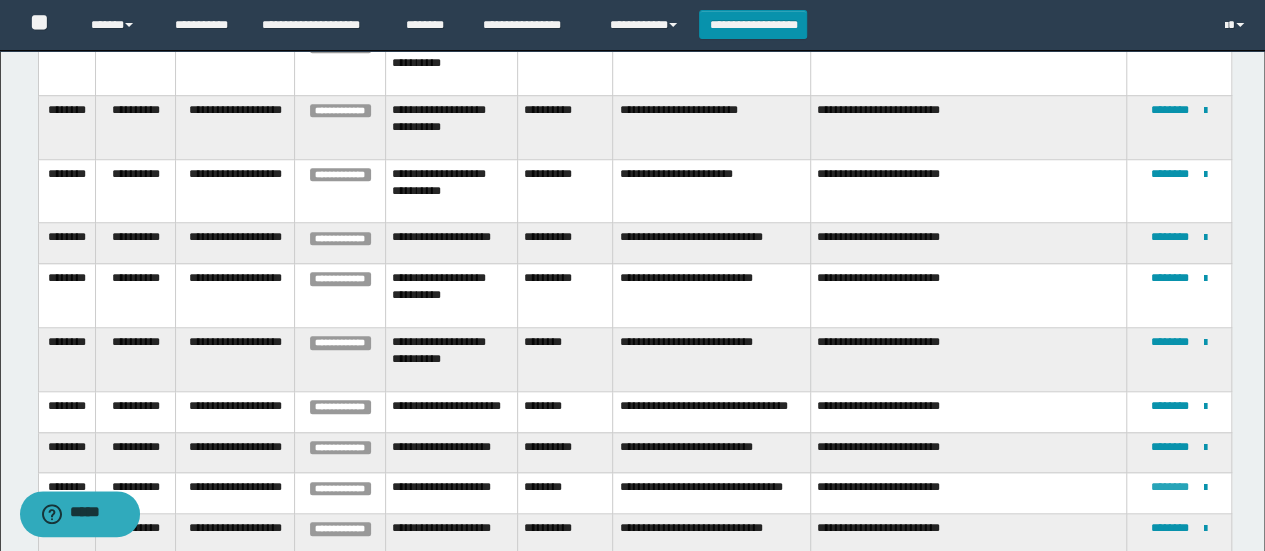 click on "********" at bounding box center (1170, 487) 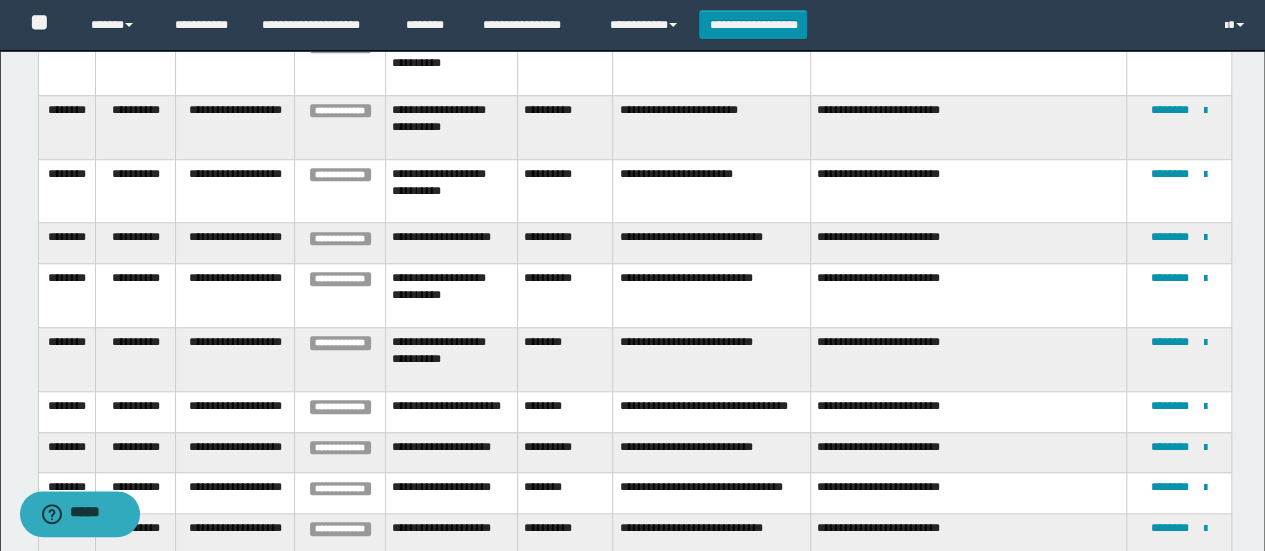 scroll, scrollTop: 331, scrollLeft: 0, axis: vertical 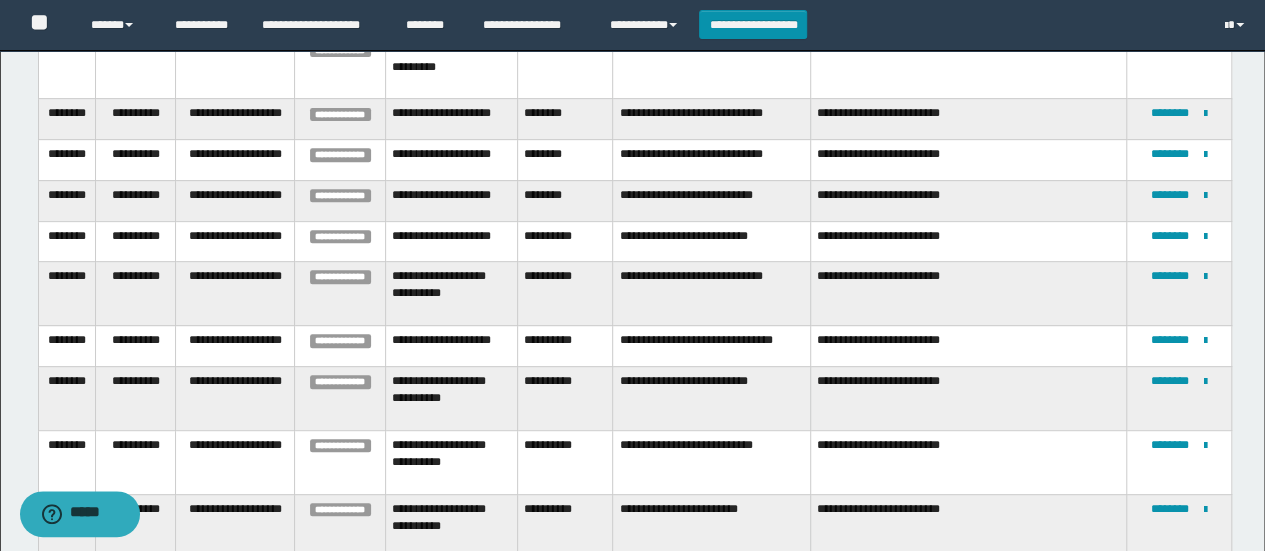 click on "**********" at bounding box center (712, 200) 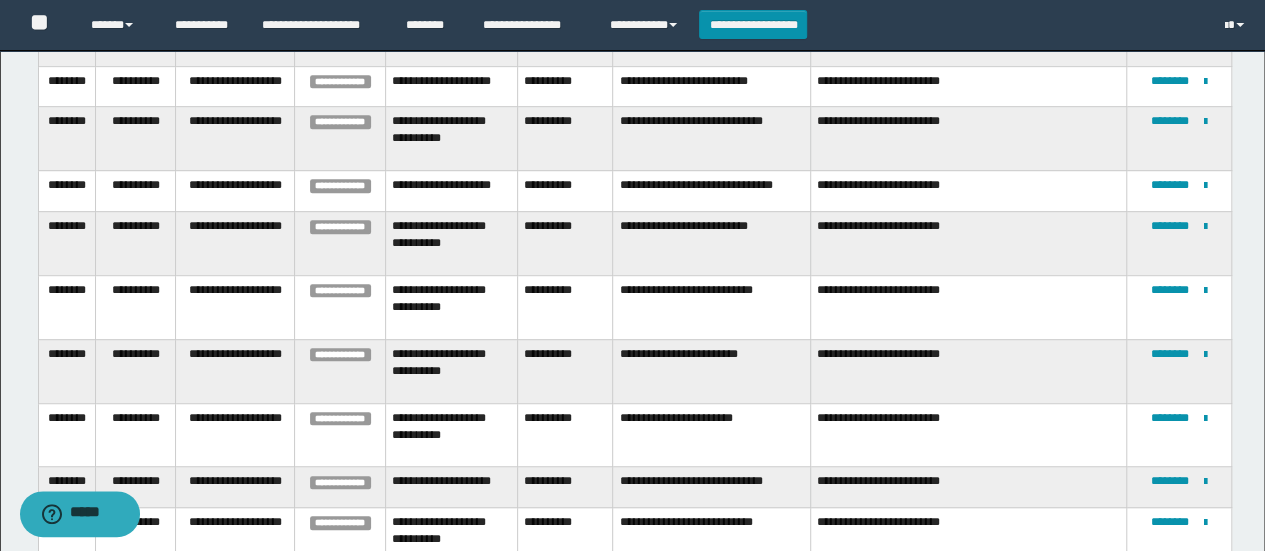 scroll, scrollTop: 504, scrollLeft: 0, axis: vertical 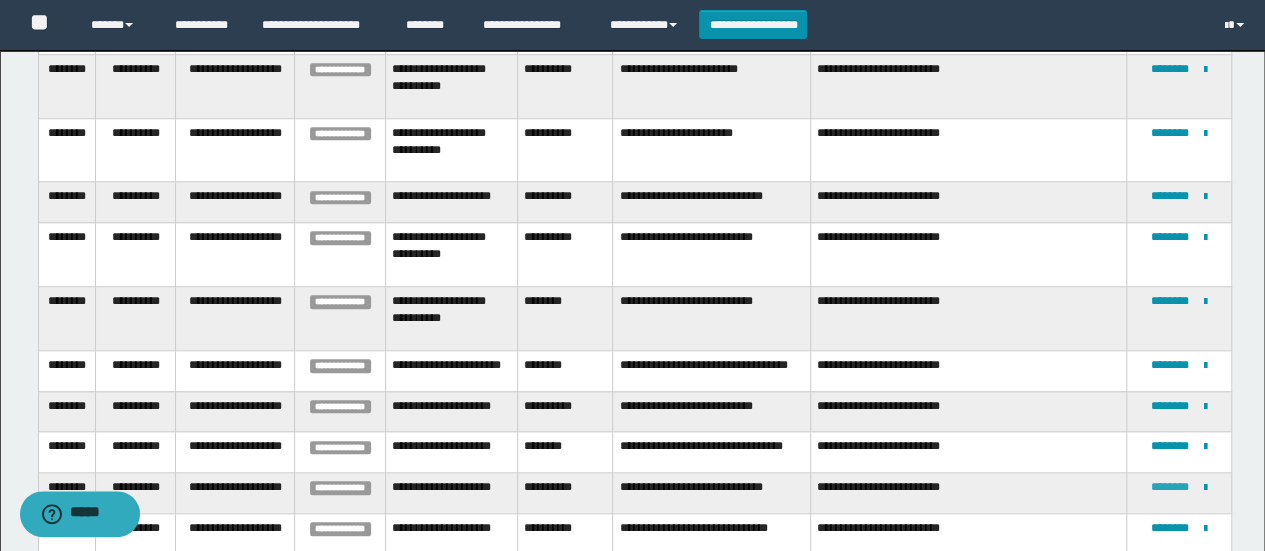 click on "********" at bounding box center [1170, 487] 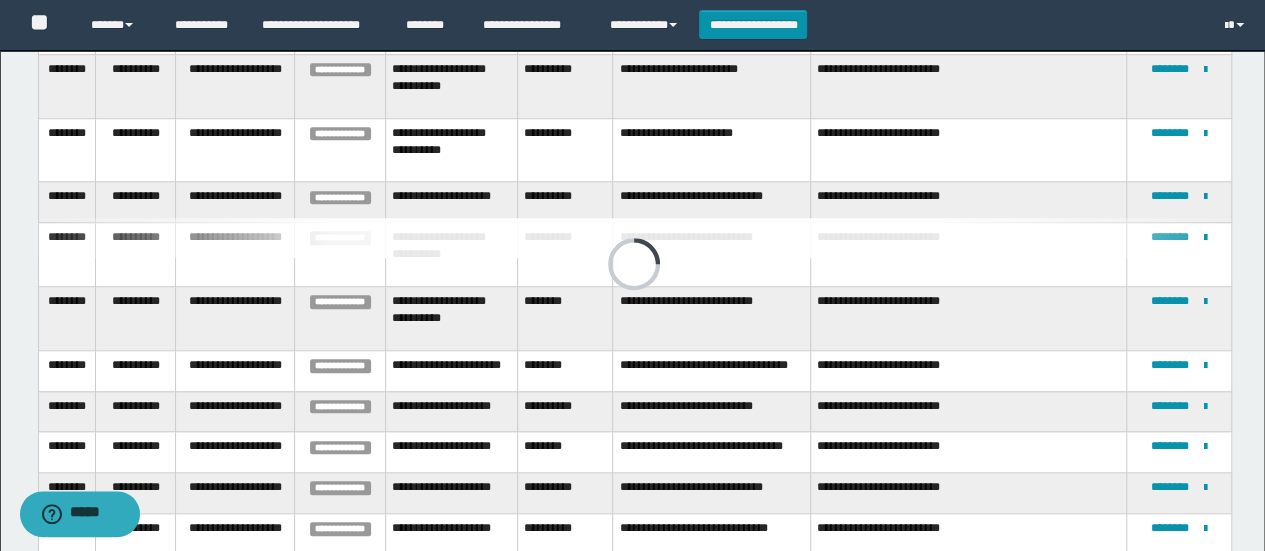 scroll, scrollTop: 348, scrollLeft: 0, axis: vertical 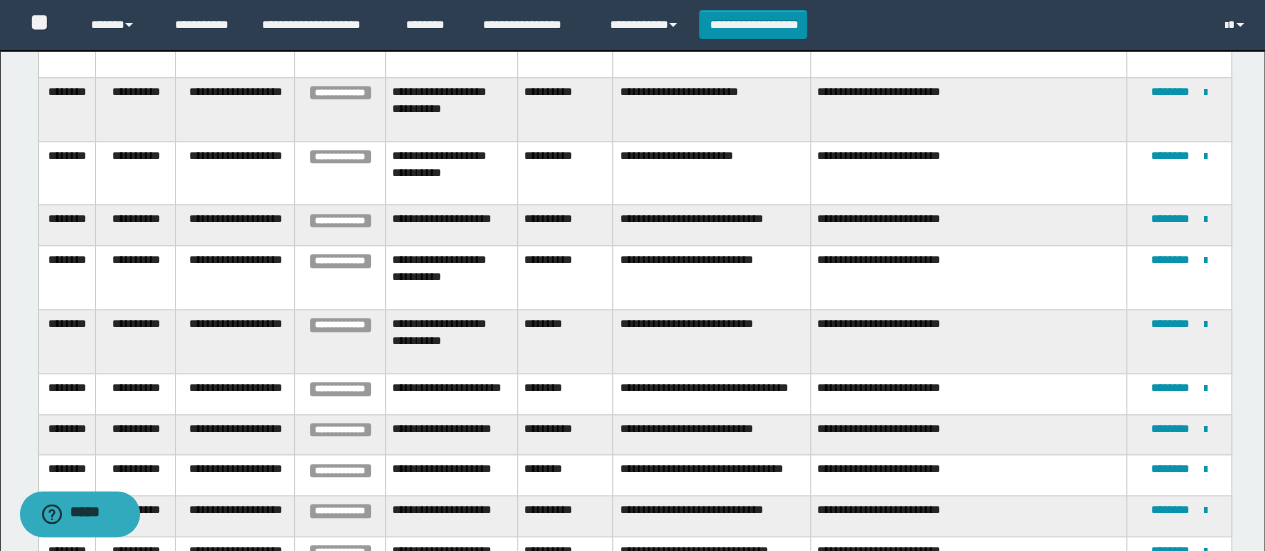click on "********" at bounding box center (1170, 592) 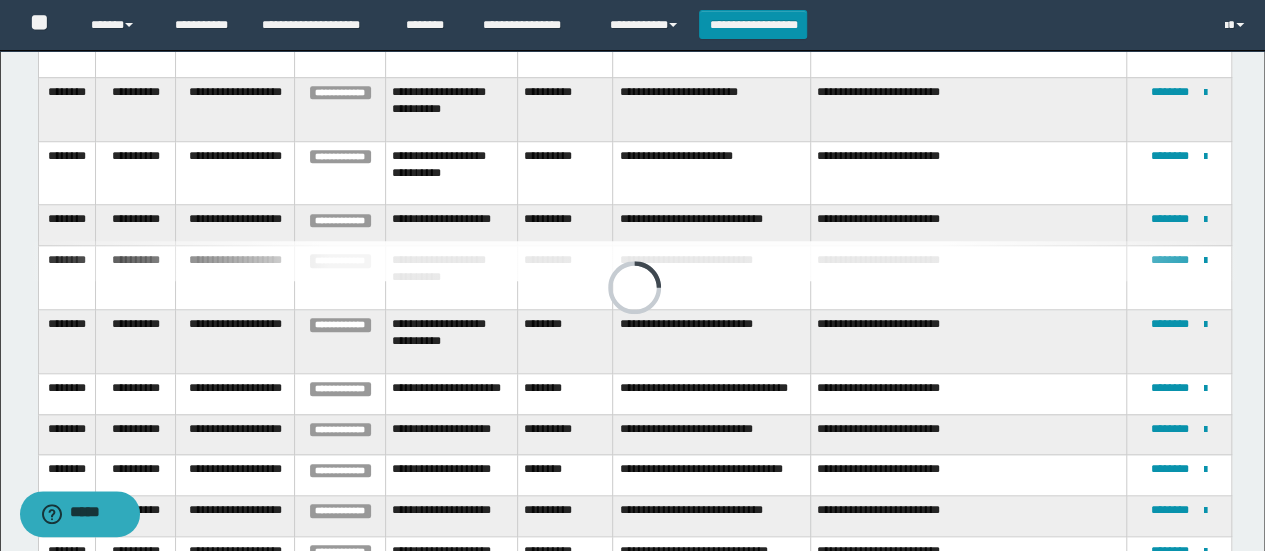 scroll, scrollTop: 279, scrollLeft: 0, axis: vertical 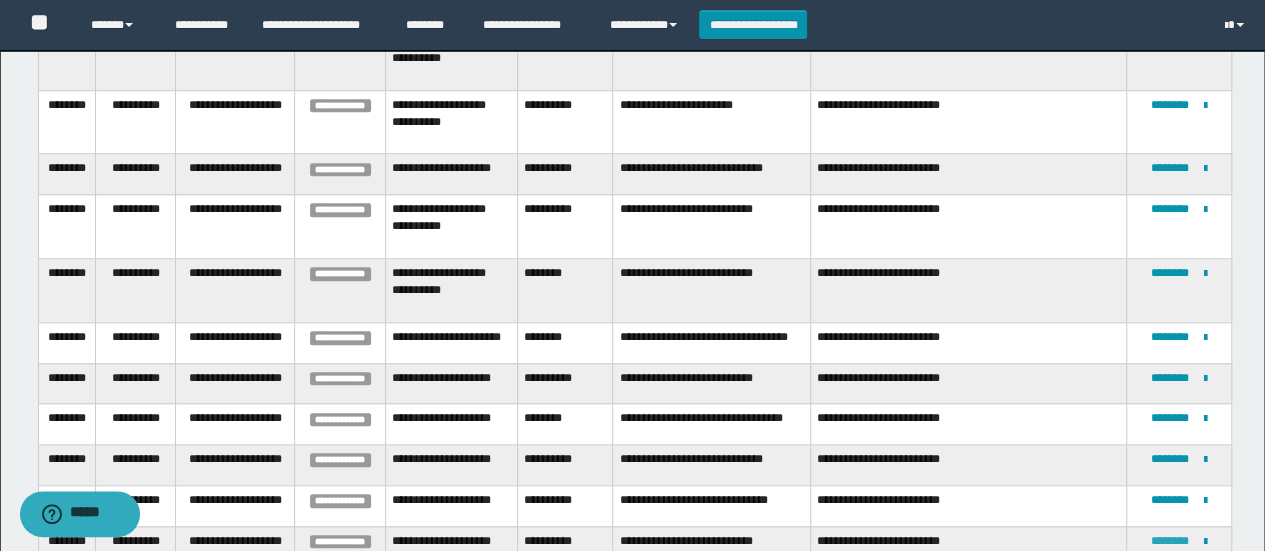click on "********" at bounding box center (1170, 541) 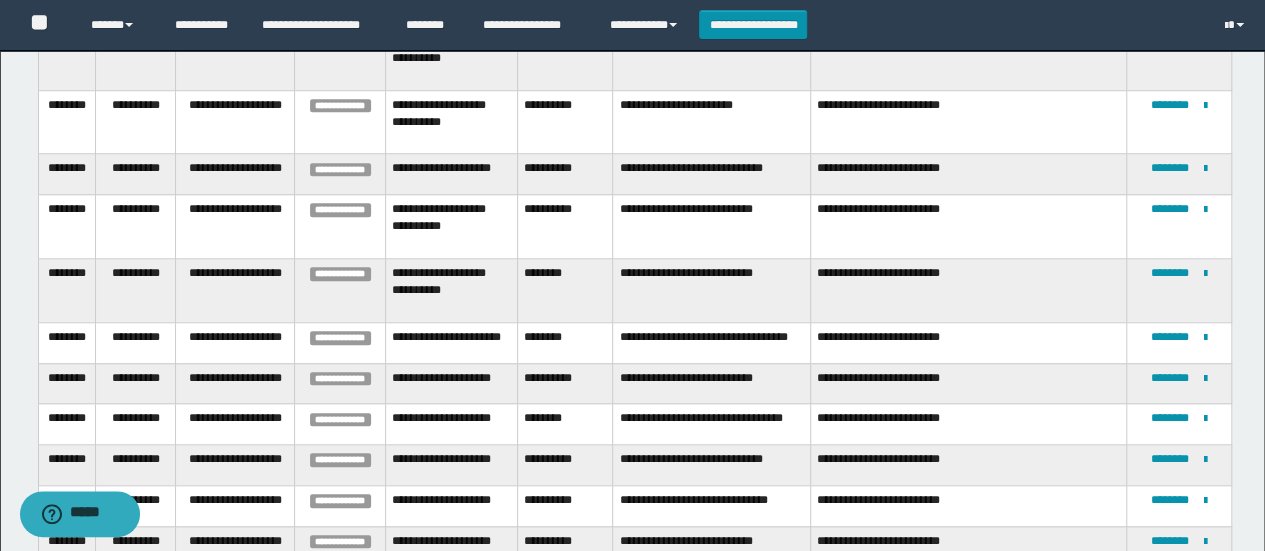 scroll, scrollTop: 330, scrollLeft: 0, axis: vertical 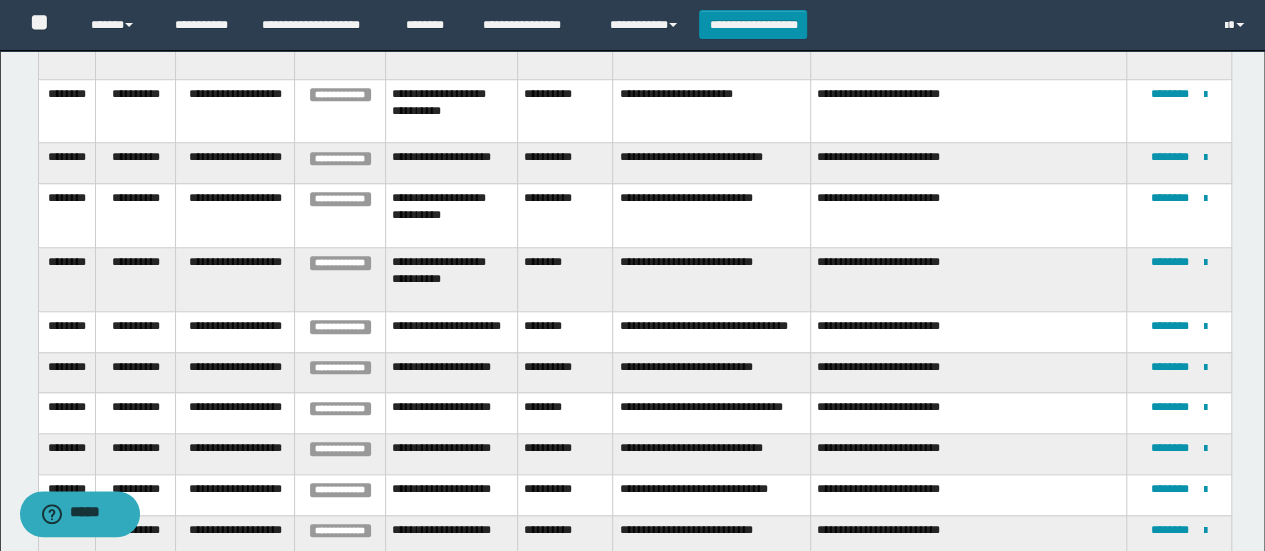 click on "********" at bounding box center (1170, 570) 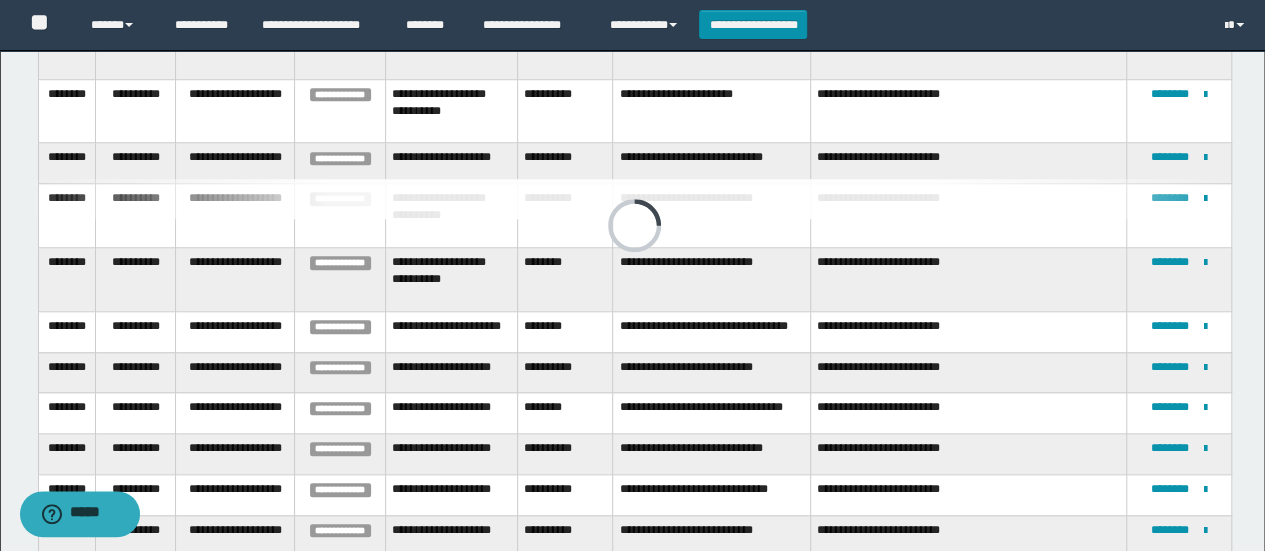 scroll, scrollTop: 317, scrollLeft: 0, axis: vertical 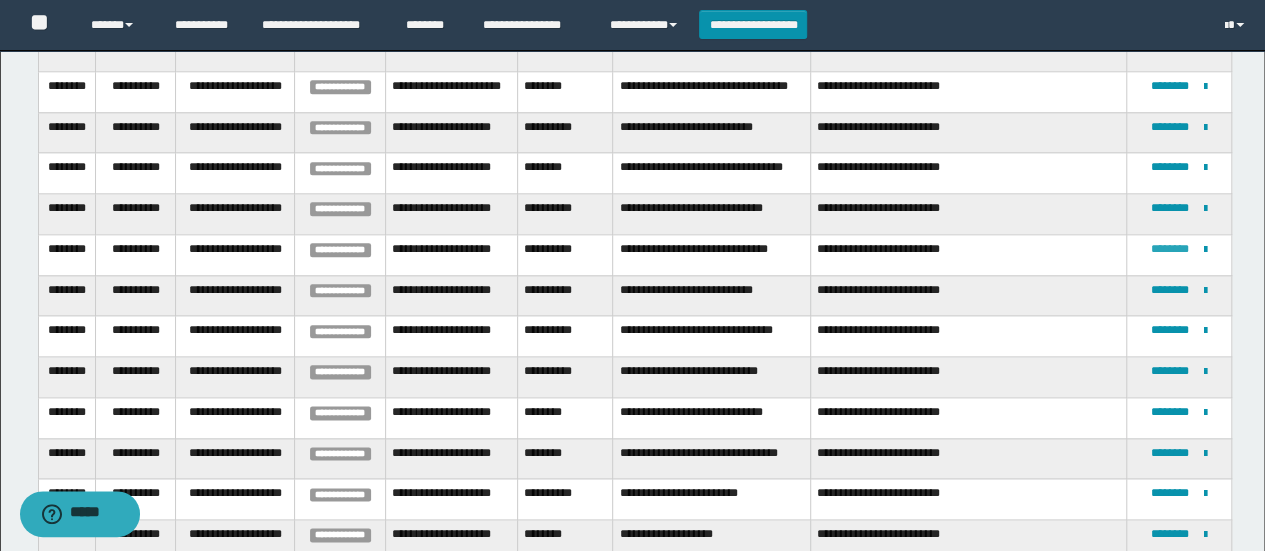 click on "********" at bounding box center (1170, 249) 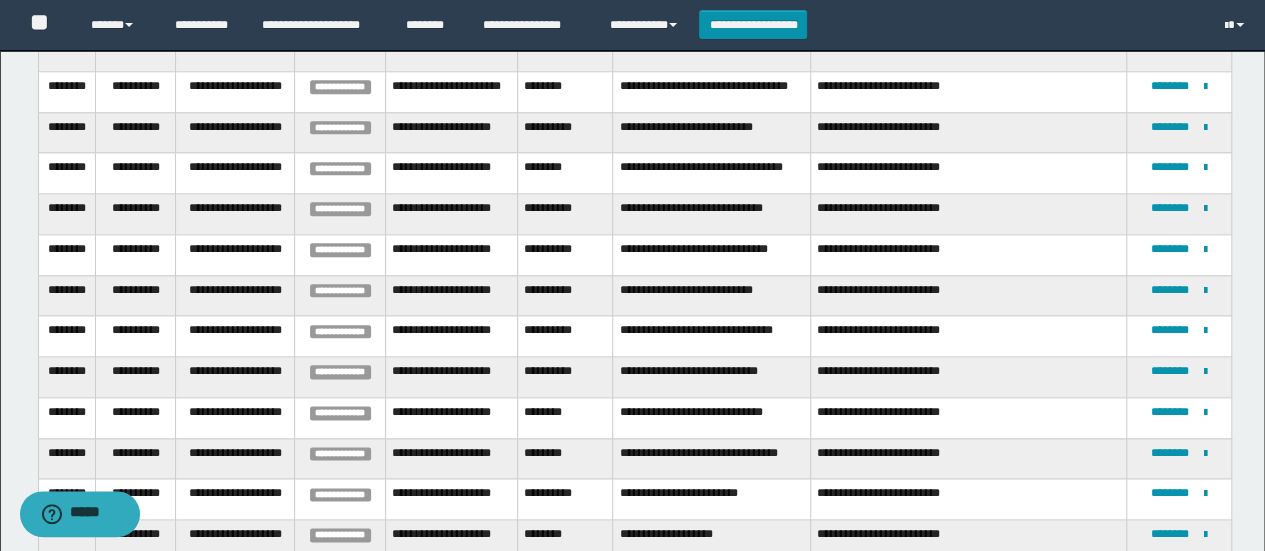 scroll, scrollTop: 445, scrollLeft: 0, axis: vertical 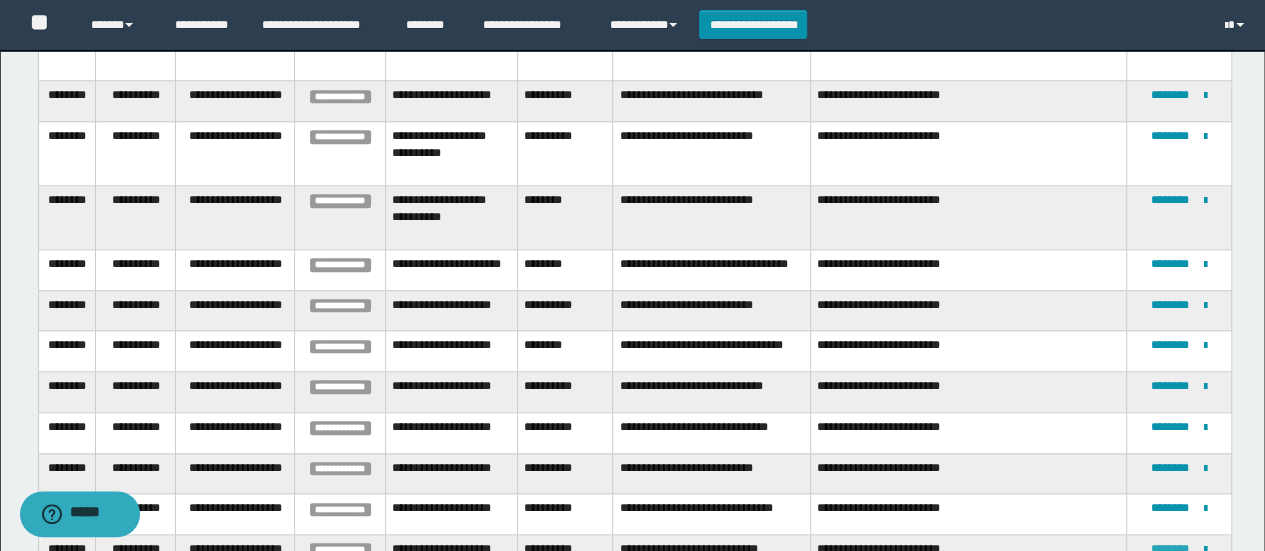 click on "********" at bounding box center [1170, 549] 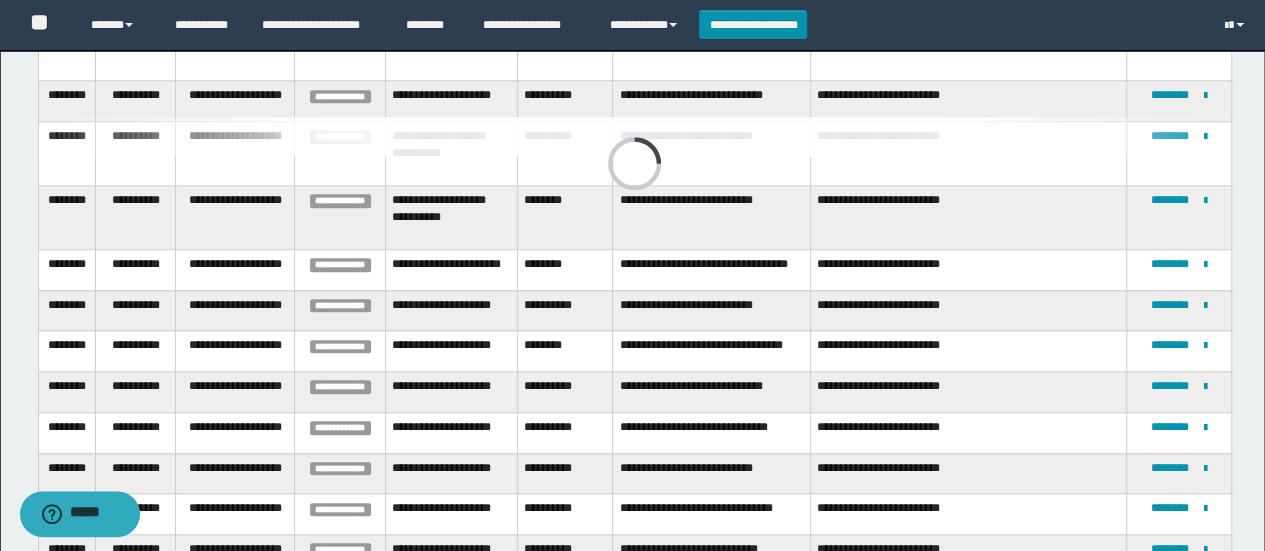 scroll, scrollTop: 304, scrollLeft: 0, axis: vertical 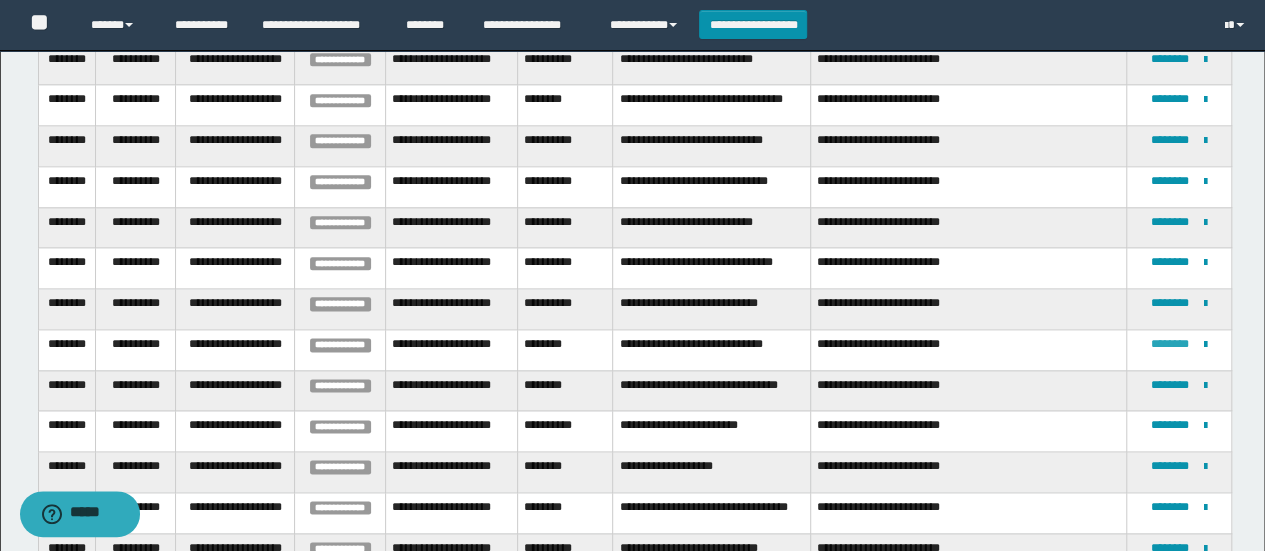 click on "********" at bounding box center (1170, 344) 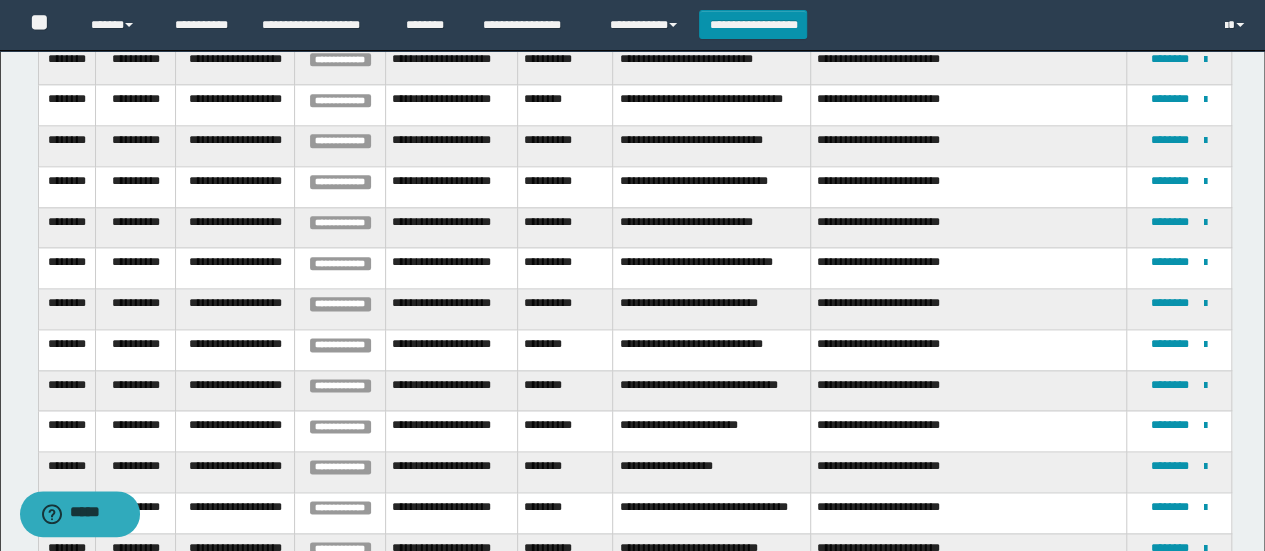 scroll, scrollTop: 38, scrollLeft: 0, axis: vertical 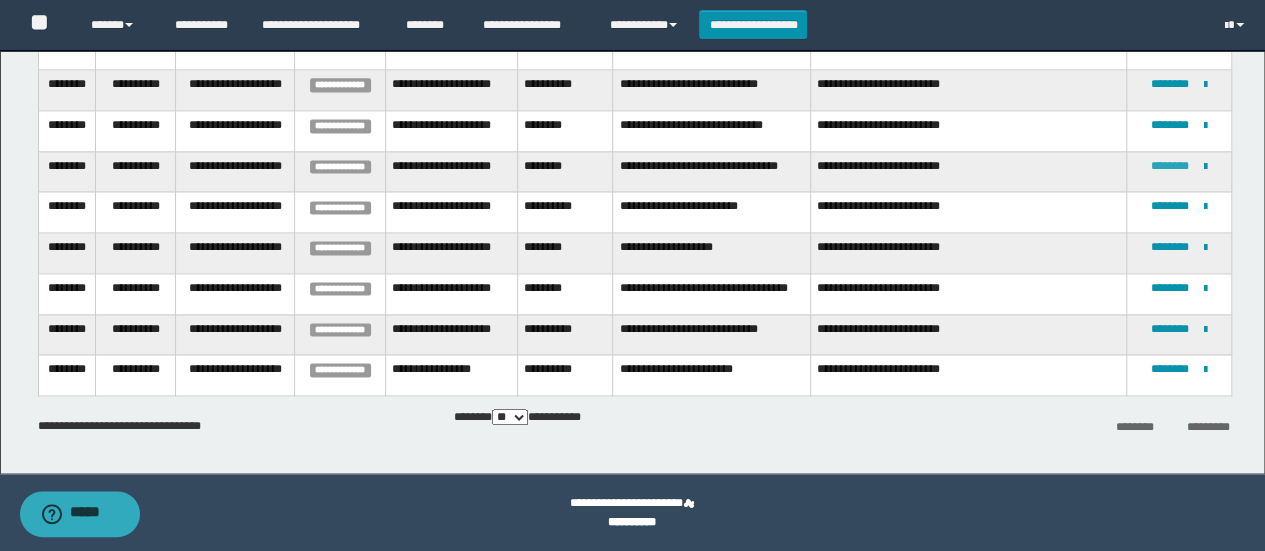 click on "********" at bounding box center (1170, 166) 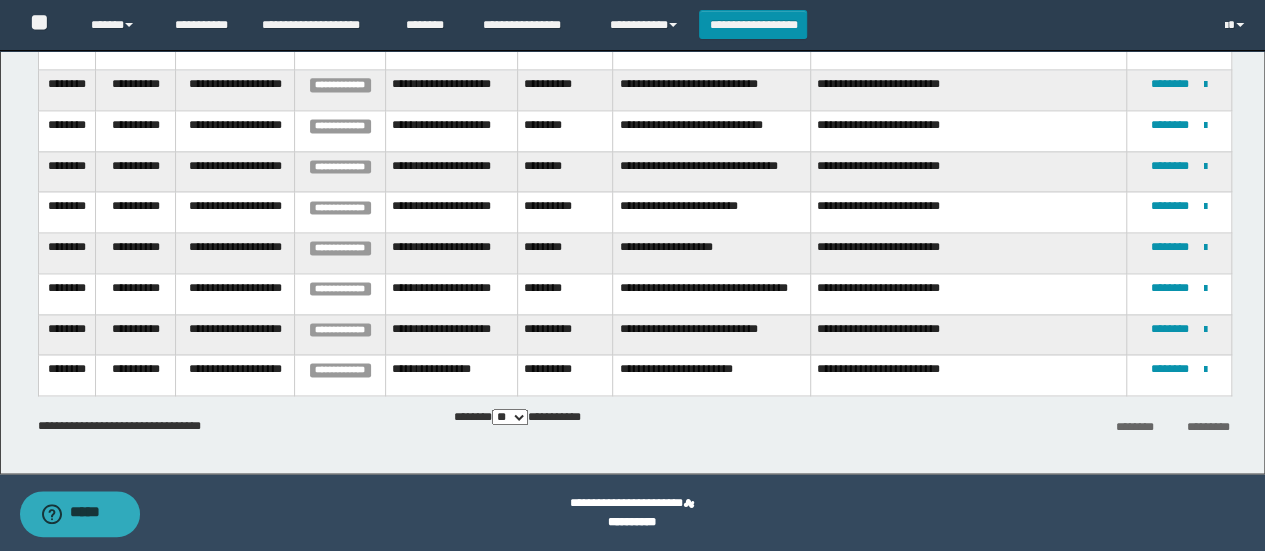 scroll, scrollTop: 210, scrollLeft: 0, axis: vertical 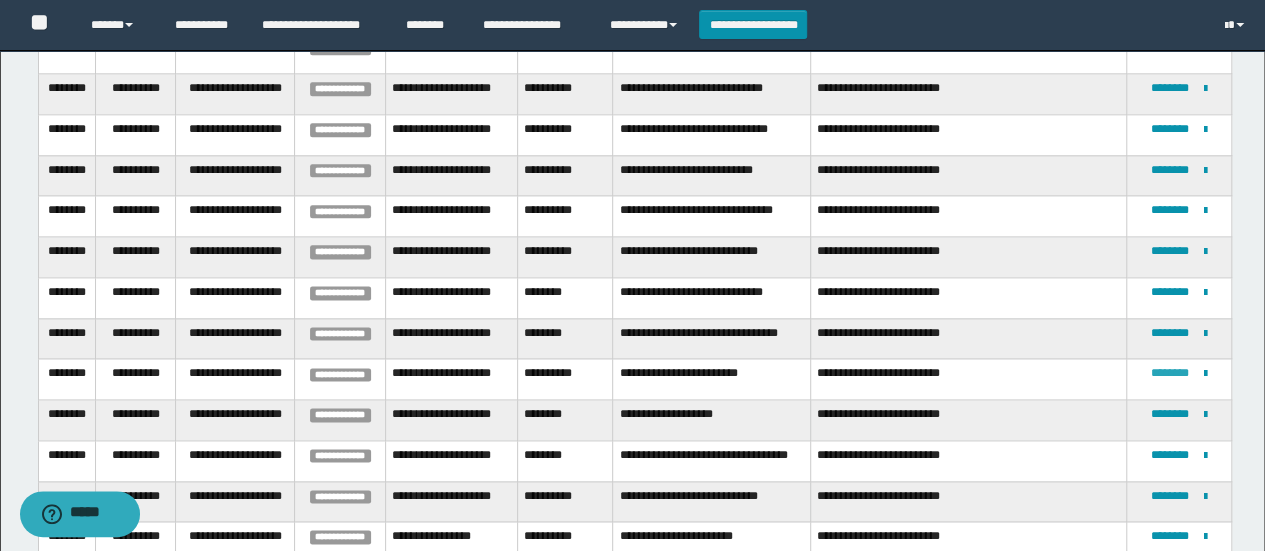 click on "********" at bounding box center [1170, 373] 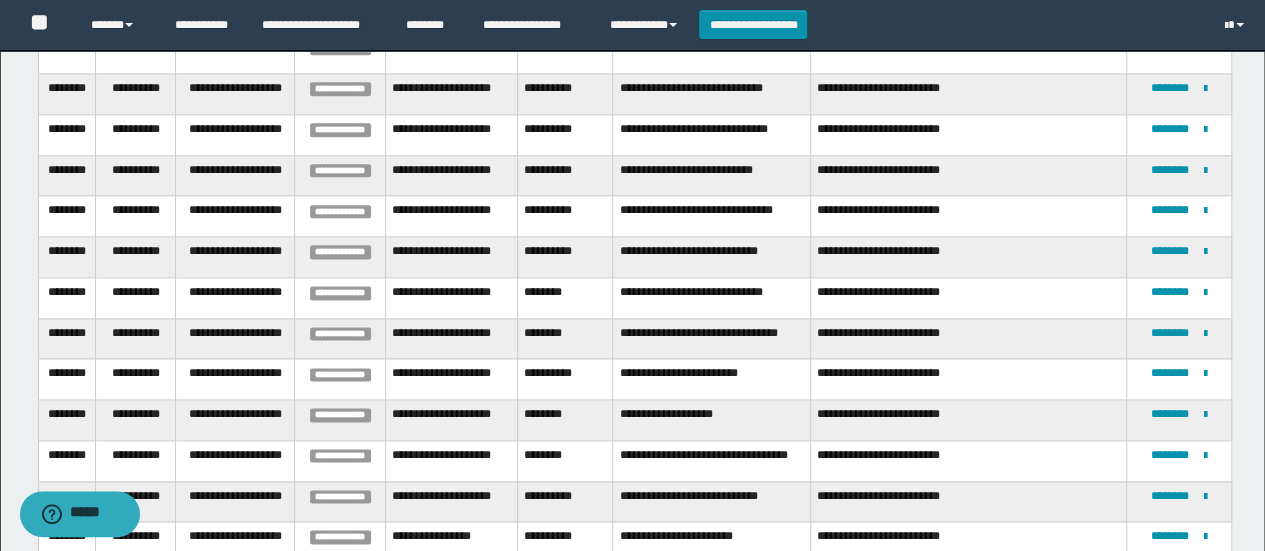 scroll, scrollTop: 0, scrollLeft: 0, axis: both 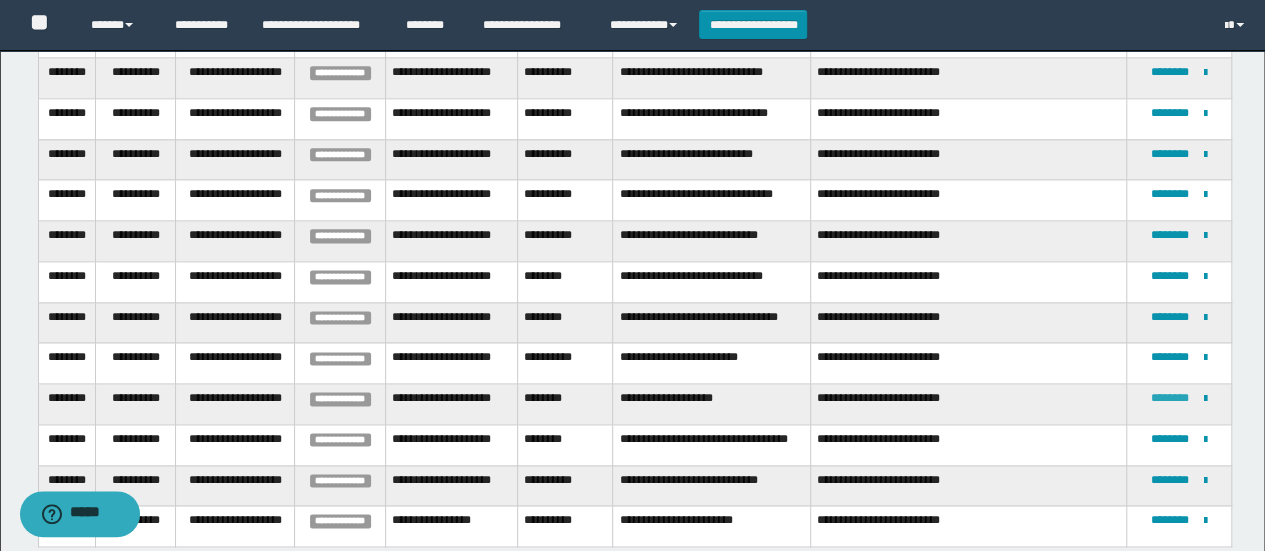 click on "********" at bounding box center (1170, 398) 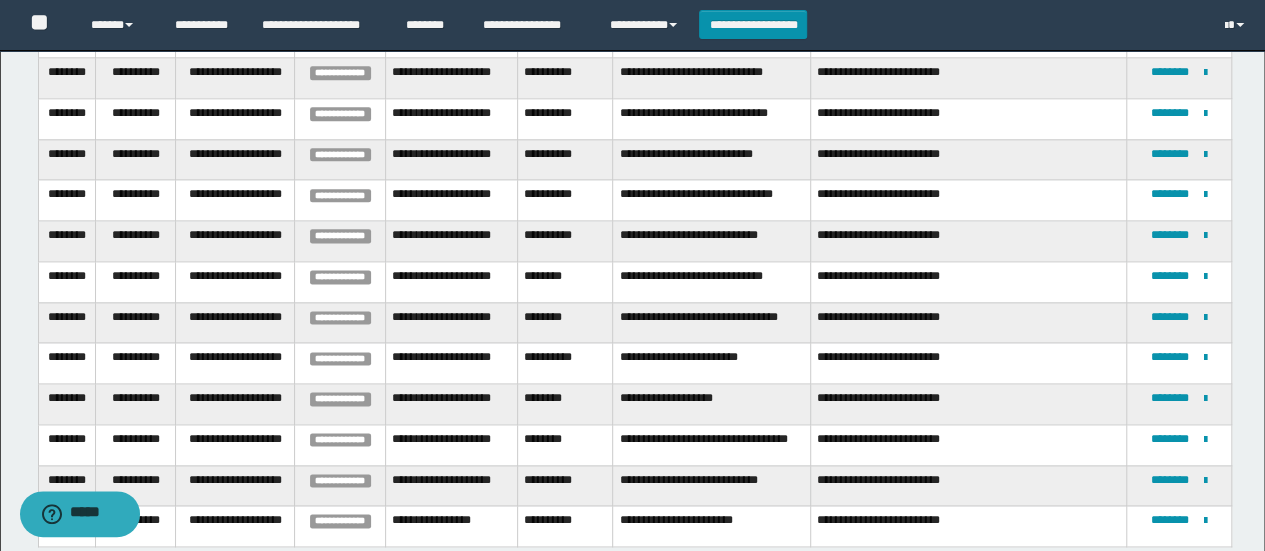 scroll, scrollTop: 0, scrollLeft: 0, axis: both 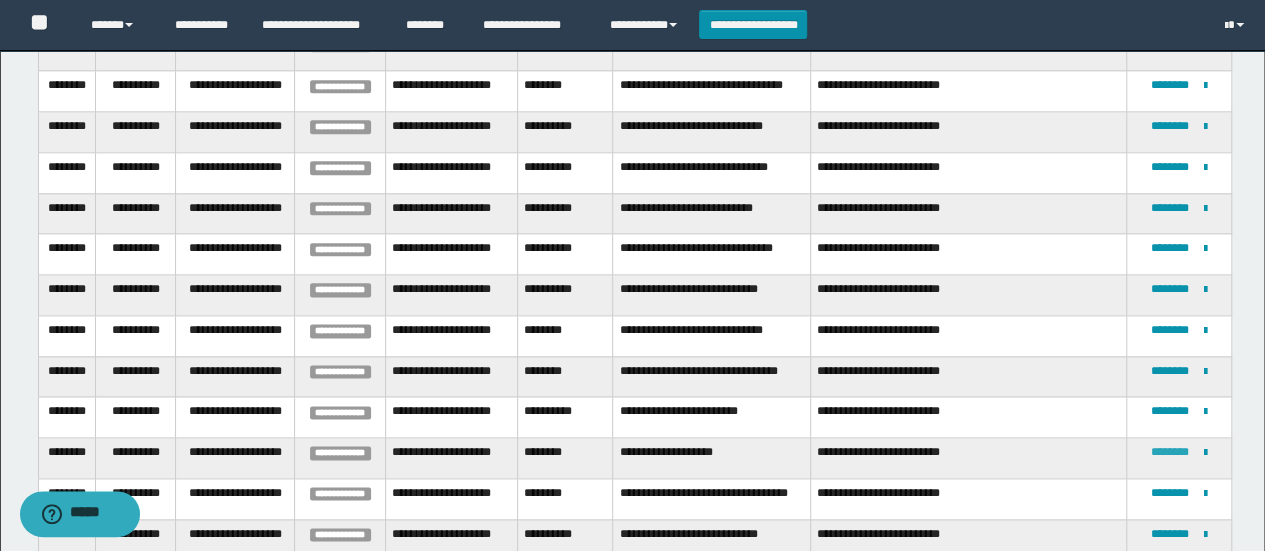 click on "********" at bounding box center (1170, 452) 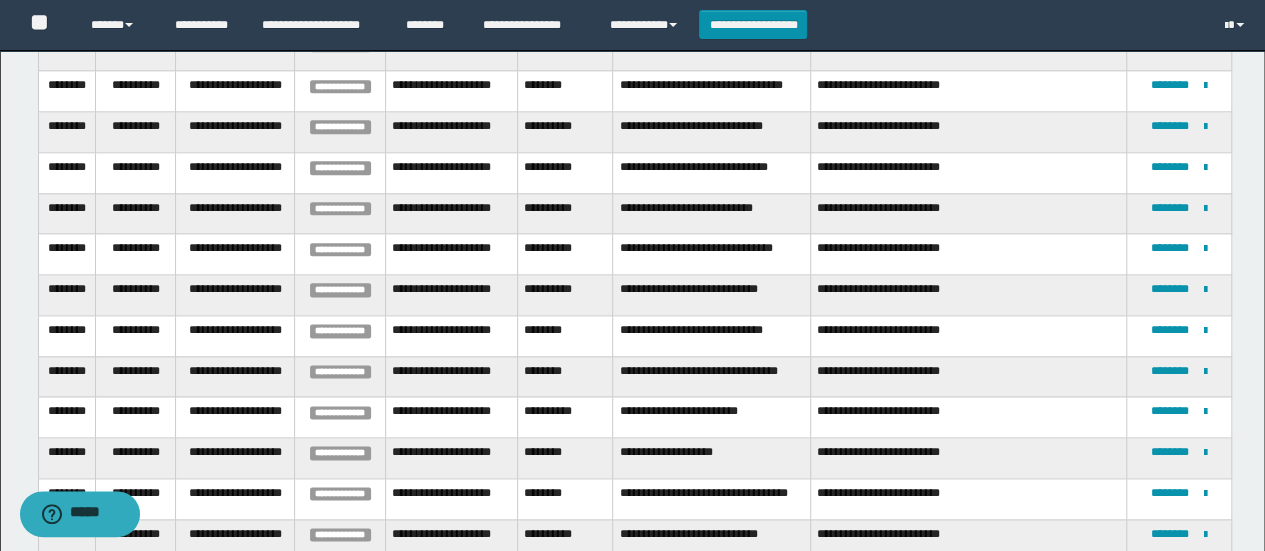 scroll, scrollTop: 0, scrollLeft: 0, axis: both 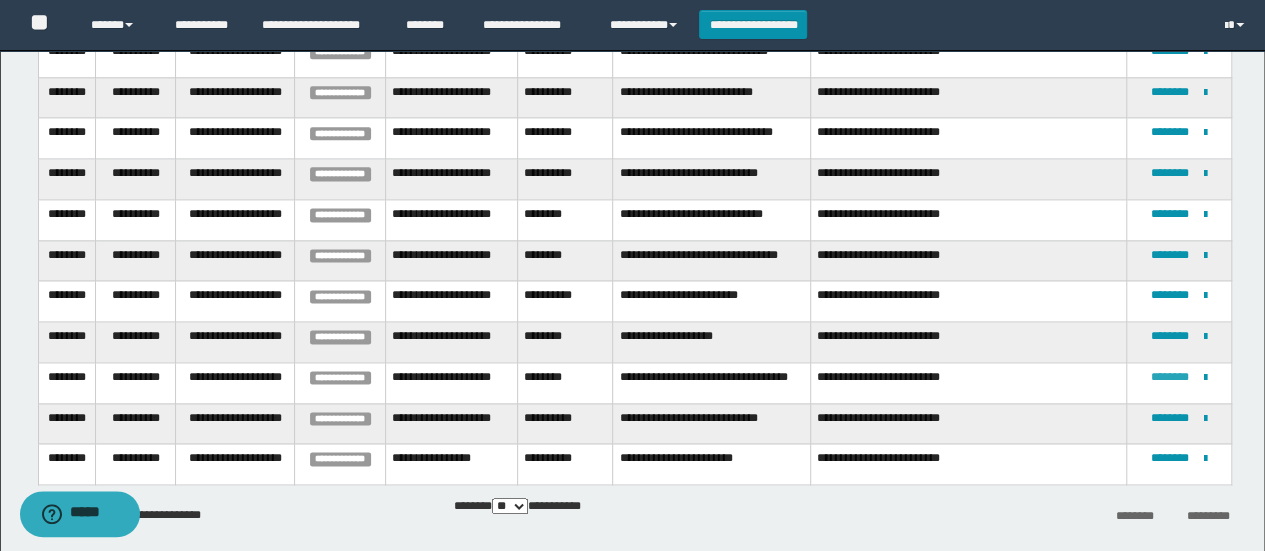 click on "********" at bounding box center (1170, 377) 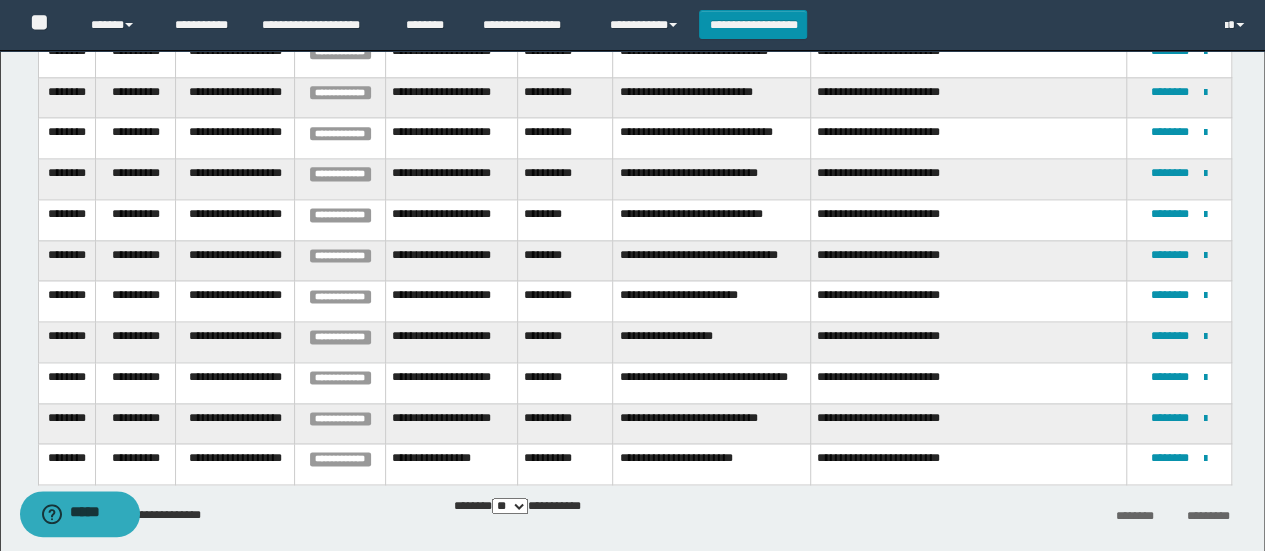 scroll, scrollTop: 0, scrollLeft: 0, axis: both 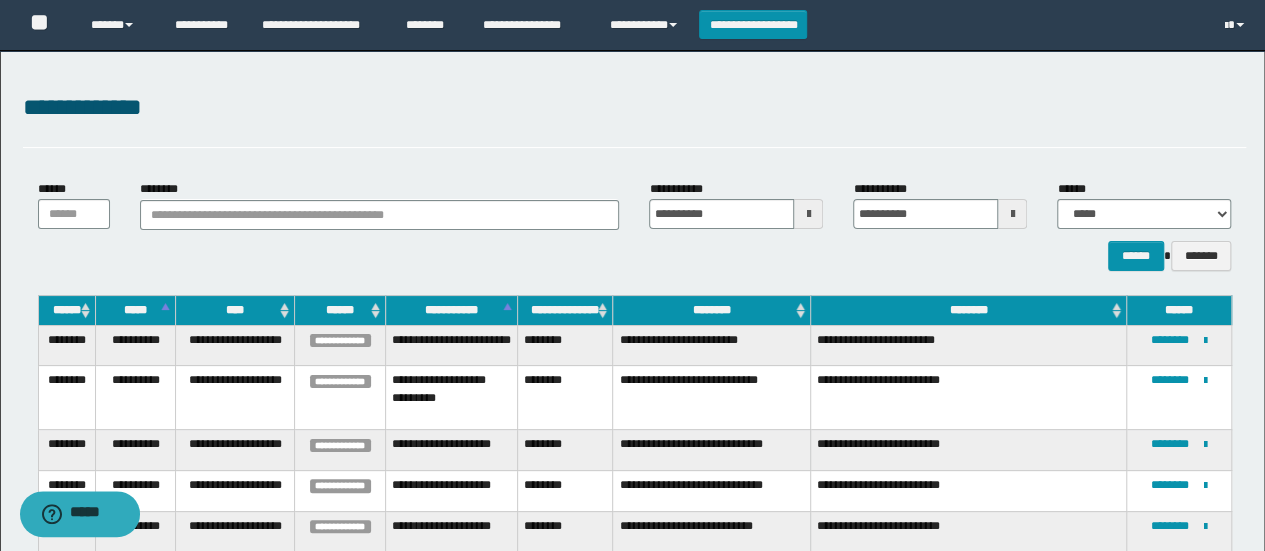 click on "**********" at bounding box center (968, 398) 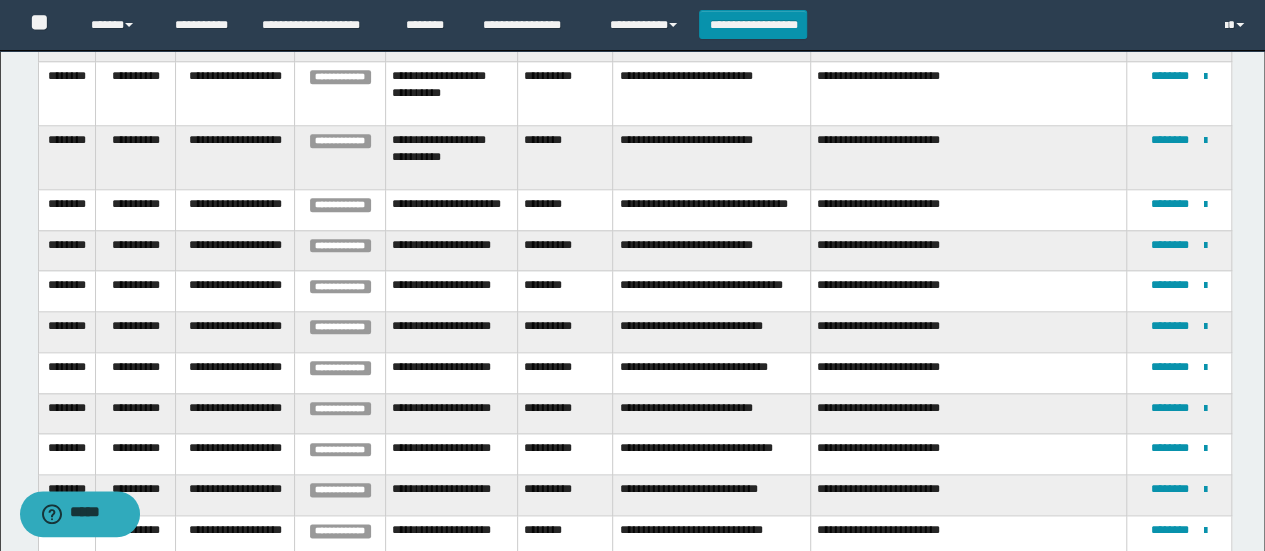 scroll, scrollTop: 959, scrollLeft: 0, axis: vertical 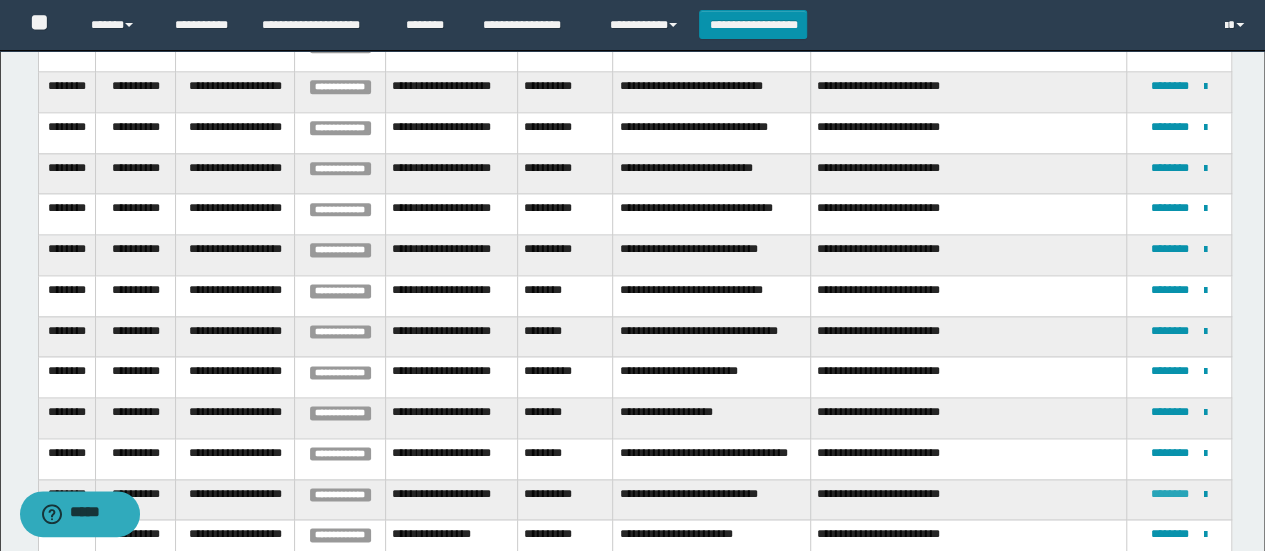 click on "********" at bounding box center [1170, 494] 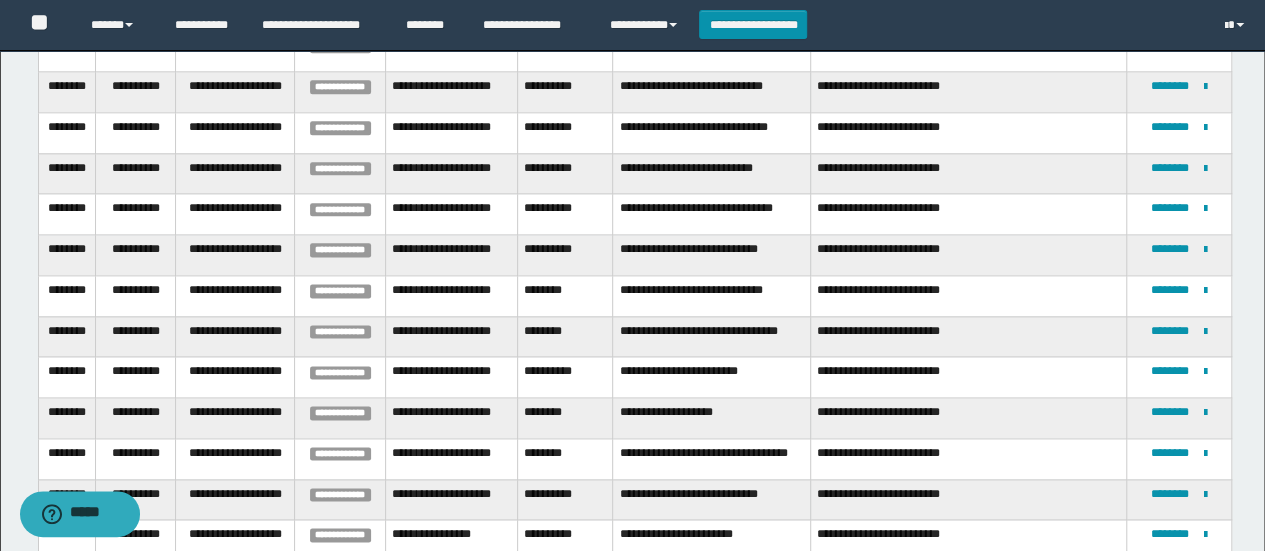 scroll, scrollTop: 0, scrollLeft: 0, axis: both 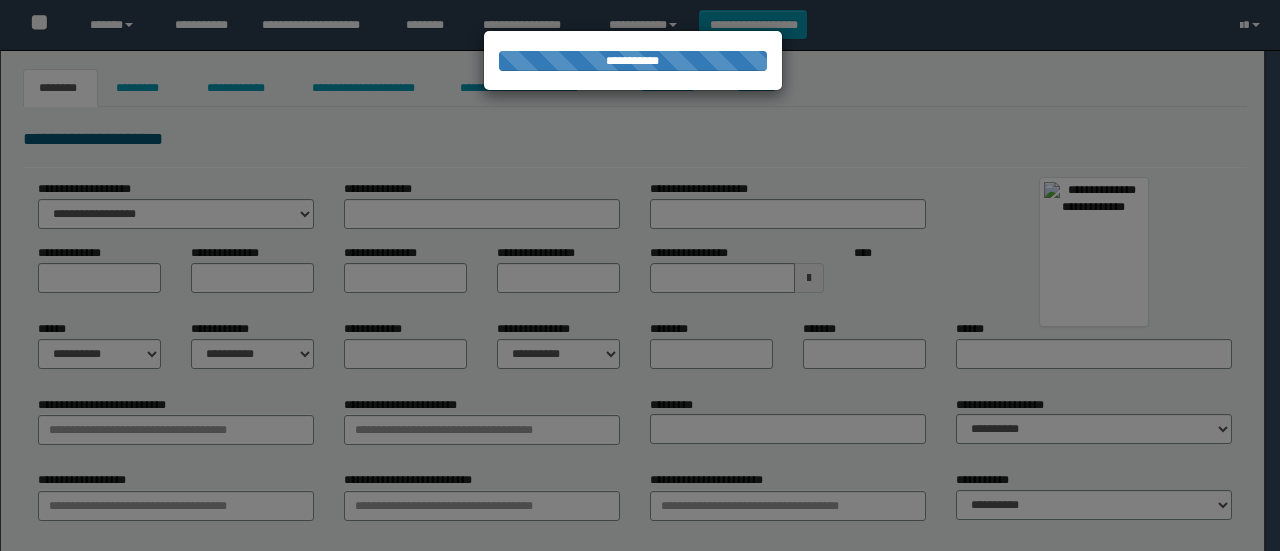 type on "*****" 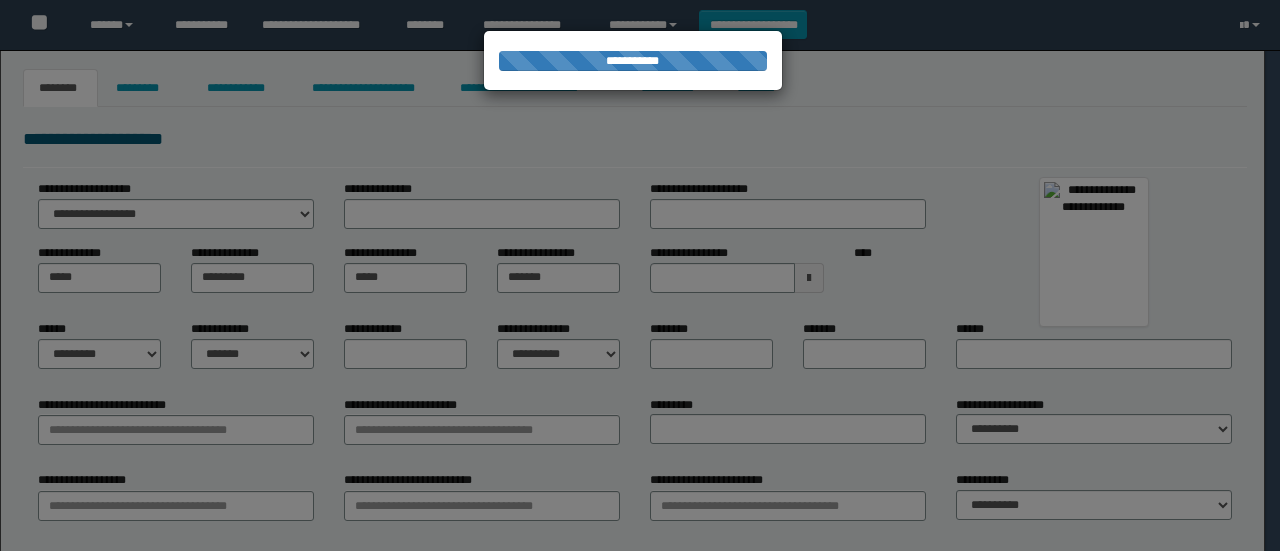 select on "*" 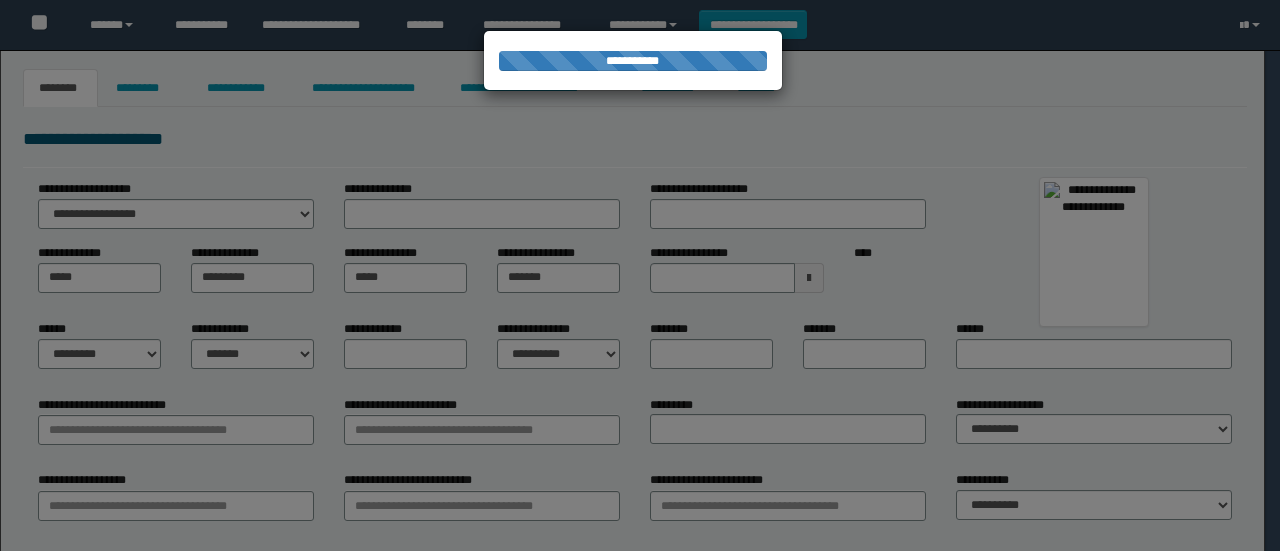 type on "******" 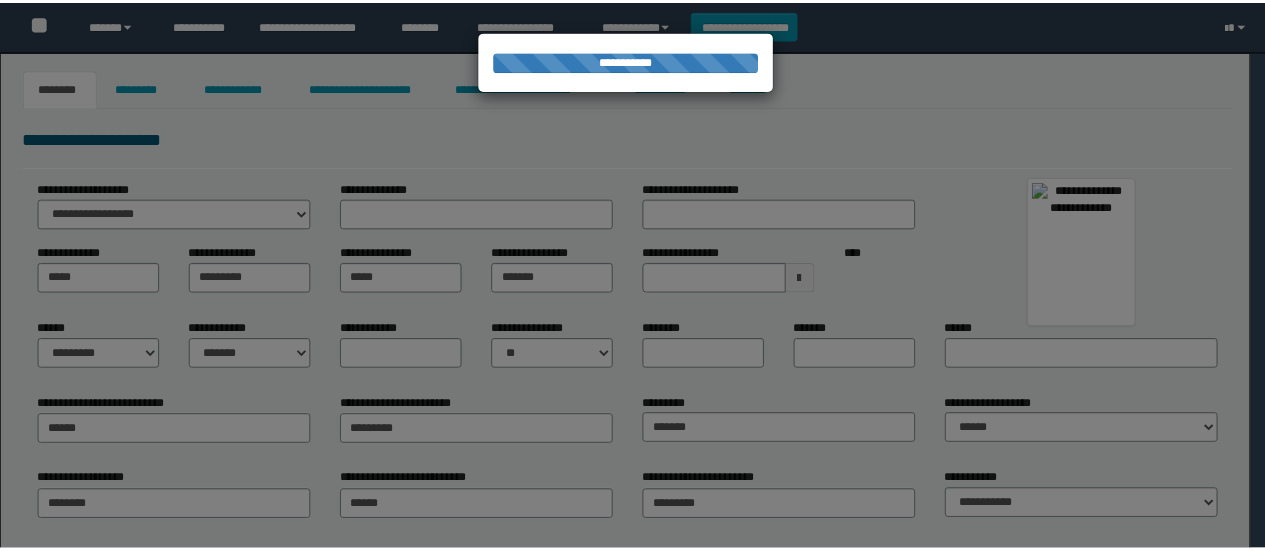 scroll, scrollTop: 0, scrollLeft: 0, axis: both 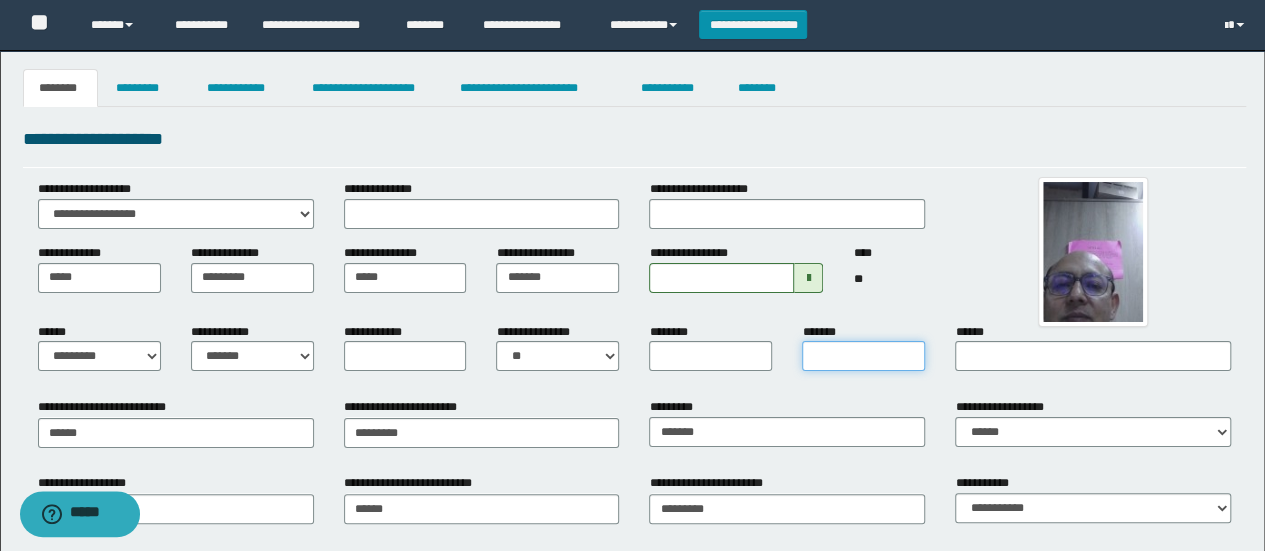 click on "*******" at bounding box center (863, 356) 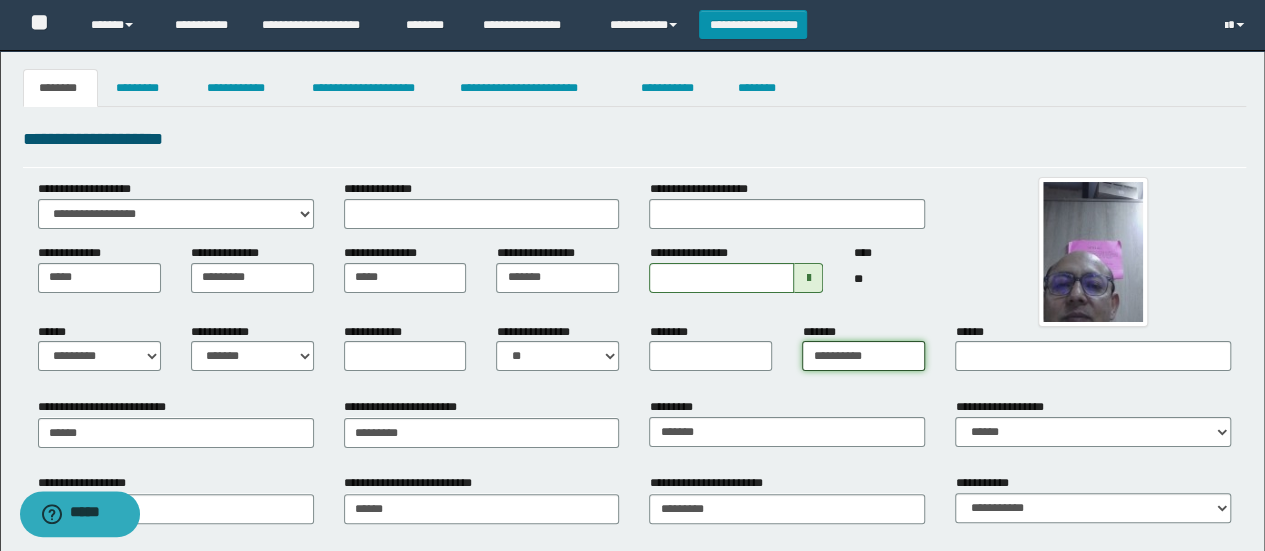 type on "**********" 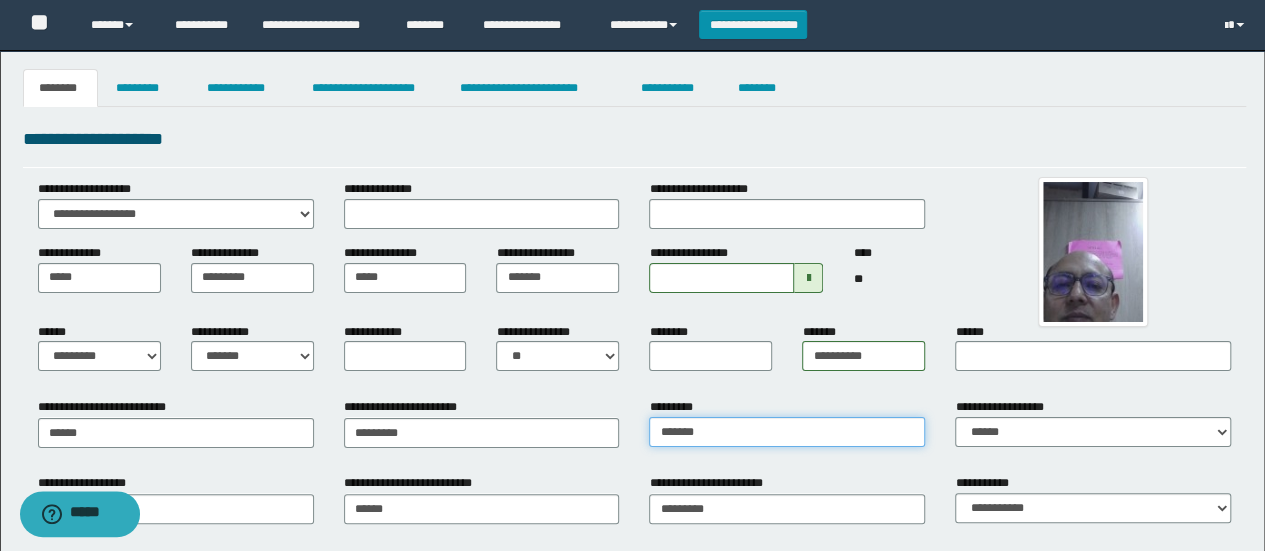 click on "******" at bounding box center (787, 432) 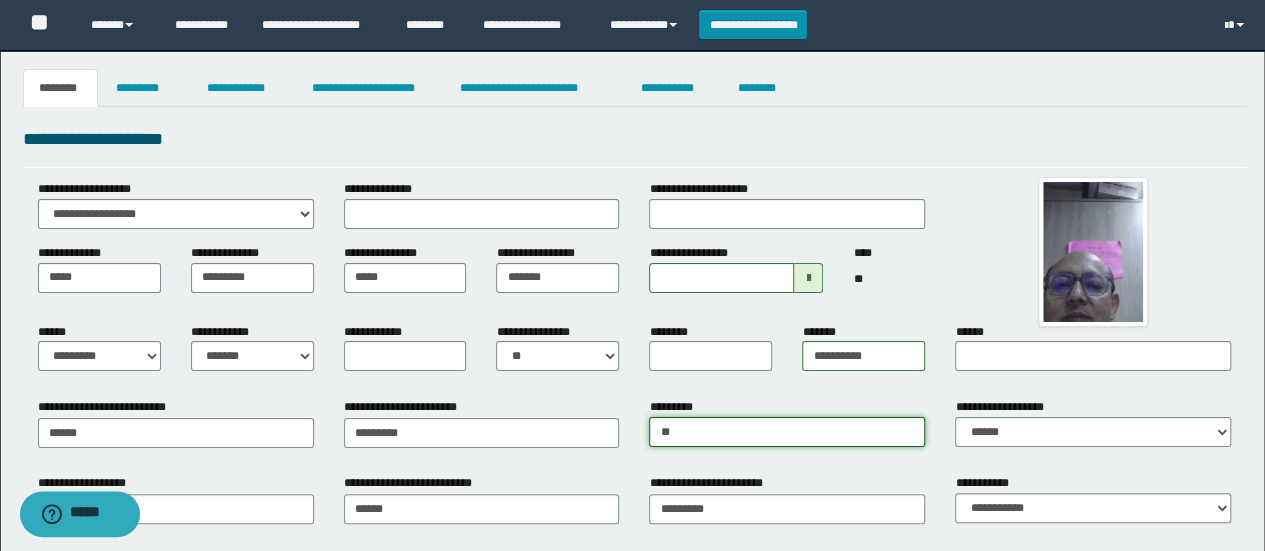type on "*" 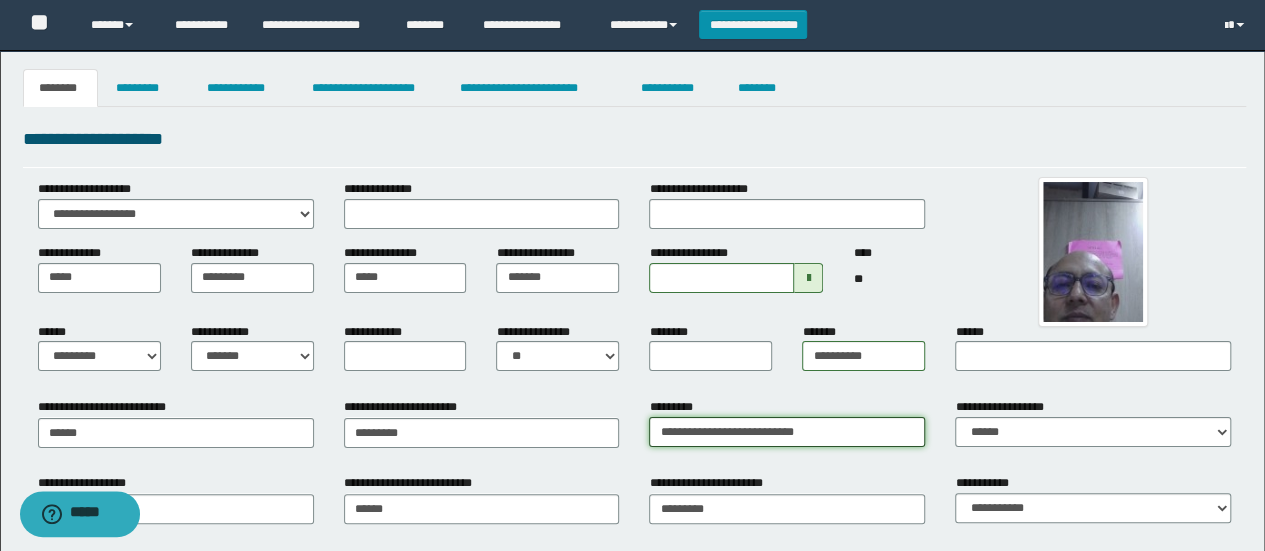 type on "**********" 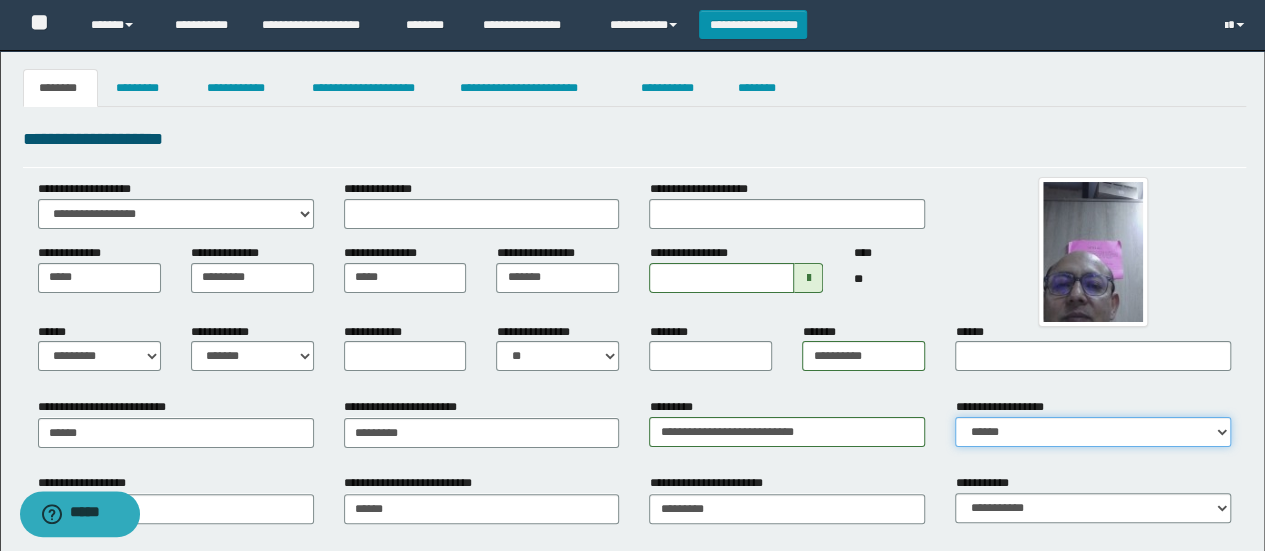 click on "**********" at bounding box center [1093, 432] 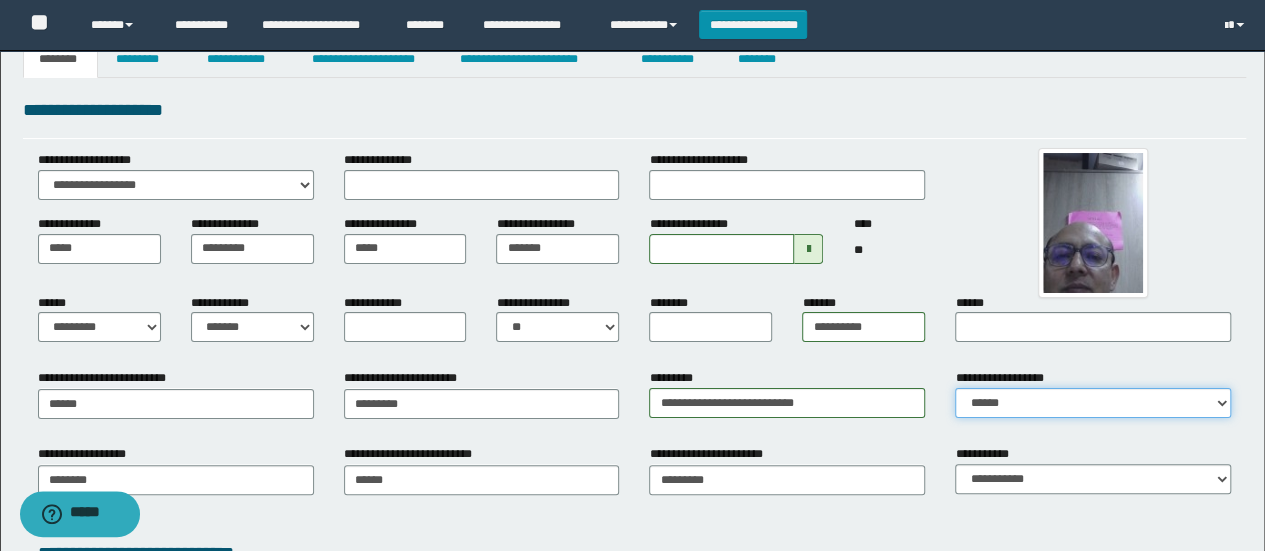 scroll, scrollTop: 93, scrollLeft: 0, axis: vertical 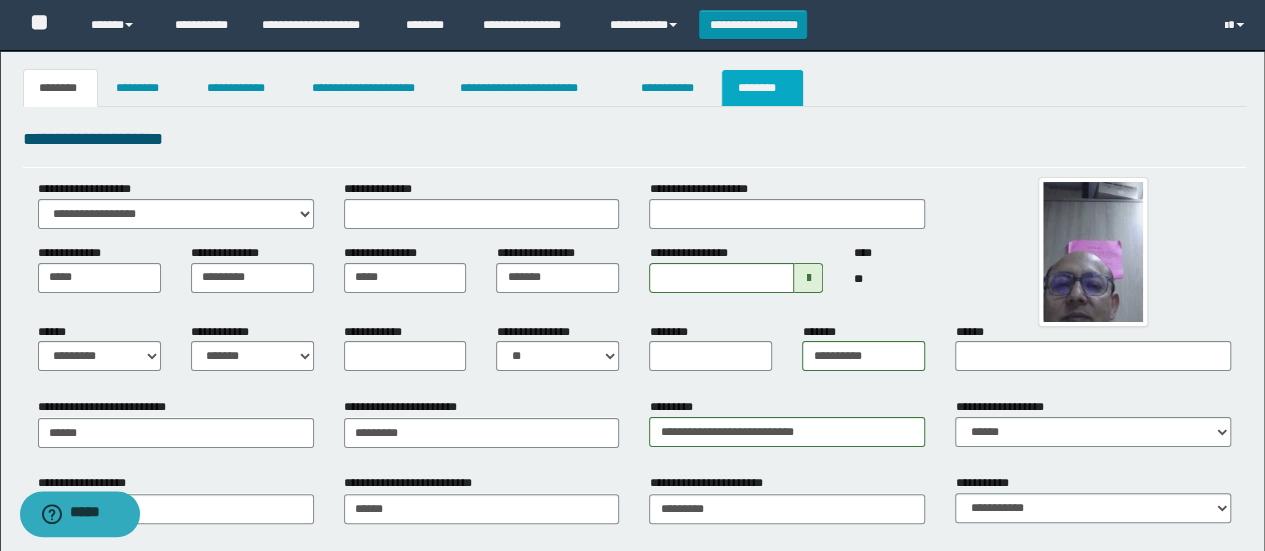 click on "********" at bounding box center [762, 88] 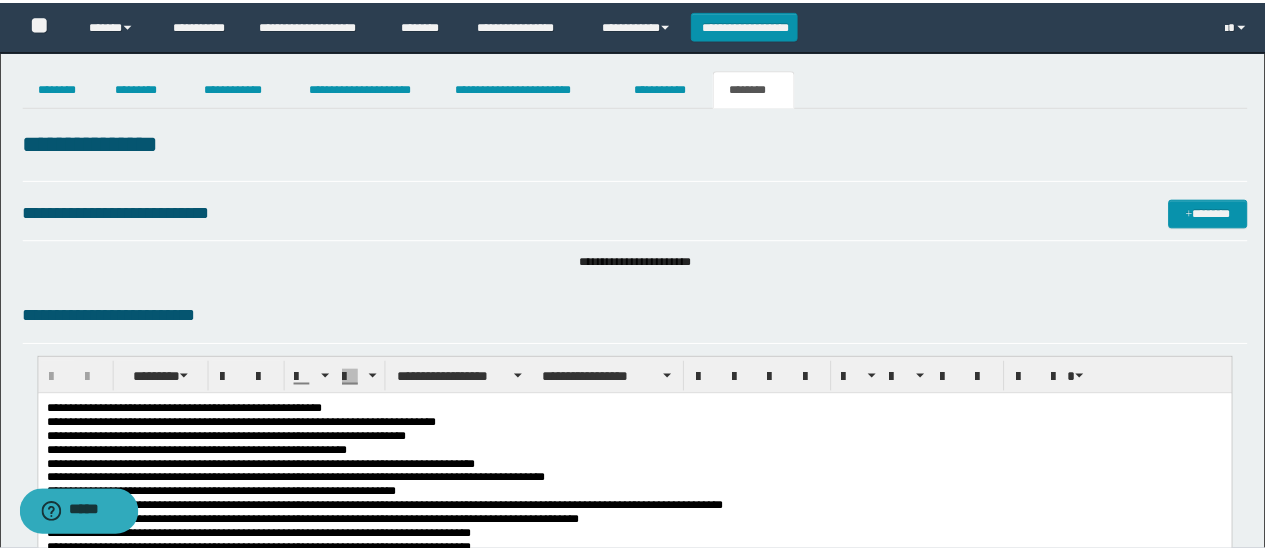 scroll, scrollTop: 0, scrollLeft: 0, axis: both 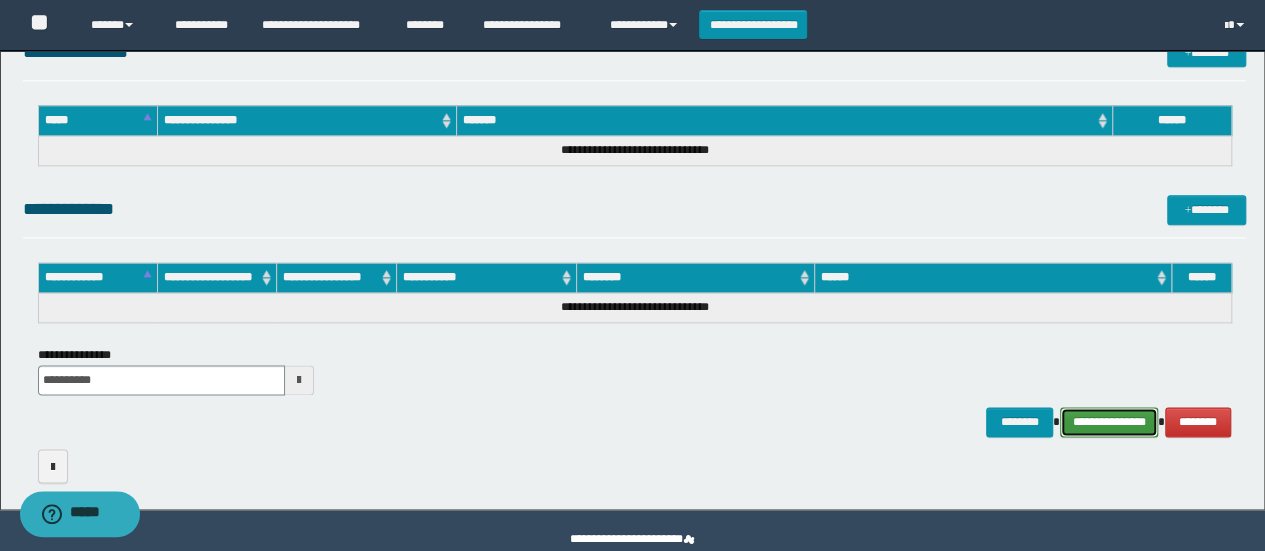 click on "**********" at bounding box center [1109, 421] 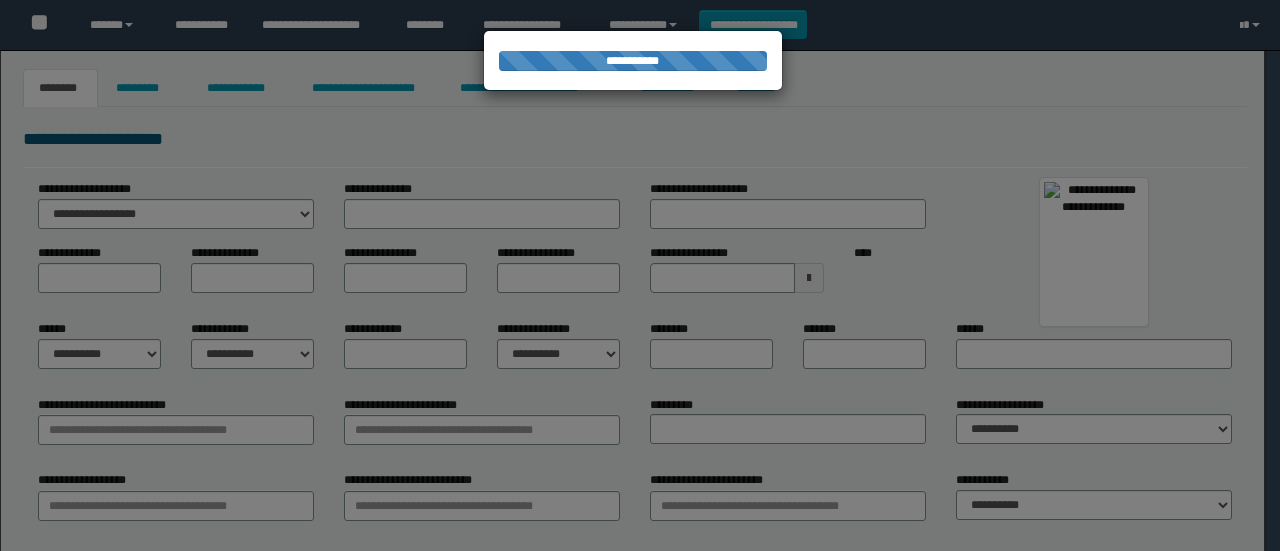 scroll, scrollTop: 0, scrollLeft: 0, axis: both 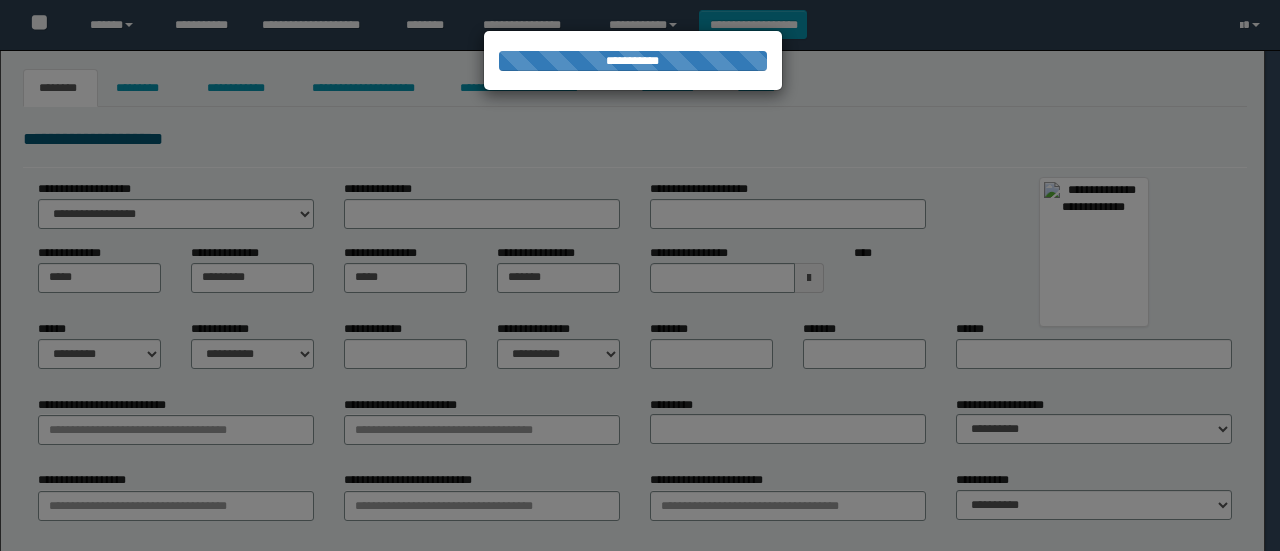 select on "*" 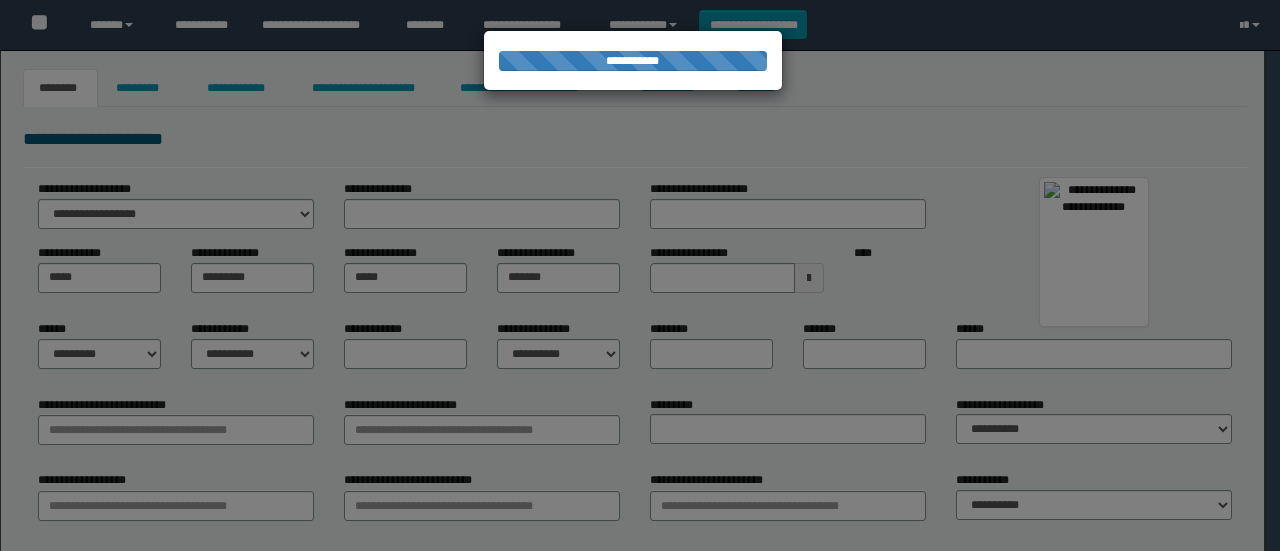 select on "*" 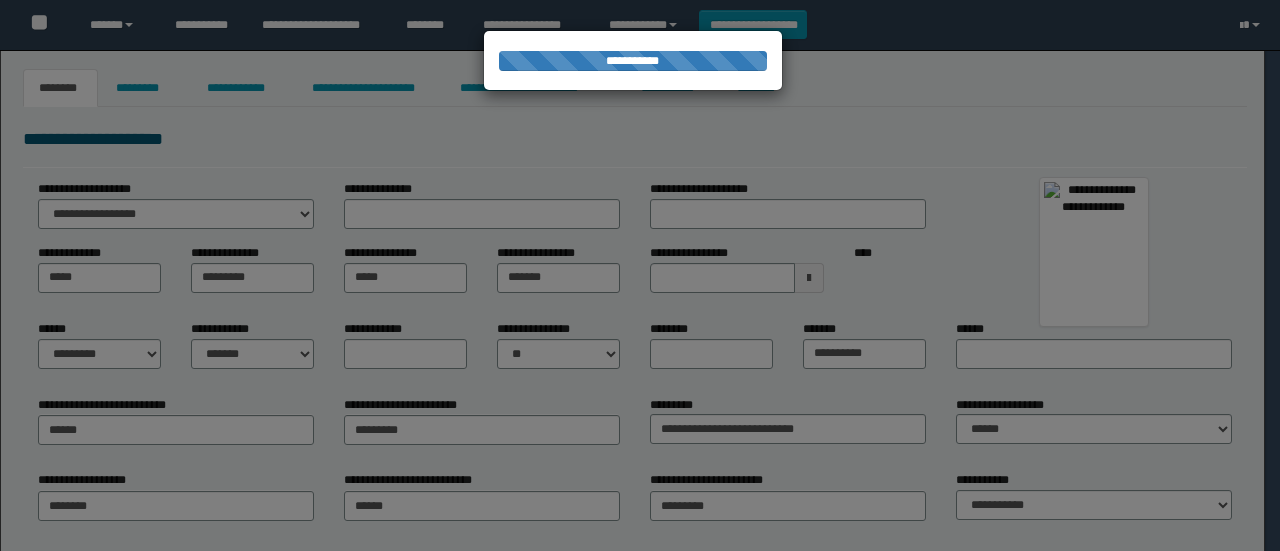 scroll, scrollTop: 0, scrollLeft: 0, axis: both 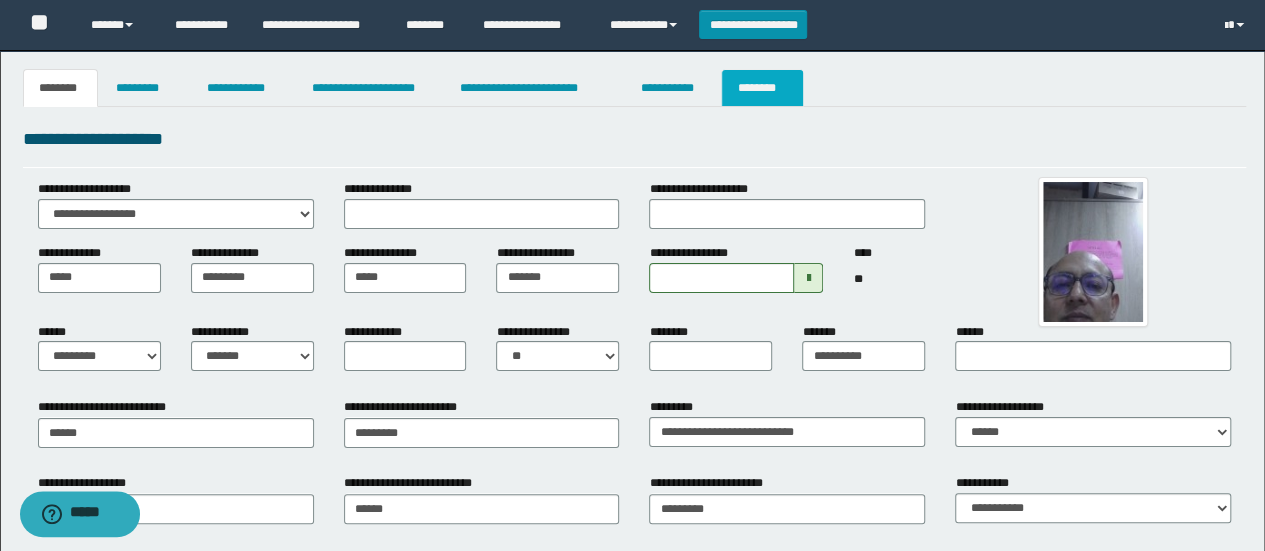 click on "********" at bounding box center [762, 88] 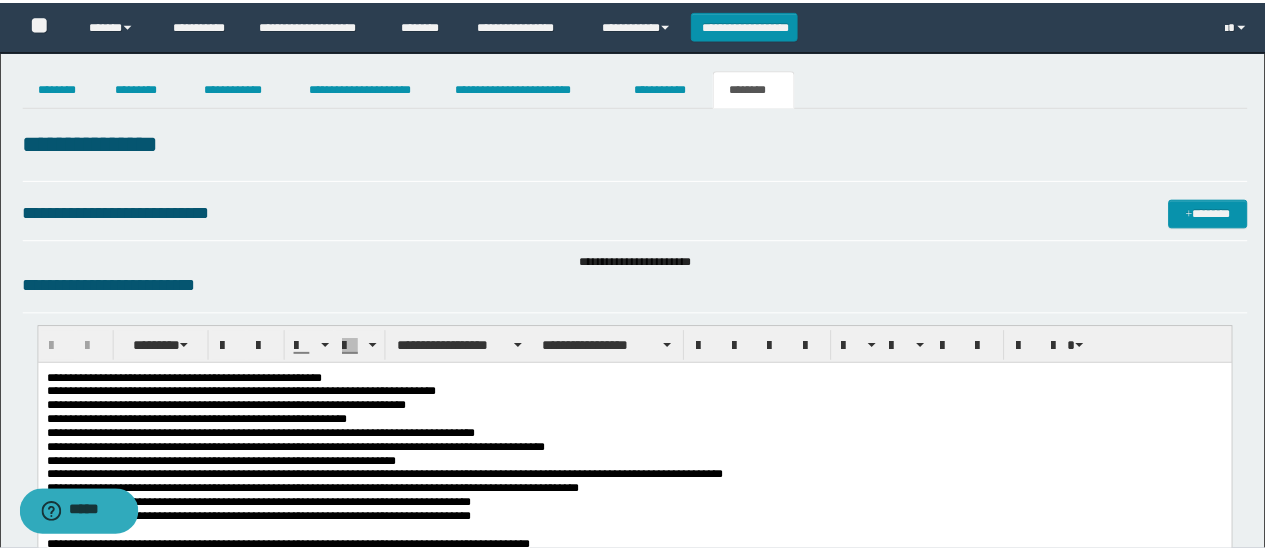 scroll, scrollTop: 0, scrollLeft: 0, axis: both 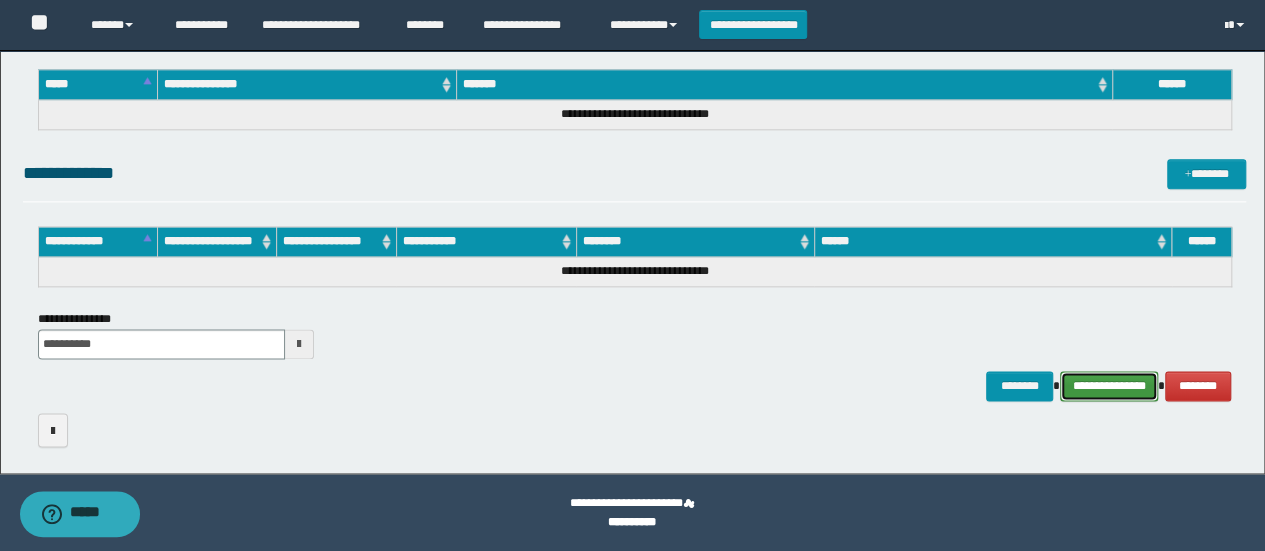click on "**********" at bounding box center (1109, 385) 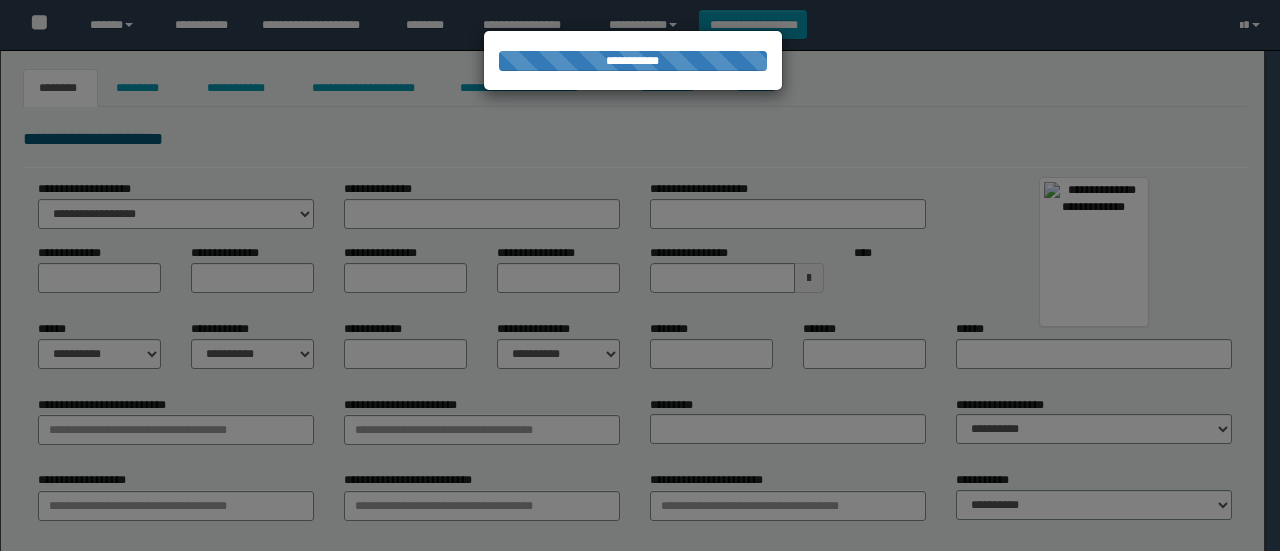 scroll, scrollTop: 0, scrollLeft: 0, axis: both 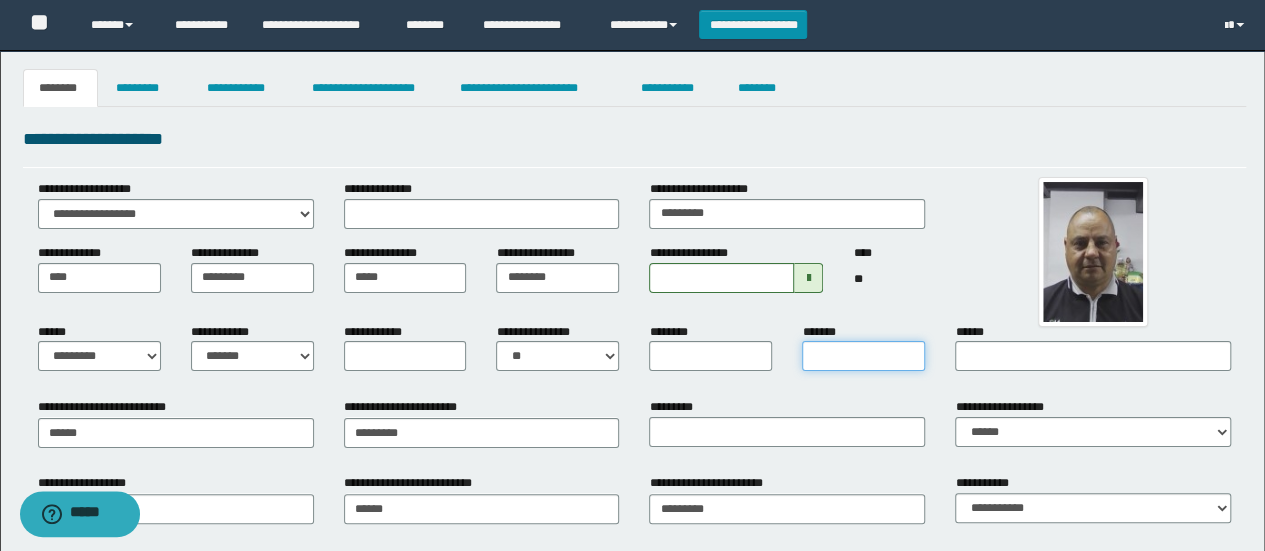 click on "*******" at bounding box center (863, 356) 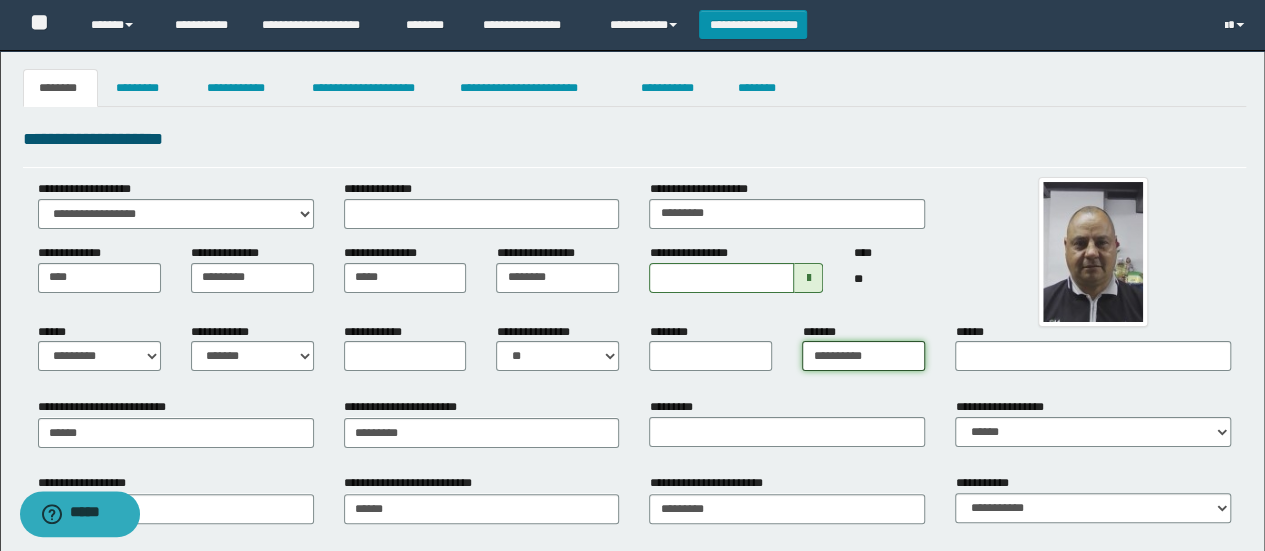 type on "**********" 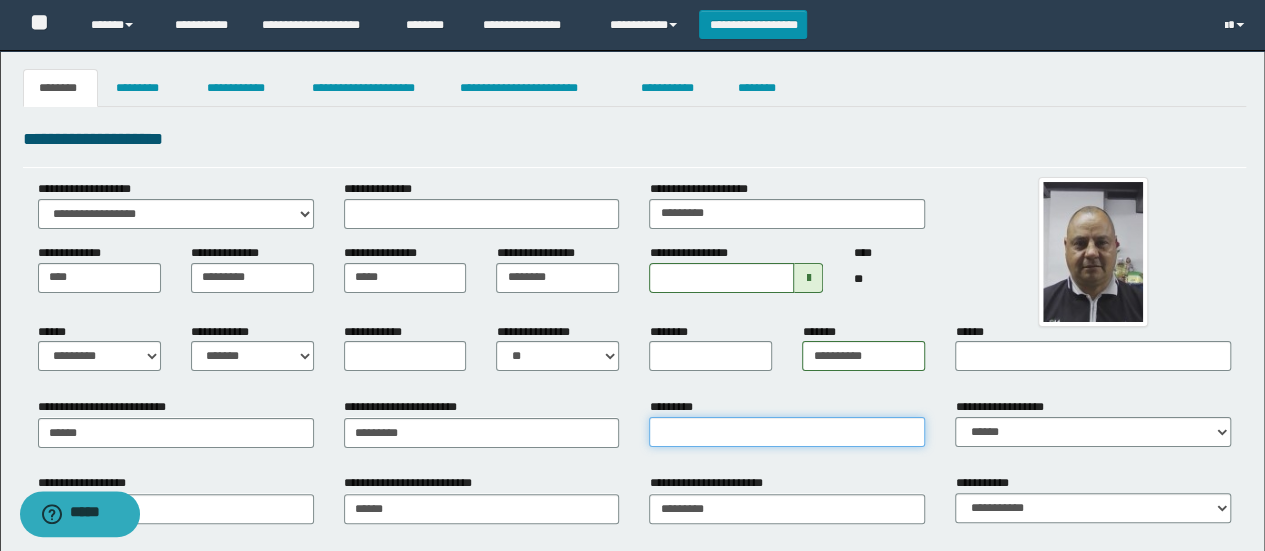 click on "*********" at bounding box center (787, 432) 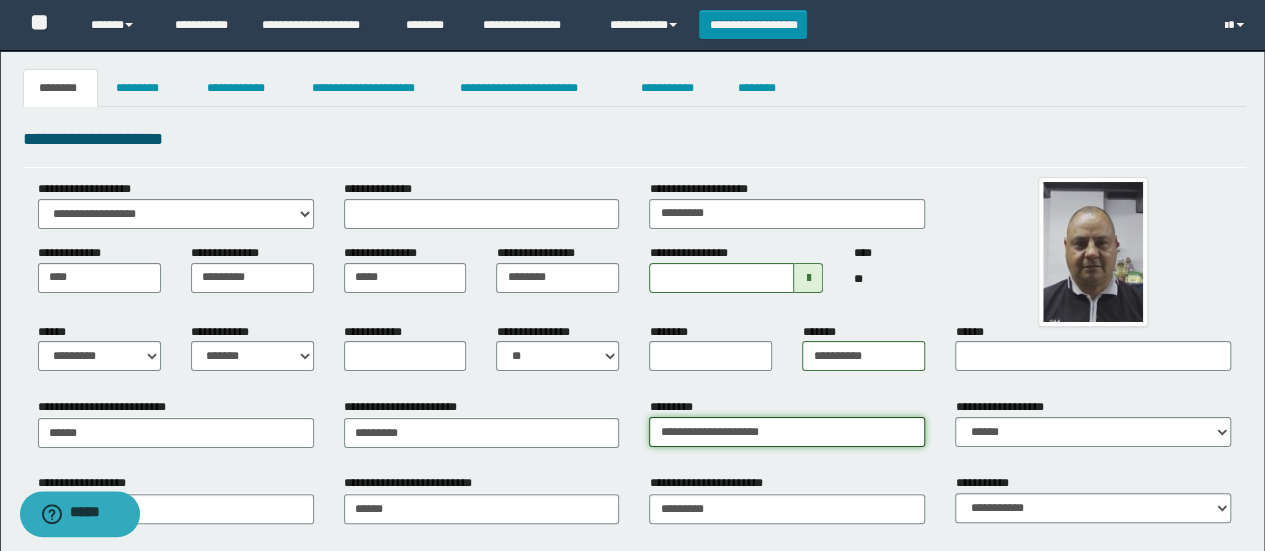 type on "**********" 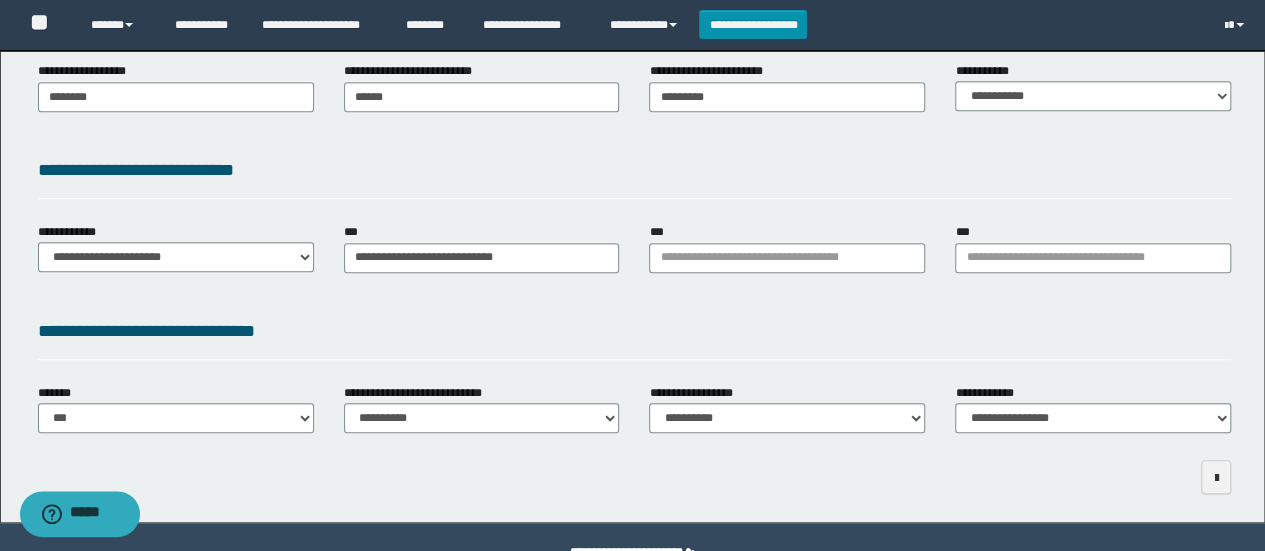 scroll, scrollTop: 462, scrollLeft: 0, axis: vertical 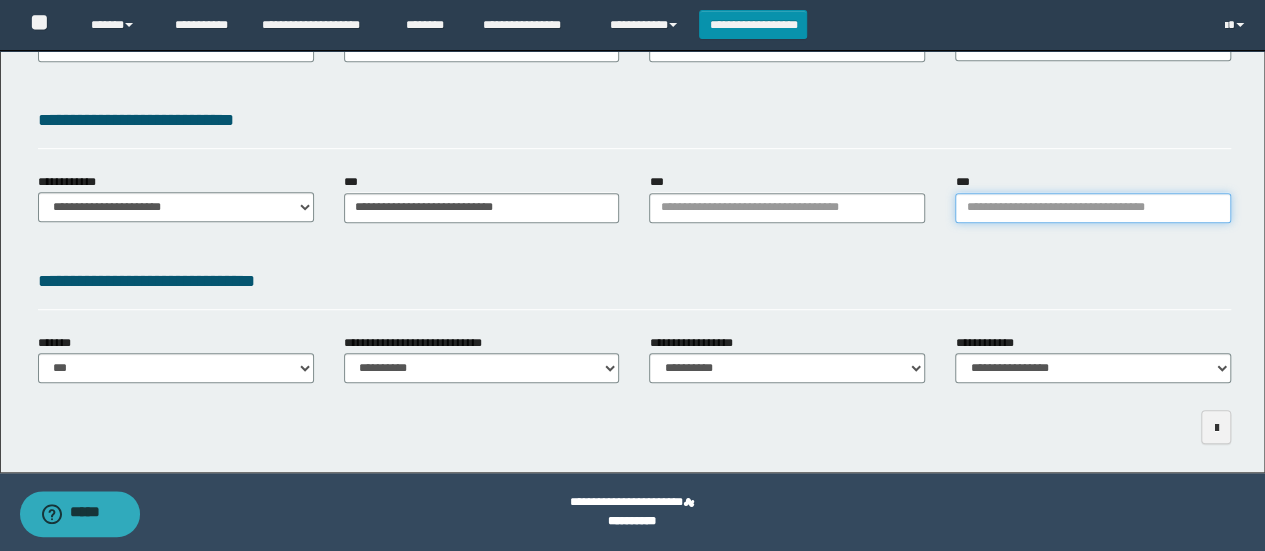 click on "***" at bounding box center [1093, 208] 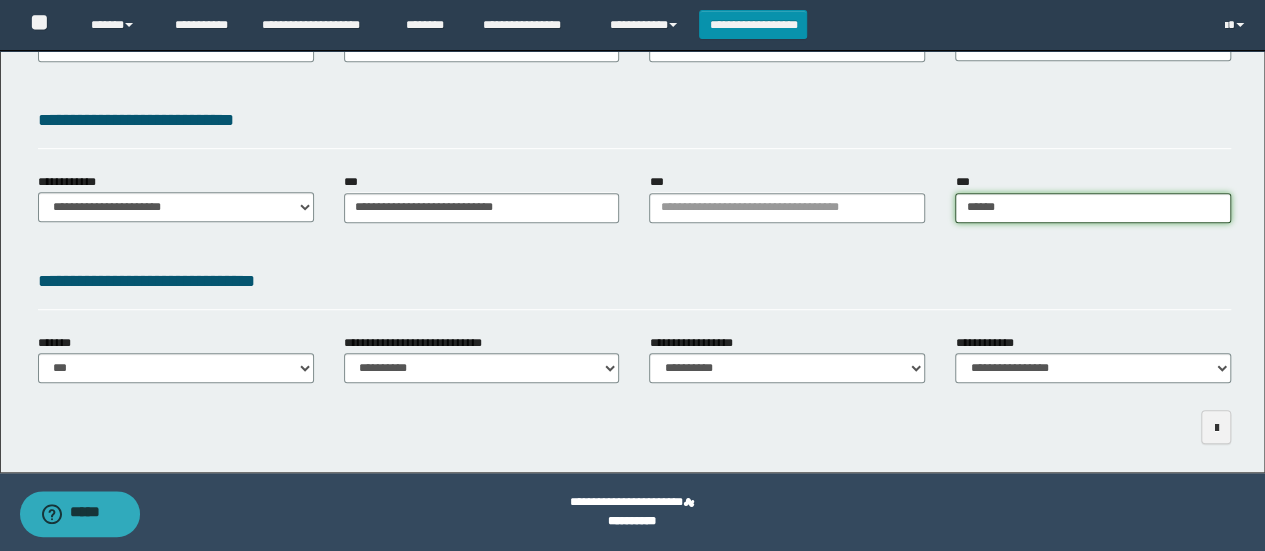 type on "*******" 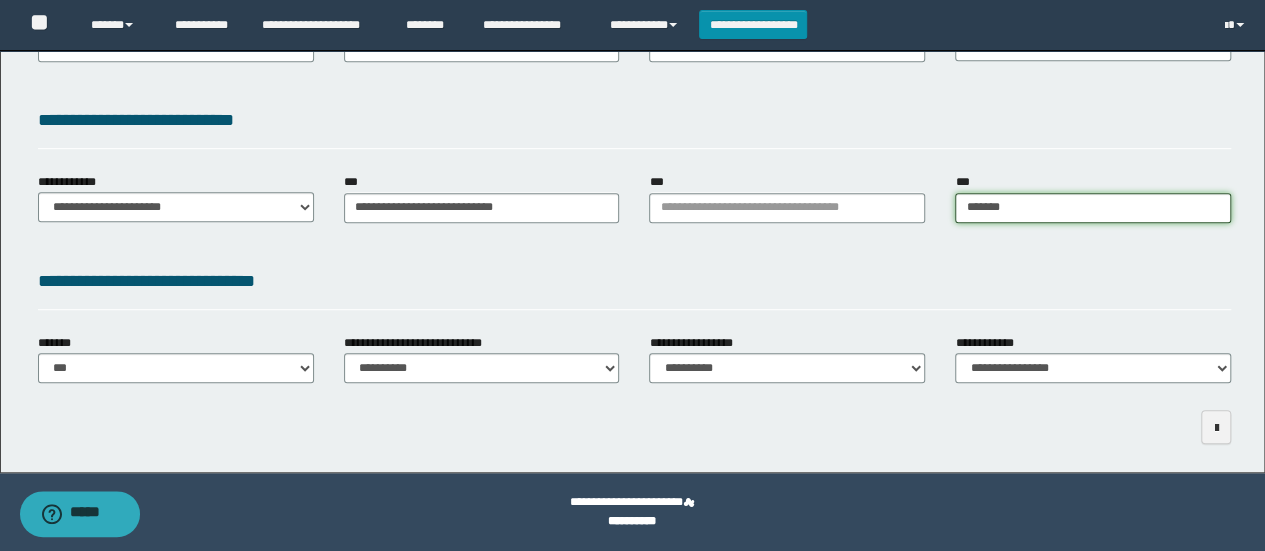 type on "*******" 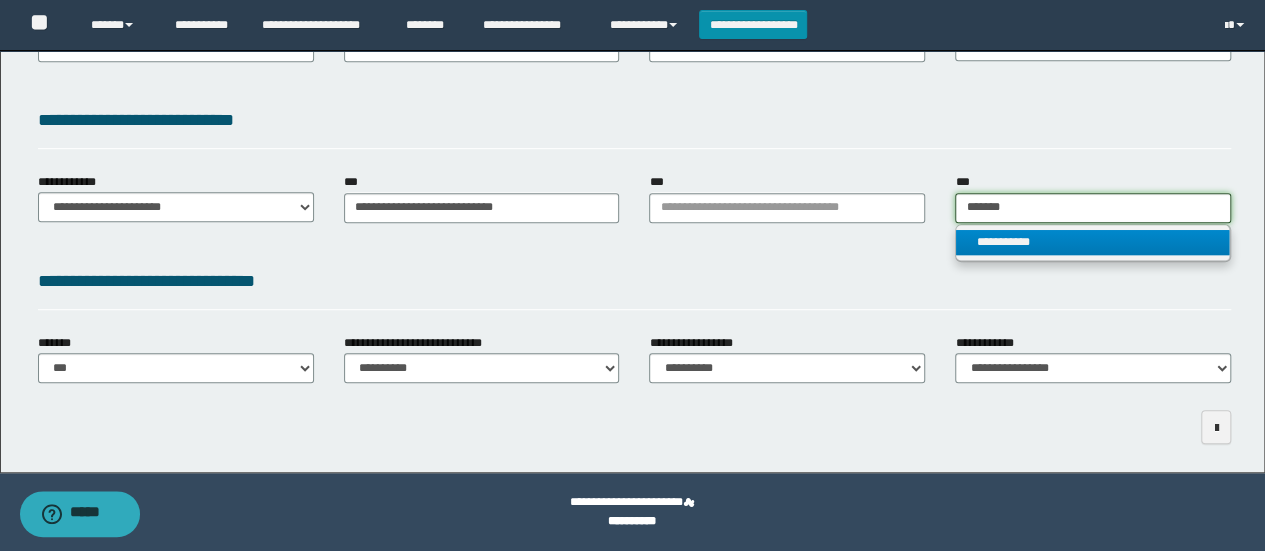type on "*******" 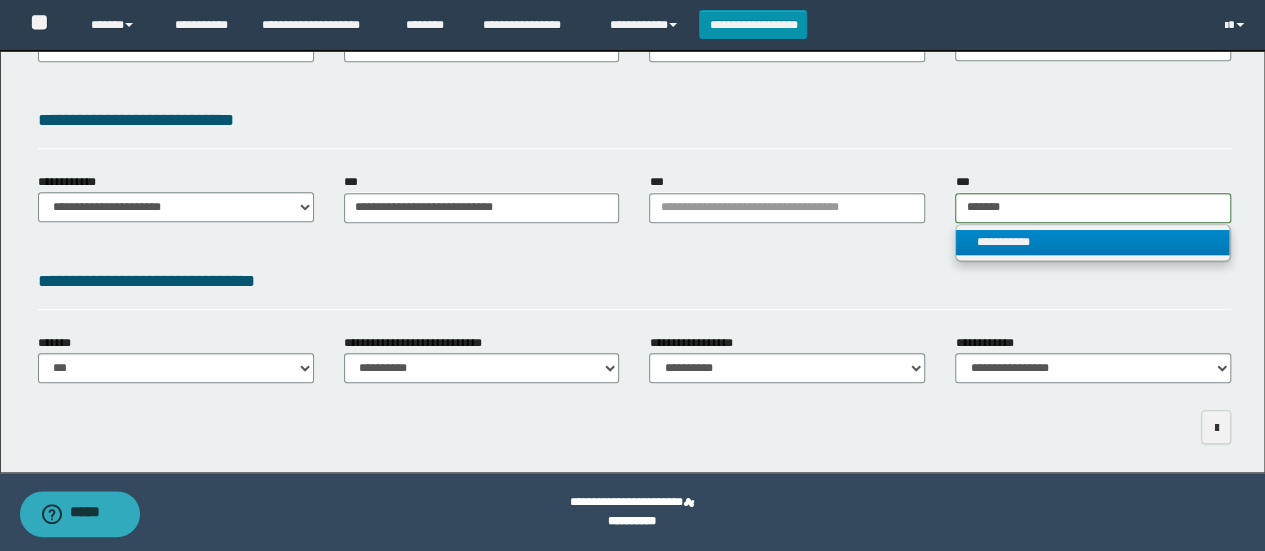 click on "**********" at bounding box center (1092, 242) 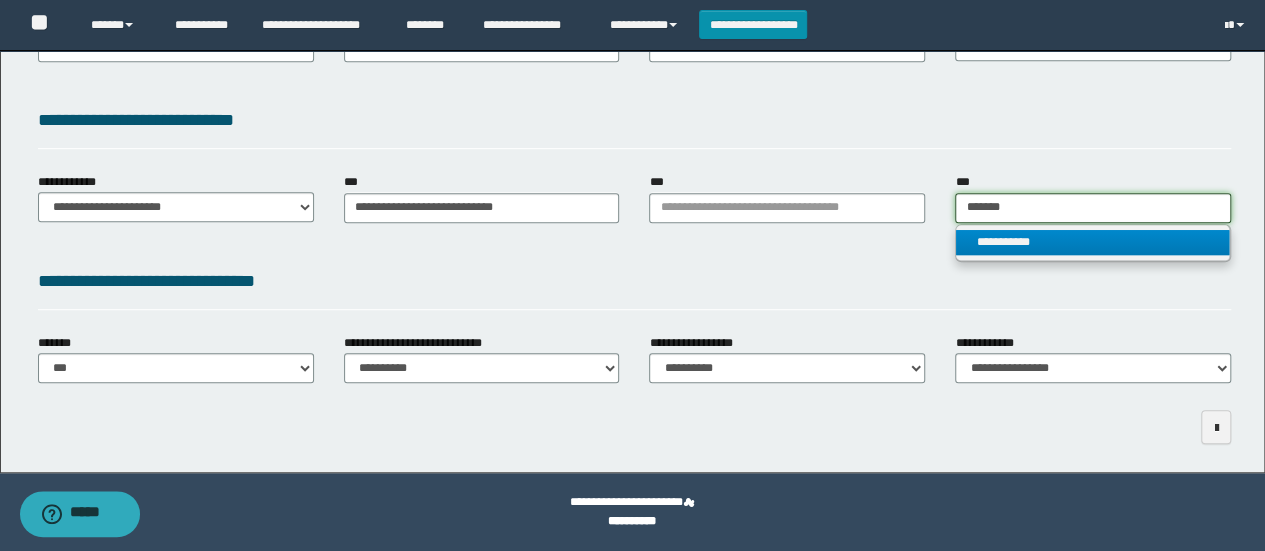 type 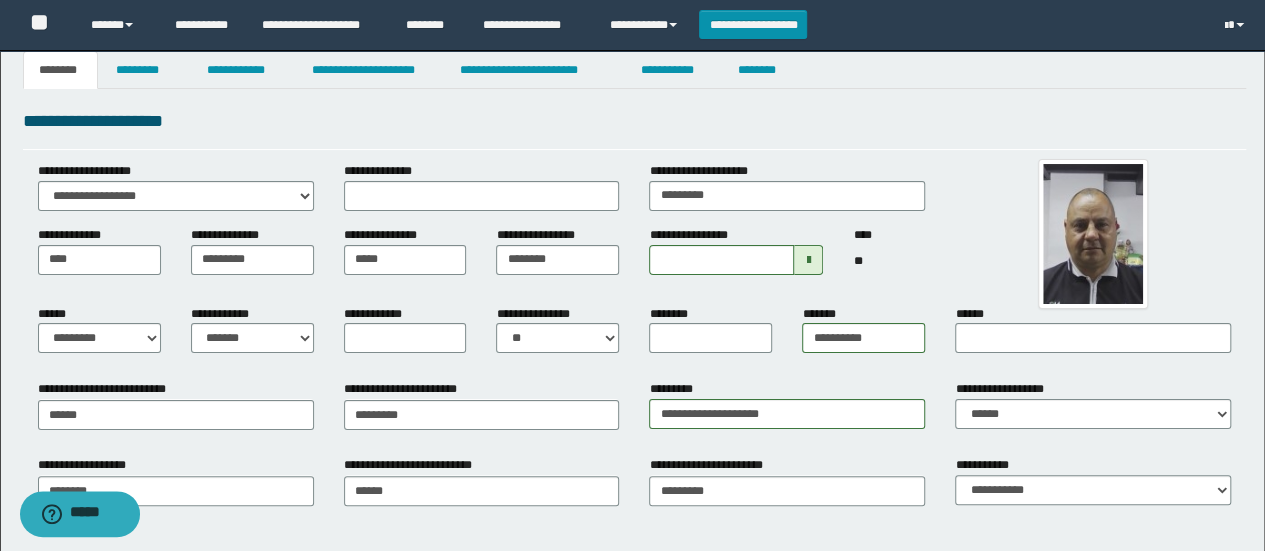 scroll, scrollTop: 4, scrollLeft: 0, axis: vertical 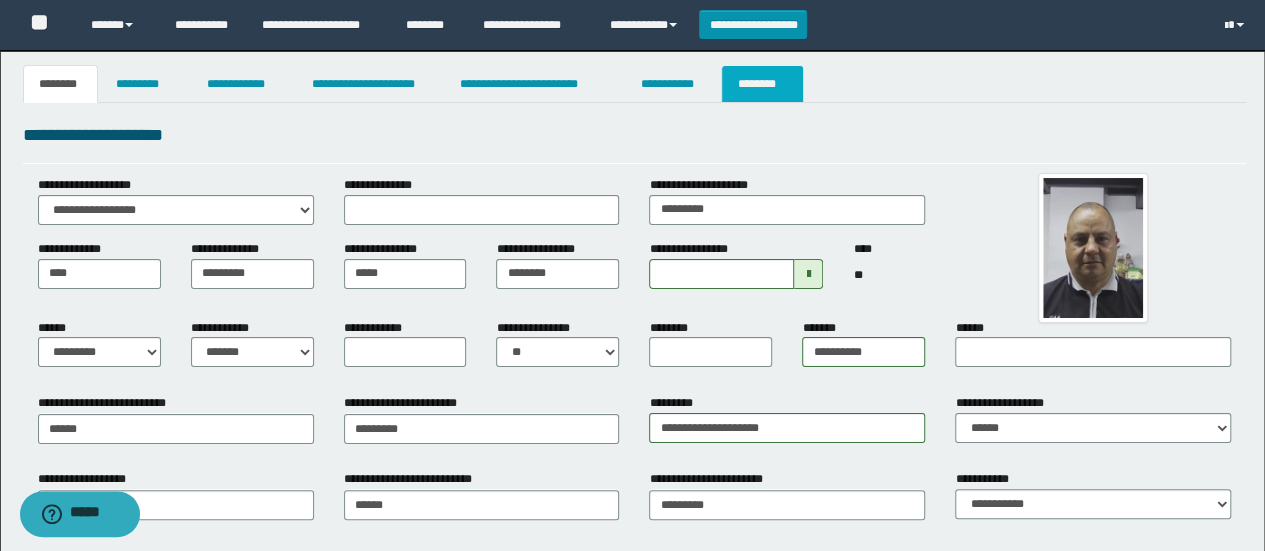 click on "********" at bounding box center (762, 84) 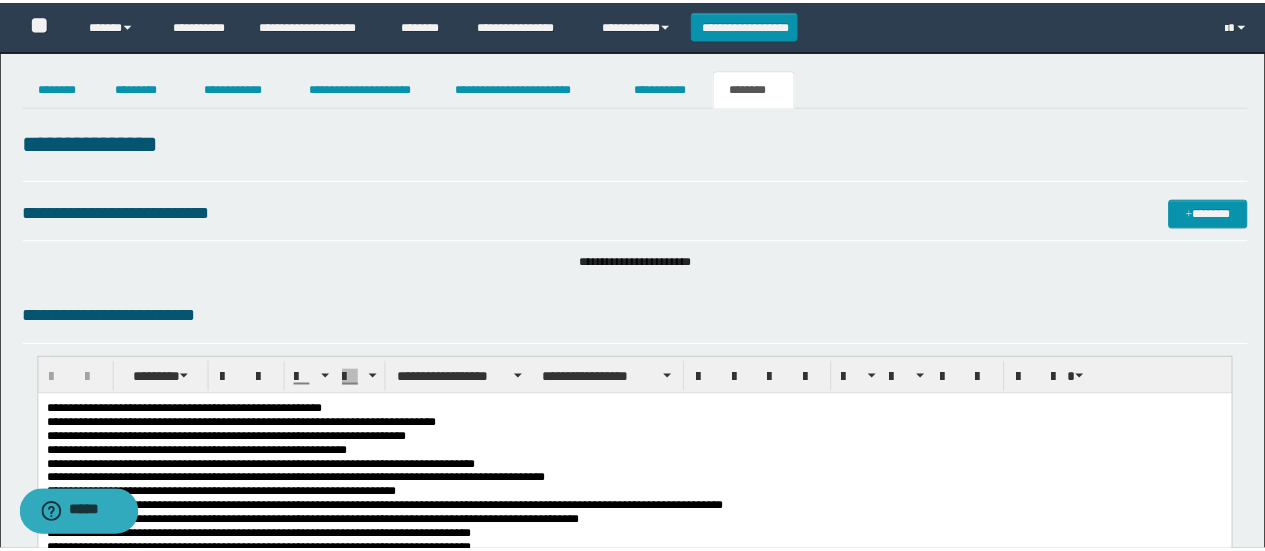 scroll, scrollTop: 0, scrollLeft: 0, axis: both 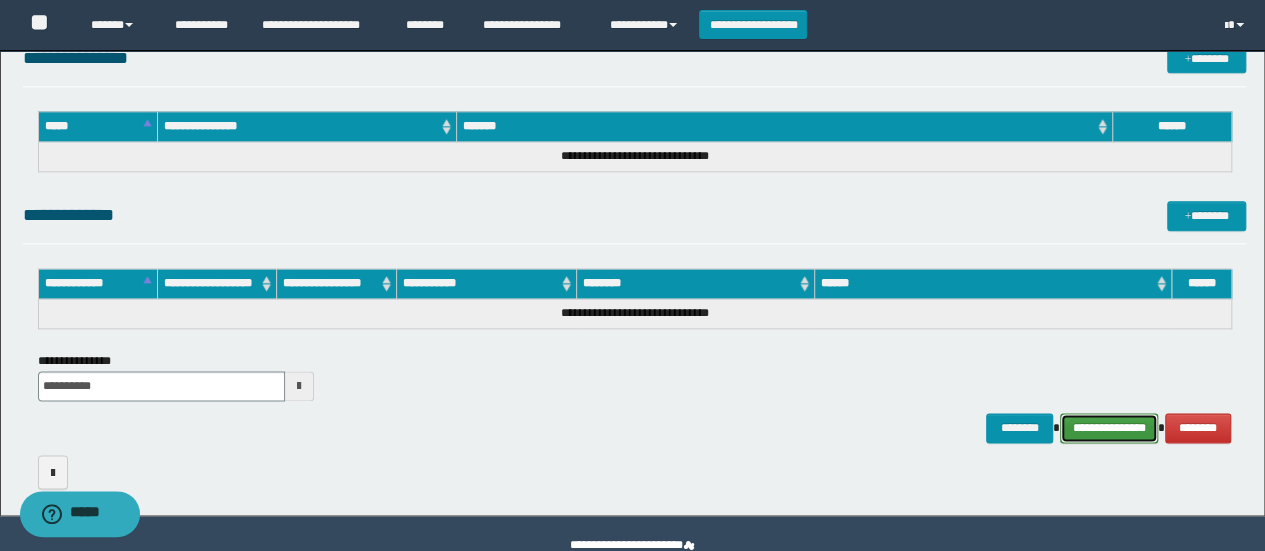 click on "**********" at bounding box center (1109, 427) 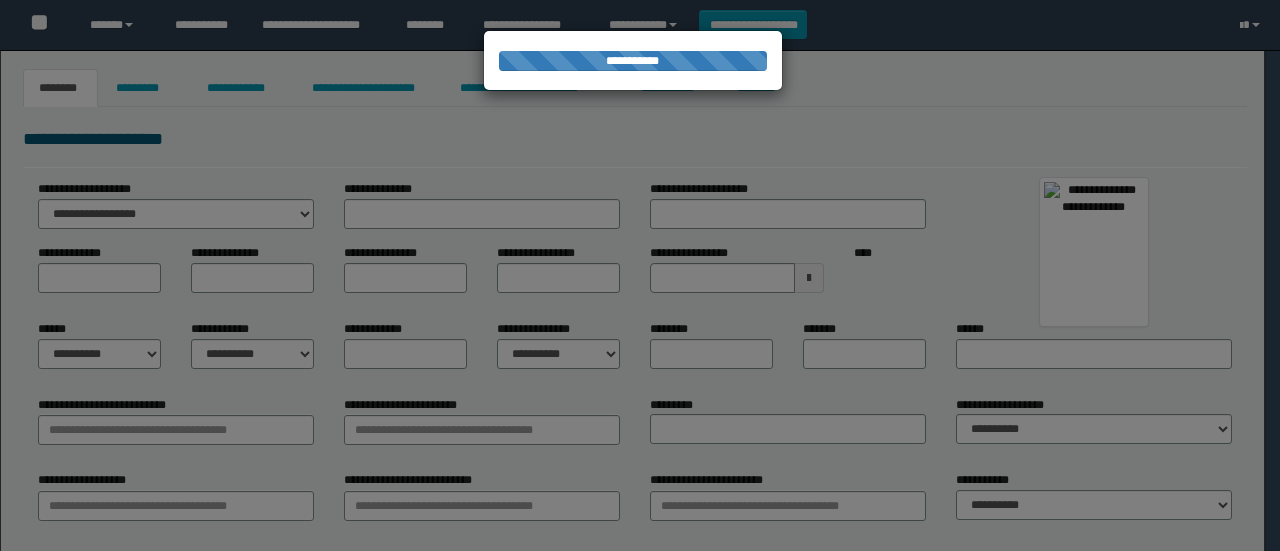 scroll, scrollTop: 0, scrollLeft: 0, axis: both 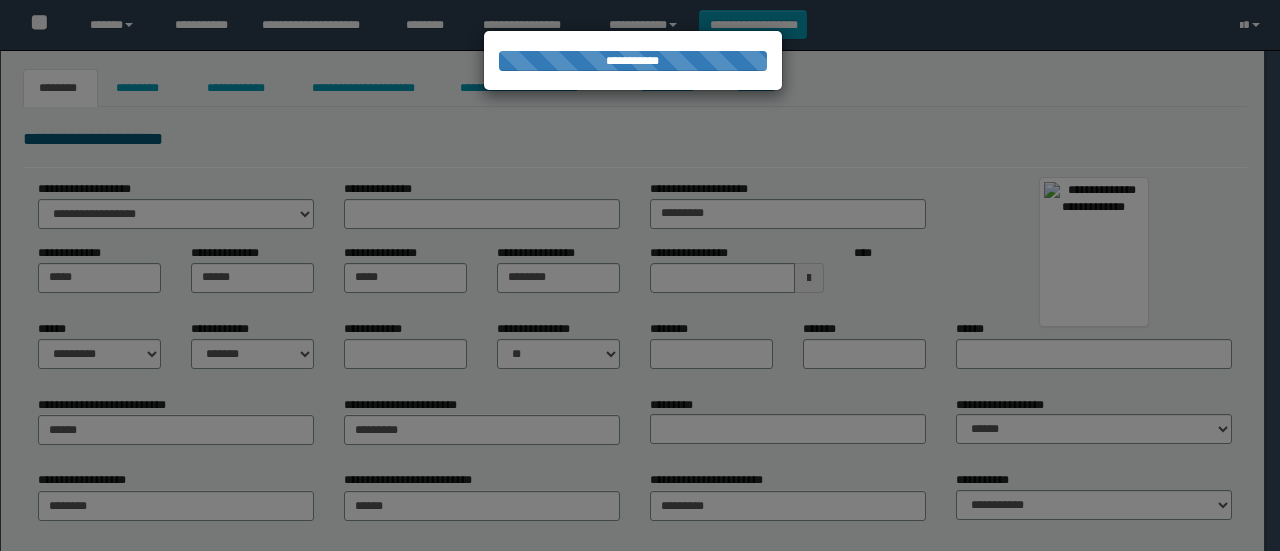select on "**" 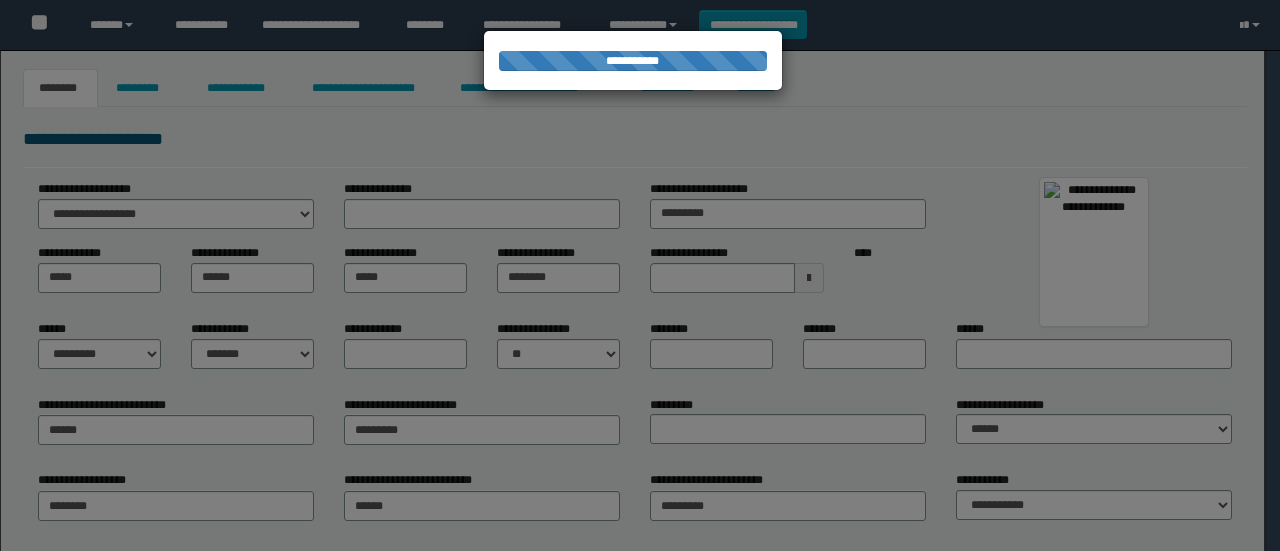 type on "**********" 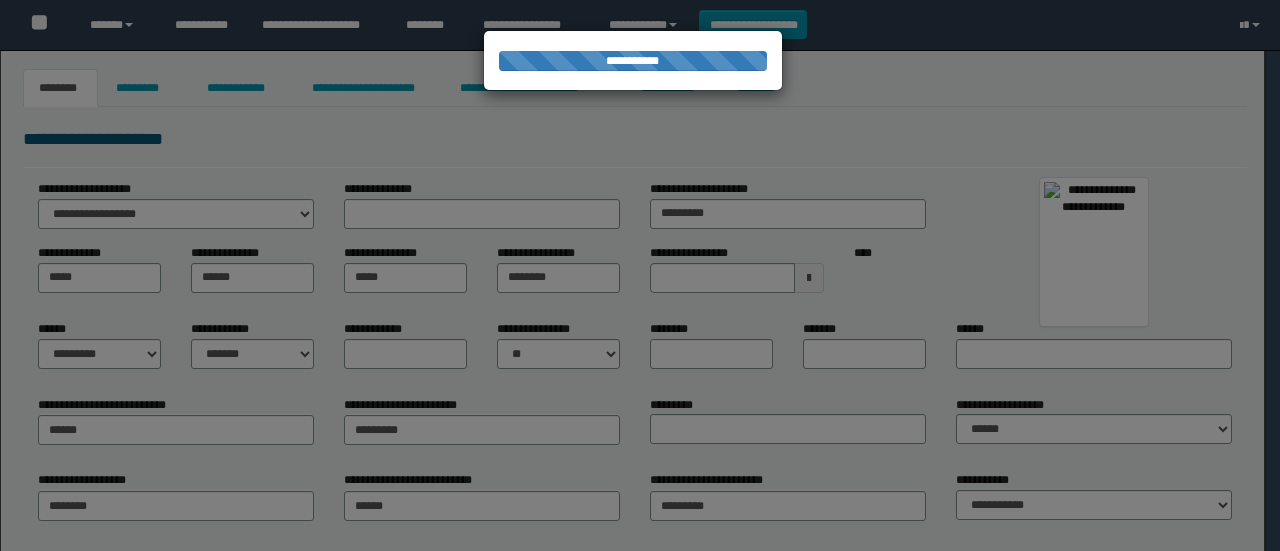 select on "*" 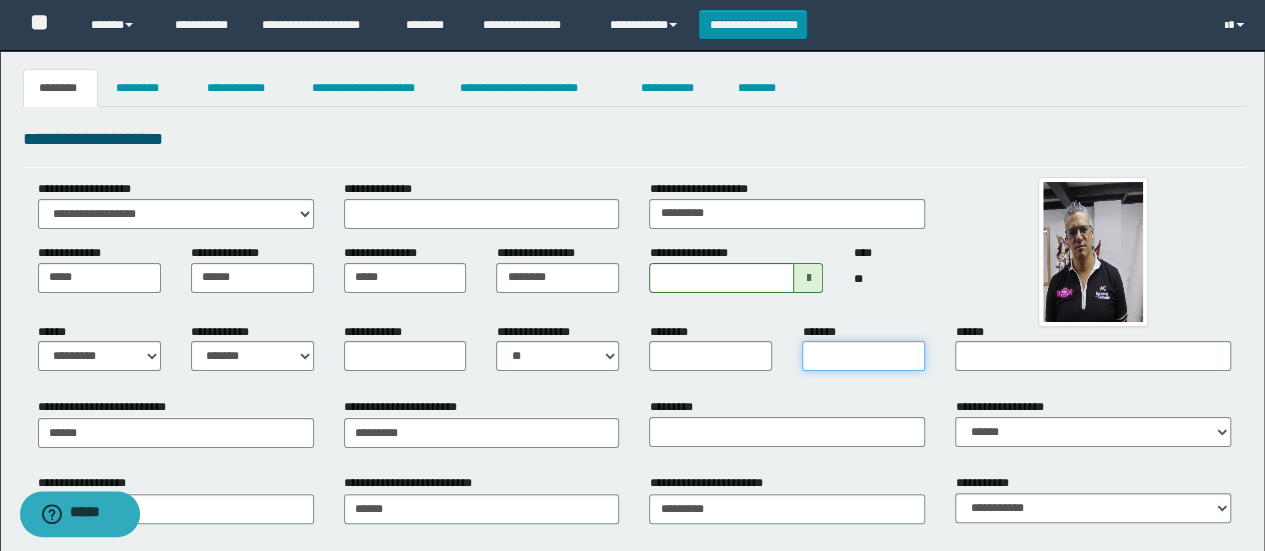 click on "*******" at bounding box center (863, 356) 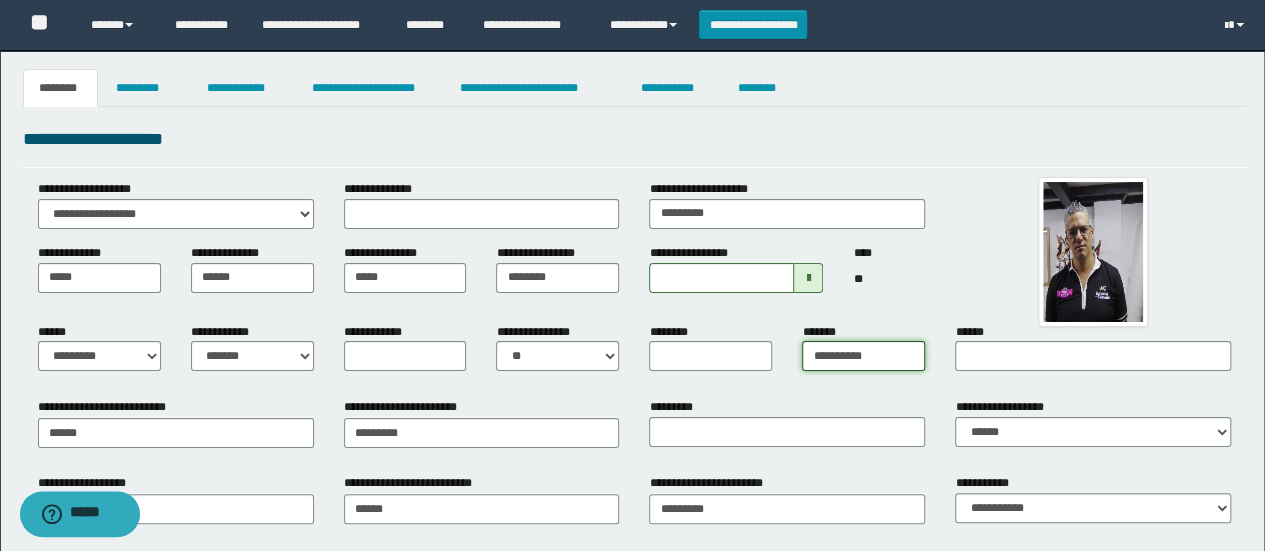 type on "**********" 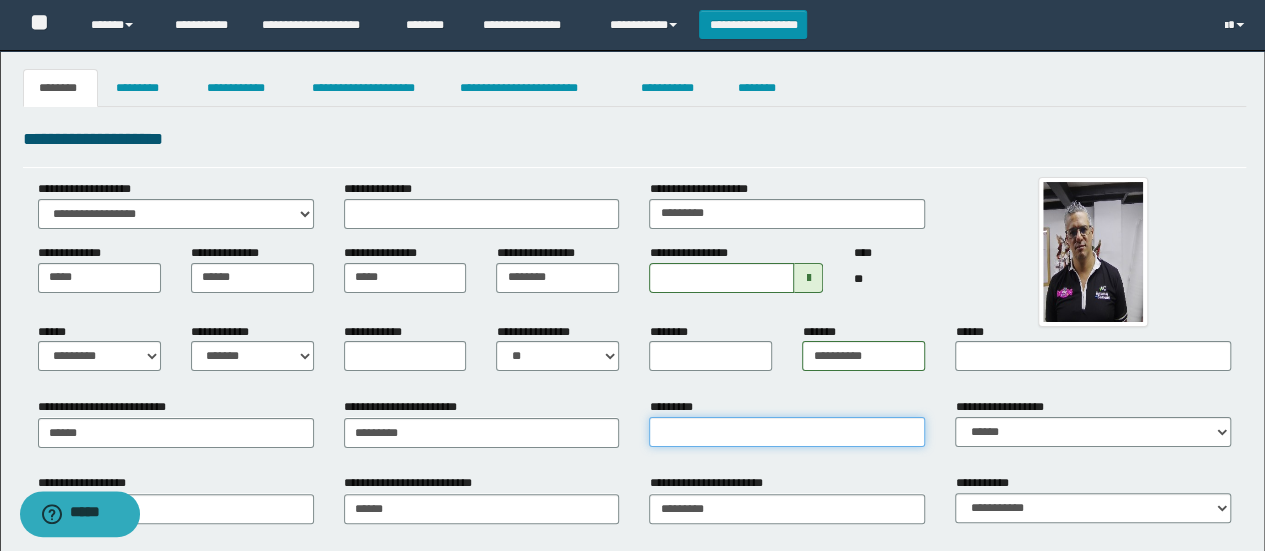 click on "*********" at bounding box center [787, 432] 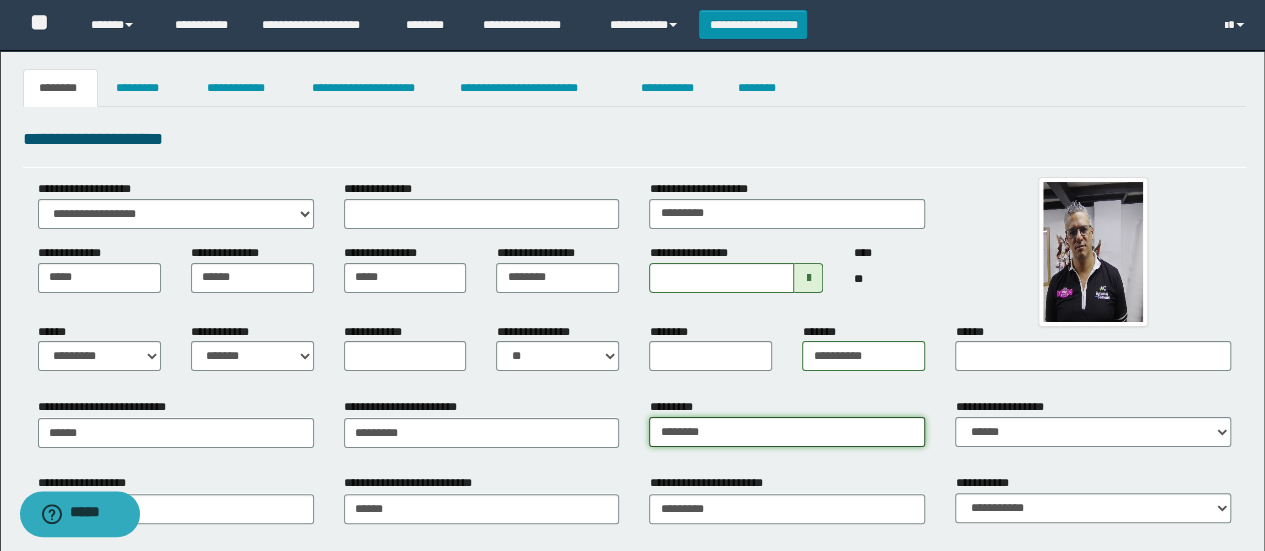 type on "**********" 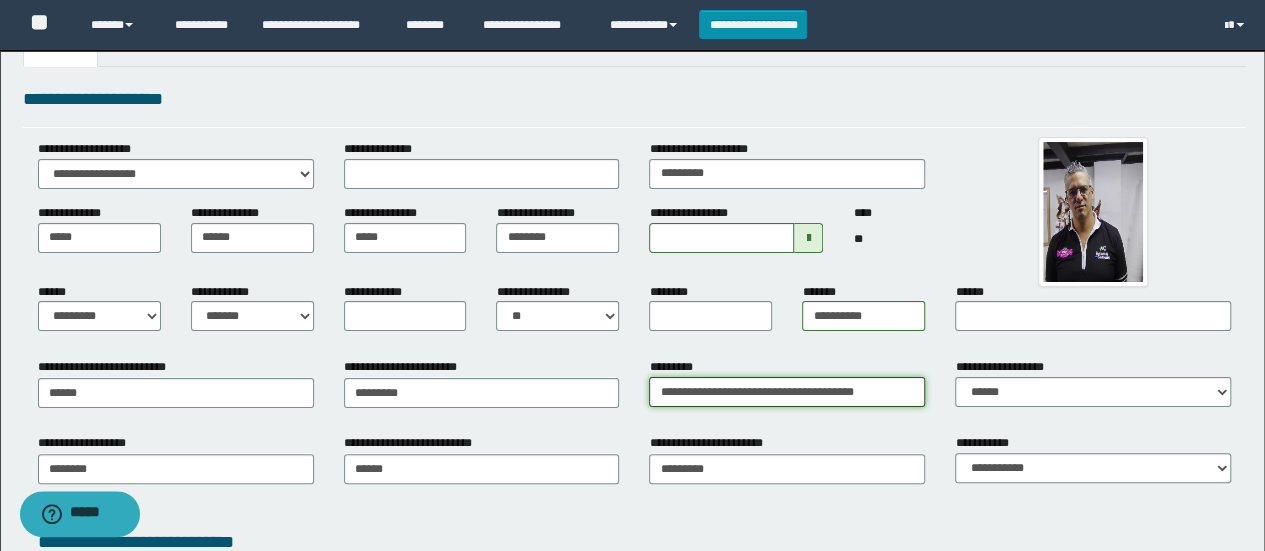scroll, scrollTop: 120, scrollLeft: 0, axis: vertical 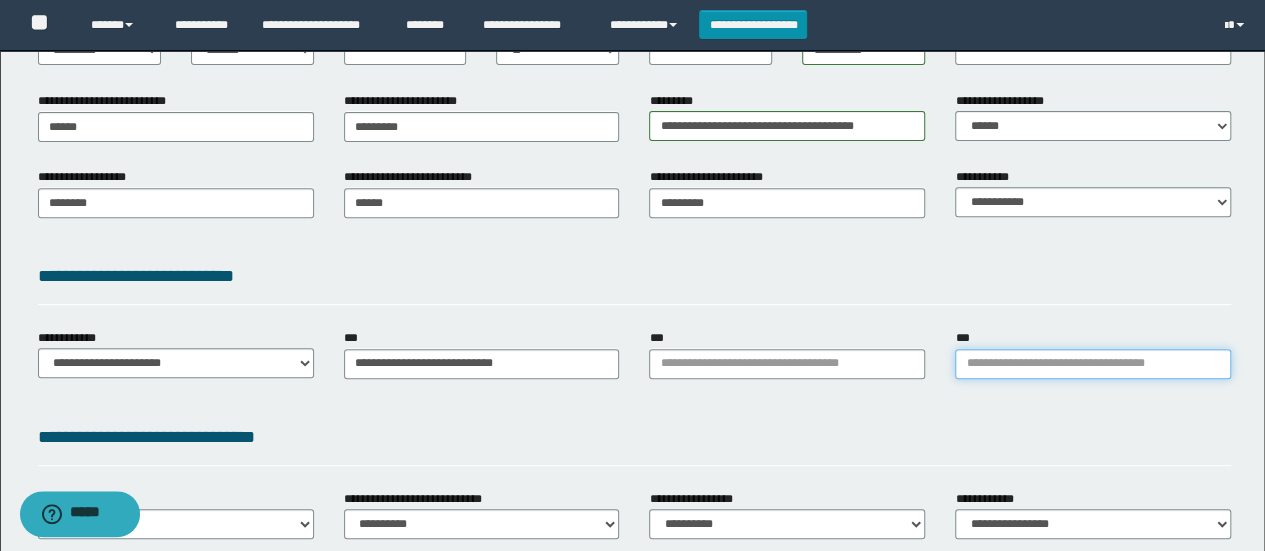 click on "***" at bounding box center (1093, 364) 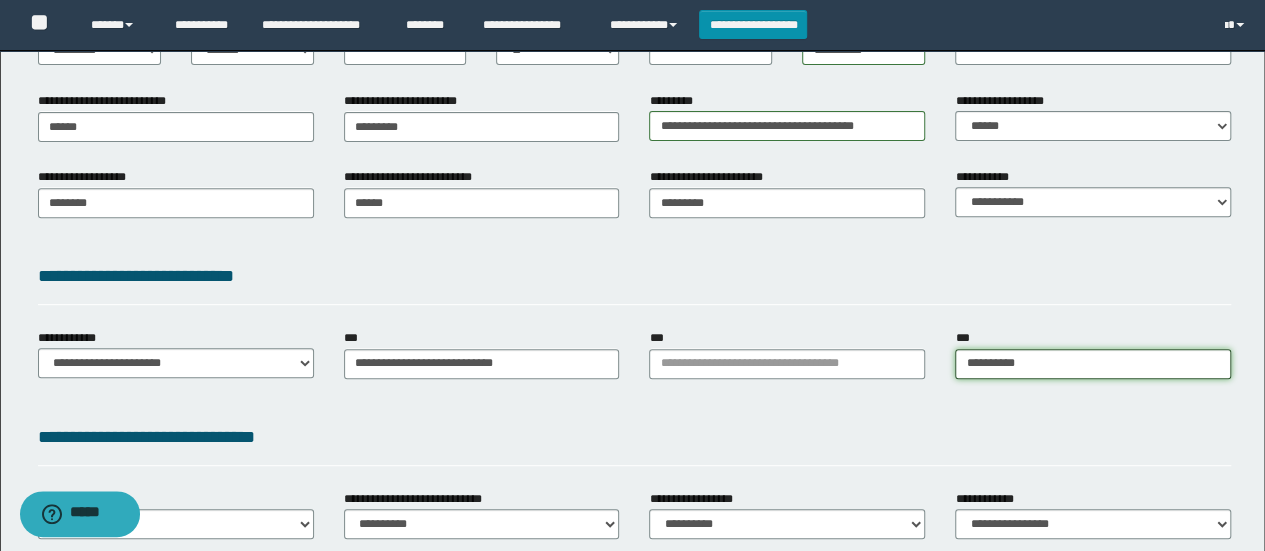 type on "**********" 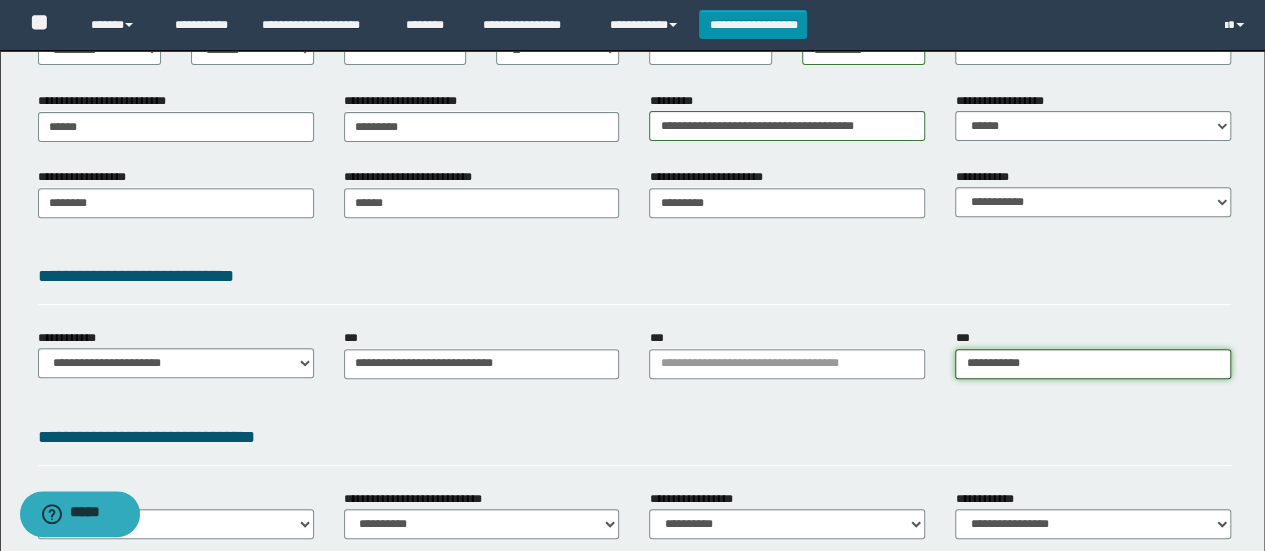 type on "**********" 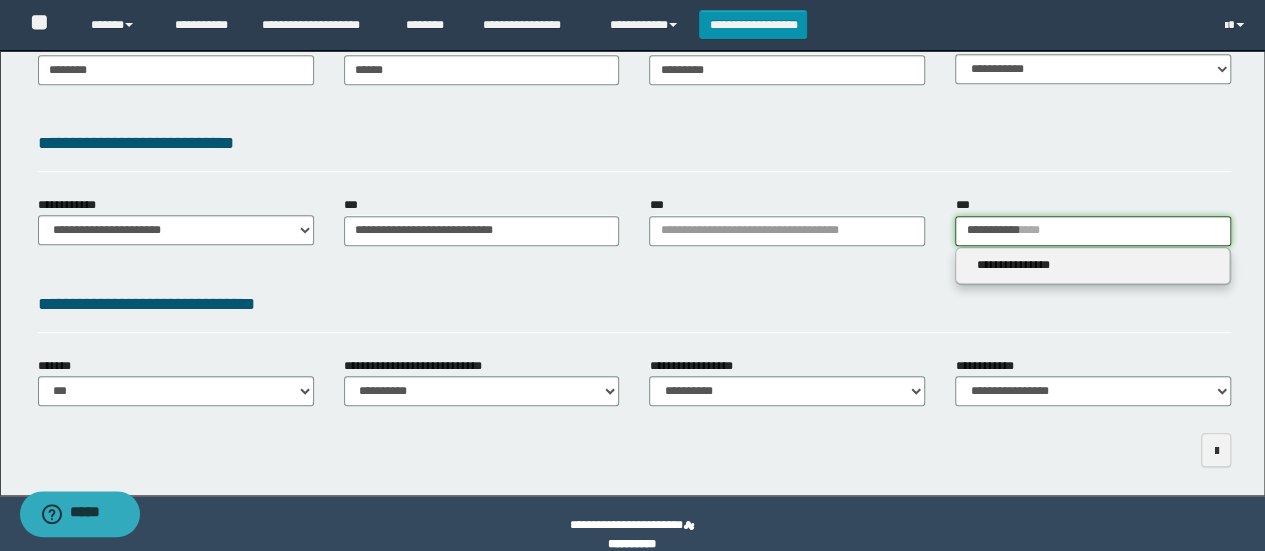 scroll, scrollTop: 452, scrollLeft: 0, axis: vertical 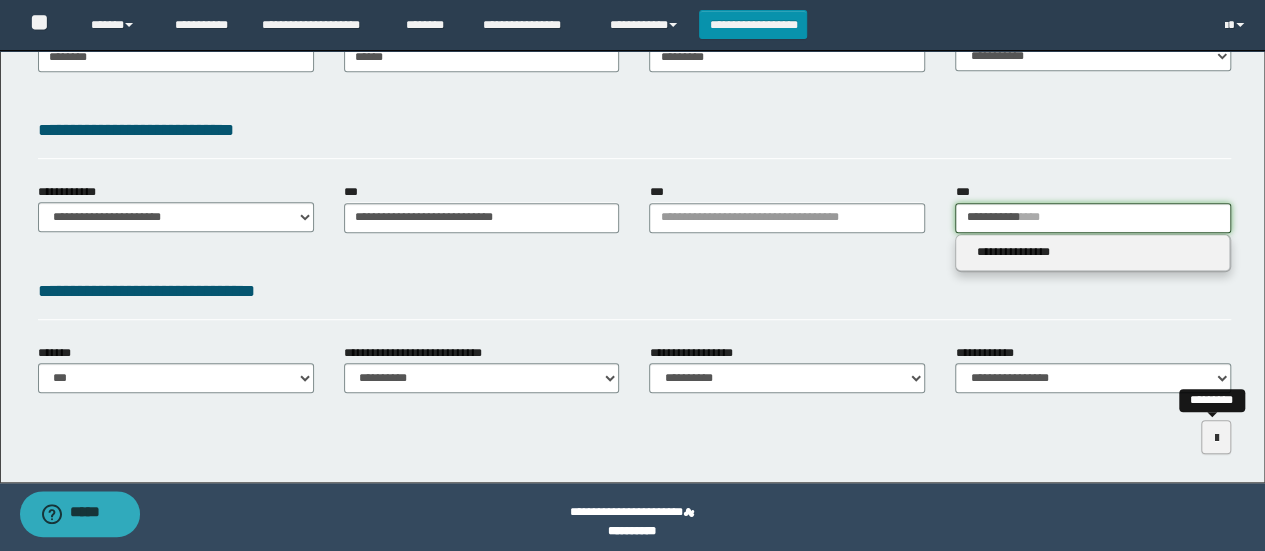 type on "**********" 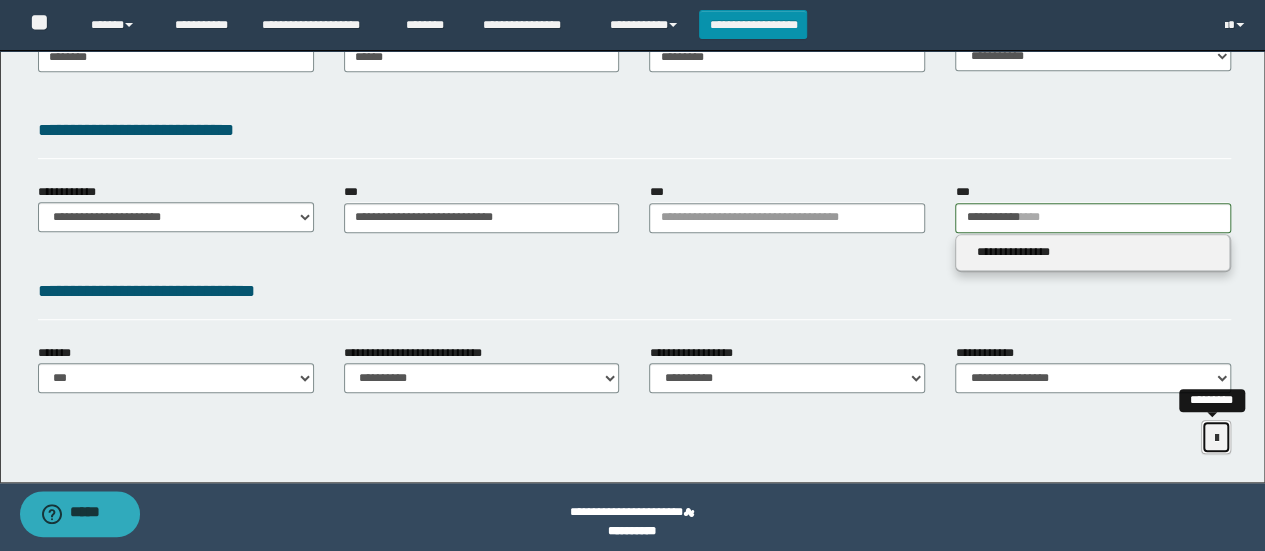 type 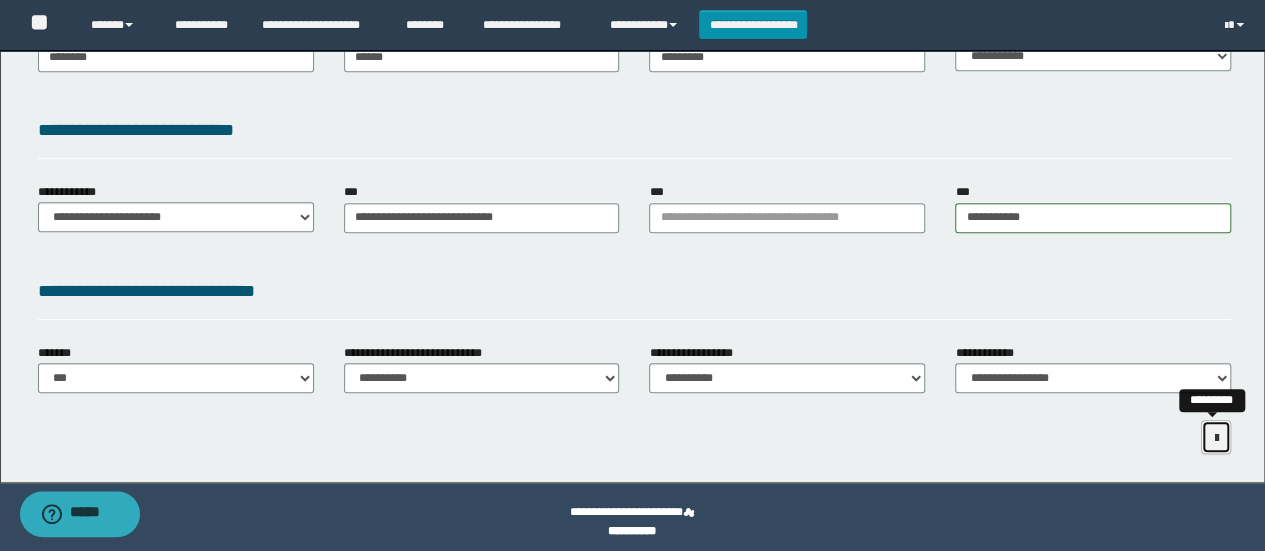 click at bounding box center (1216, 438) 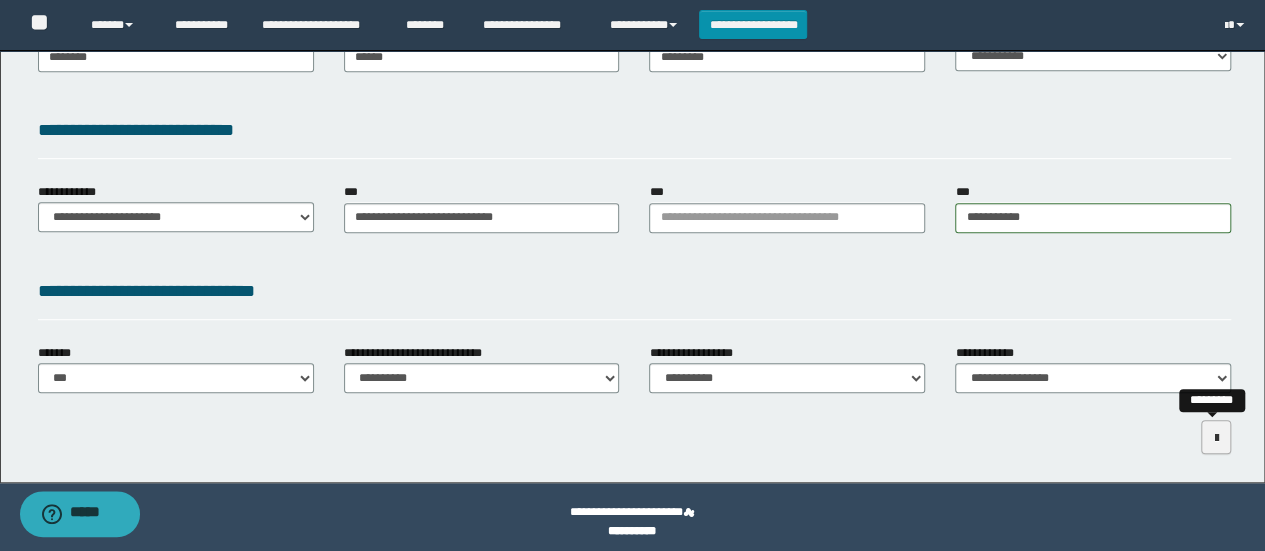 scroll, scrollTop: 392, scrollLeft: 0, axis: vertical 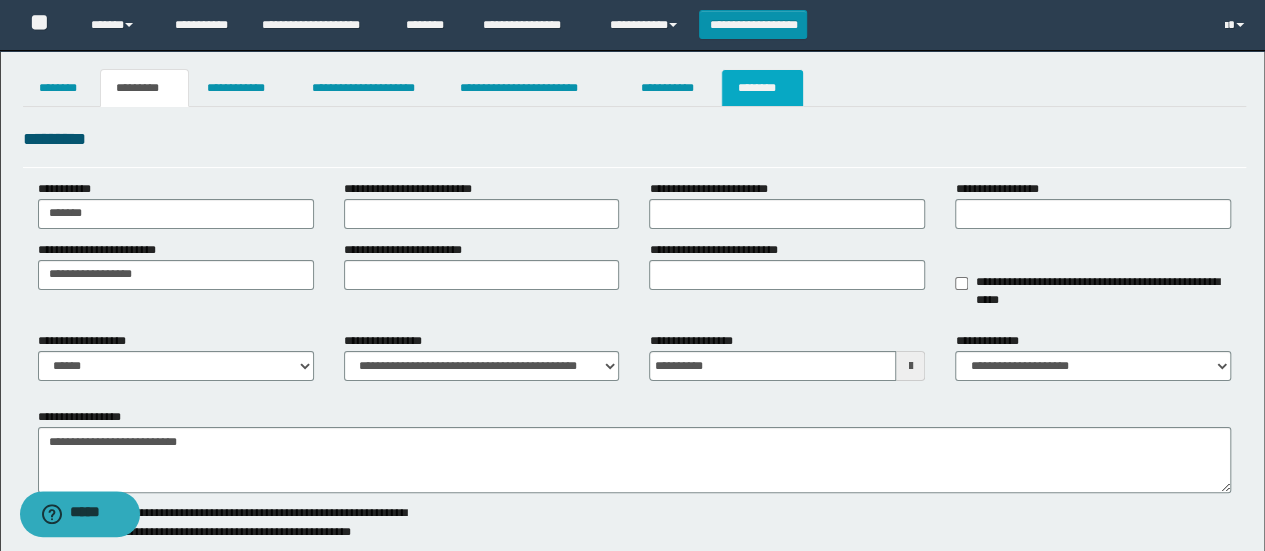 click on "********" at bounding box center [762, 88] 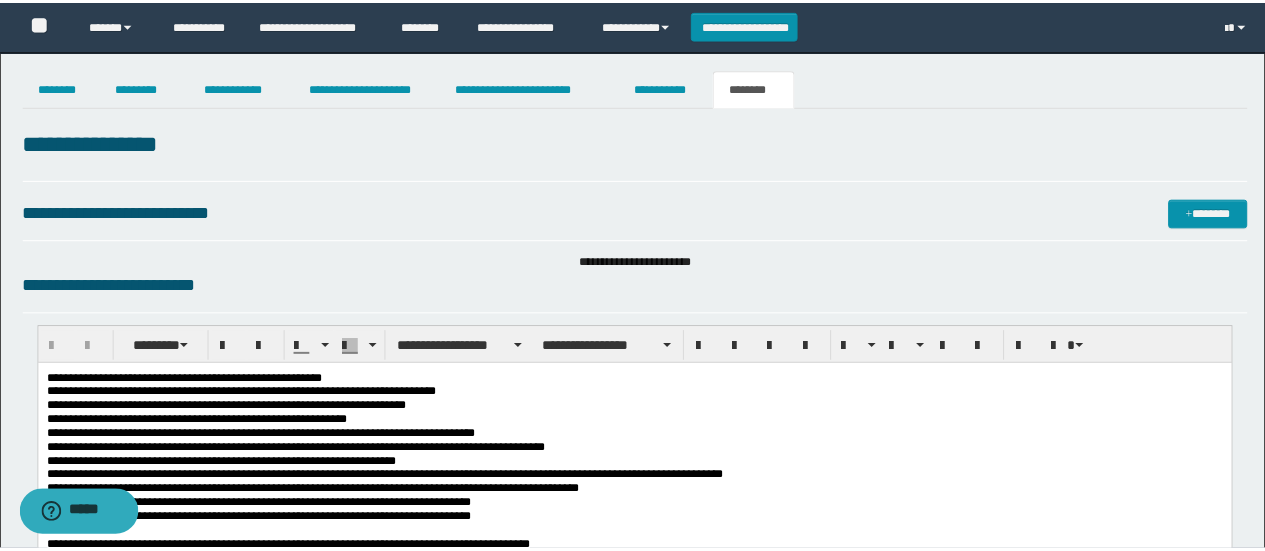 scroll, scrollTop: 0, scrollLeft: 0, axis: both 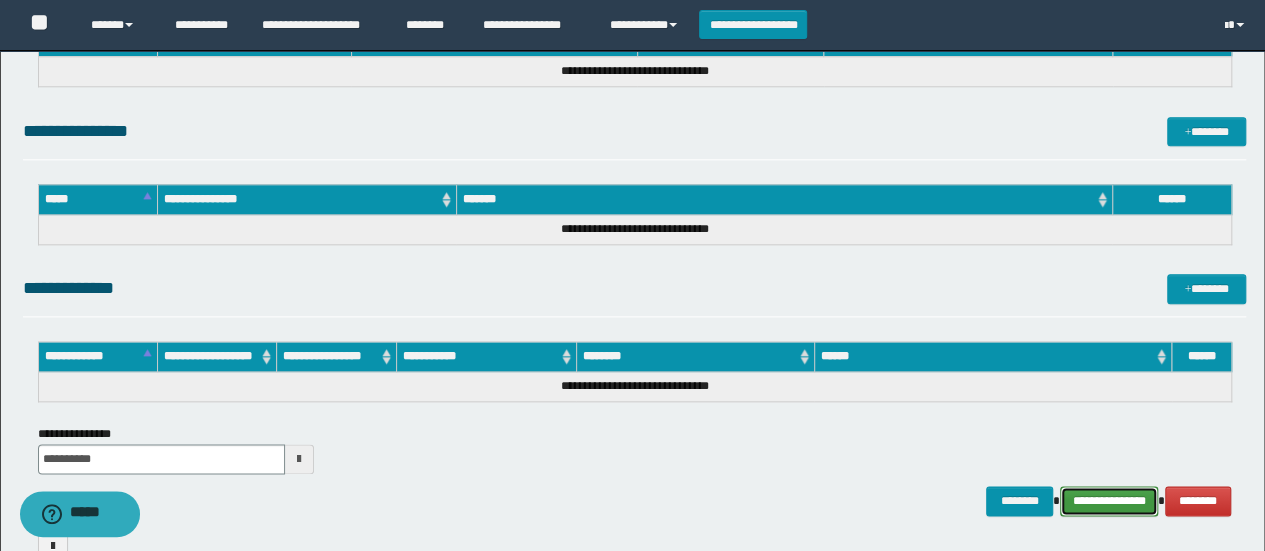 click on "**********" at bounding box center (1109, 500) 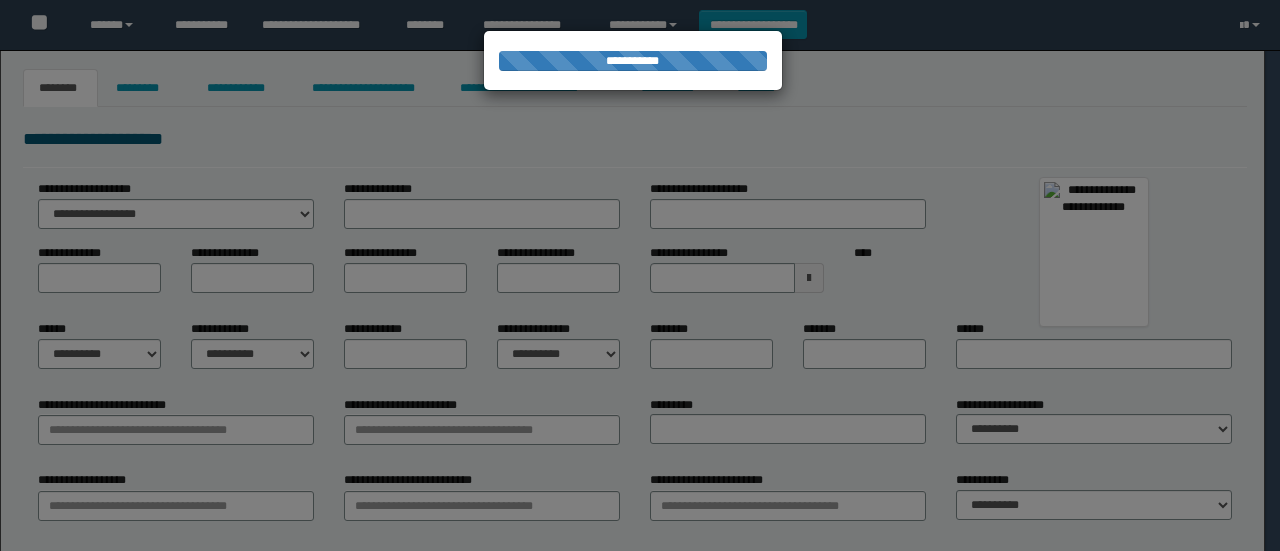 scroll, scrollTop: 0, scrollLeft: 0, axis: both 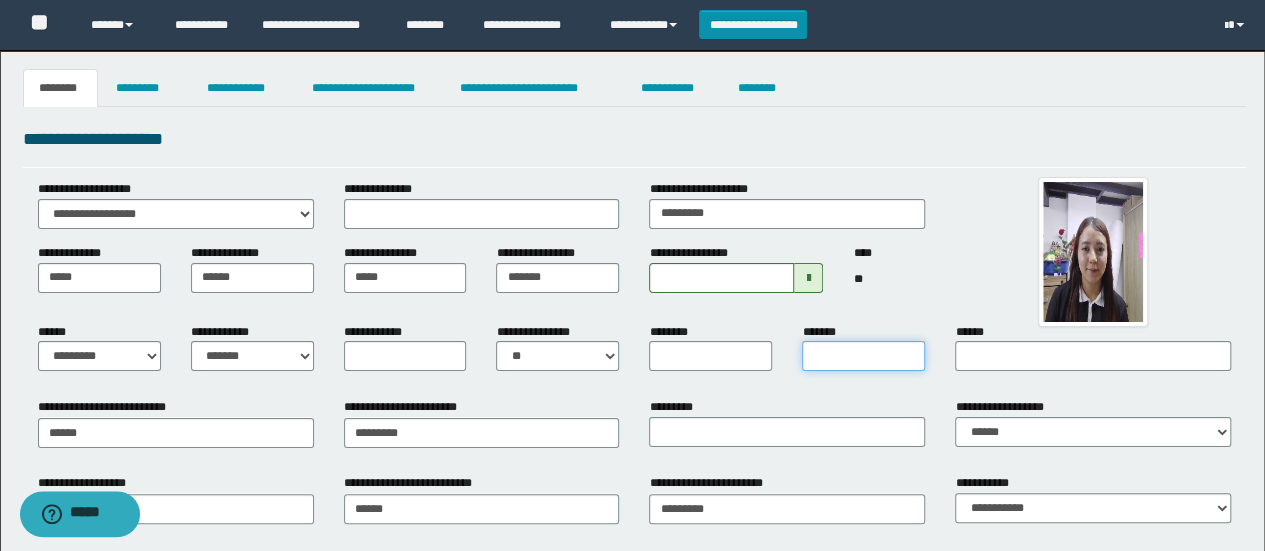 click on "*******" at bounding box center (863, 356) 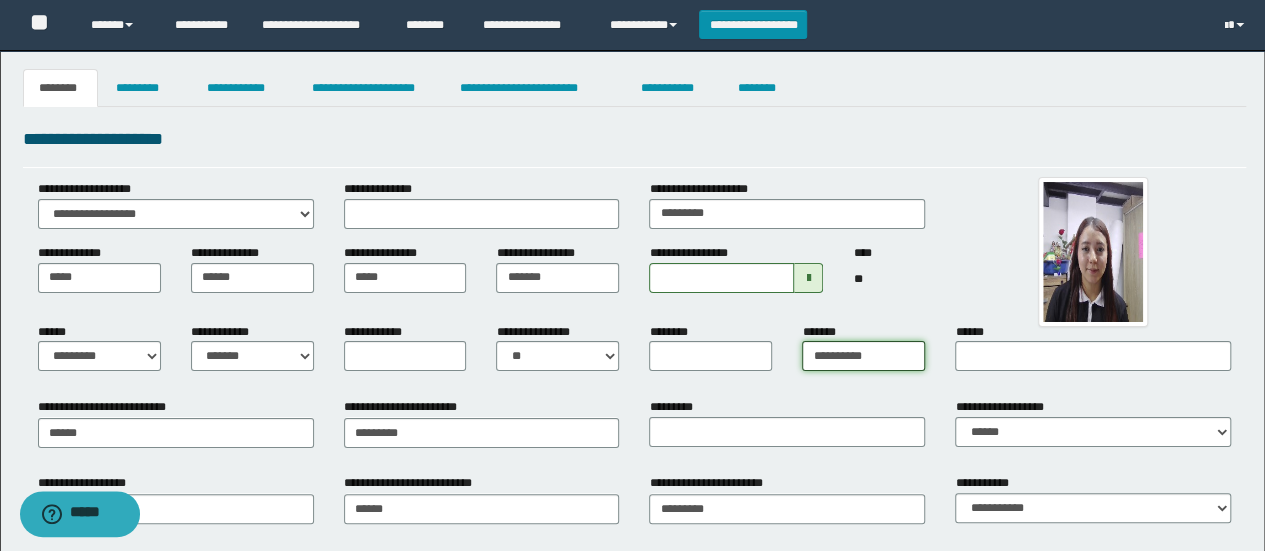 type on "**********" 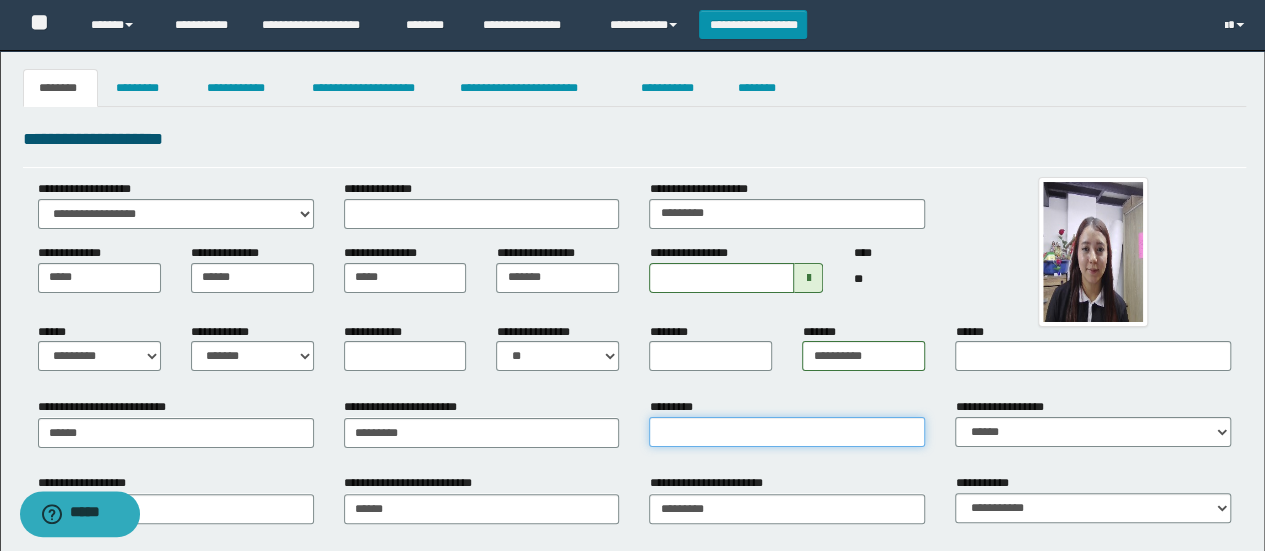 click on "*********" at bounding box center [787, 432] 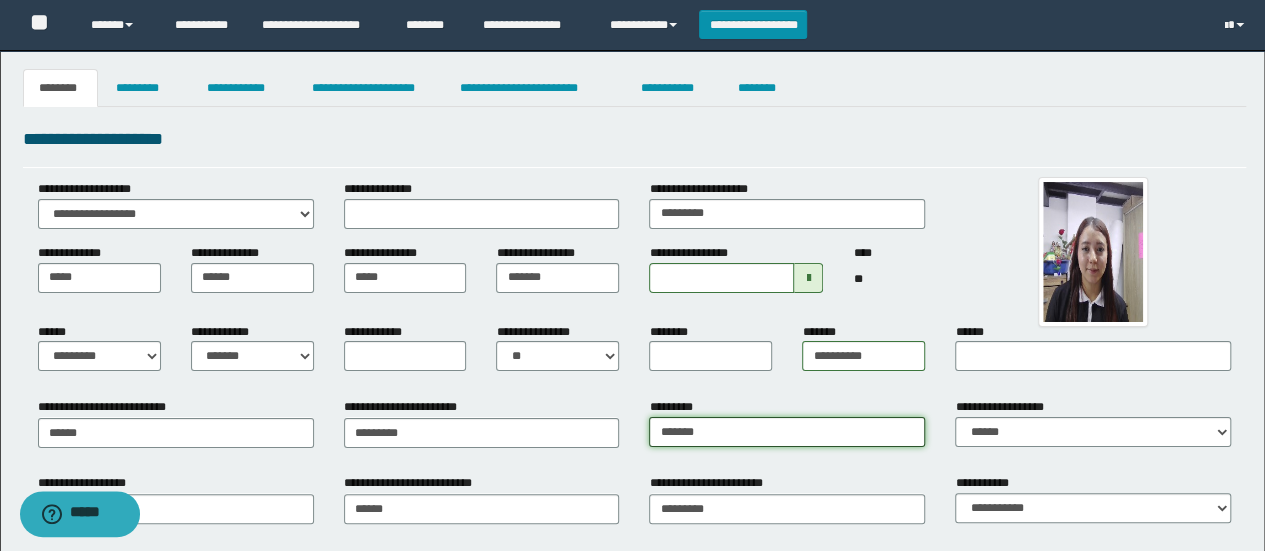 type on "**********" 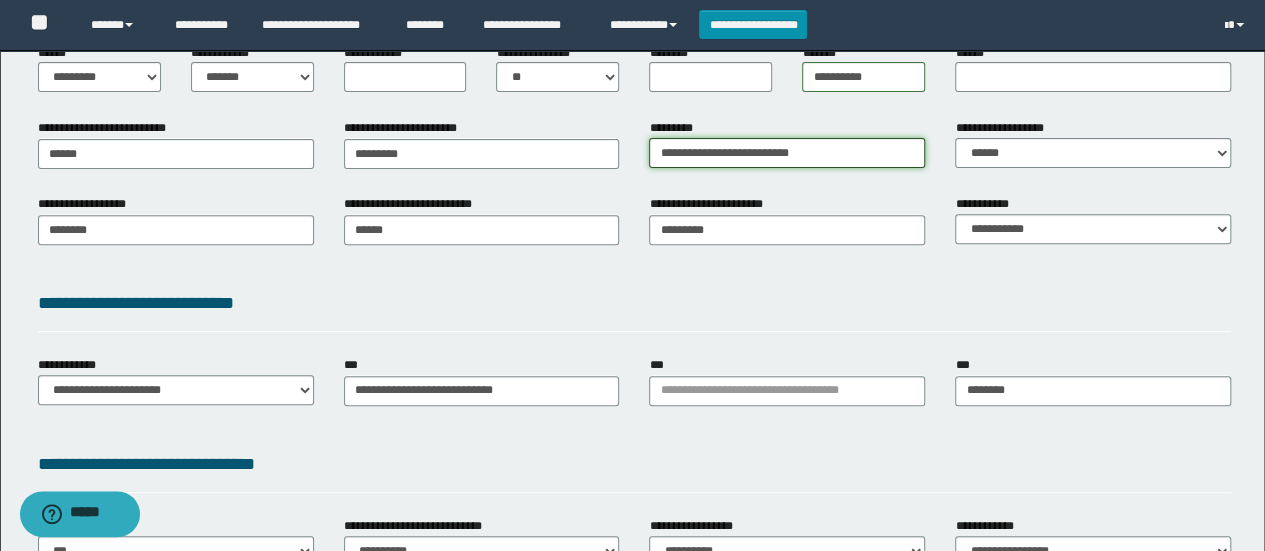 scroll, scrollTop: 462, scrollLeft: 0, axis: vertical 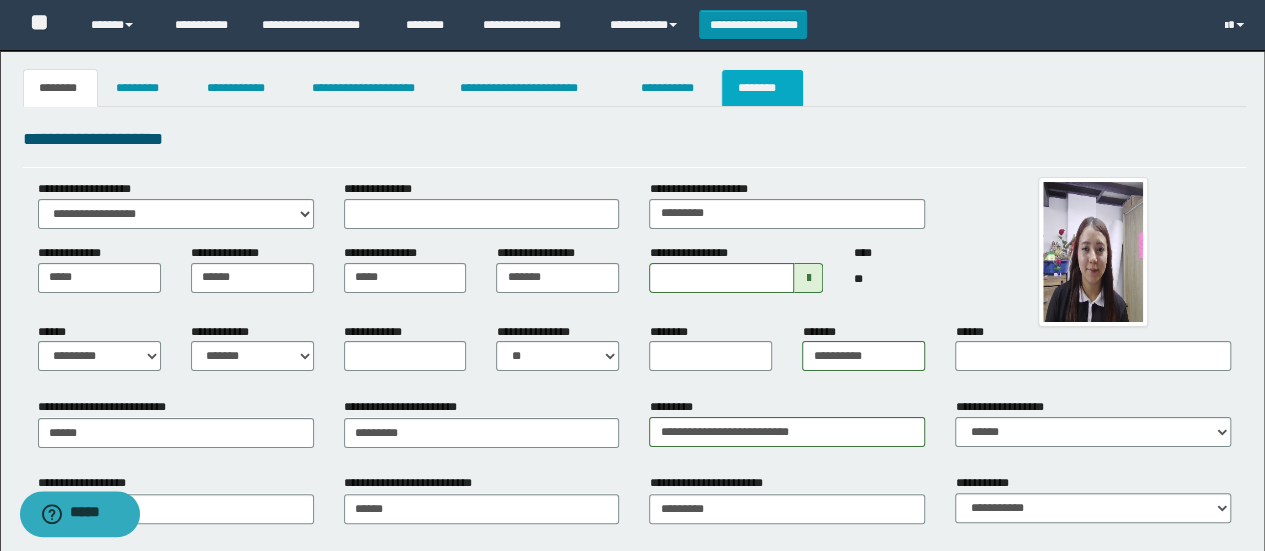 click on "********" at bounding box center (762, 88) 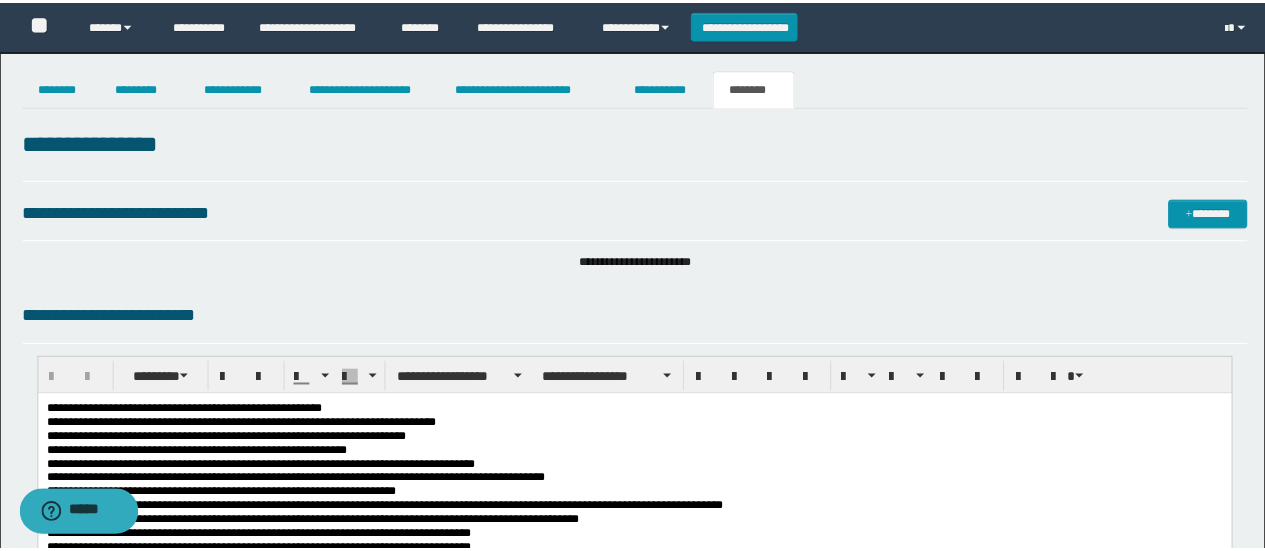 scroll, scrollTop: 0, scrollLeft: 0, axis: both 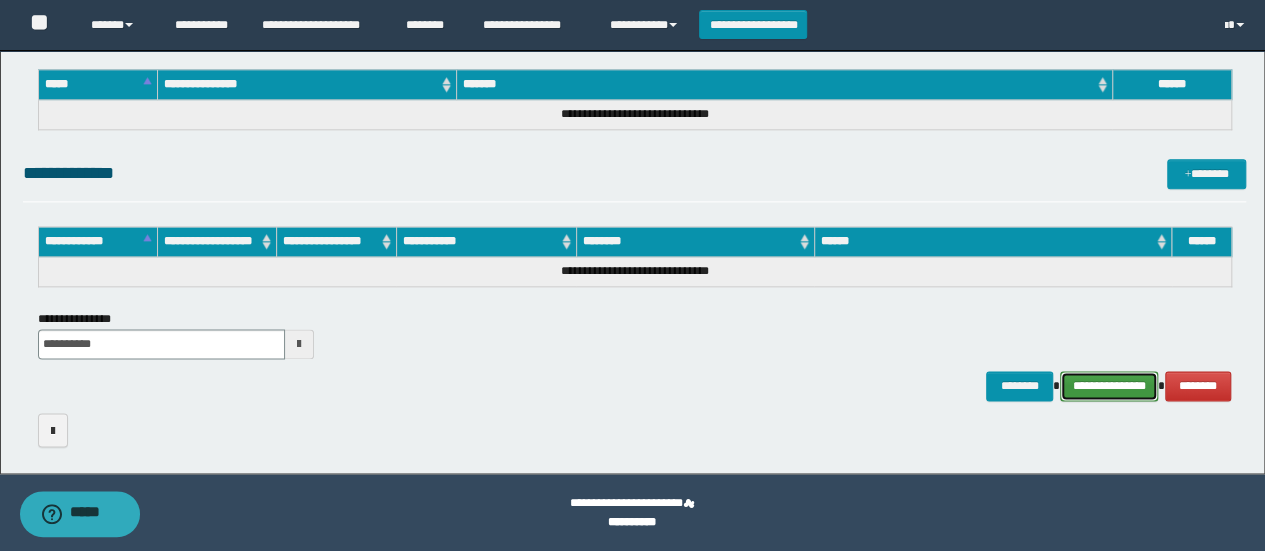 click on "**********" at bounding box center (1109, 385) 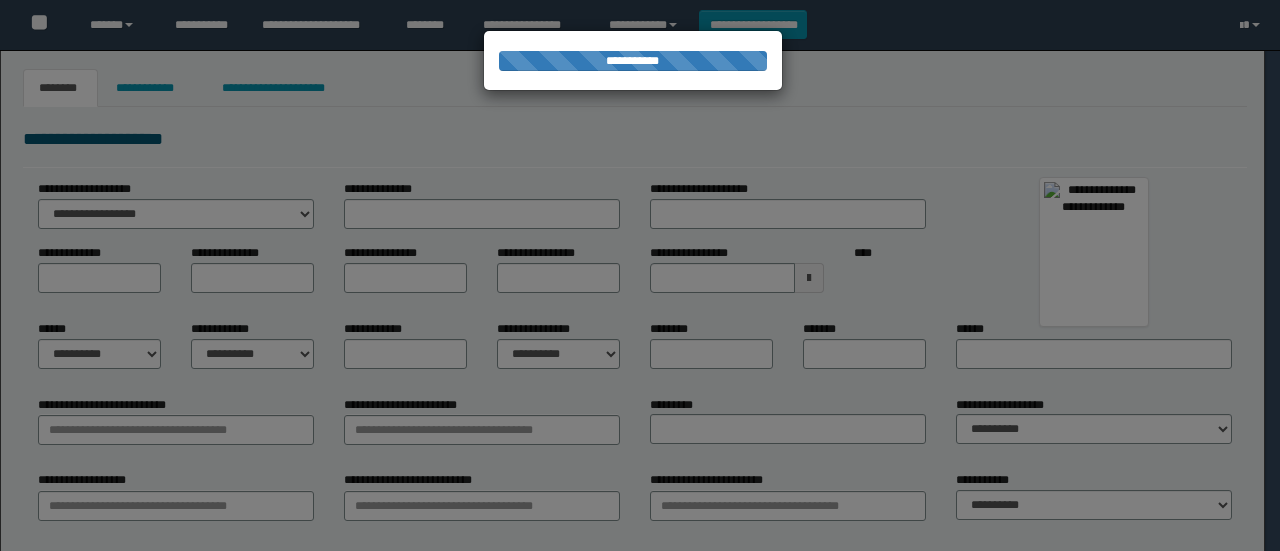 scroll, scrollTop: 0, scrollLeft: 0, axis: both 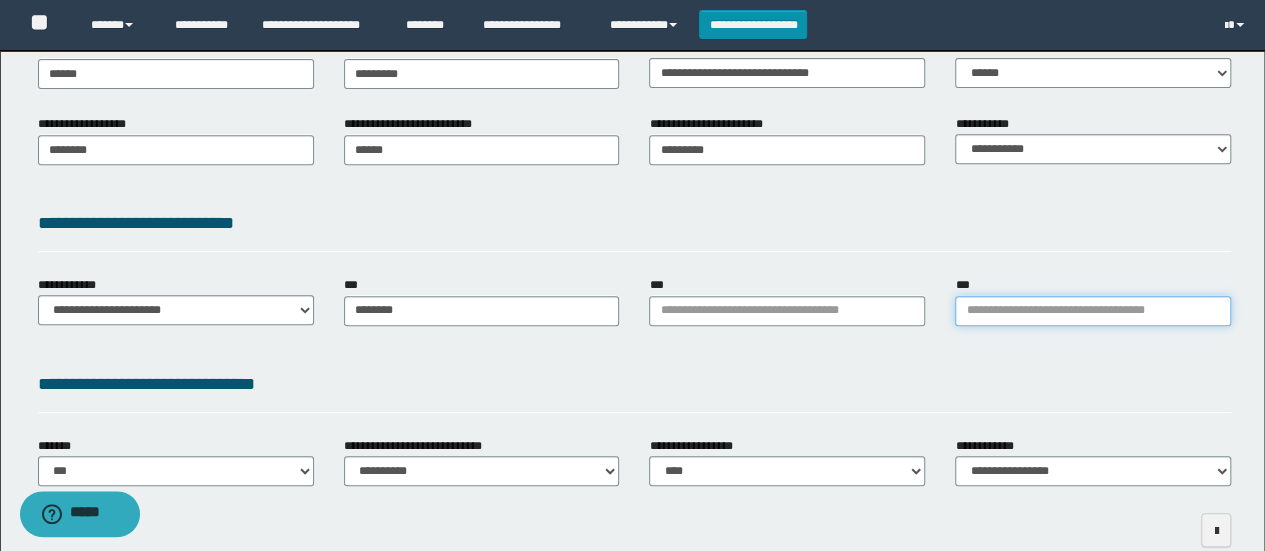 click on "***" at bounding box center [1093, 311] 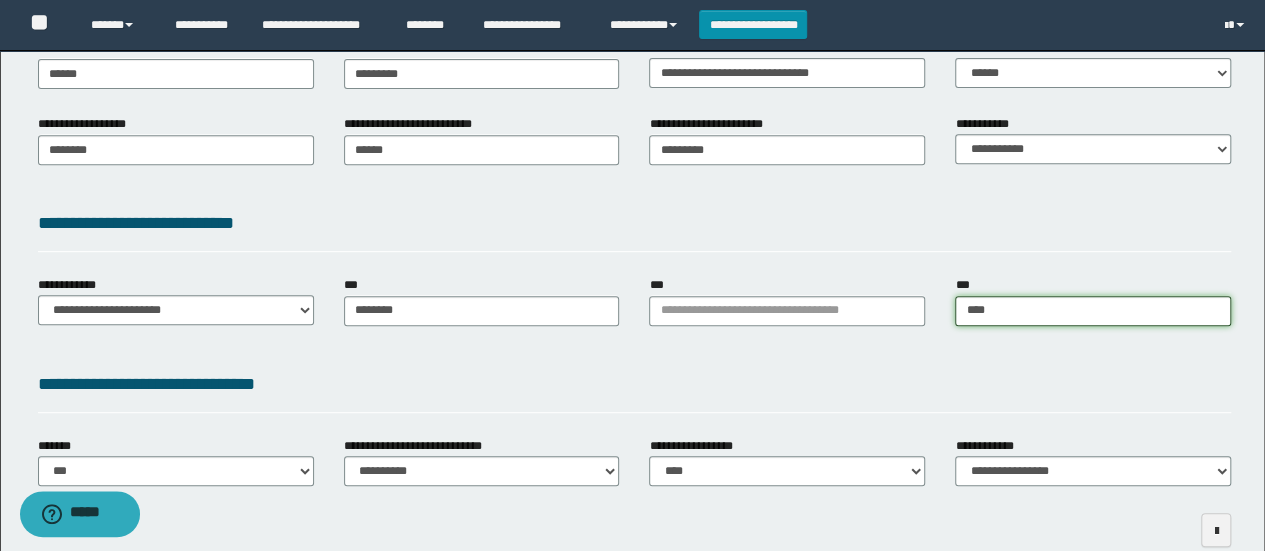 type on "*****" 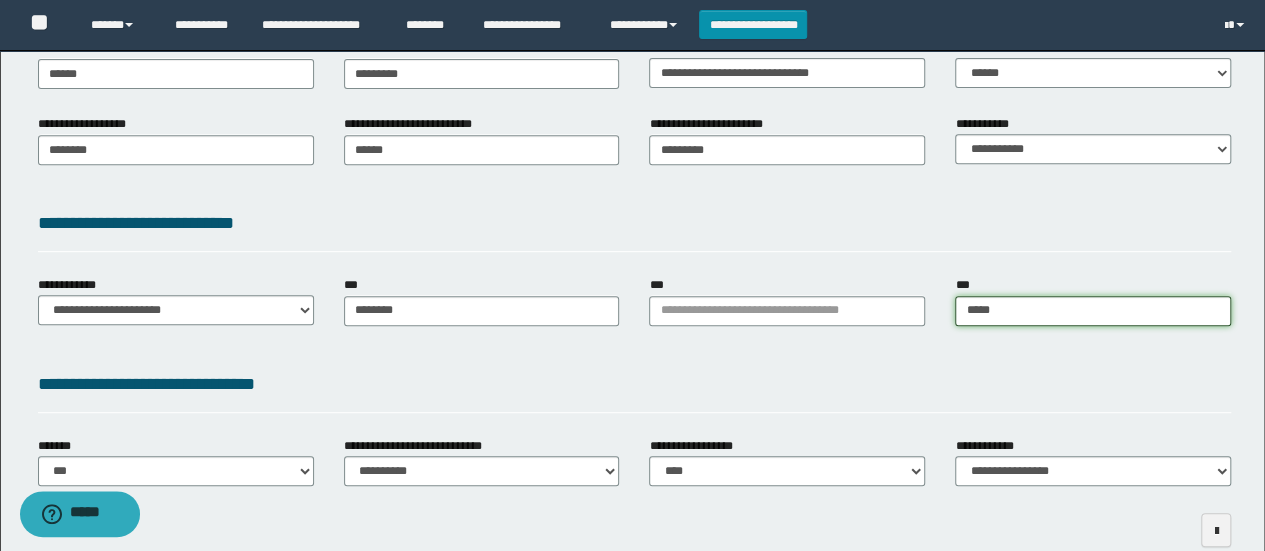 type on "*****" 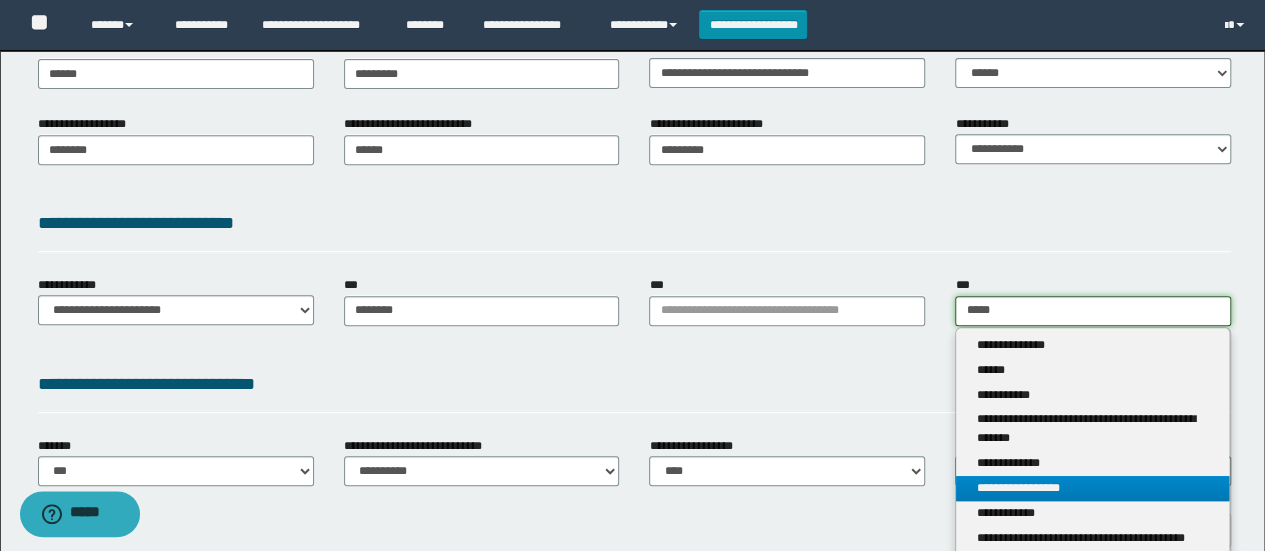 type 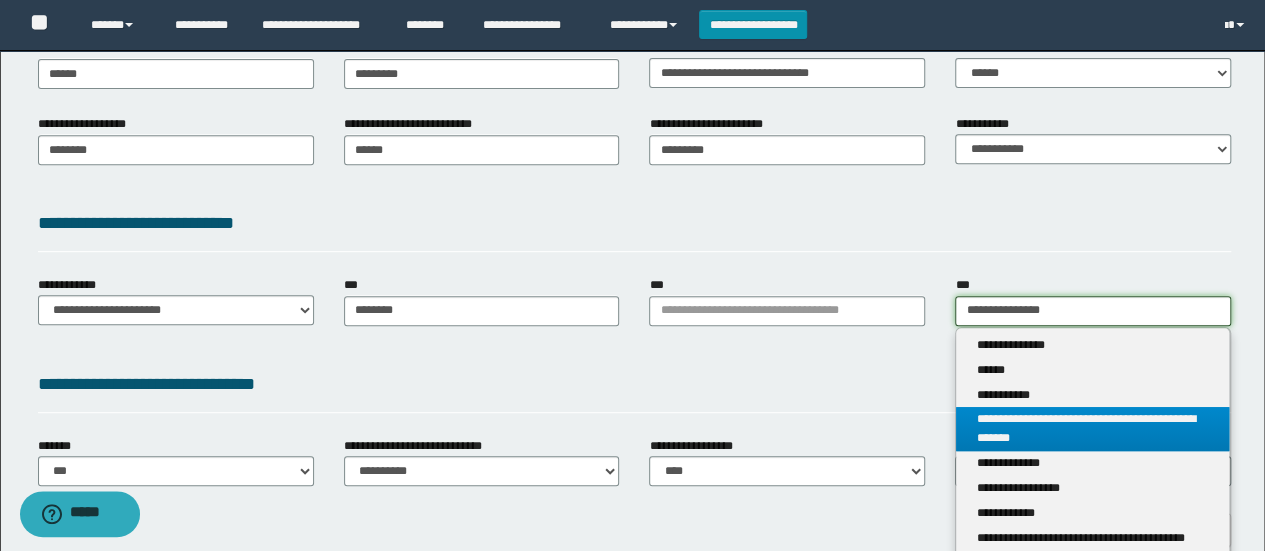 click on "**********" at bounding box center [1093, 311] 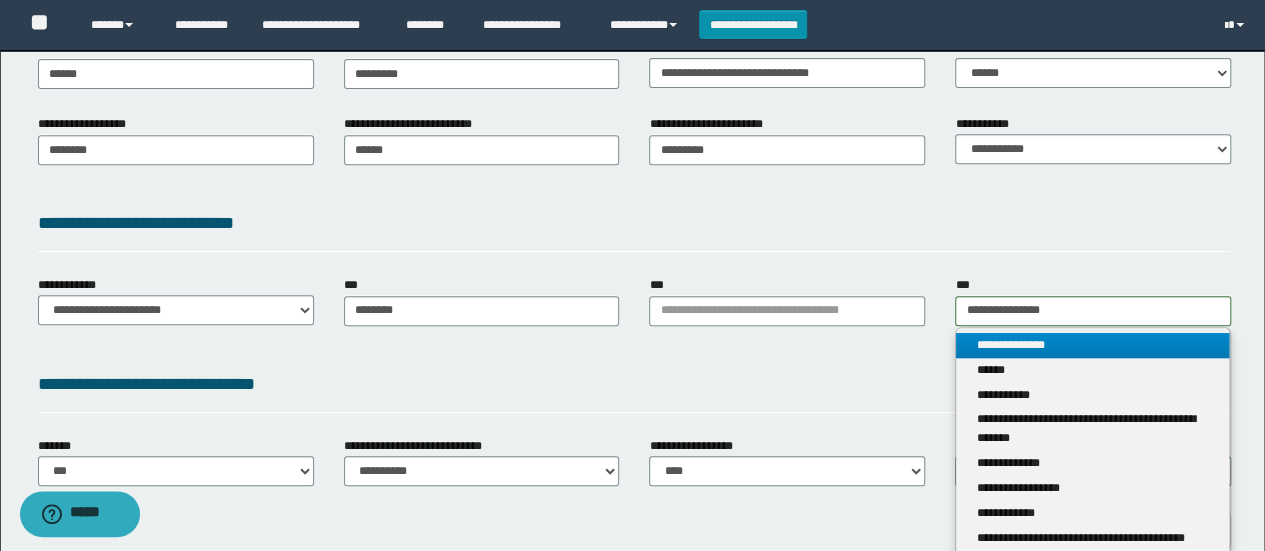 type on "*****" 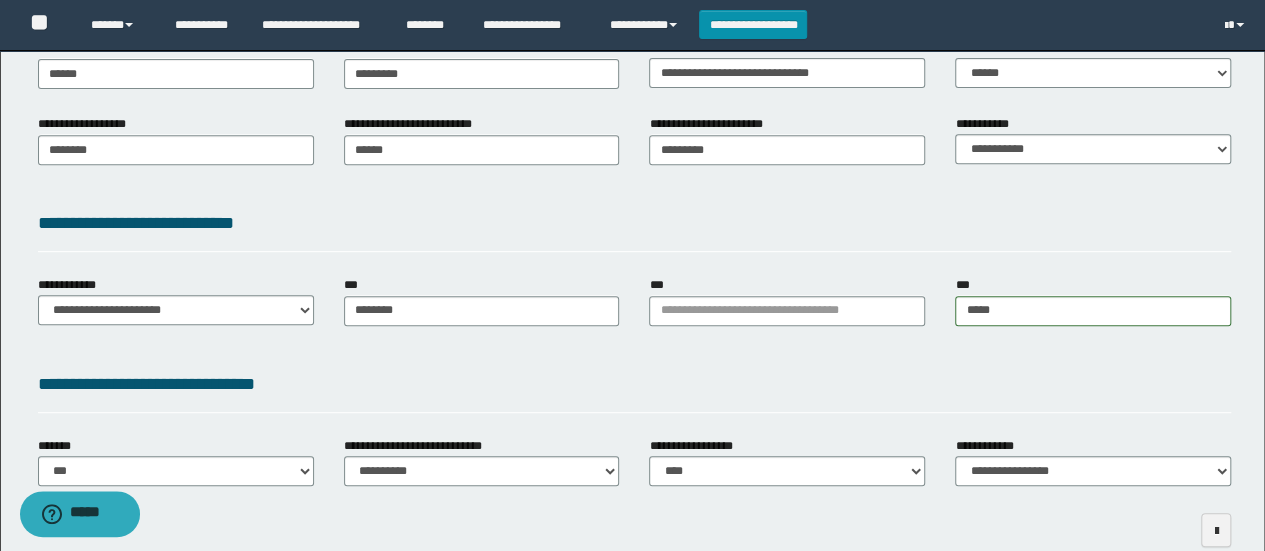 click on "**********" at bounding box center [635, 227] 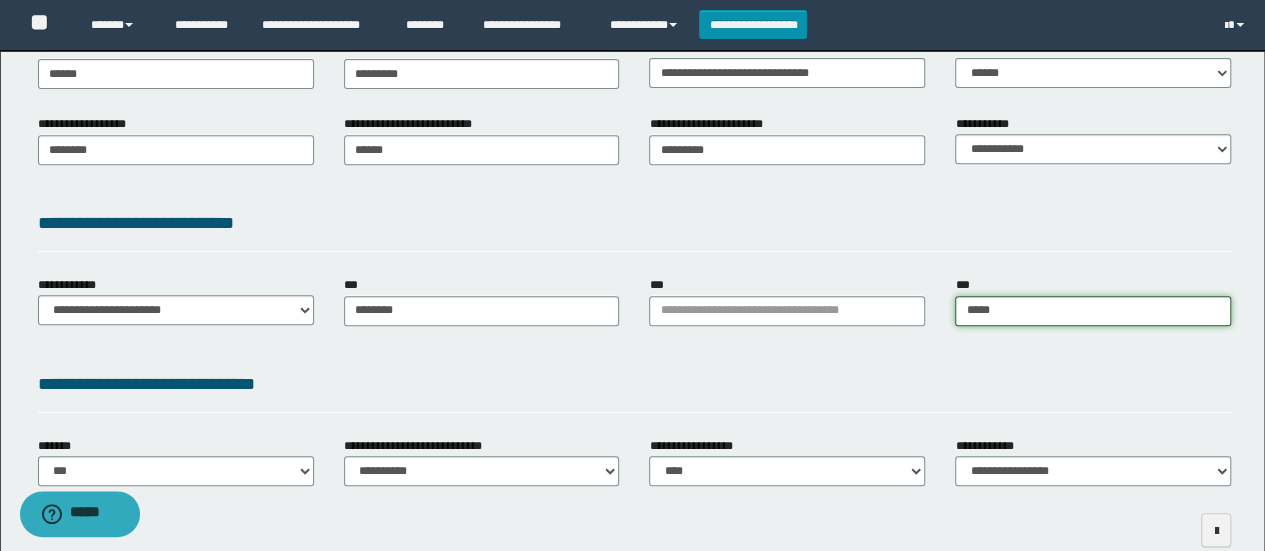 type on "*****" 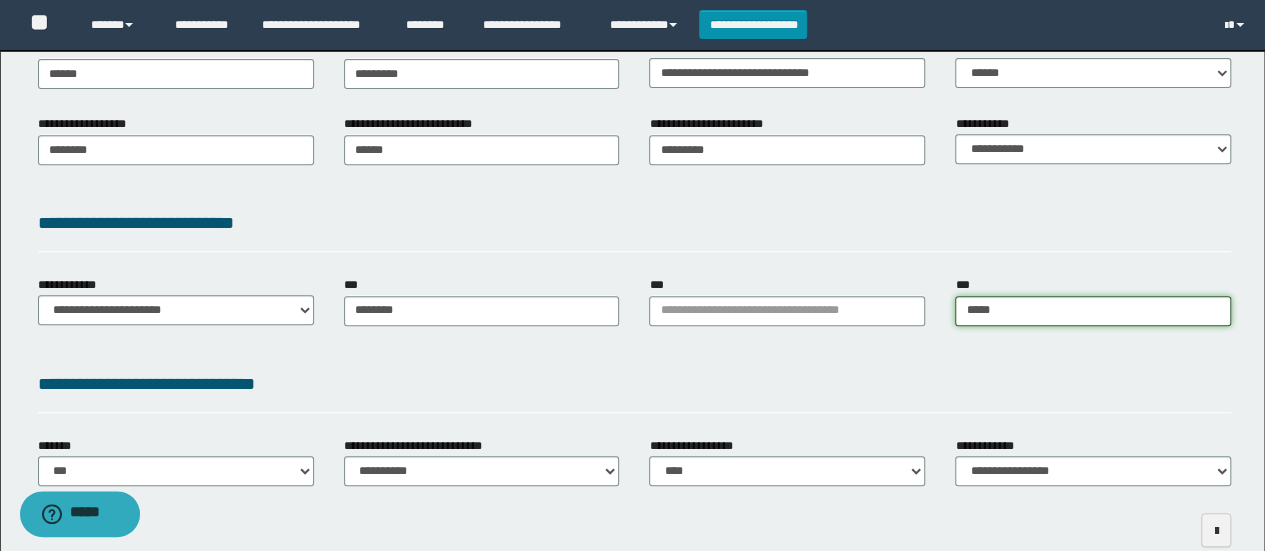 click on "*****" at bounding box center (1093, 311) 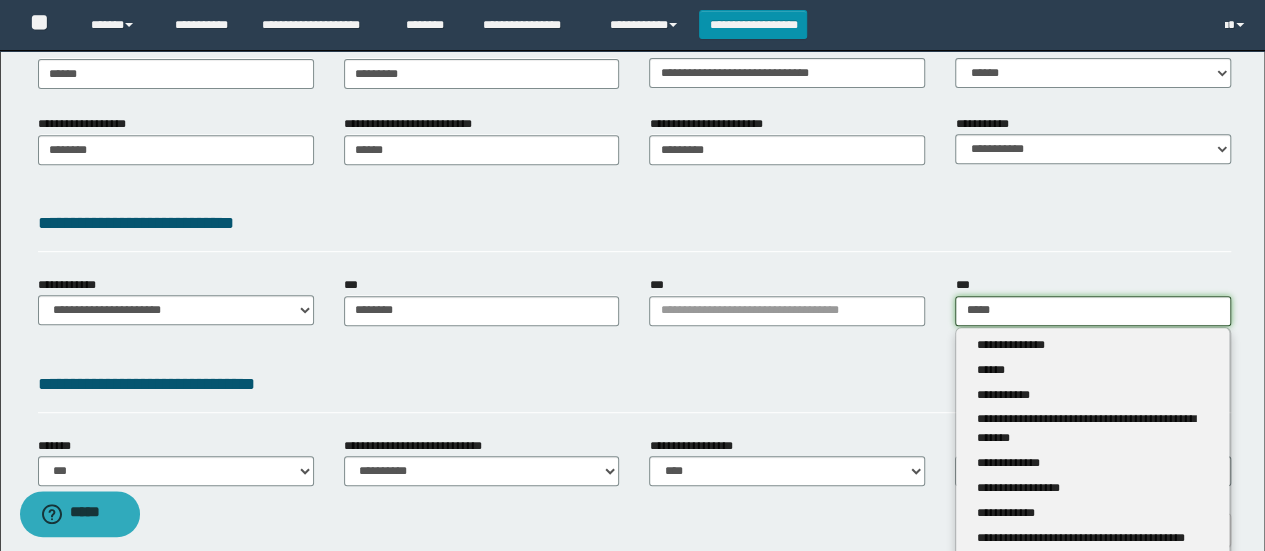 type 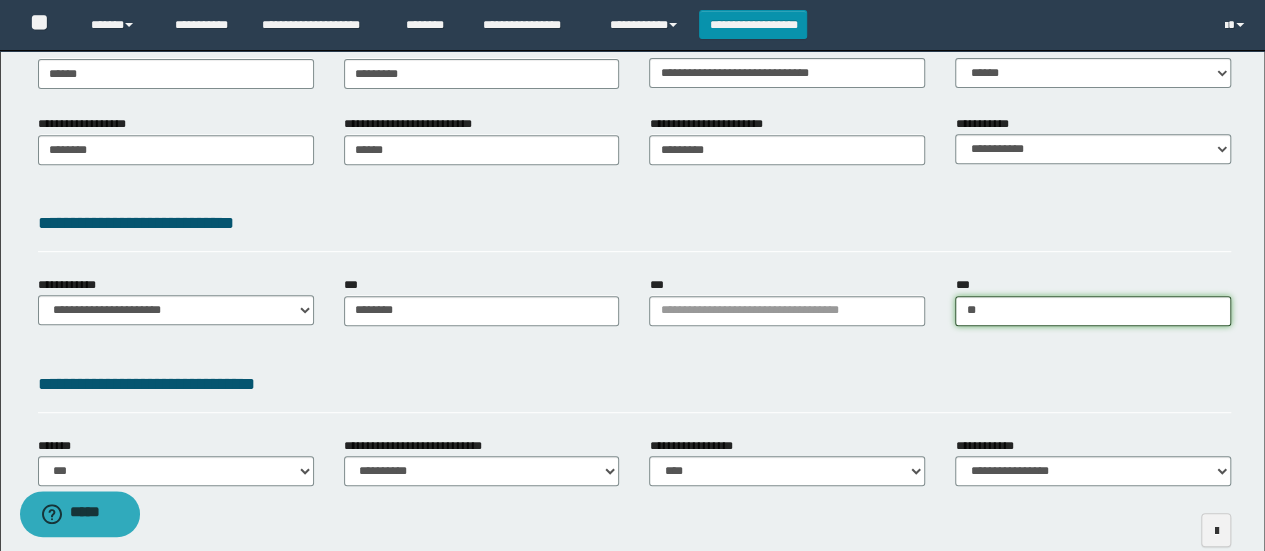 type on "*" 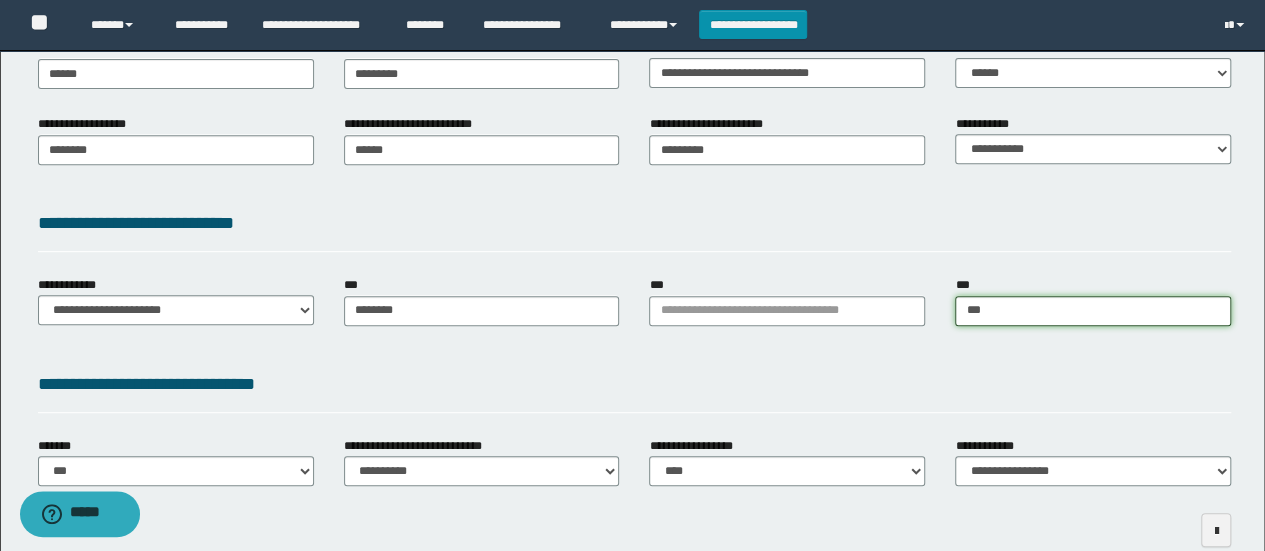 type on "****" 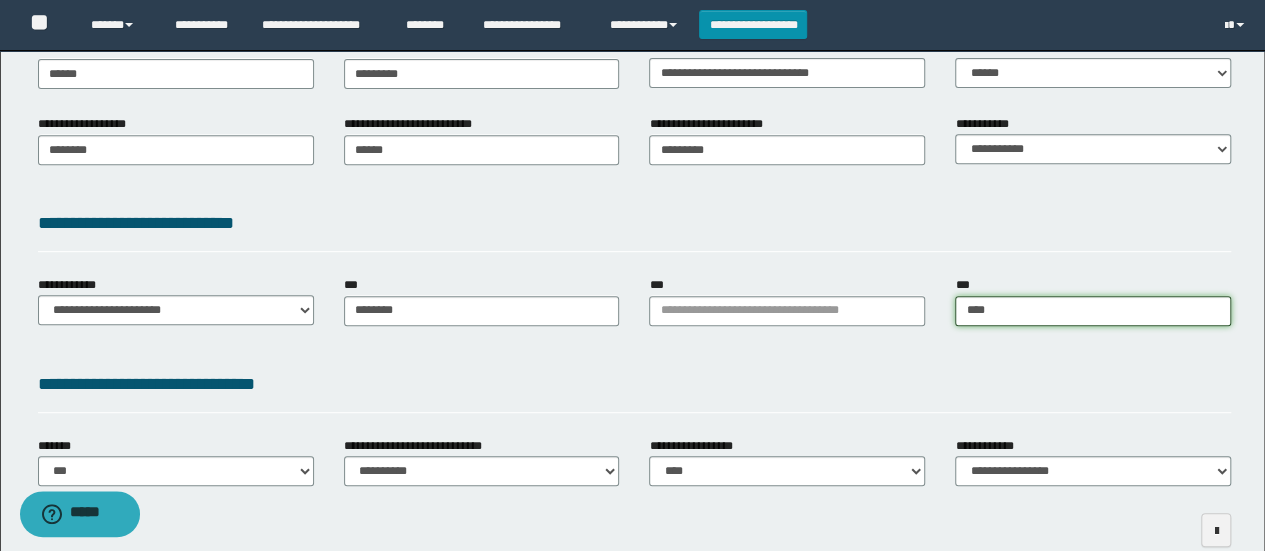 type on "****" 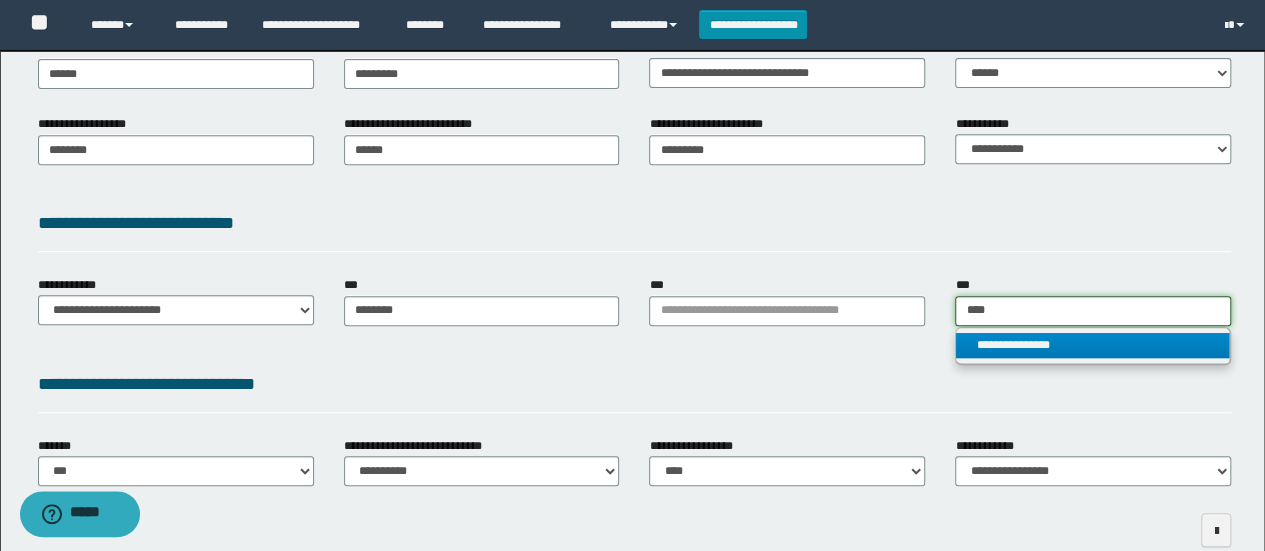 type on "****" 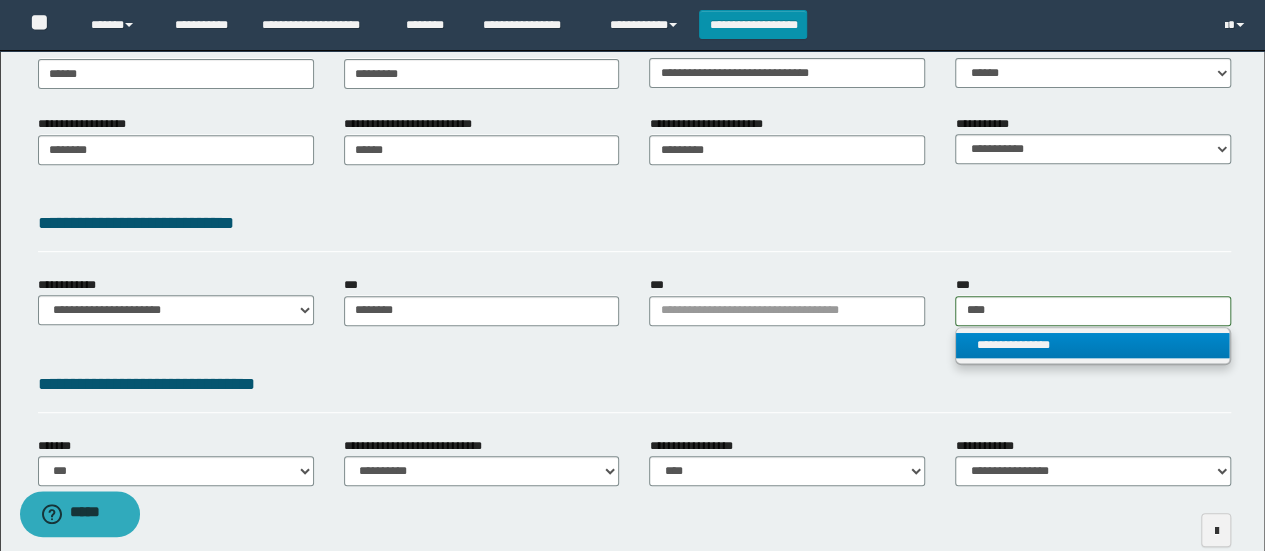 click on "**********" at bounding box center (1092, 345) 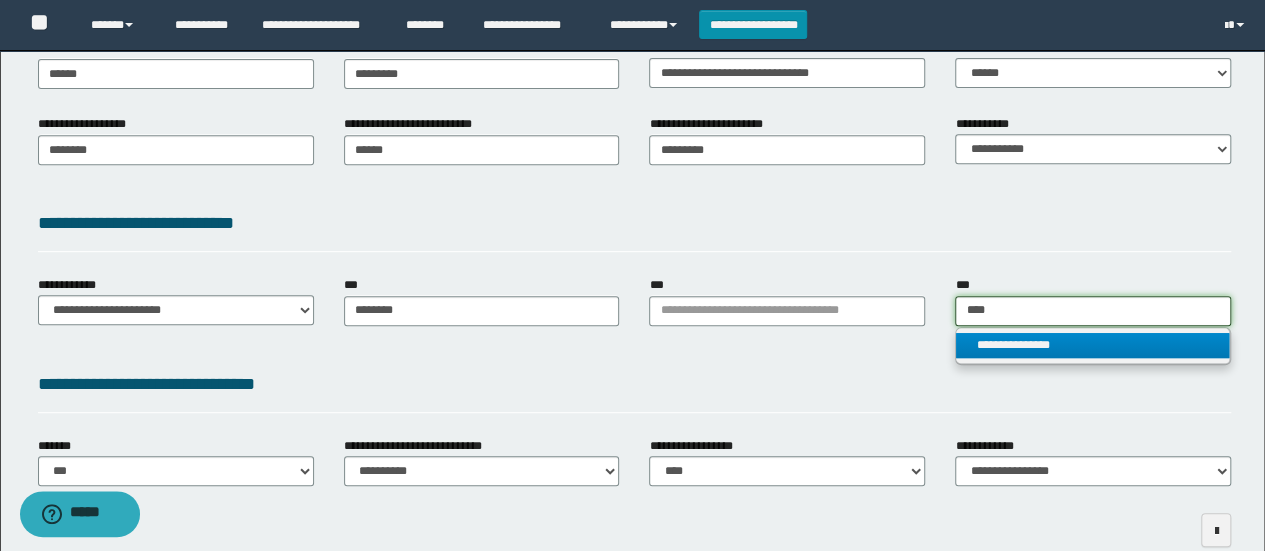 type 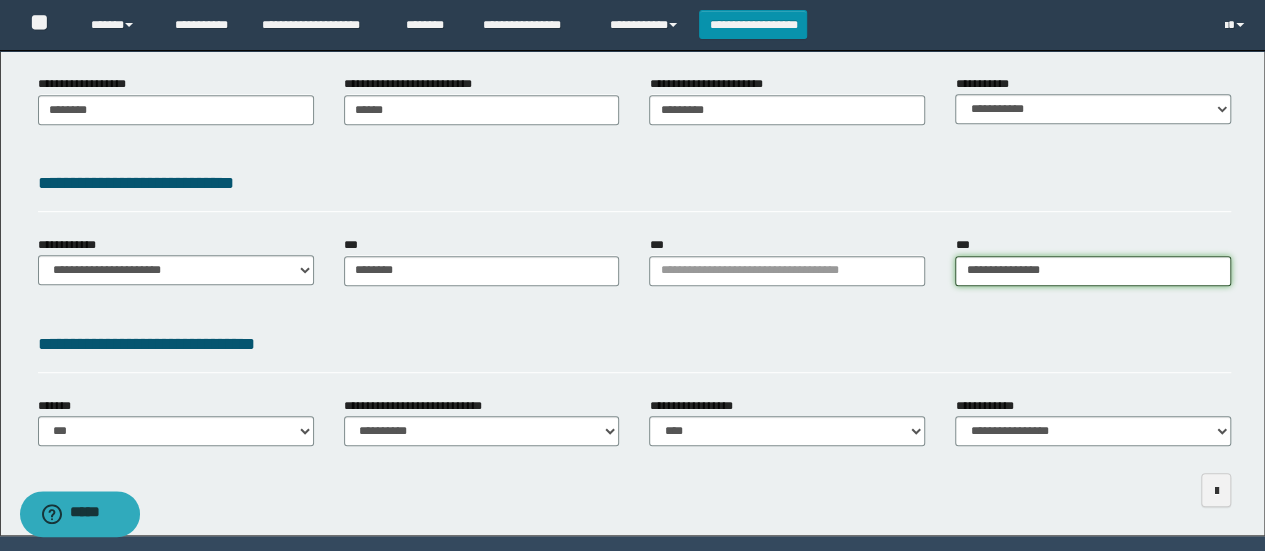 scroll, scrollTop: 462, scrollLeft: 0, axis: vertical 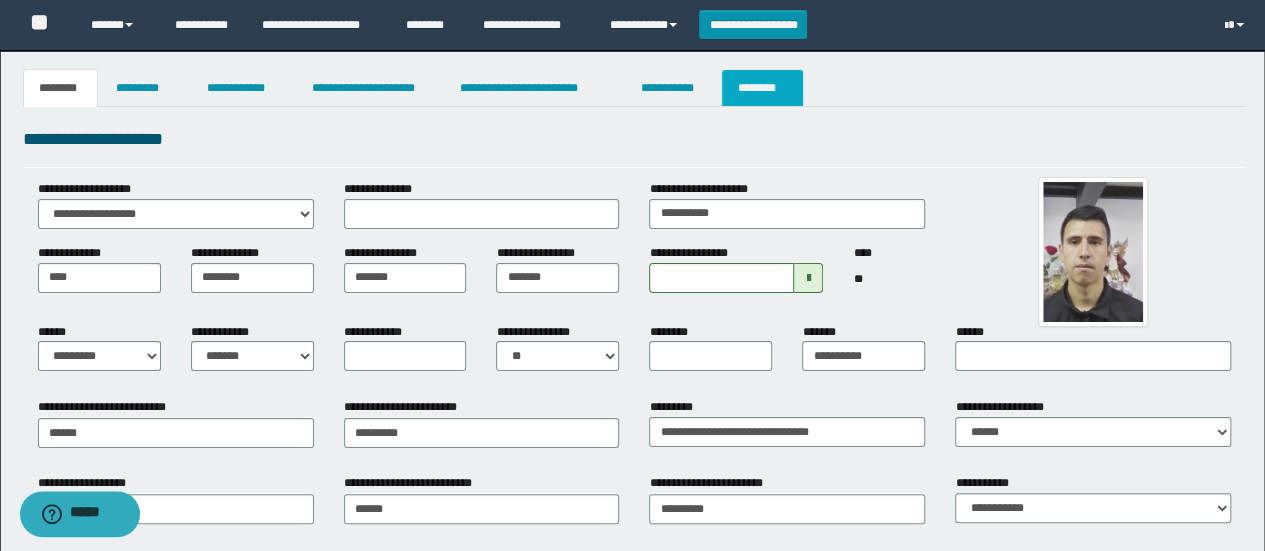 click on "********" at bounding box center (762, 88) 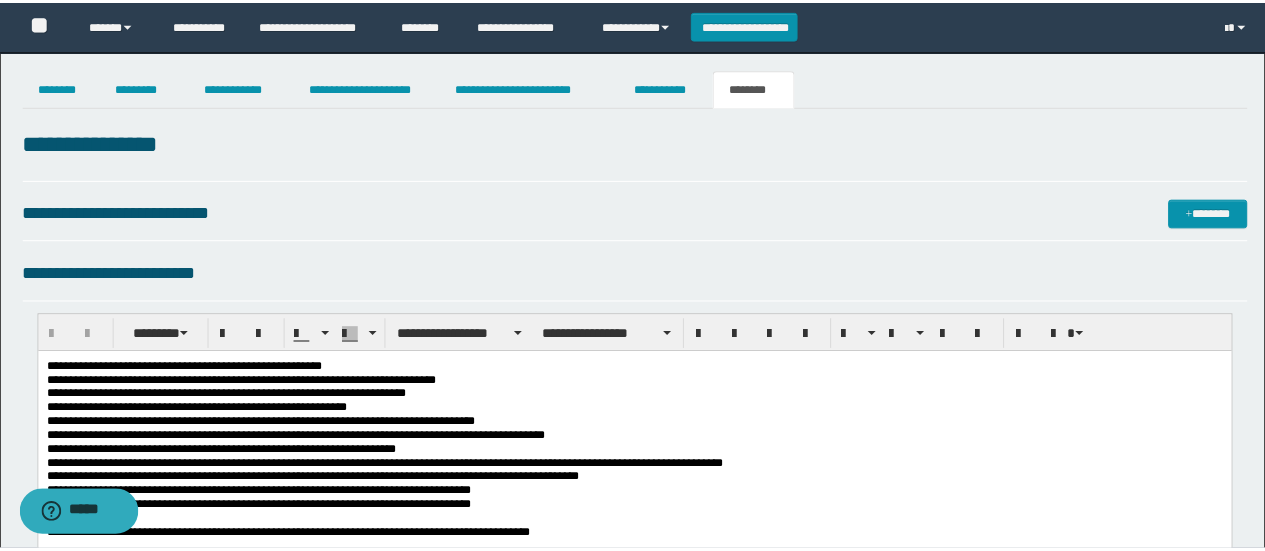 scroll, scrollTop: 0, scrollLeft: 0, axis: both 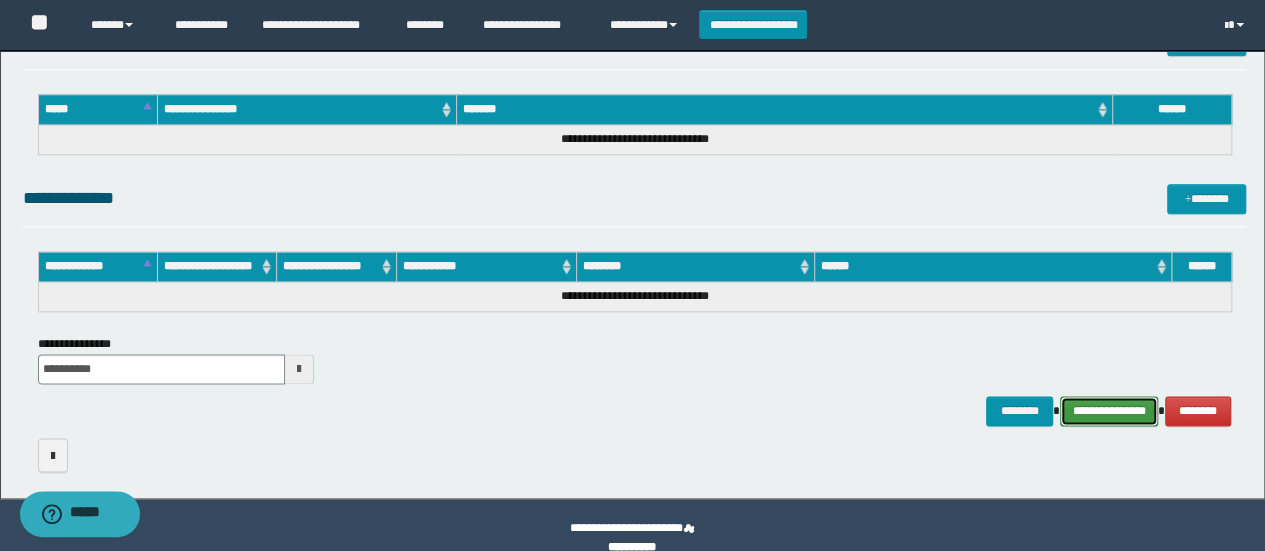 click on "**********" at bounding box center (1109, 410) 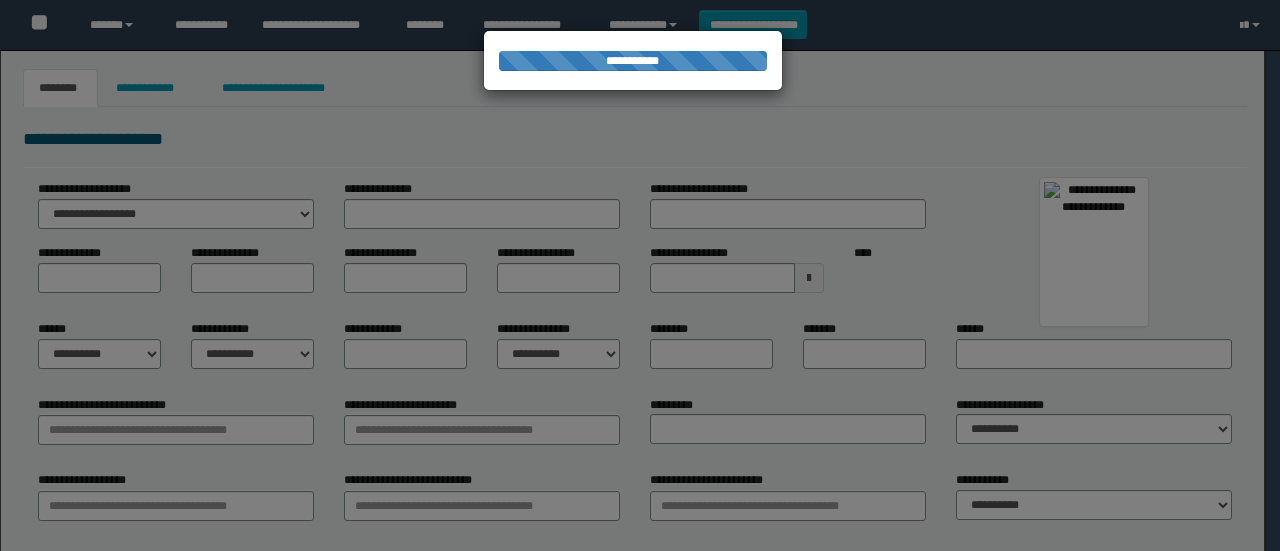 scroll, scrollTop: 0, scrollLeft: 0, axis: both 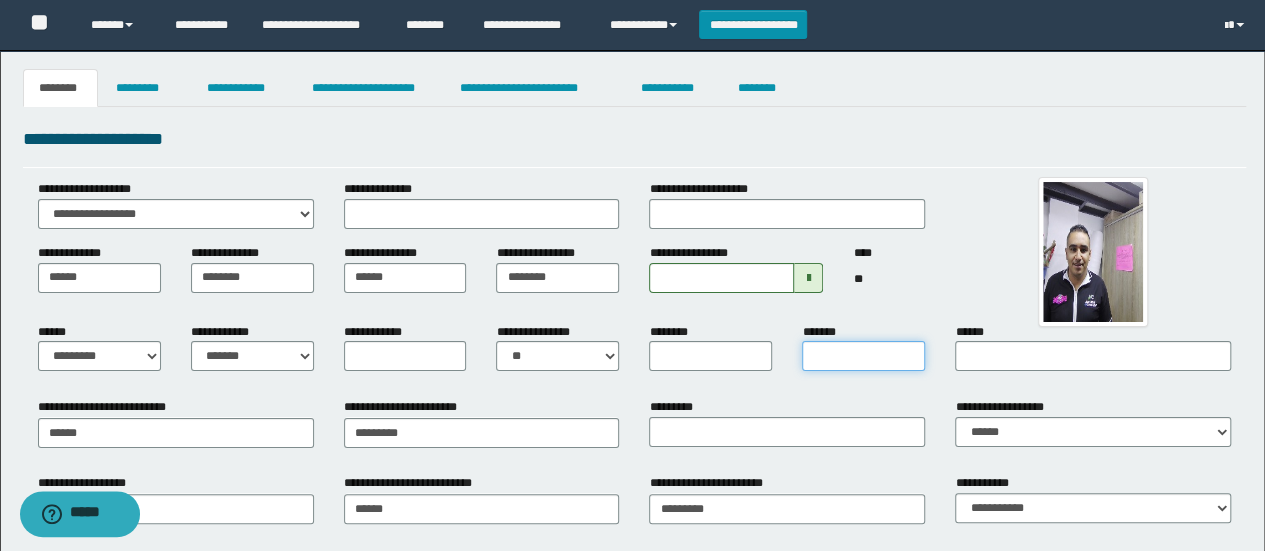 click on "*******" at bounding box center [863, 356] 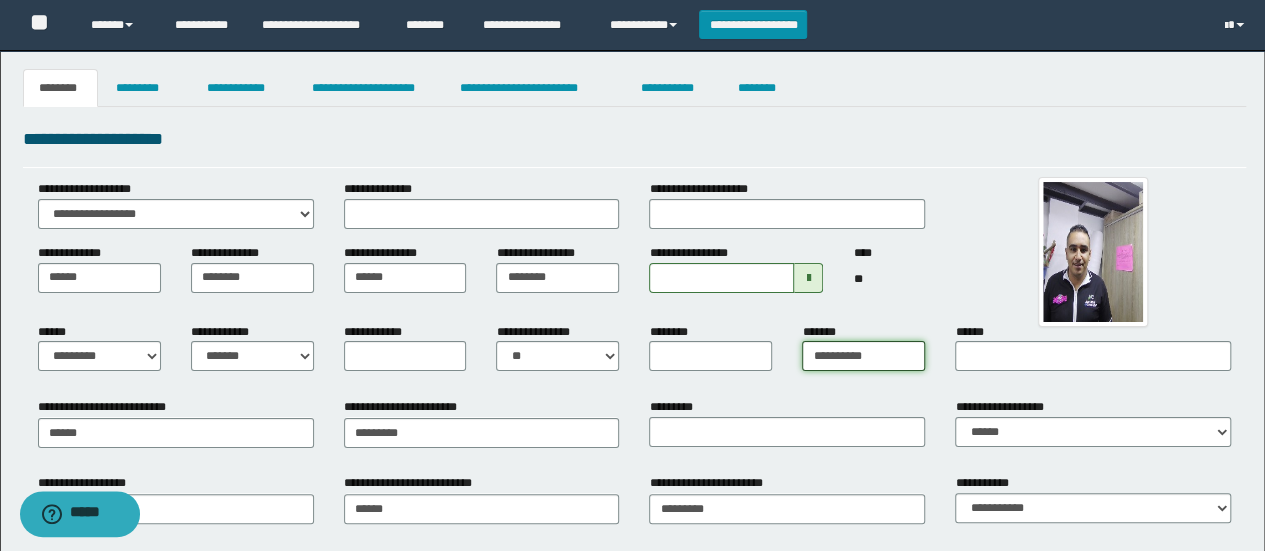 type on "**********" 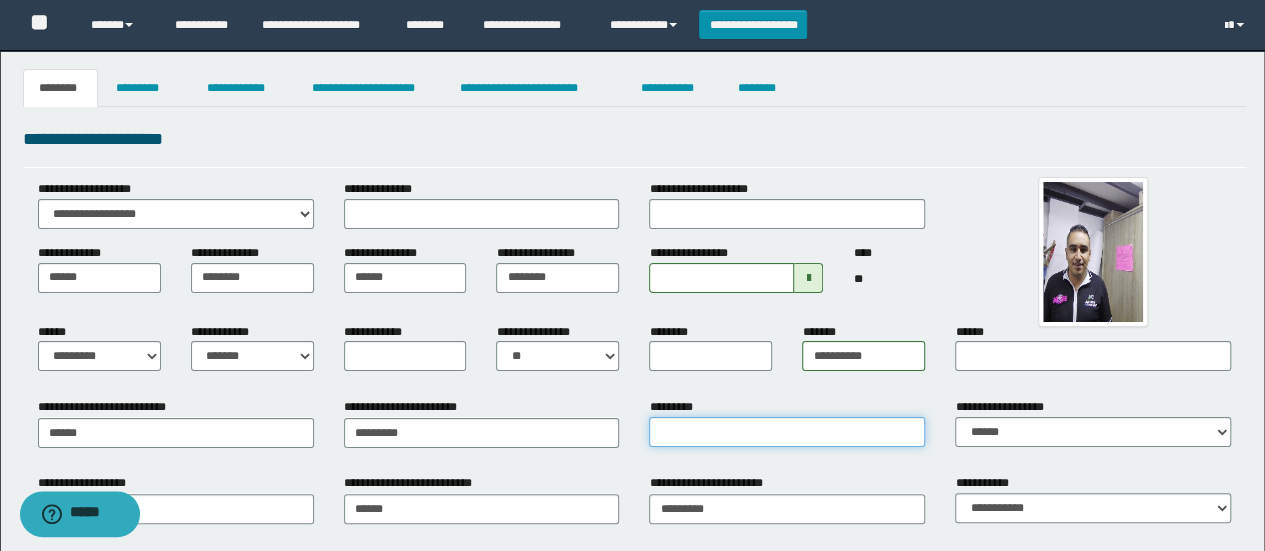 click on "*********" at bounding box center (787, 432) 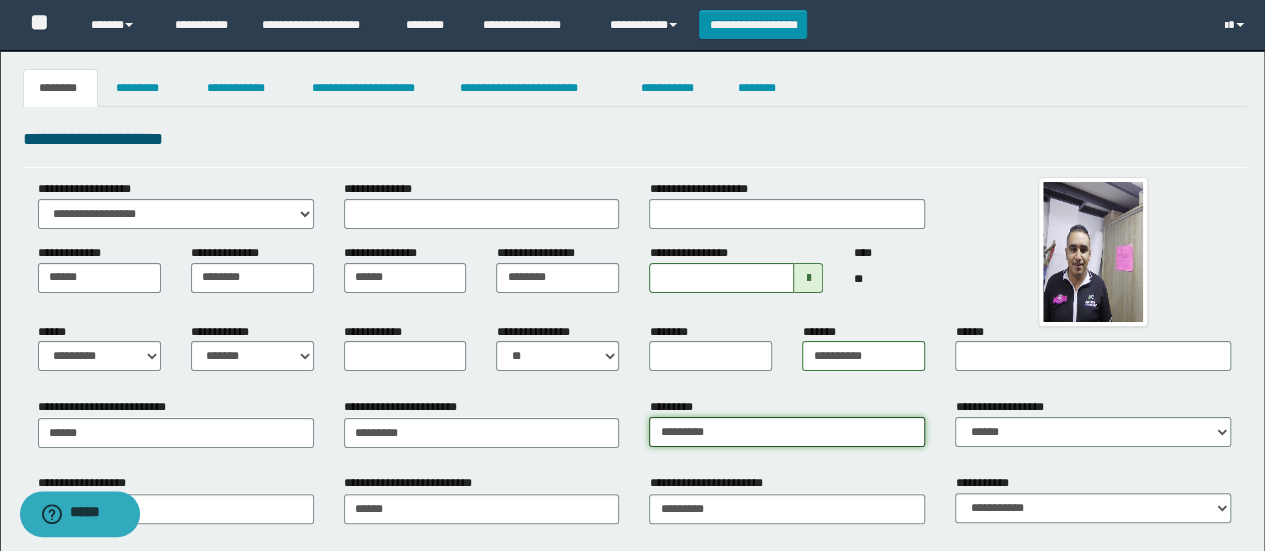 type on "**********" 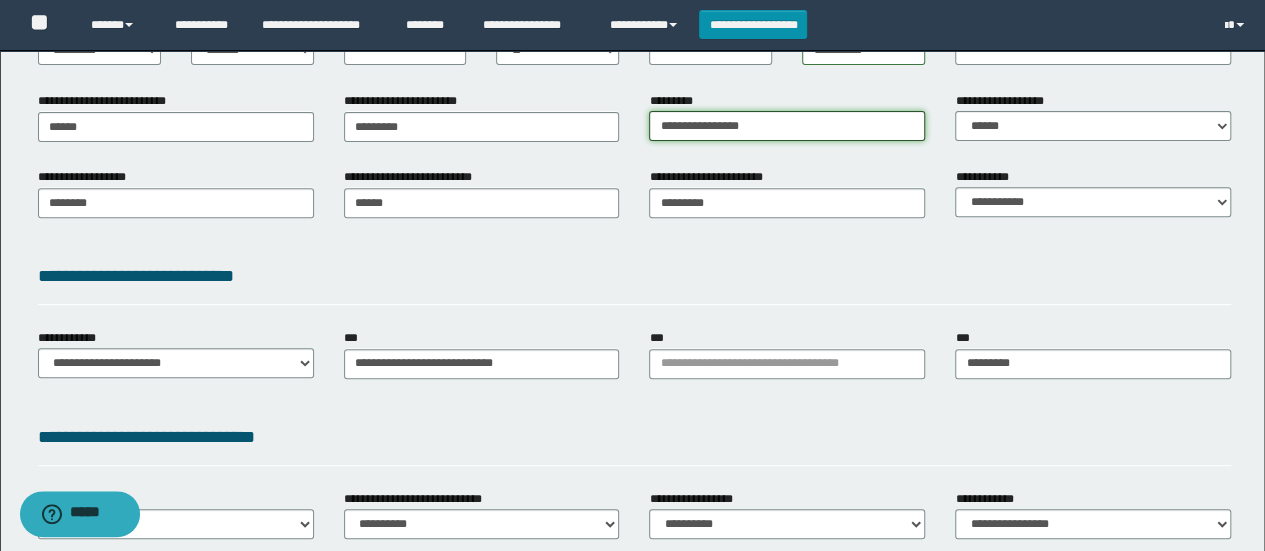 scroll, scrollTop: 462, scrollLeft: 0, axis: vertical 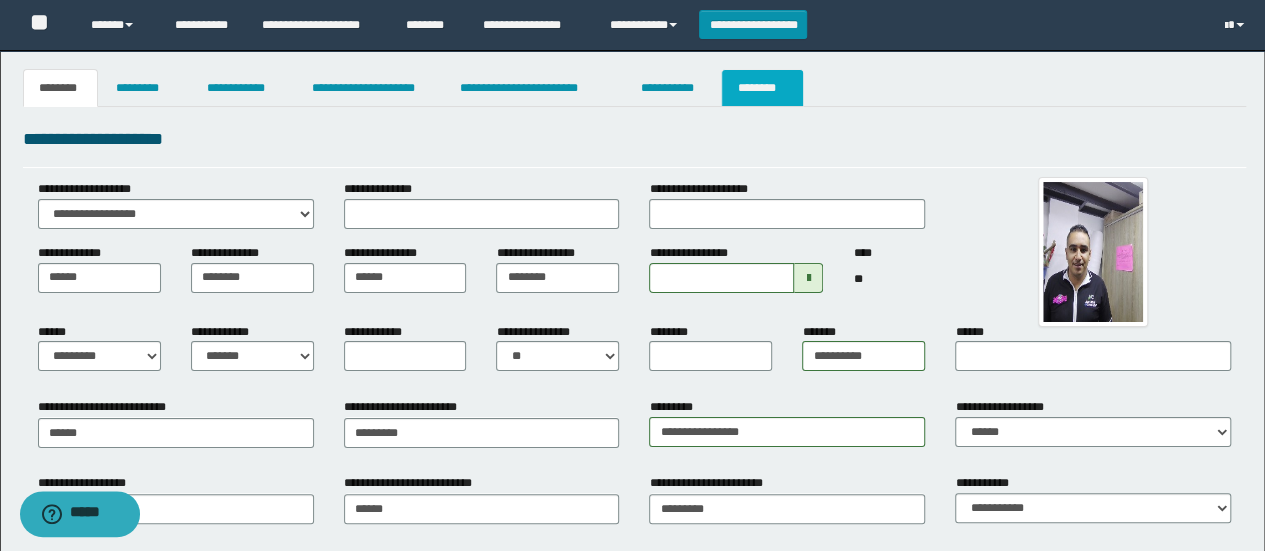 click on "********" at bounding box center [762, 88] 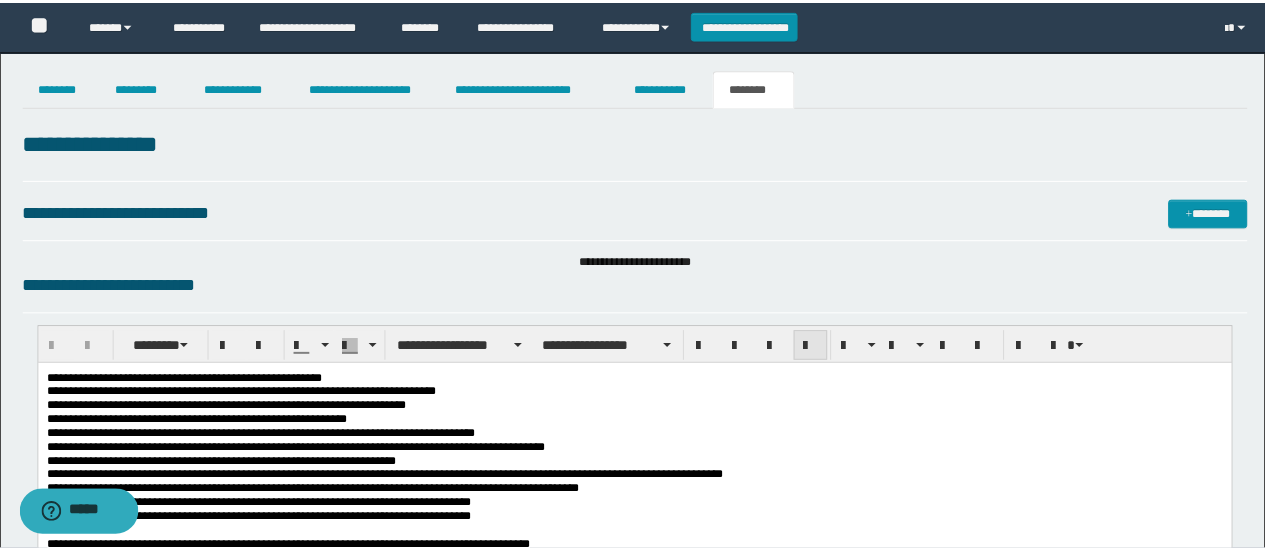 scroll, scrollTop: 0, scrollLeft: 0, axis: both 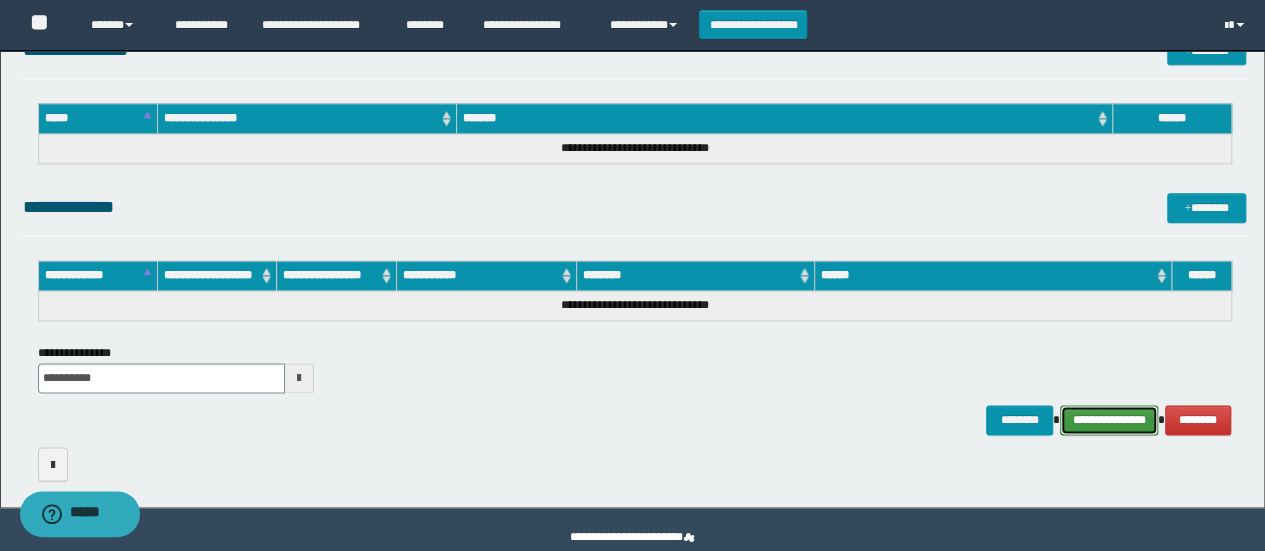 click on "**********" at bounding box center (1109, 419) 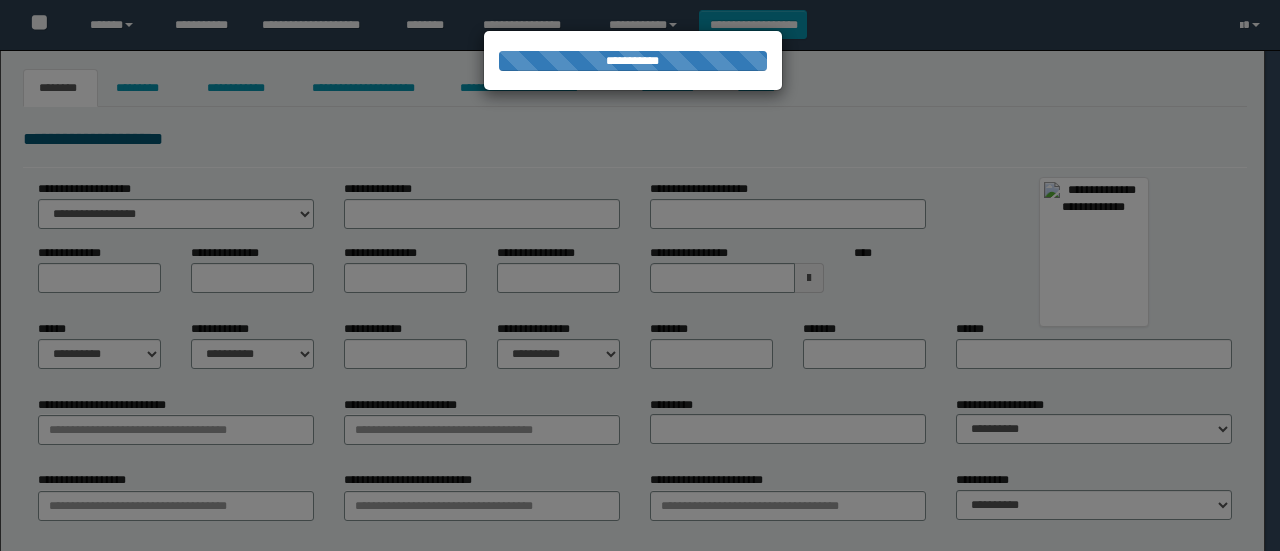 scroll, scrollTop: 0, scrollLeft: 0, axis: both 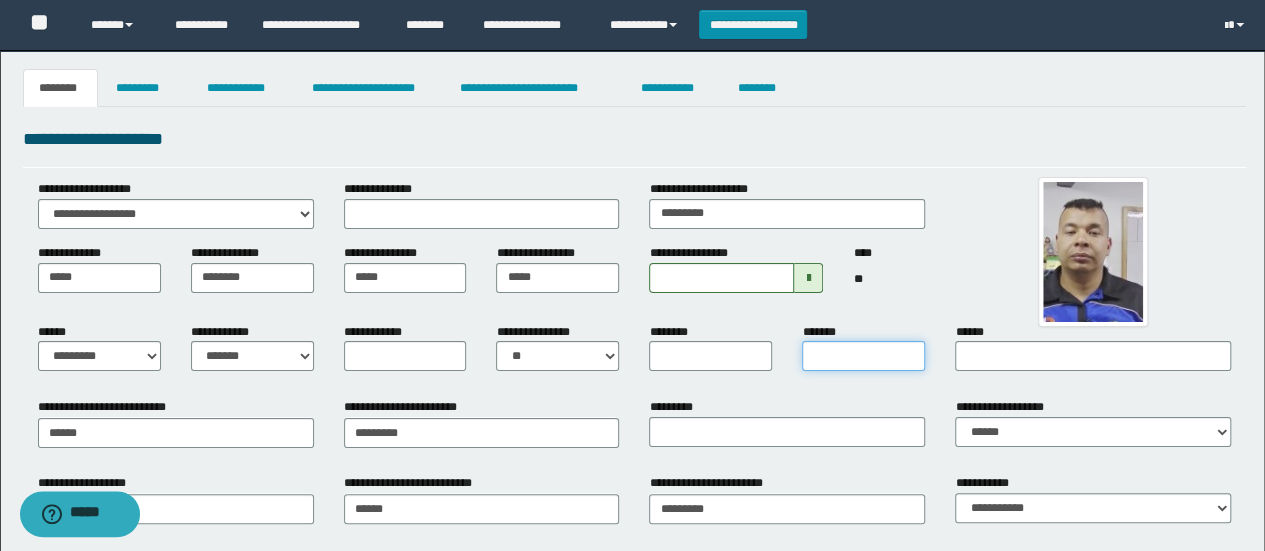 click on "*******" at bounding box center (863, 356) 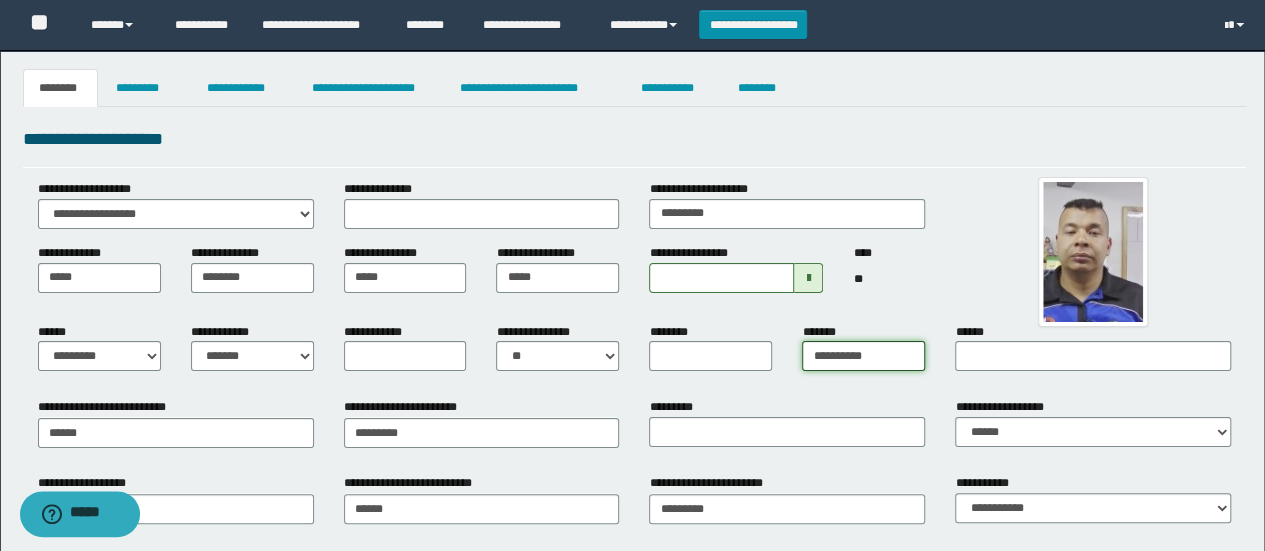 type on "**********" 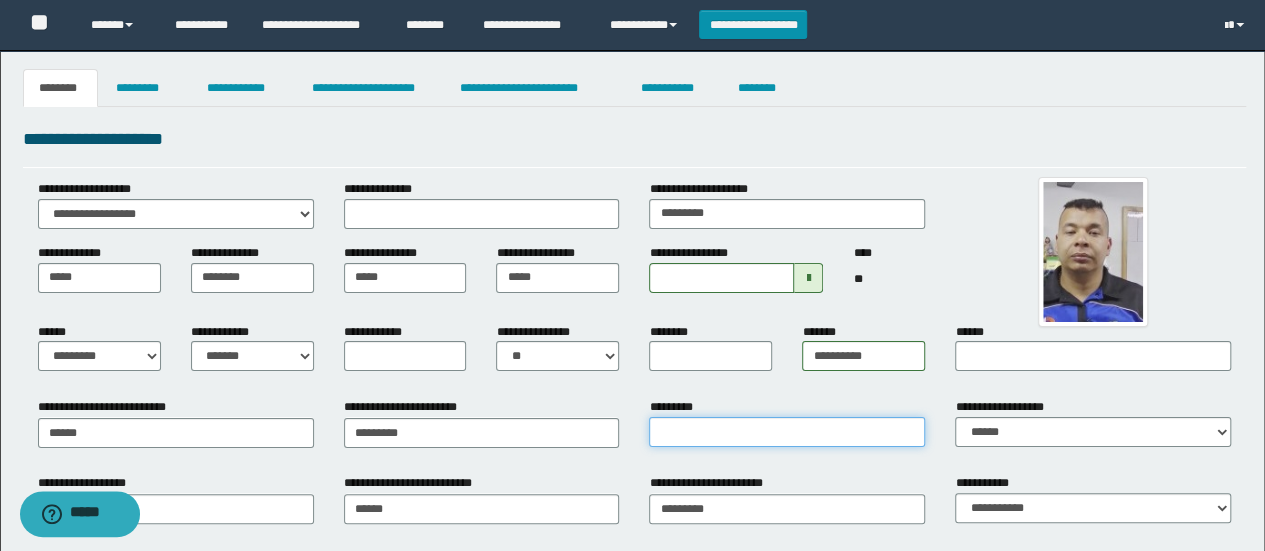 click on "*********" at bounding box center [787, 432] 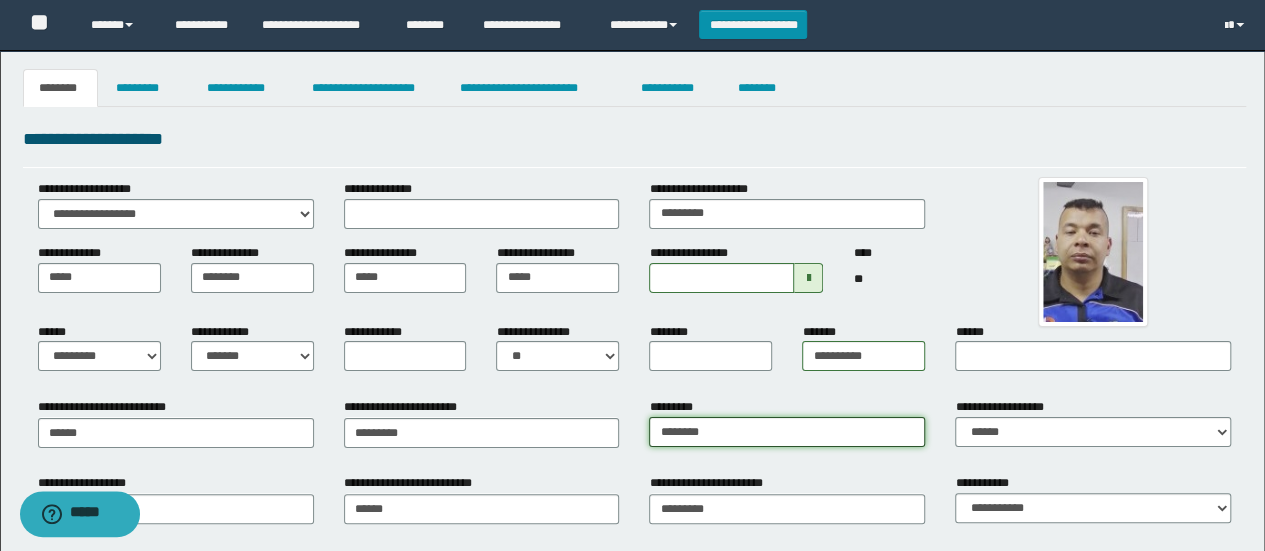 type on "**********" 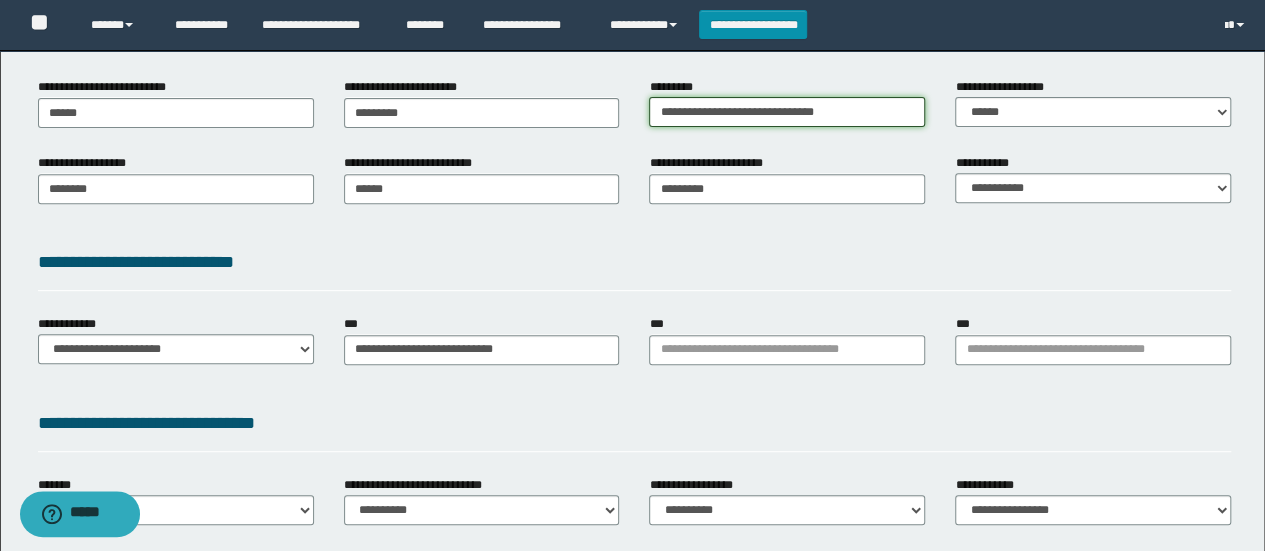 scroll, scrollTop: 360, scrollLeft: 0, axis: vertical 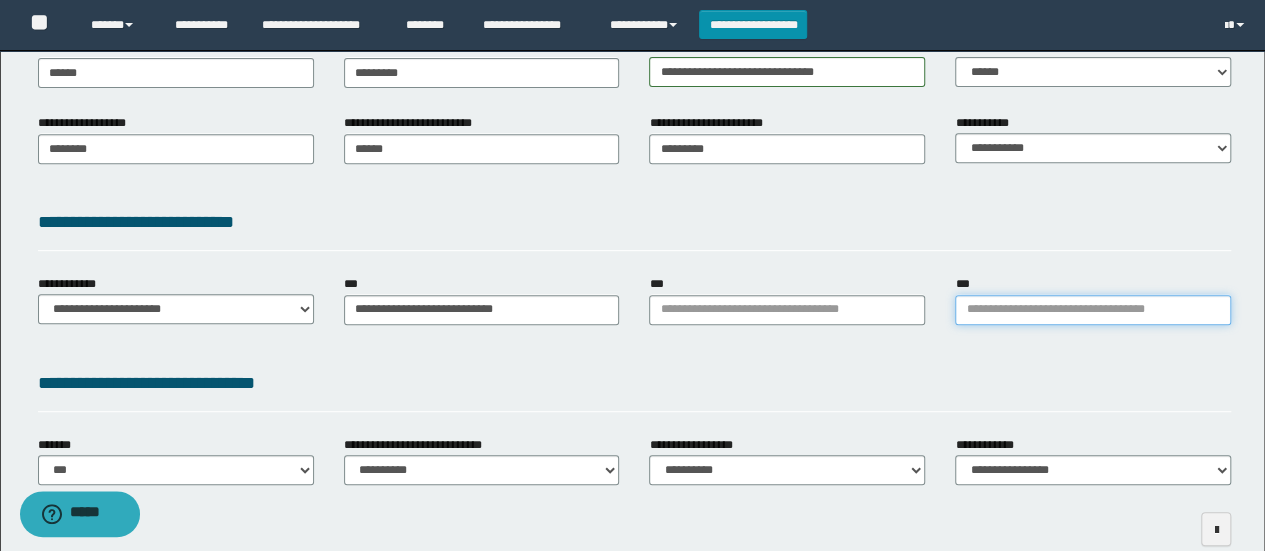 click on "***" at bounding box center (1093, 310) 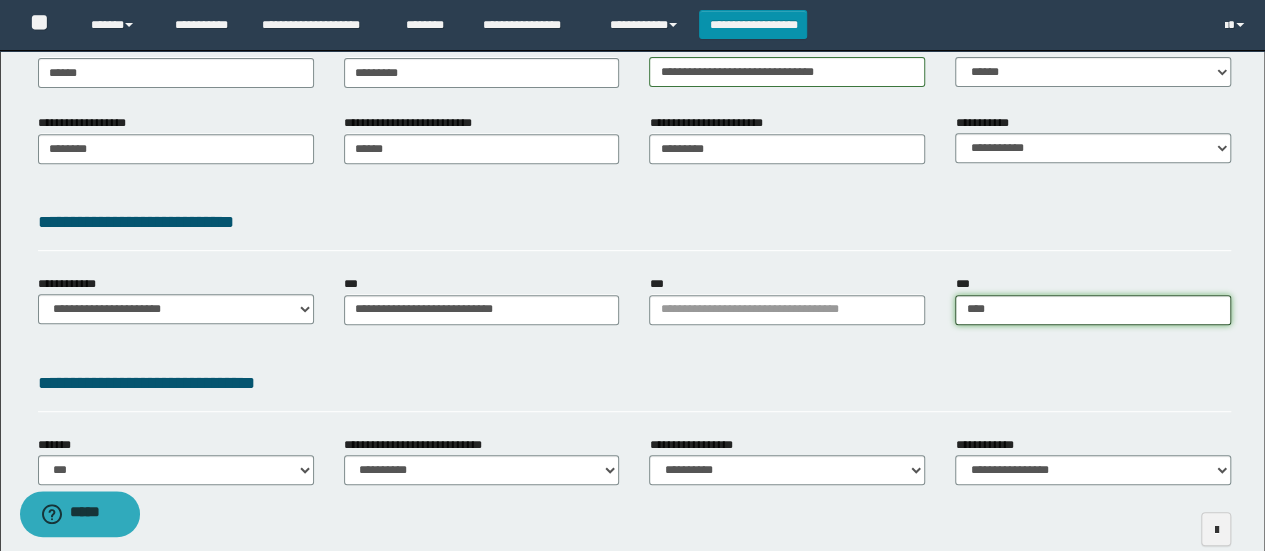 type on "*****" 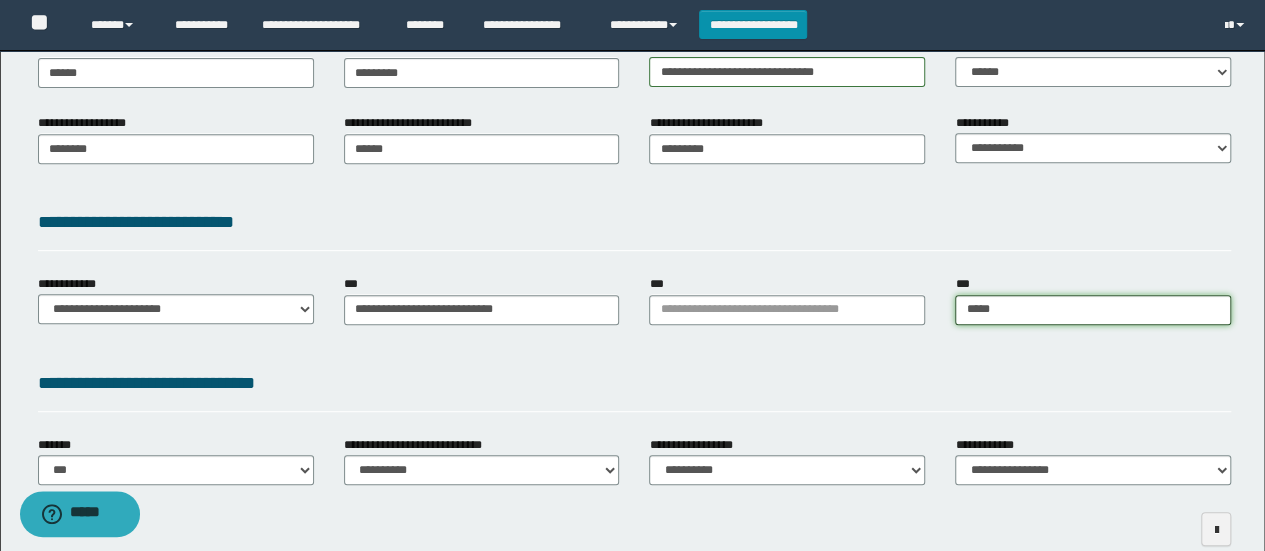 type on "*****" 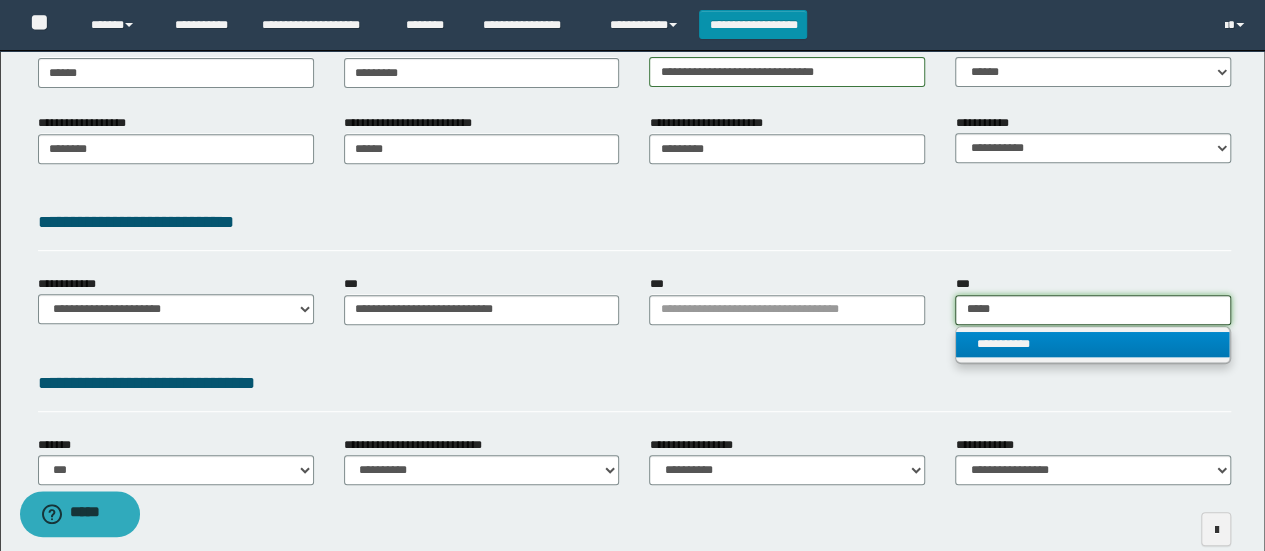 type on "*****" 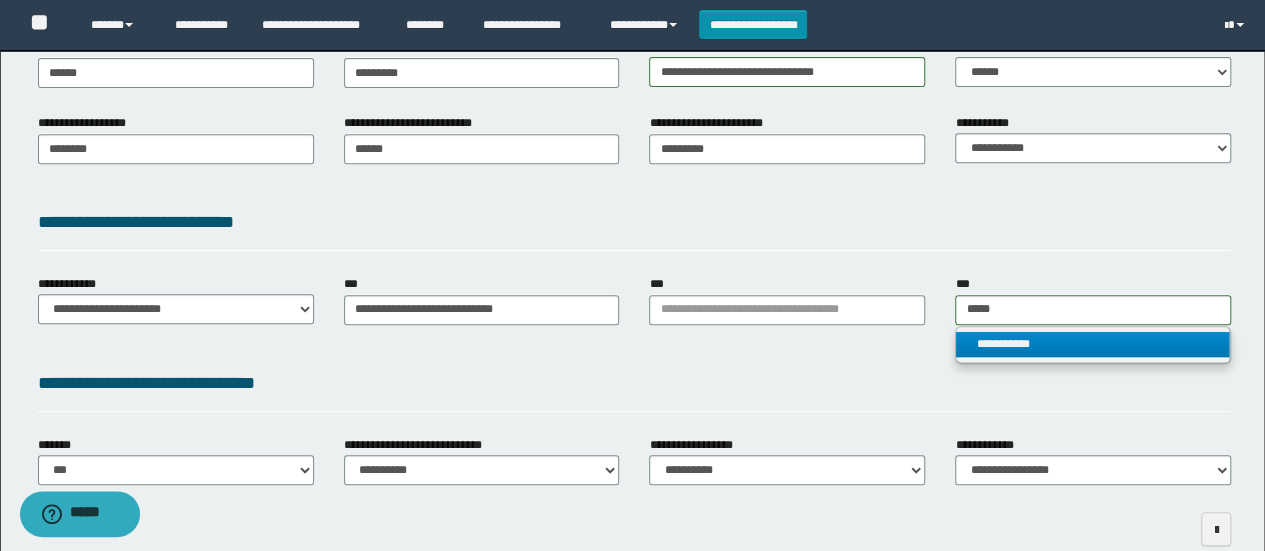 click on "**********" at bounding box center (1092, 344) 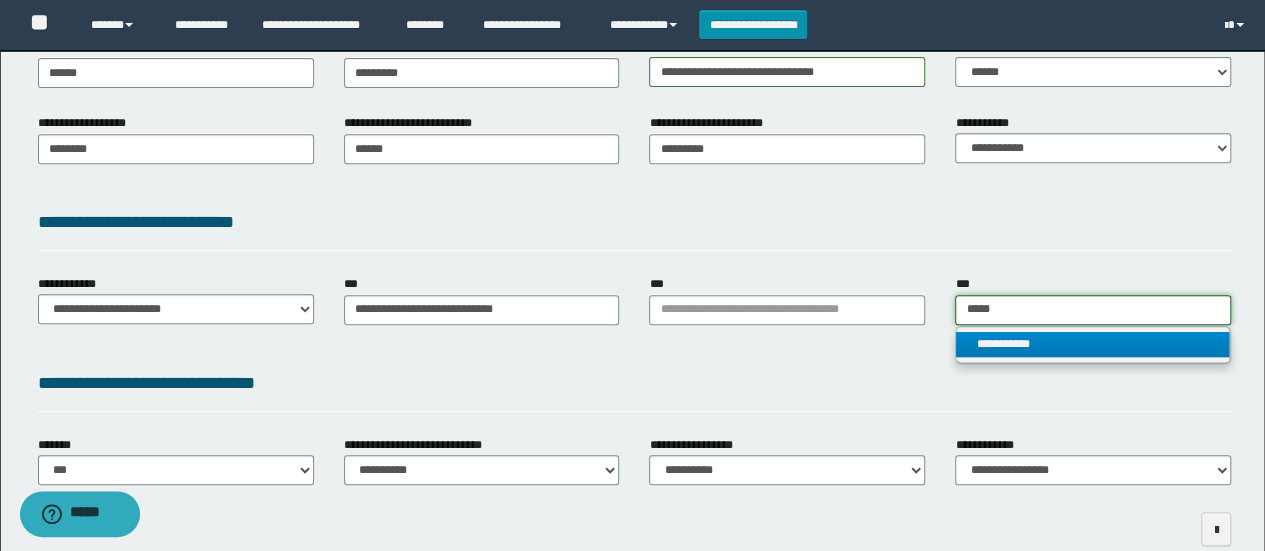 type 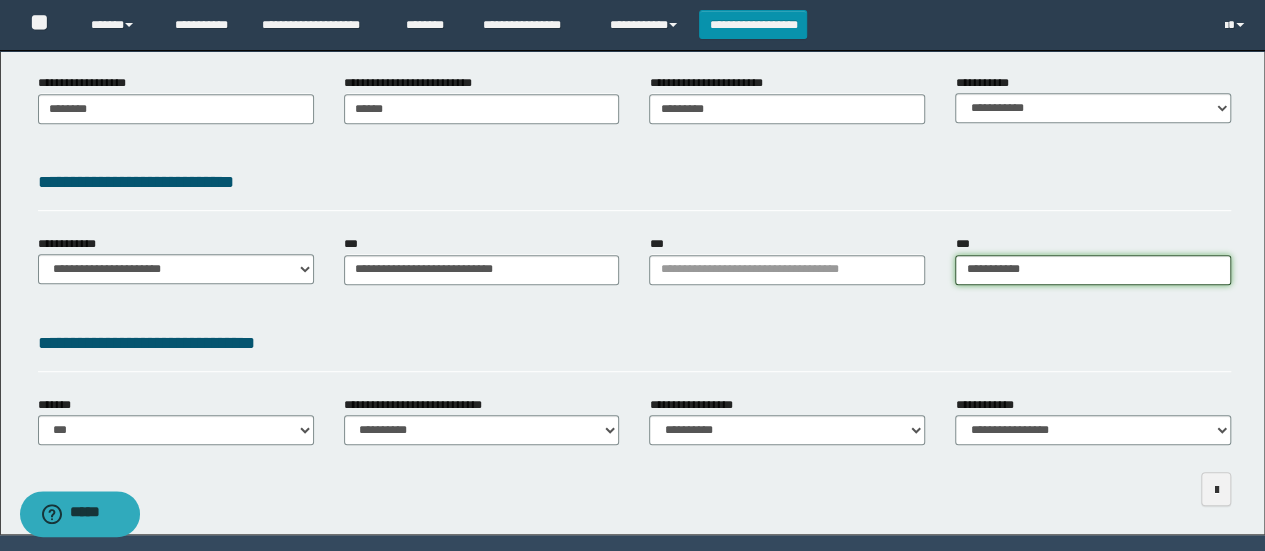 scroll, scrollTop: 413, scrollLeft: 0, axis: vertical 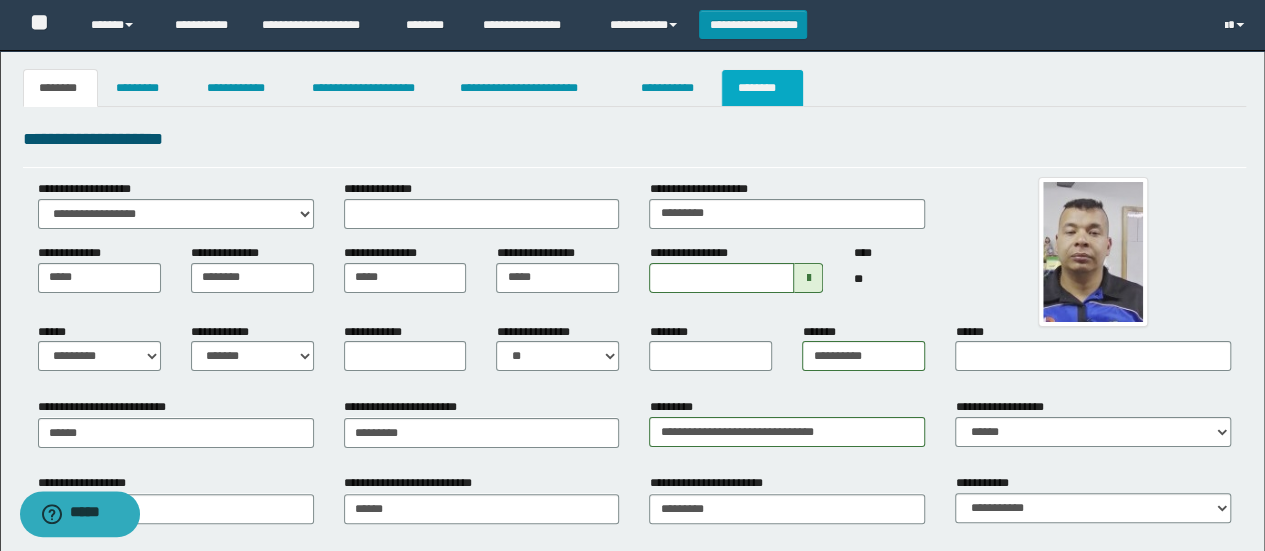 click on "********" at bounding box center (762, 88) 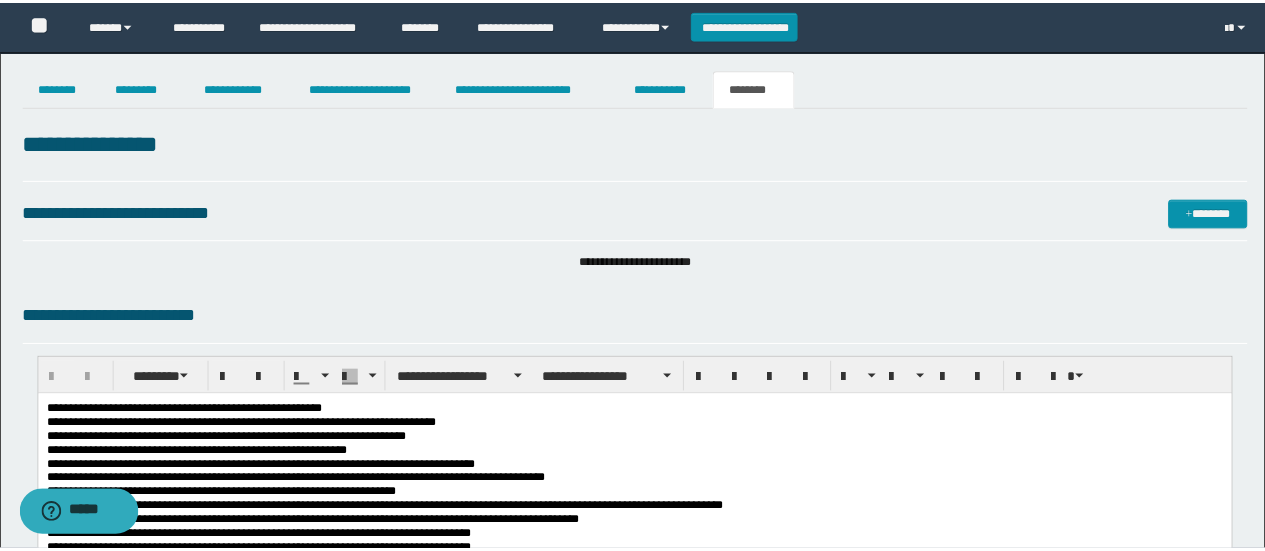 scroll, scrollTop: 0, scrollLeft: 0, axis: both 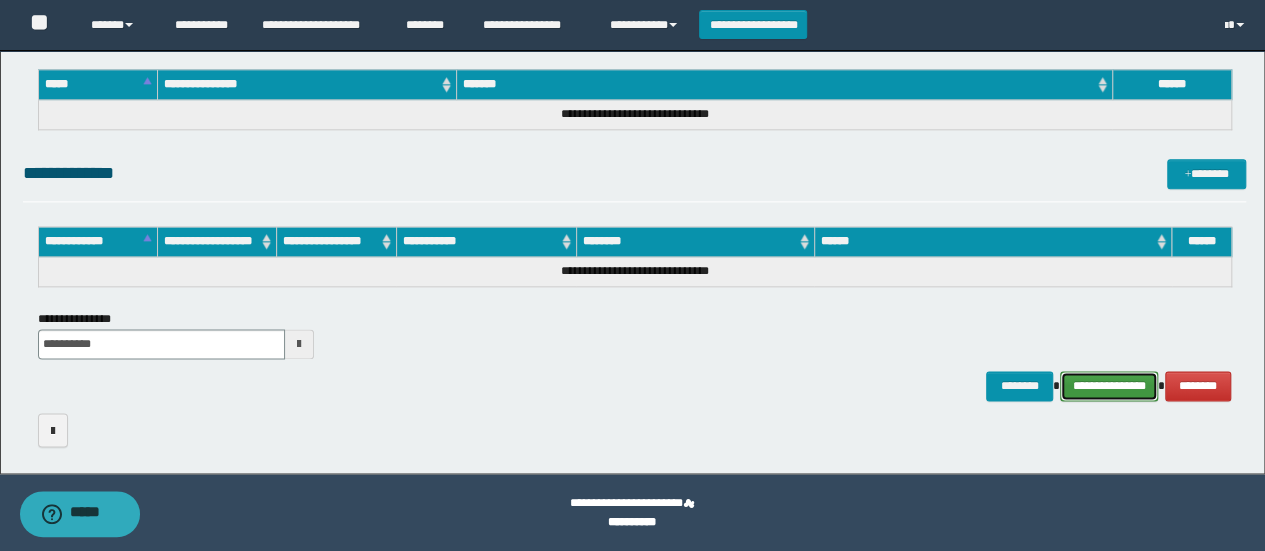 click on "**********" at bounding box center [1109, 385] 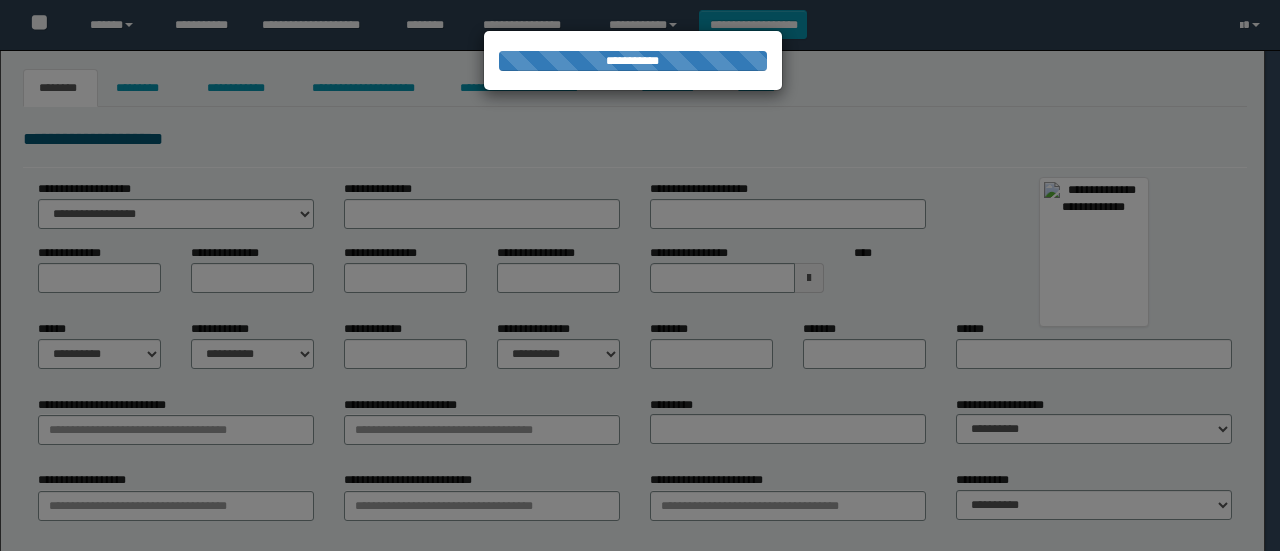 scroll, scrollTop: 0, scrollLeft: 0, axis: both 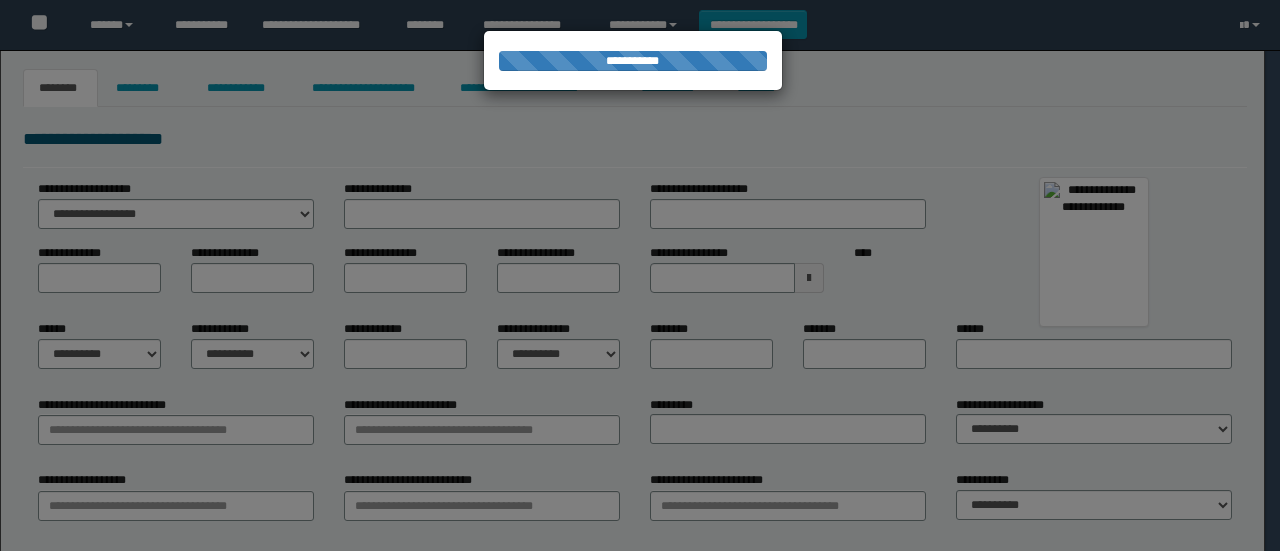 type on "*****" 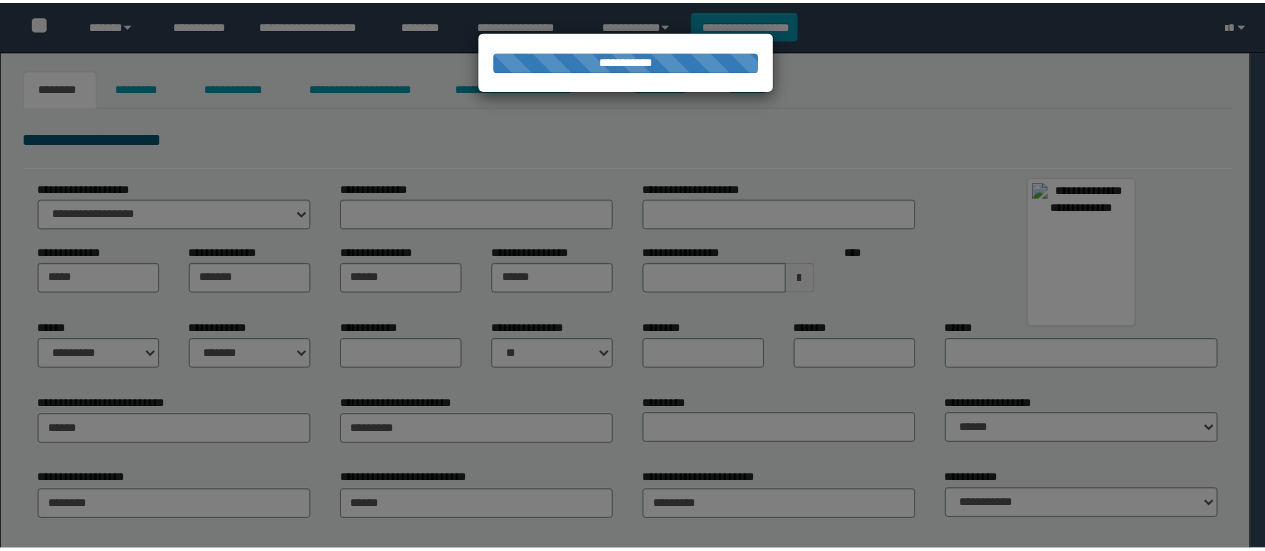 scroll, scrollTop: 0, scrollLeft: 0, axis: both 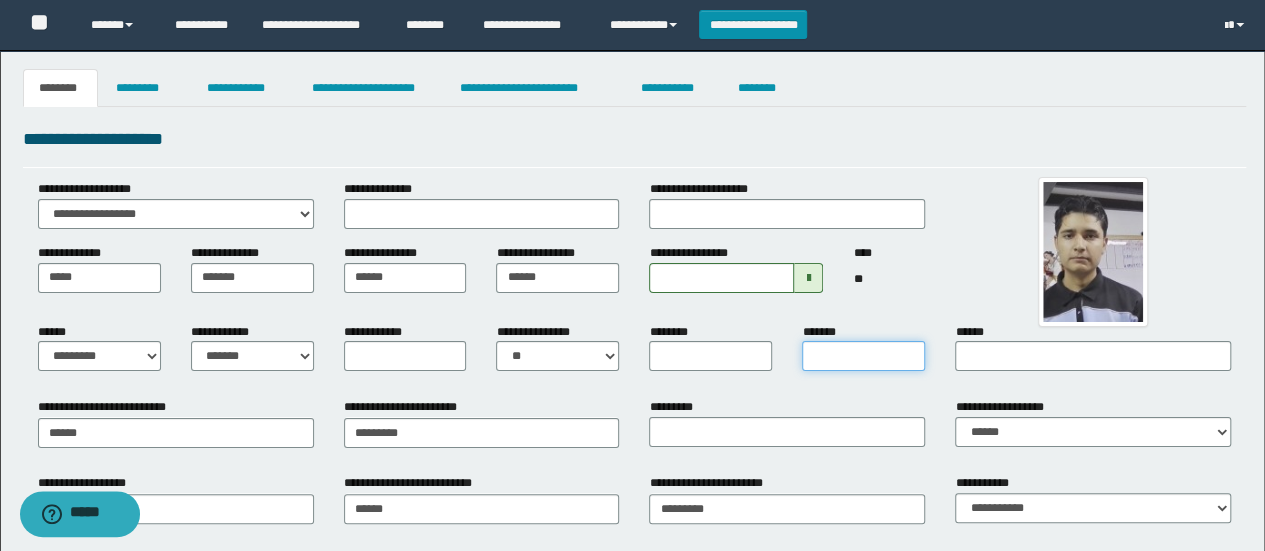 click on "*******" at bounding box center [863, 356] 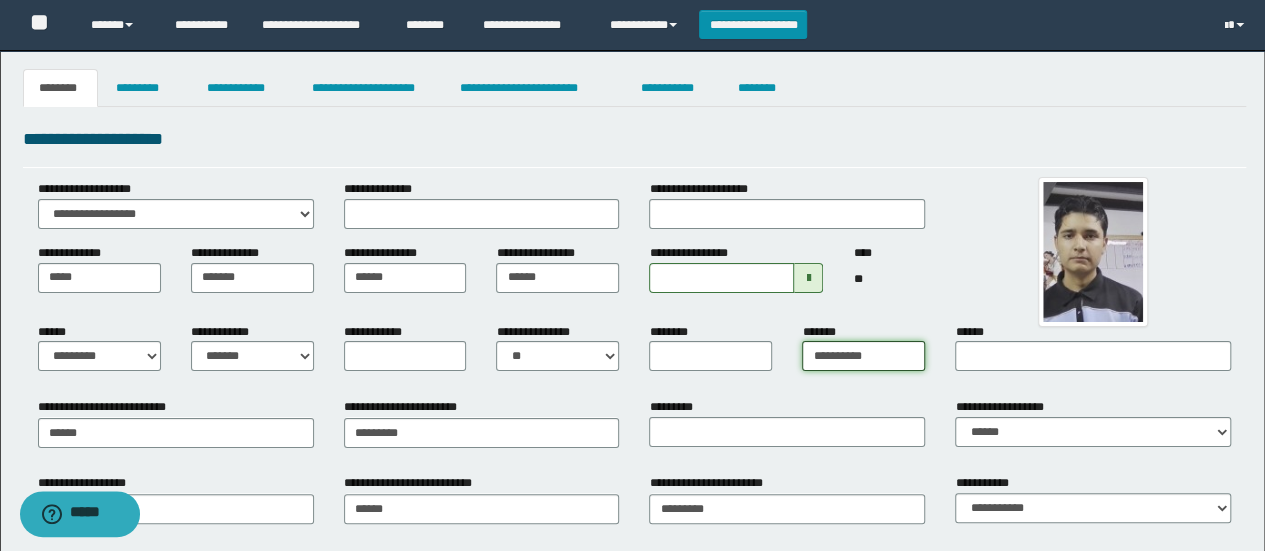 type on "**********" 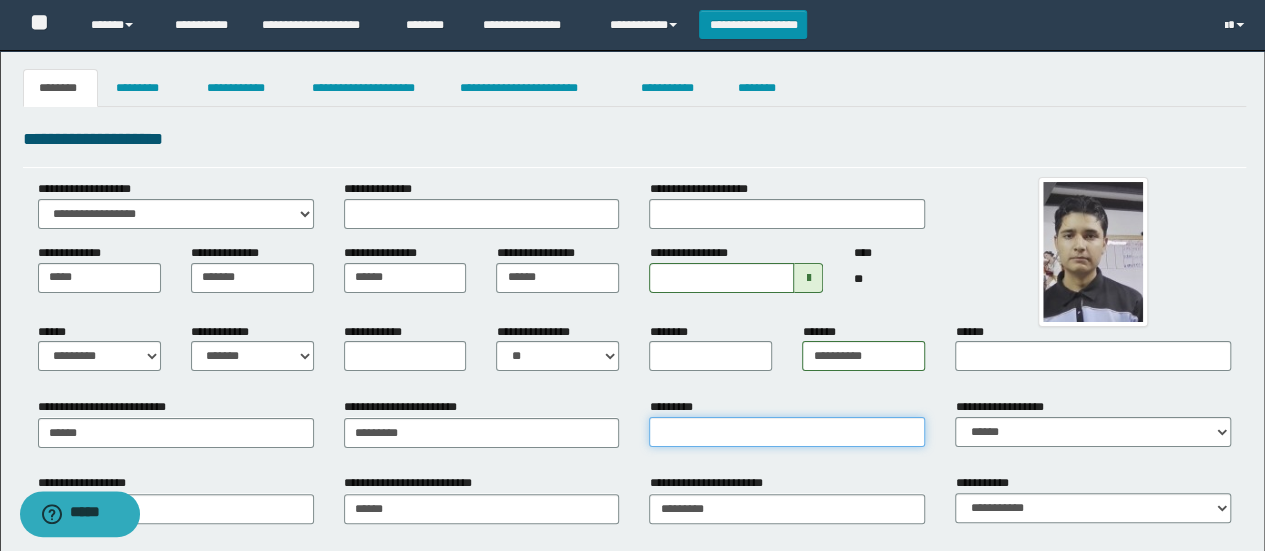click on "*********" at bounding box center (787, 432) 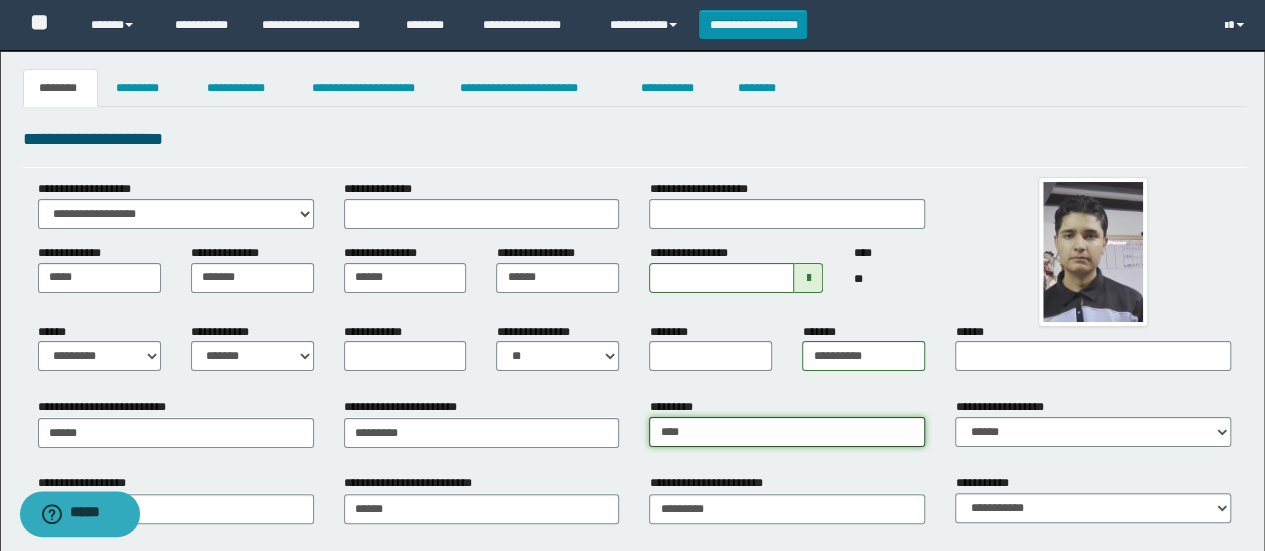 type on "**********" 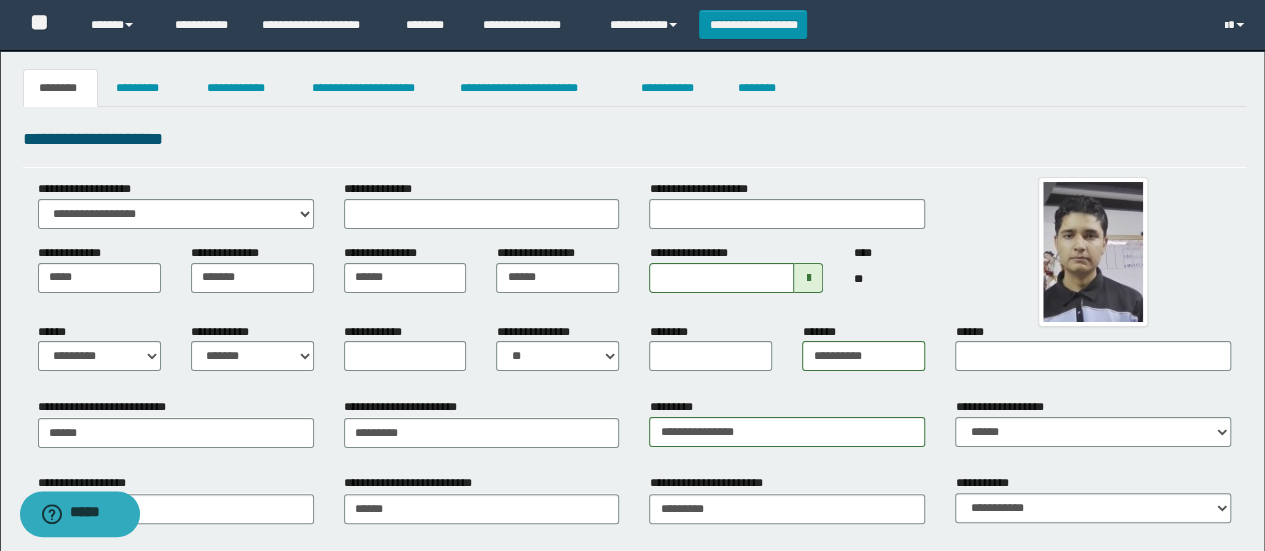 click on "**********" at bounding box center [635, 515] 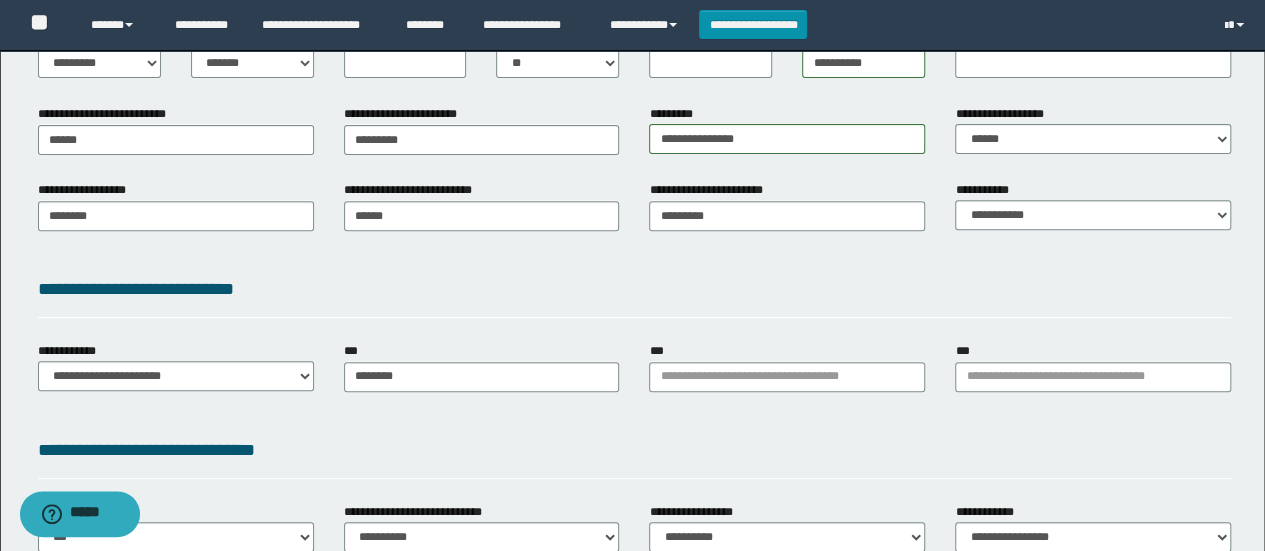 scroll, scrollTop: 372, scrollLeft: 0, axis: vertical 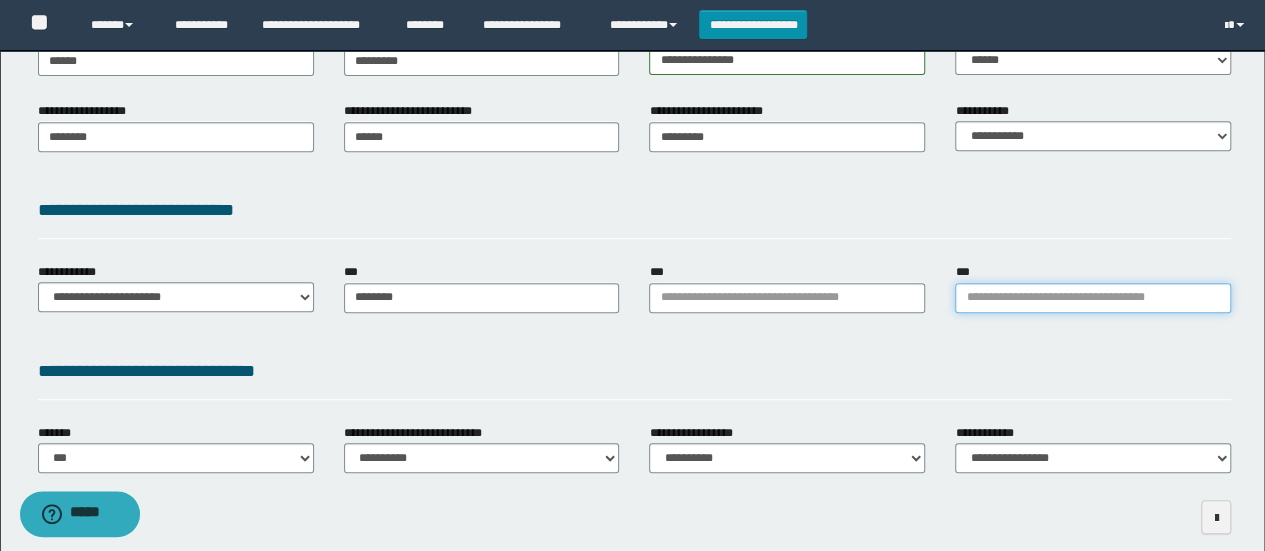 click on "***" at bounding box center (1093, 298) 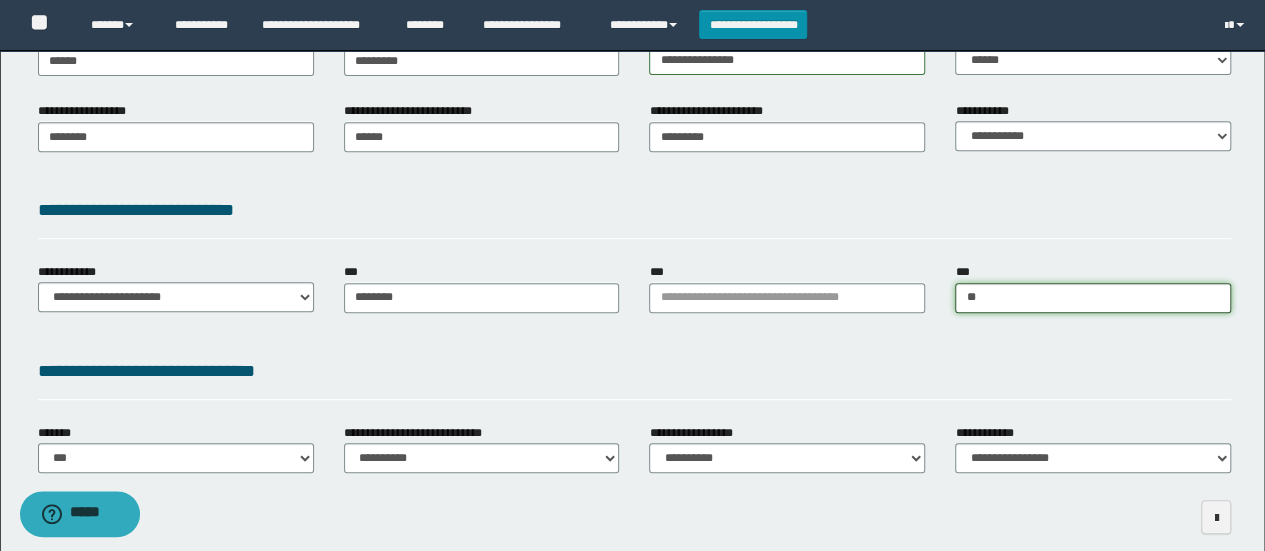 type on "***" 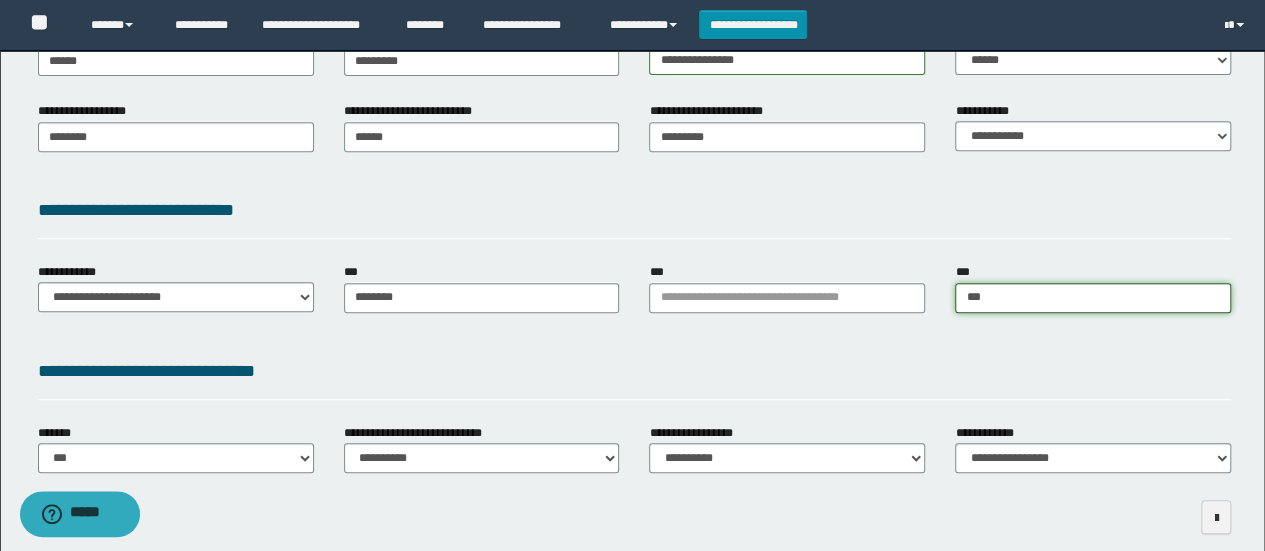 type on "***" 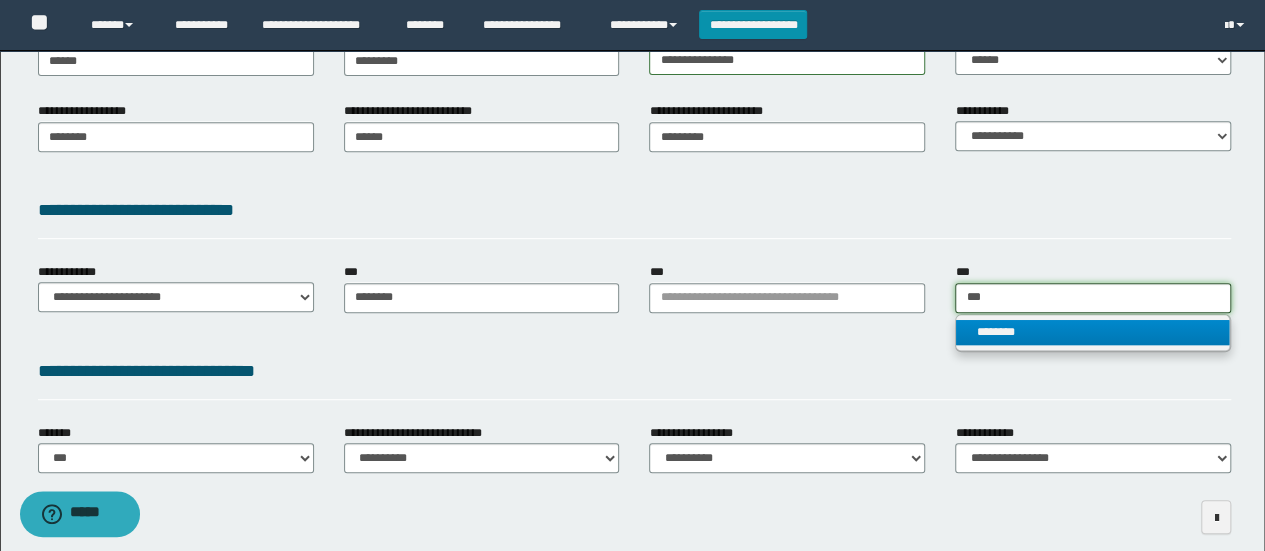 type on "***" 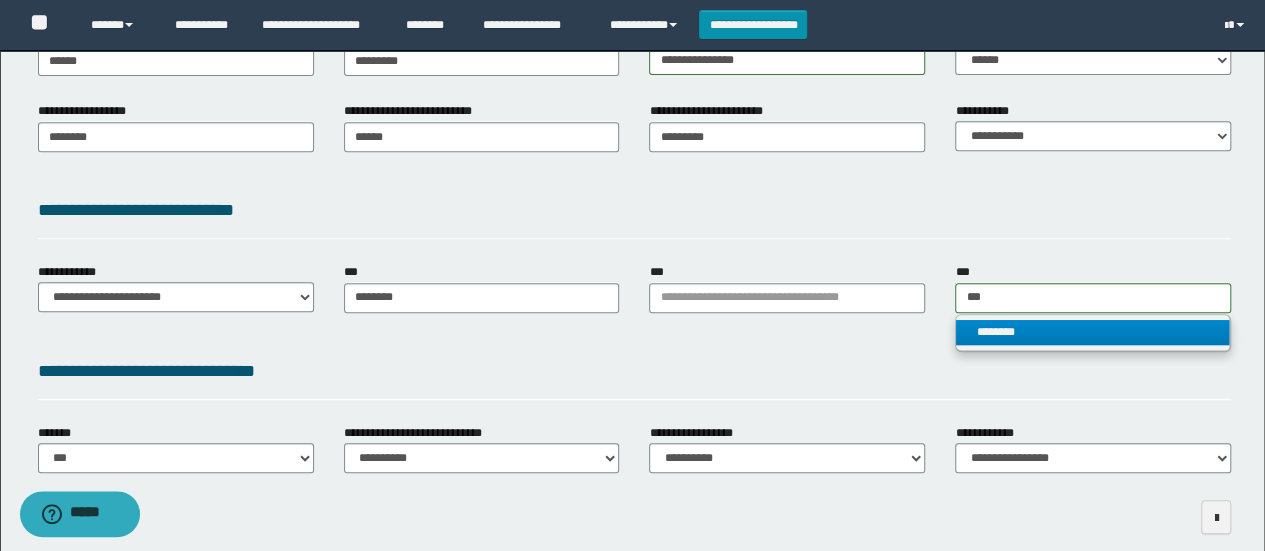 click on "********" at bounding box center [1092, 332] 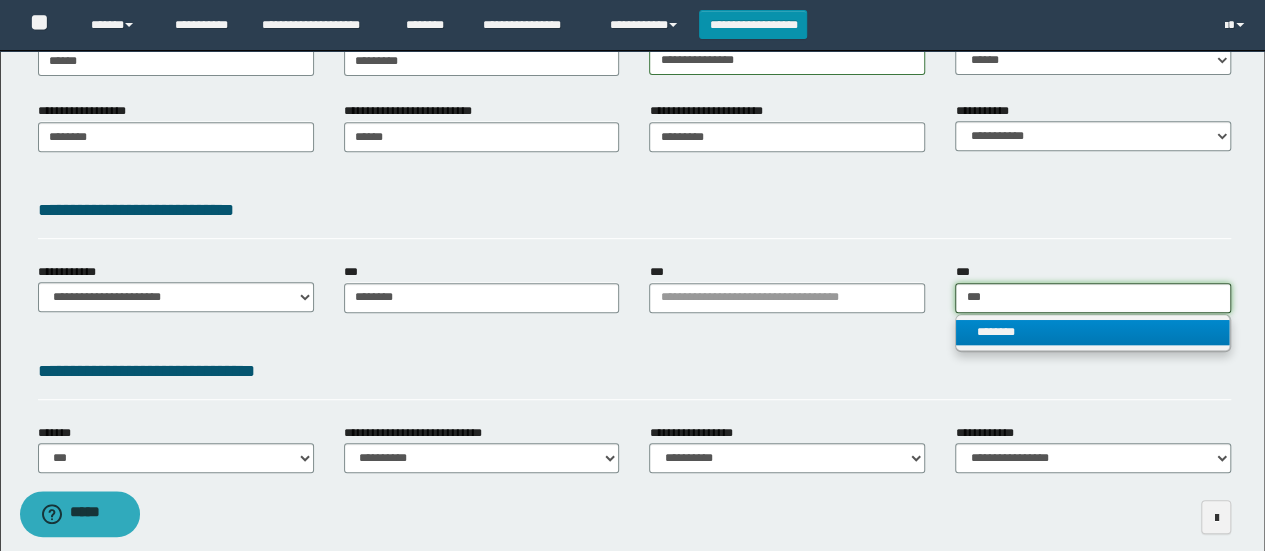 type 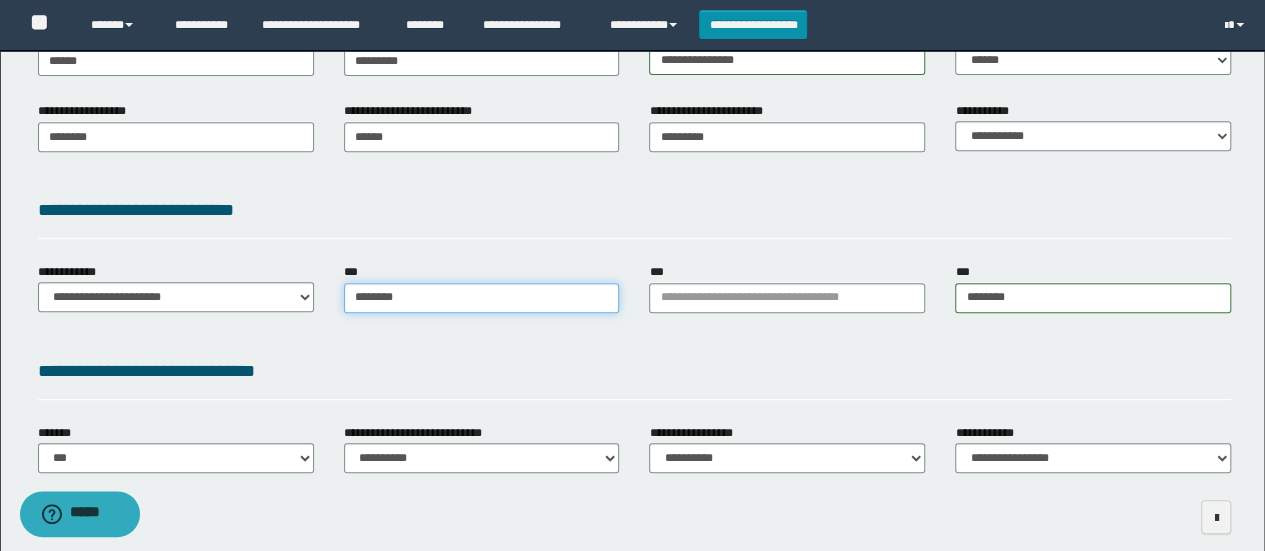 type on "********" 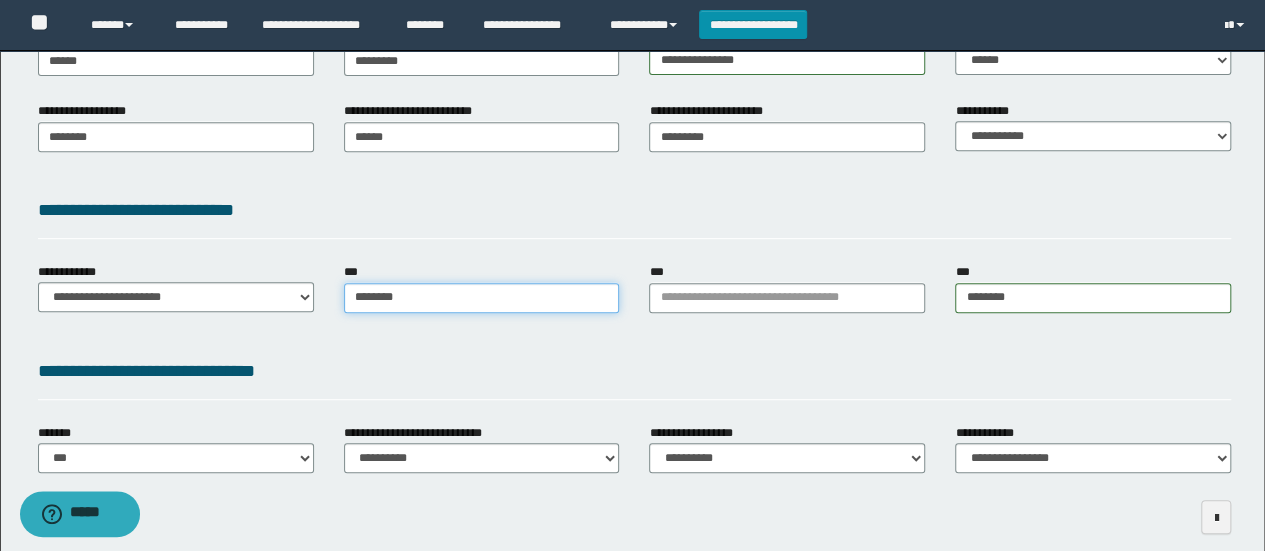 click on "********" at bounding box center [482, 298] 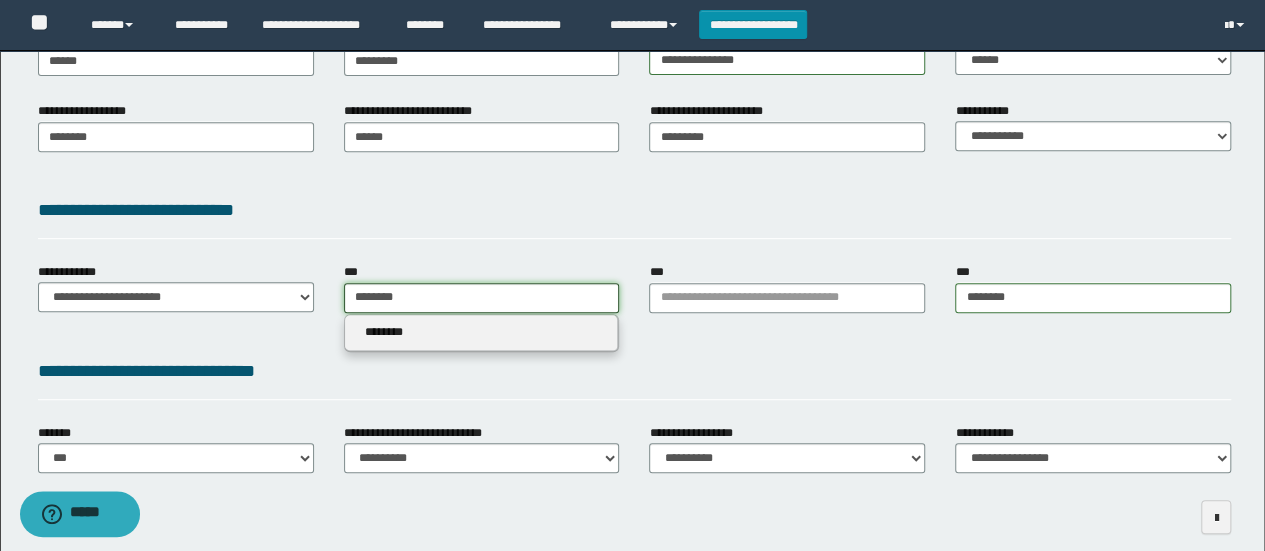 type 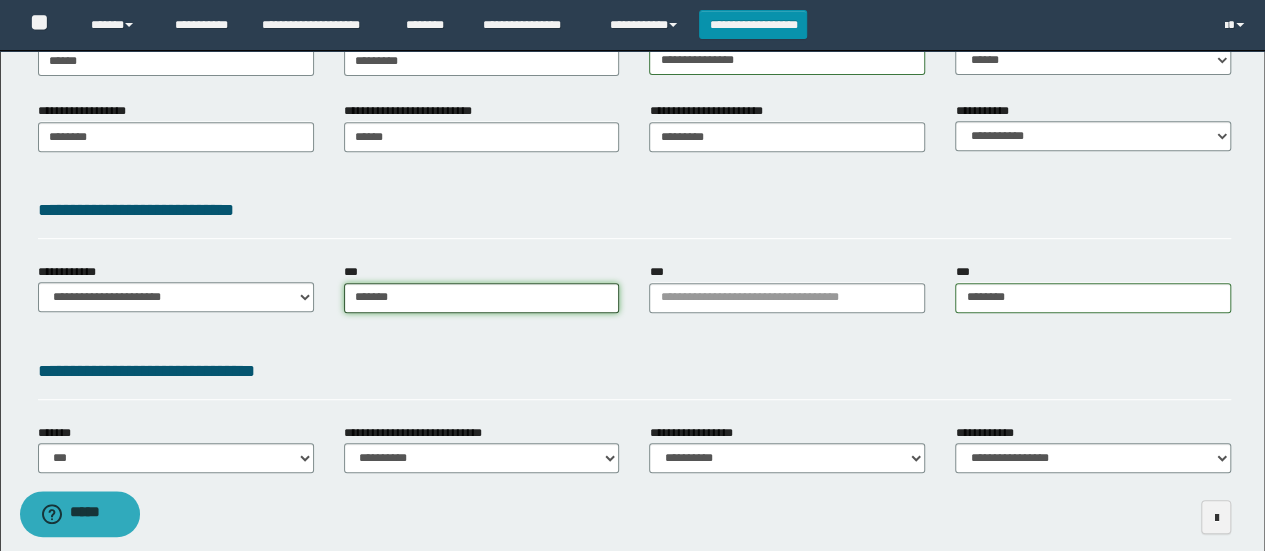 type on "********" 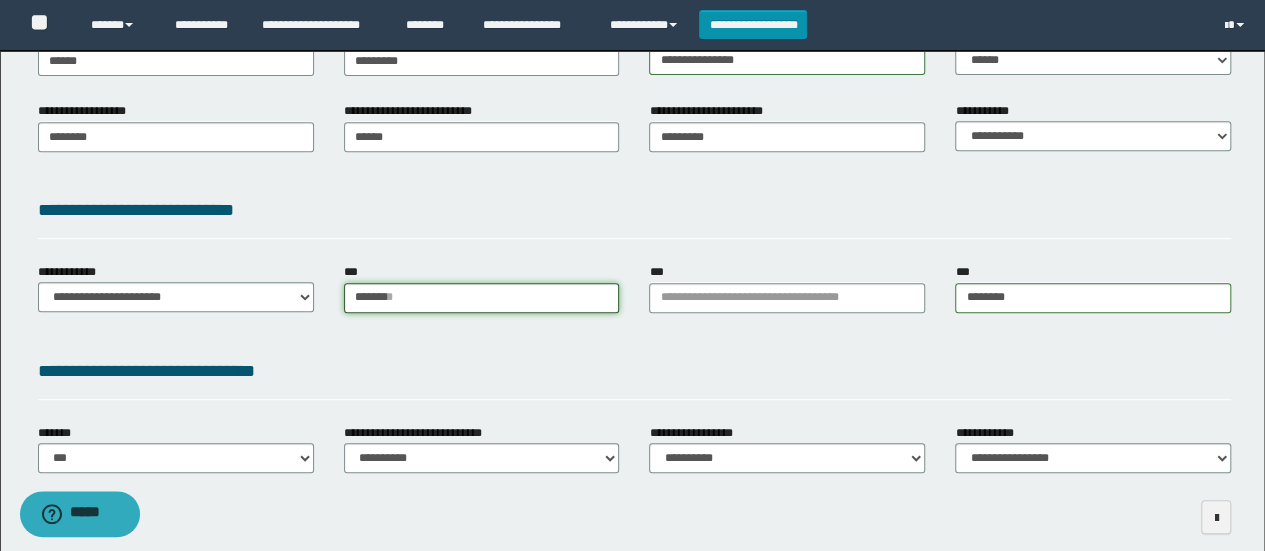 type 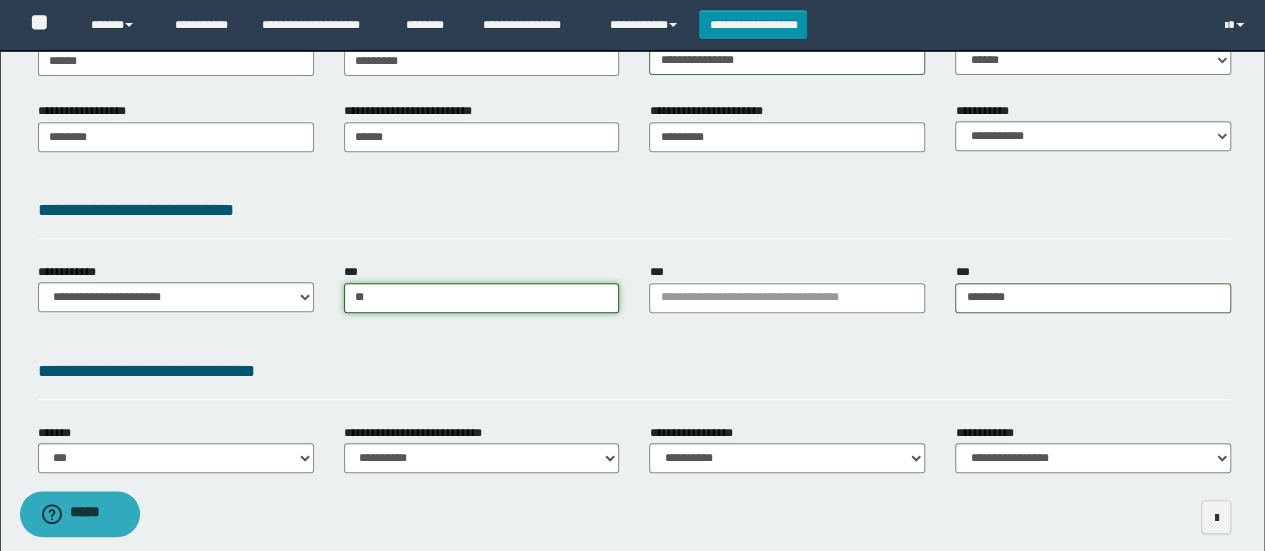 type on "*" 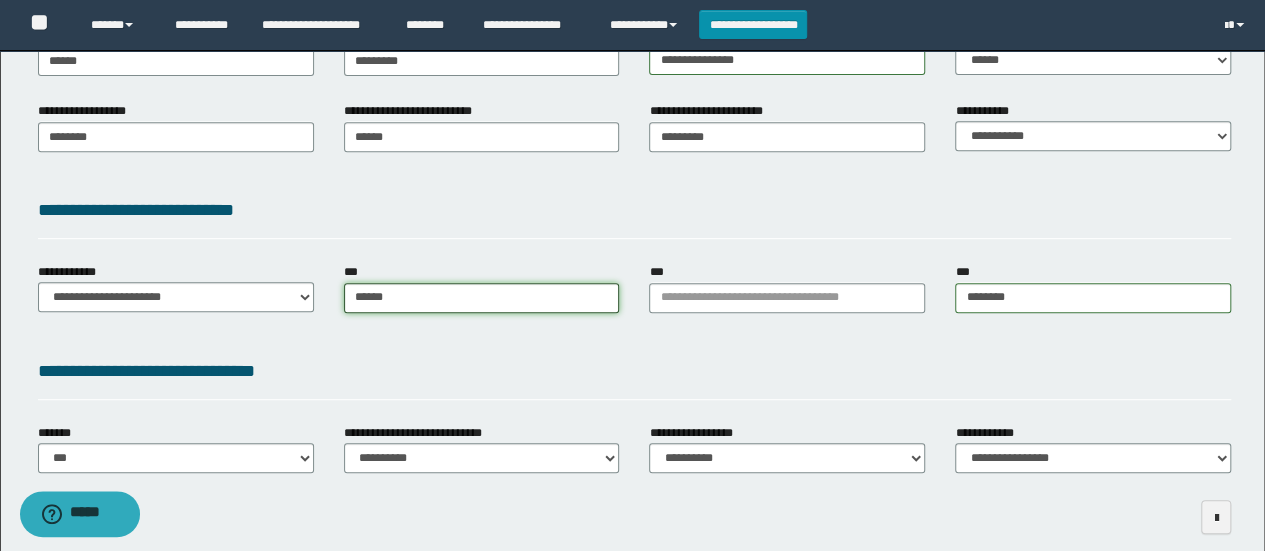 type on "*****" 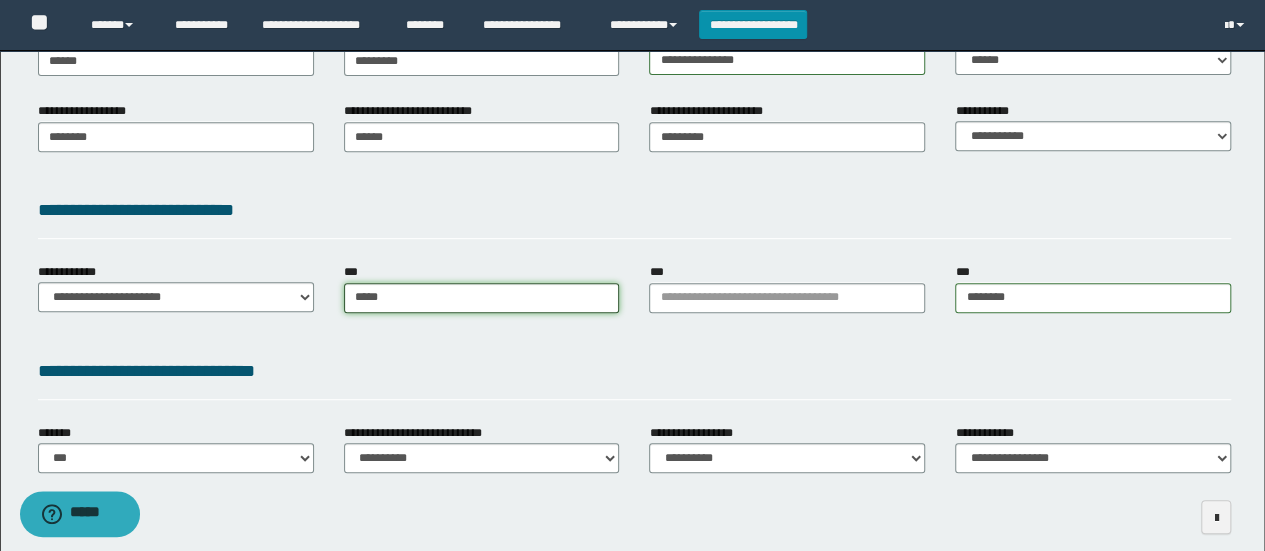 type on "**********" 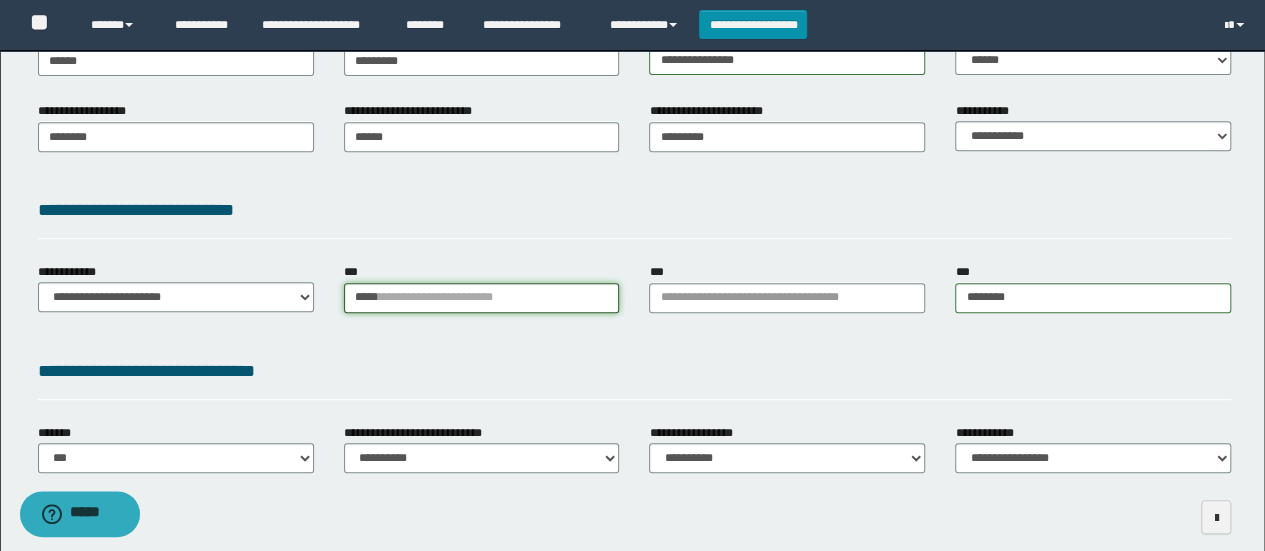 type 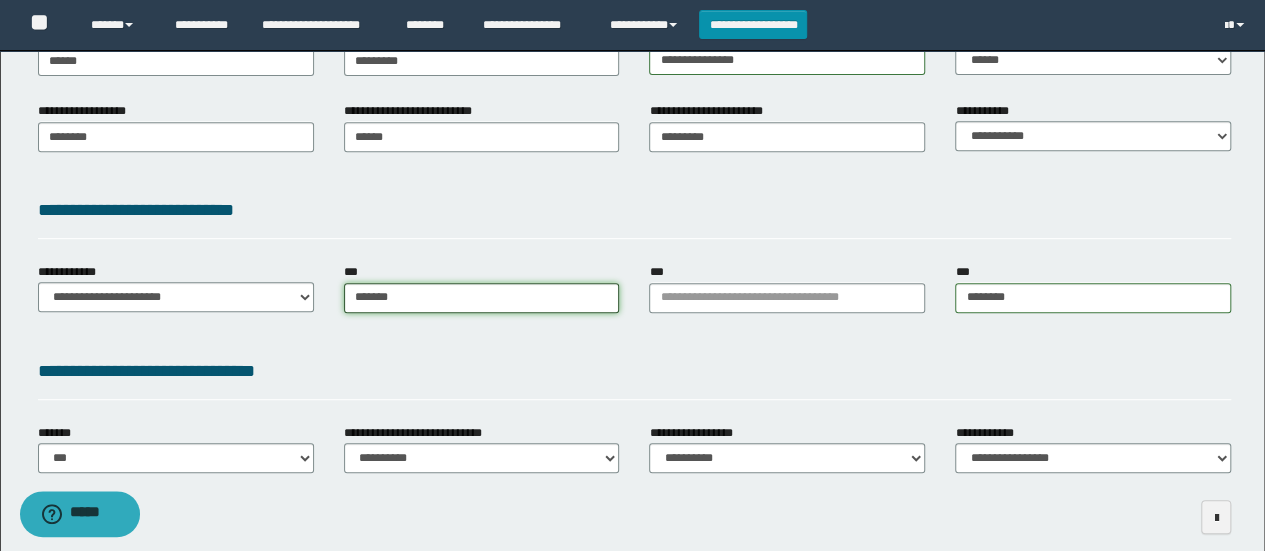 type on "********" 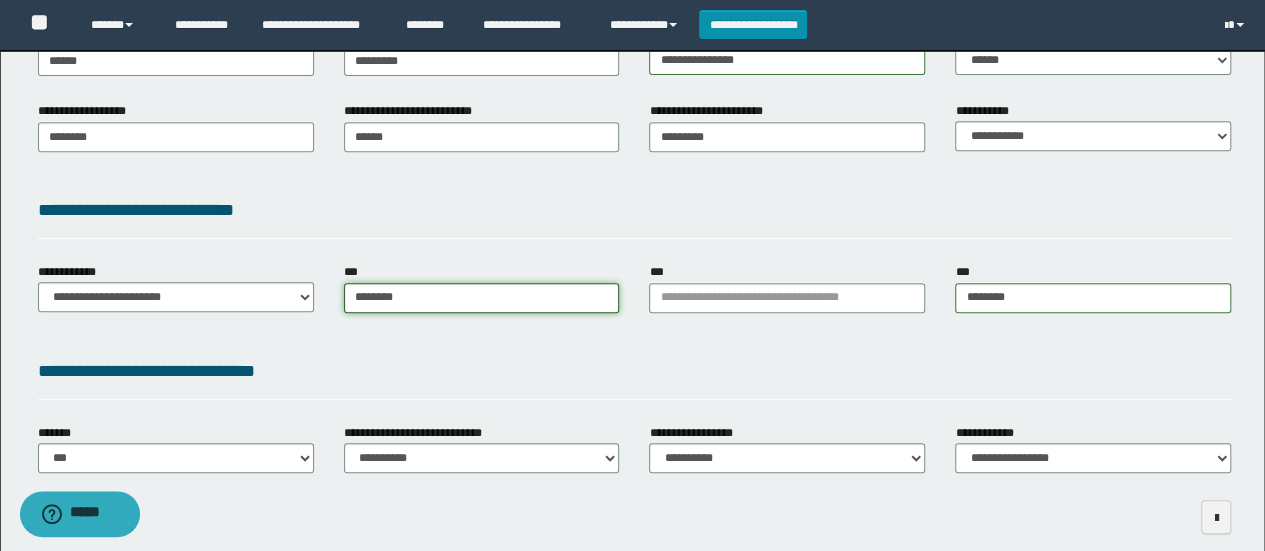 type on "**********" 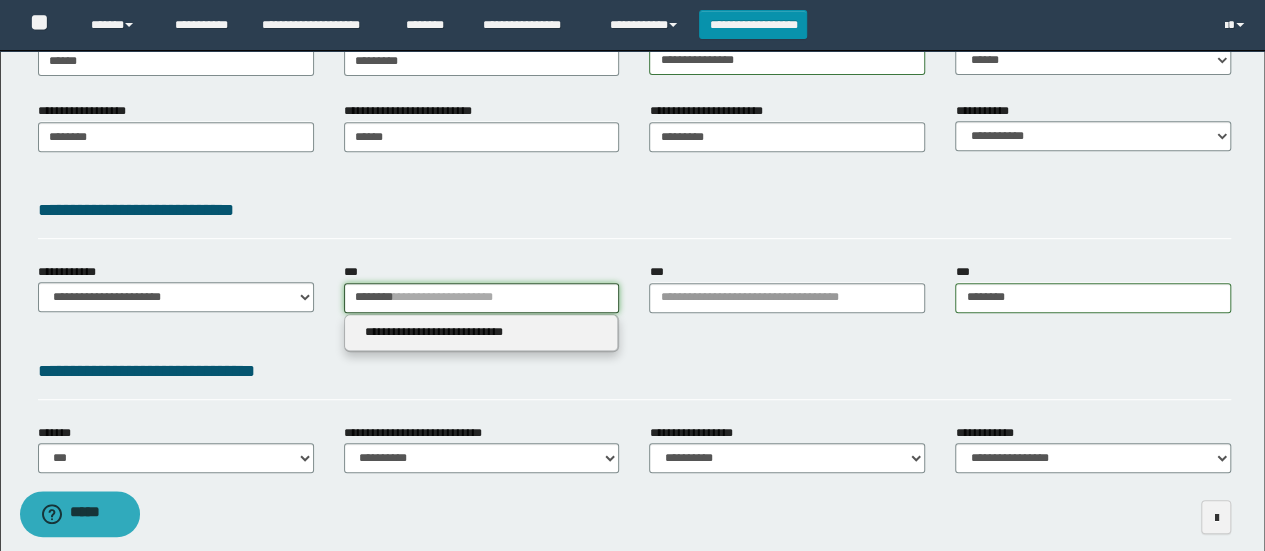 type on "********" 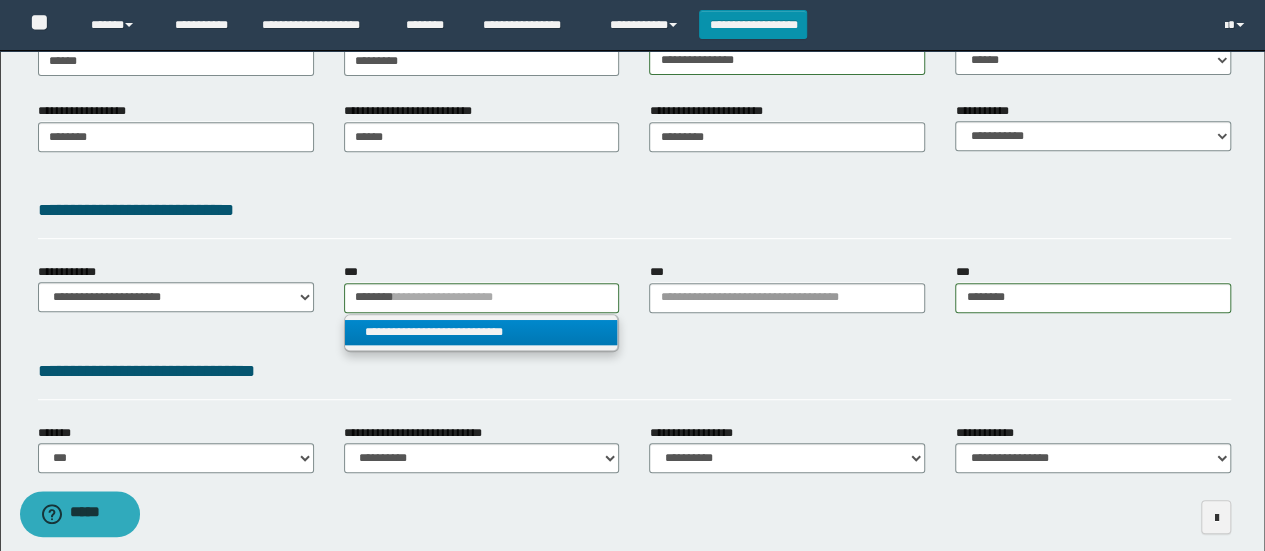 click on "**********" at bounding box center (481, 332) 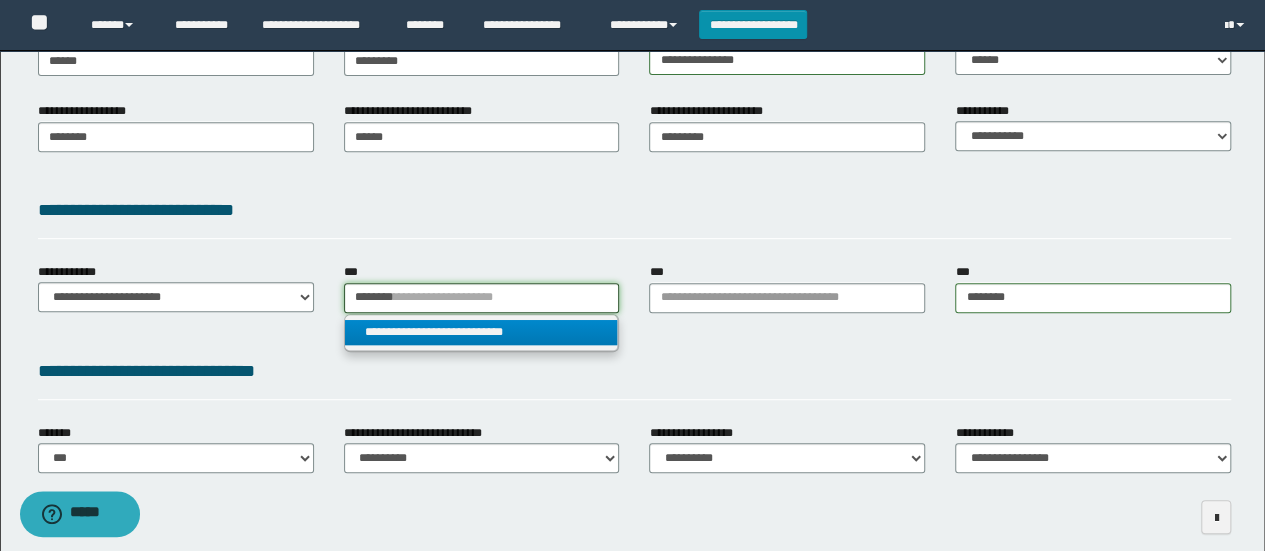 type 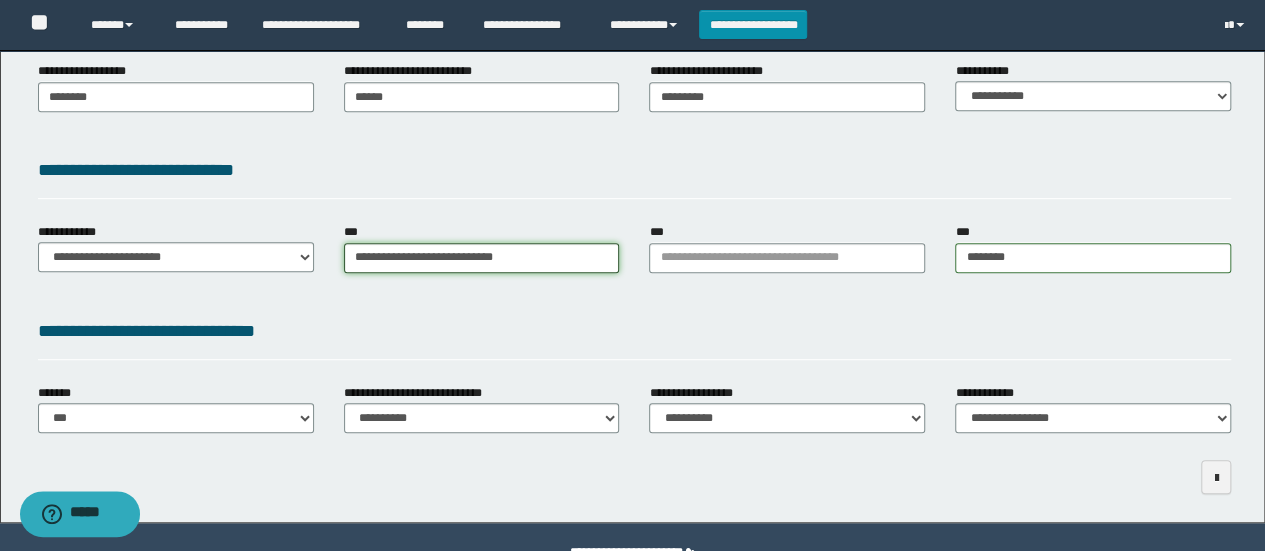 scroll, scrollTop: 462, scrollLeft: 0, axis: vertical 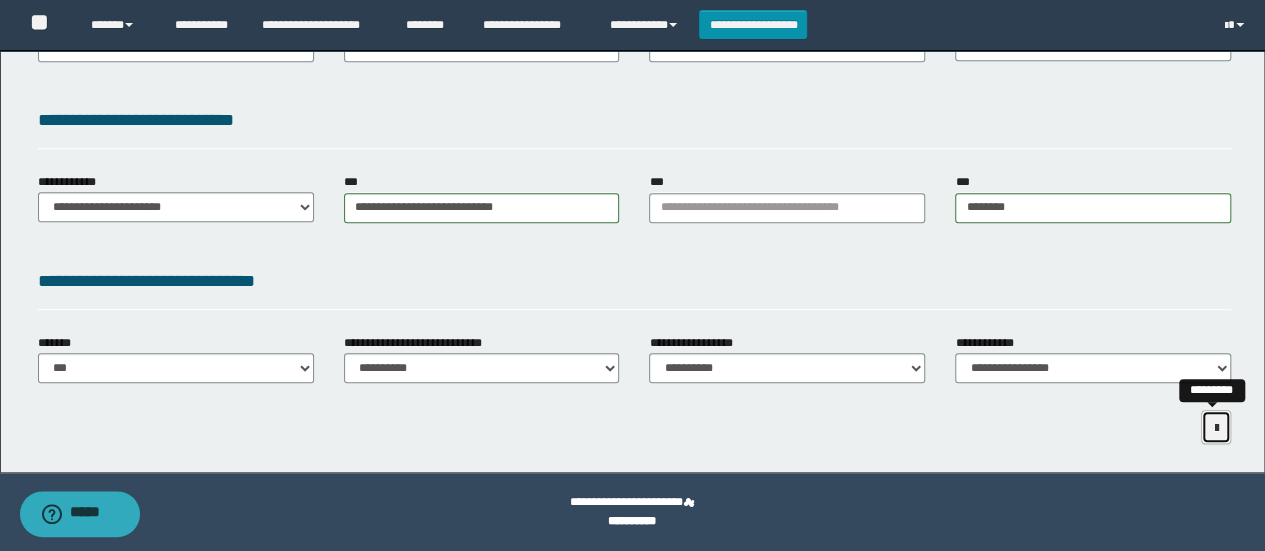 click at bounding box center [1216, 428] 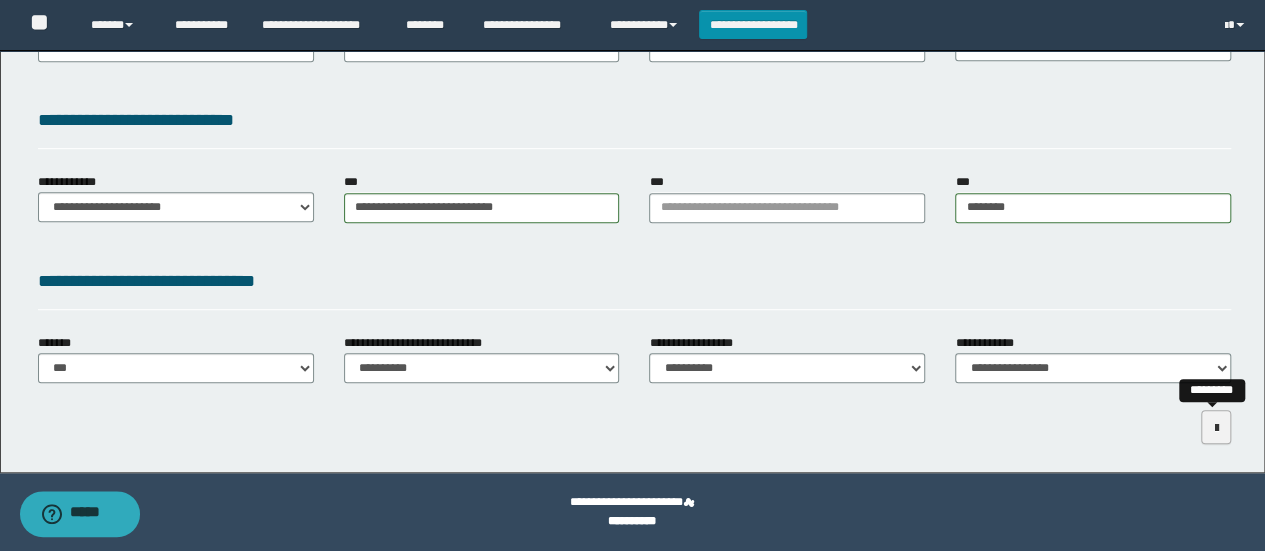 scroll, scrollTop: 392, scrollLeft: 0, axis: vertical 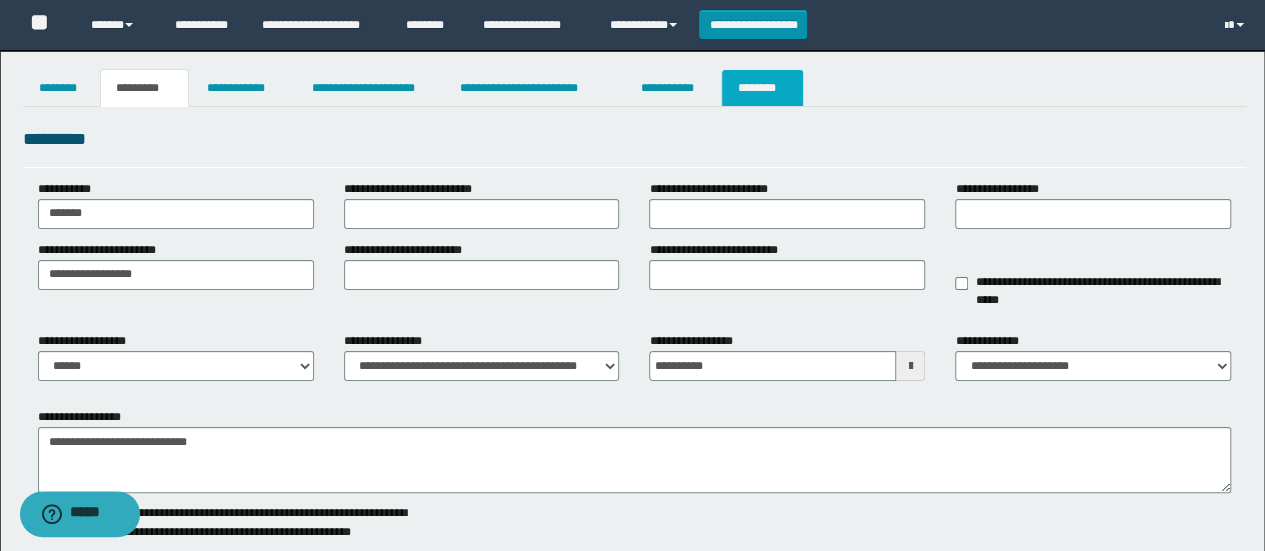 click on "********" at bounding box center [762, 88] 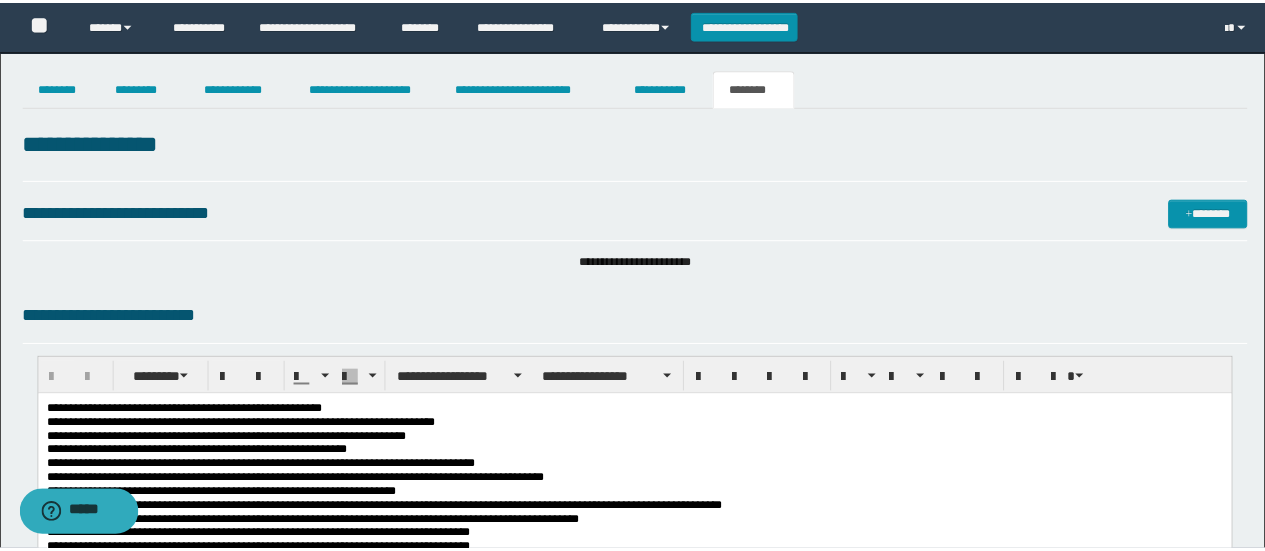 scroll, scrollTop: 0, scrollLeft: 0, axis: both 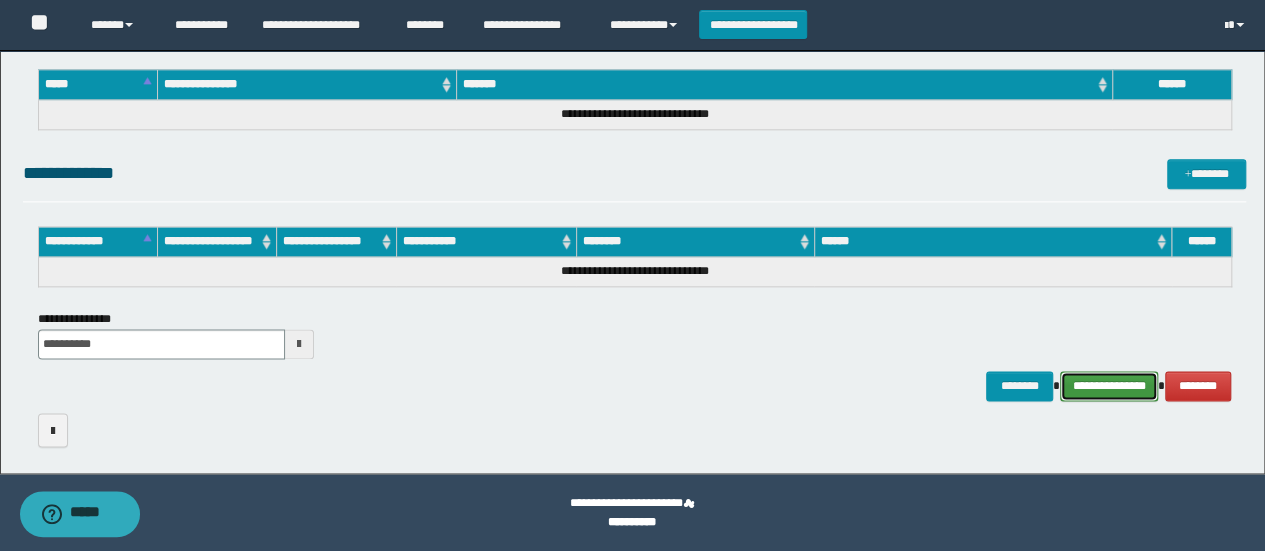 click on "**********" at bounding box center [1109, 385] 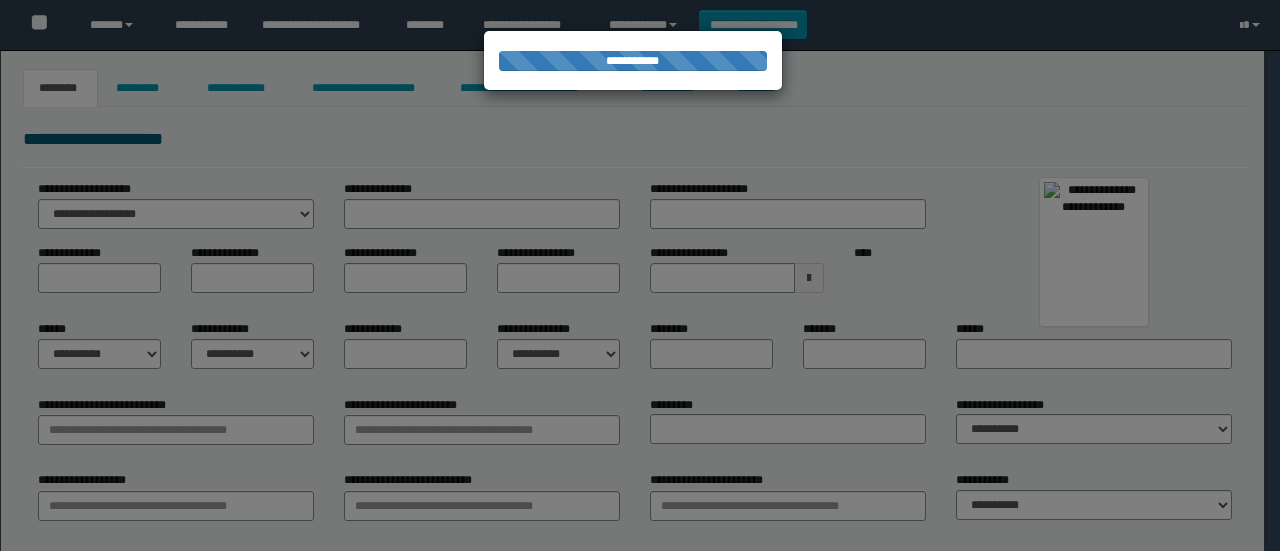 scroll, scrollTop: 0, scrollLeft: 0, axis: both 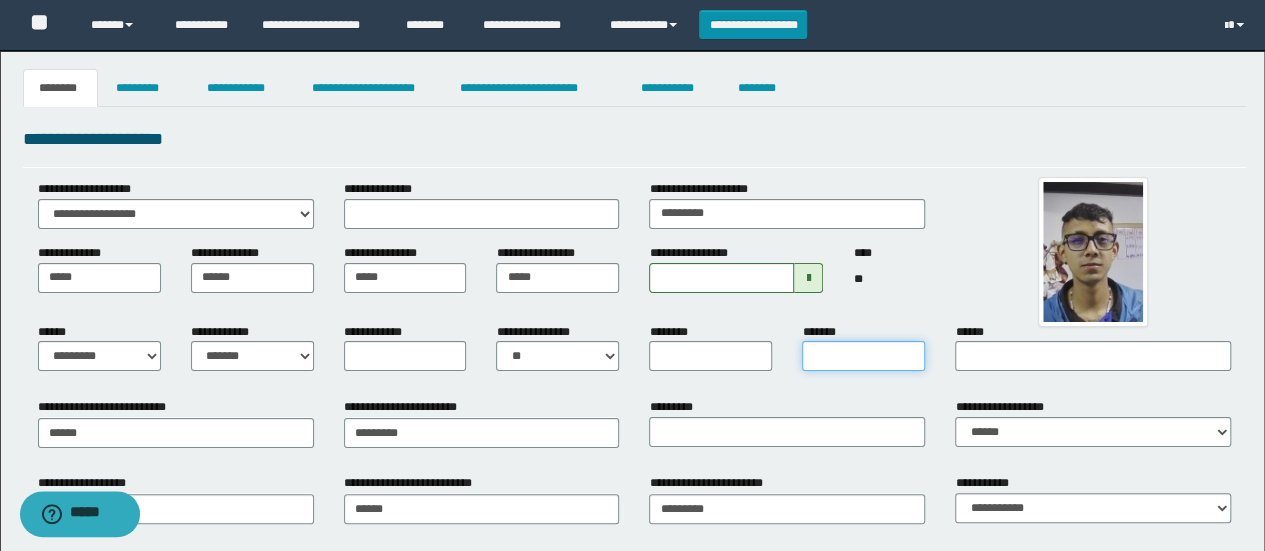 click on "*******" at bounding box center [863, 356] 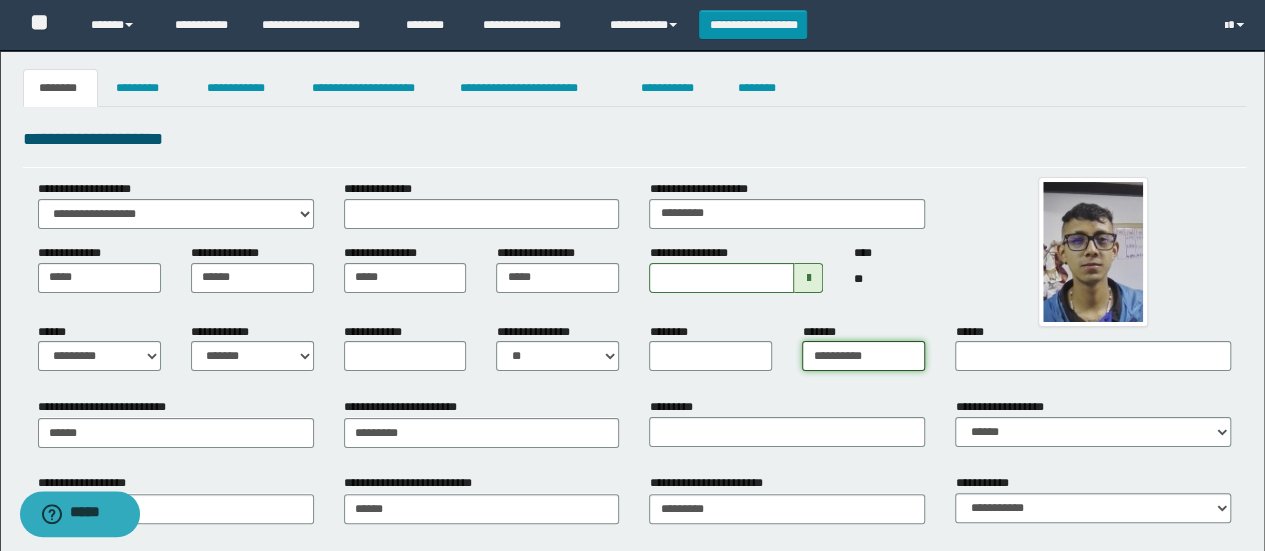 type on "**********" 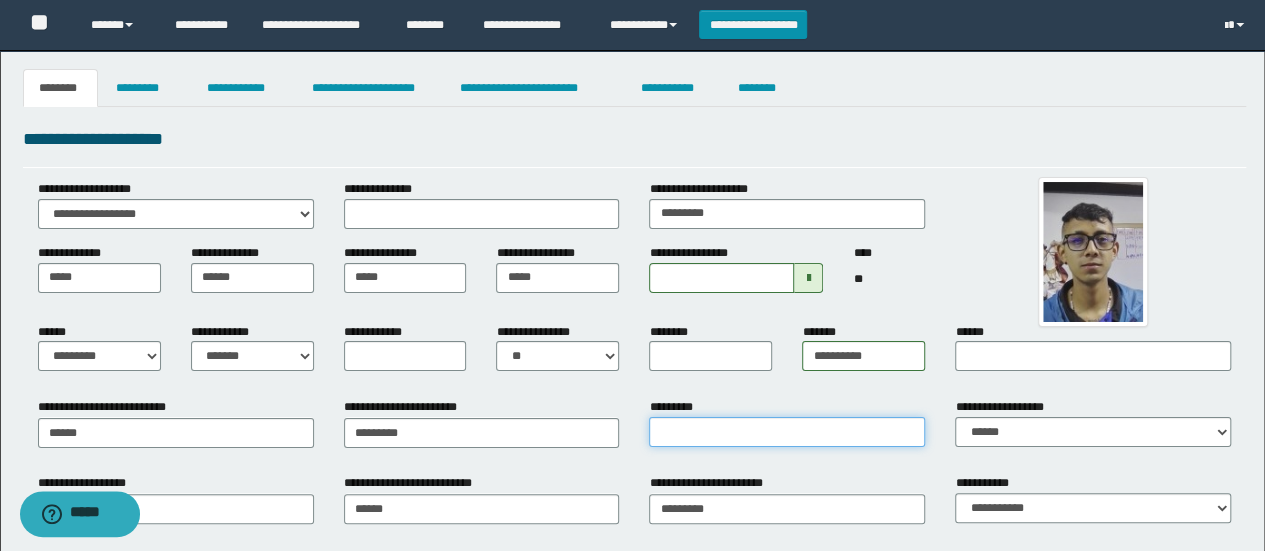 click on "*********" at bounding box center (787, 432) 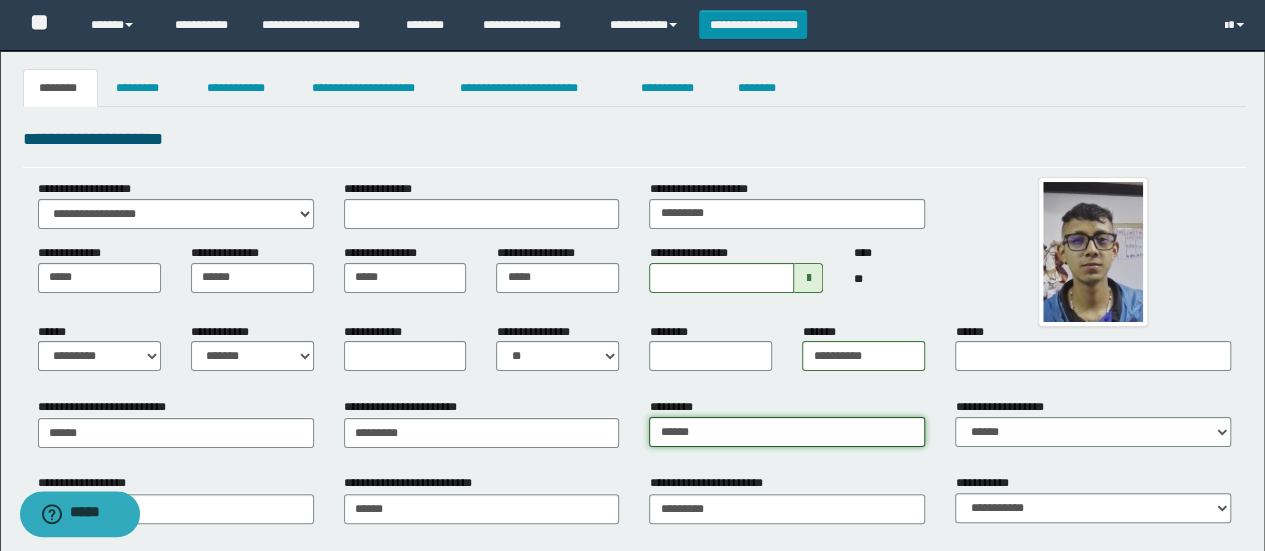 type on "******" 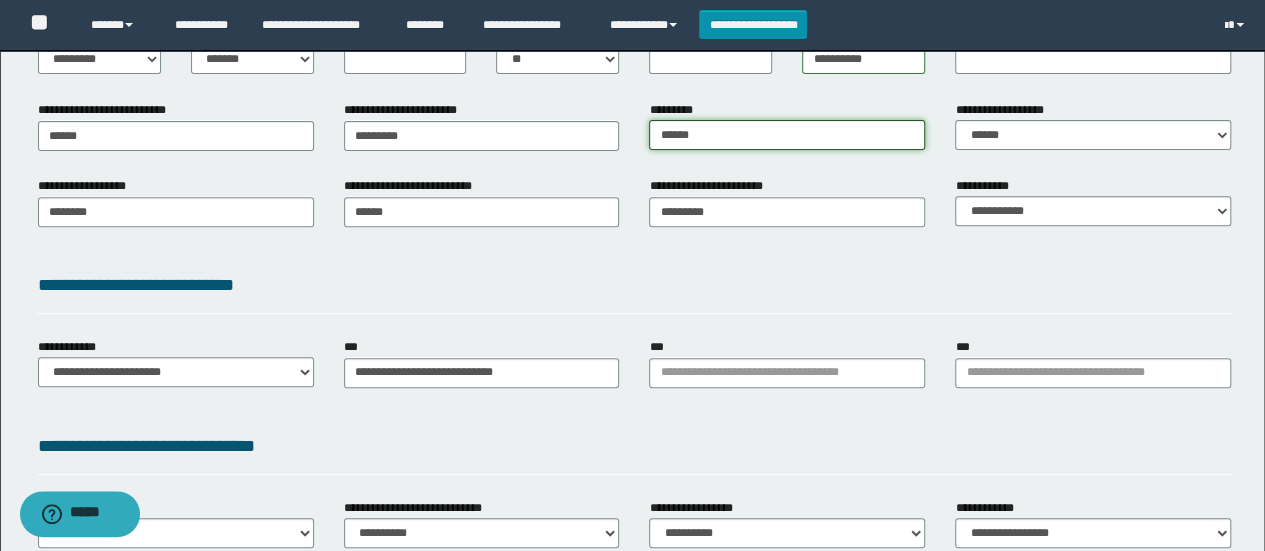 scroll, scrollTop: 306, scrollLeft: 0, axis: vertical 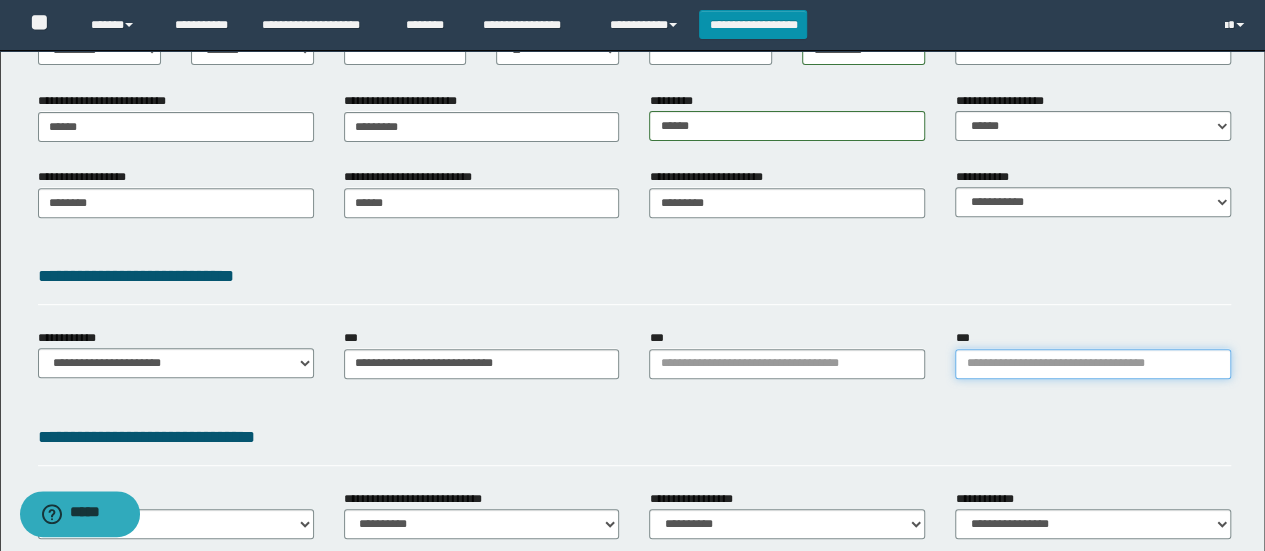 click on "***" at bounding box center (1093, 364) 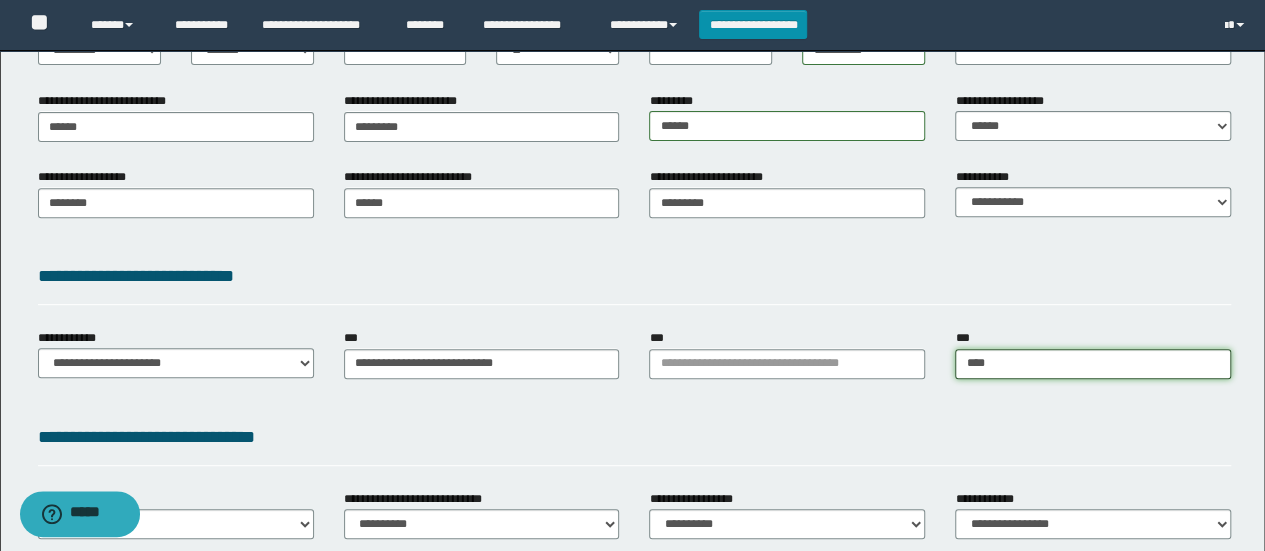 type on "*****" 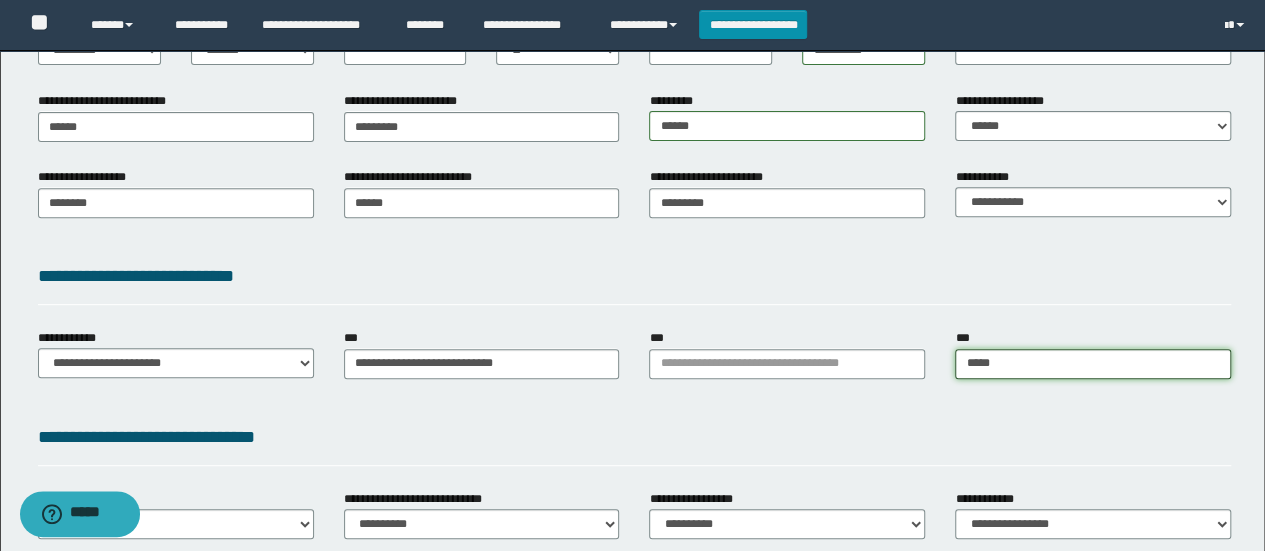 type on "*********" 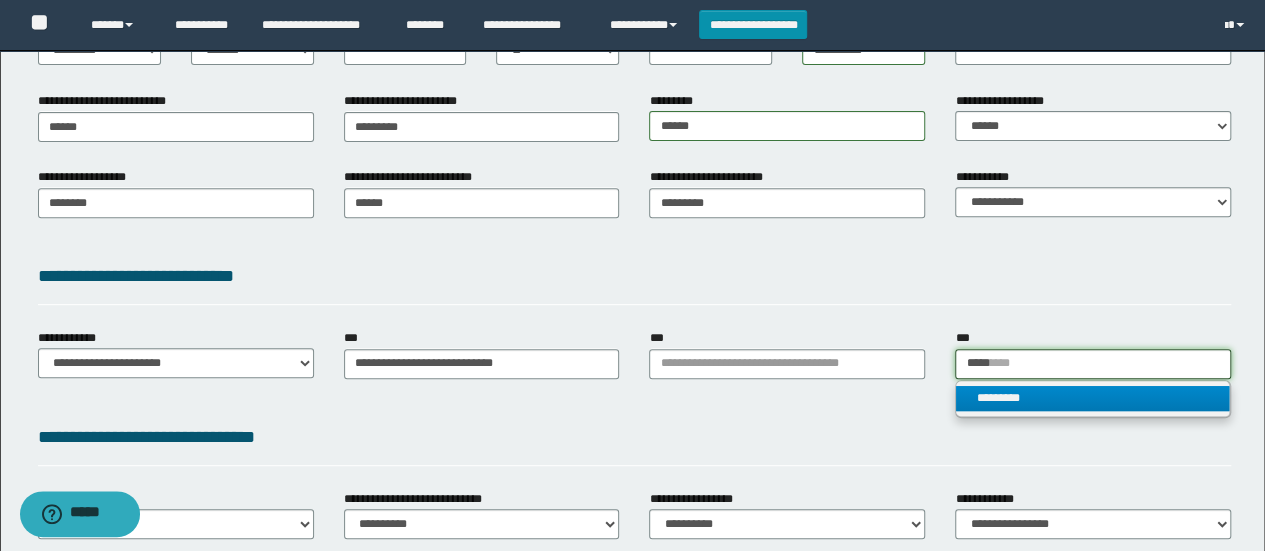 type on "*****" 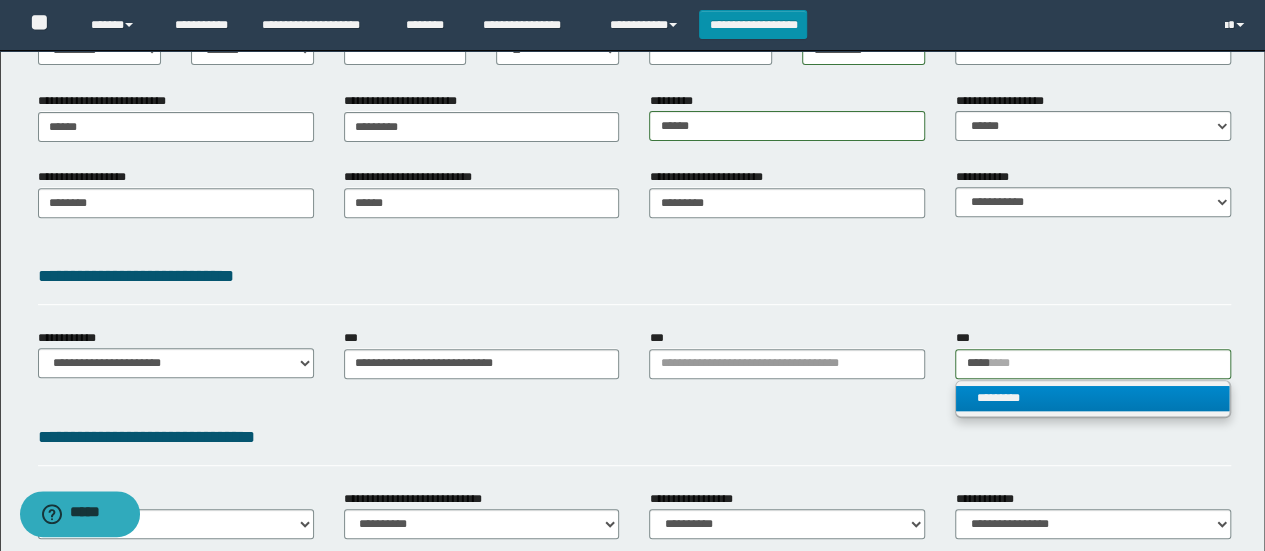 click on "*********" at bounding box center (1092, 398) 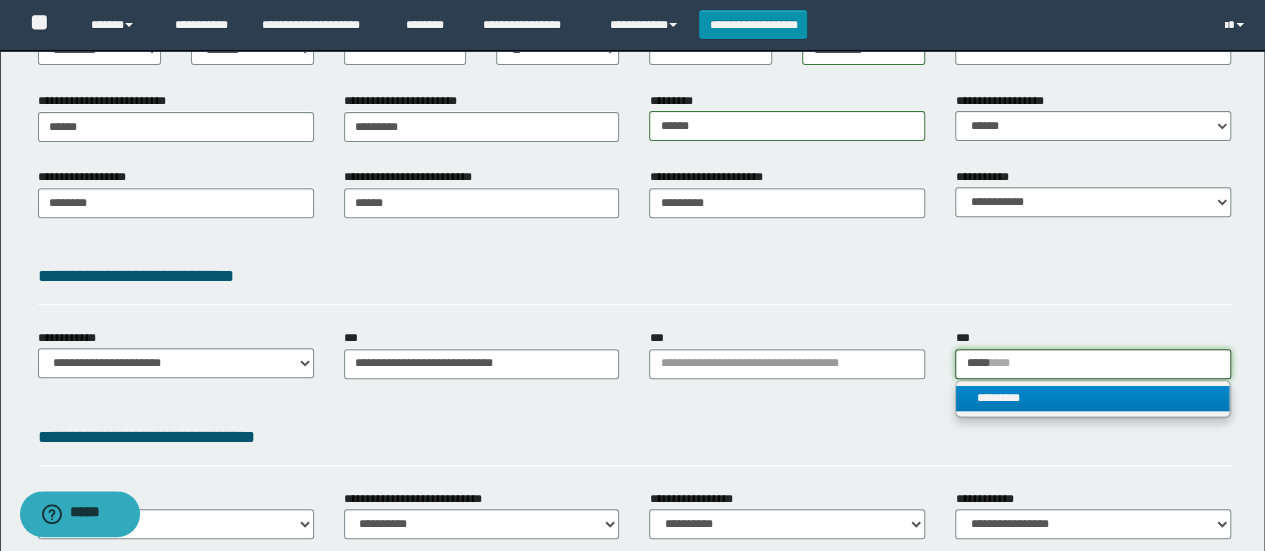 type 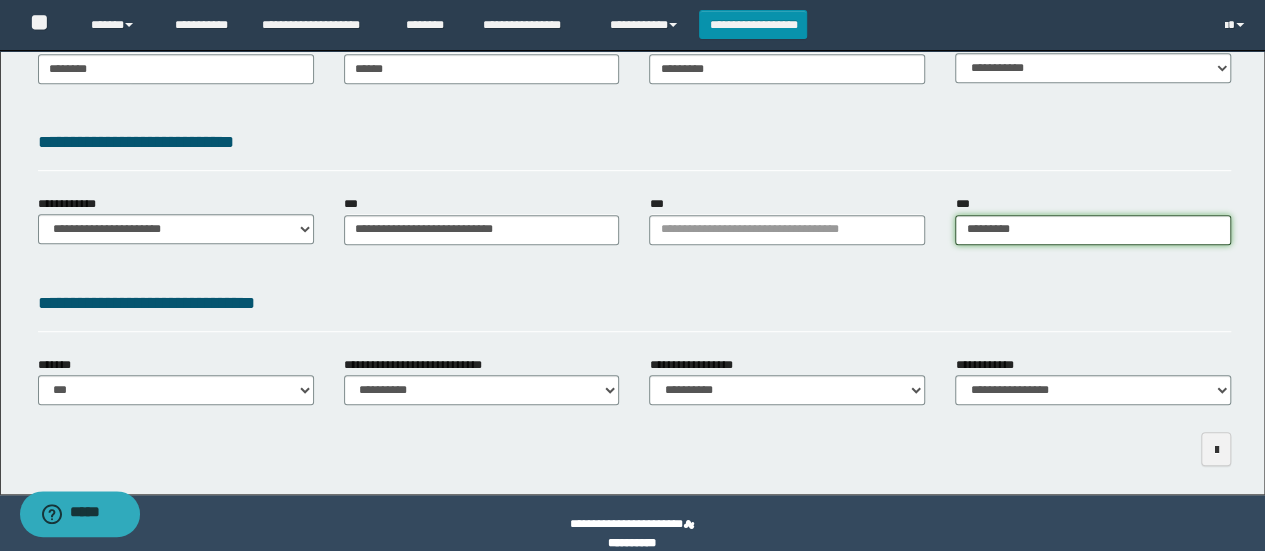 scroll, scrollTop: 462, scrollLeft: 0, axis: vertical 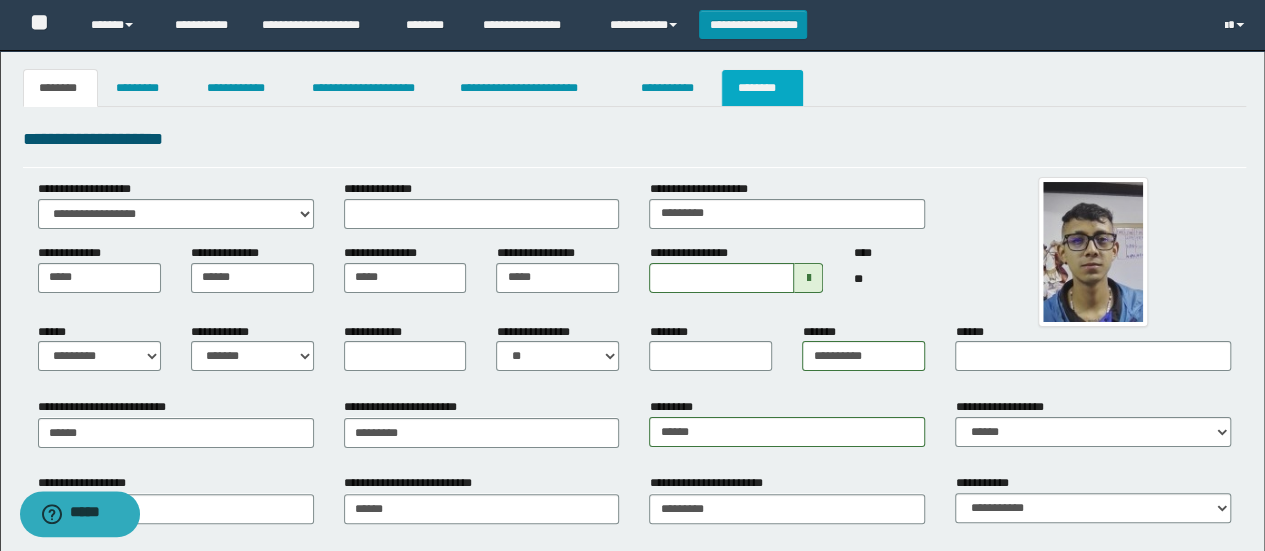 click on "********" at bounding box center (762, 88) 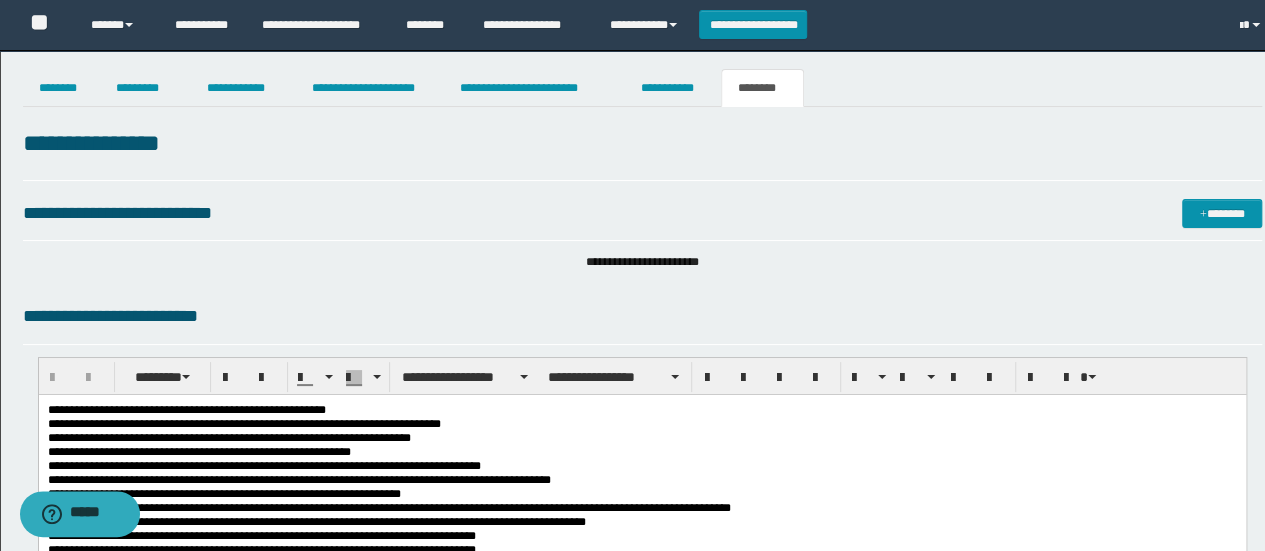 scroll, scrollTop: 0, scrollLeft: 0, axis: both 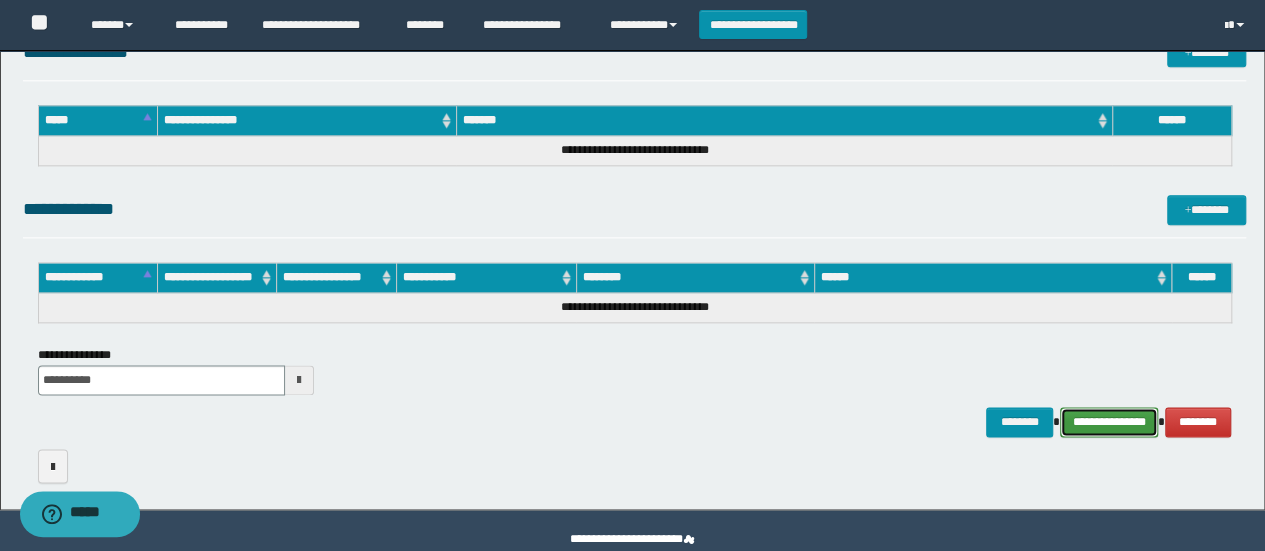 click on "**********" at bounding box center (1109, 421) 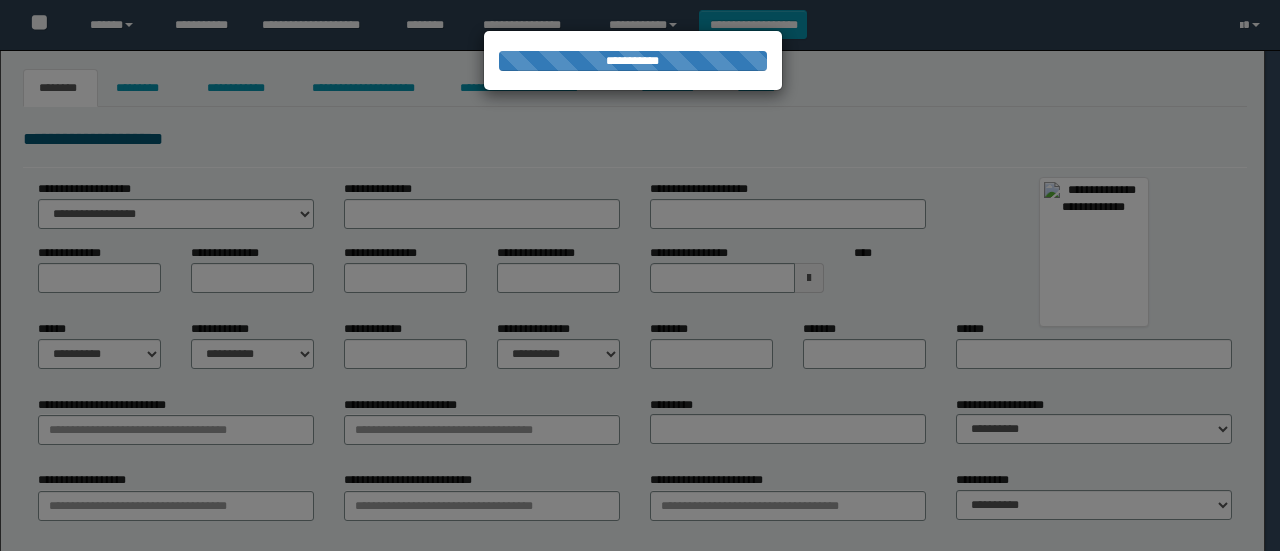 scroll, scrollTop: 0, scrollLeft: 0, axis: both 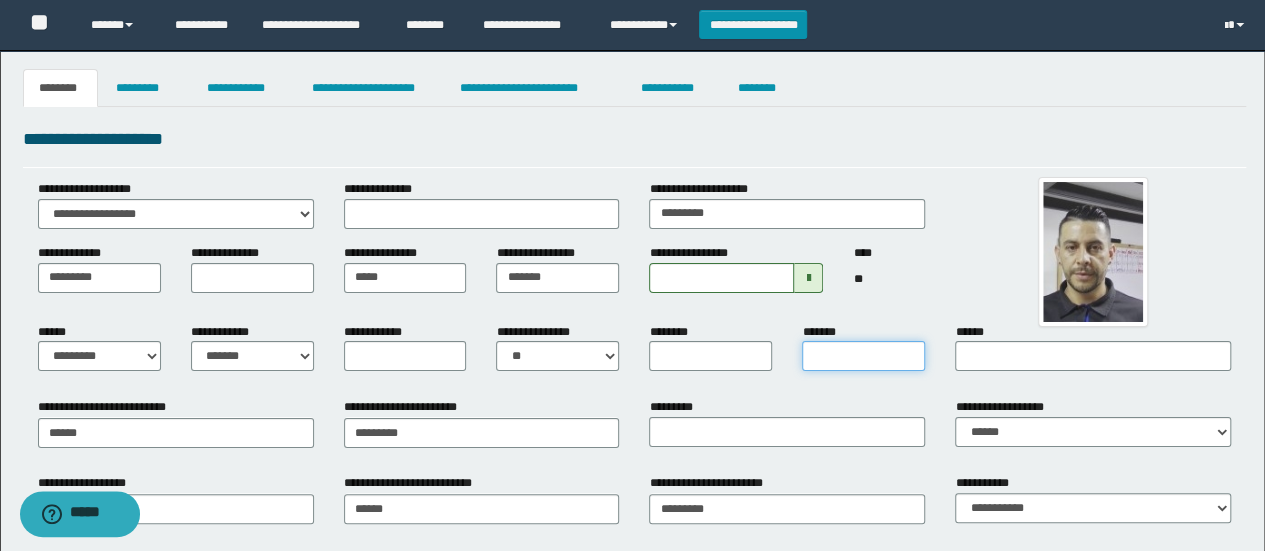 click on "*******" at bounding box center [863, 356] 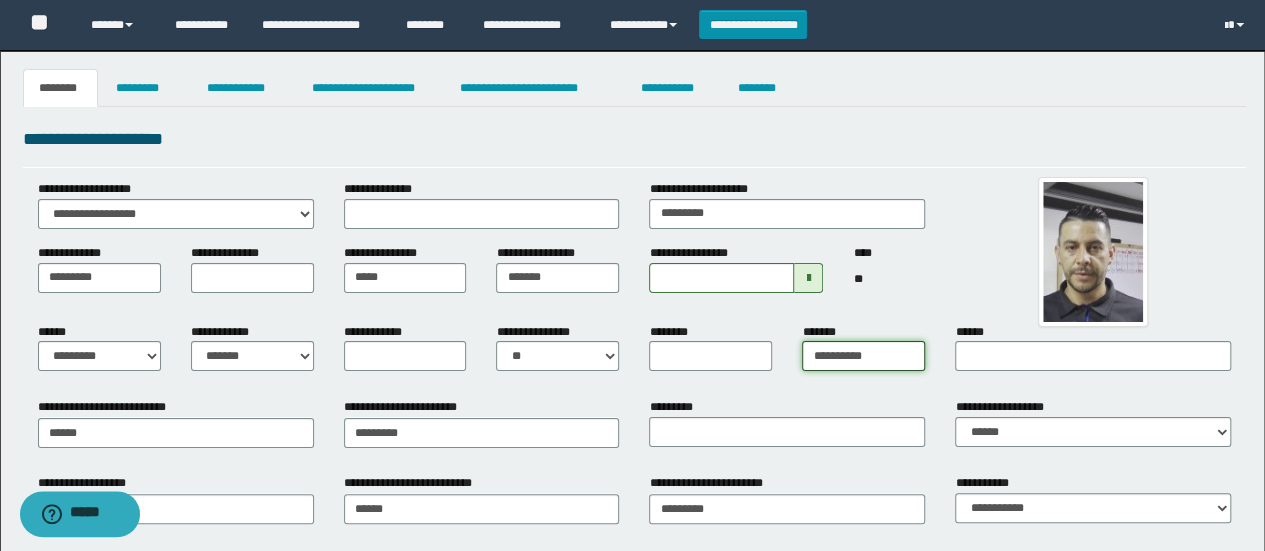 type on "**********" 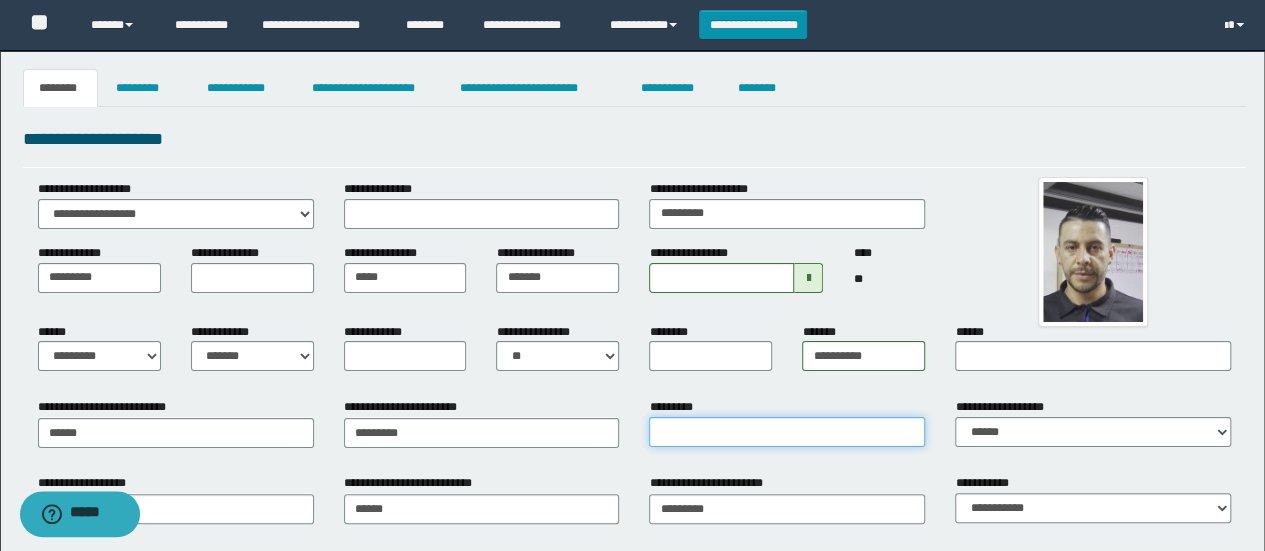 click on "*********" at bounding box center [787, 432] 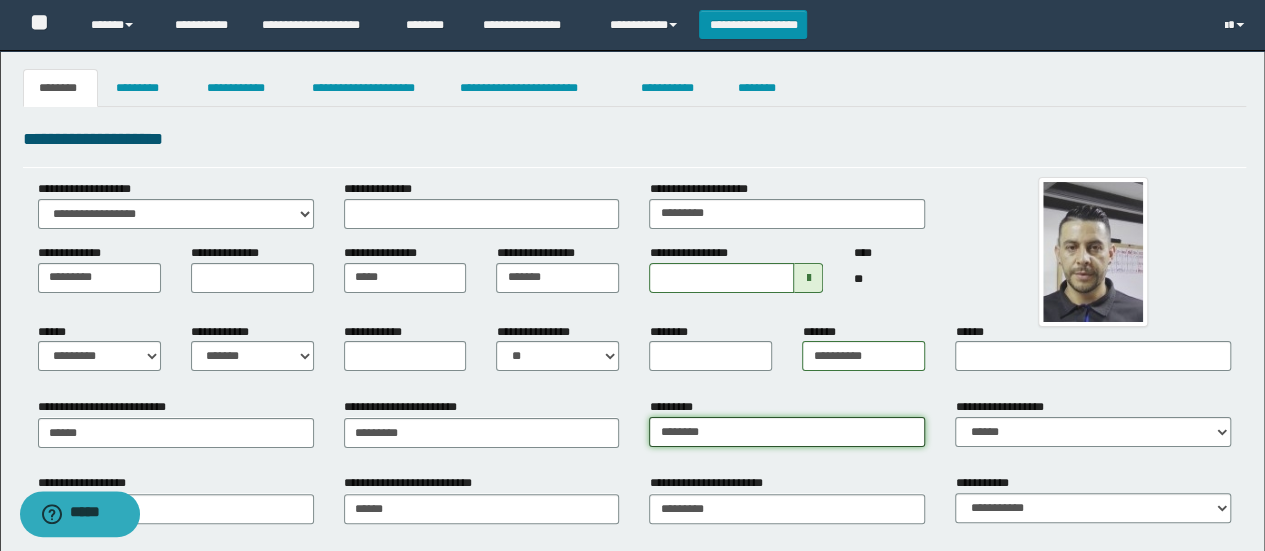 type on "**********" 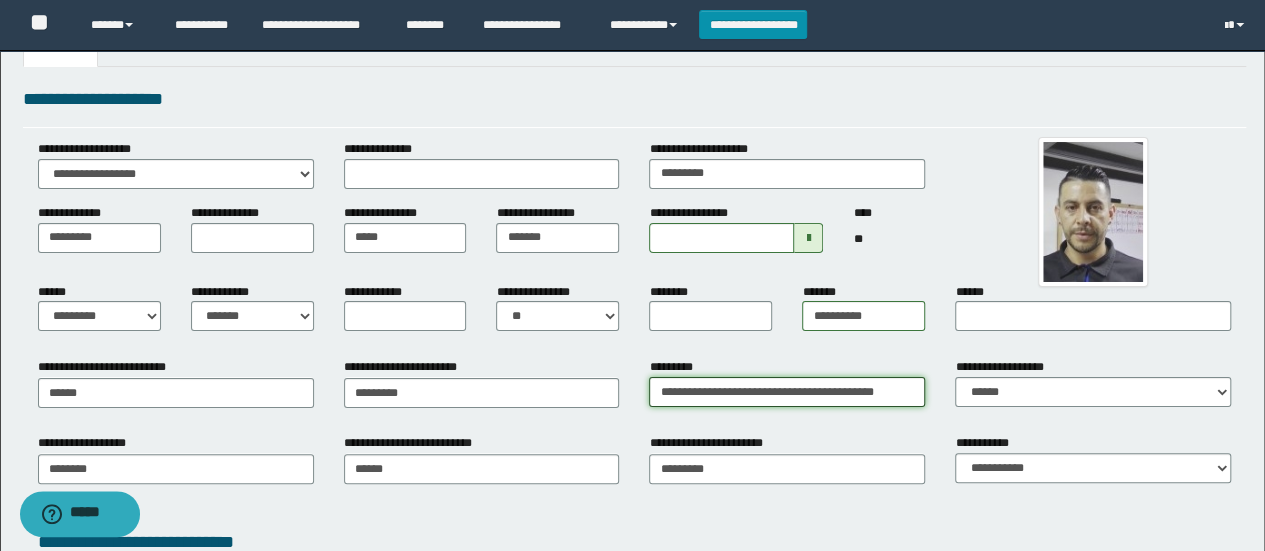 scroll, scrollTop: 133, scrollLeft: 0, axis: vertical 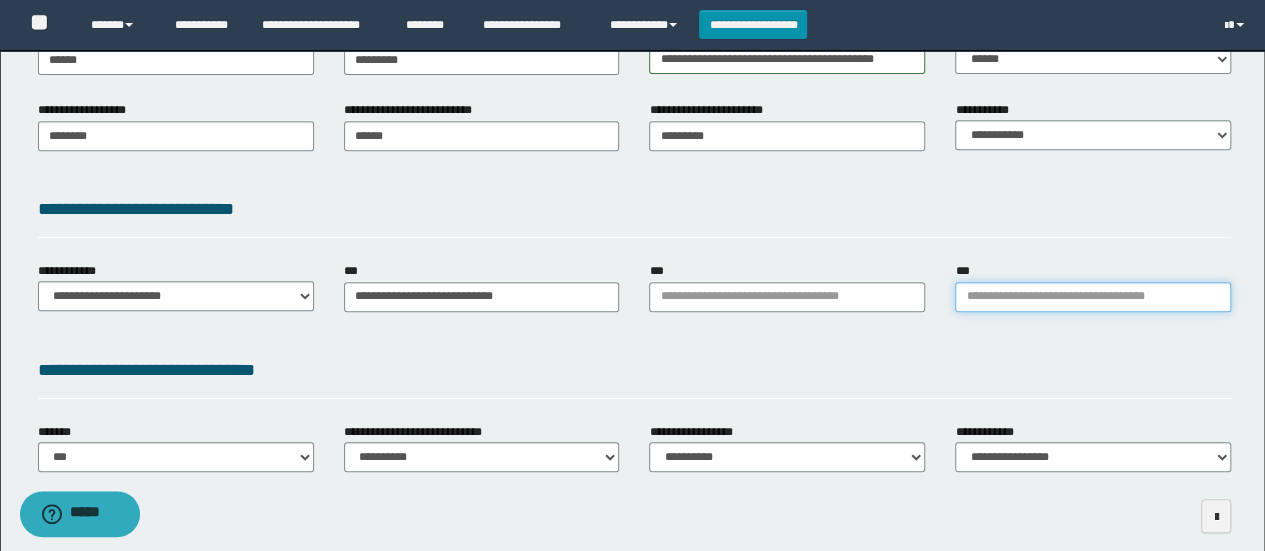 click on "***" at bounding box center (1093, 297) 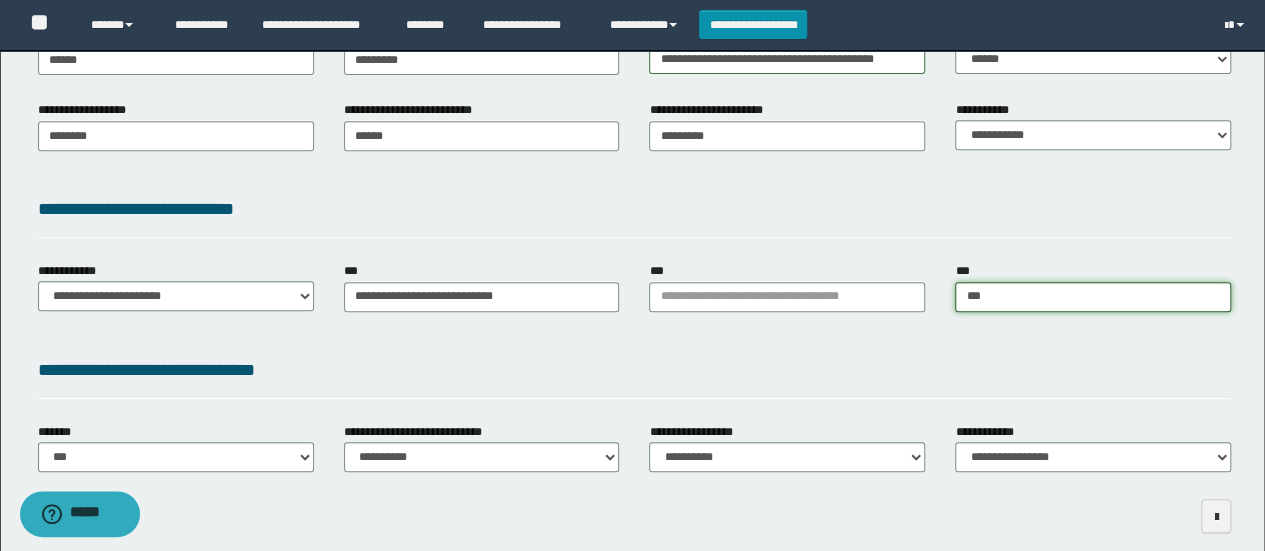 type on "****" 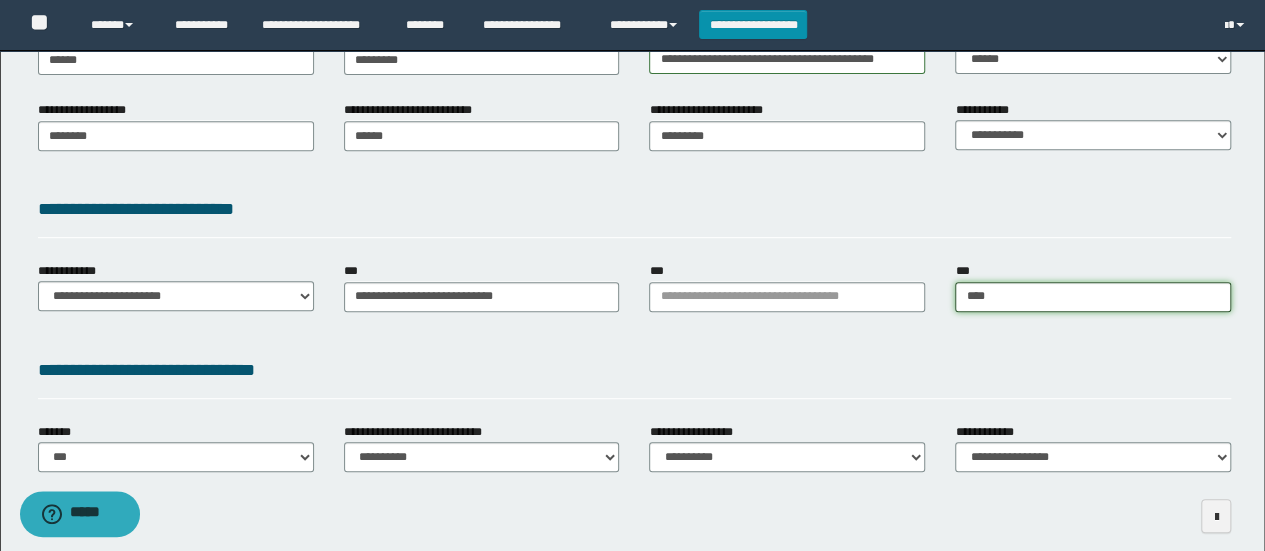 type on "****" 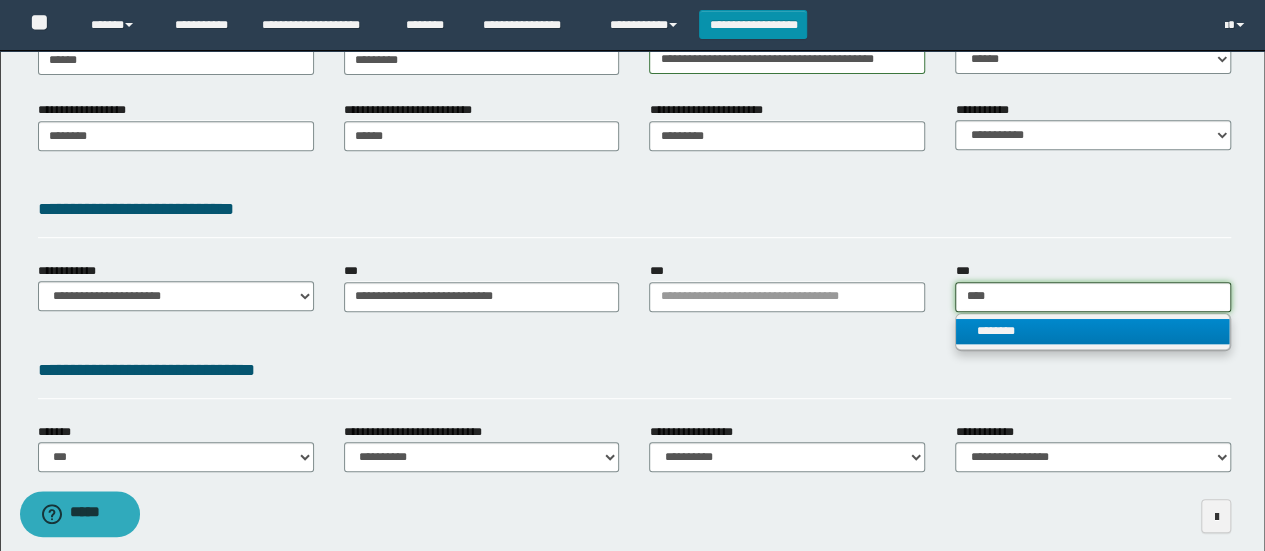 type on "****" 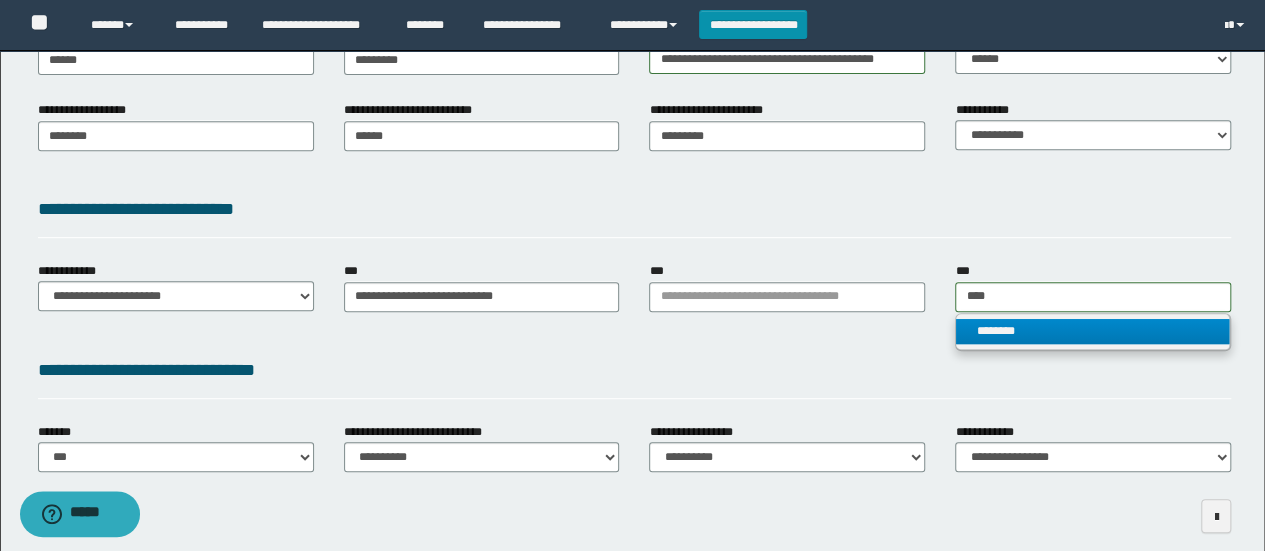 click on "********" at bounding box center [1092, 331] 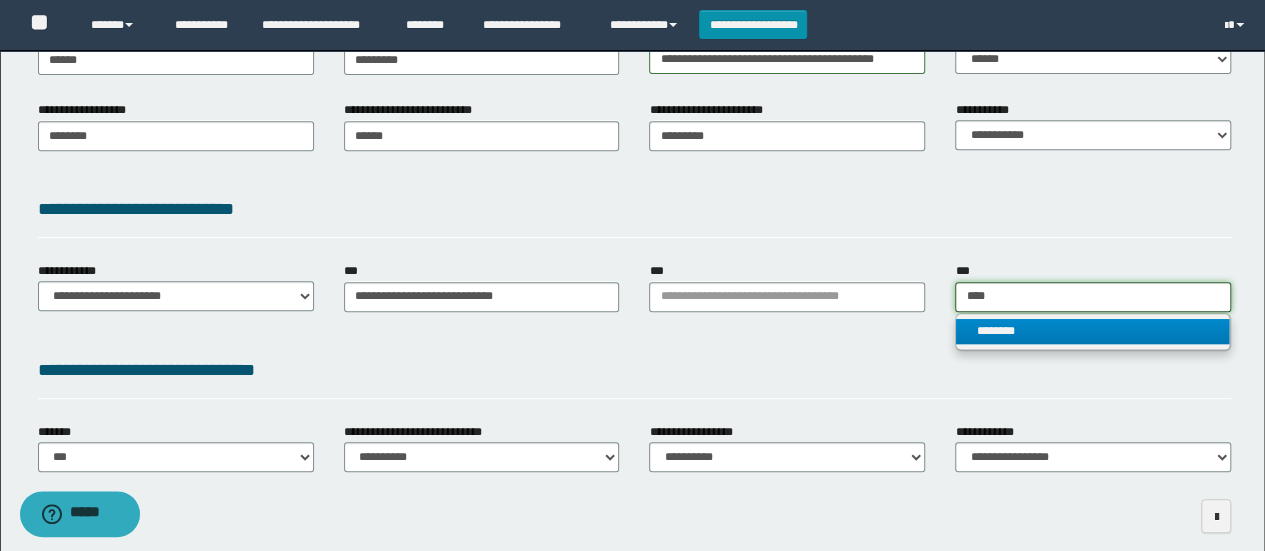 type 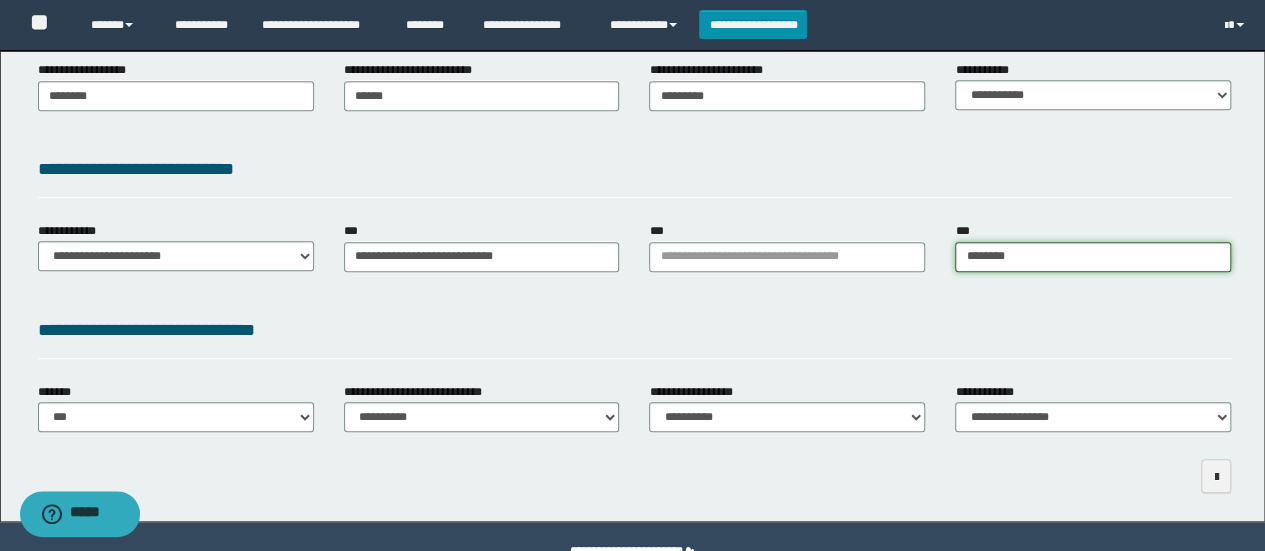 scroll, scrollTop: 462, scrollLeft: 0, axis: vertical 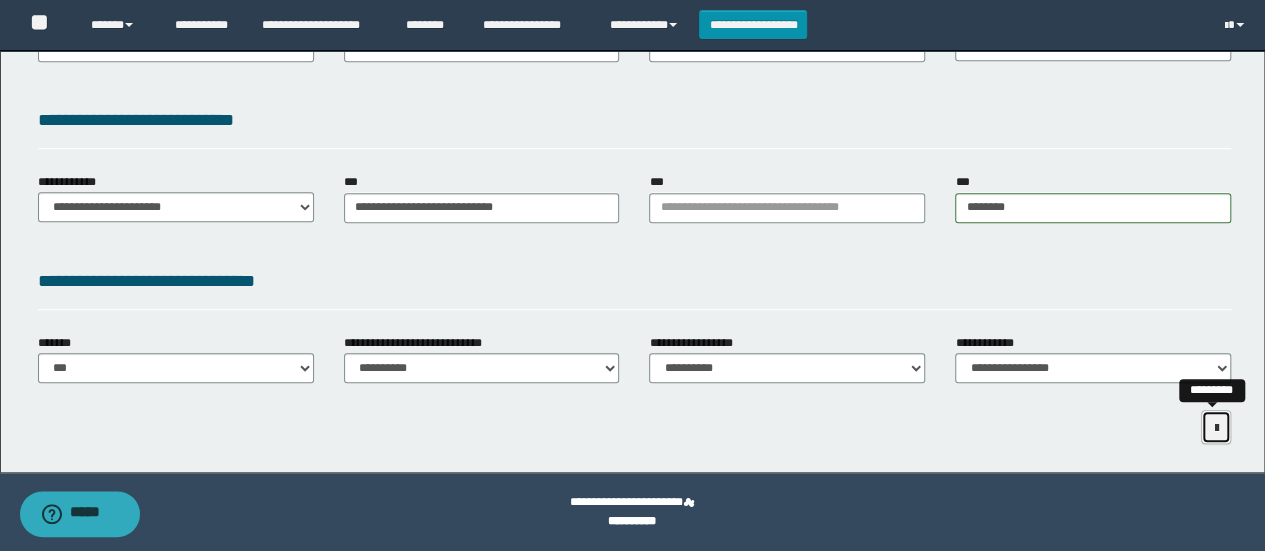 click at bounding box center [1216, 428] 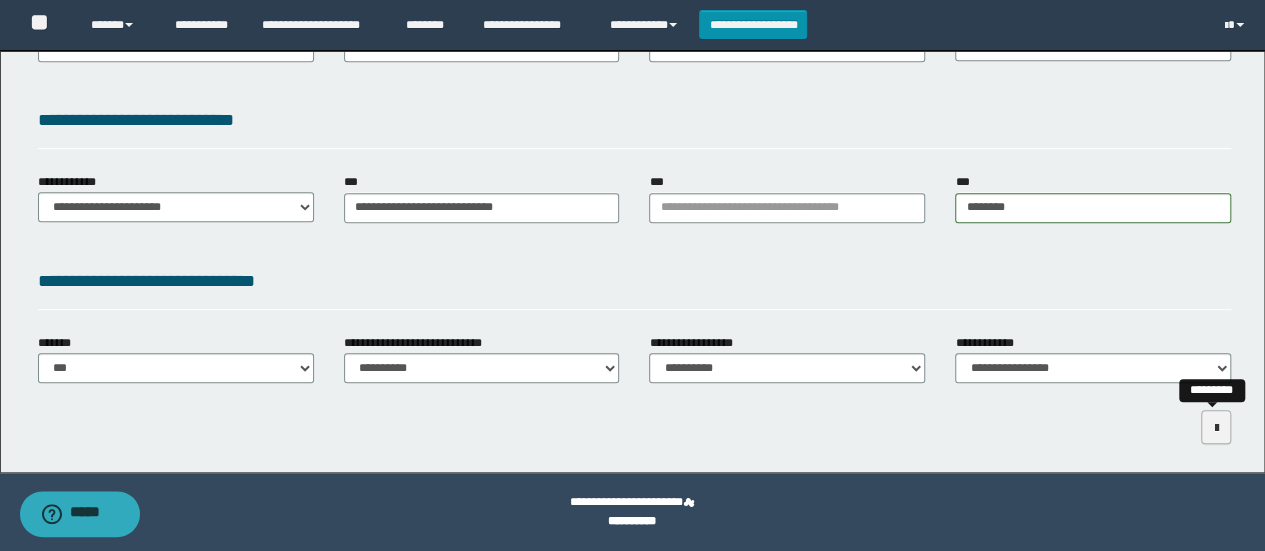 scroll, scrollTop: 392, scrollLeft: 0, axis: vertical 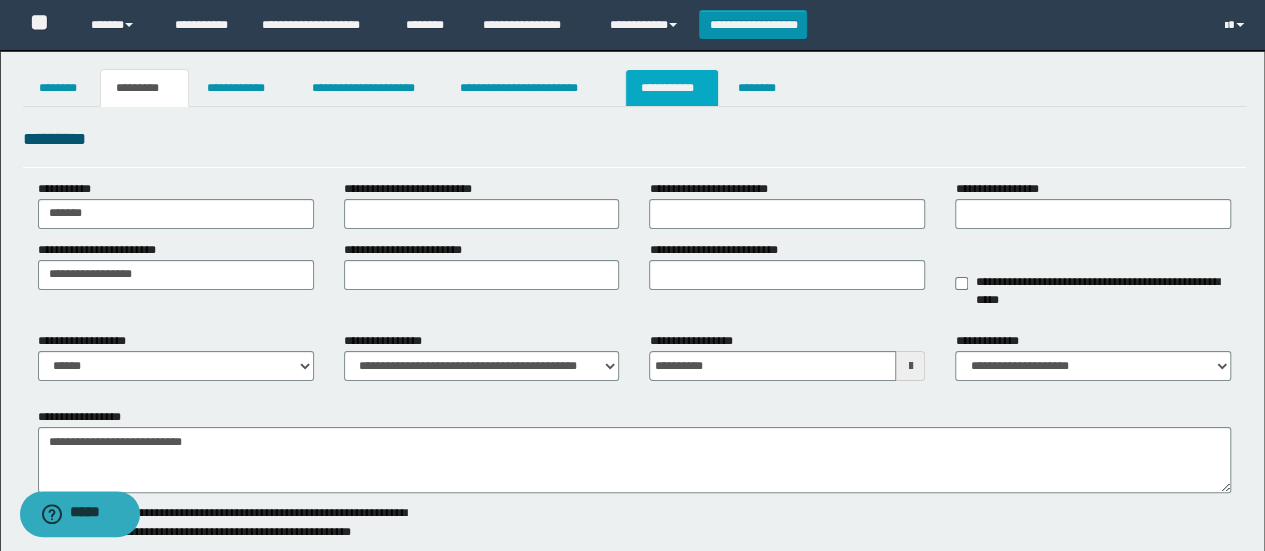 click on "**********" at bounding box center [672, 88] 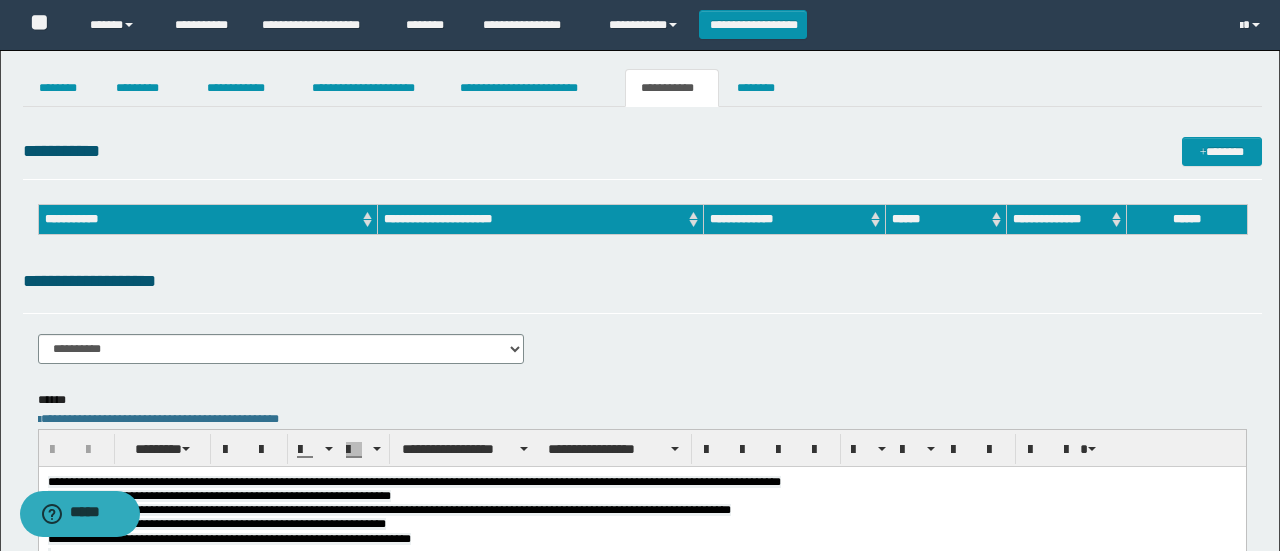 scroll, scrollTop: 0, scrollLeft: 0, axis: both 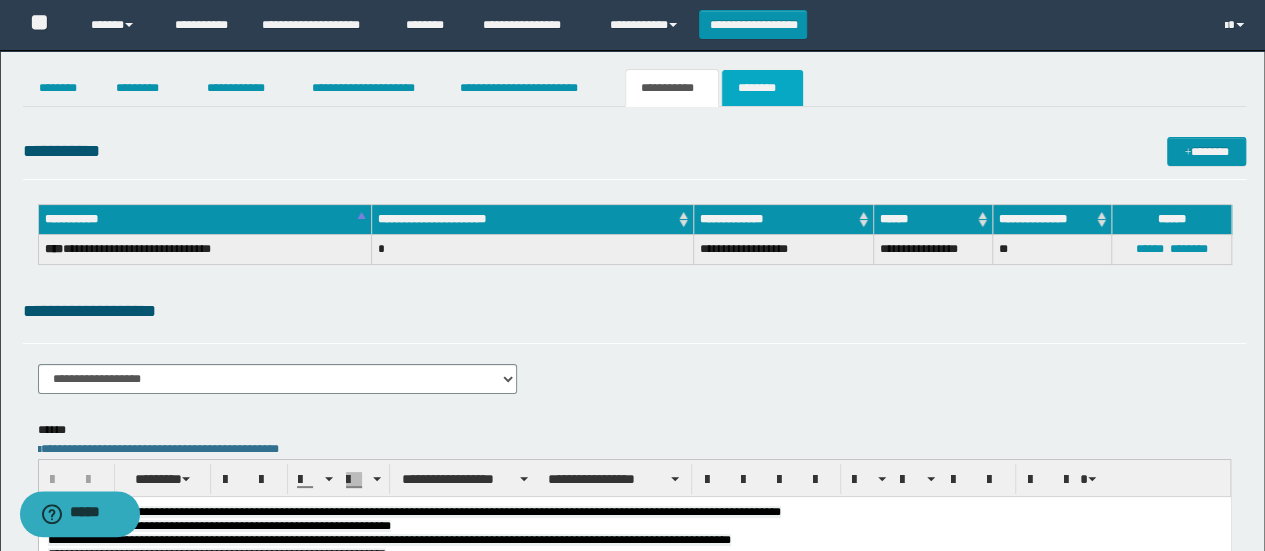 click on "********" at bounding box center (762, 88) 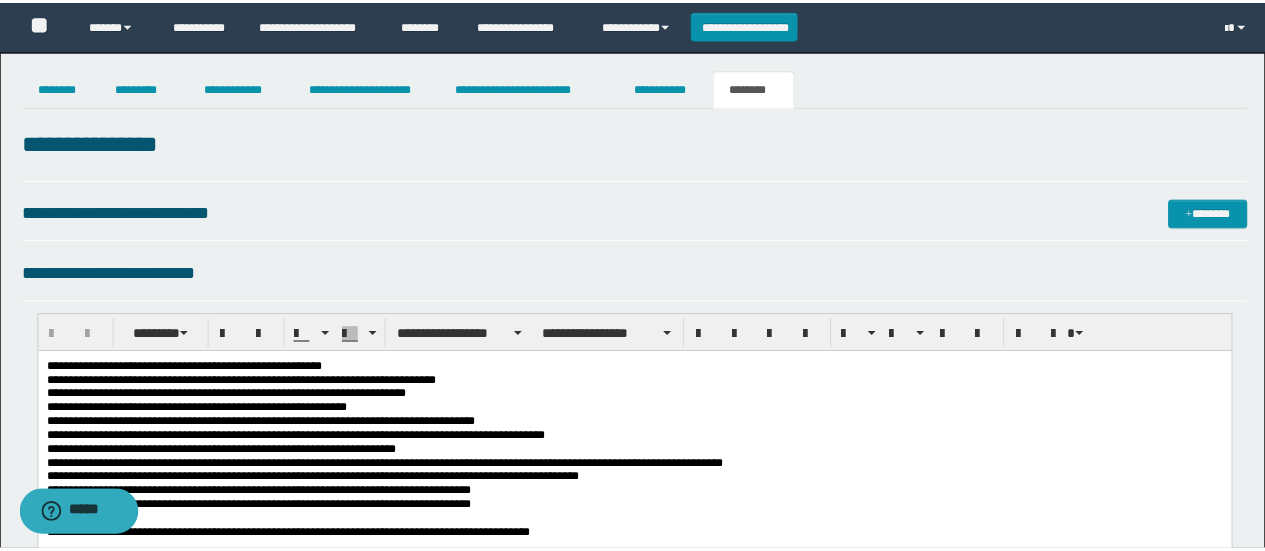scroll, scrollTop: 0, scrollLeft: 0, axis: both 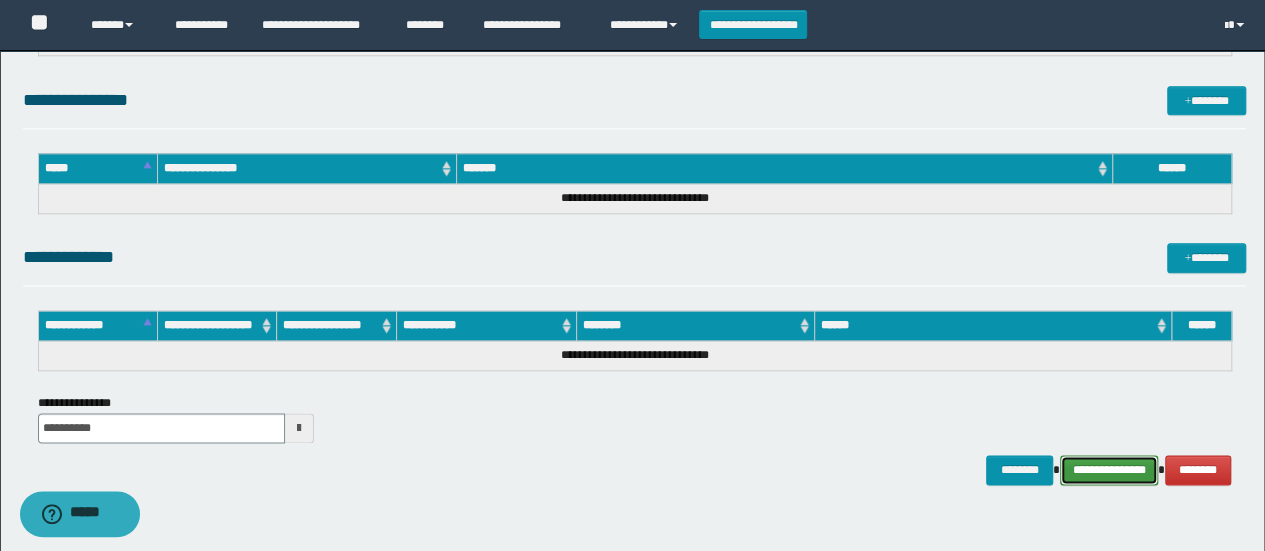 click on "**********" at bounding box center [1109, 469] 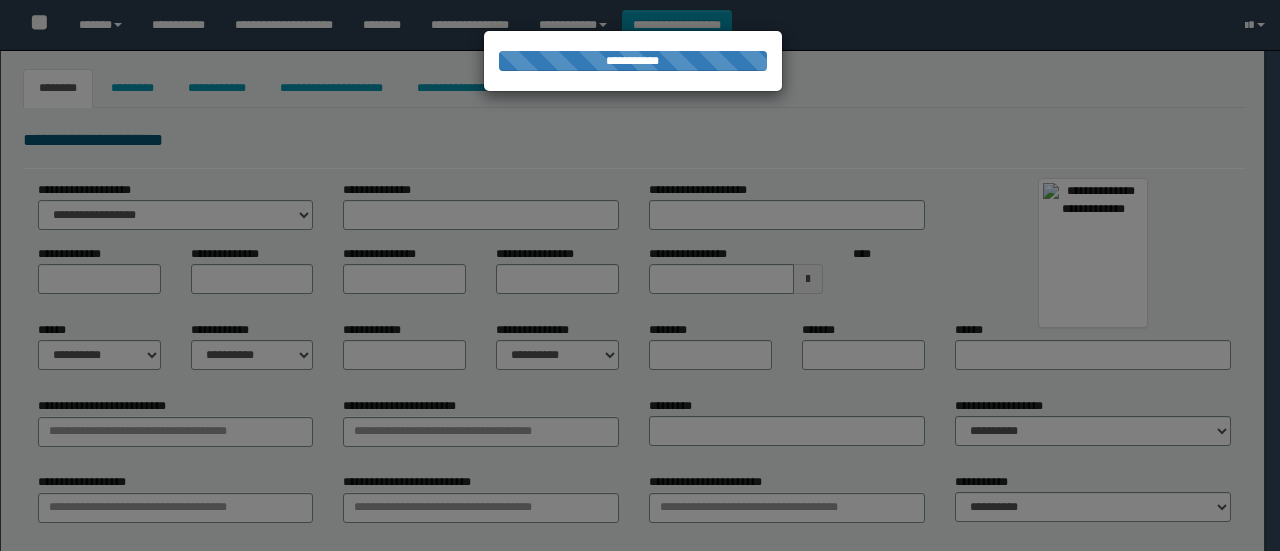 type on "**********" 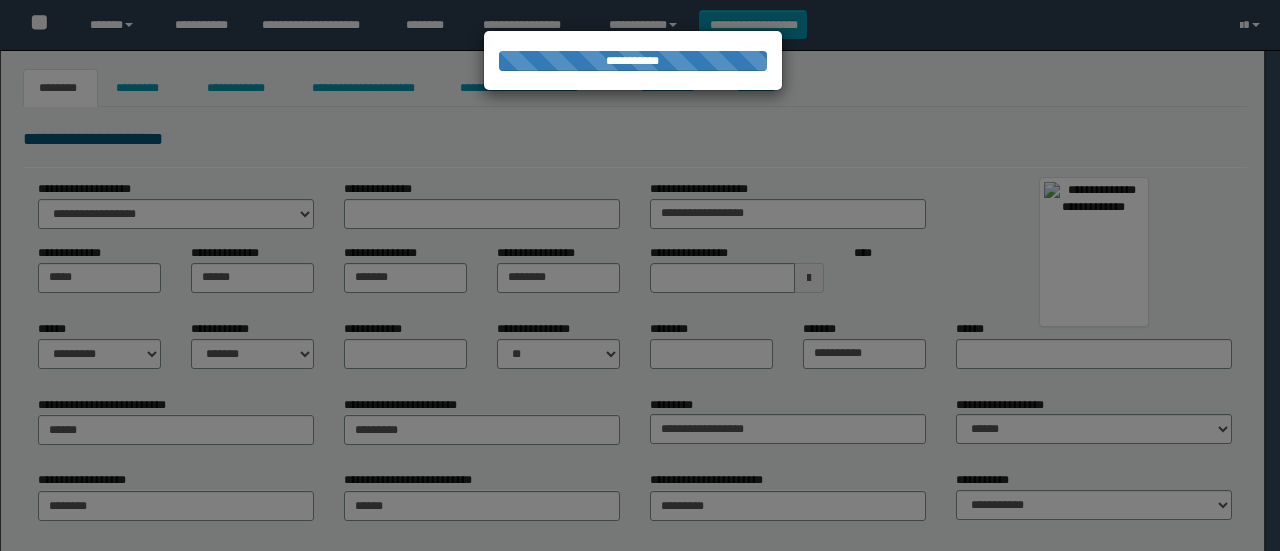 scroll, scrollTop: 0, scrollLeft: 0, axis: both 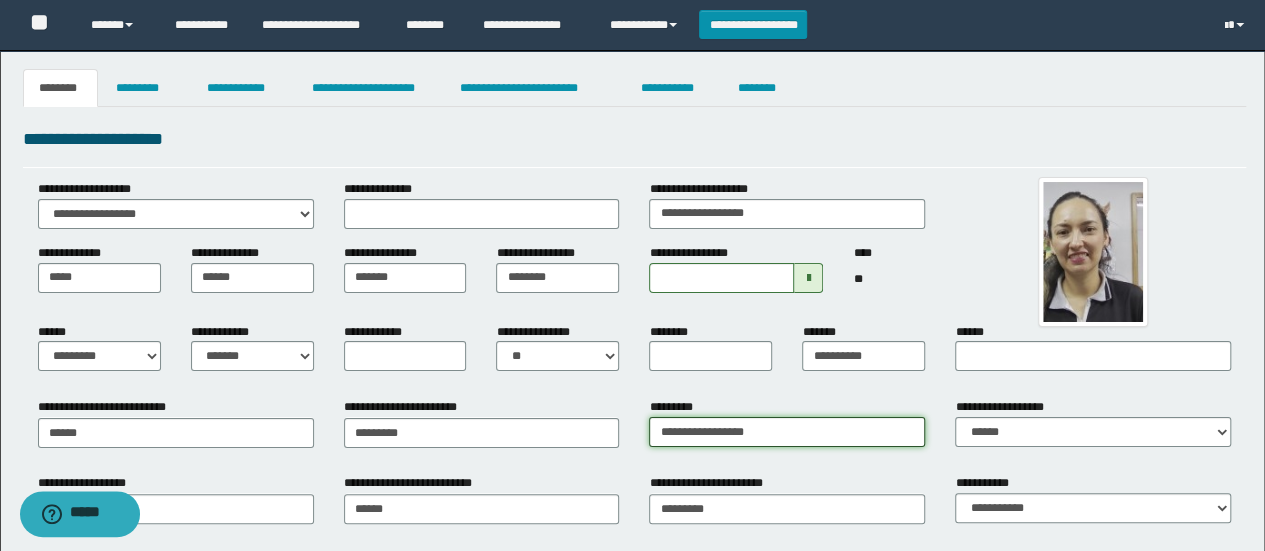 click on "**********" at bounding box center (787, 432) 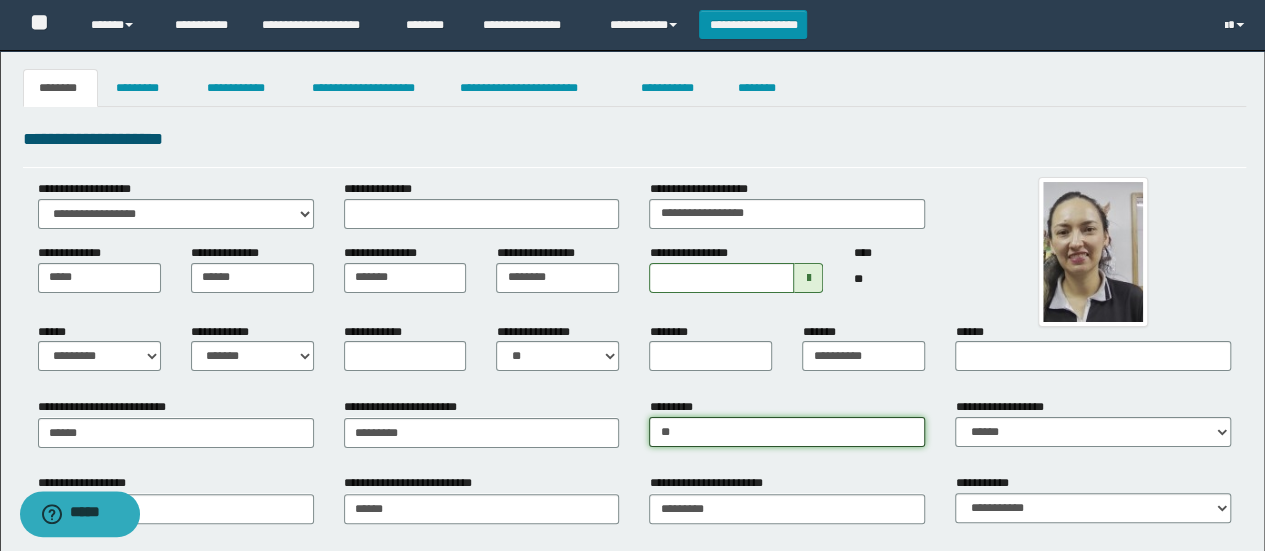 type on "*" 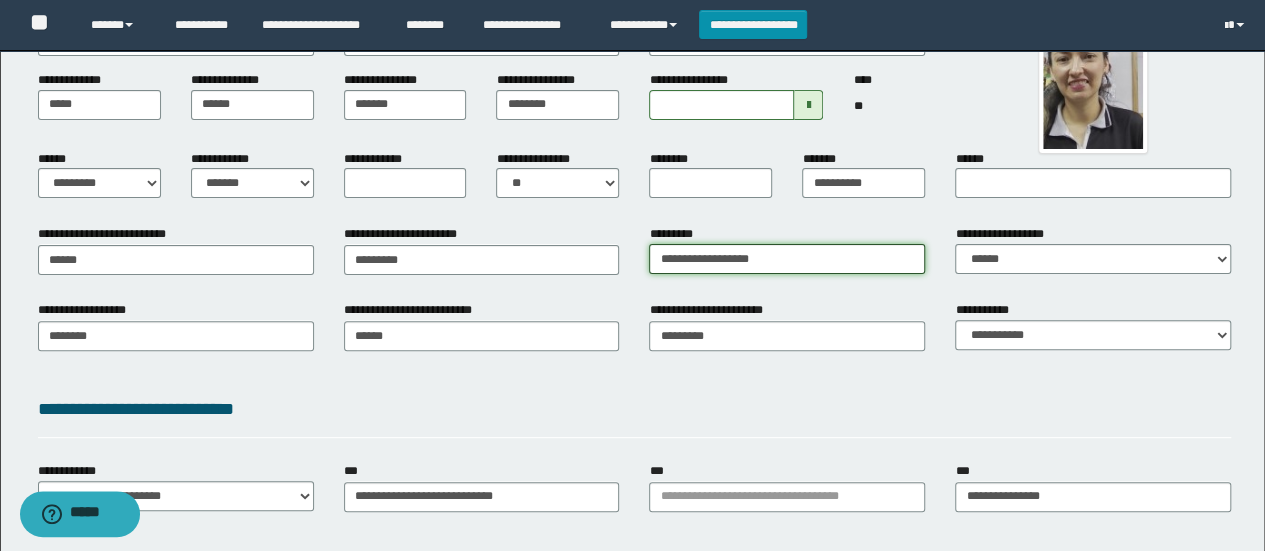 scroll, scrollTop: 333, scrollLeft: 0, axis: vertical 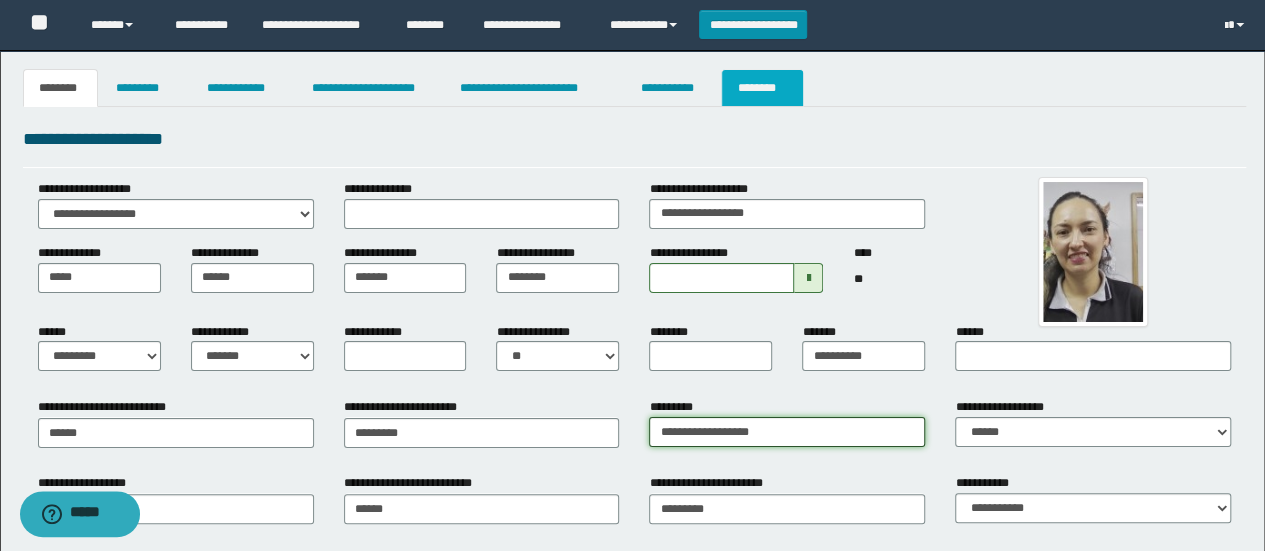 type on "**********" 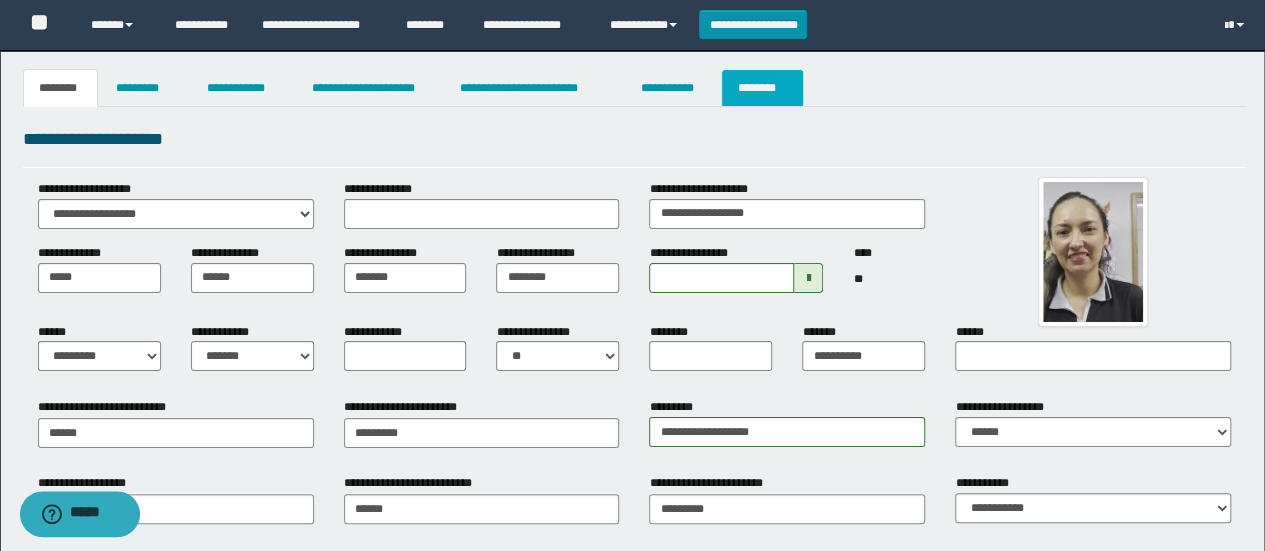 click on "********" at bounding box center (762, 88) 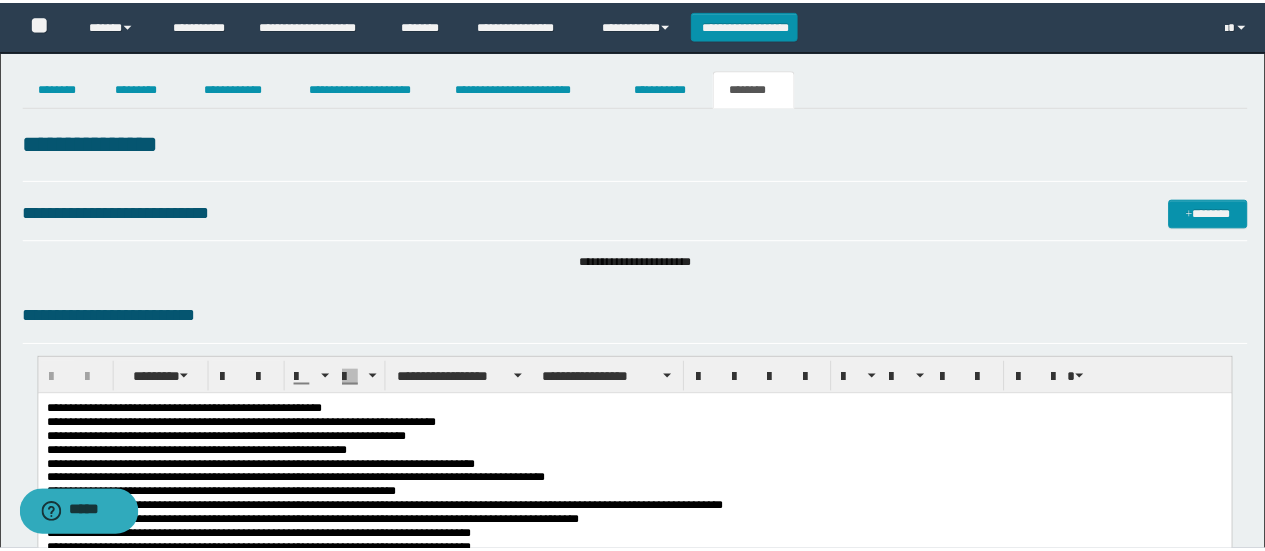 scroll, scrollTop: 0, scrollLeft: 0, axis: both 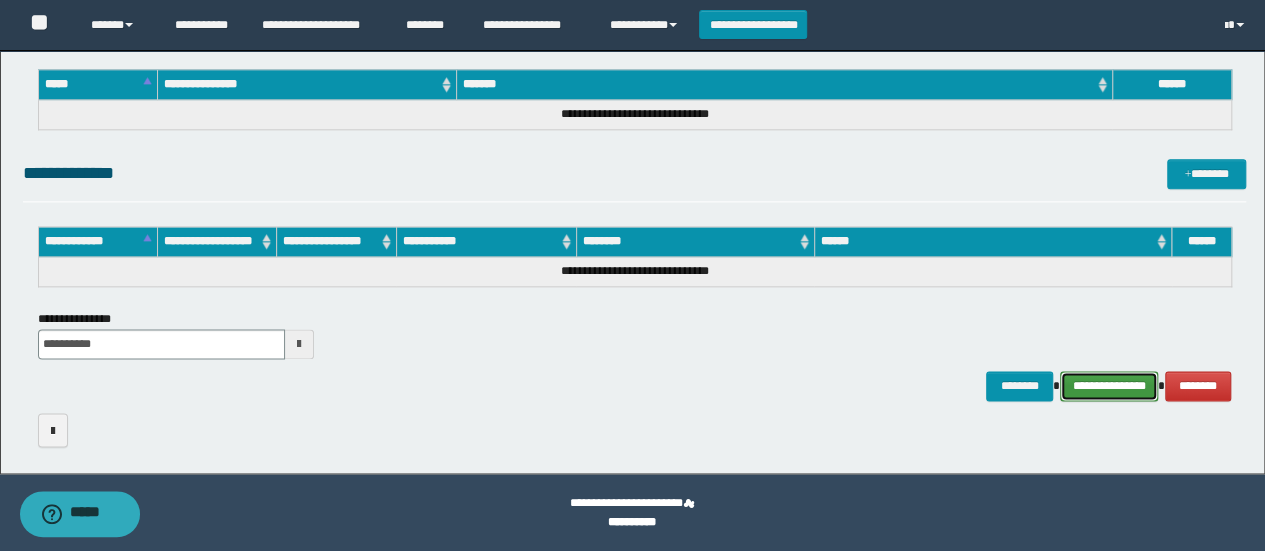click on "**********" at bounding box center [1109, 385] 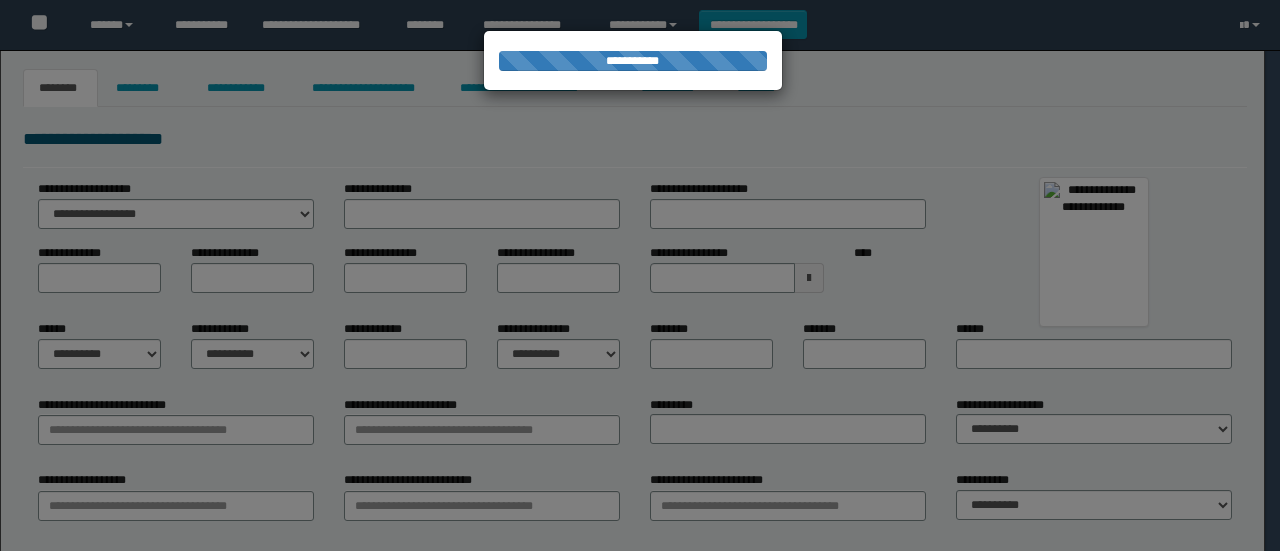 scroll, scrollTop: 0, scrollLeft: 0, axis: both 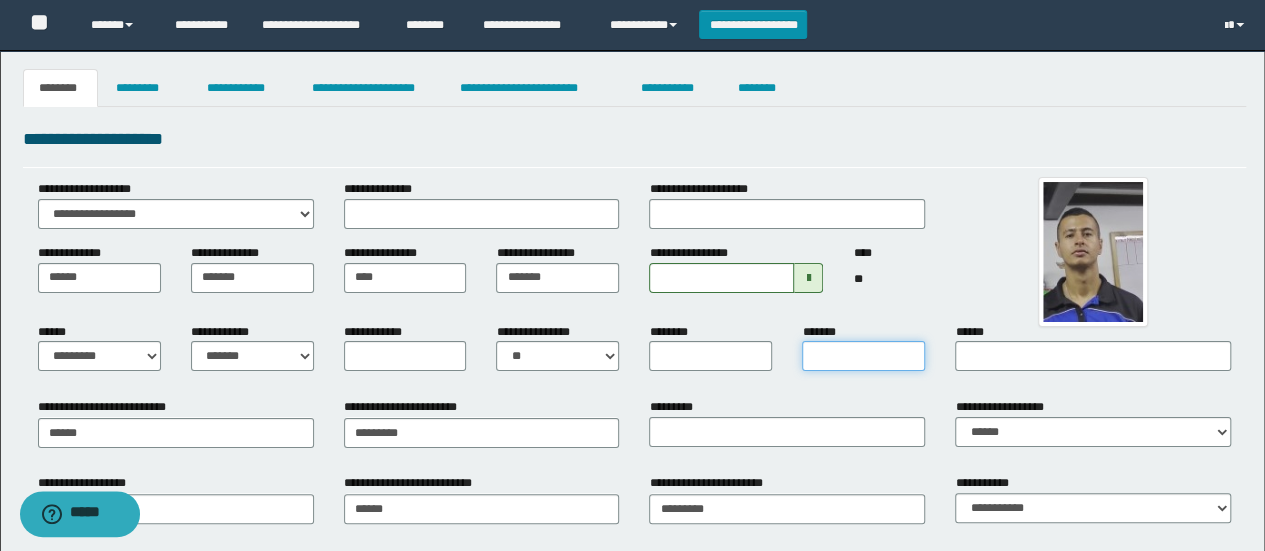 click on "*******" at bounding box center (863, 356) 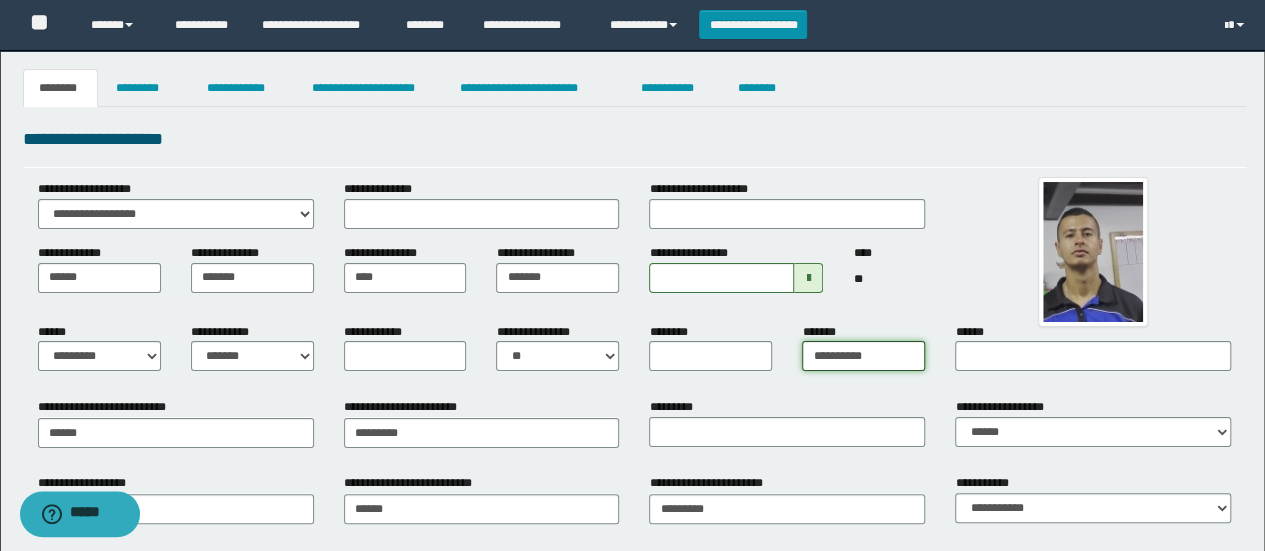 type on "**********" 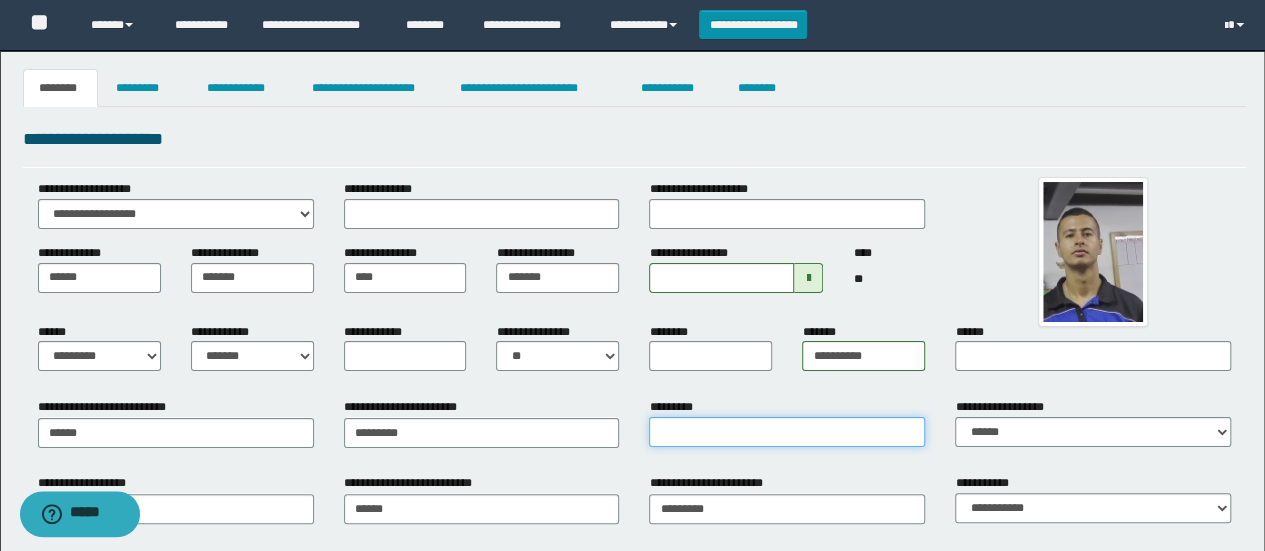 click on "*********" at bounding box center [787, 432] 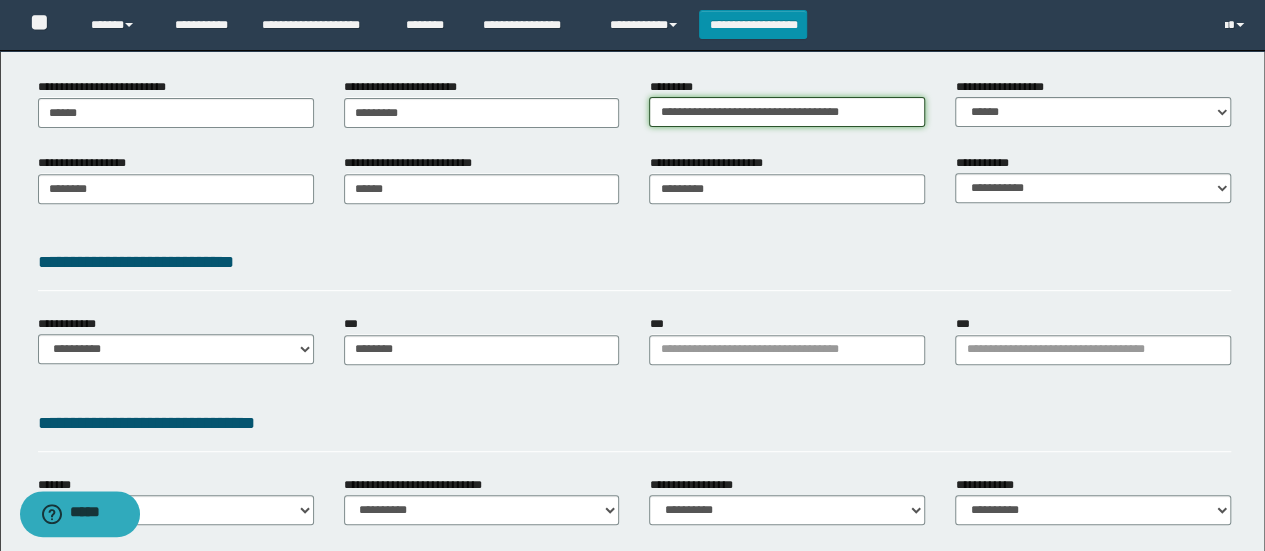 scroll, scrollTop: 386, scrollLeft: 0, axis: vertical 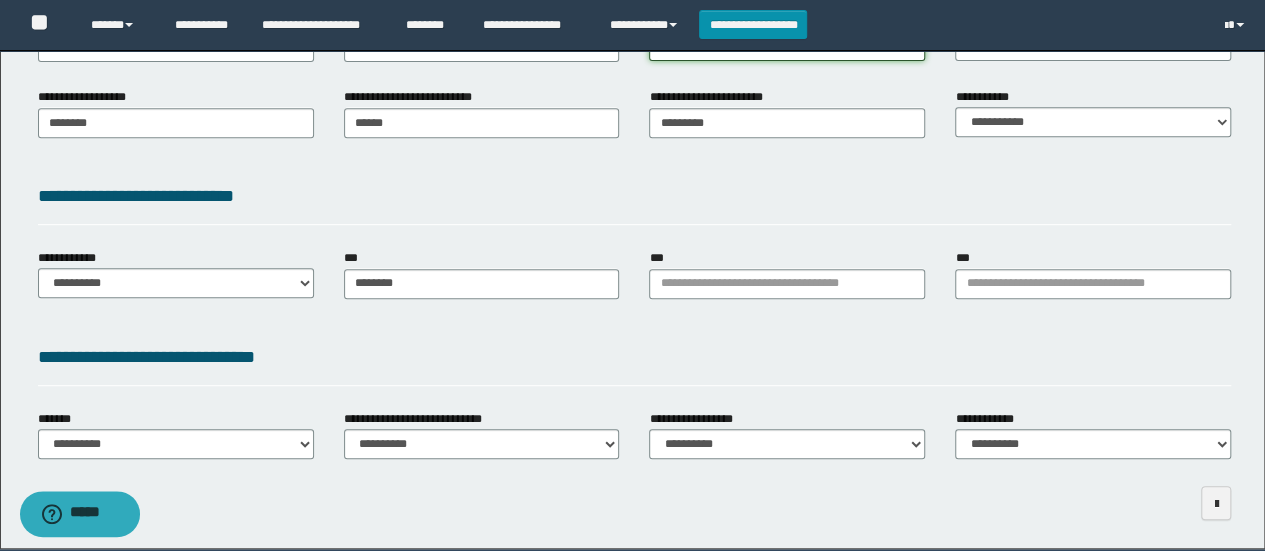 type on "**********" 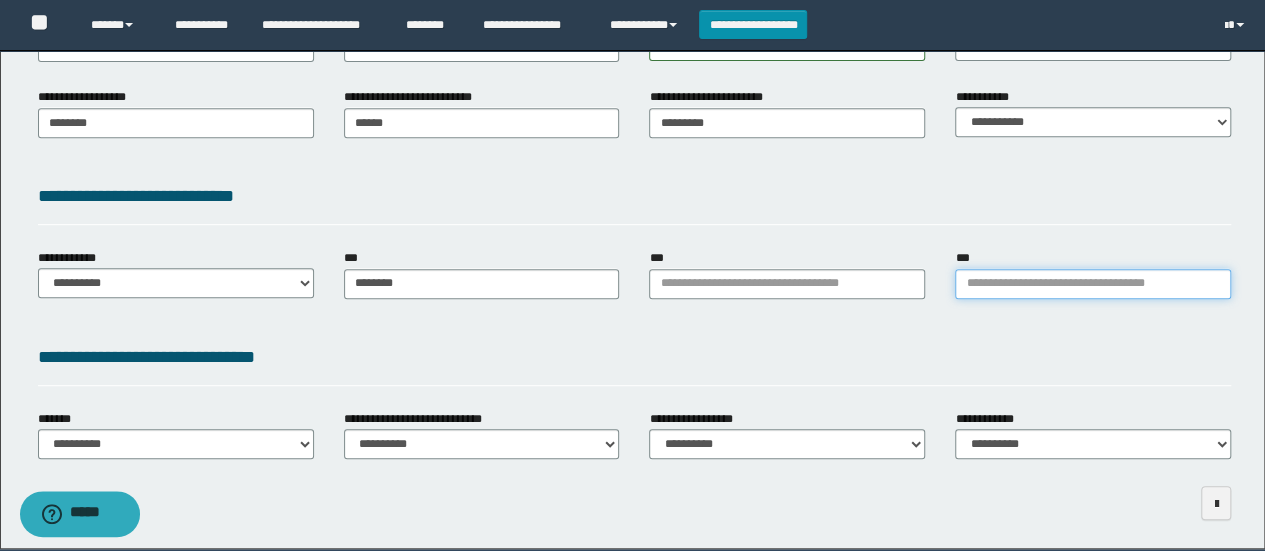 click on "***" at bounding box center (1093, 284) 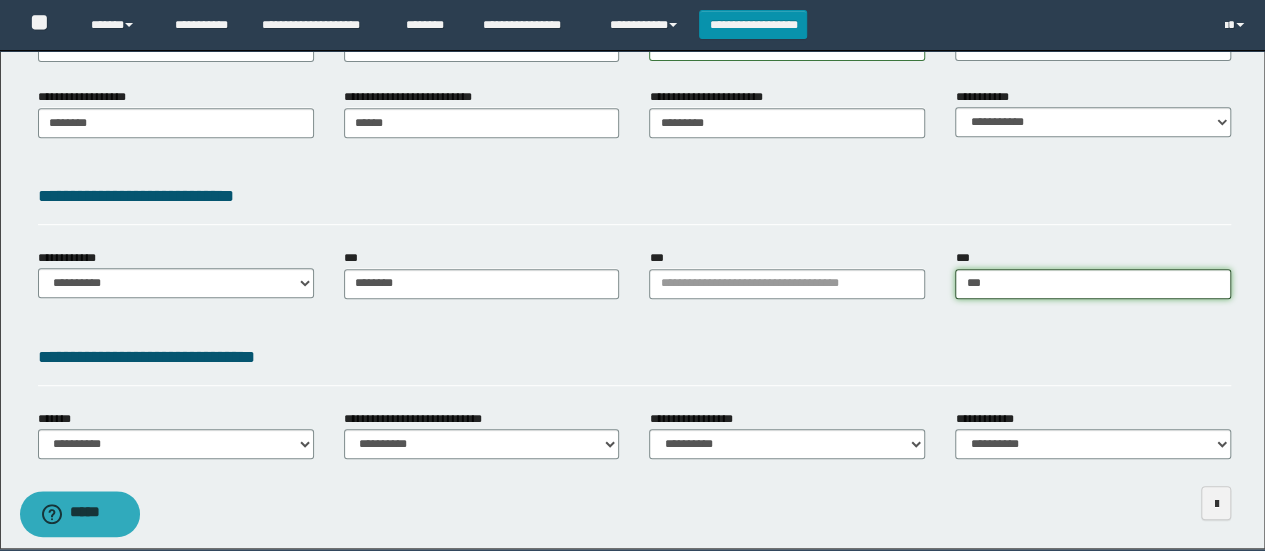 type on "****" 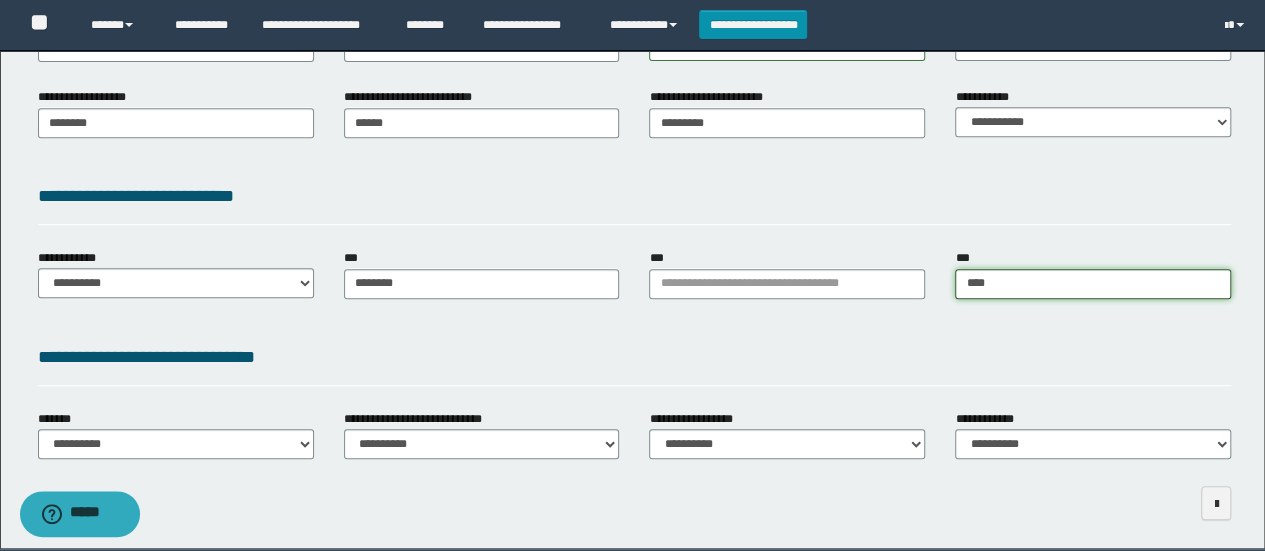 type on "****" 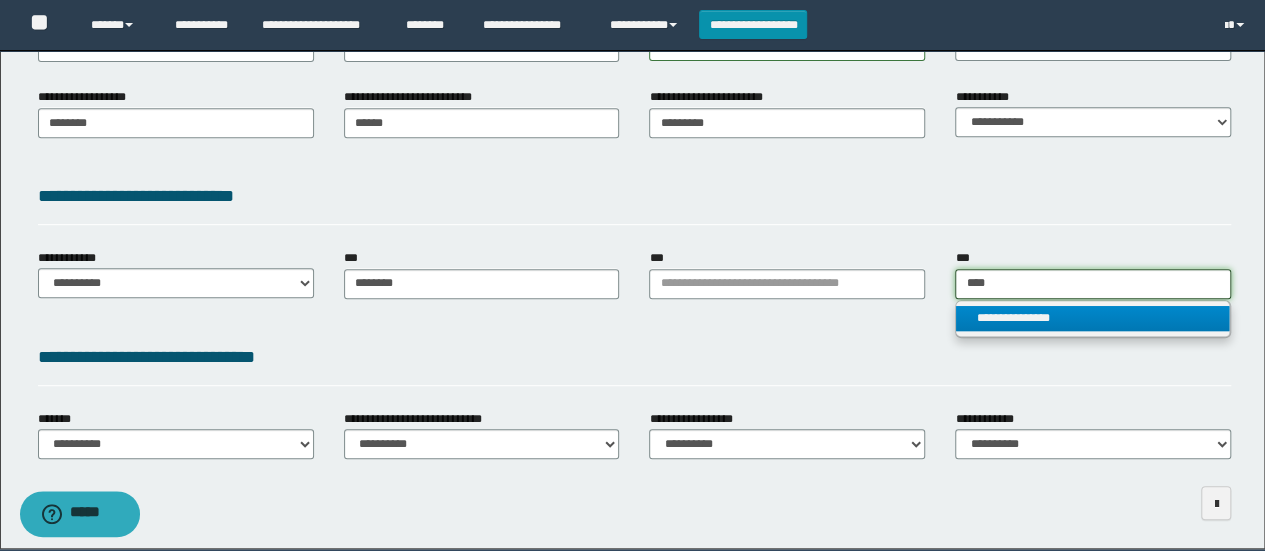 type on "****" 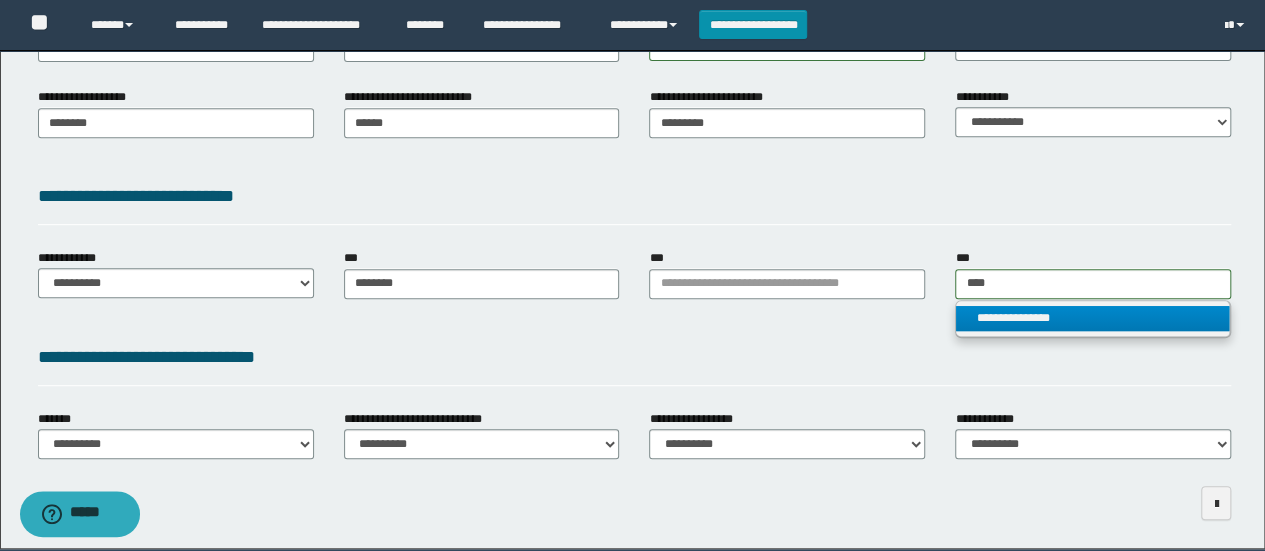 click on "**********" at bounding box center (1092, 318) 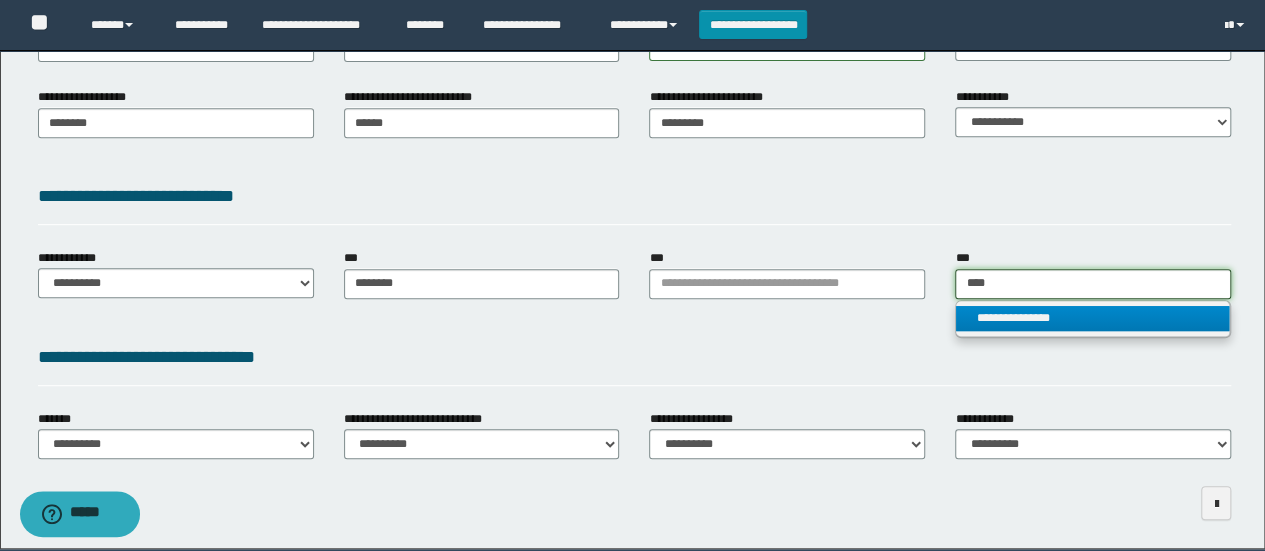 type 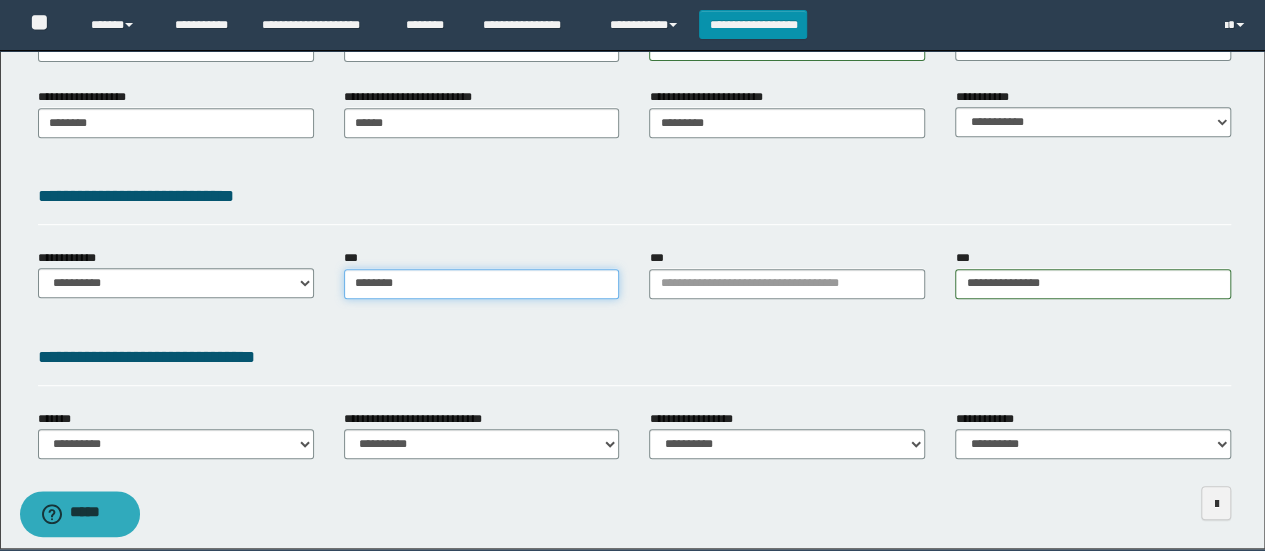 type on "********" 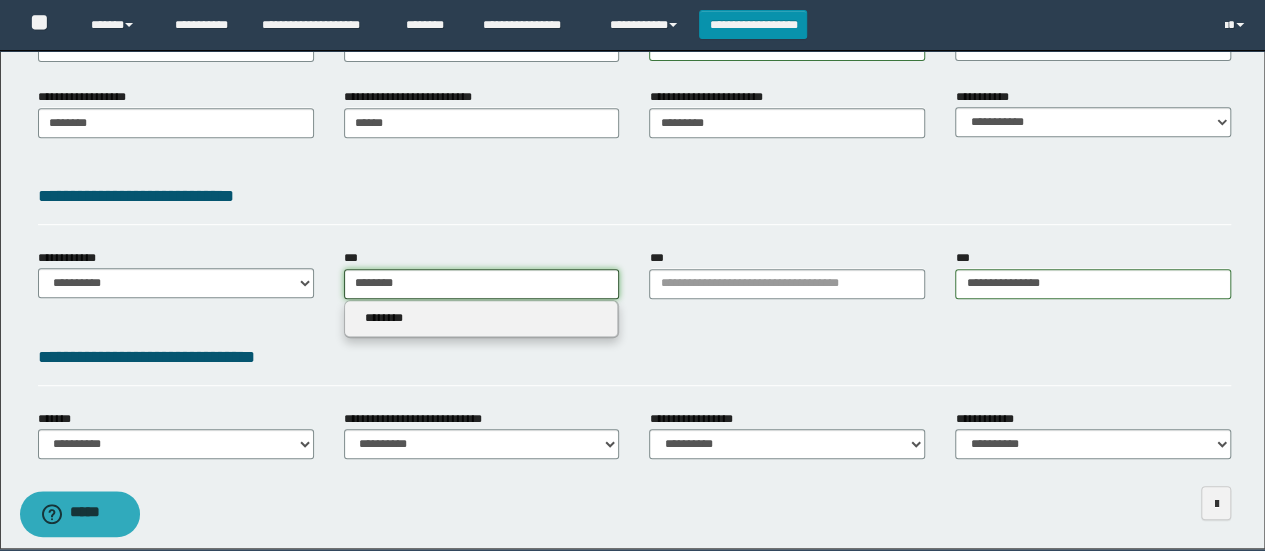 click on "********" at bounding box center [482, 284] 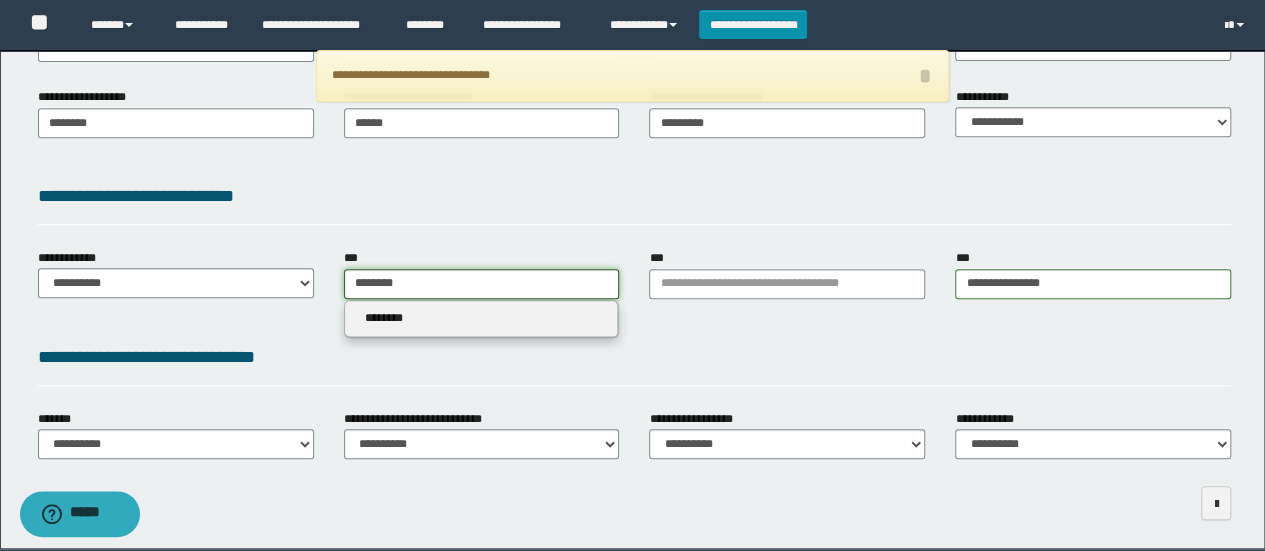 type 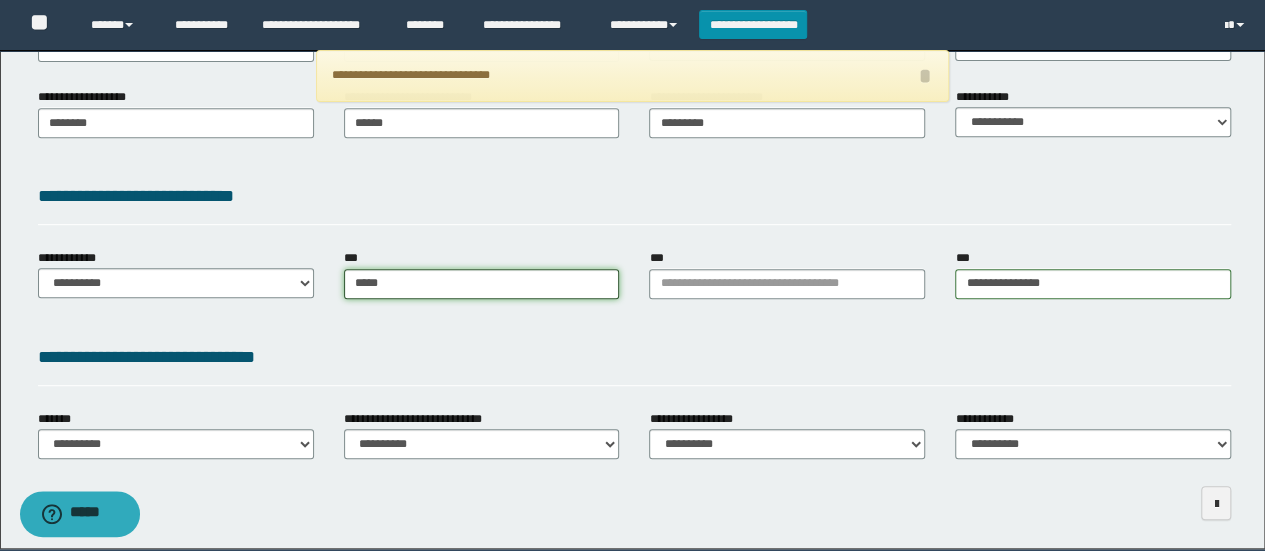 type on "***" 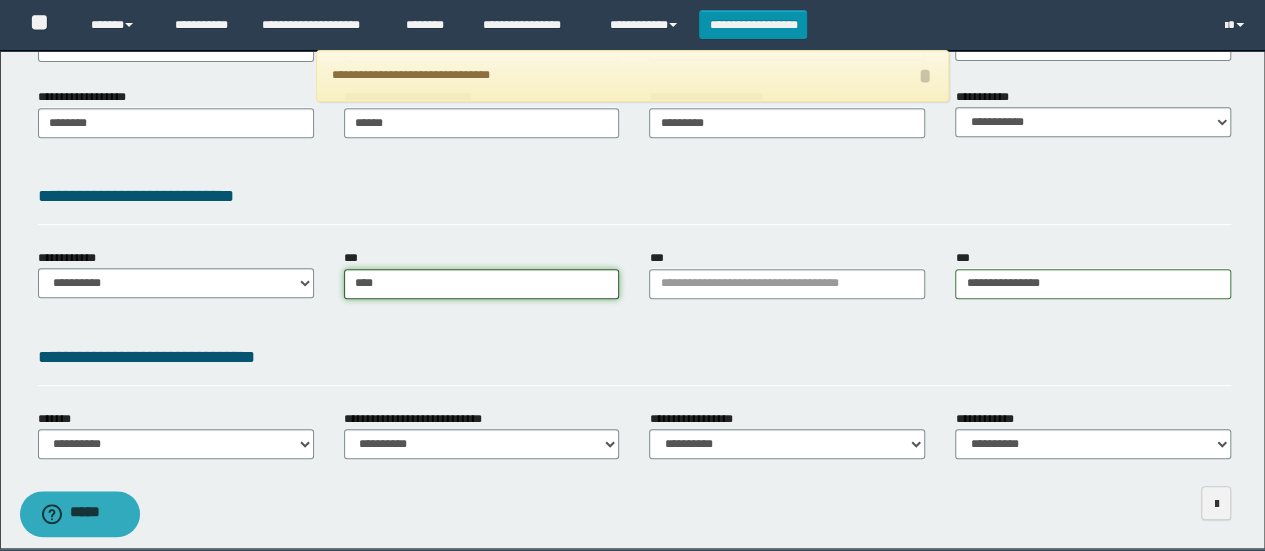 type on "********" 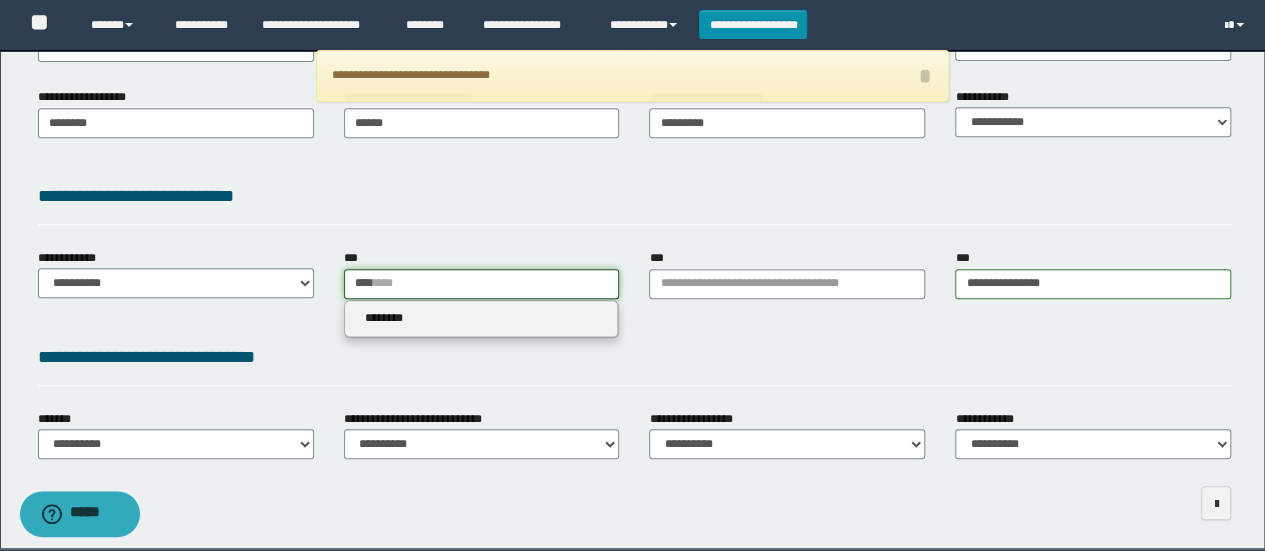type 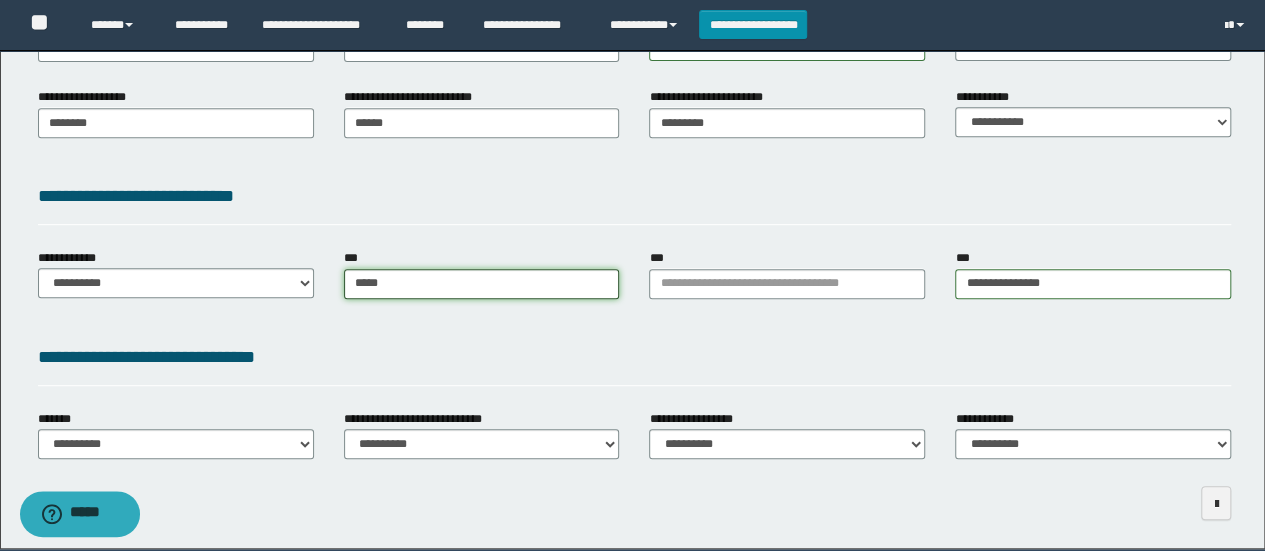 type on "***" 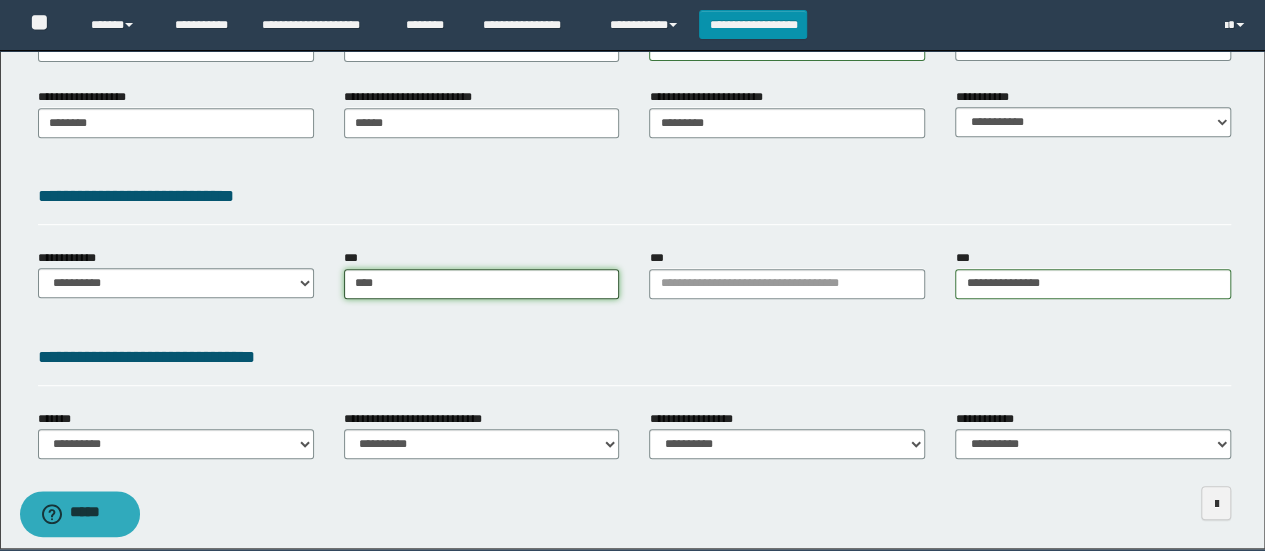 type on "********" 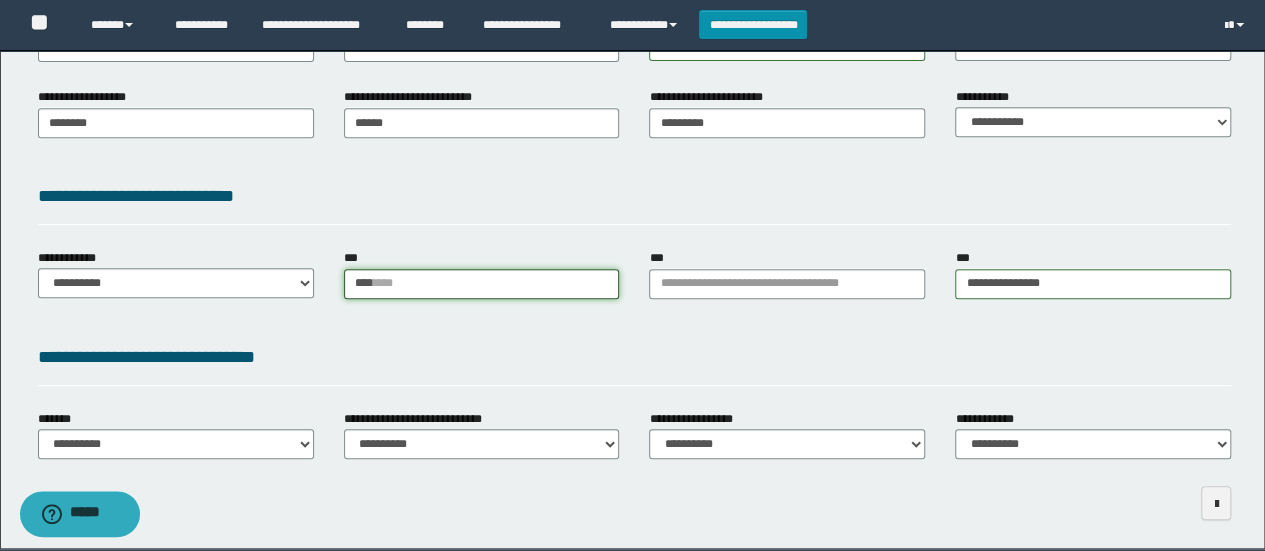 type 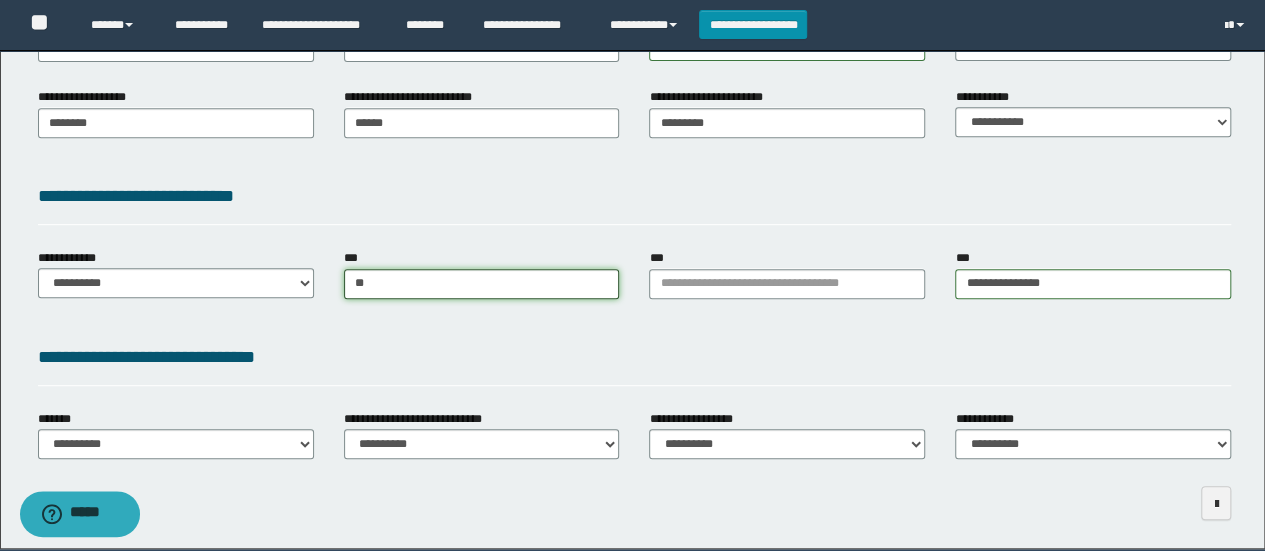 type on "*" 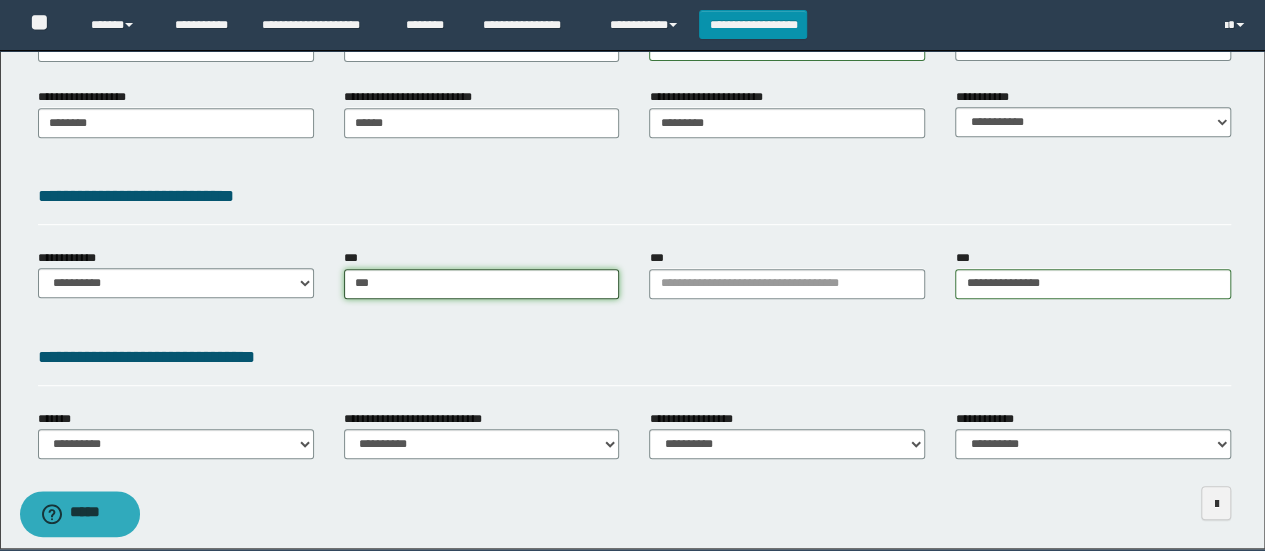 type on "****" 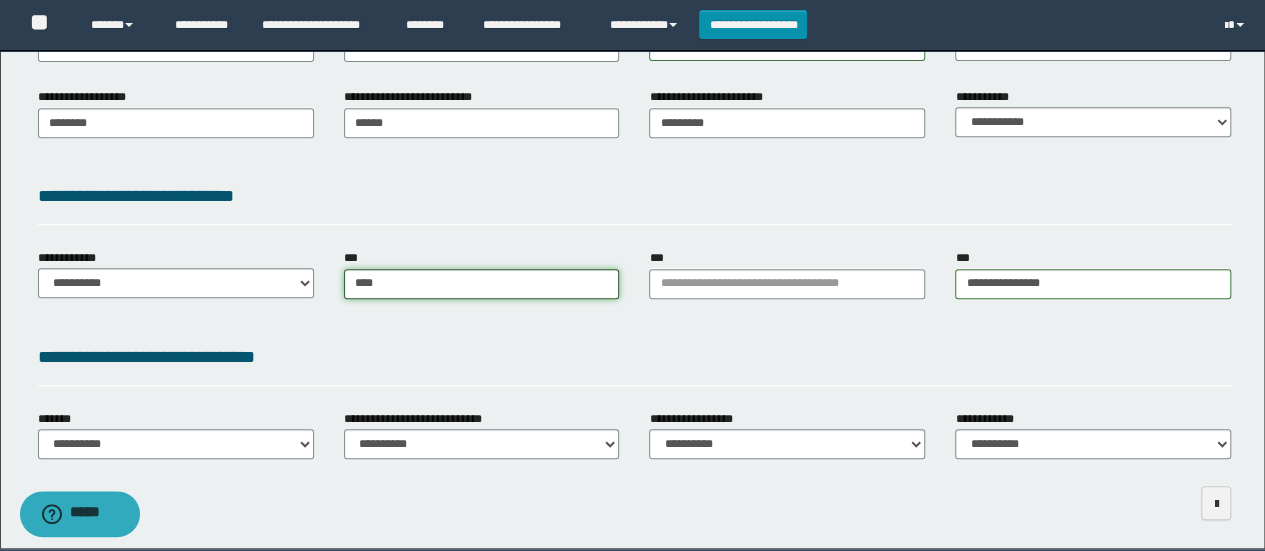 type on "**********" 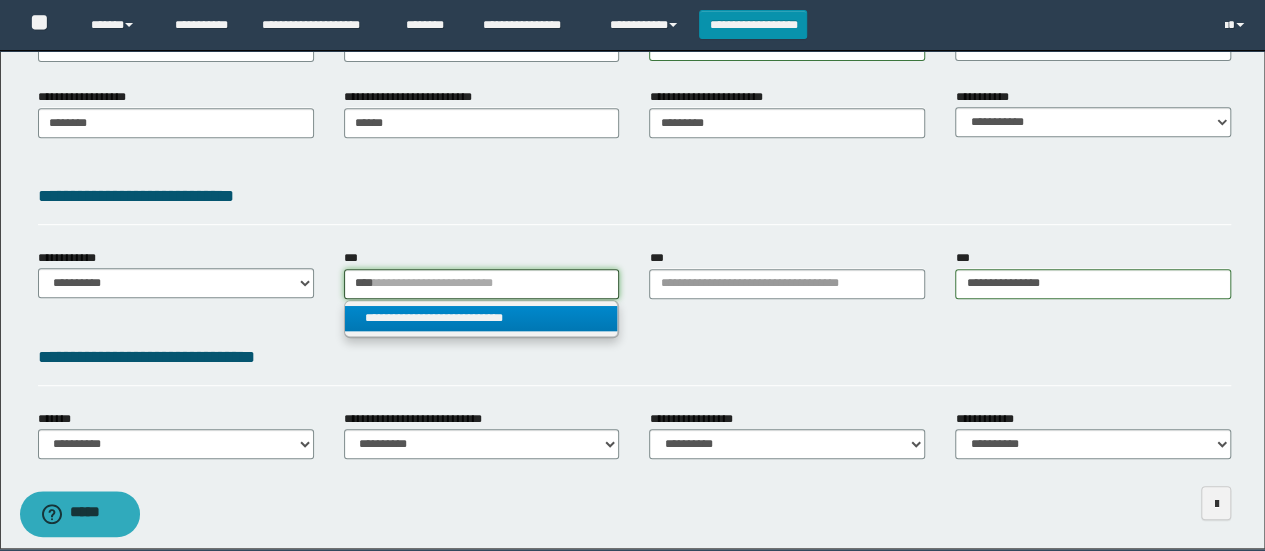 type on "****" 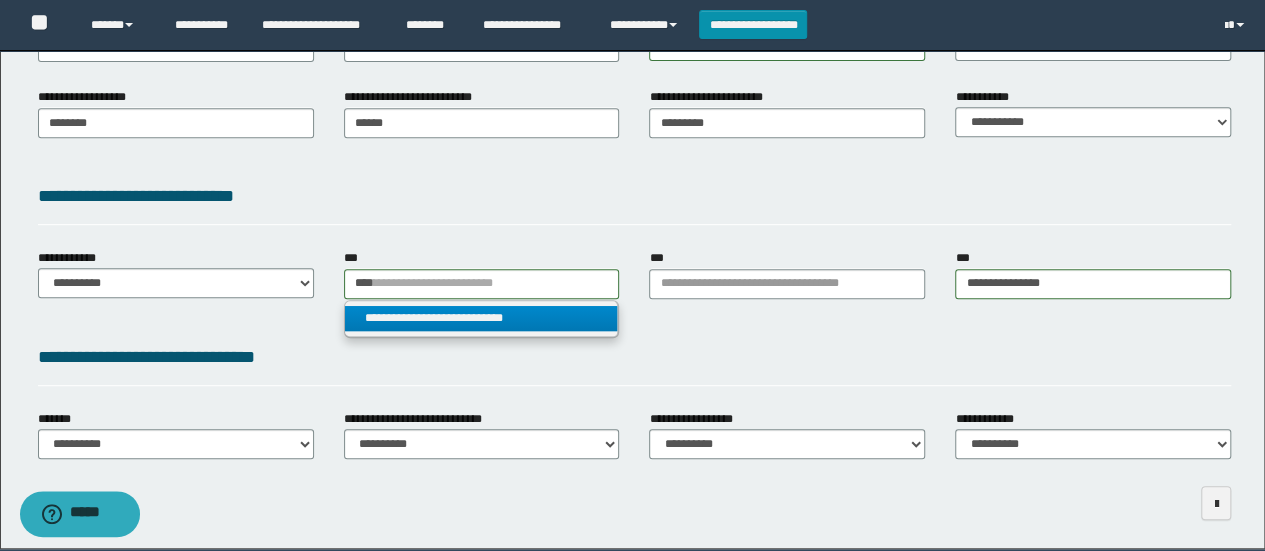 click on "**********" at bounding box center (481, 318) 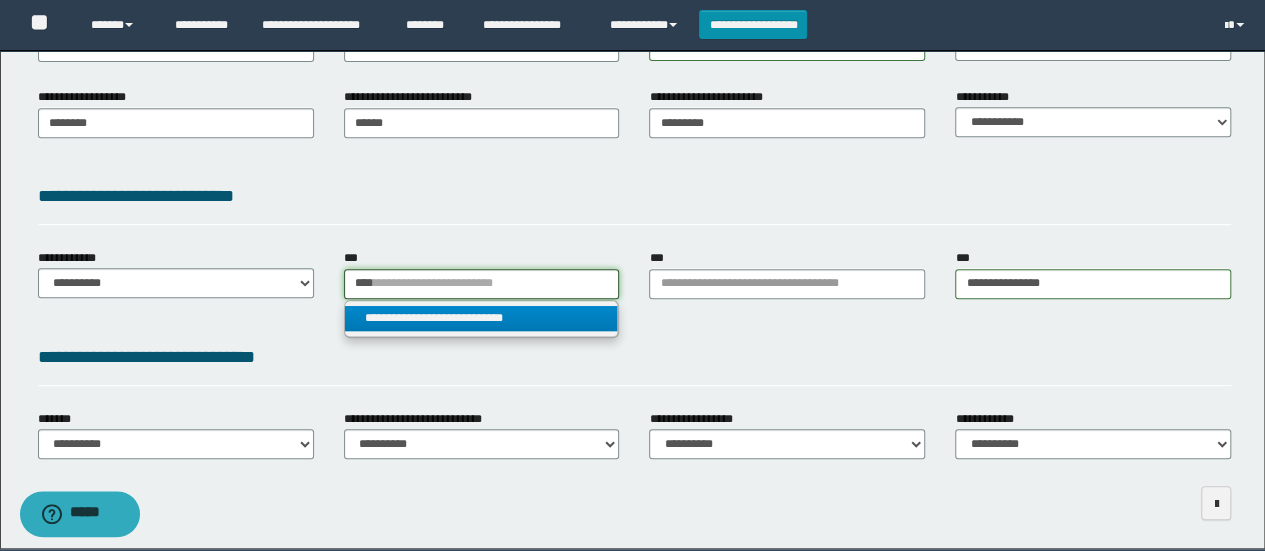 type 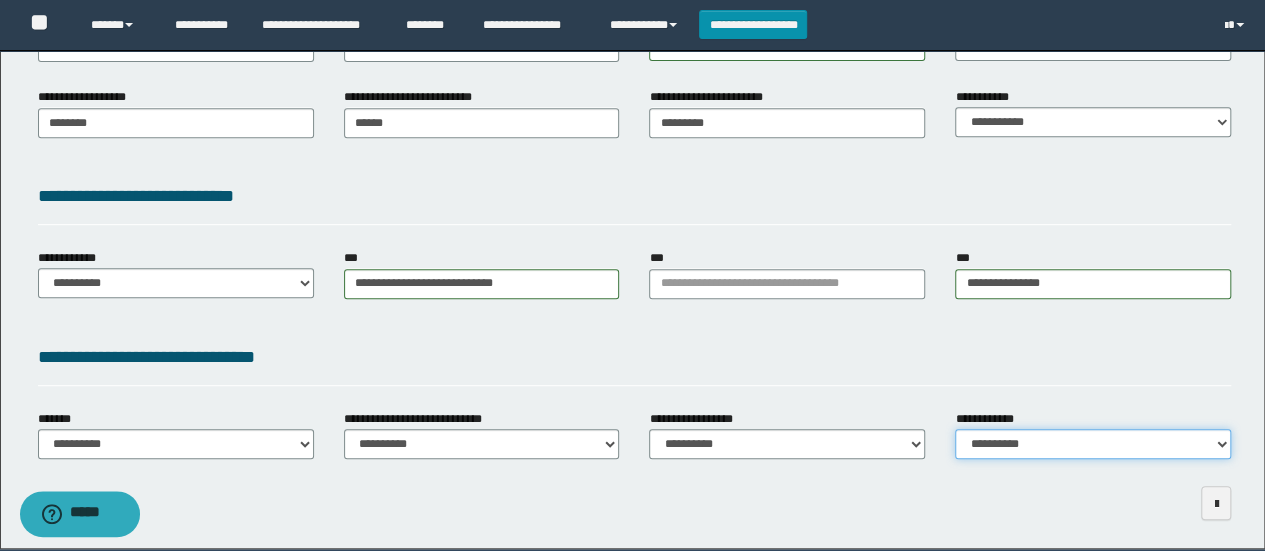 click on "**********" at bounding box center (1093, 444) 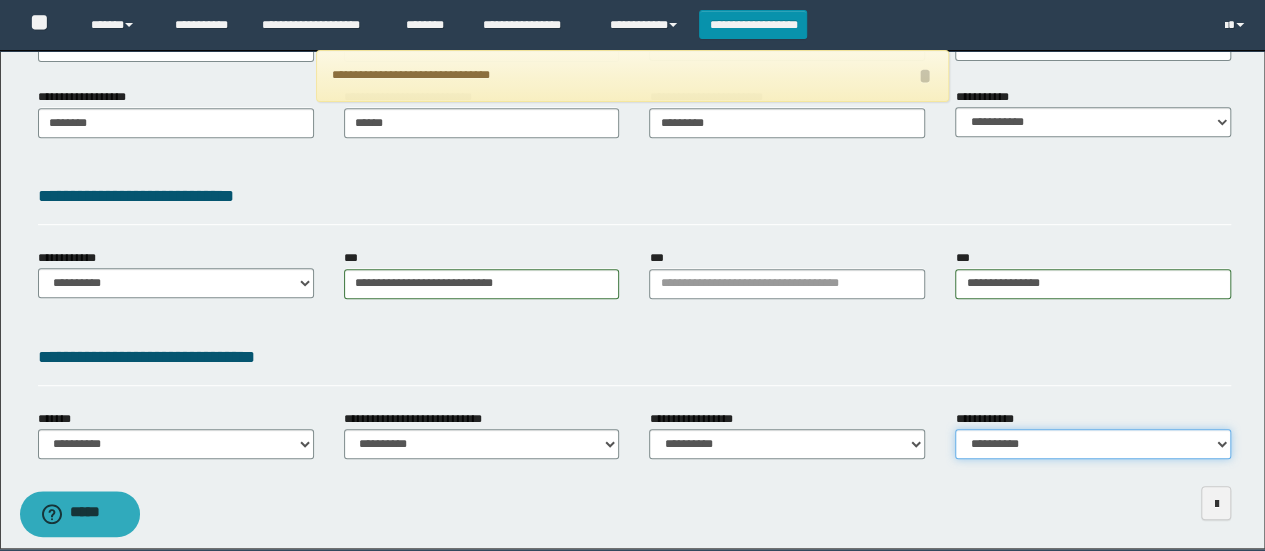 select on "*" 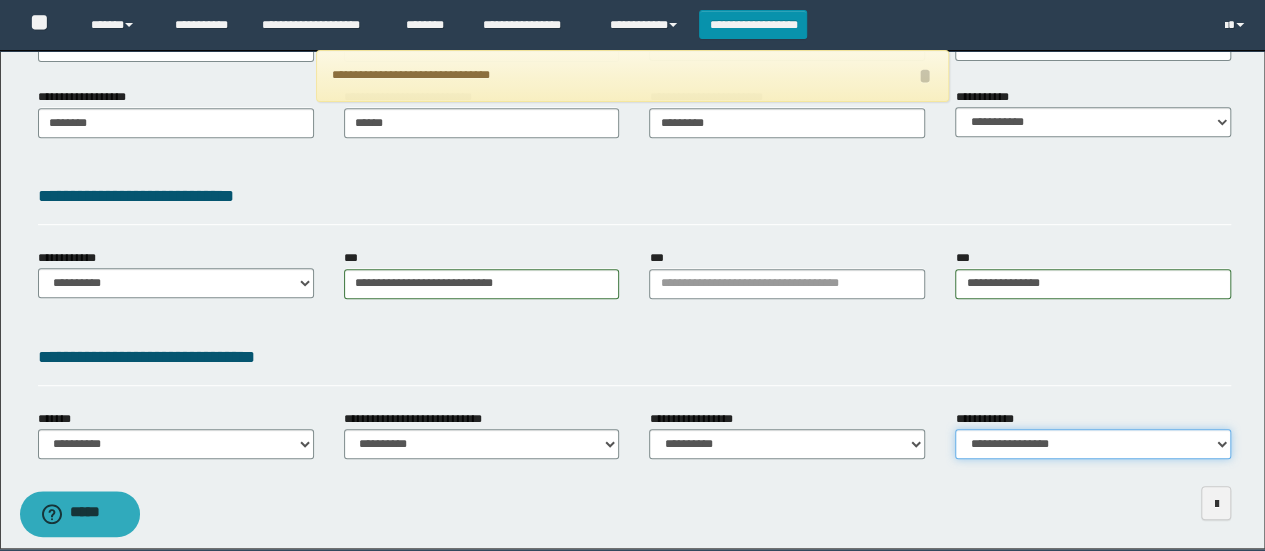 click on "**********" at bounding box center [1093, 444] 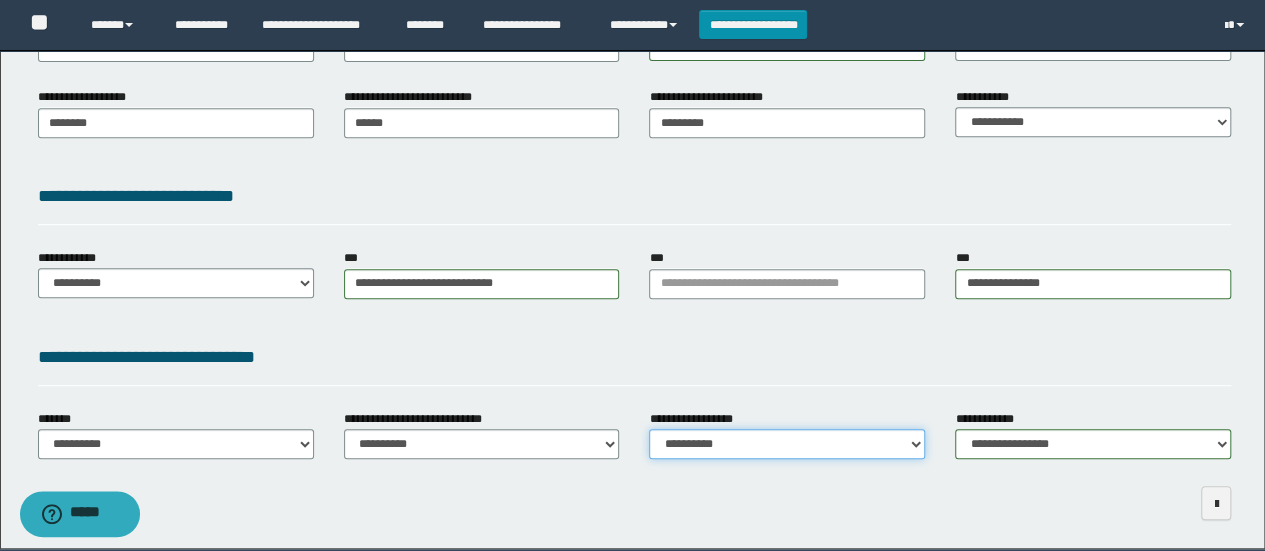 click on "**********" at bounding box center (787, 444) 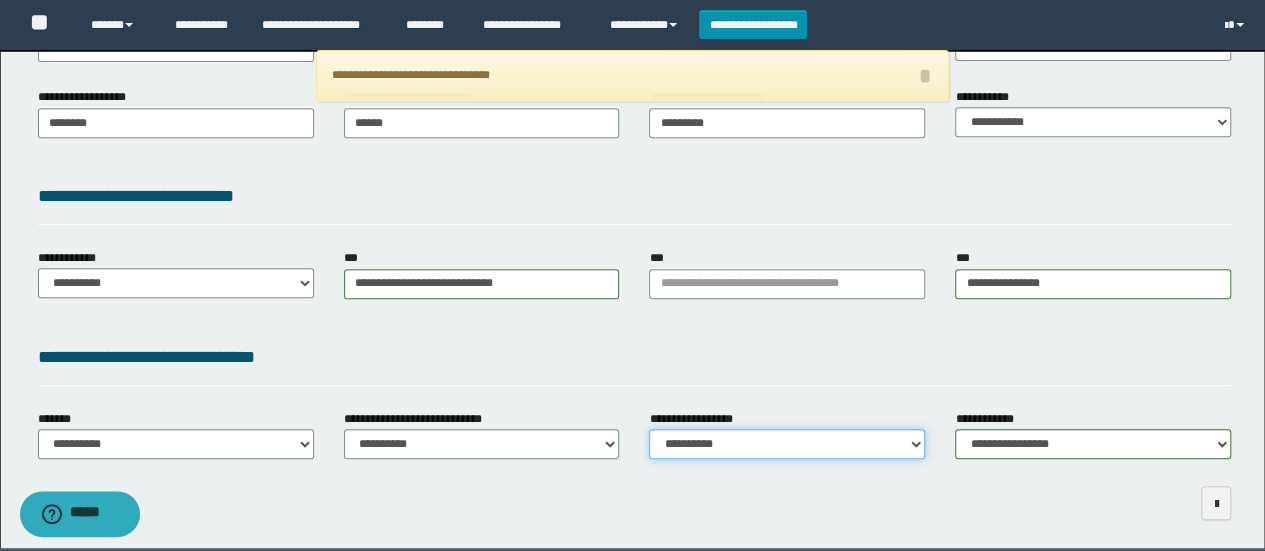 select on "*" 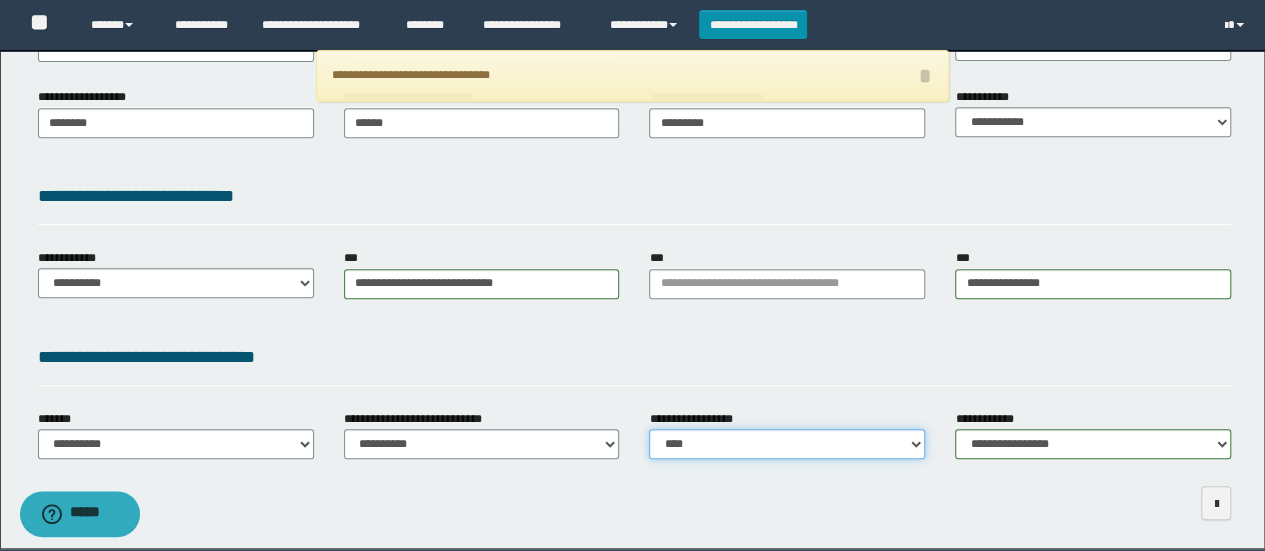 click on "**********" at bounding box center [787, 444] 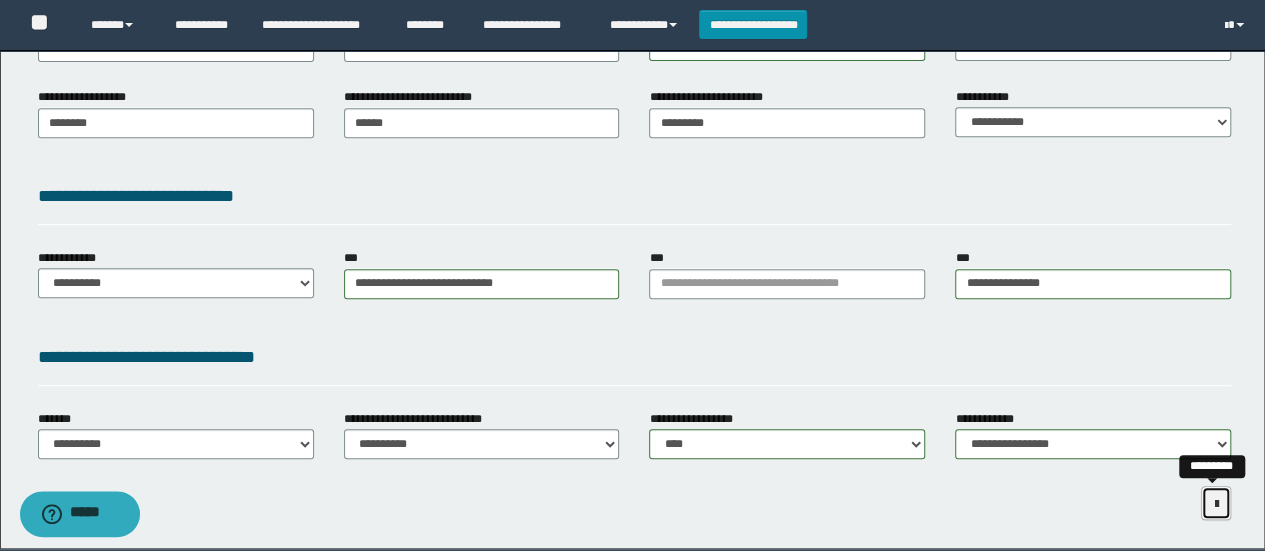 click at bounding box center (1216, 504) 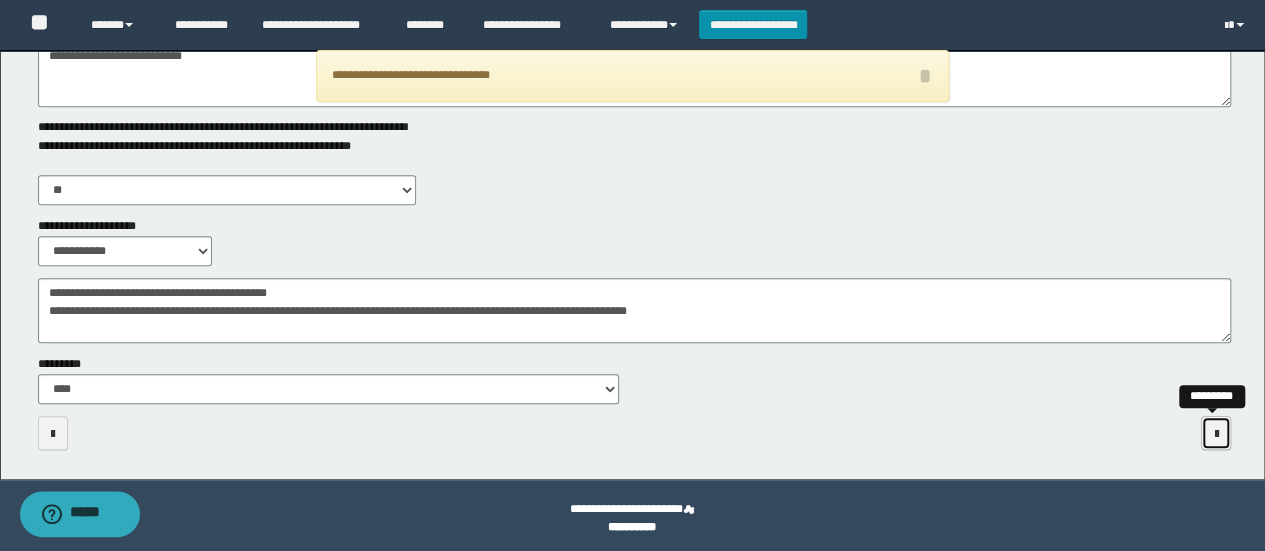 click at bounding box center (1216, 433) 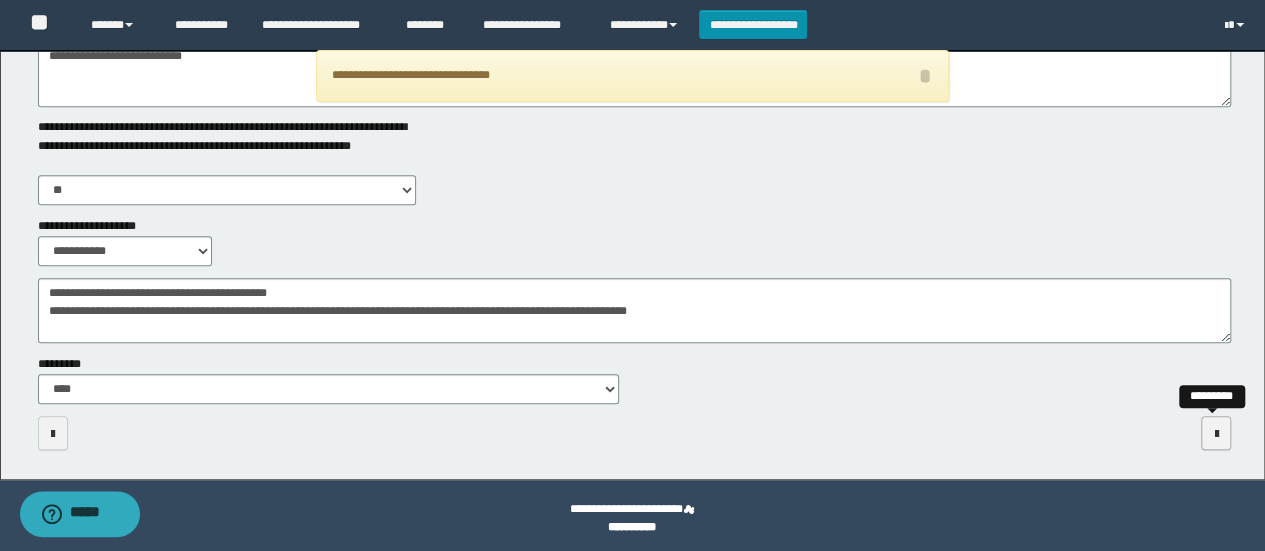 scroll, scrollTop: 0, scrollLeft: 0, axis: both 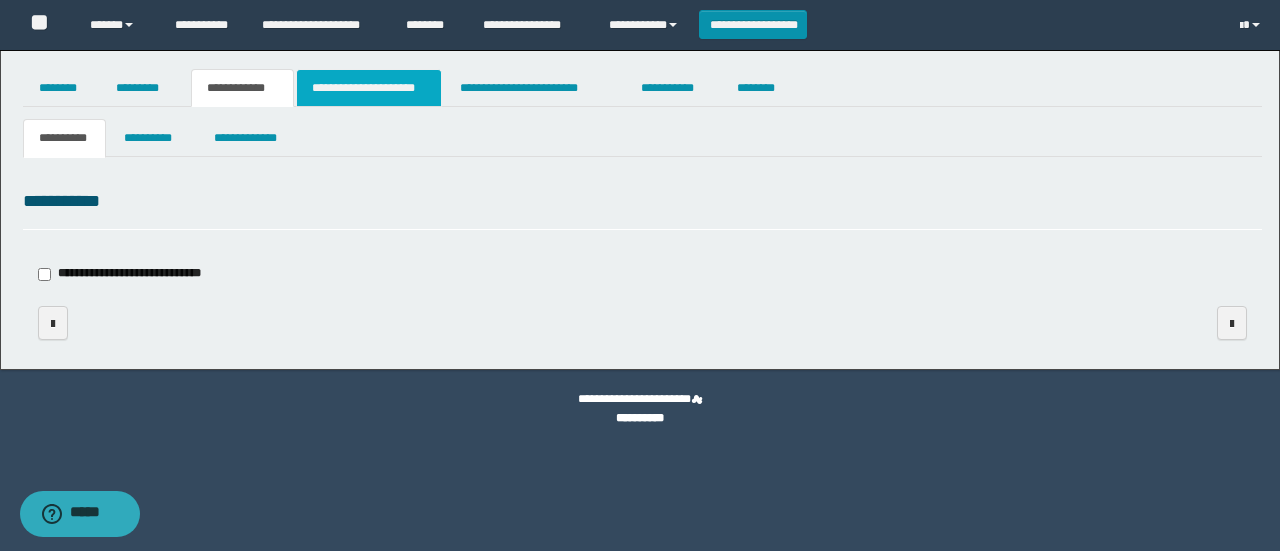 click on "**********" at bounding box center (369, 88) 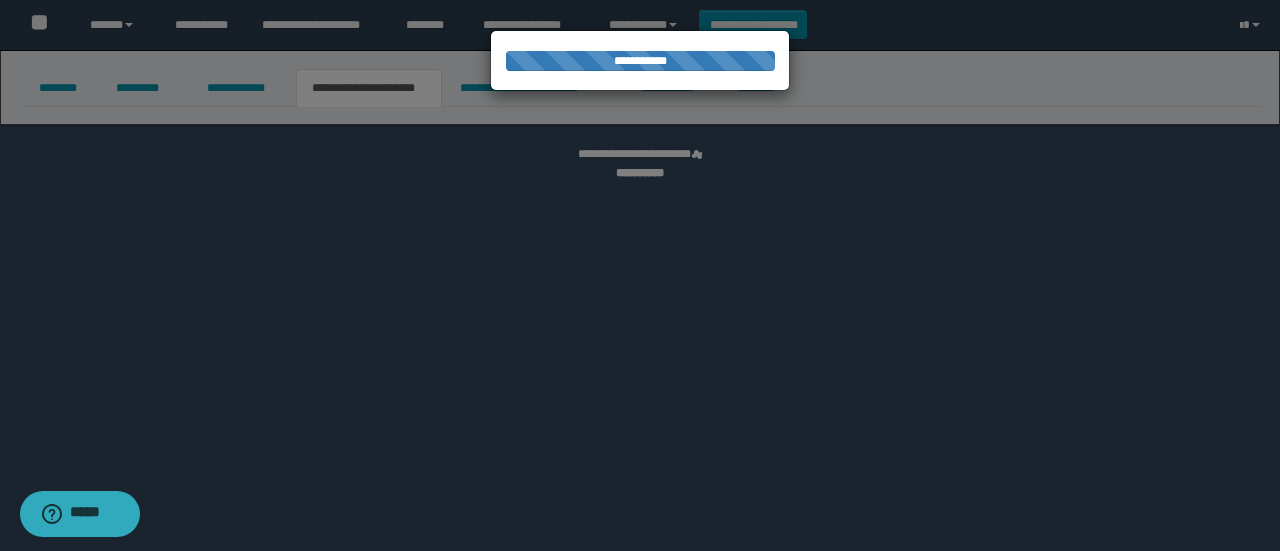select on "*" 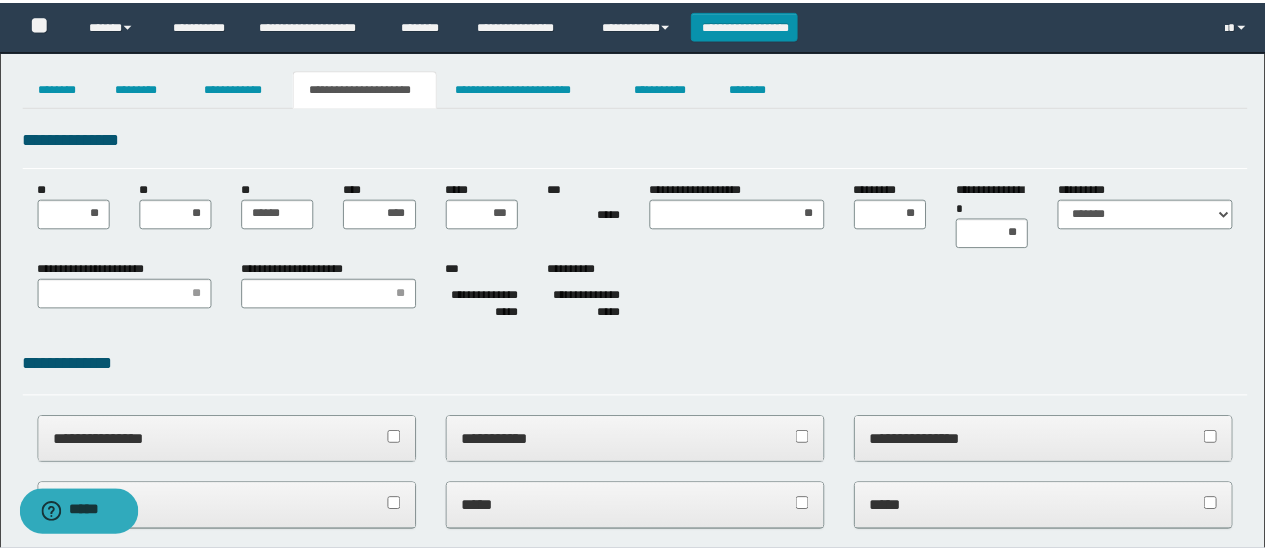 scroll, scrollTop: 0, scrollLeft: 0, axis: both 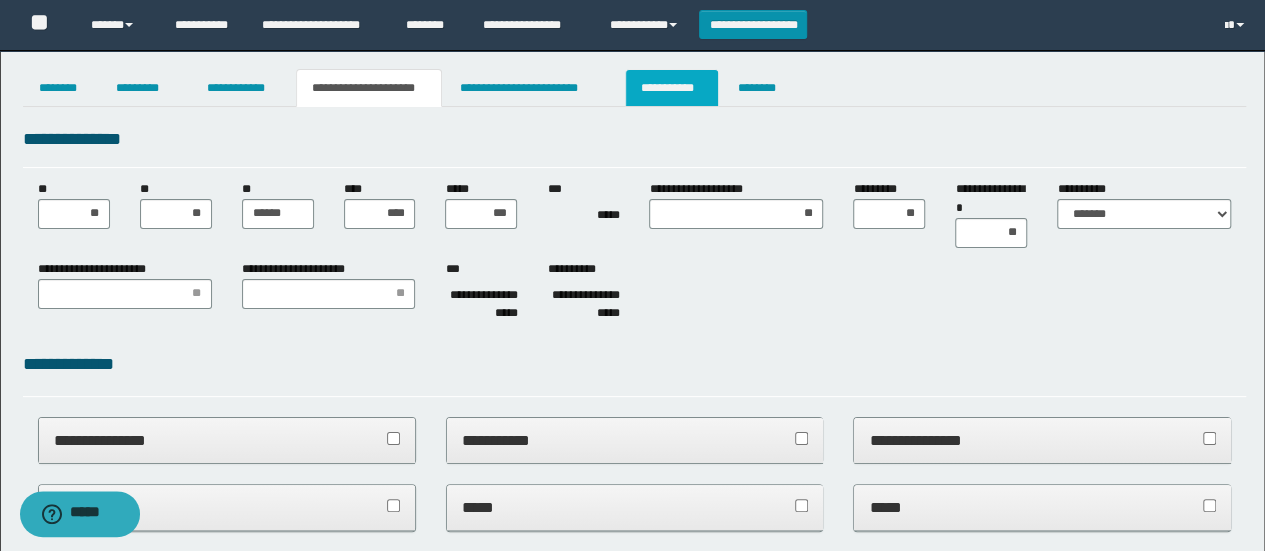 click on "**********" at bounding box center (672, 88) 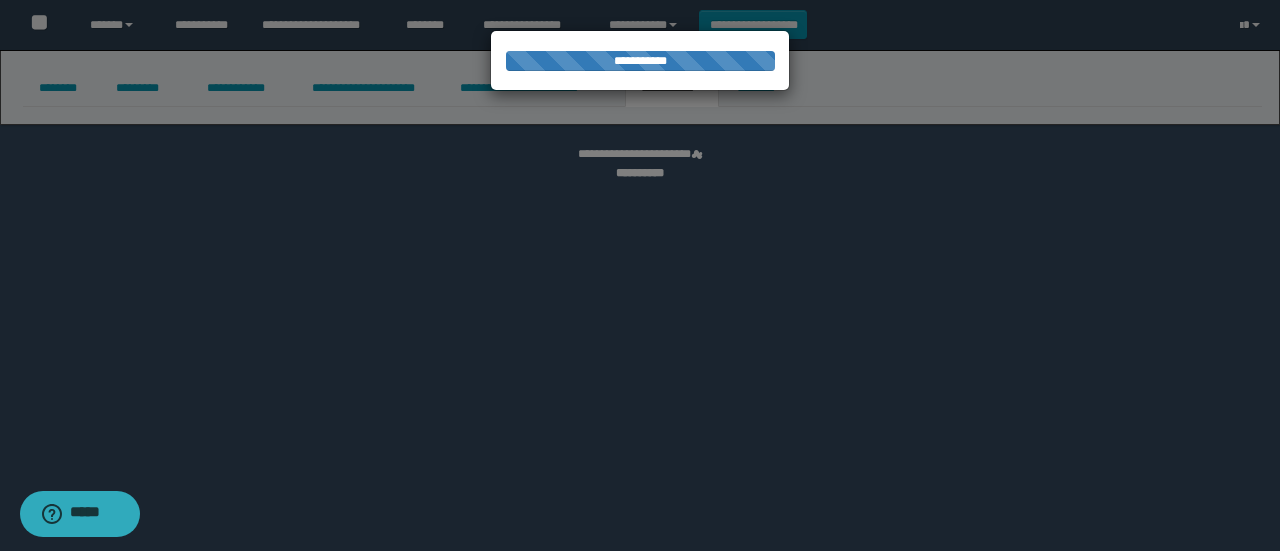 select on "****" 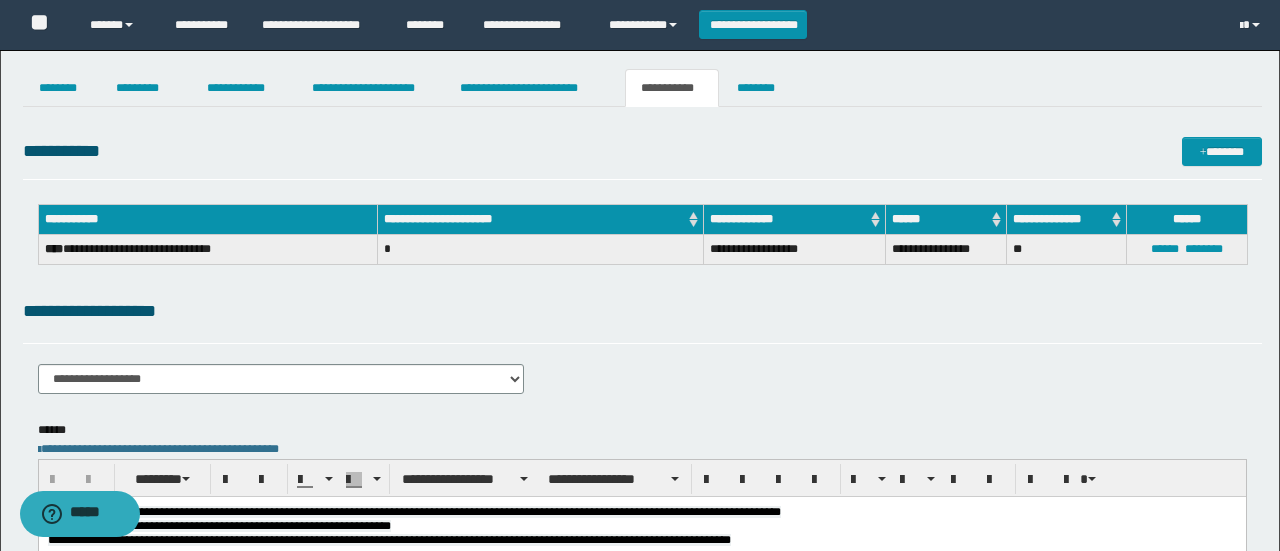scroll, scrollTop: 0, scrollLeft: 0, axis: both 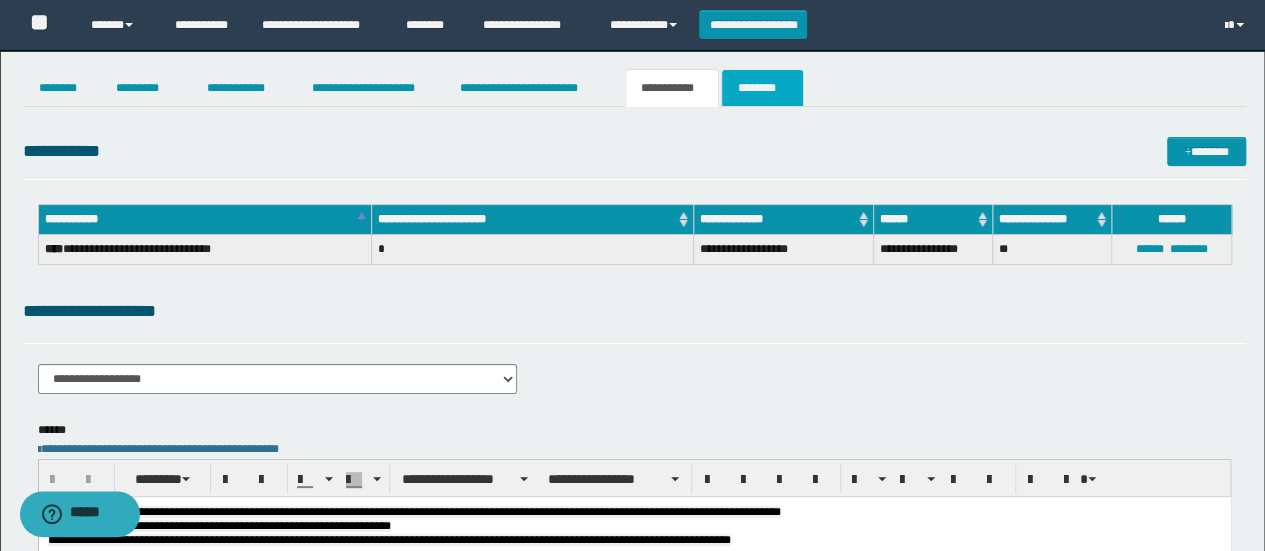 click on "********" at bounding box center [762, 88] 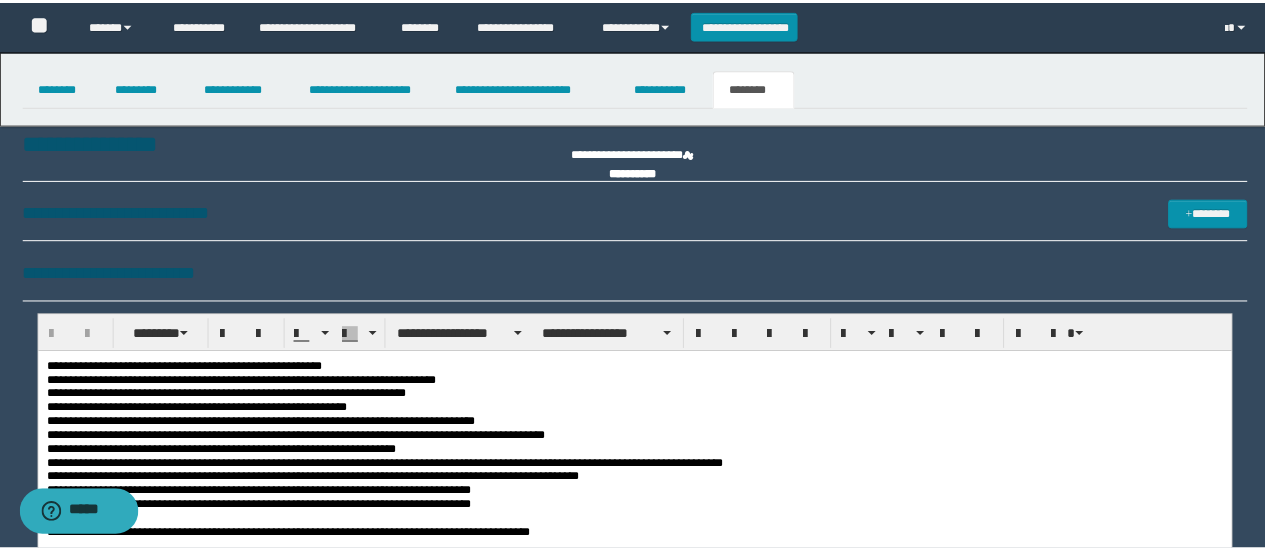 scroll, scrollTop: 0, scrollLeft: 0, axis: both 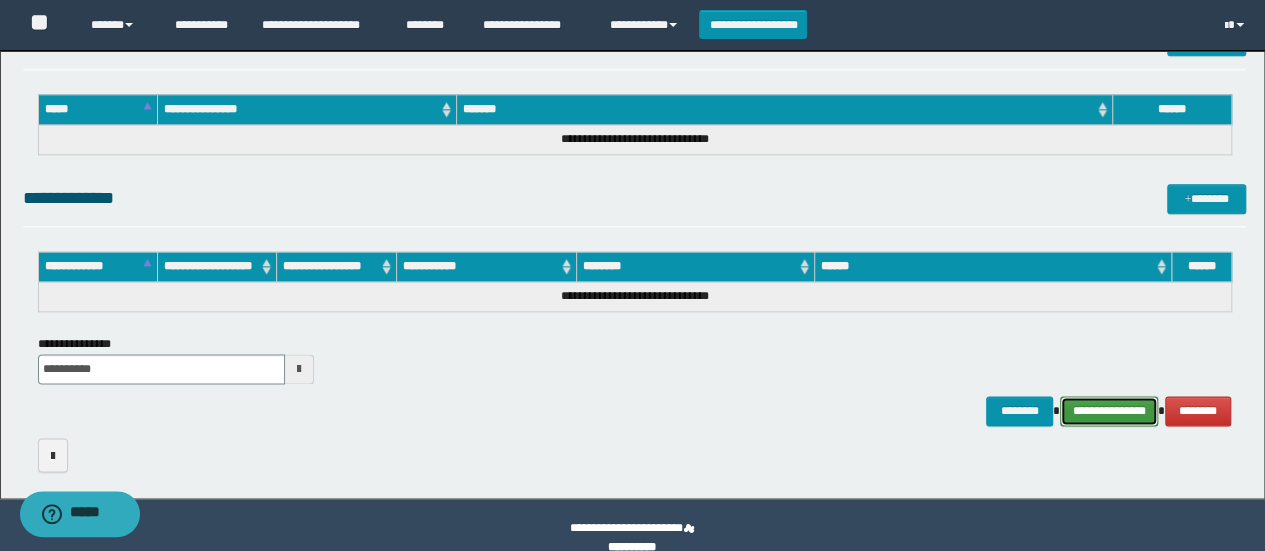 click on "**********" at bounding box center (1109, 410) 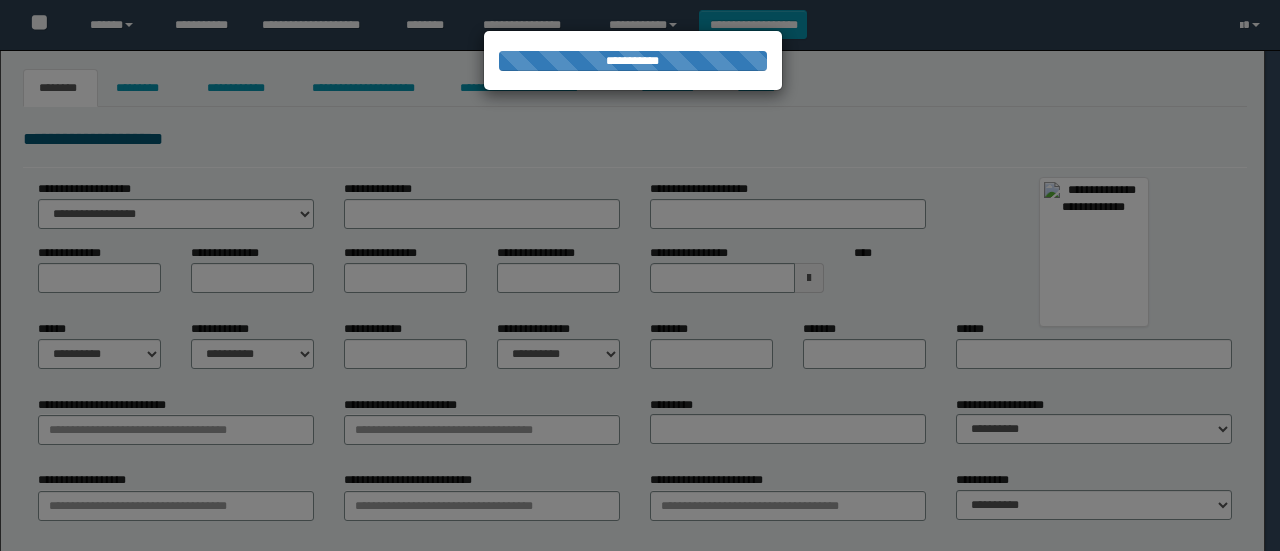 scroll, scrollTop: 0, scrollLeft: 0, axis: both 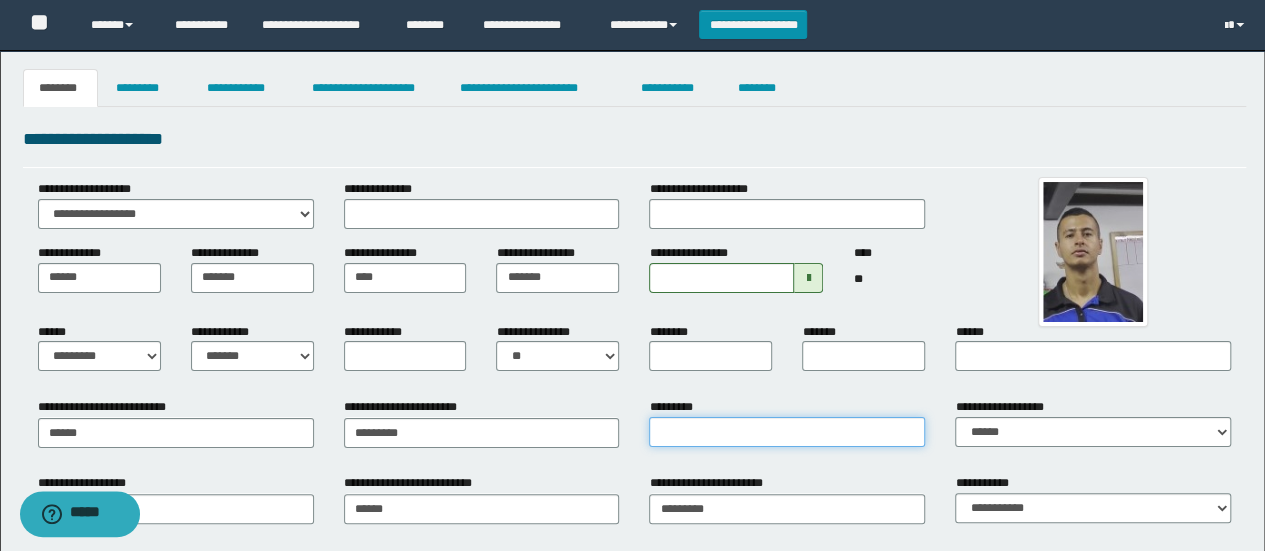 click on "*********" at bounding box center [787, 432] 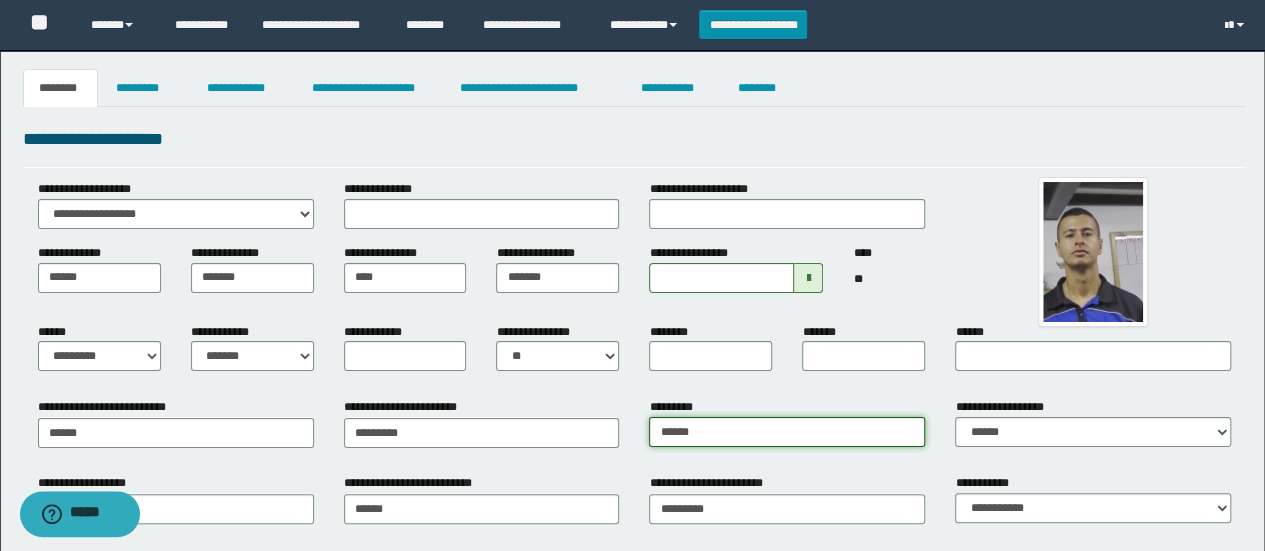 type on "**********" 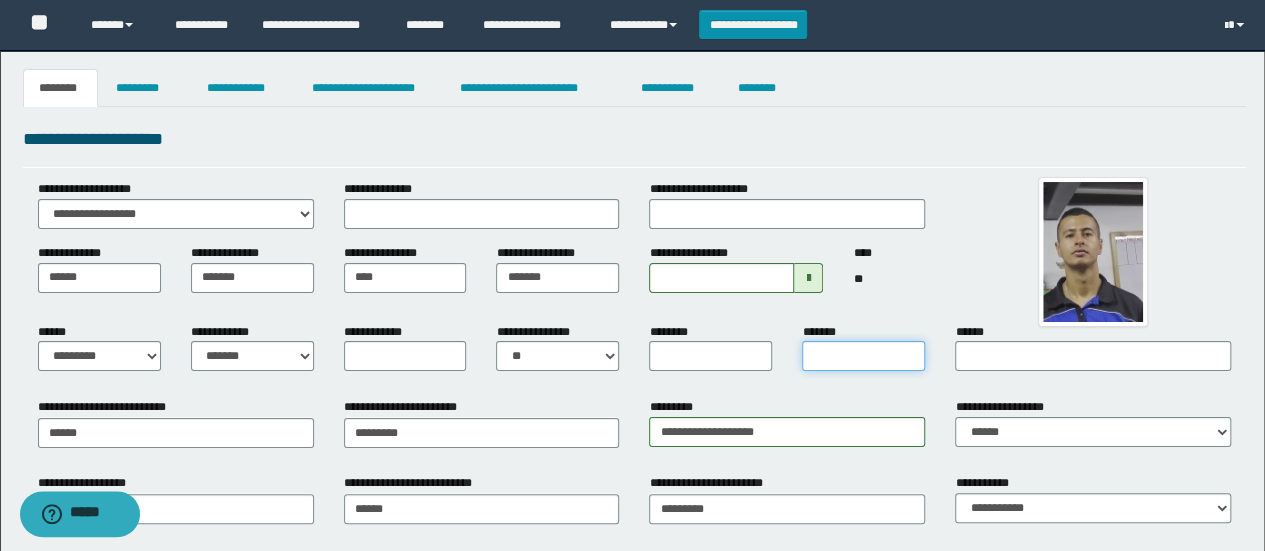 click on "*******" at bounding box center (863, 356) 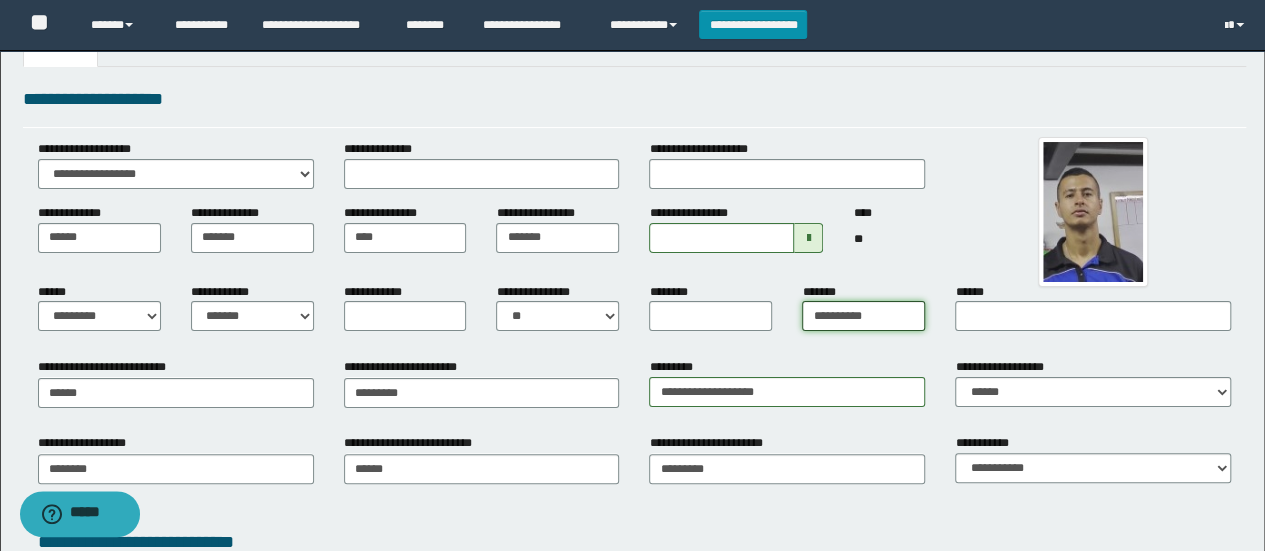 scroll, scrollTop: 120, scrollLeft: 0, axis: vertical 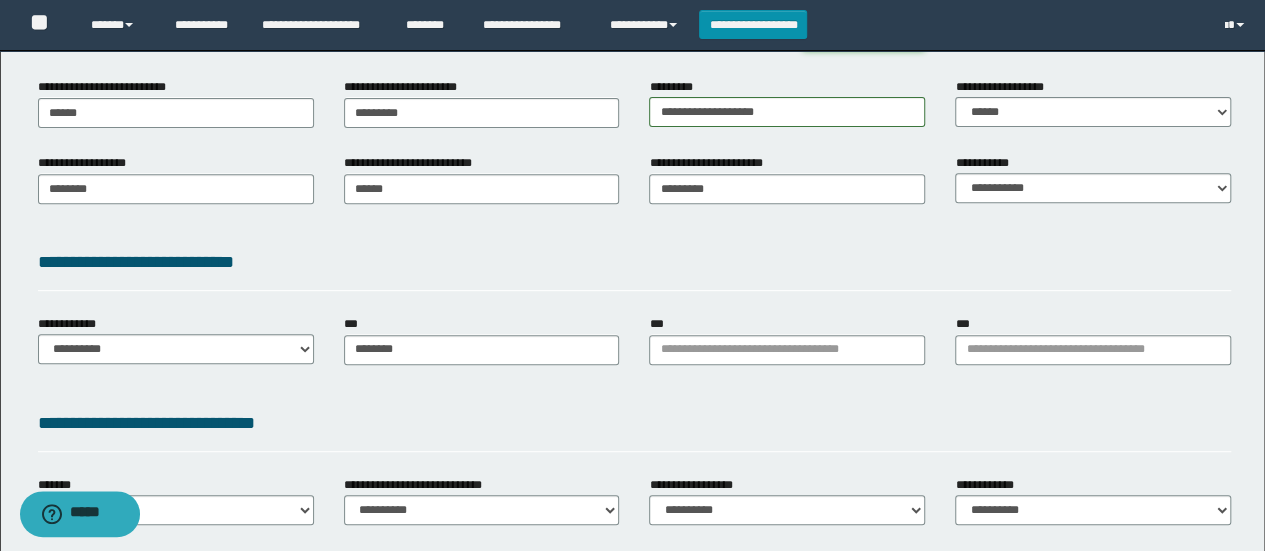 type on "**********" 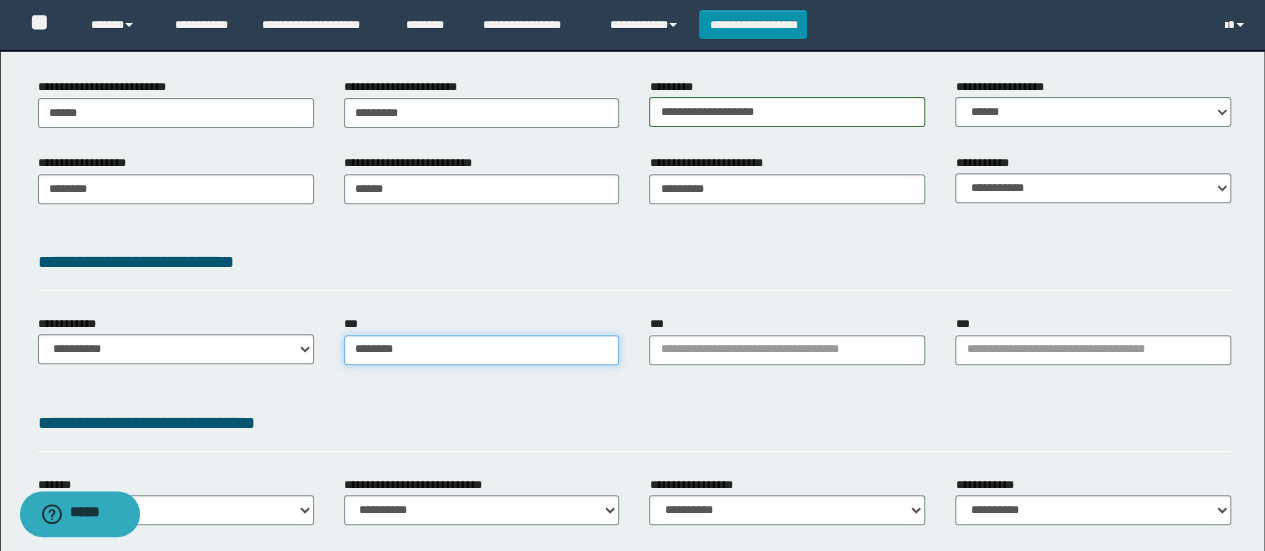 type on "********" 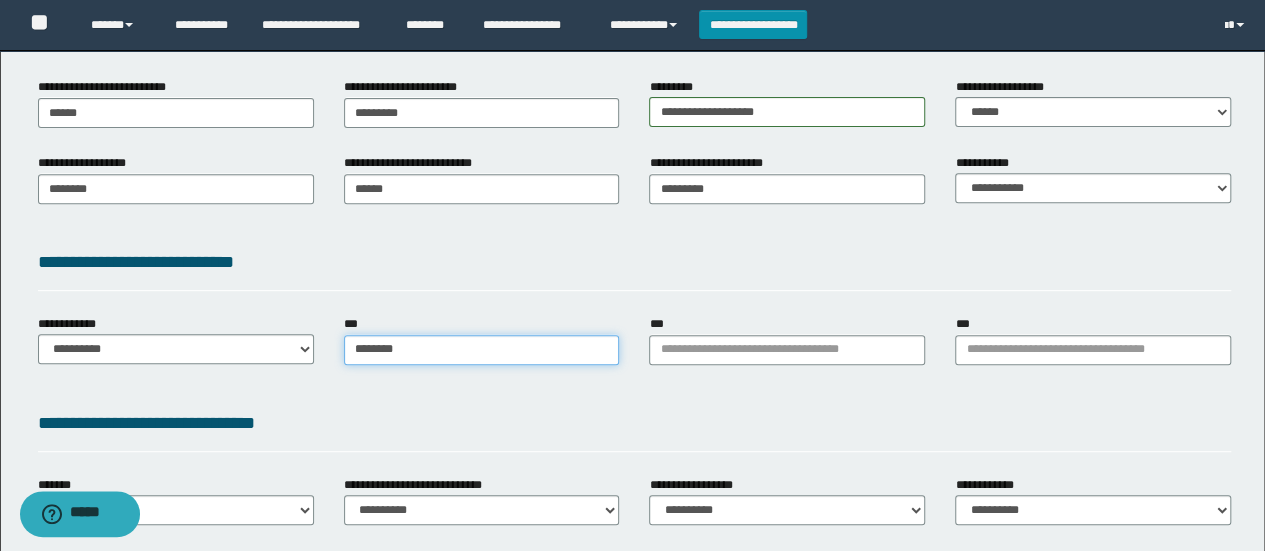 click on "********" at bounding box center (482, 350) 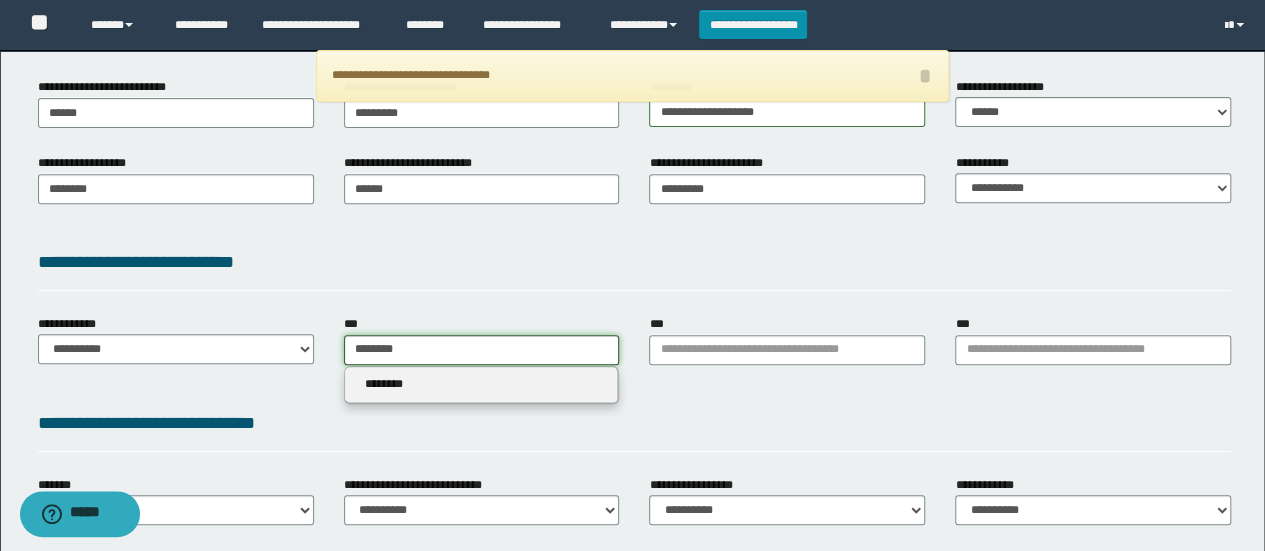 type 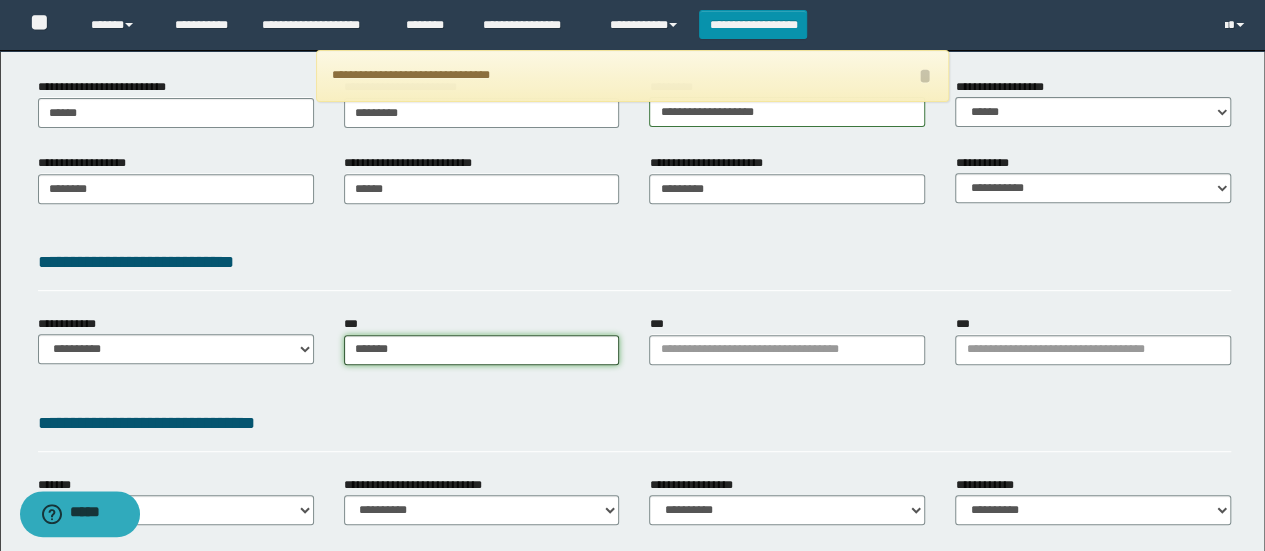type on "********" 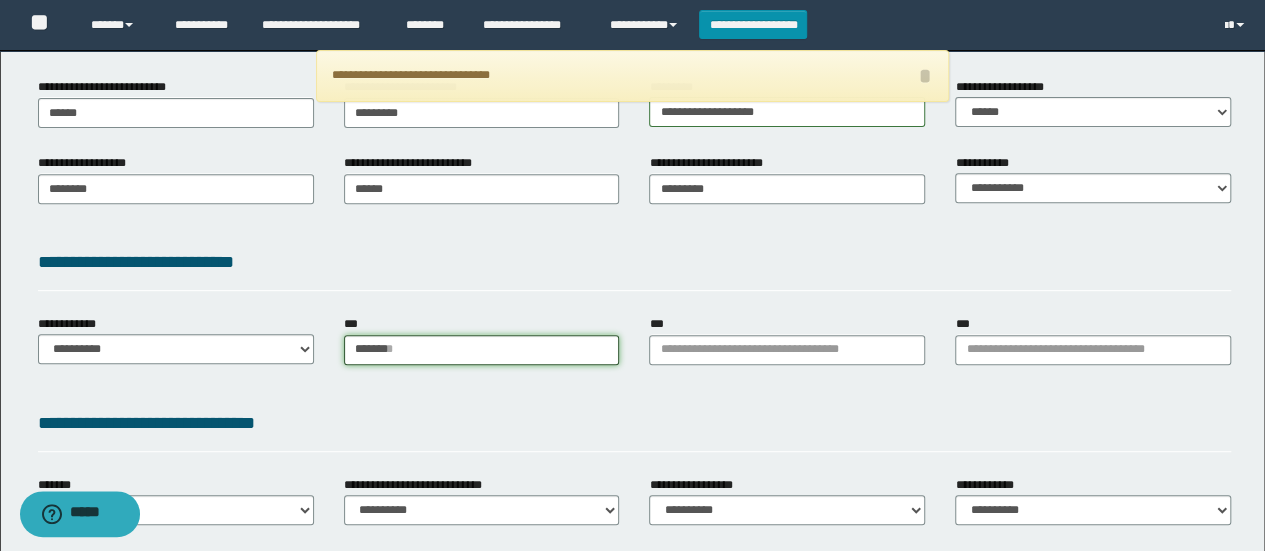 type 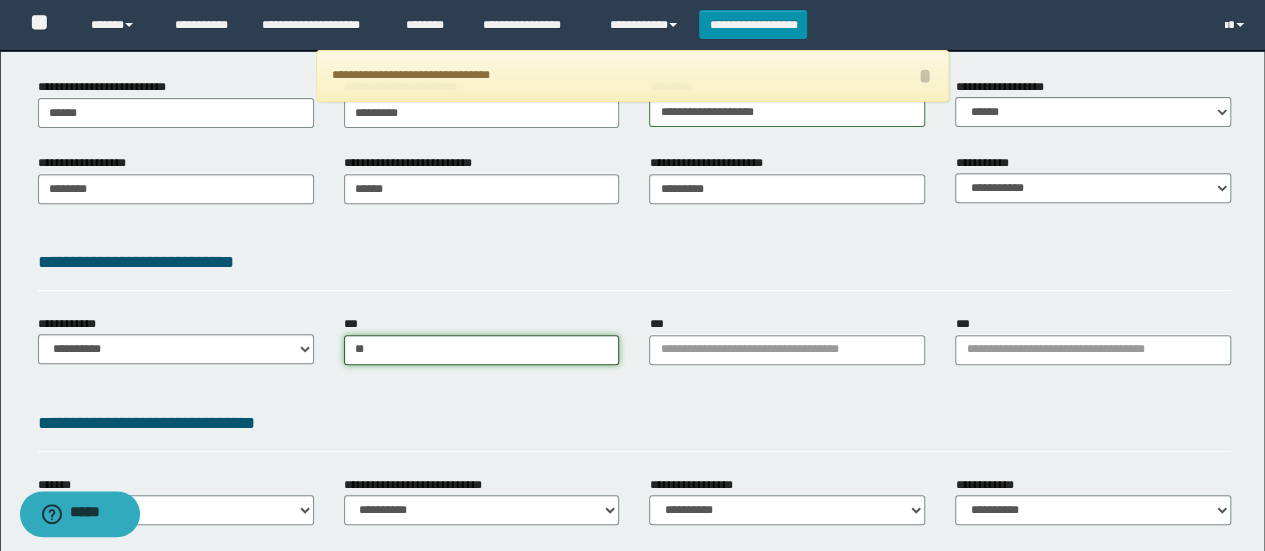 type on "*" 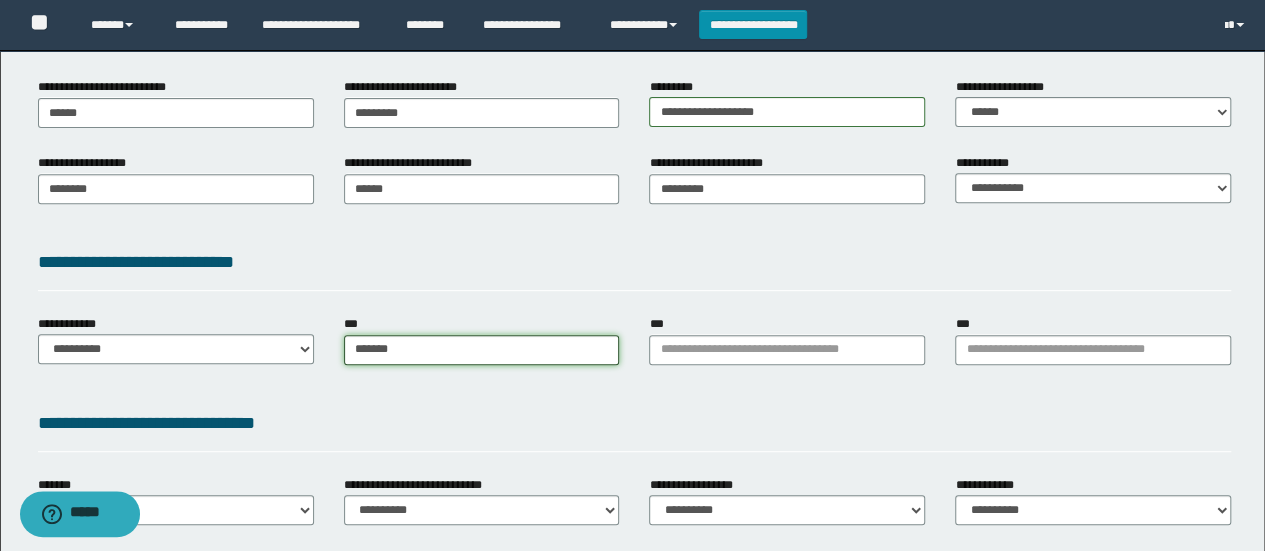 type on "********" 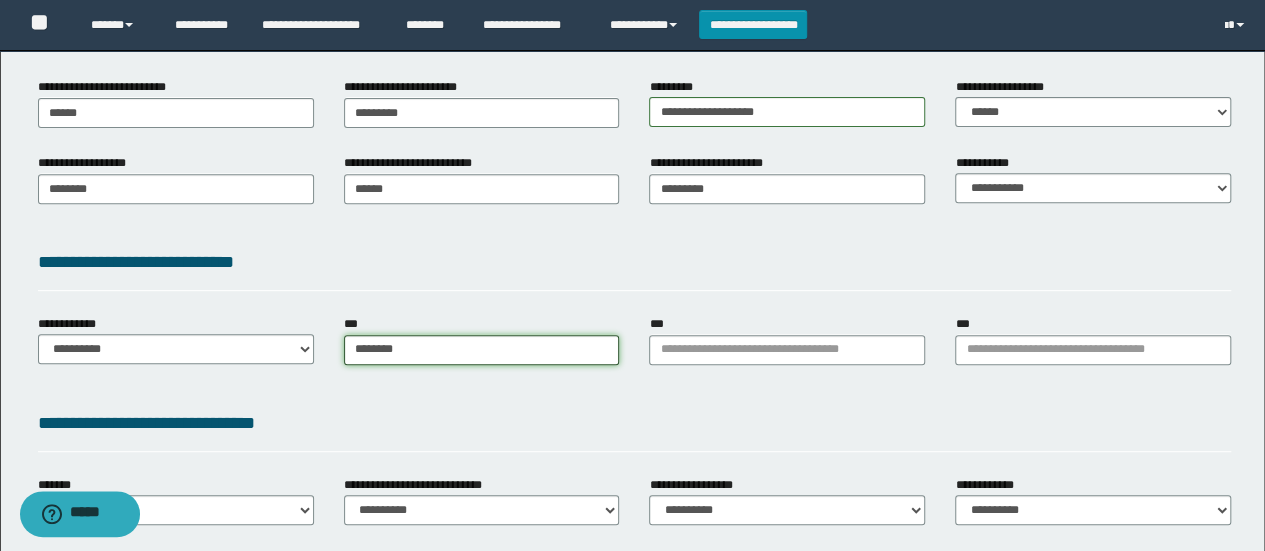 type on "**********" 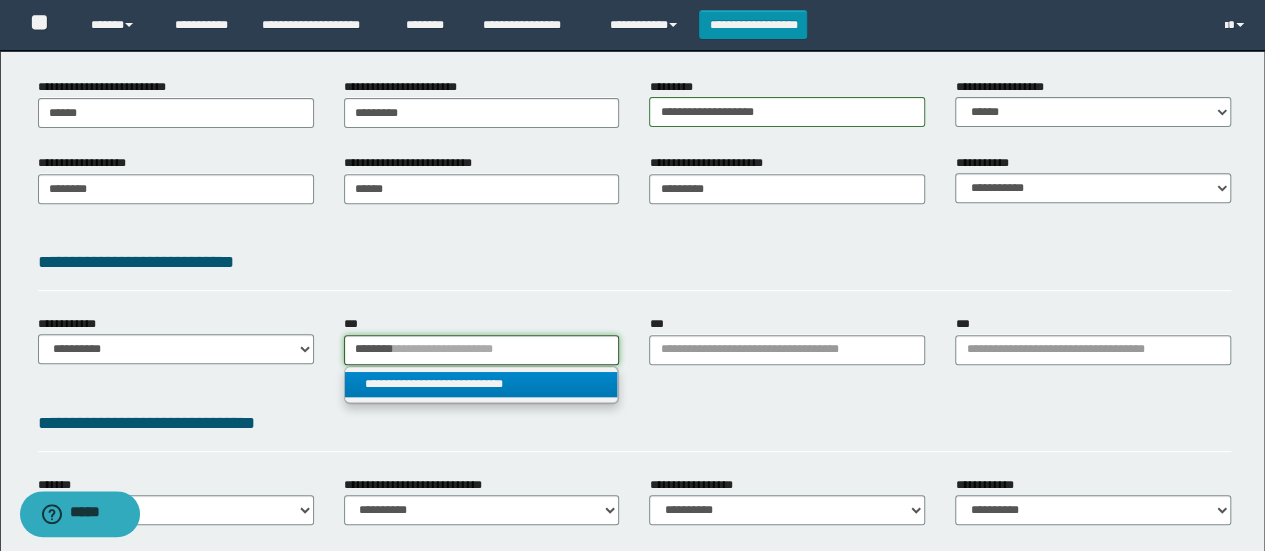 type on "********" 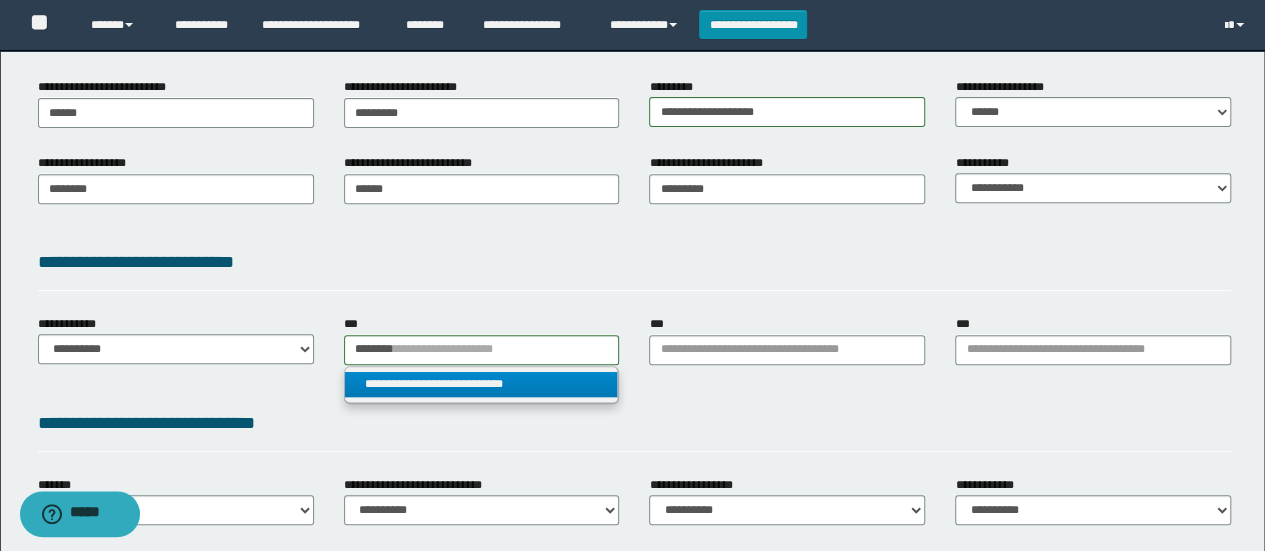 click on "**********" at bounding box center [481, 384] 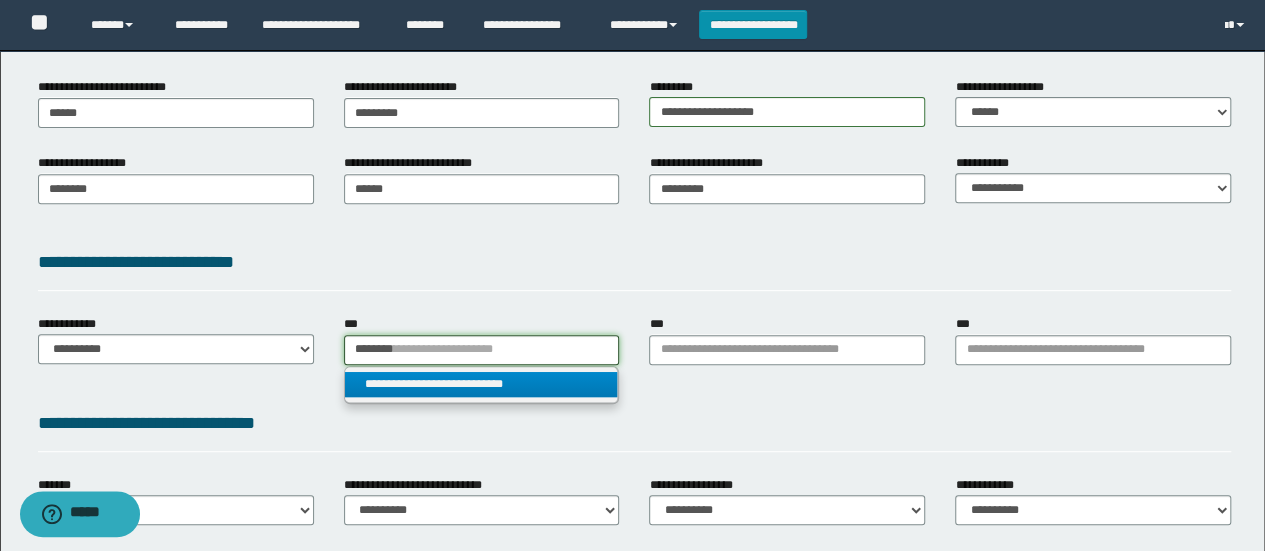 type 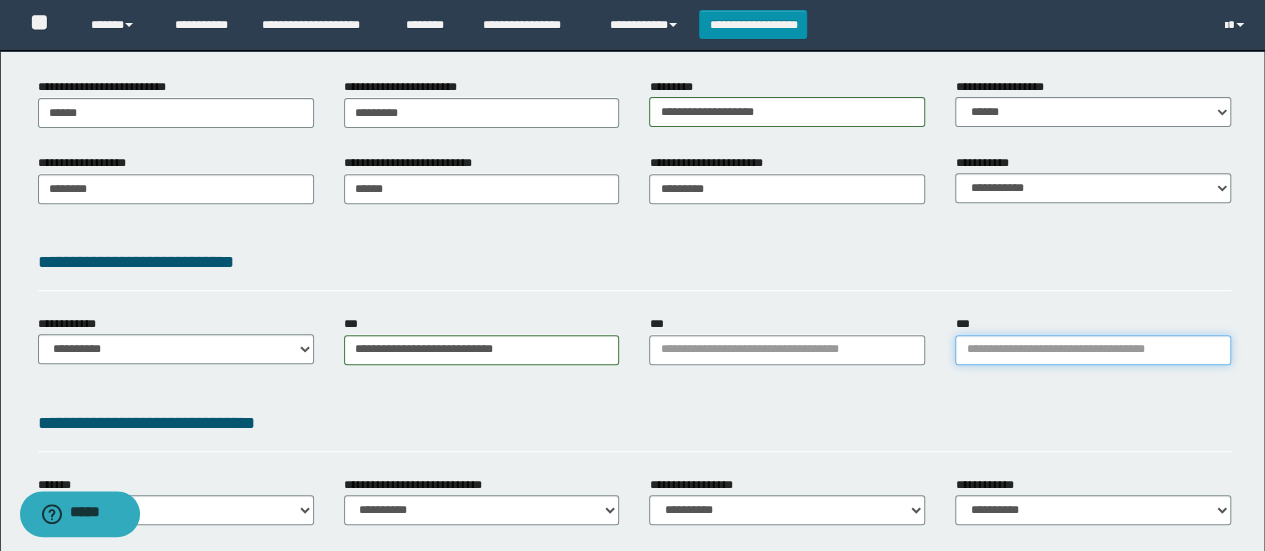 click on "***" at bounding box center [1093, 350] 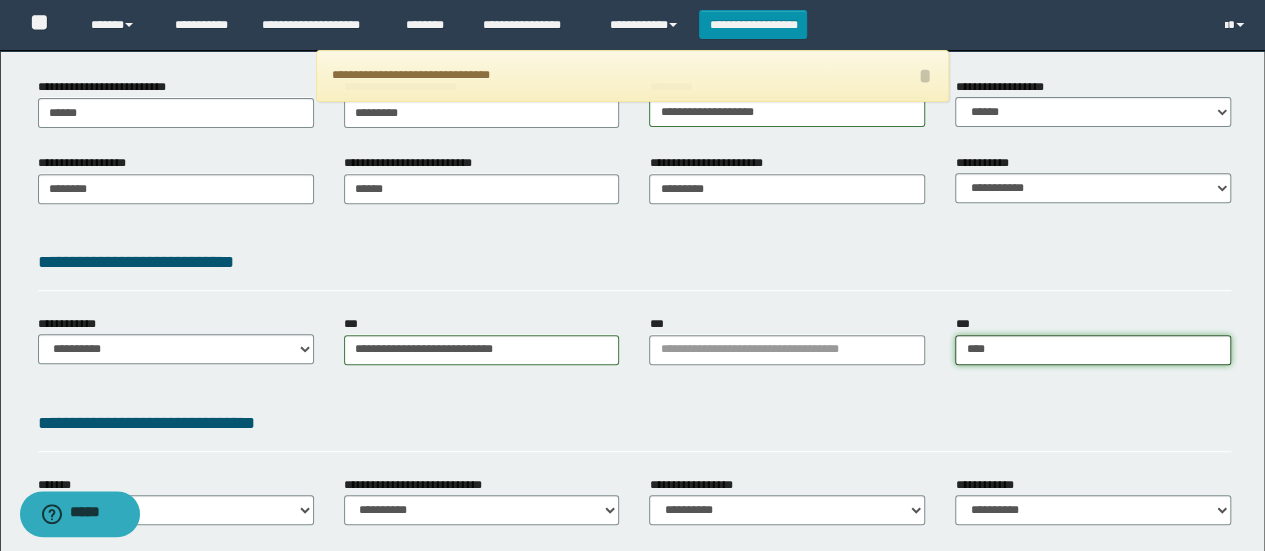 type on "*****" 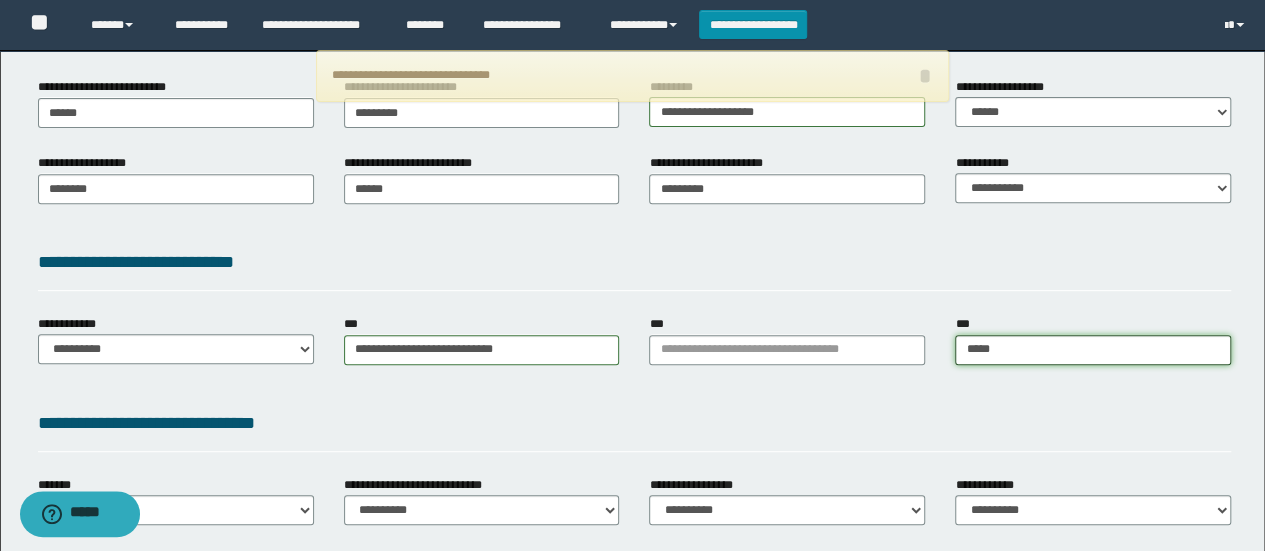 type on "*****" 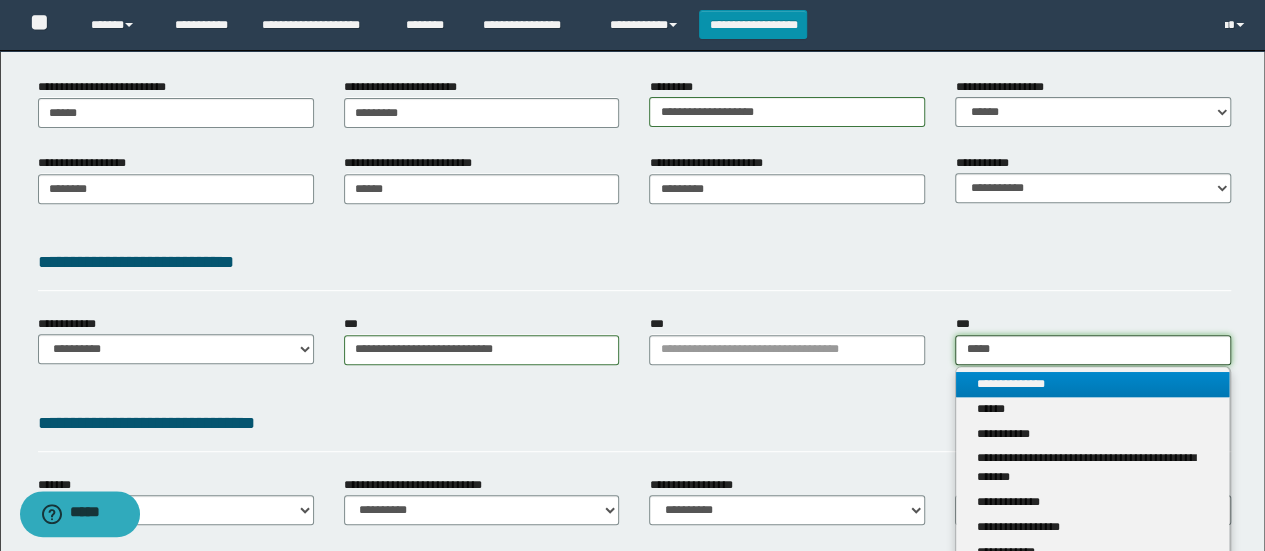 type 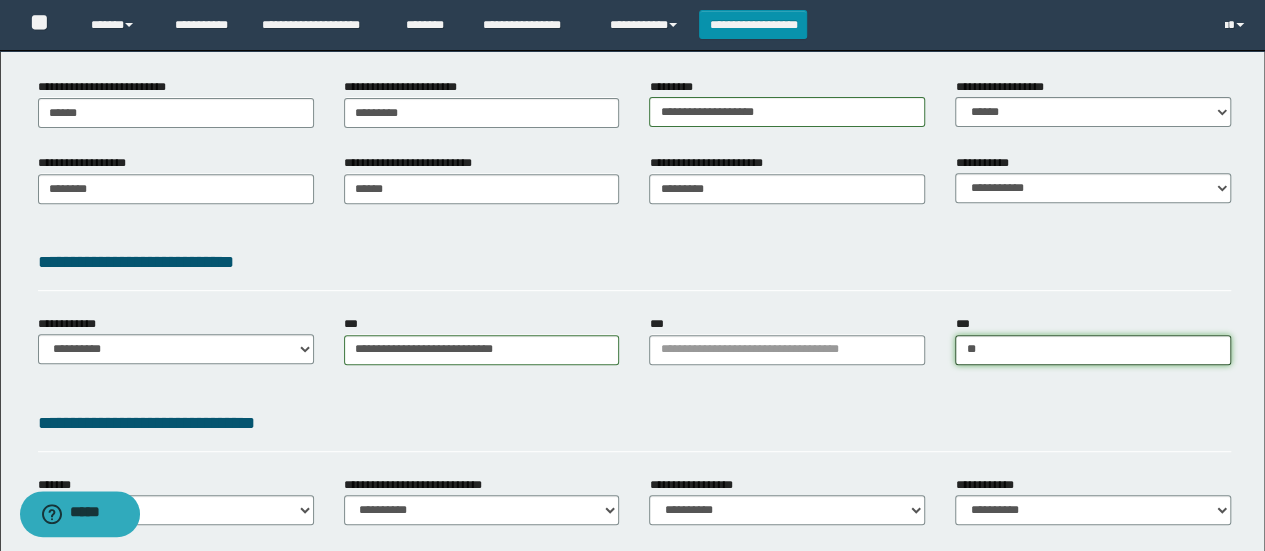 type on "*" 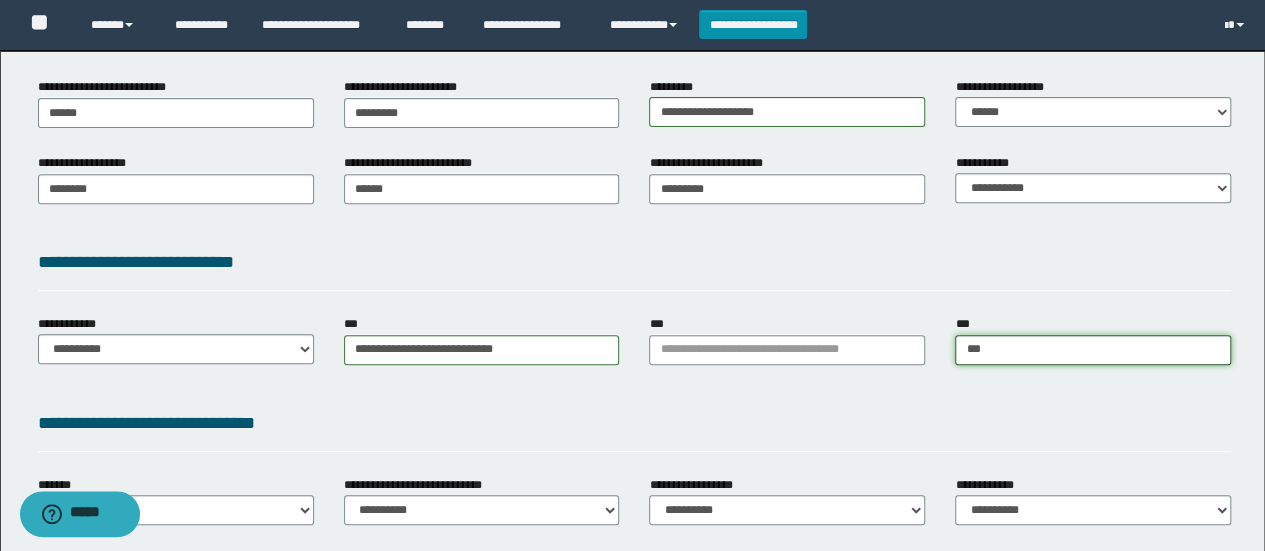 type on "***" 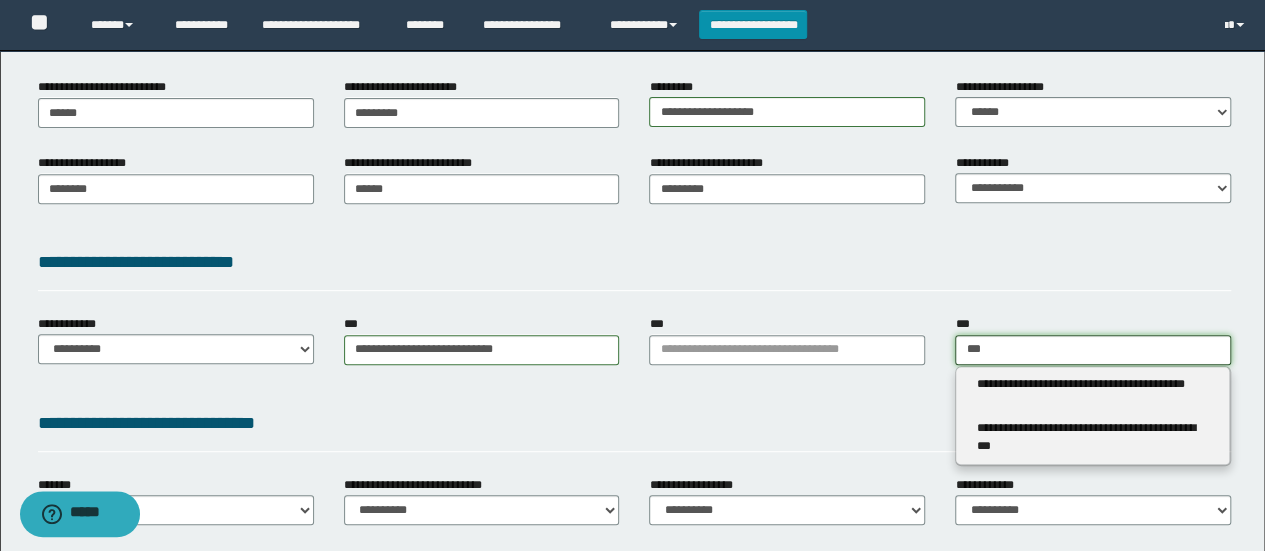 type 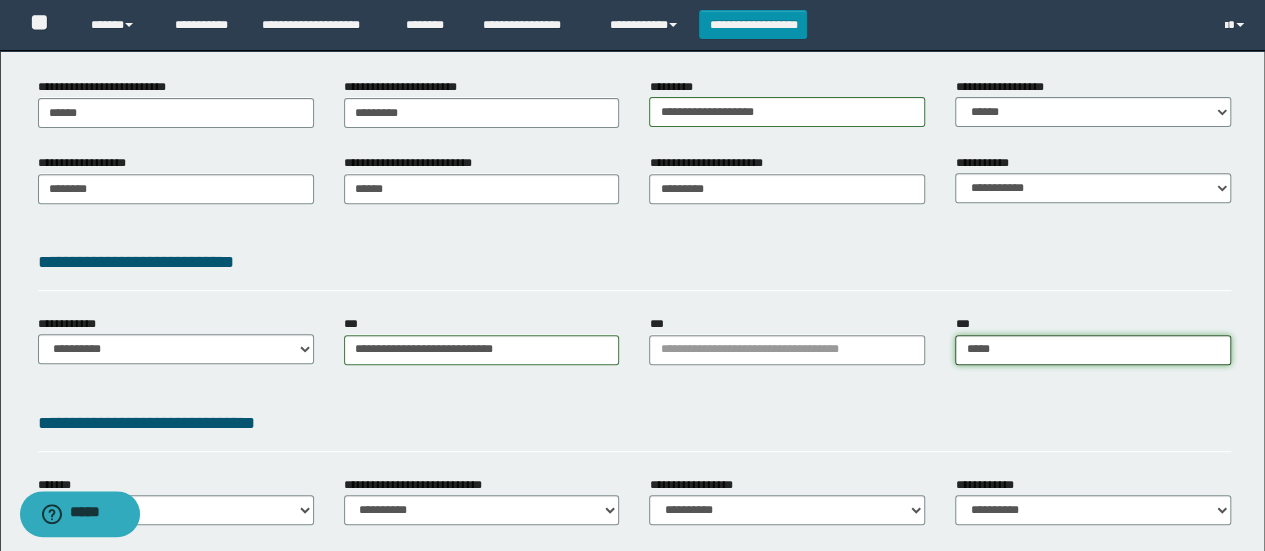 type on "****" 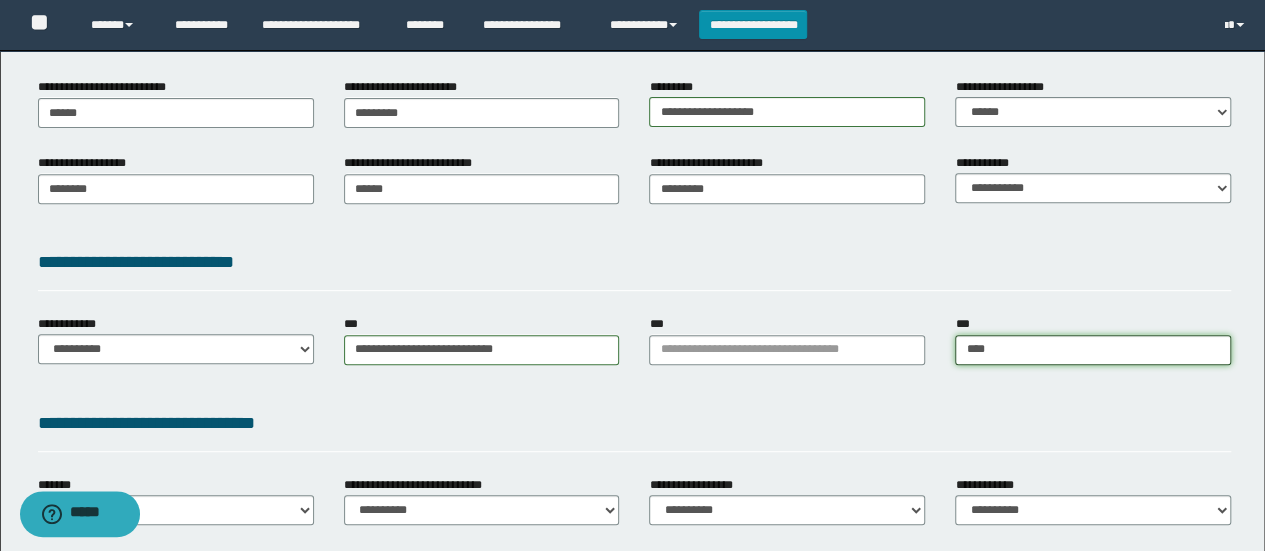 type on "****" 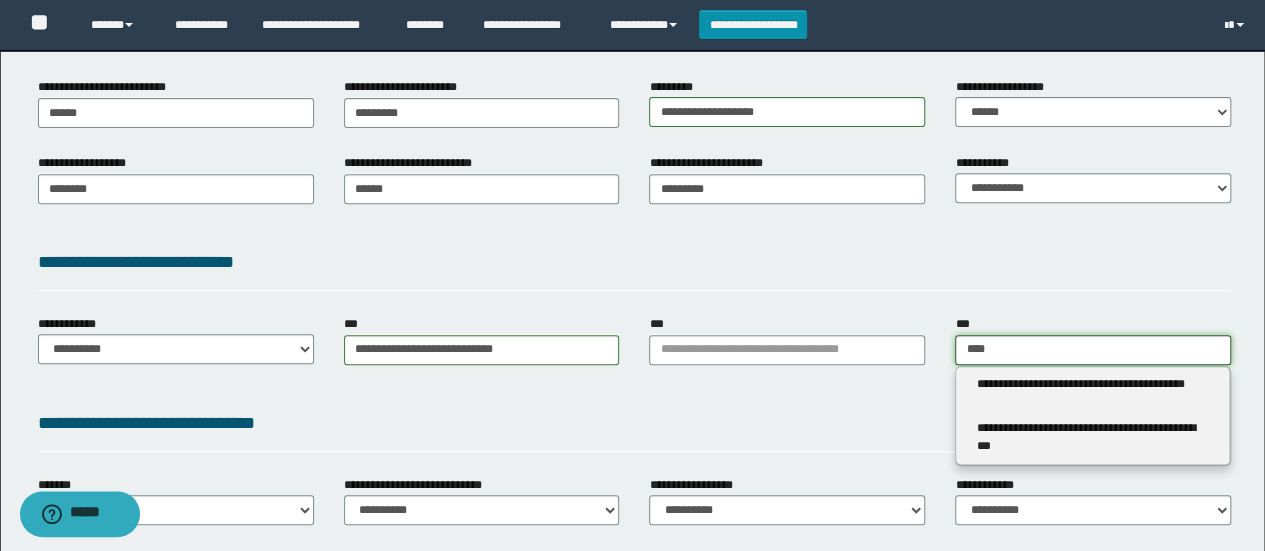 type 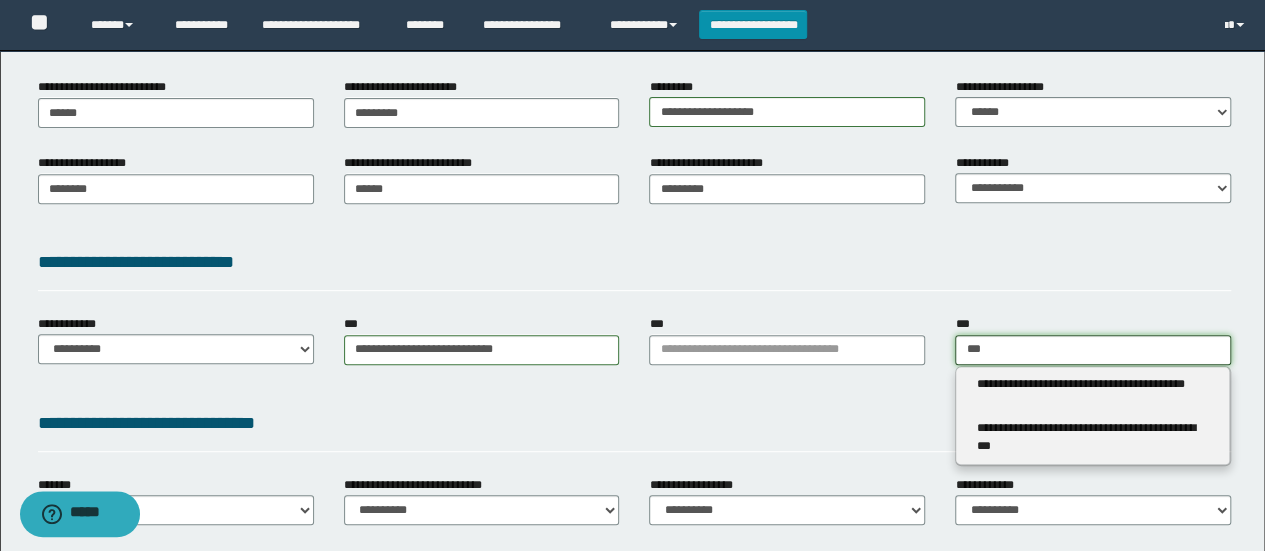 type on "***" 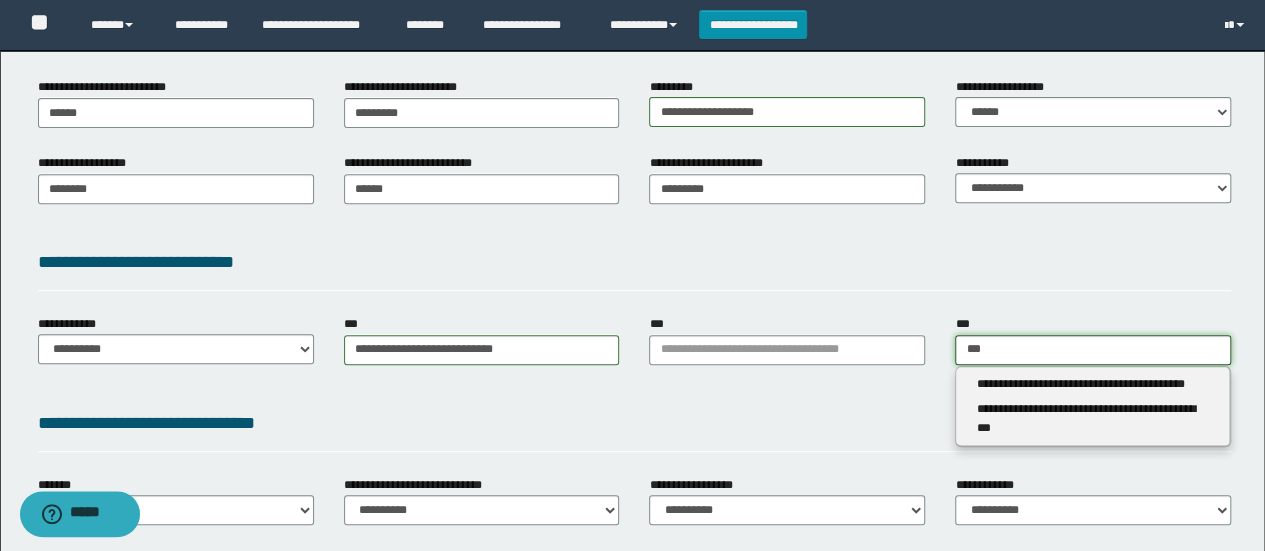 type 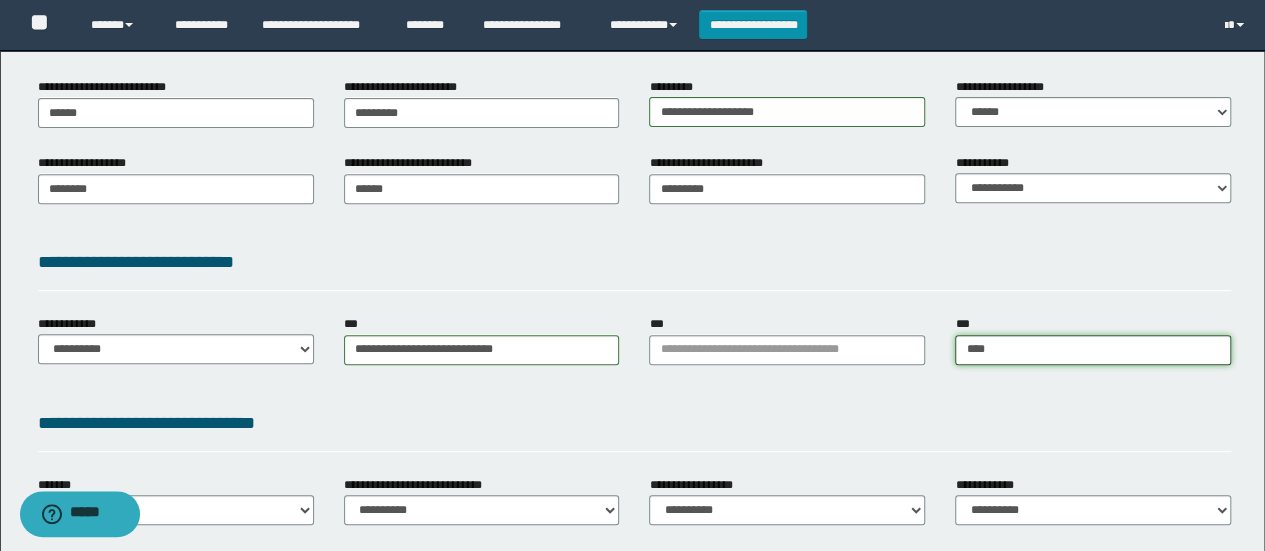 type on "*****" 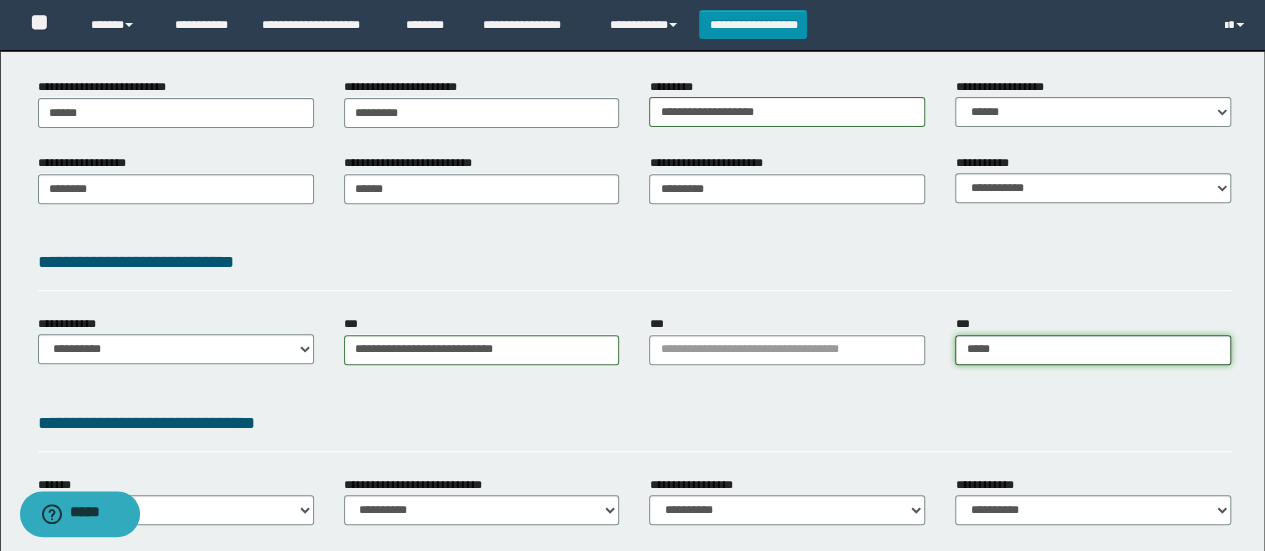 type on "*****" 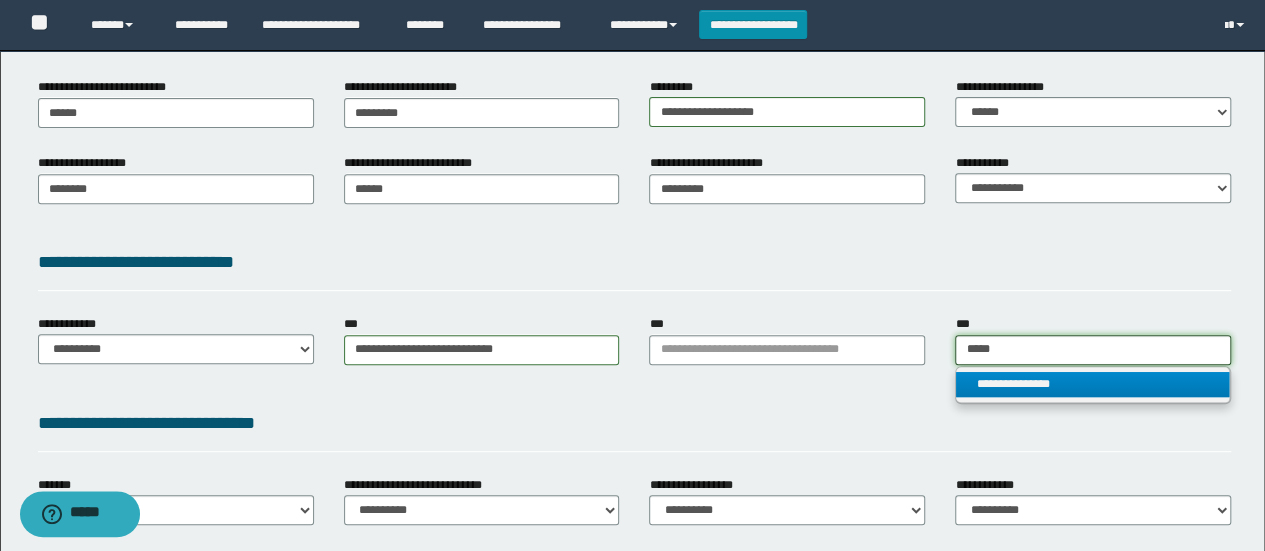 type on "*****" 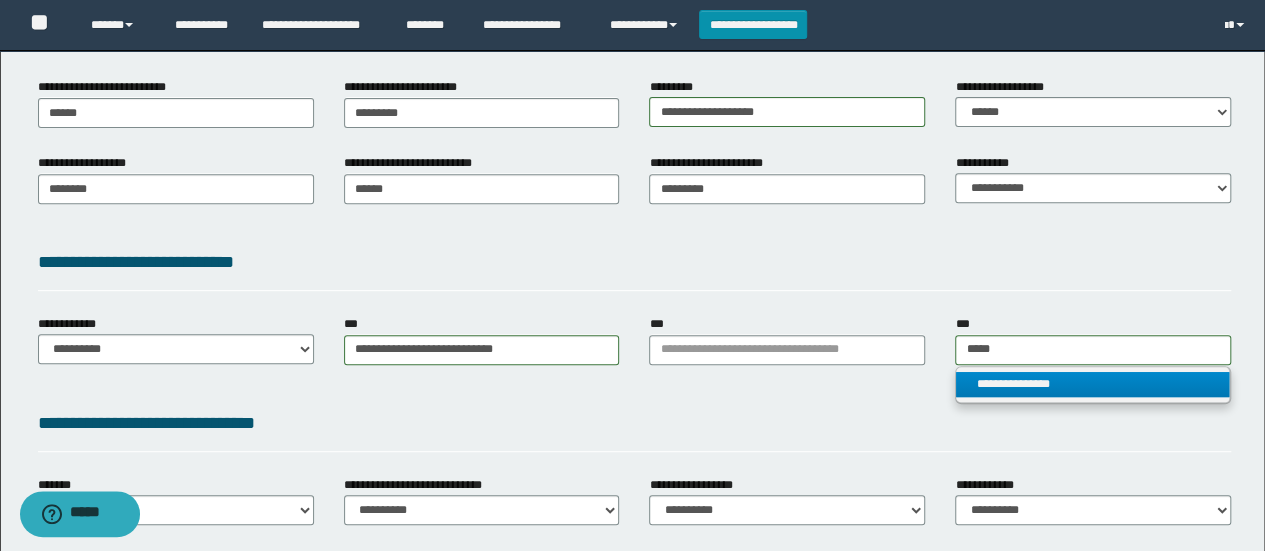 click on "**********" at bounding box center [1092, 384] 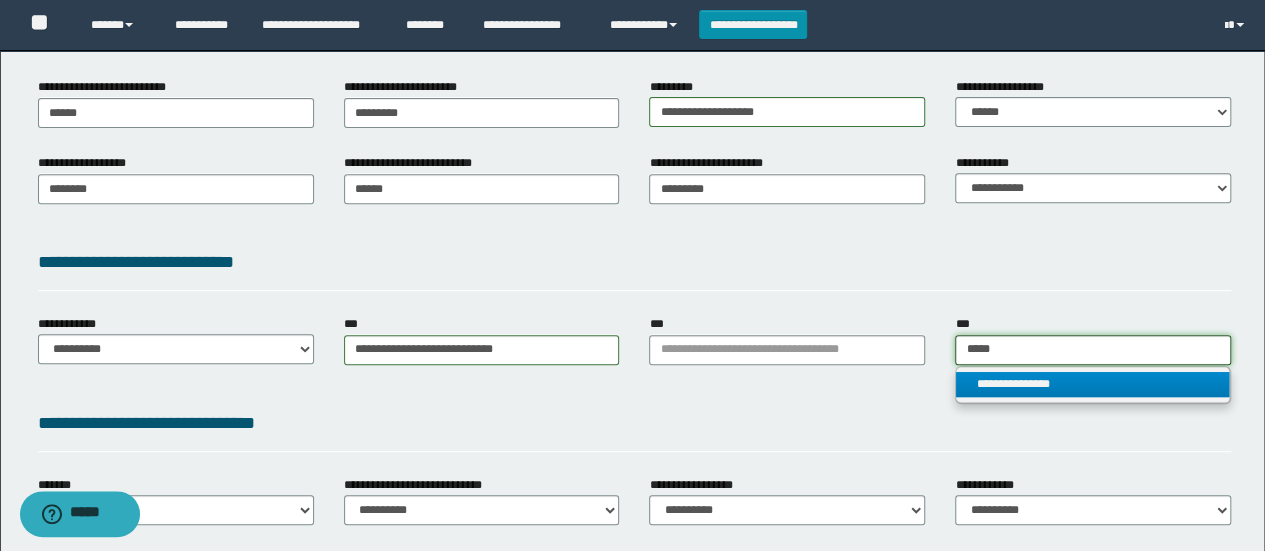 type 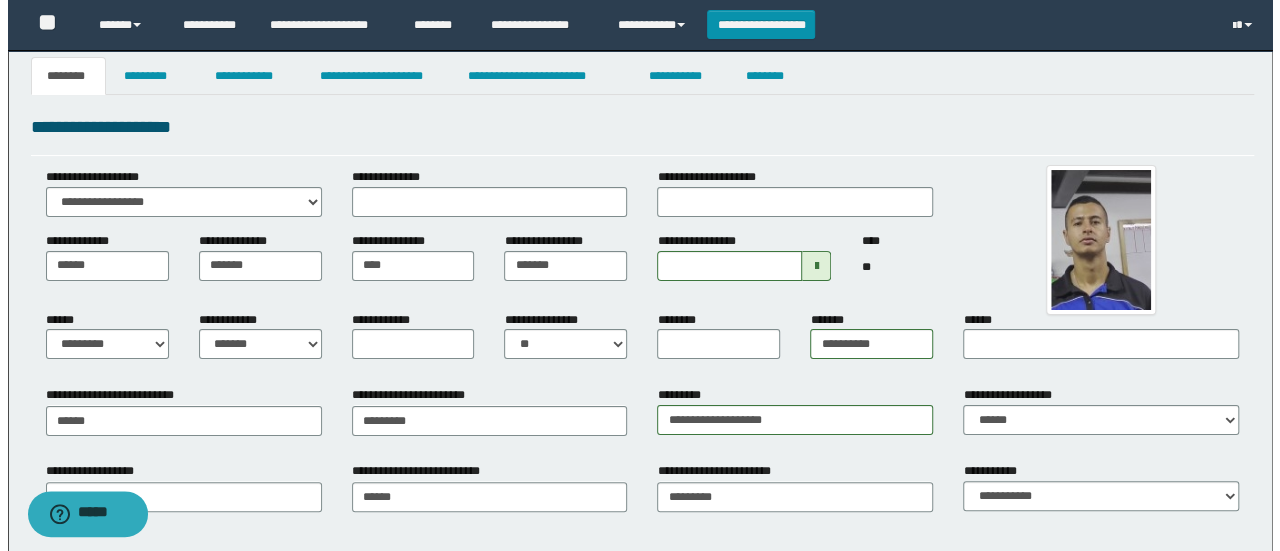 scroll, scrollTop: 0, scrollLeft: 0, axis: both 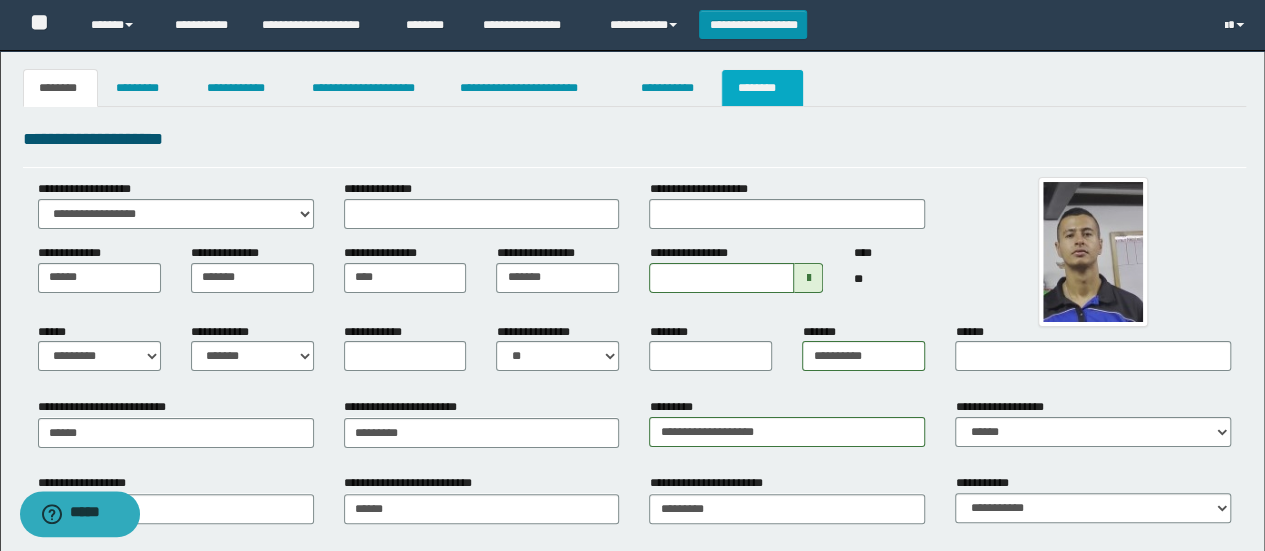 click on "********" at bounding box center (762, 88) 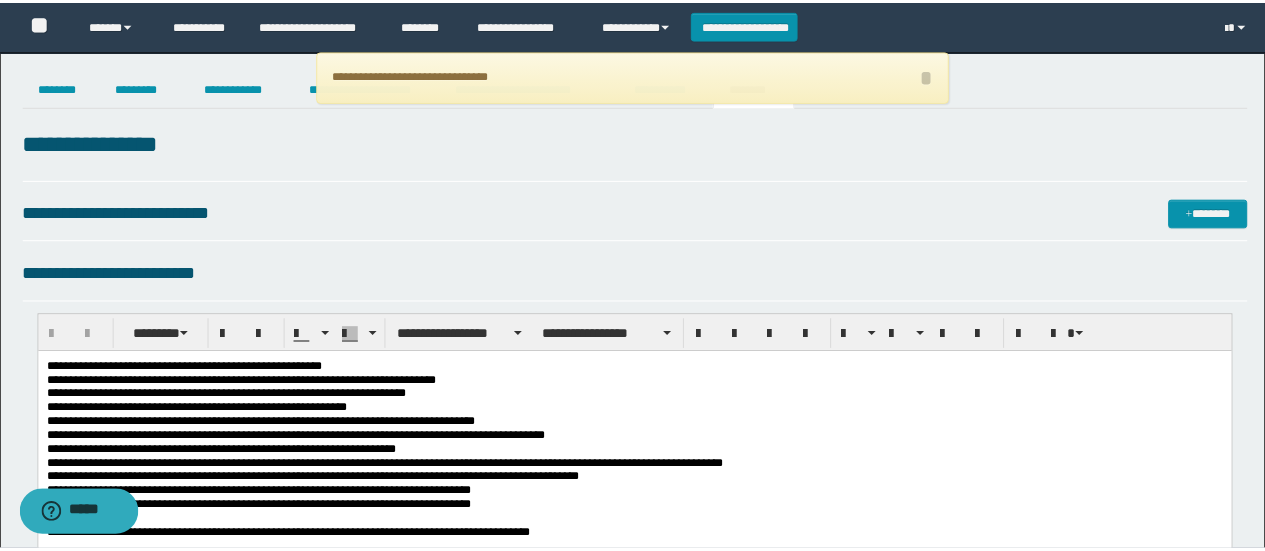 scroll, scrollTop: 0, scrollLeft: 0, axis: both 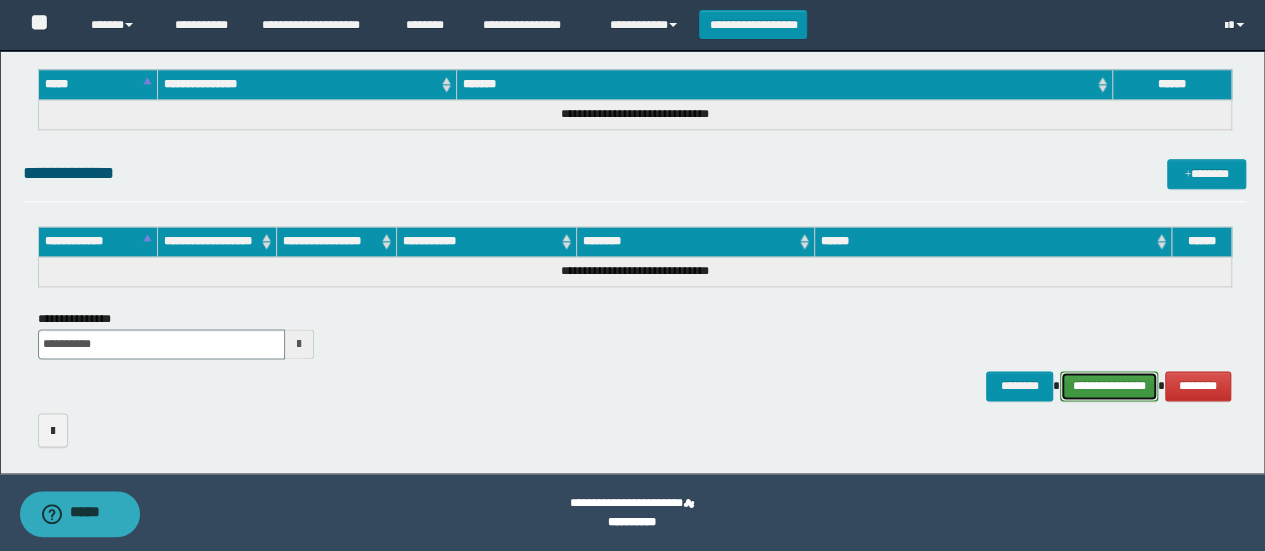 click on "**********" at bounding box center [1109, 385] 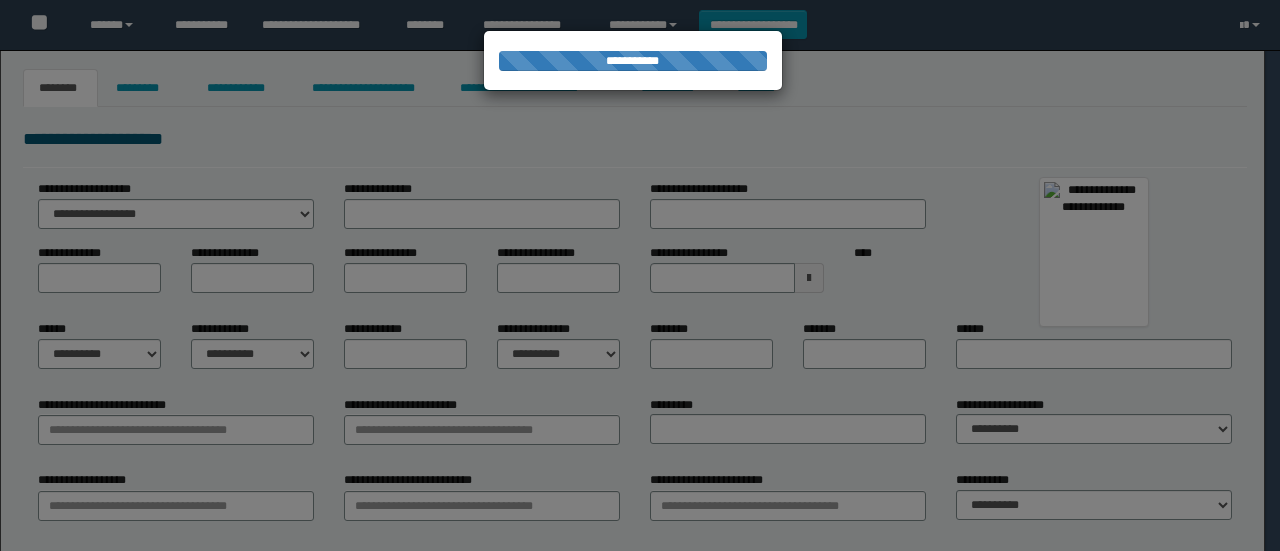 scroll, scrollTop: 0, scrollLeft: 0, axis: both 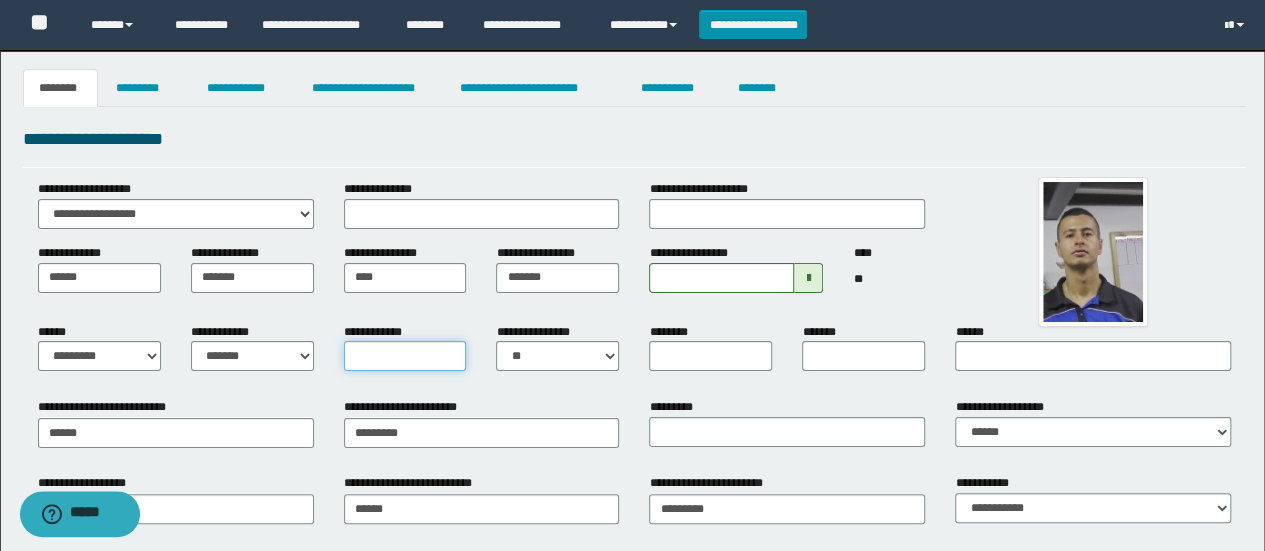 click on "**********" at bounding box center [405, 356] 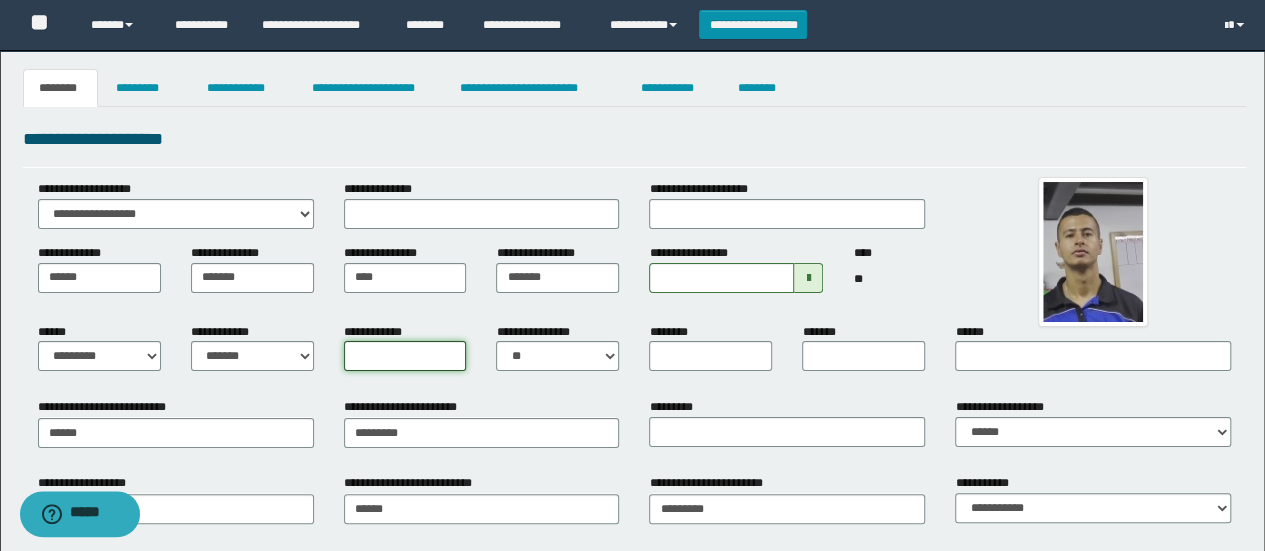 type on "*" 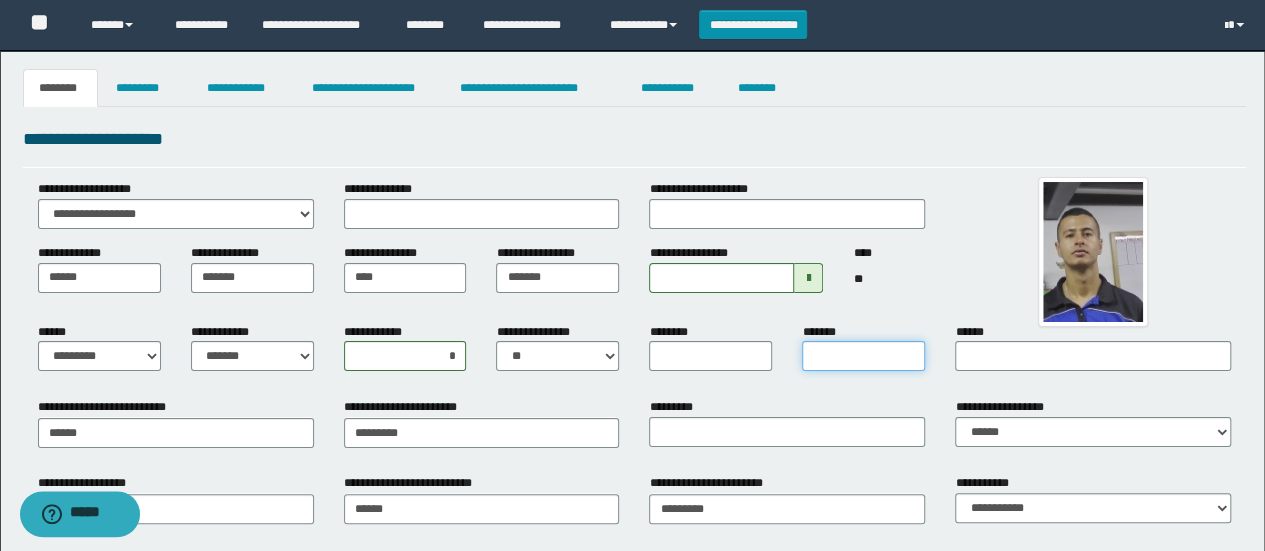 click on "*******" at bounding box center [863, 356] 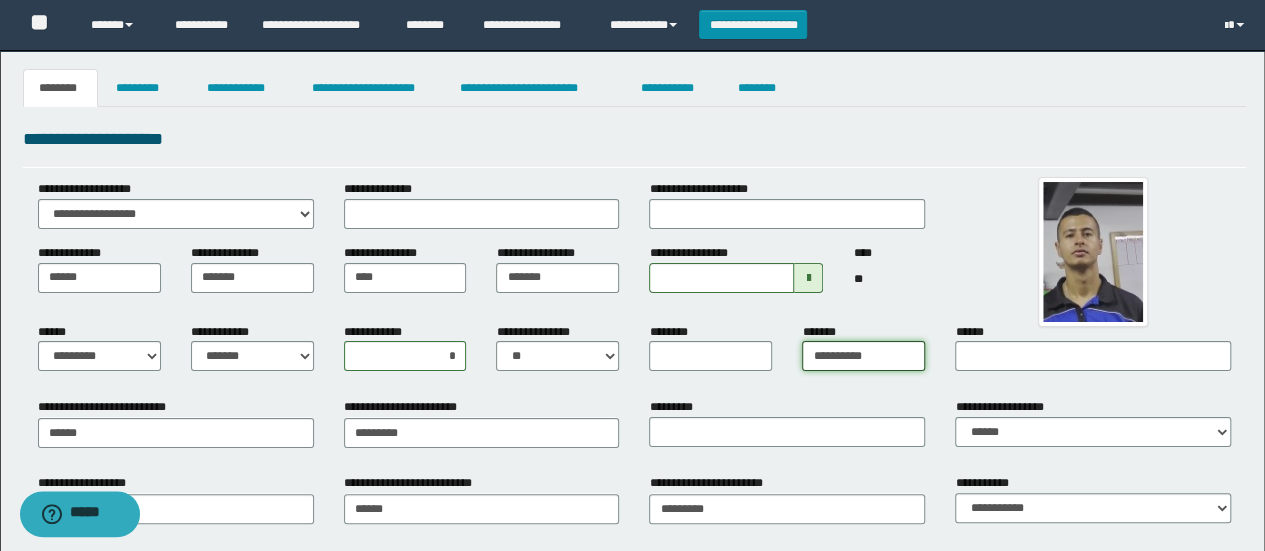 type on "**********" 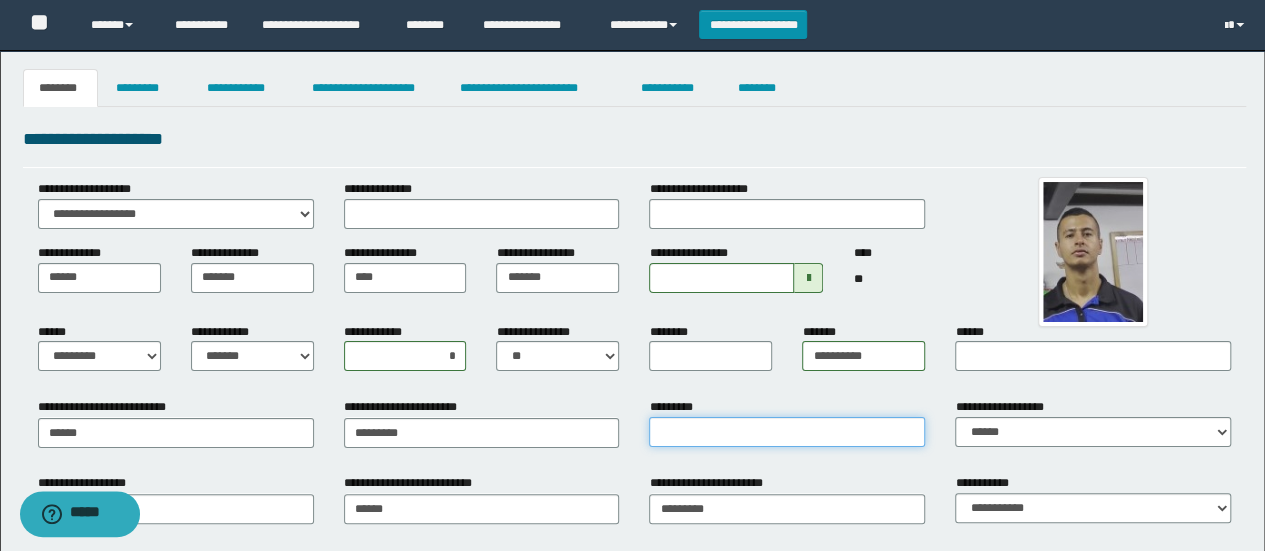 click on "*********" at bounding box center [787, 432] 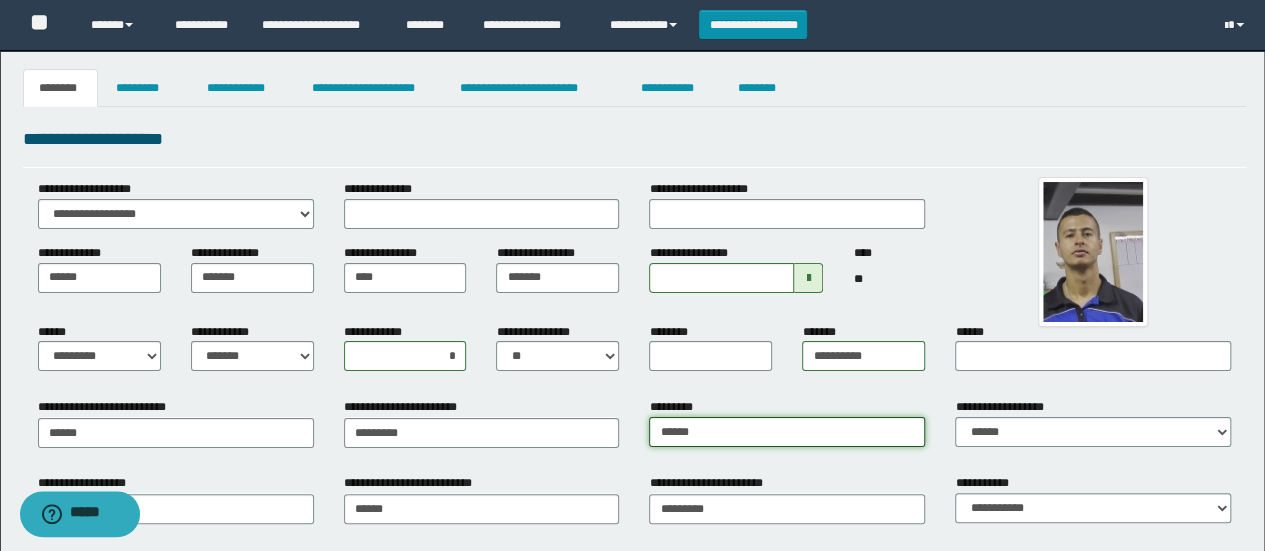 type on "**********" 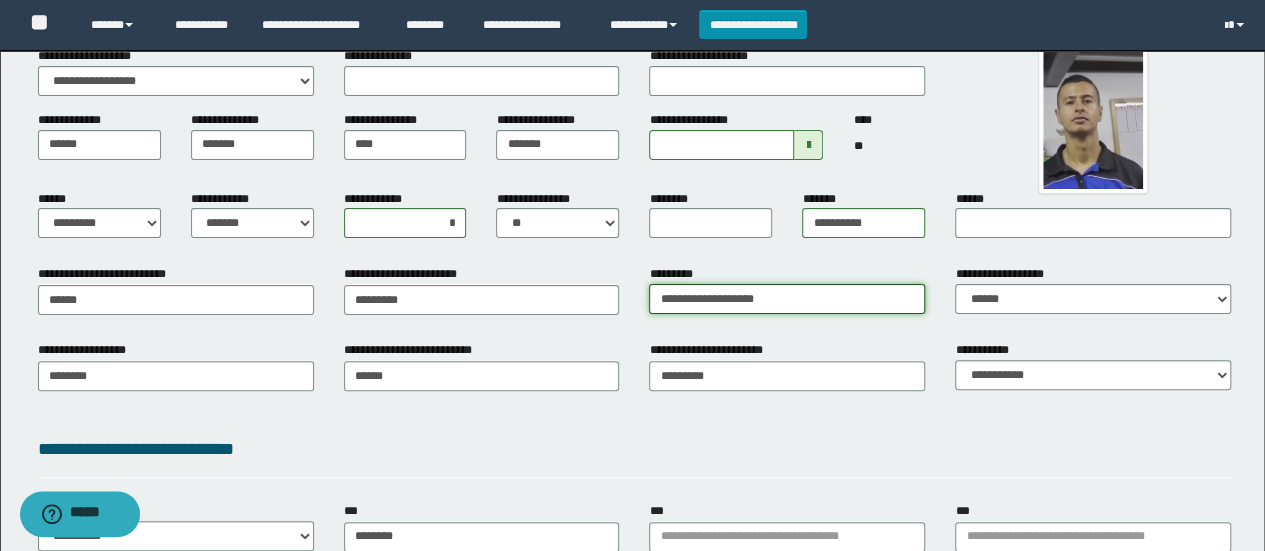 scroll, scrollTop: 226, scrollLeft: 0, axis: vertical 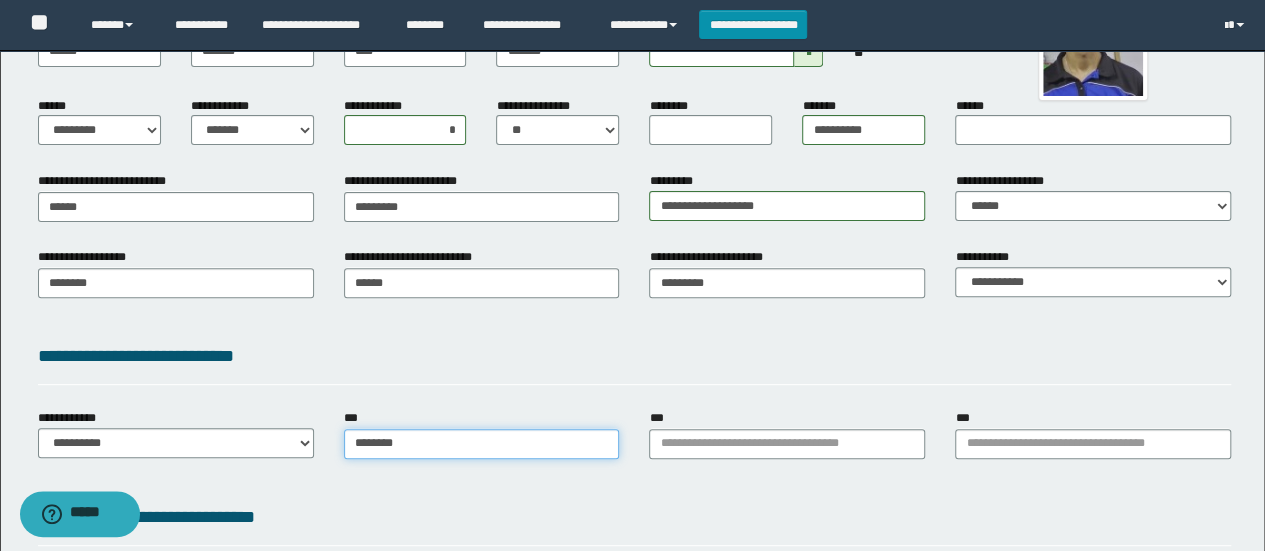 type on "********" 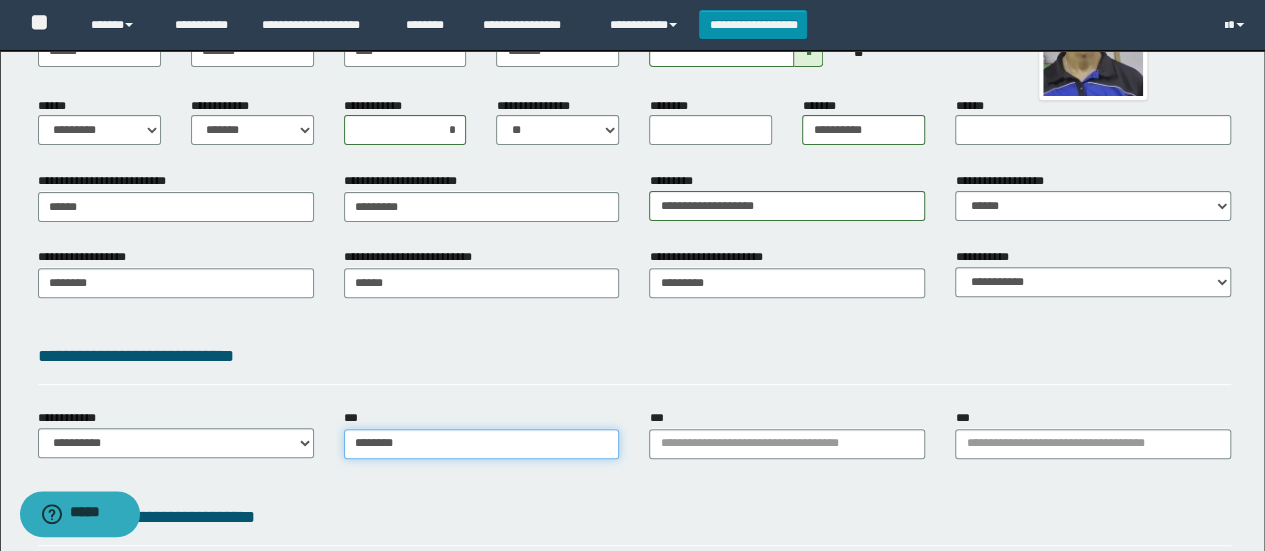 click on "********" at bounding box center (482, 444) 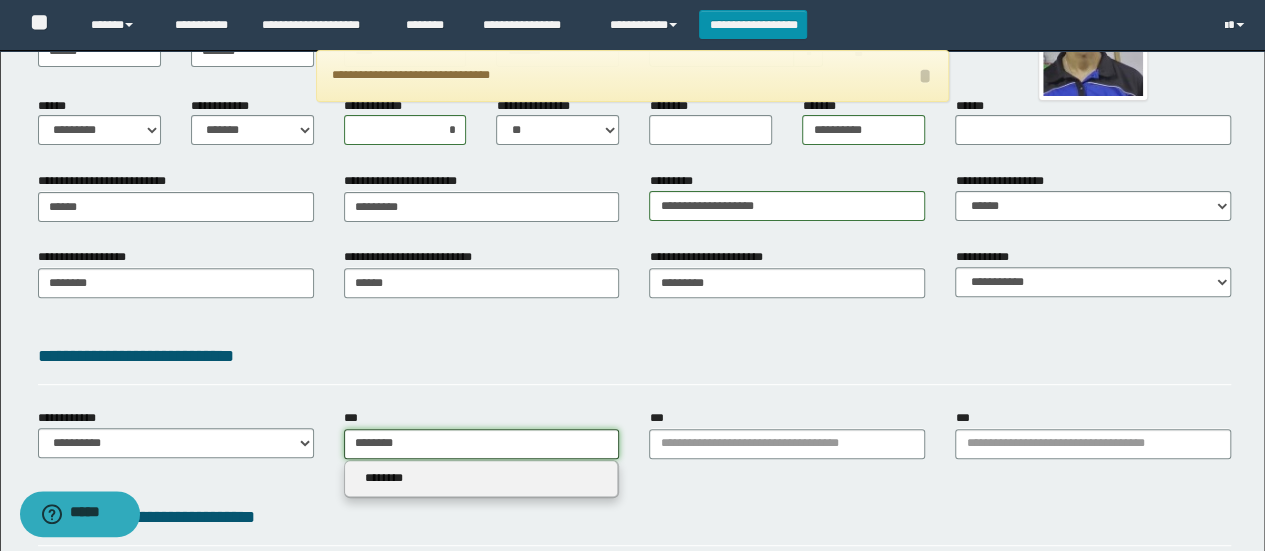 type 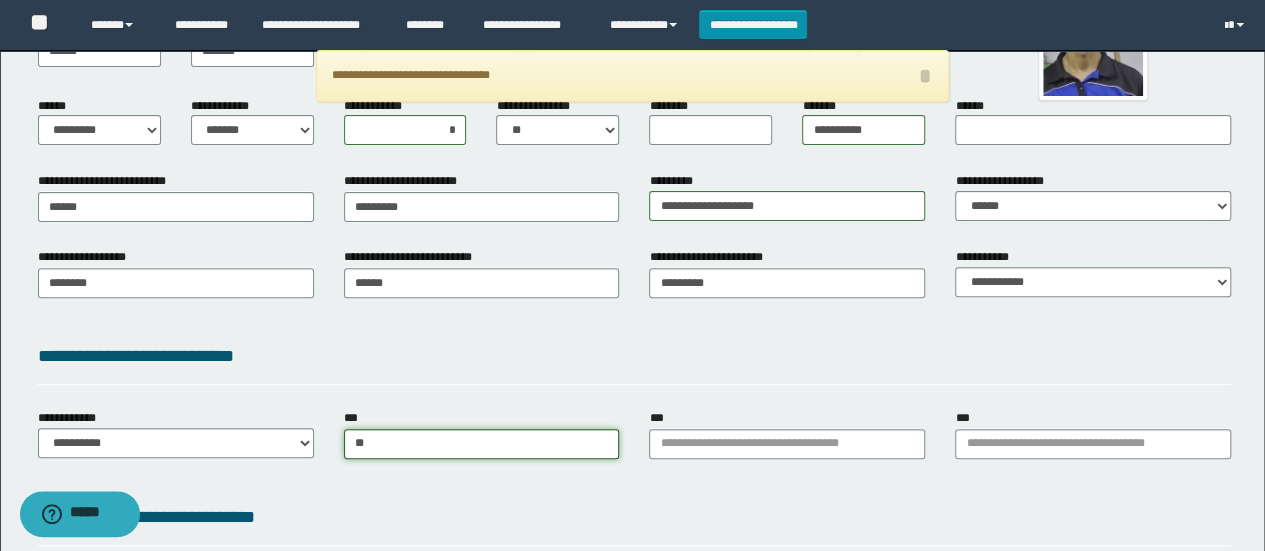 type on "*" 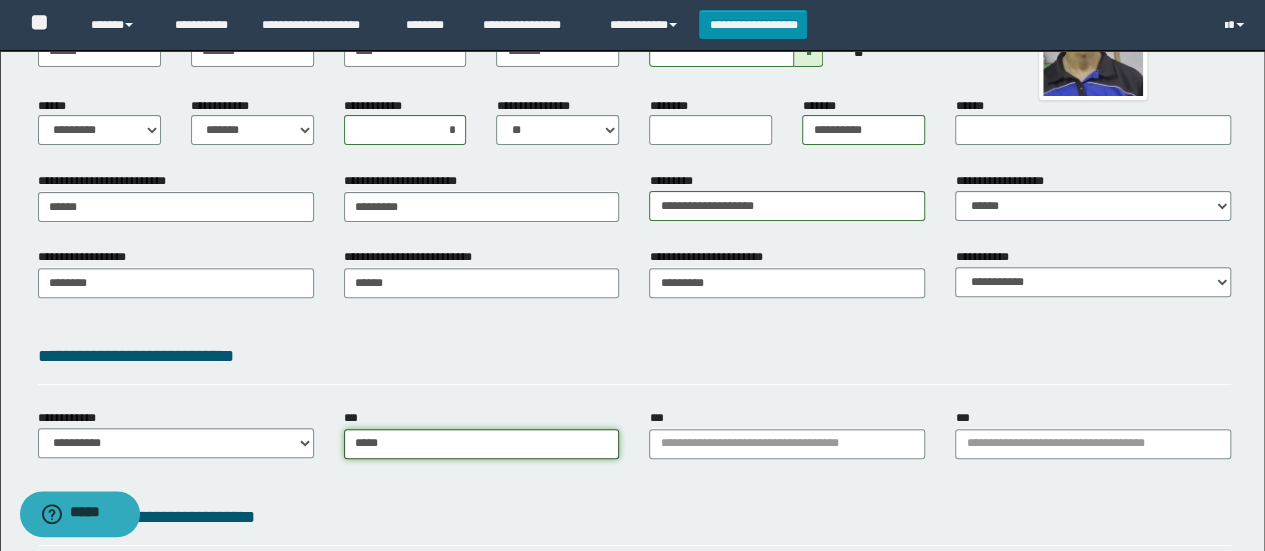 type on "******" 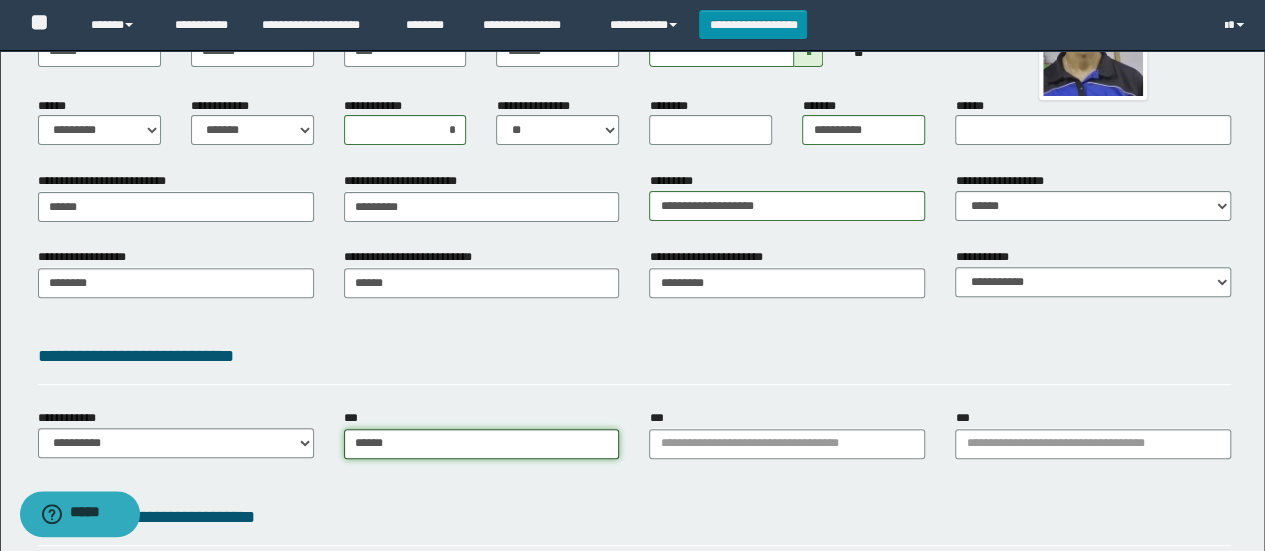 type on "**********" 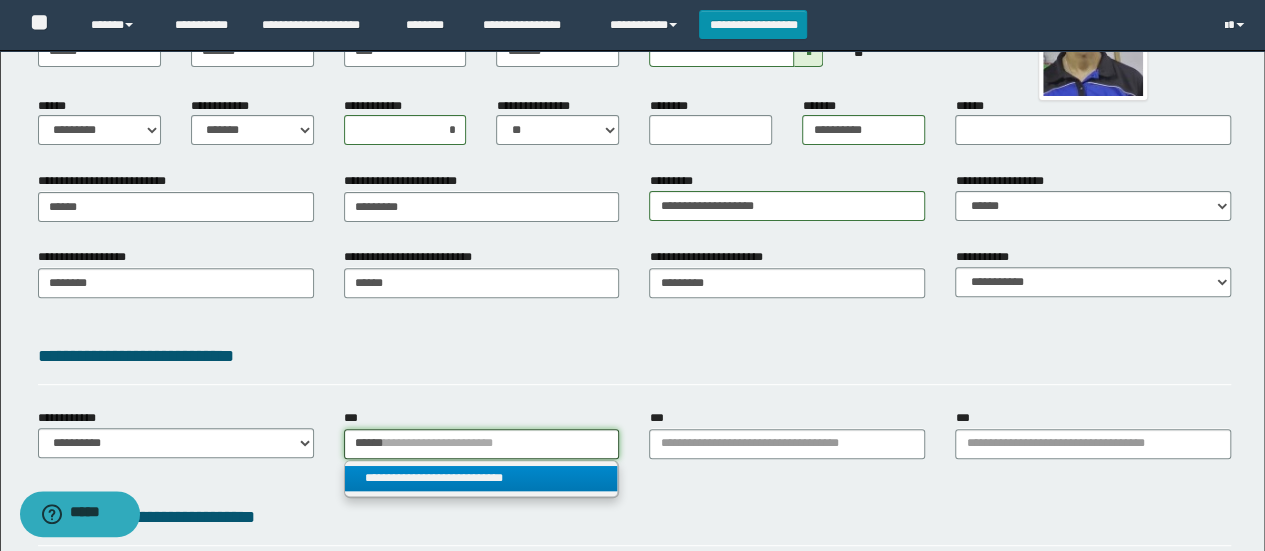 type on "******" 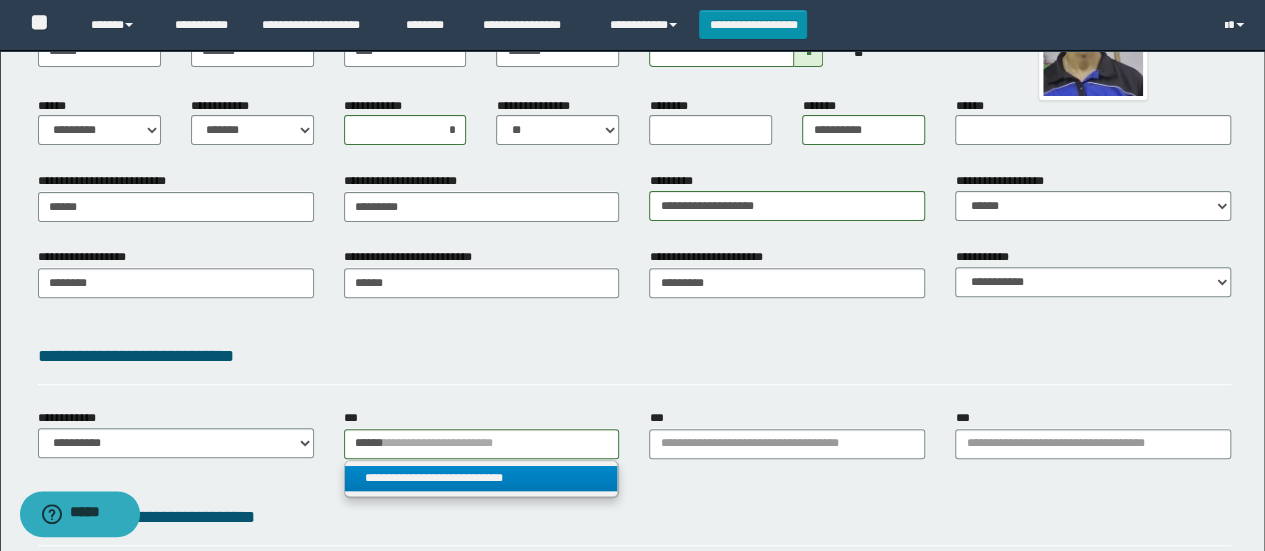 click on "**********" at bounding box center (481, 478) 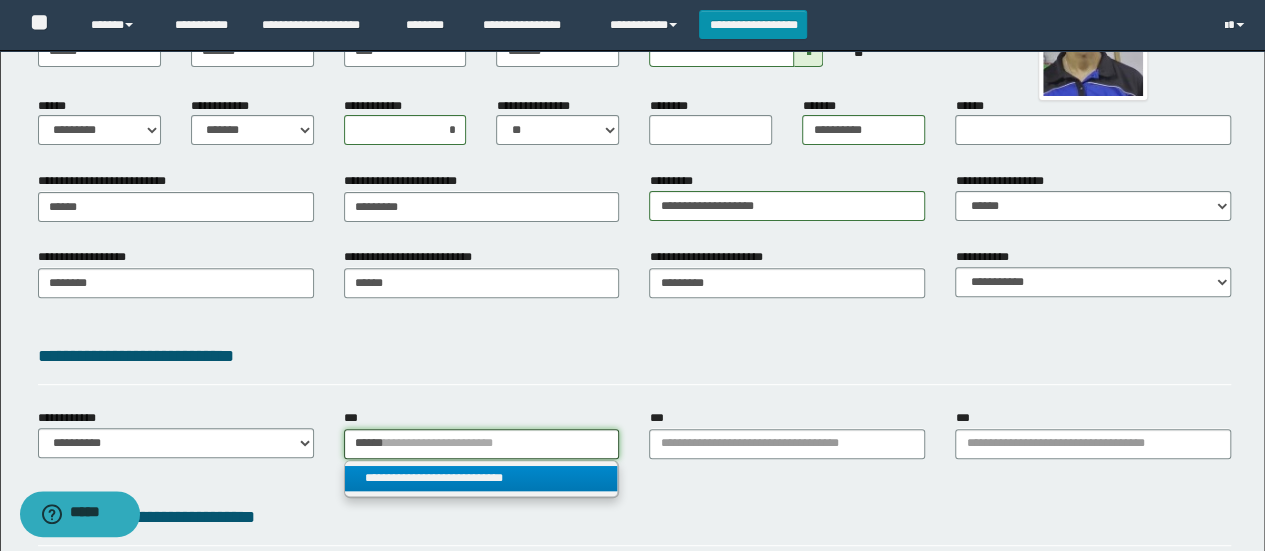 type 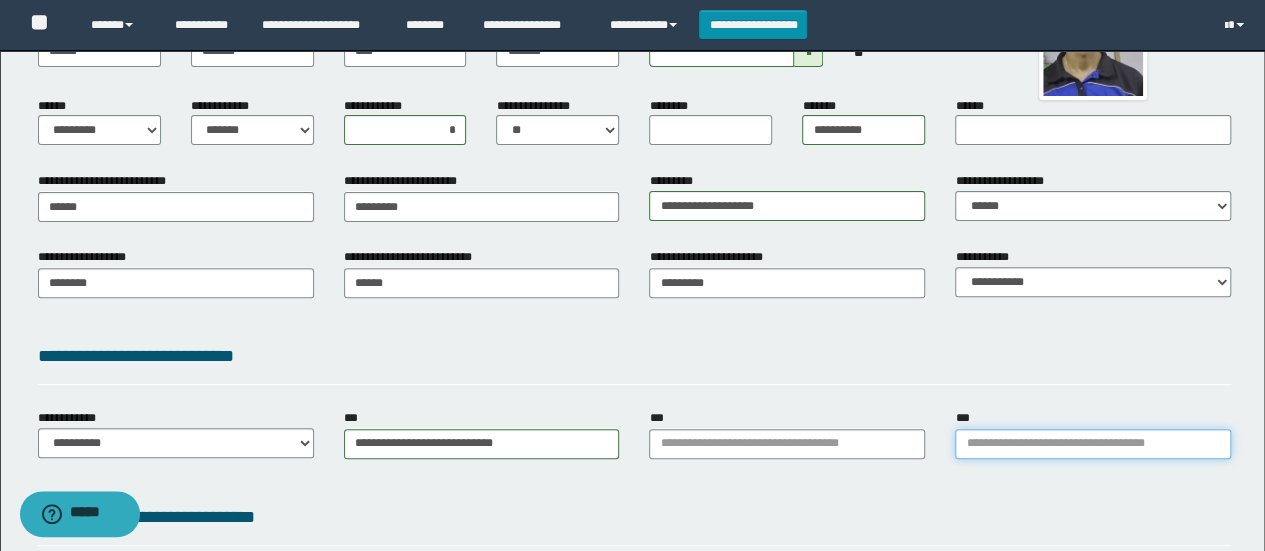 click on "***" at bounding box center [1093, 444] 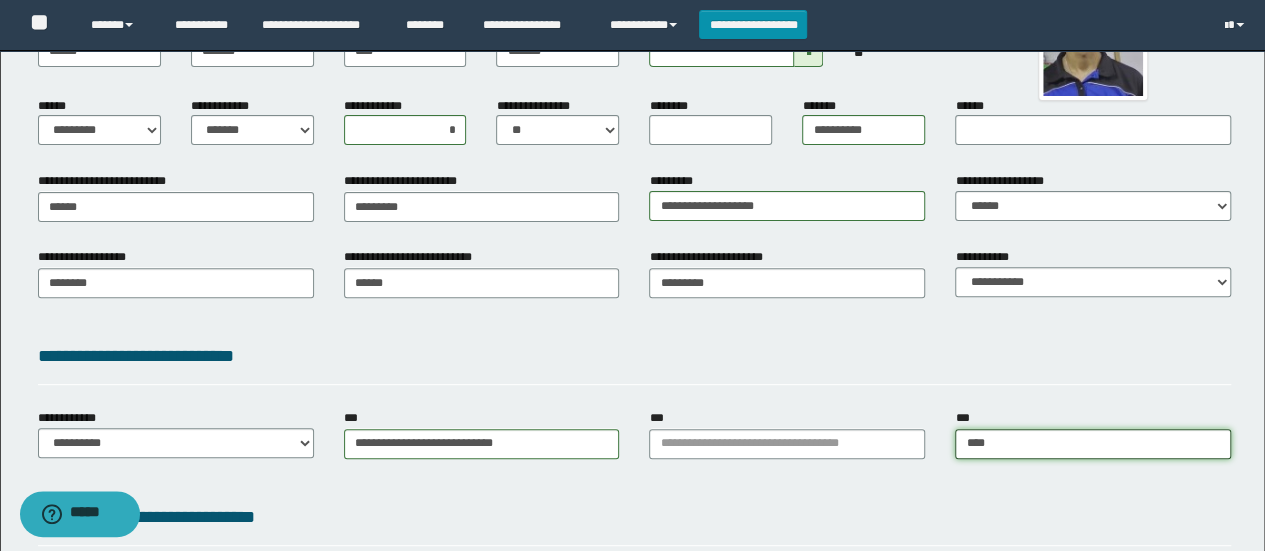 type on "*****" 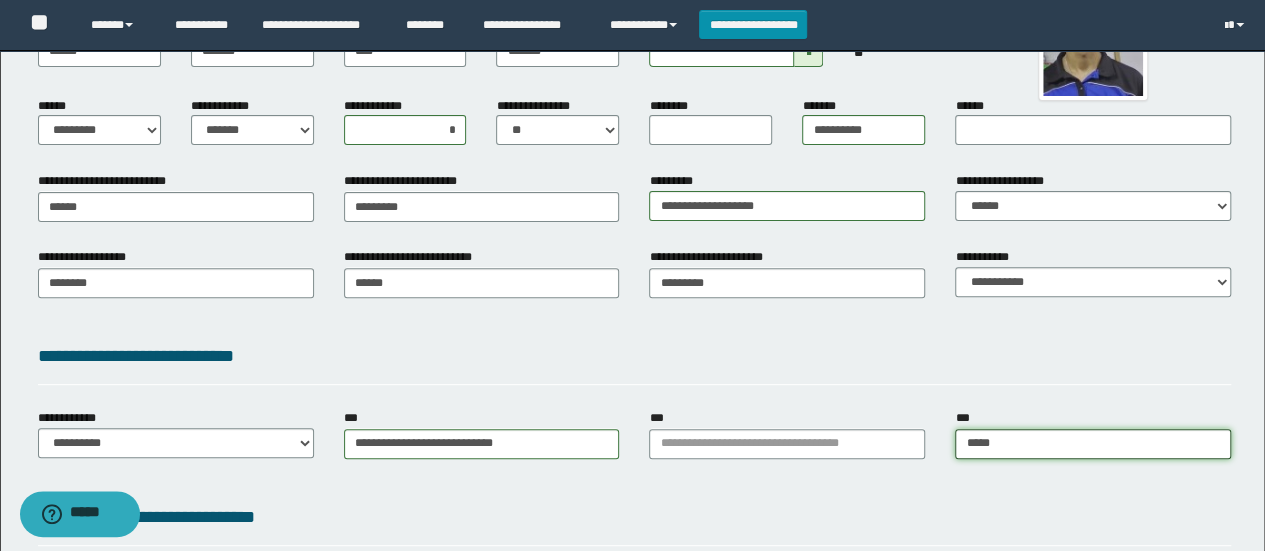 type on "*****" 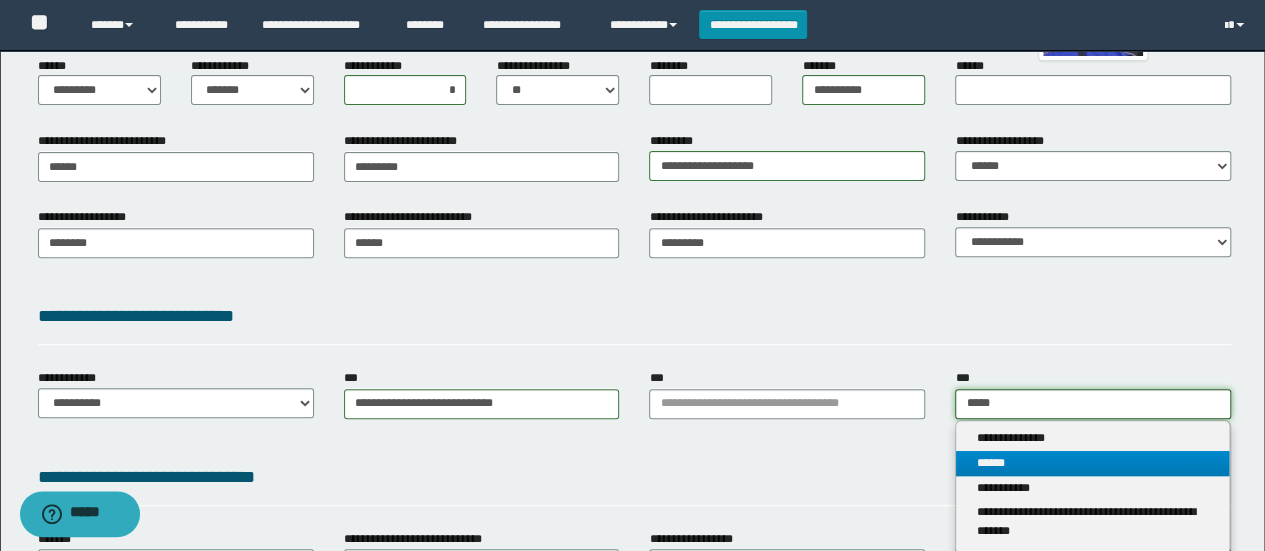scroll, scrollTop: 306, scrollLeft: 0, axis: vertical 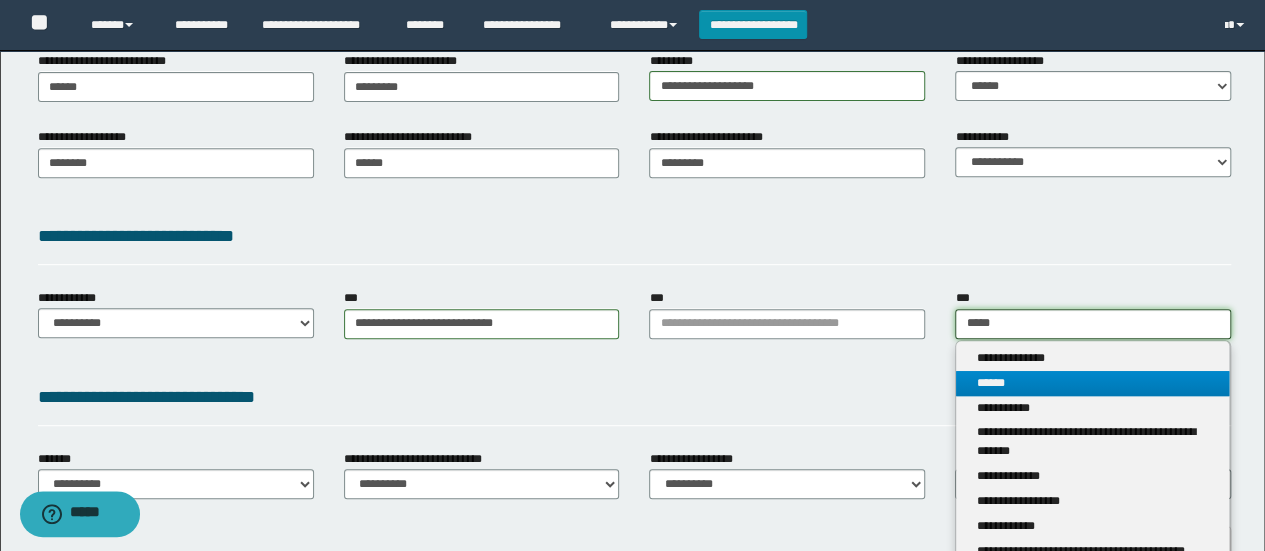 type 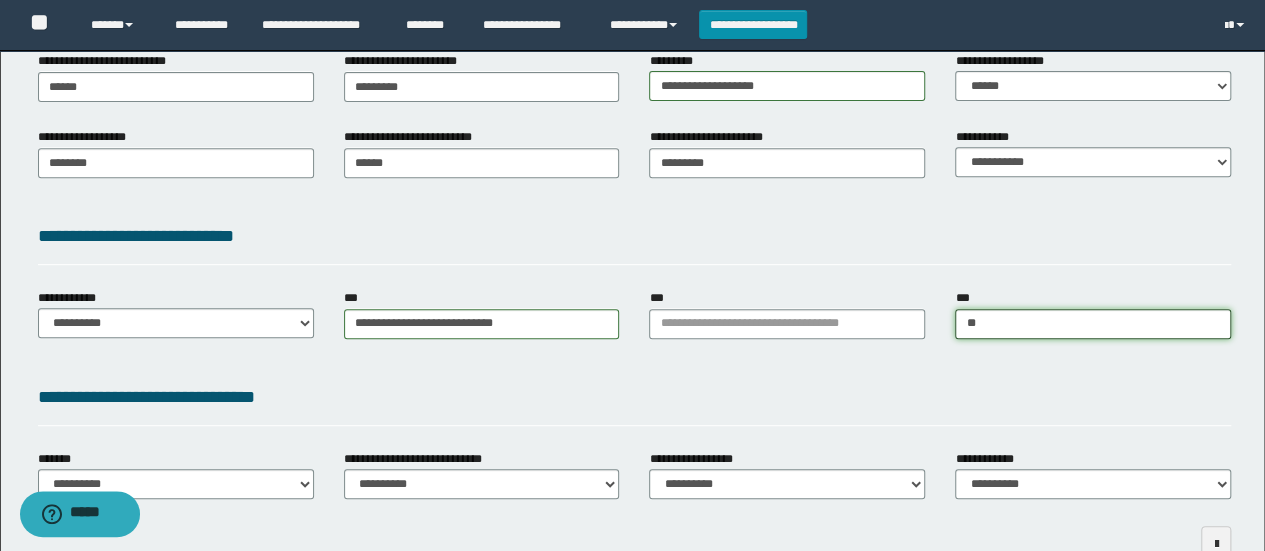 type on "*" 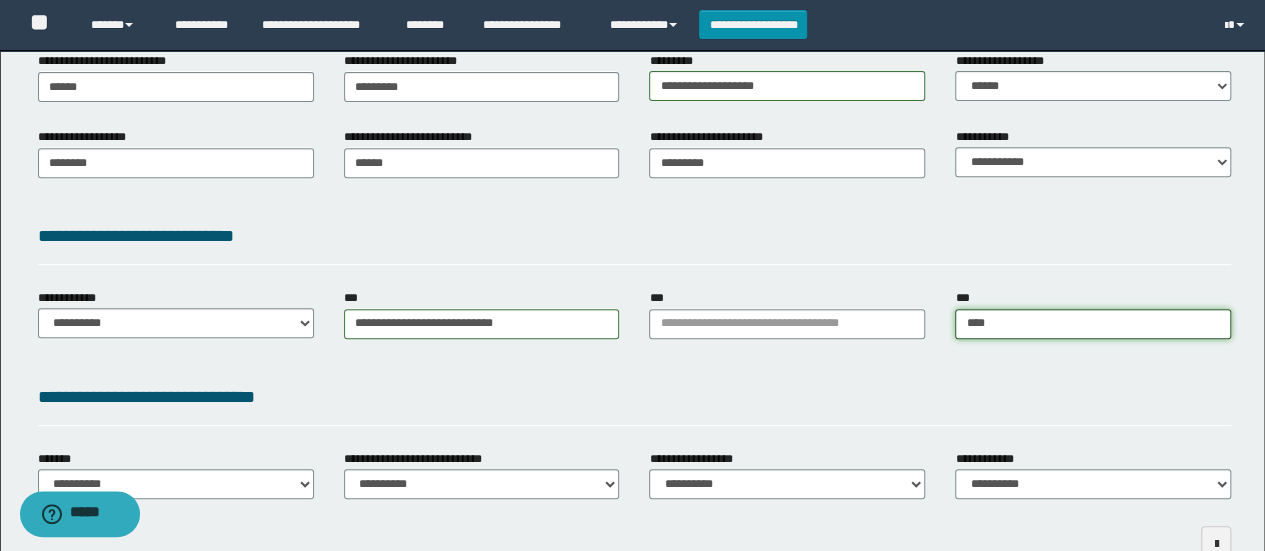 type on "*****" 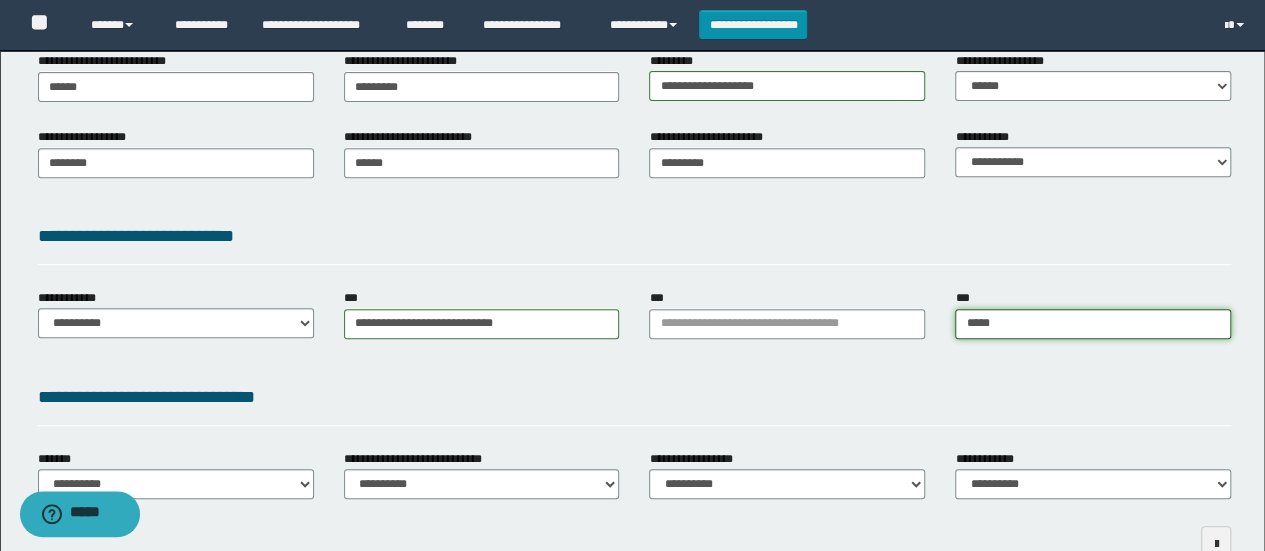 type on "*****" 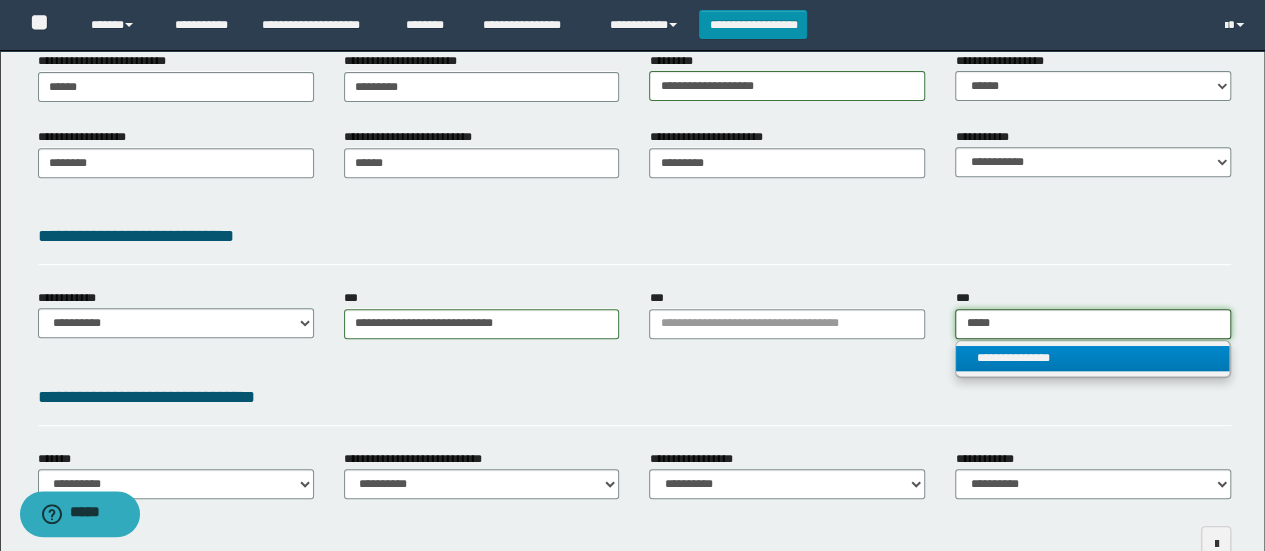 type on "*****" 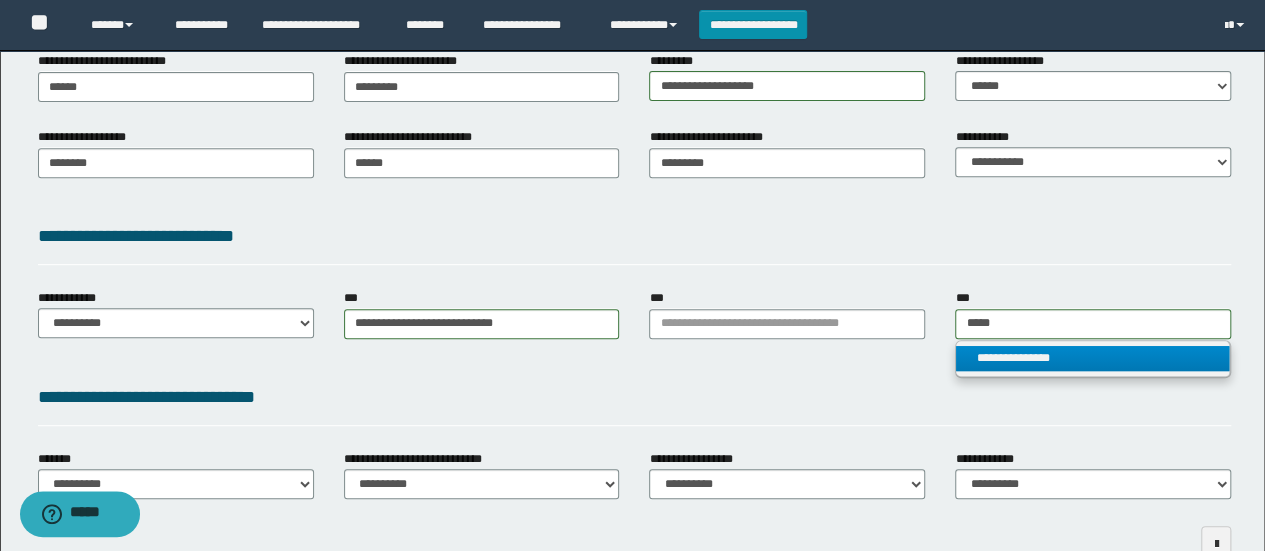 click on "**********" at bounding box center (1092, 358) 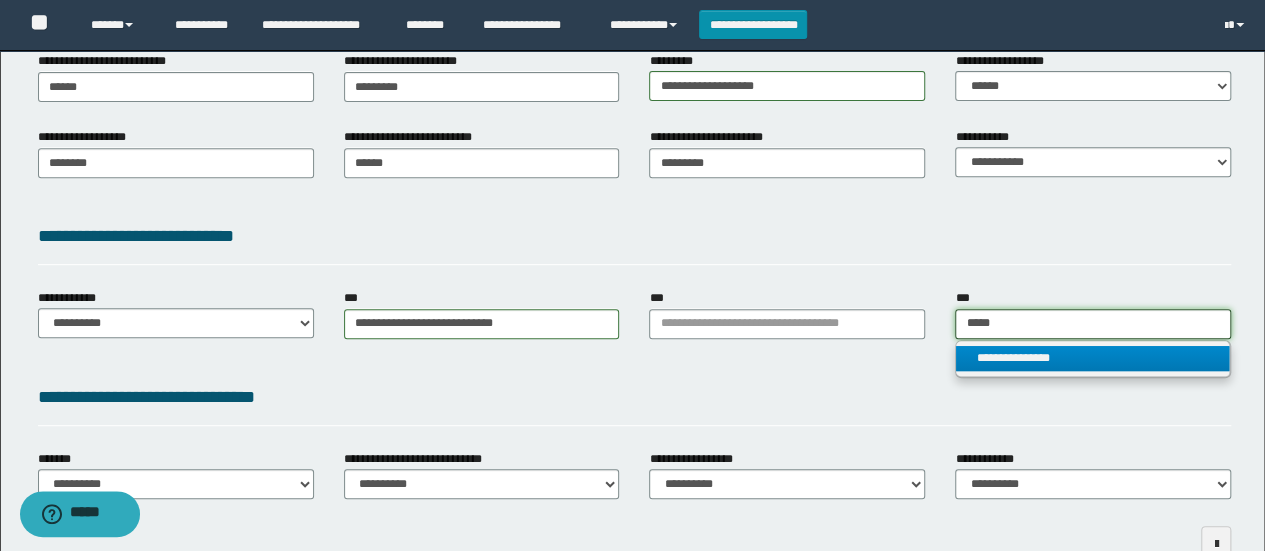type 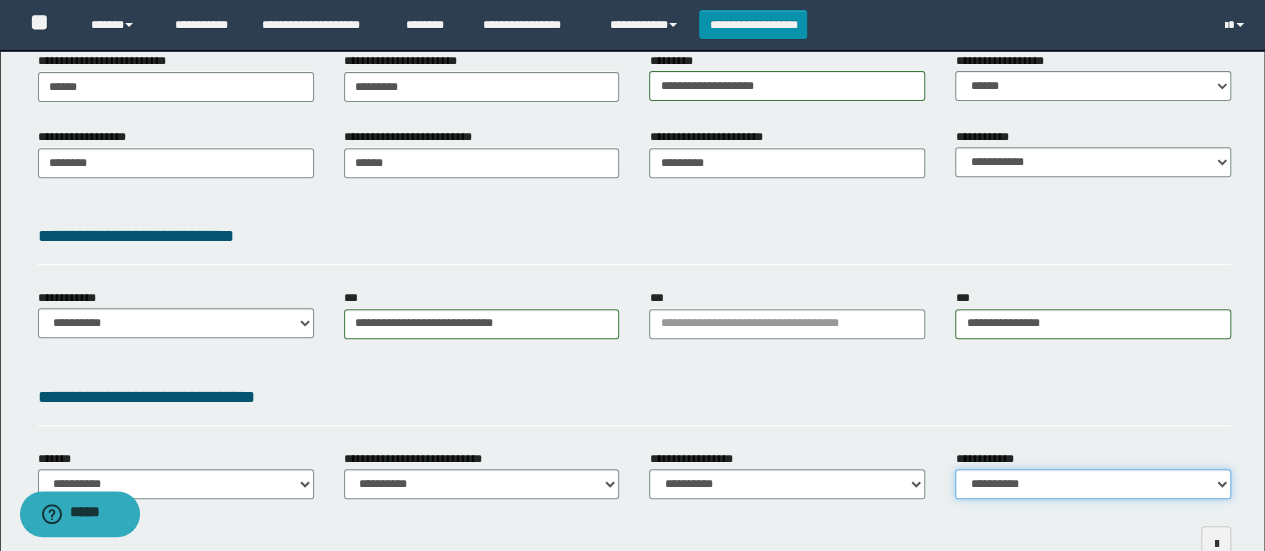click on "**********" at bounding box center (1093, 484) 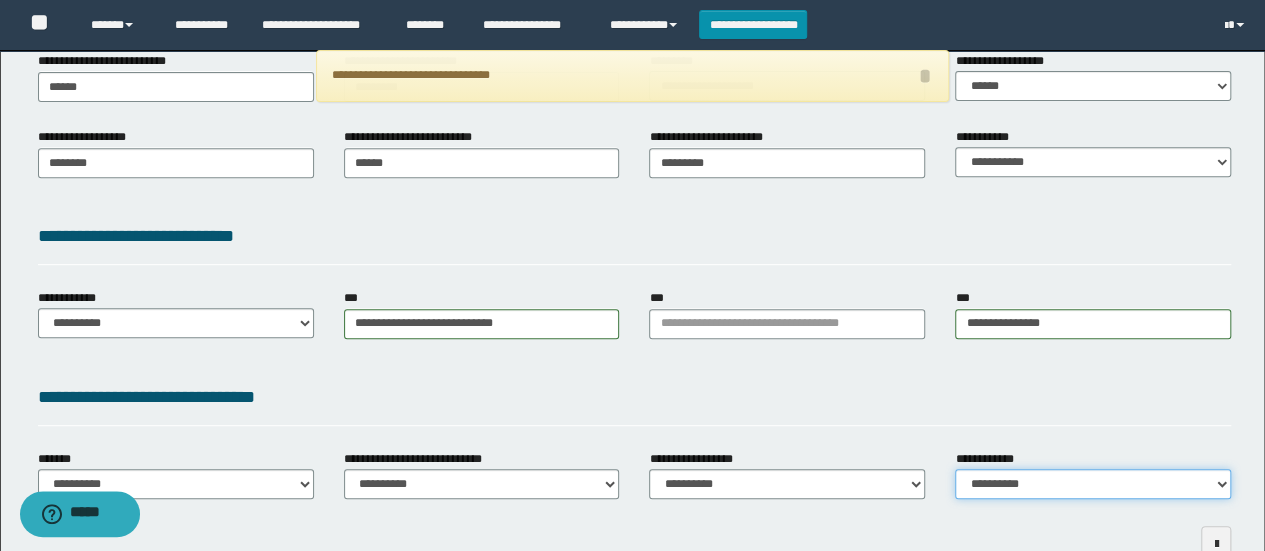 select on "*" 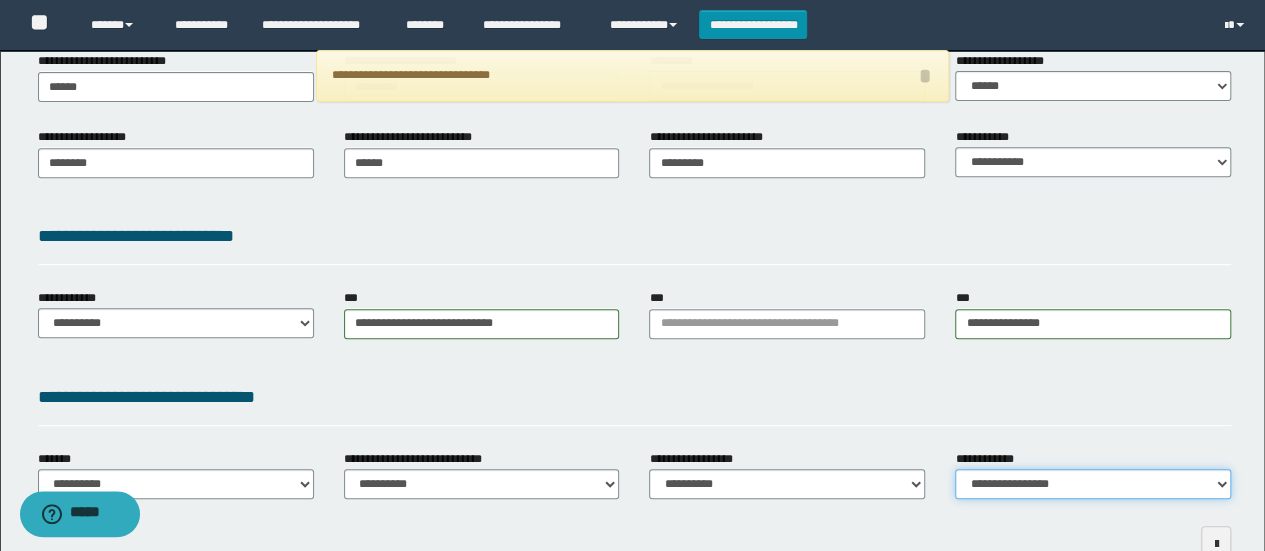 click on "**********" at bounding box center (1093, 484) 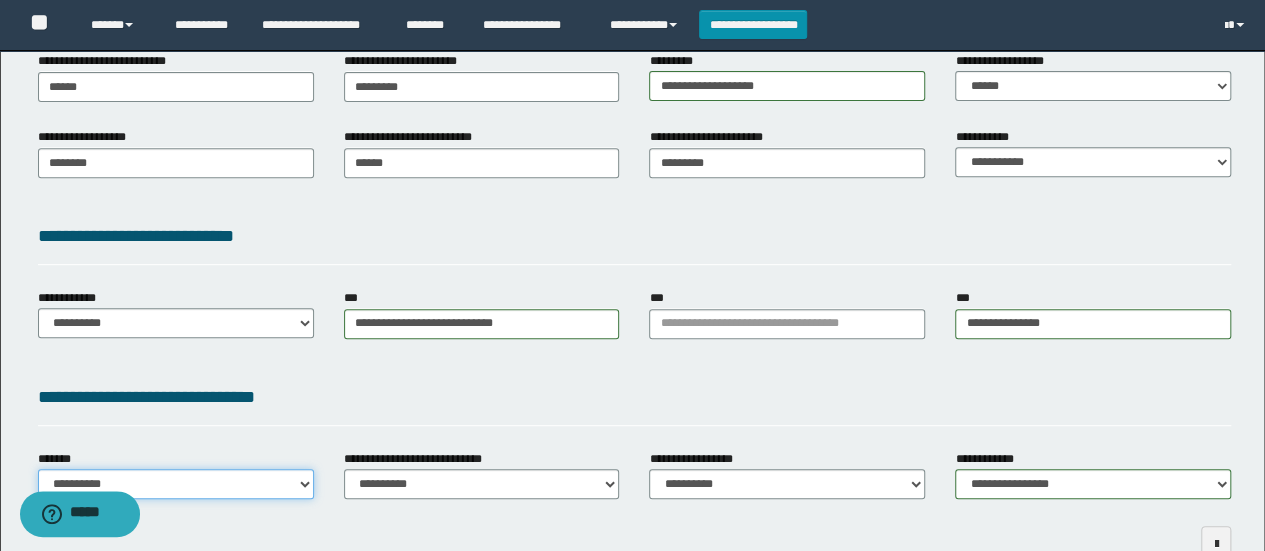 click on "**********" at bounding box center (176, 484) 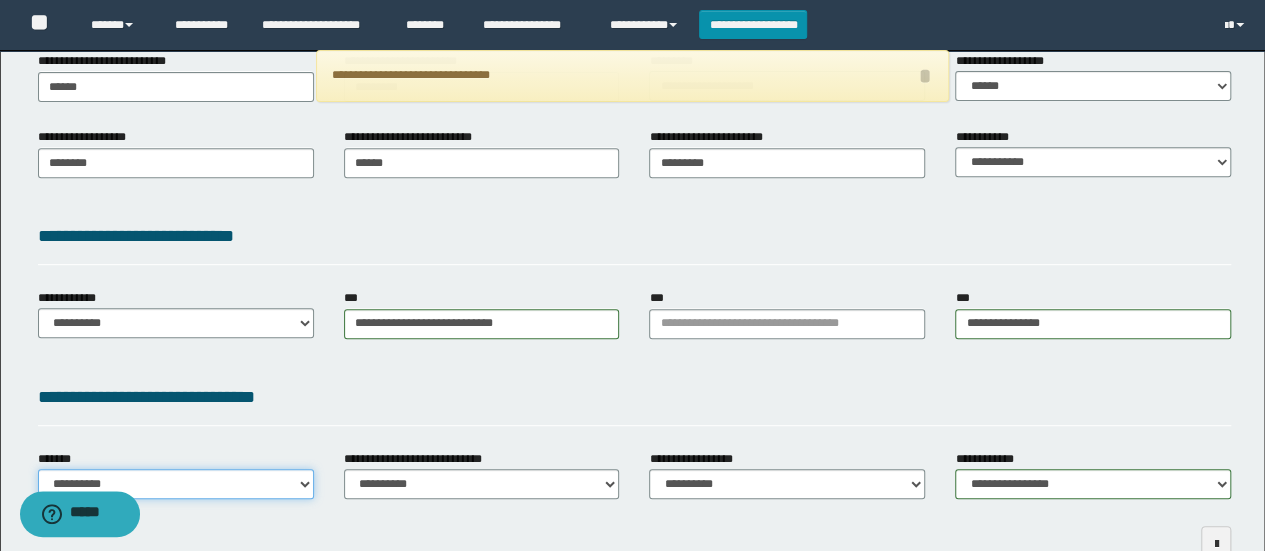 select on "*" 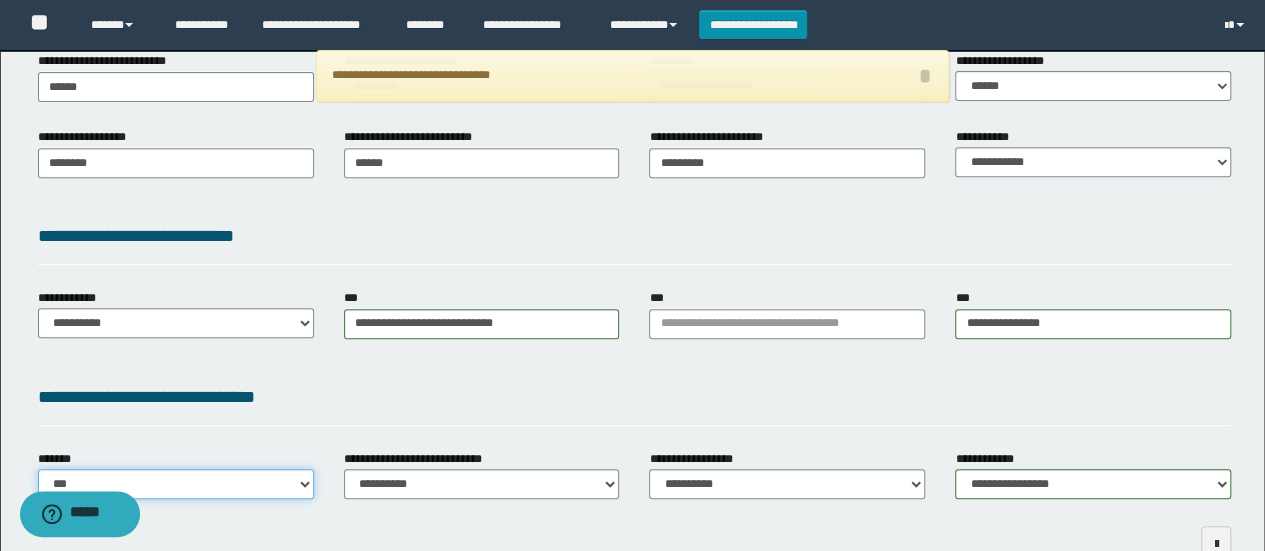 click on "**********" at bounding box center (176, 484) 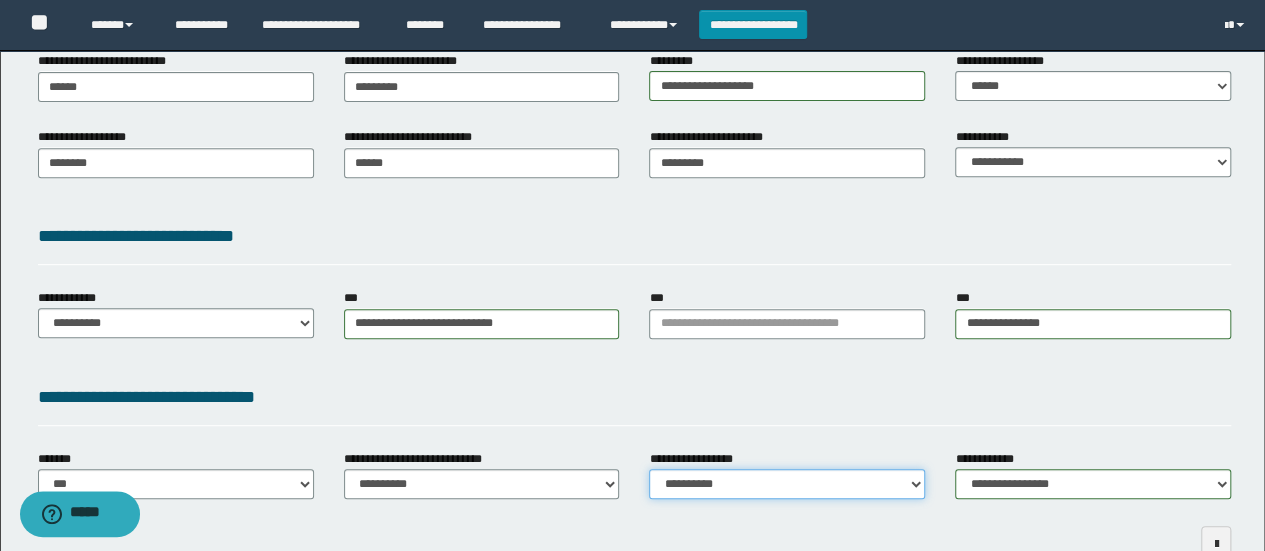 click on "**********" at bounding box center (787, 484) 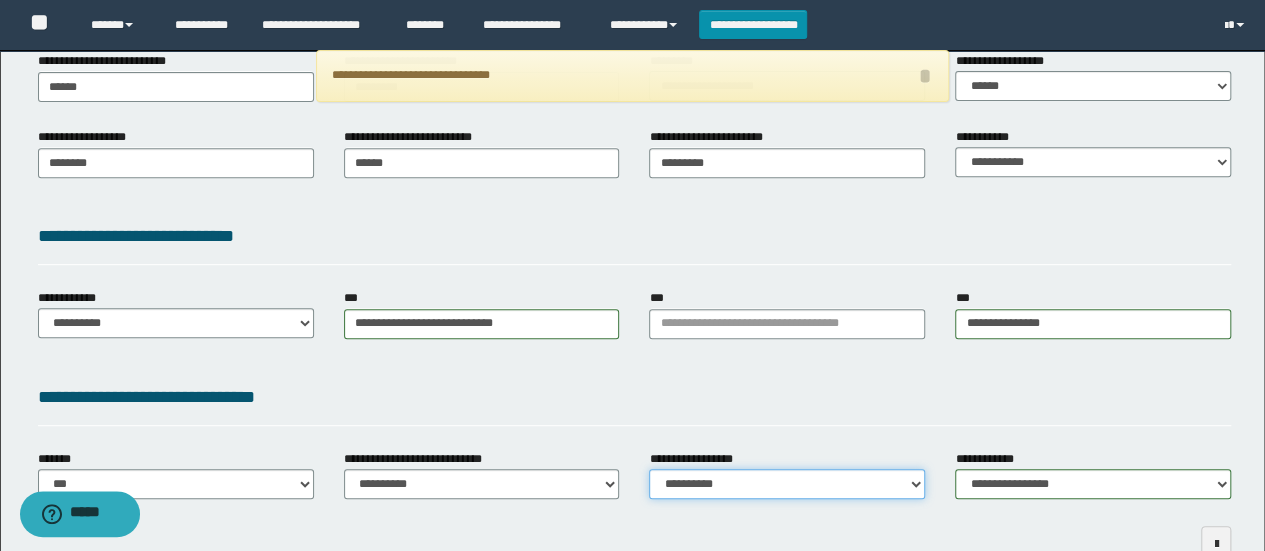 select on "*" 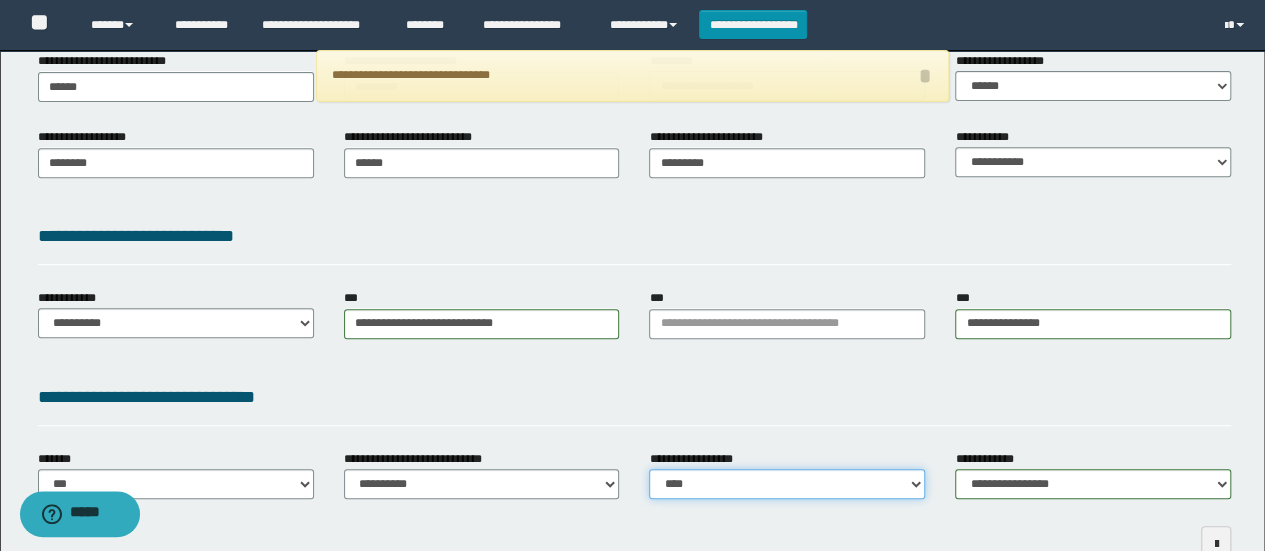 click on "**********" at bounding box center (787, 484) 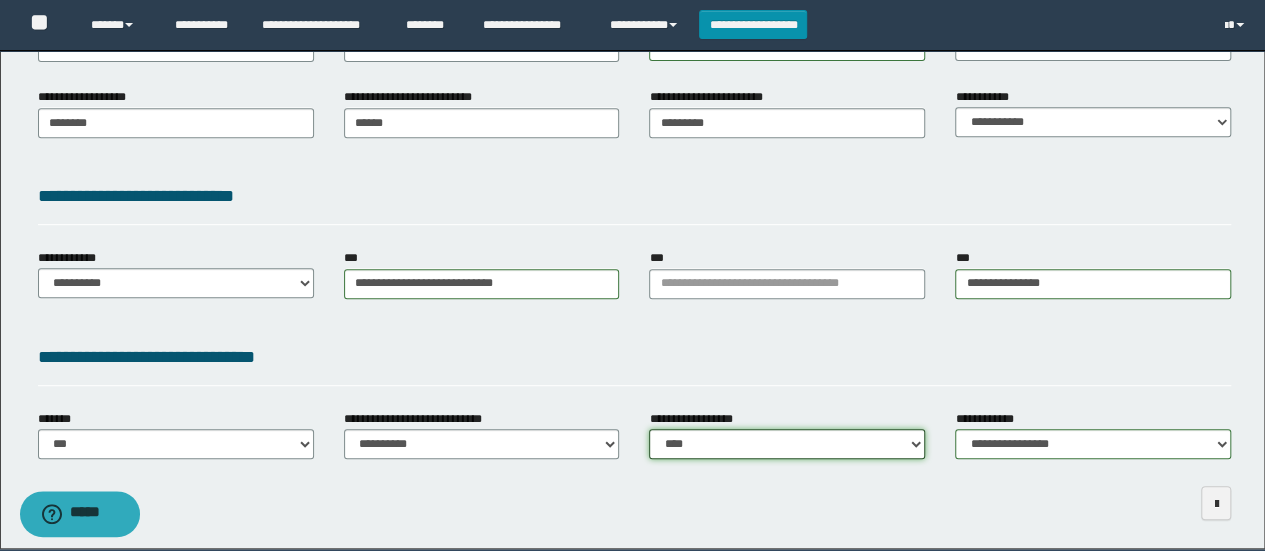 scroll, scrollTop: 462, scrollLeft: 0, axis: vertical 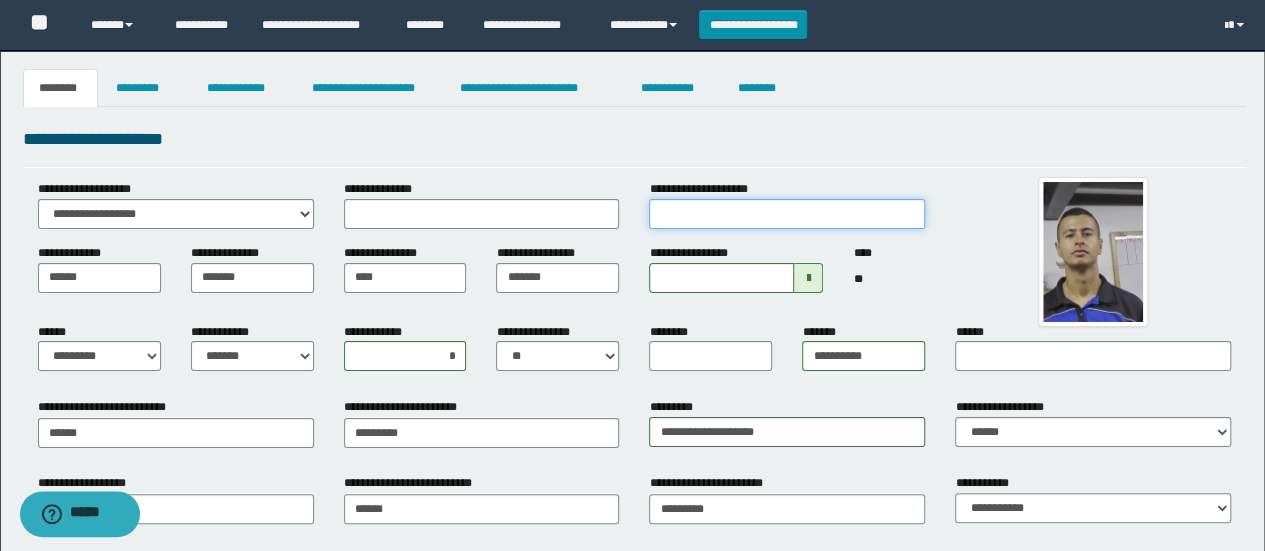 click on "**********" at bounding box center (787, 214) 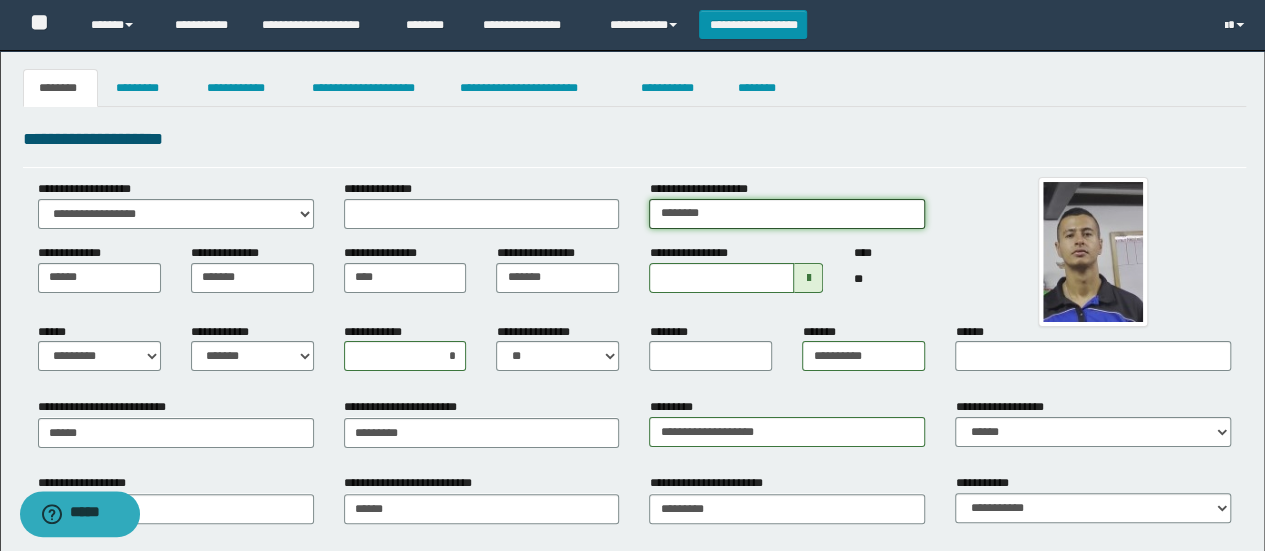 type on "**********" 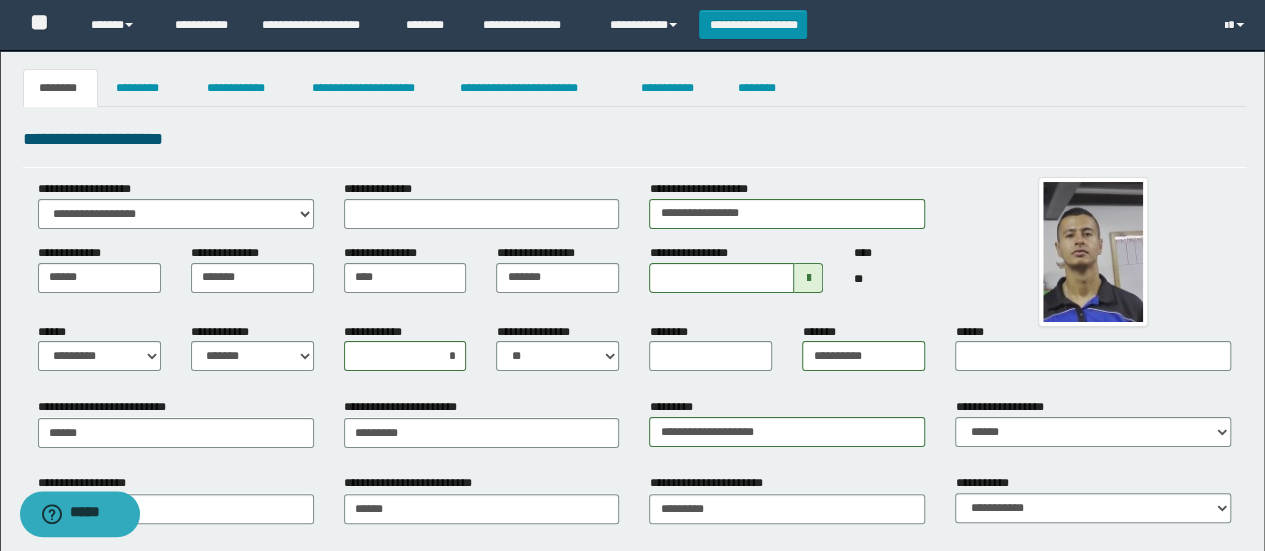click on "**********" at bounding box center (635, 139) 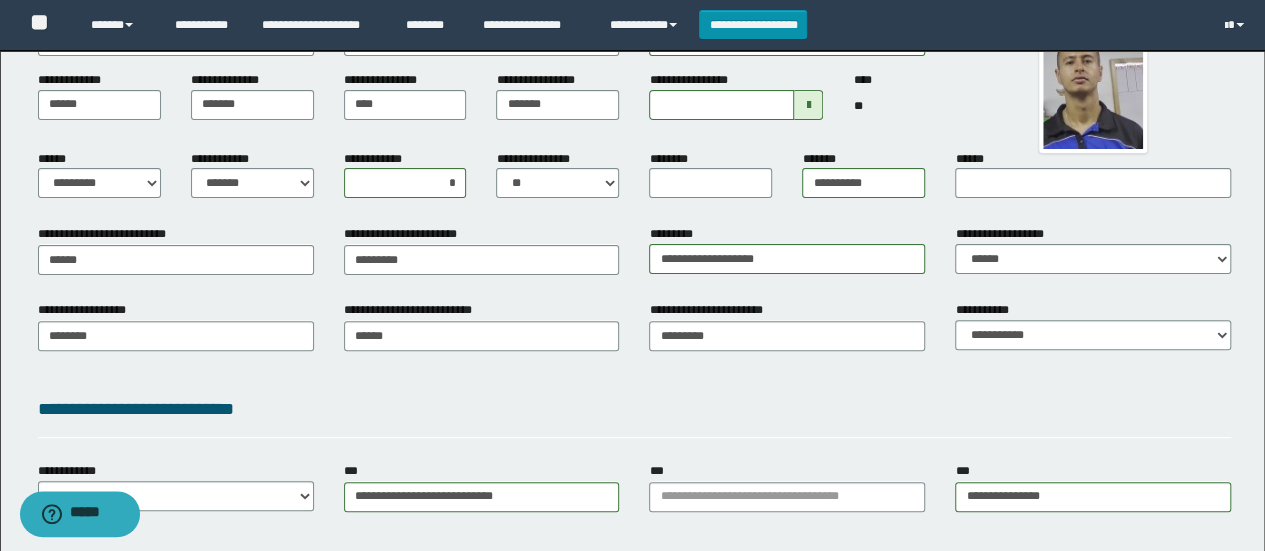 scroll, scrollTop: 186, scrollLeft: 0, axis: vertical 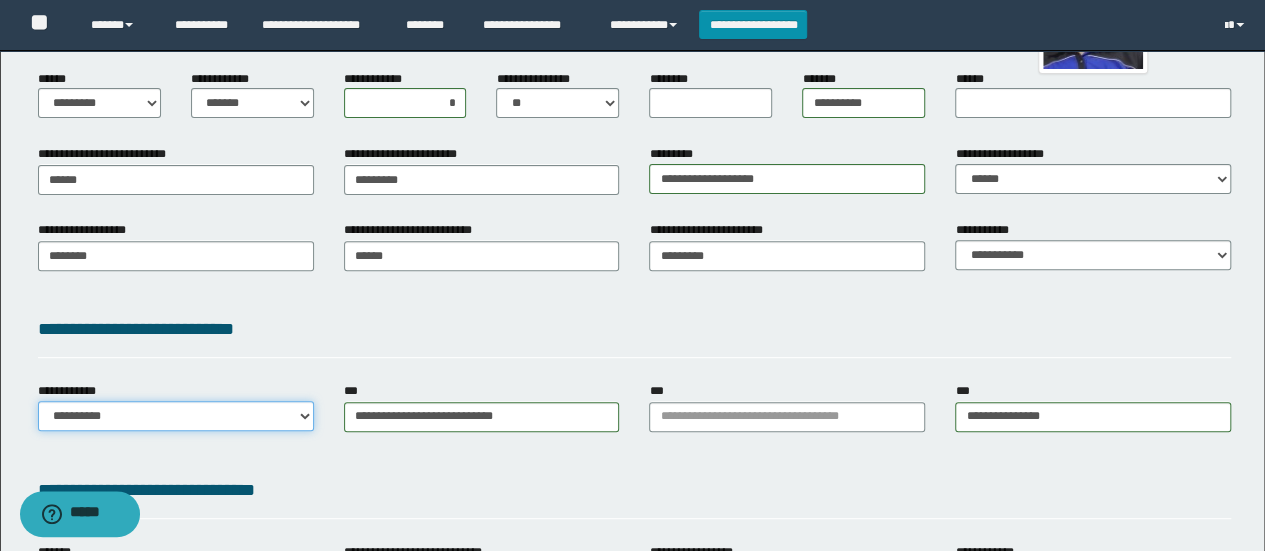 click on "**********" at bounding box center [176, 416] 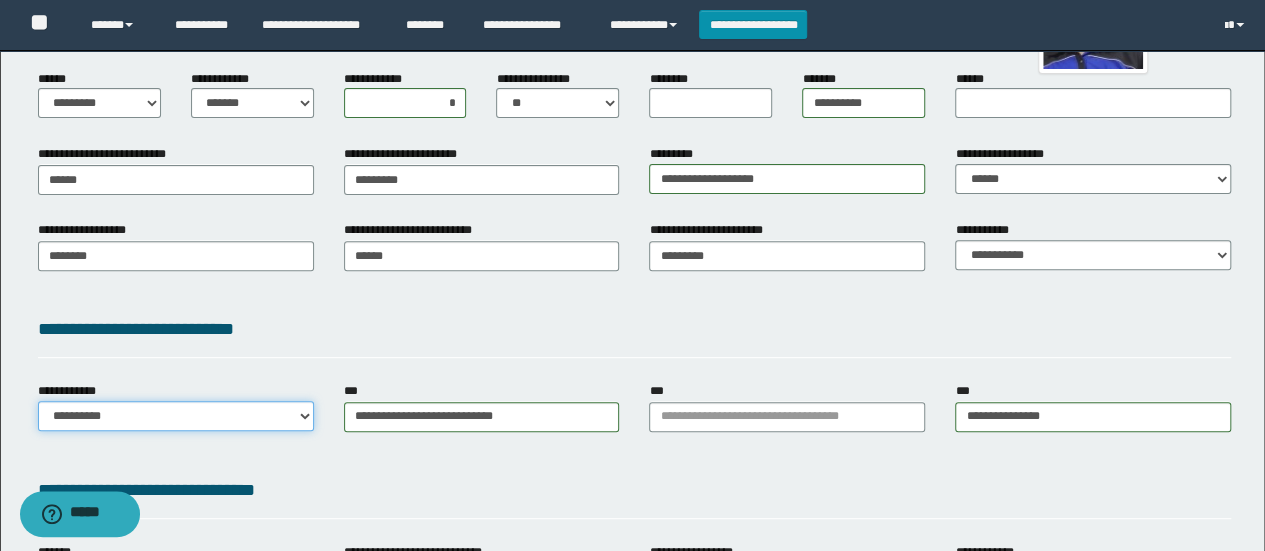 select on "**" 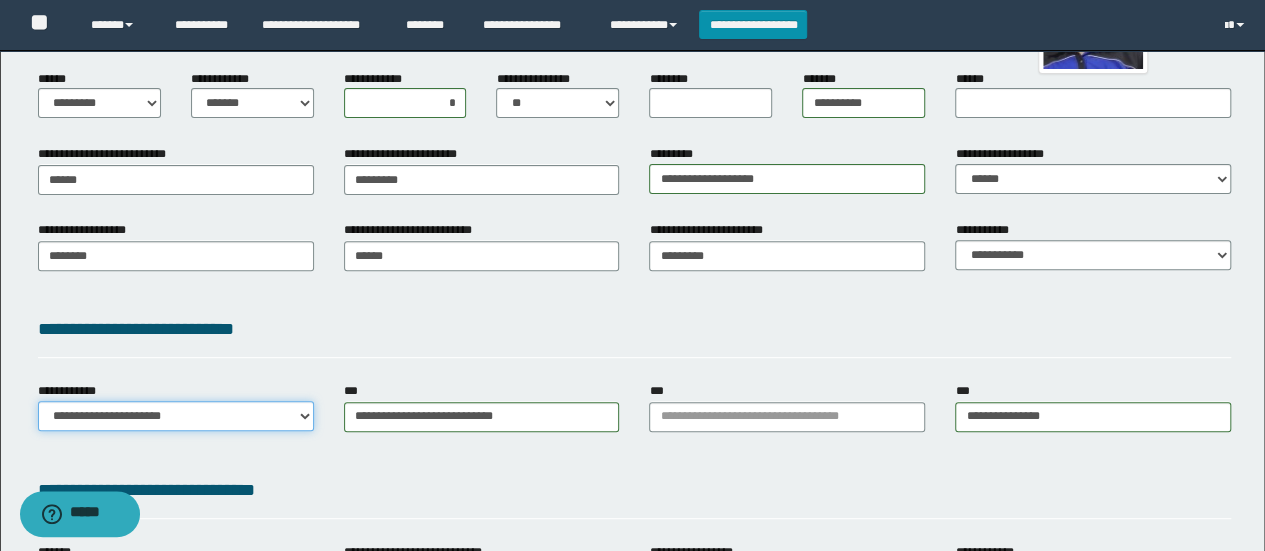 click on "**********" at bounding box center (176, 416) 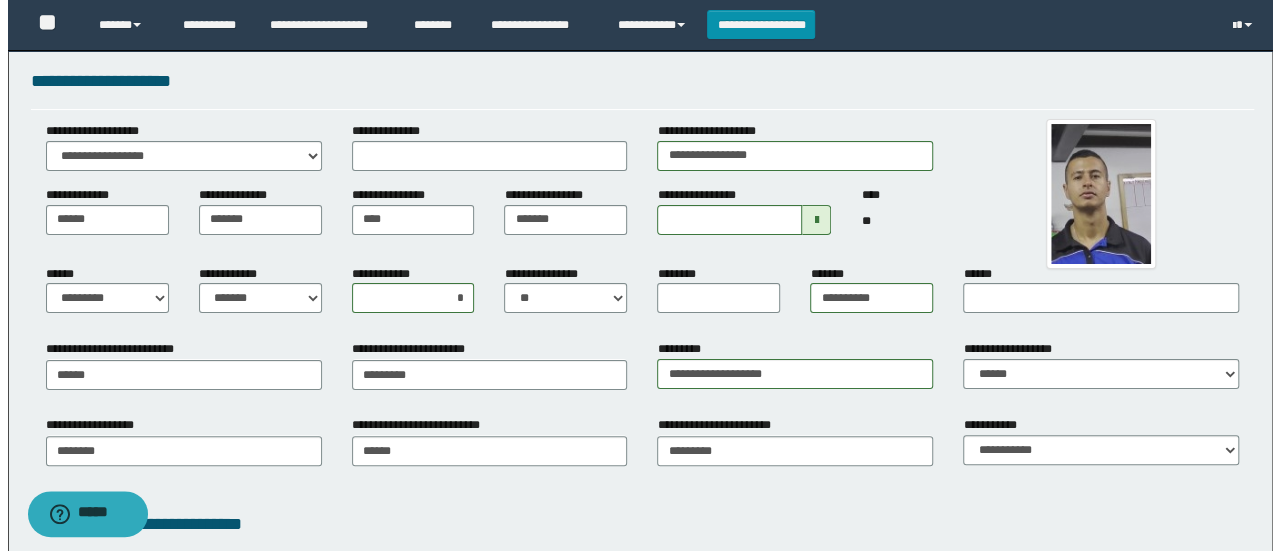 scroll, scrollTop: 0, scrollLeft: 0, axis: both 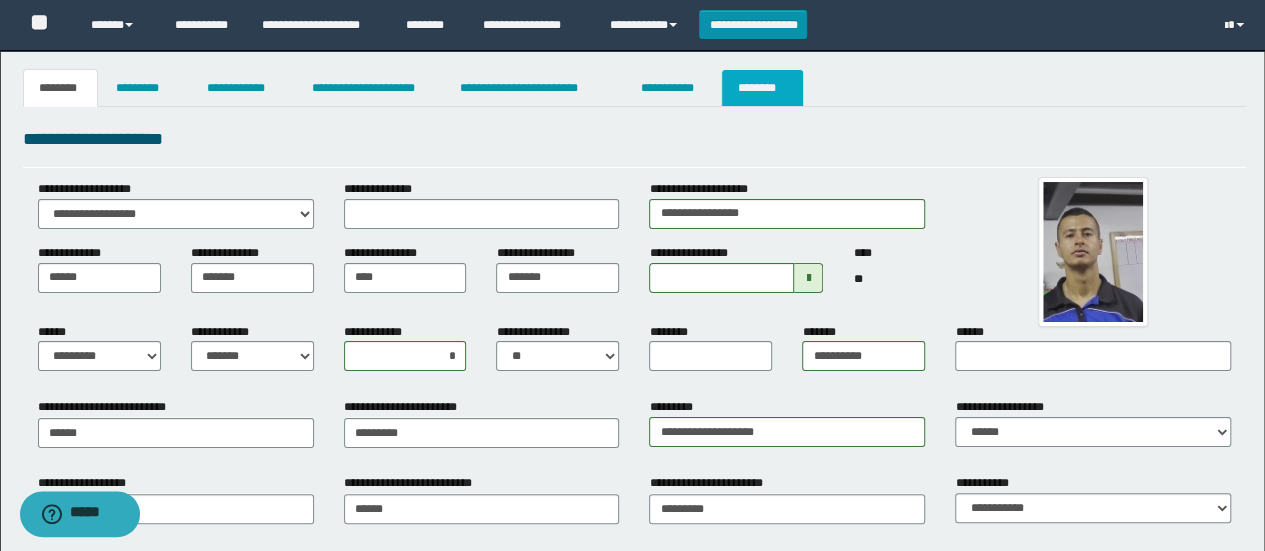 click on "********" at bounding box center (762, 88) 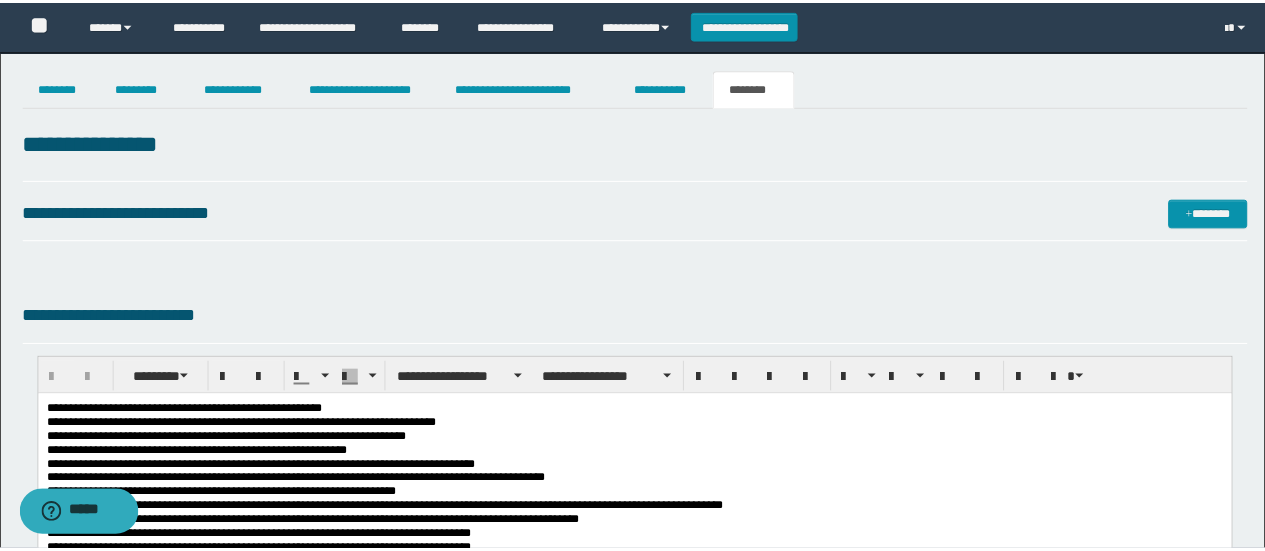 scroll, scrollTop: 0, scrollLeft: 0, axis: both 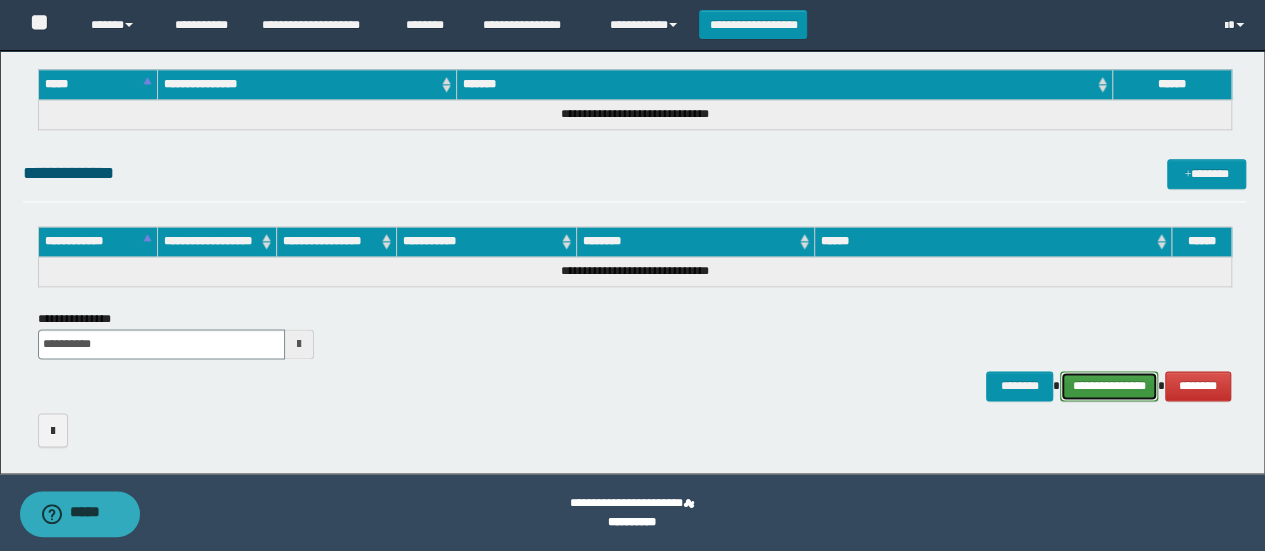 click on "**********" at bounding box center [1109, 385] 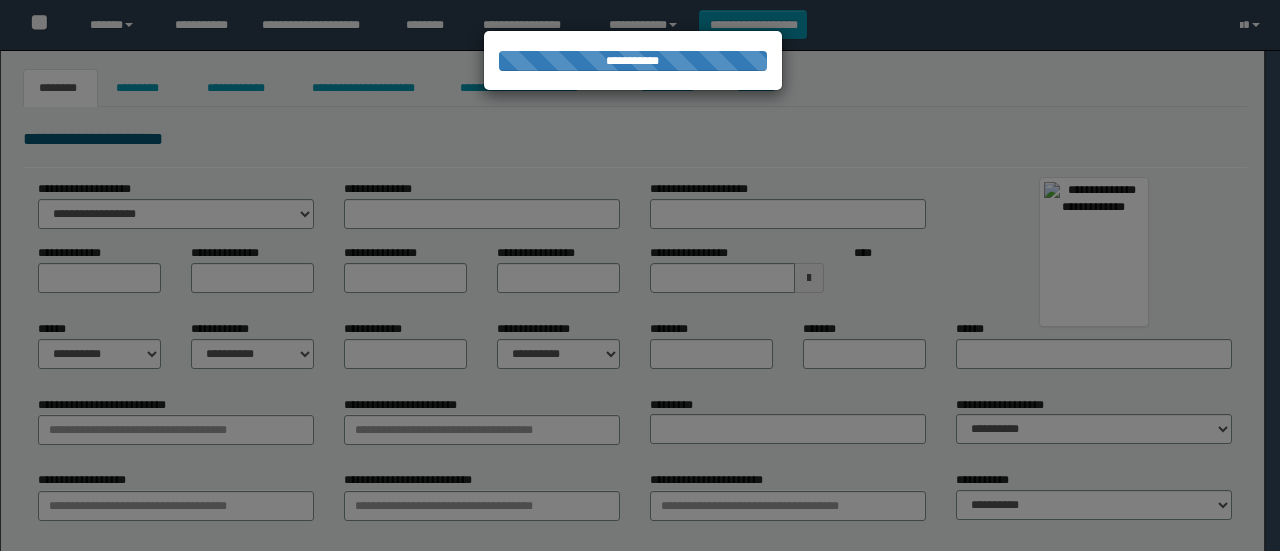 scroll, scrollTop: 0, scrollLeft: 0, axis: both 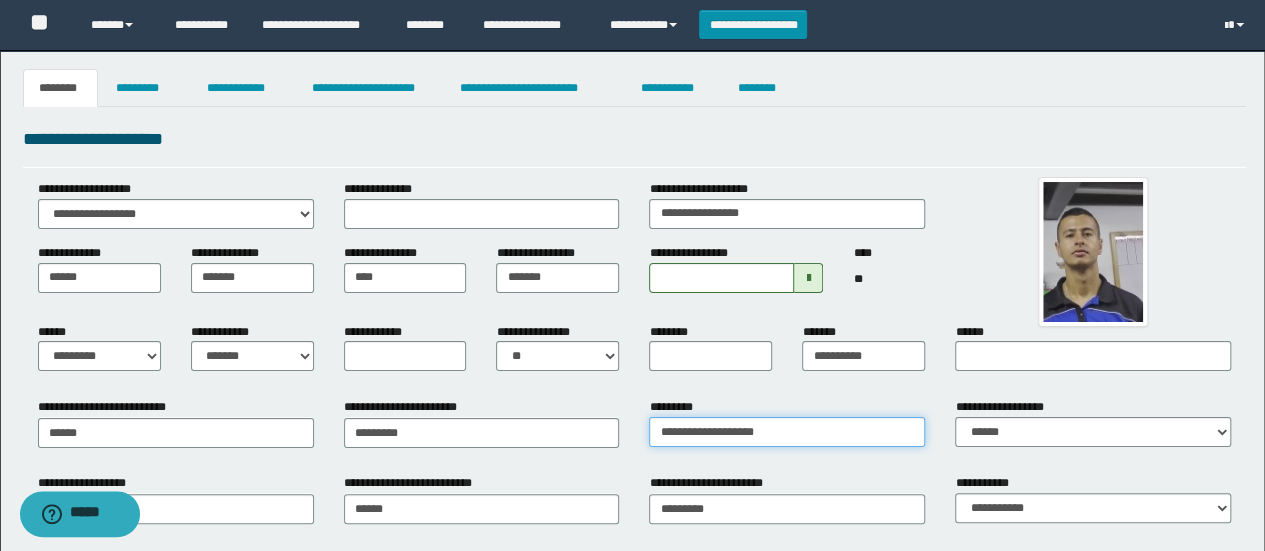 click on "**********" at bounding box center [787, 432] 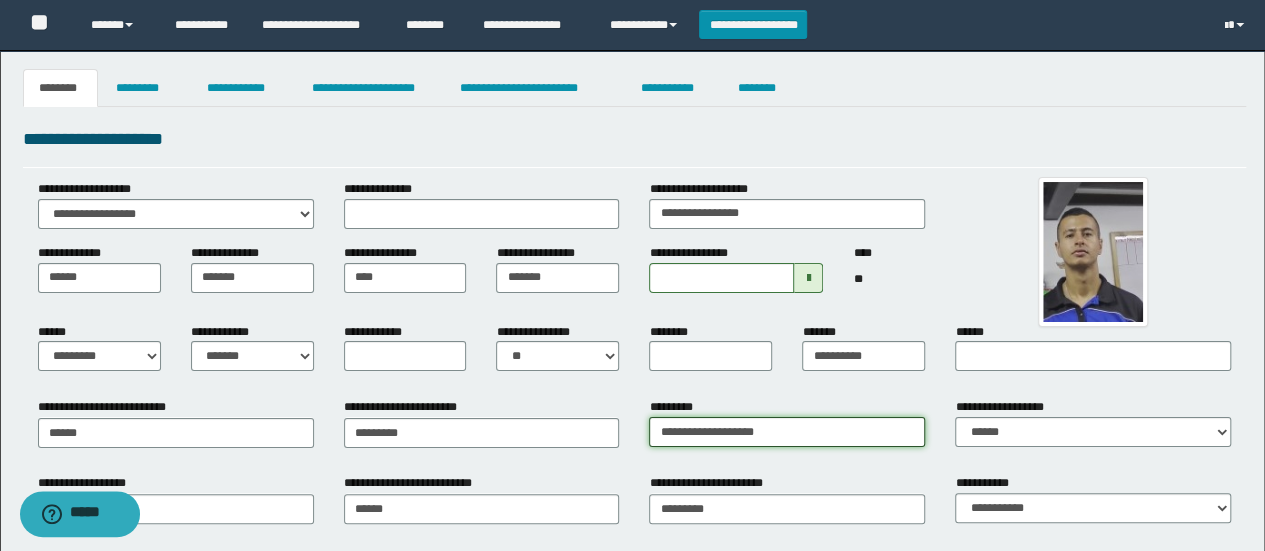type on "**********" 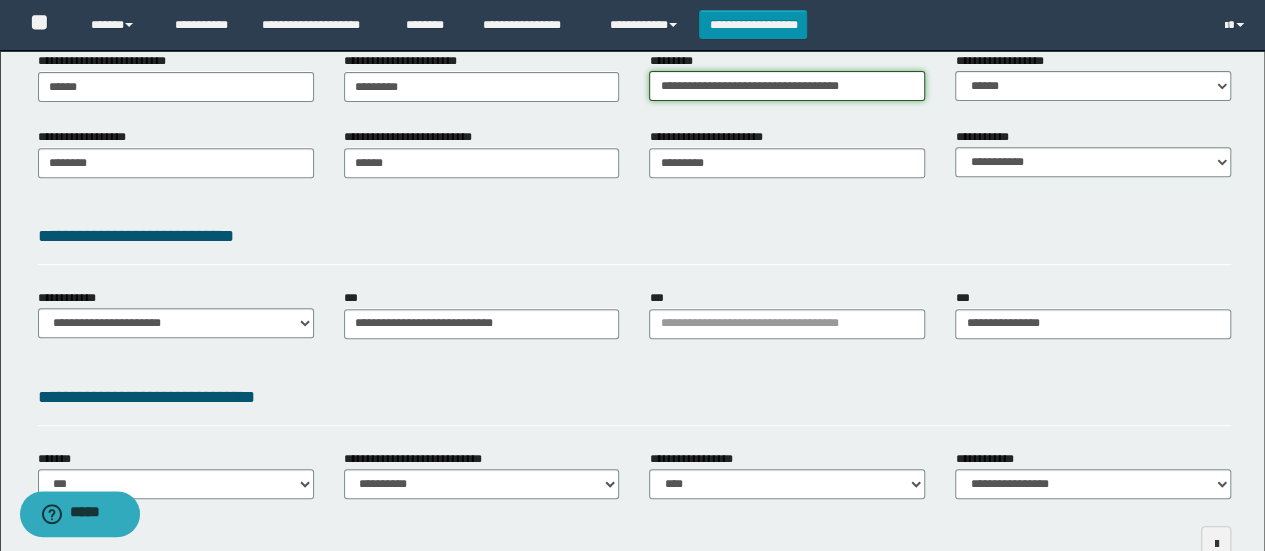 scroll, scrollTop: 462, scrollLeft: 0, axis: vertical 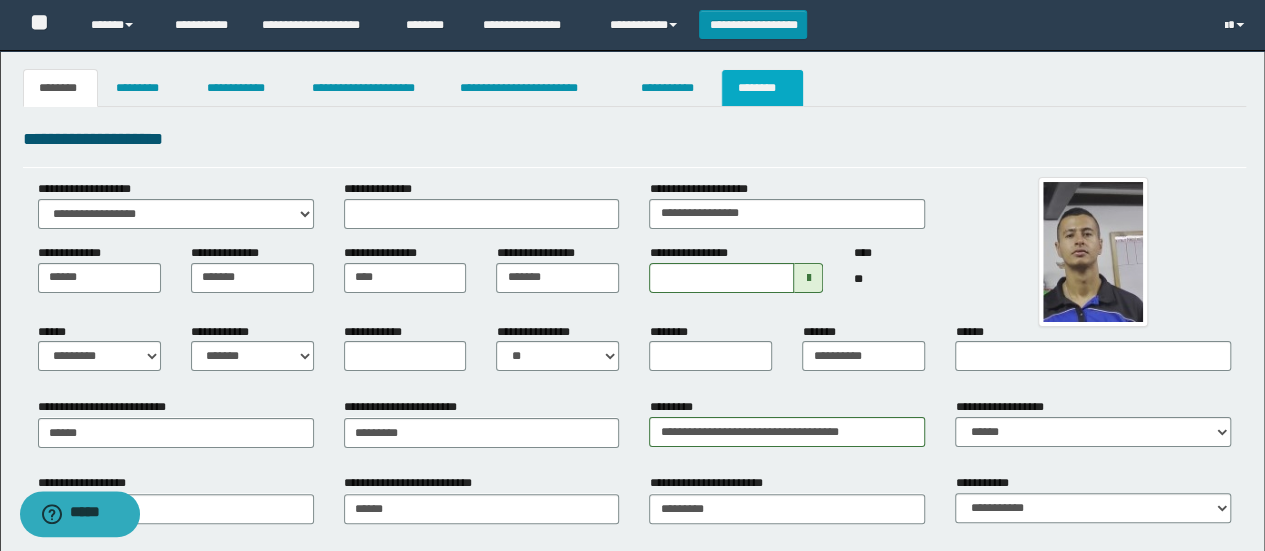 click on "********" at bounding box center (762, 88) 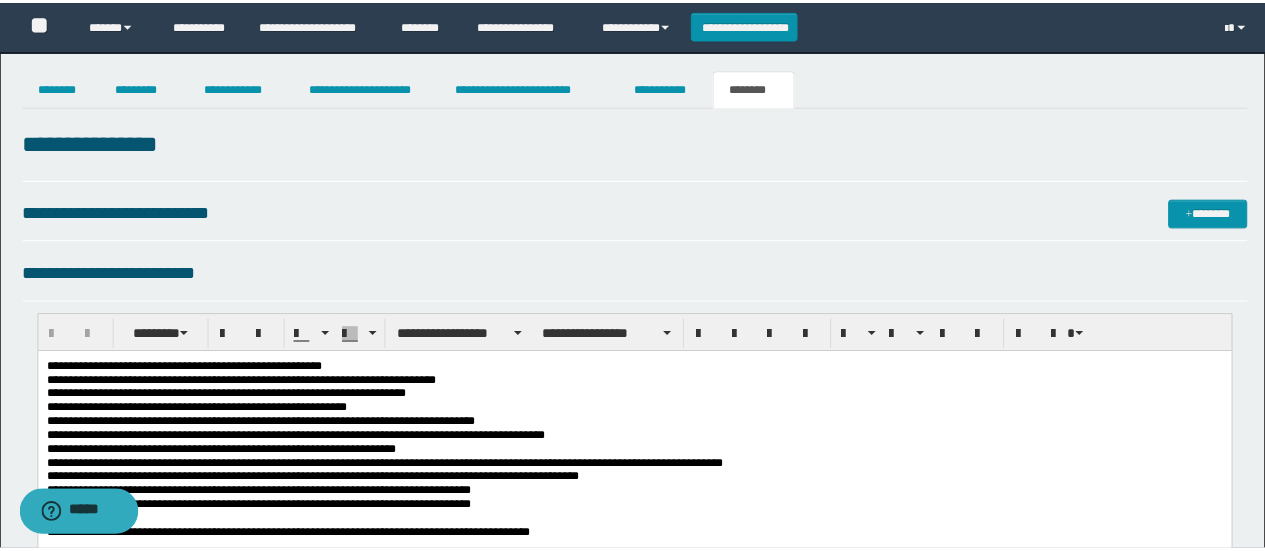 scroll, scrollTop: 0, scrollLeft: 0, axis: both 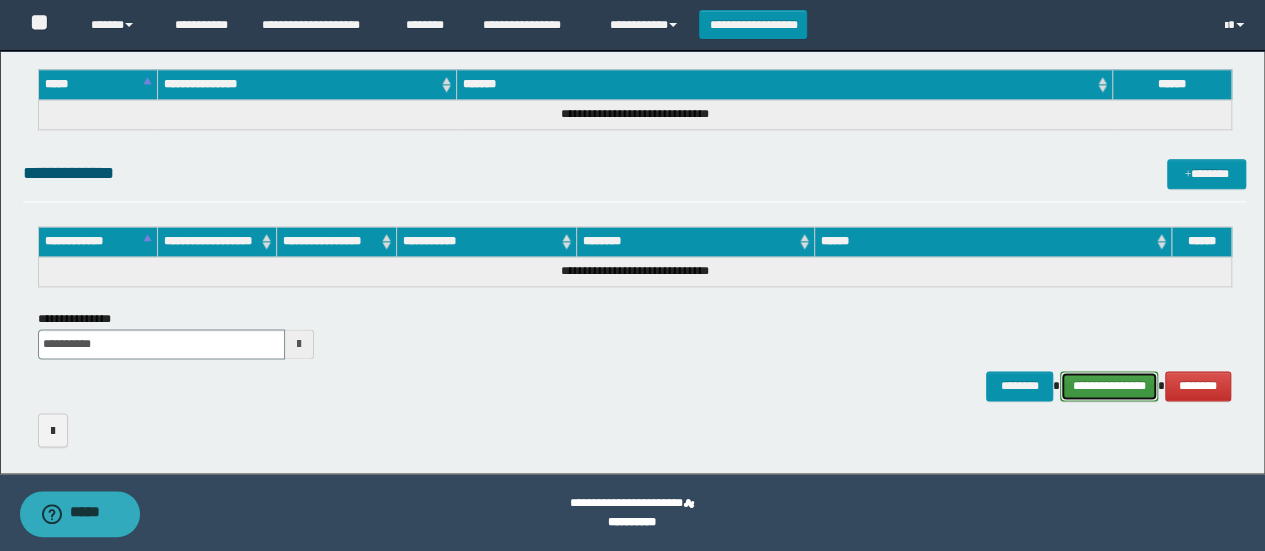 click on "**********" at bounding box center (1109, 385) 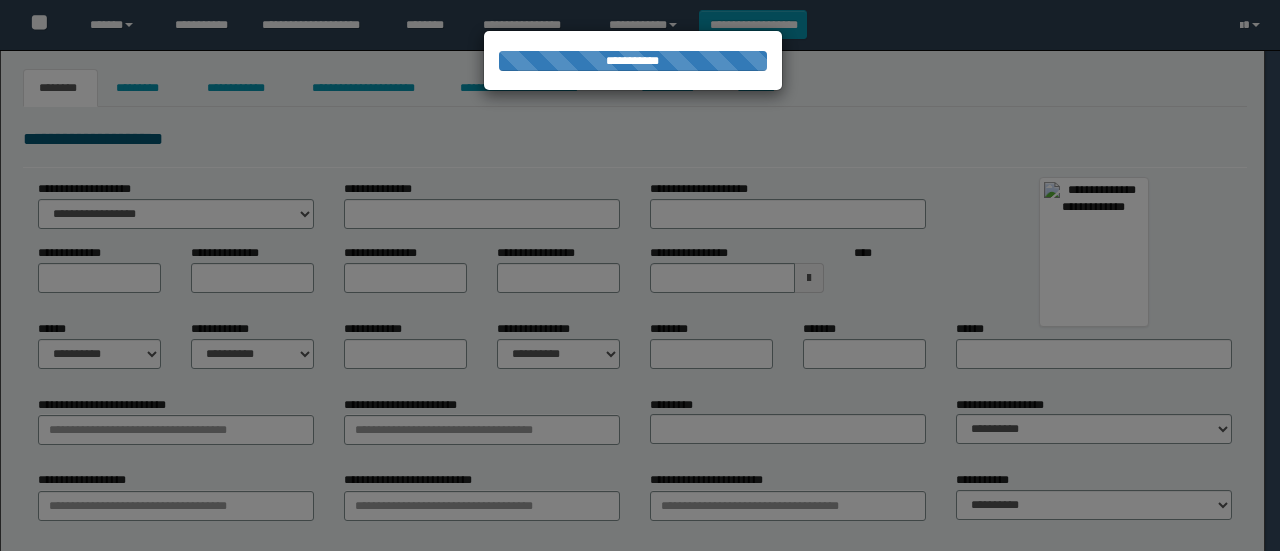 scroll, scrollTop: 0, scrollLeft: 0, axis: both 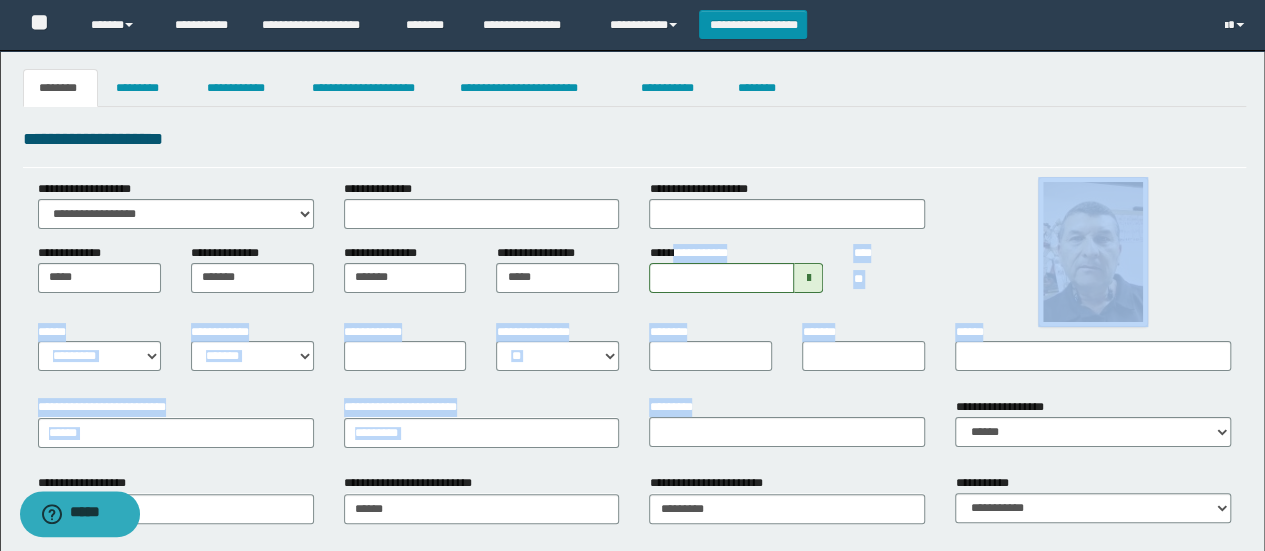 drag, startPoint x: 754, startPoint y: 393, endPoint x: 678, endPoint y: 248, distance: 163.71011 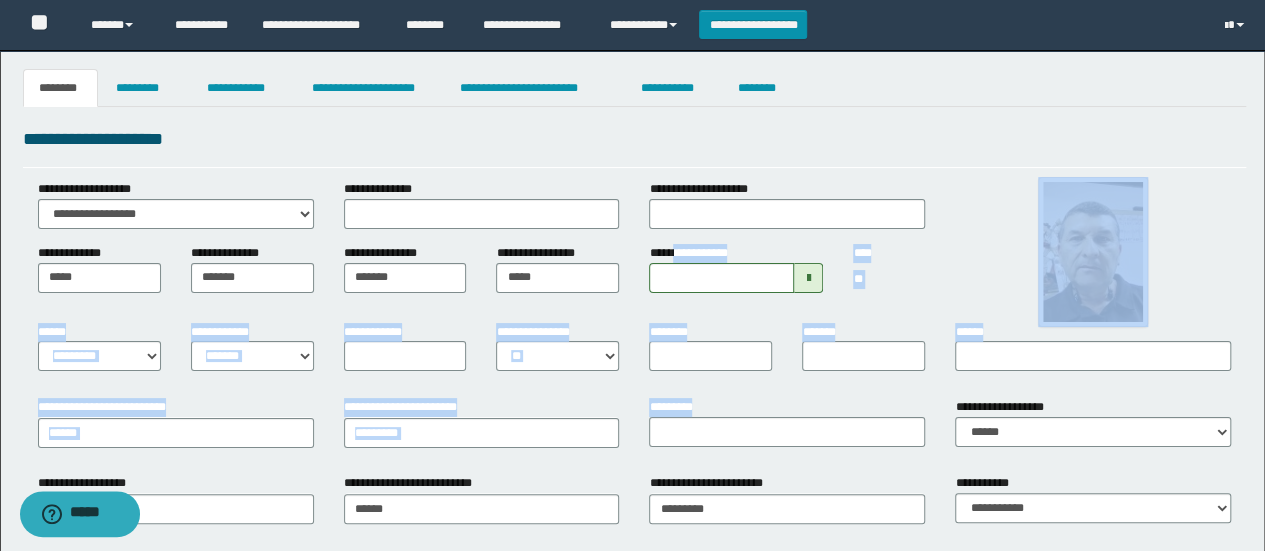 click on "**********" at bounding box center (635, 515) 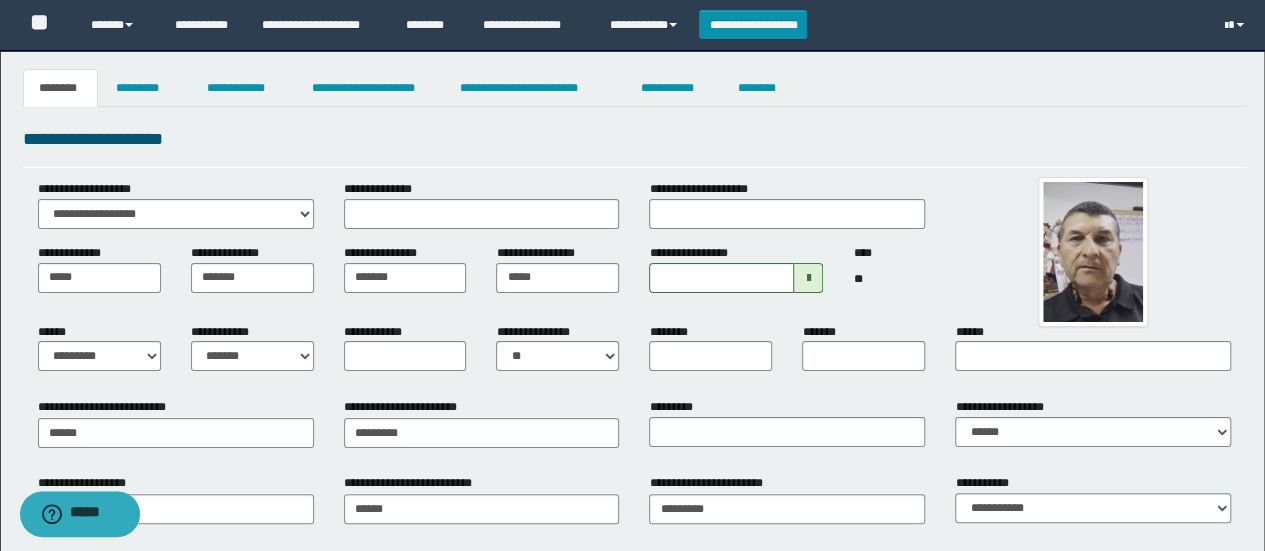 click on "**********" at bounding box center [635, 139] 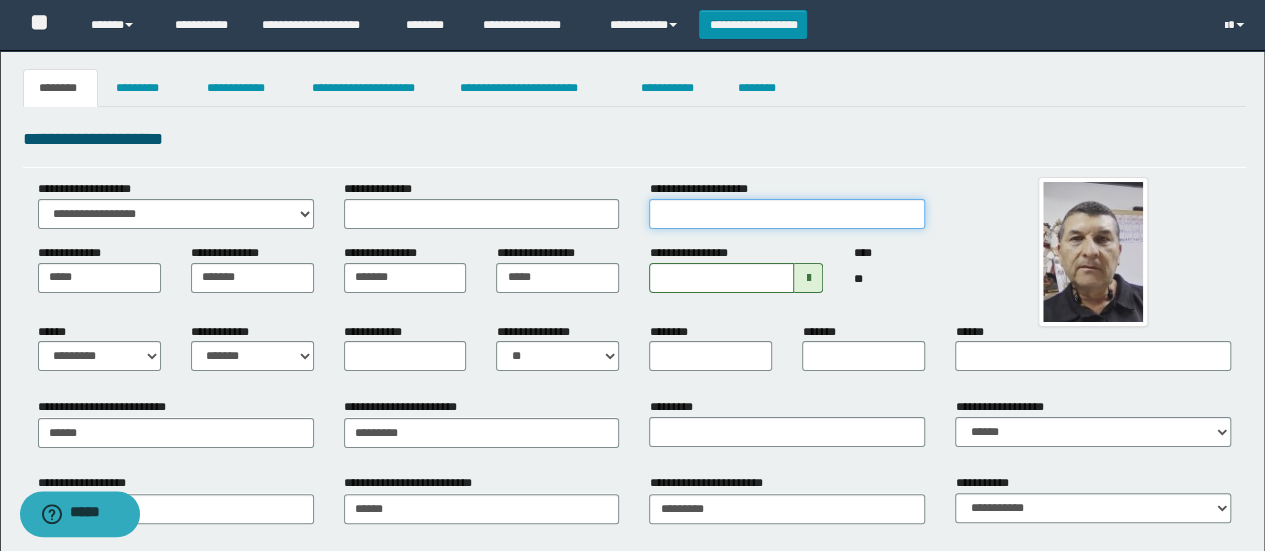 click on "**********" at bounding box center (787, 214) 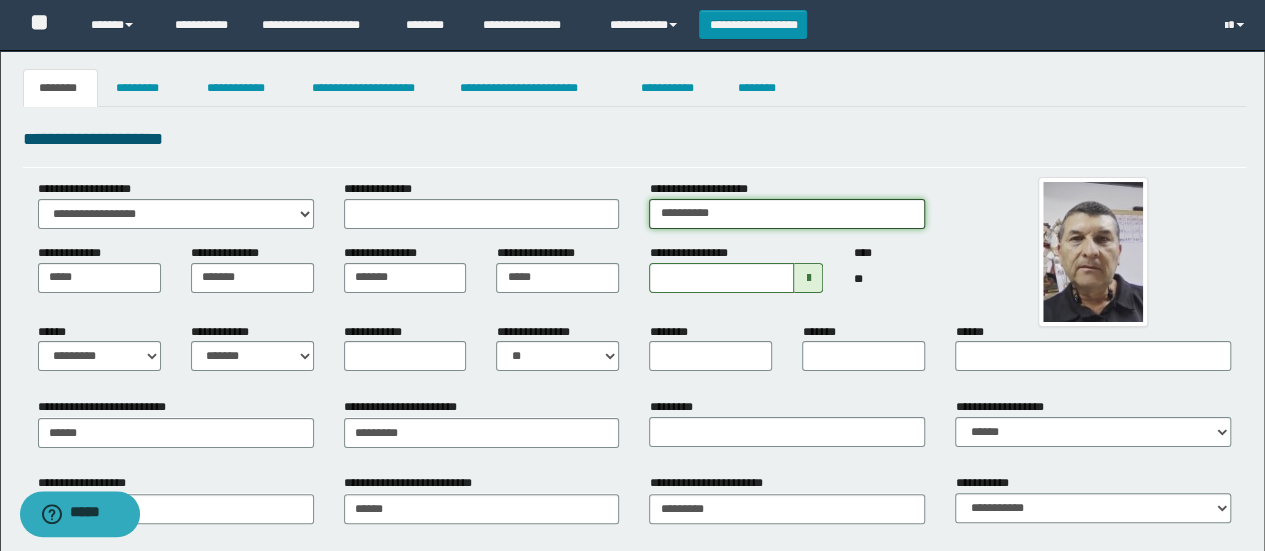 type on "**********" 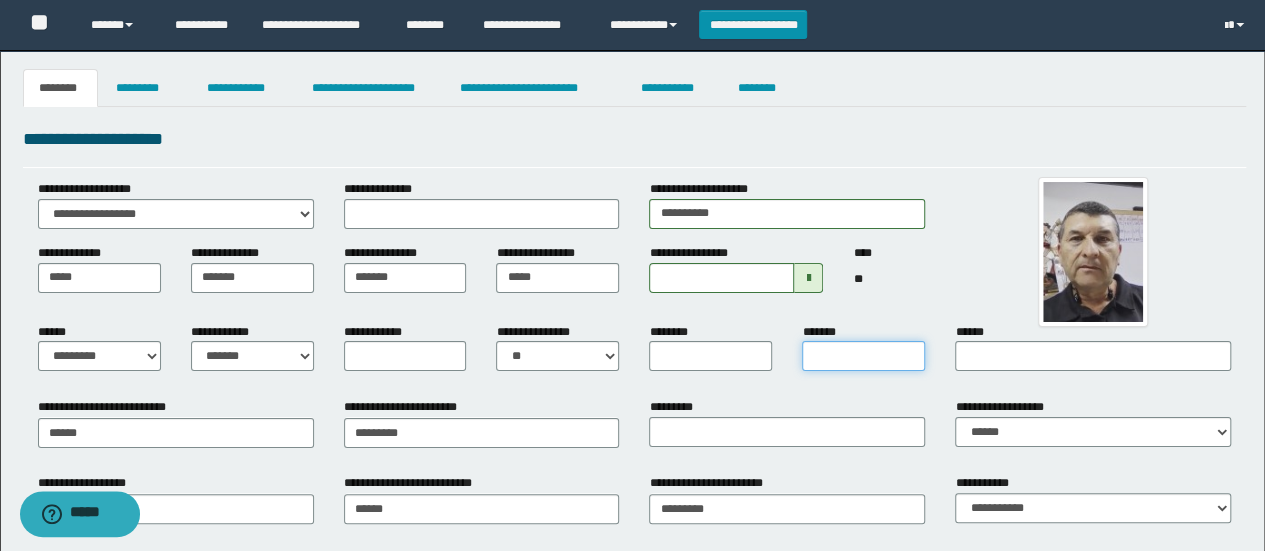 click on "*******" at bounding box center [863, 356] 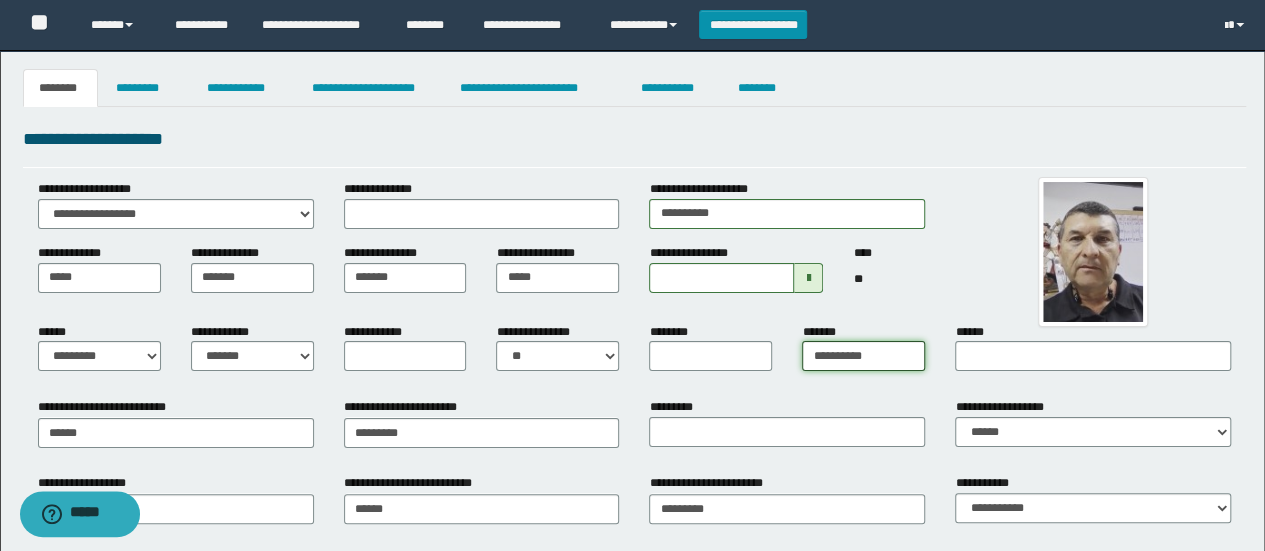 type on "**********" 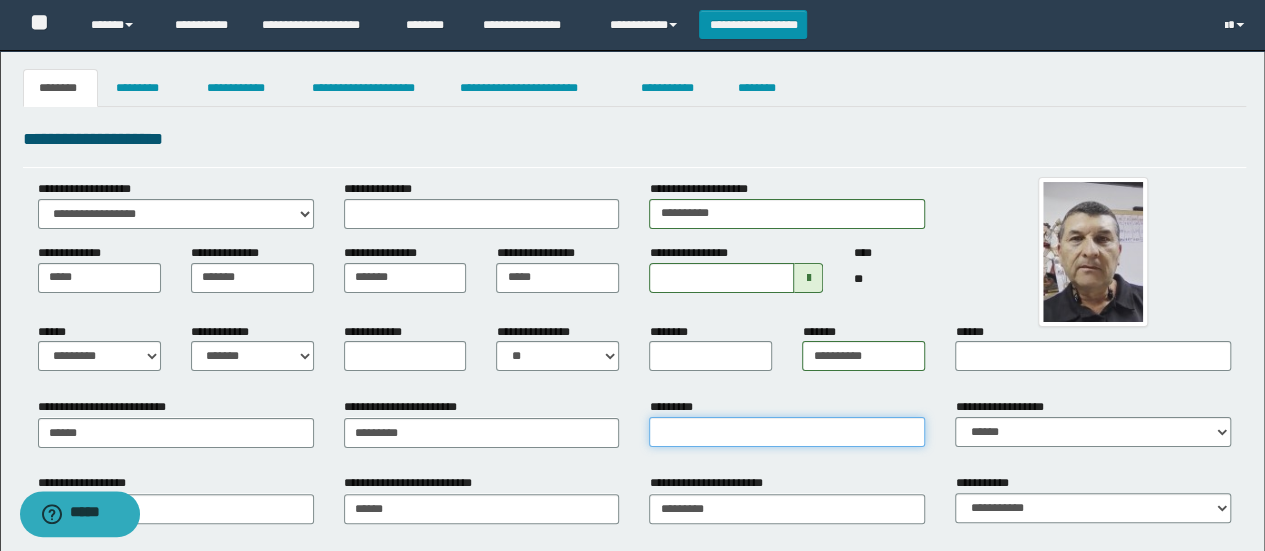 click on "*********" at bounding box center (787, 432) 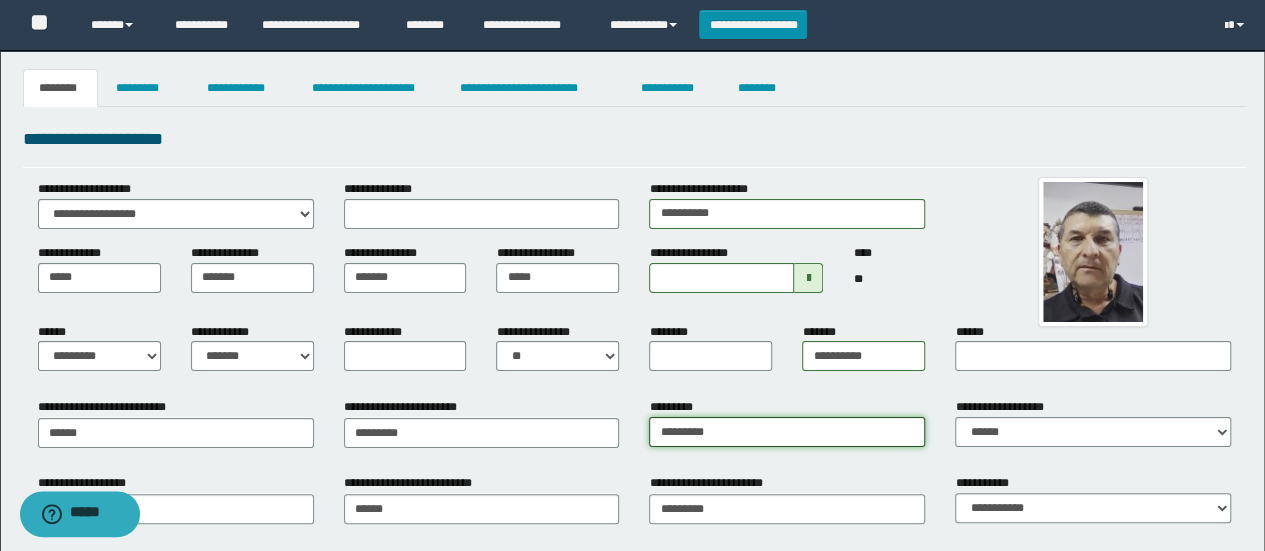 type on "**********" 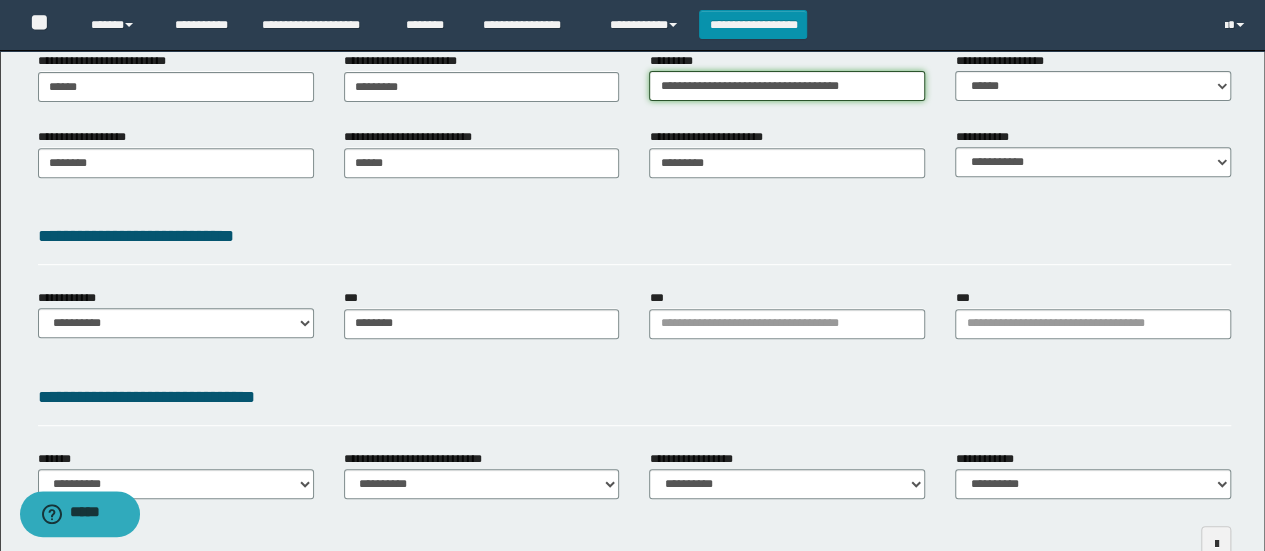 scroll, scrollTop: 412, scrollLeft: 0, axis: vertical 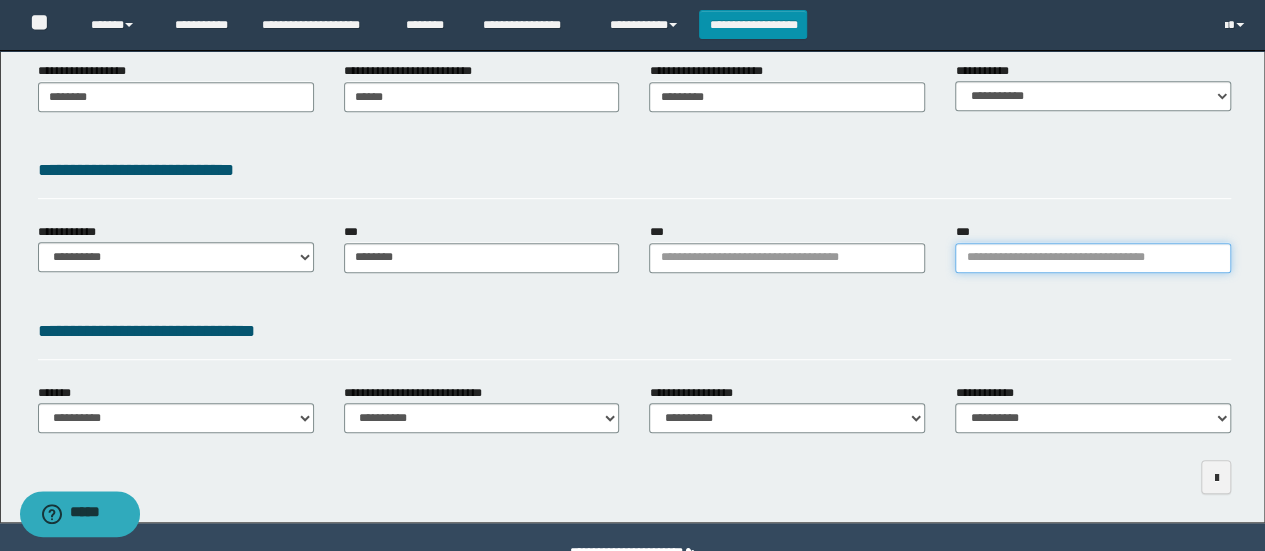 click on "***" at bounding box center (1093, 258) 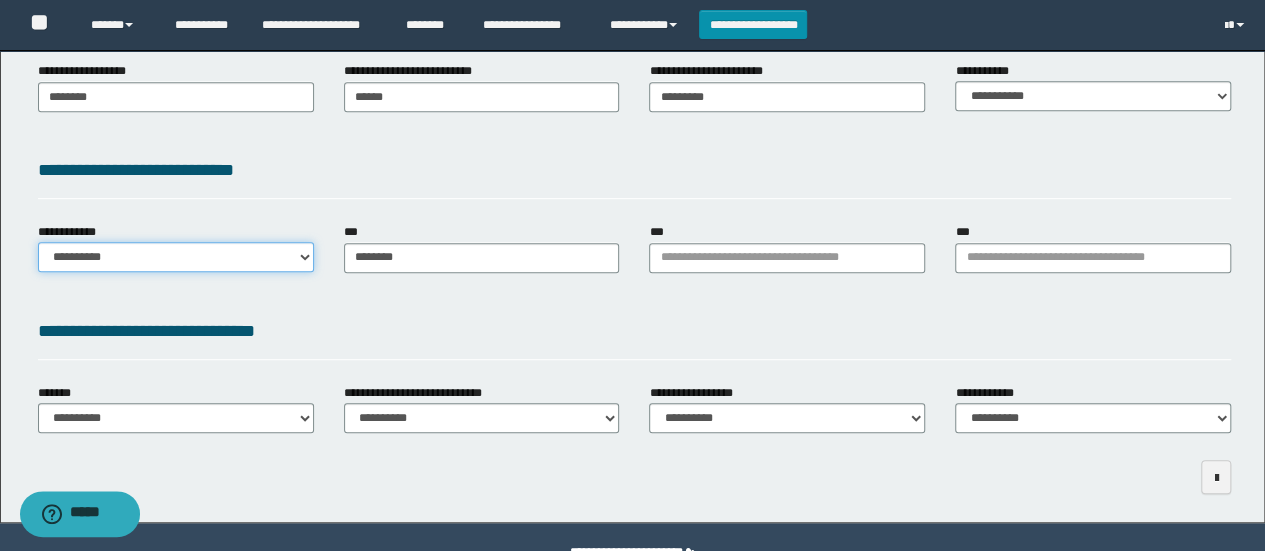 click on "**********" at bounding box center (176, 257) 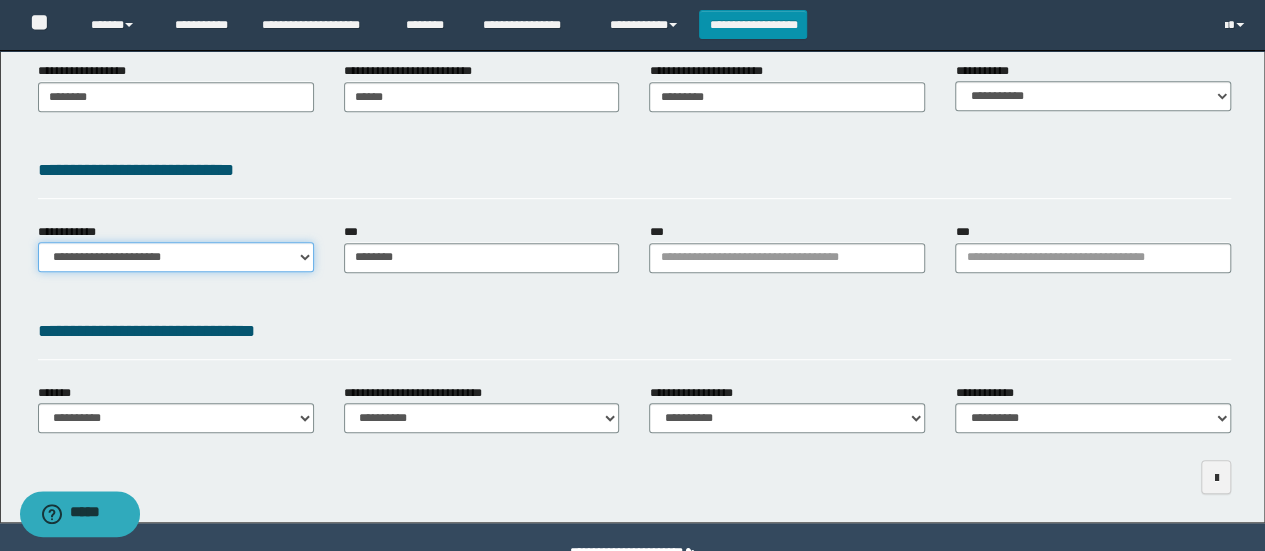 click on "**********" at bounding box center [176, 257] 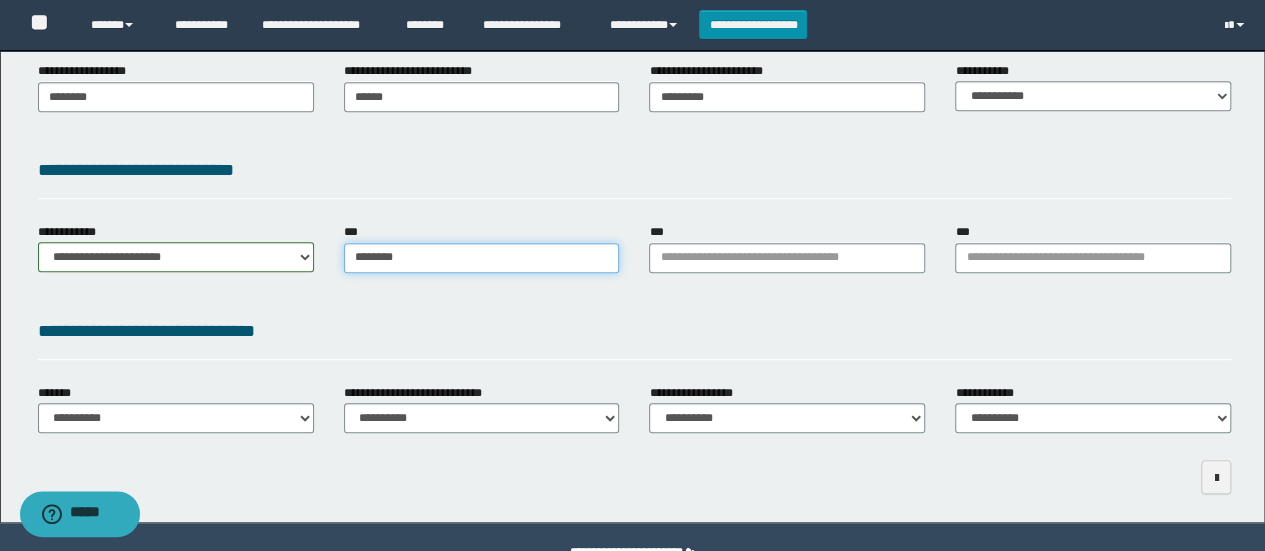 type on "********" 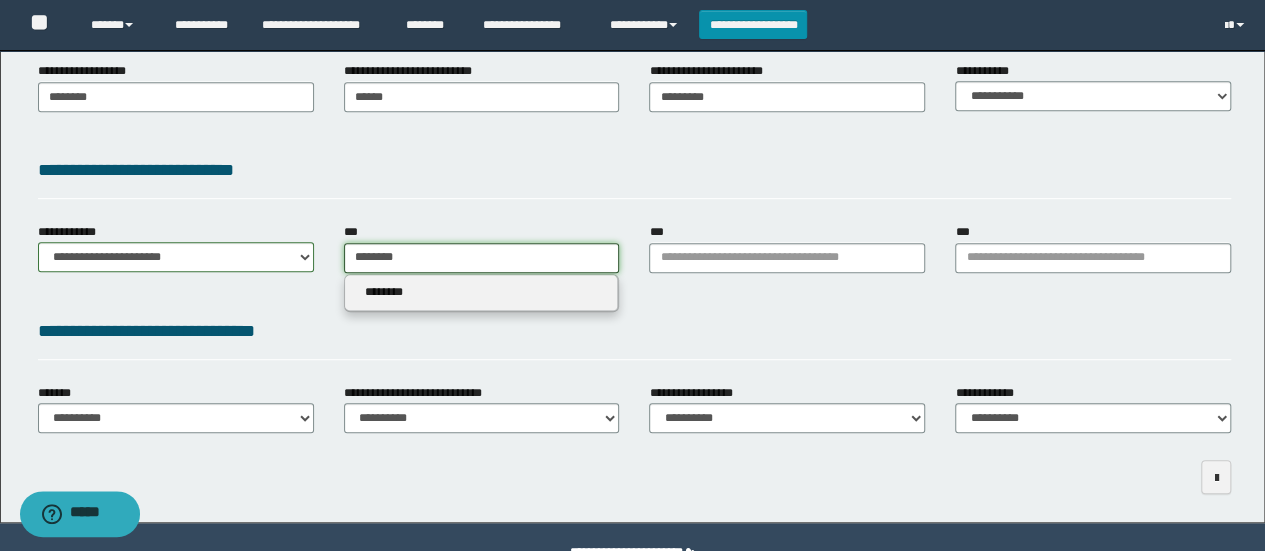 click on "********" at bounding box center [482, 258] 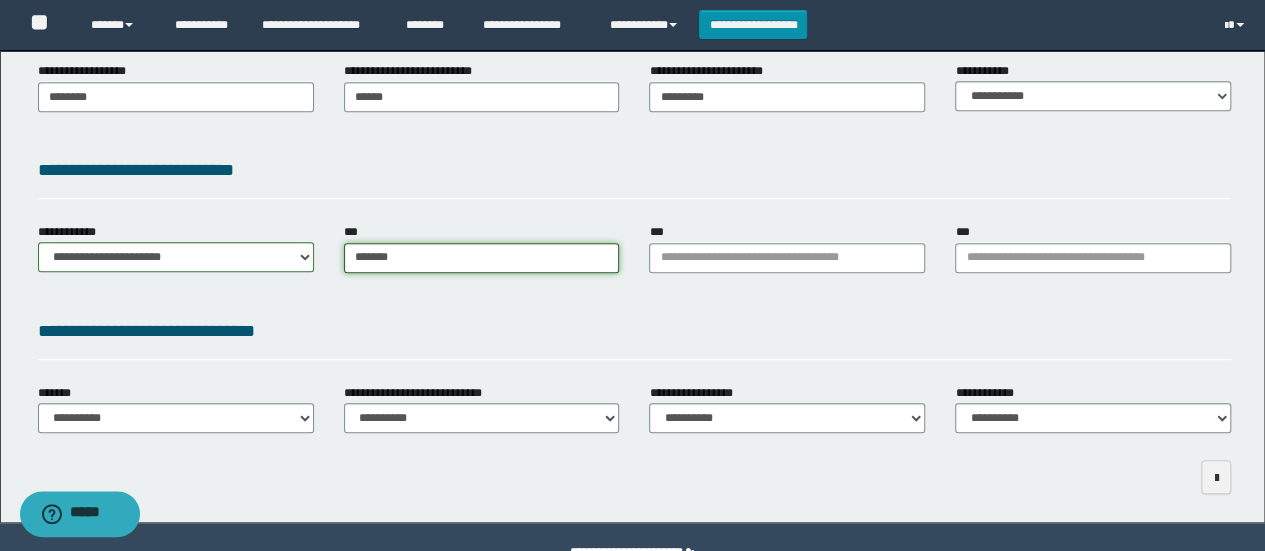 type on "********" 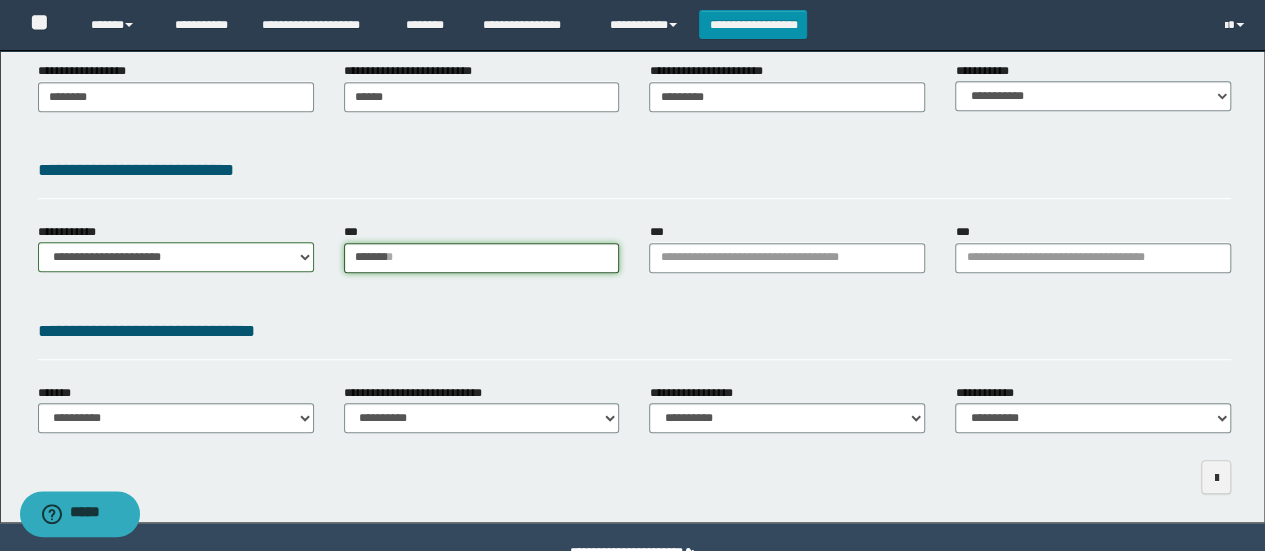 type 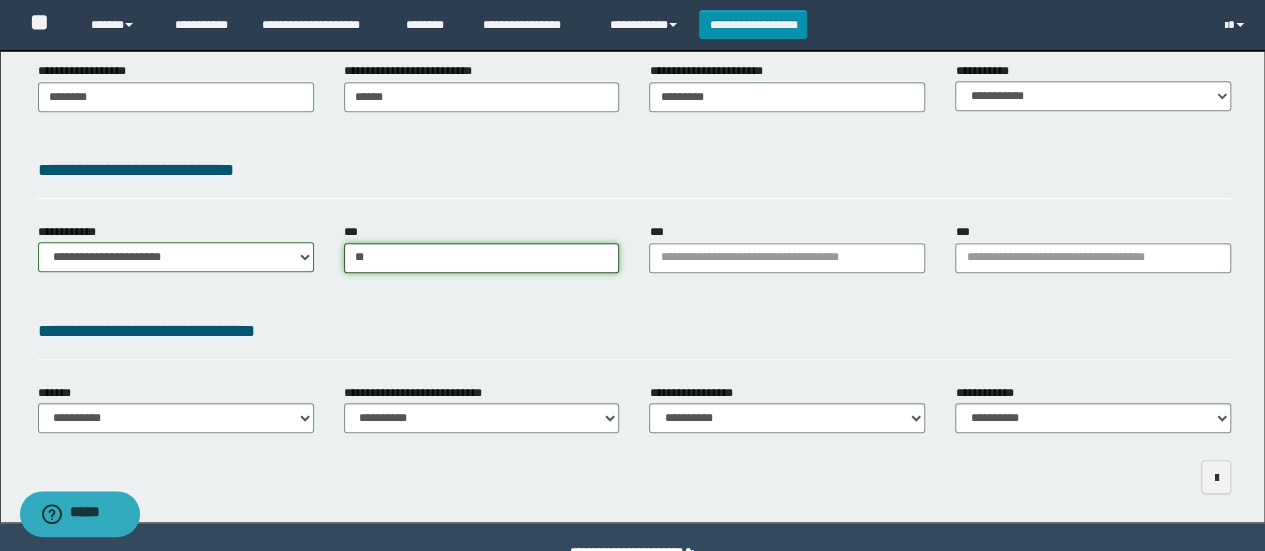 type on "*" 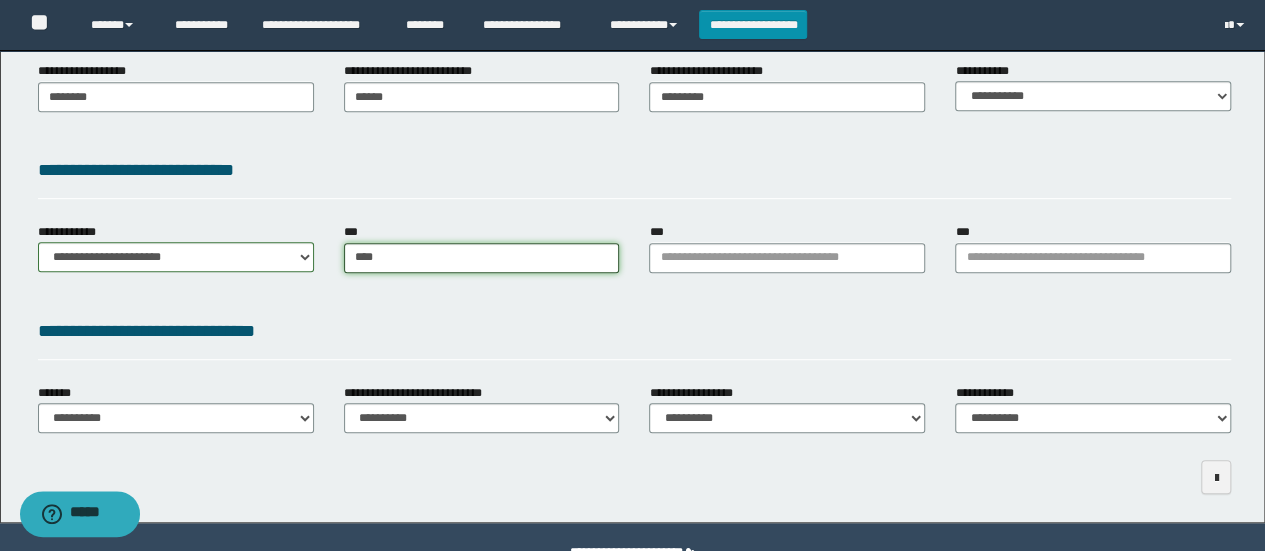 type on "*****" 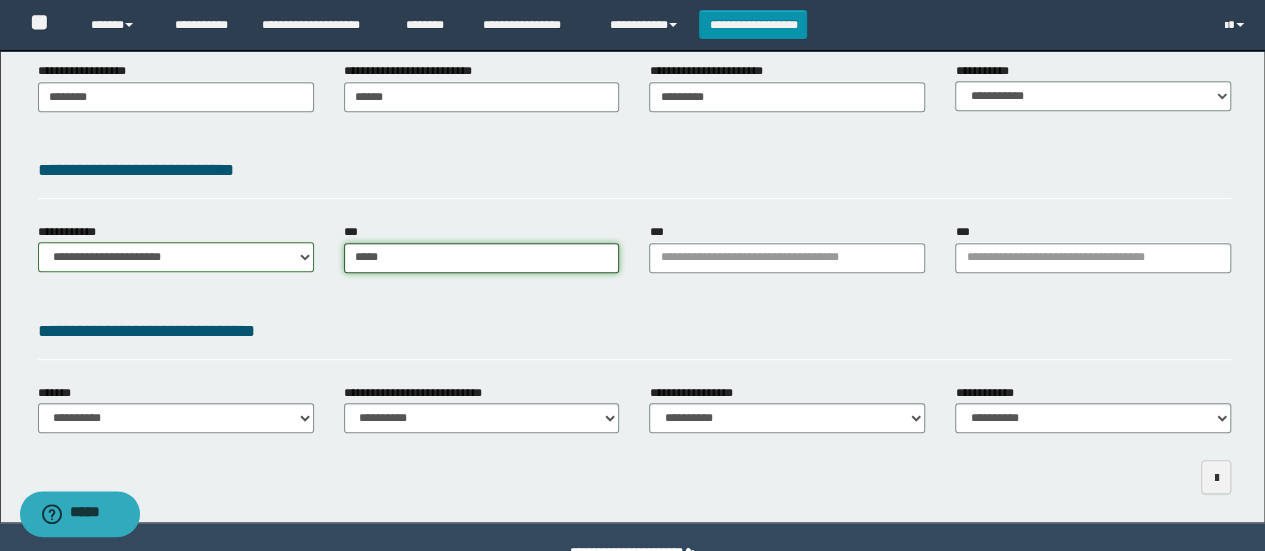 type on "**********" 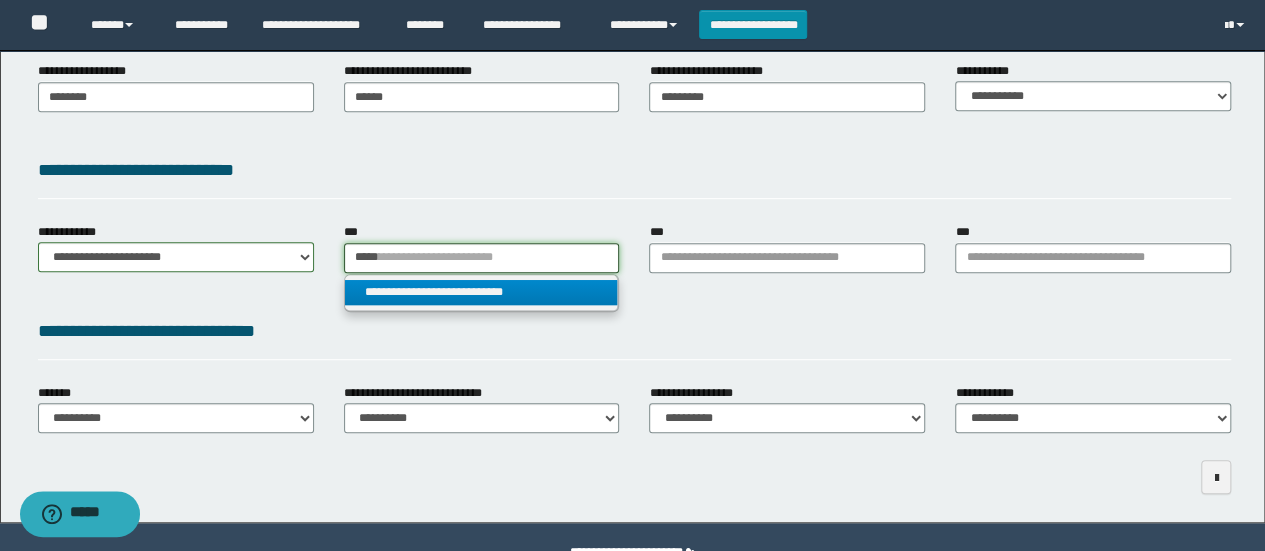 type on "*****" 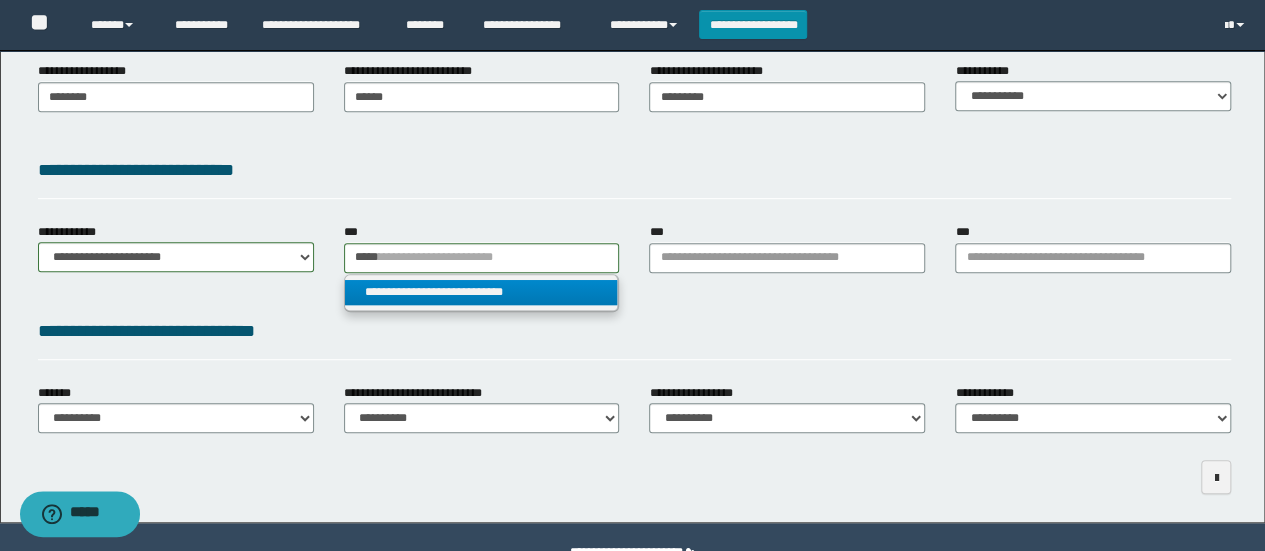click on "**********" at bounding box center (481, 292) 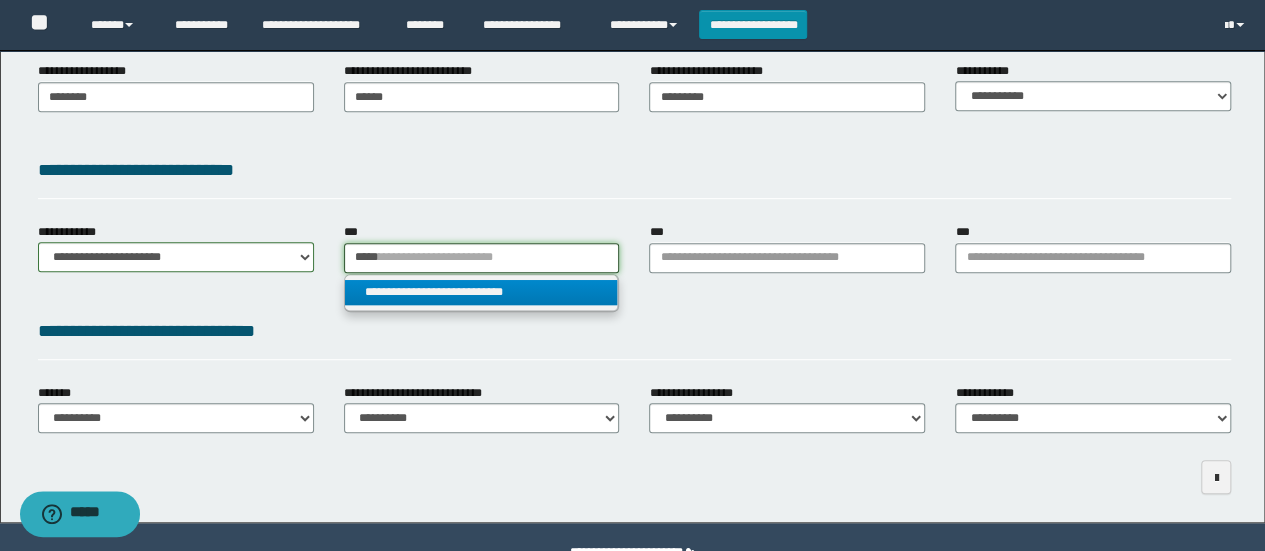 type 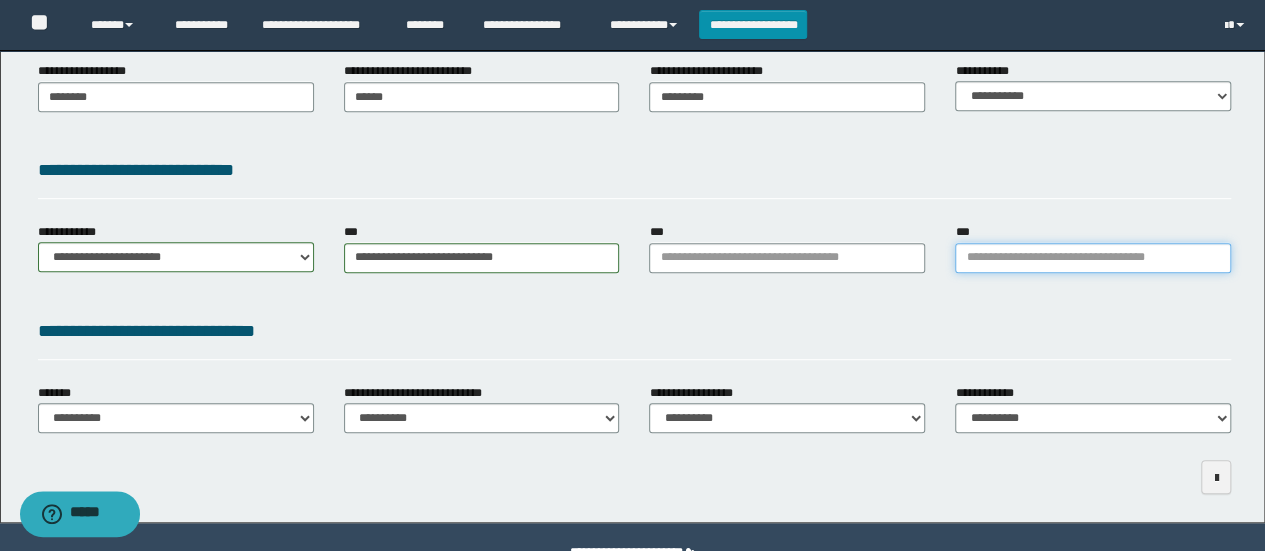 click on "***" at bounding box center (1093, 258) 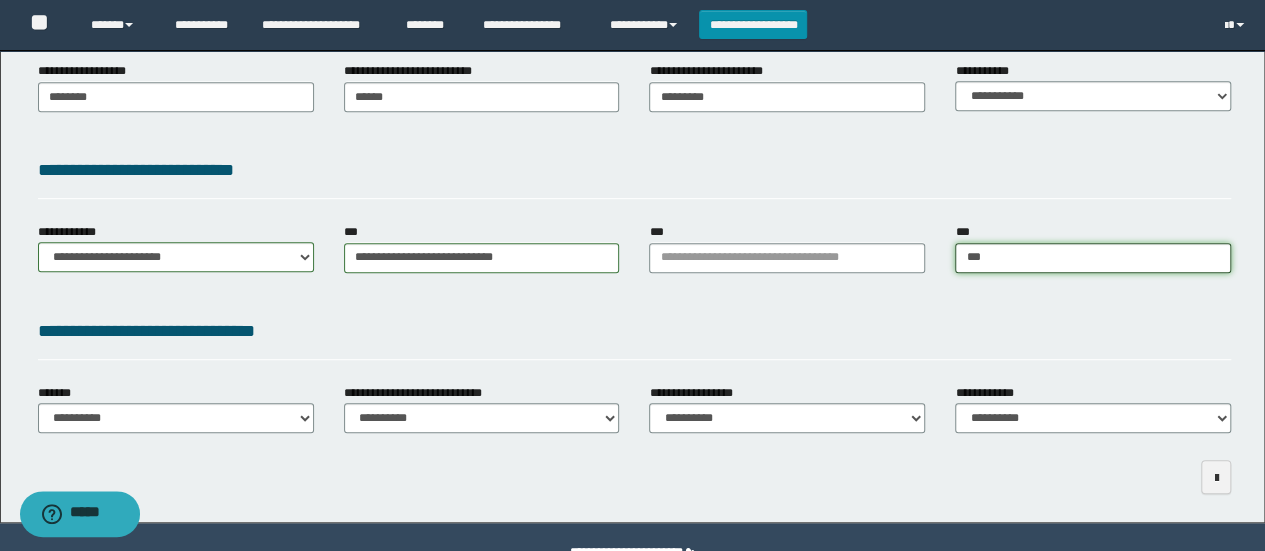 type on "****" 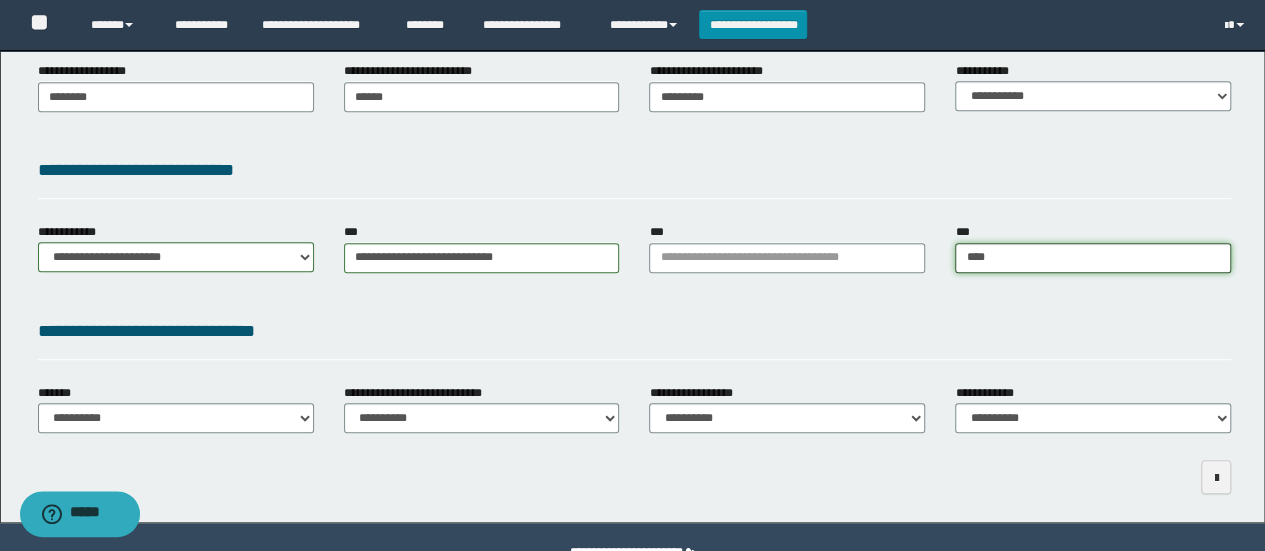 type on "****" 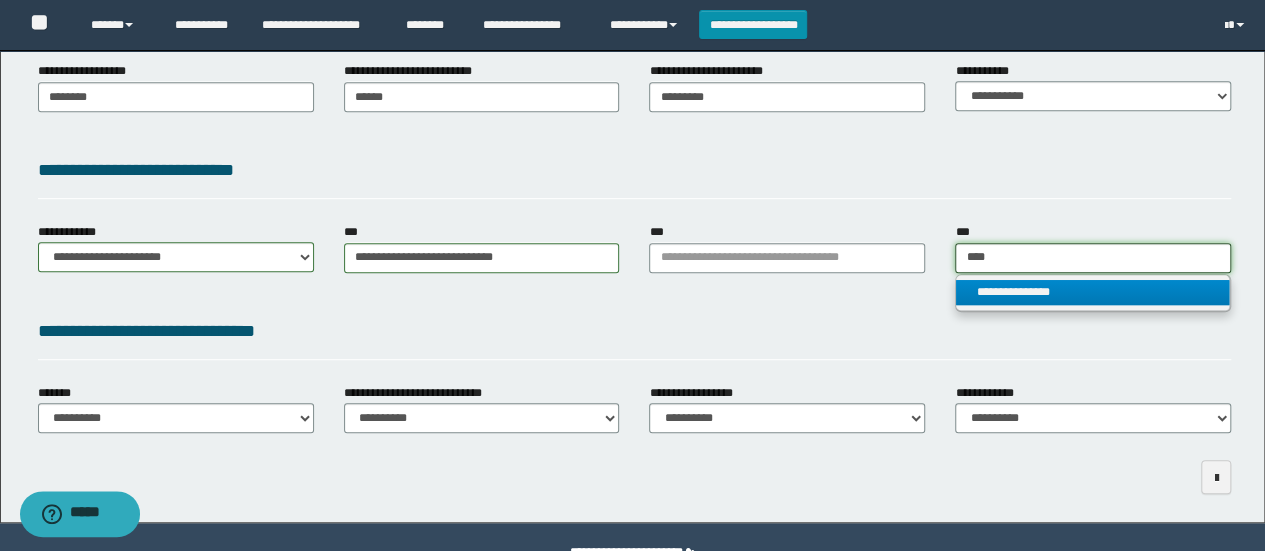 type on "****" 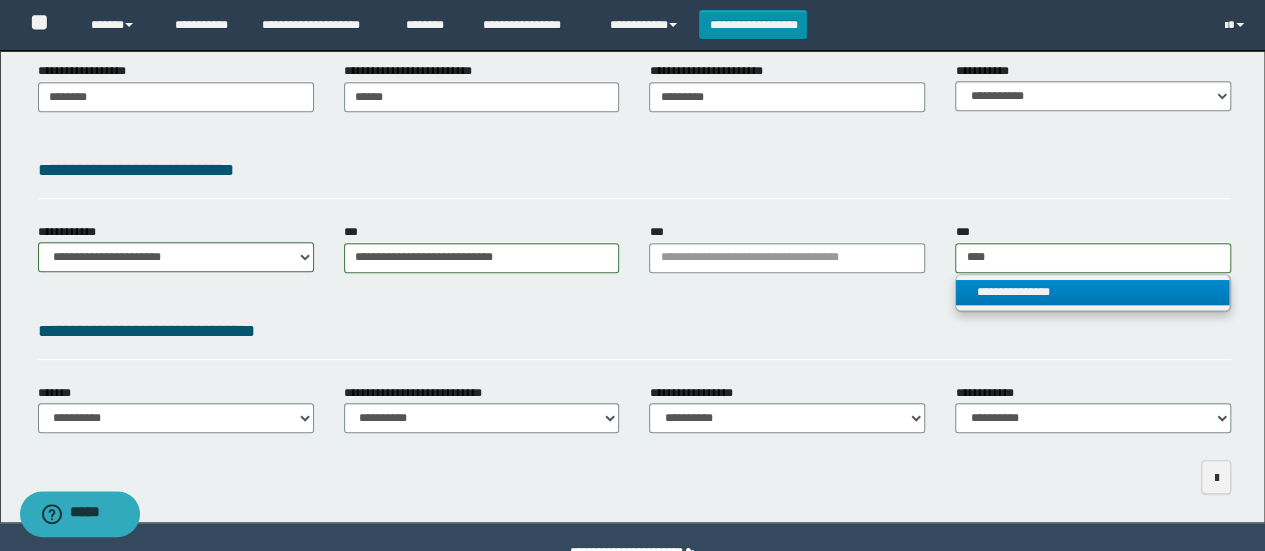 click on "**********" at bounding box center [1092, 292] 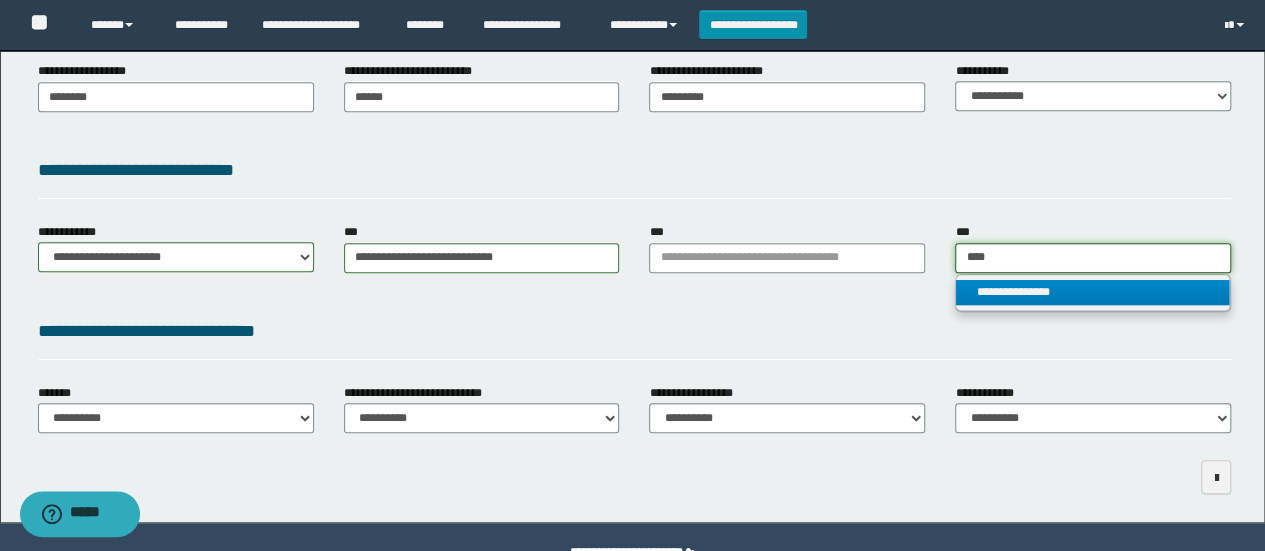 type 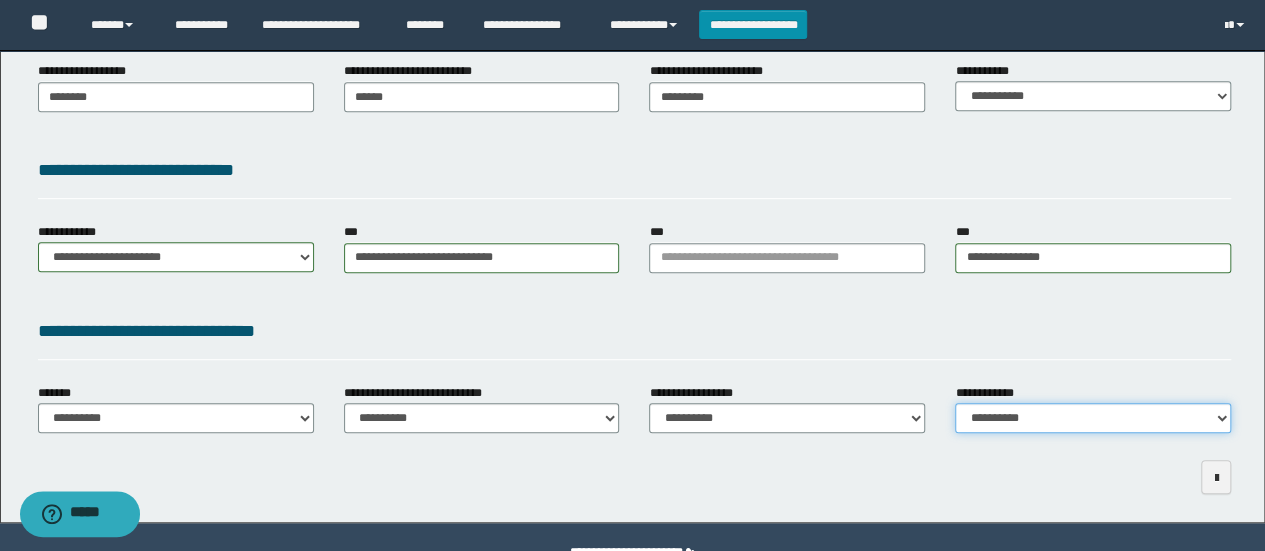 click on "**********" at bounding box center (1093, 418) 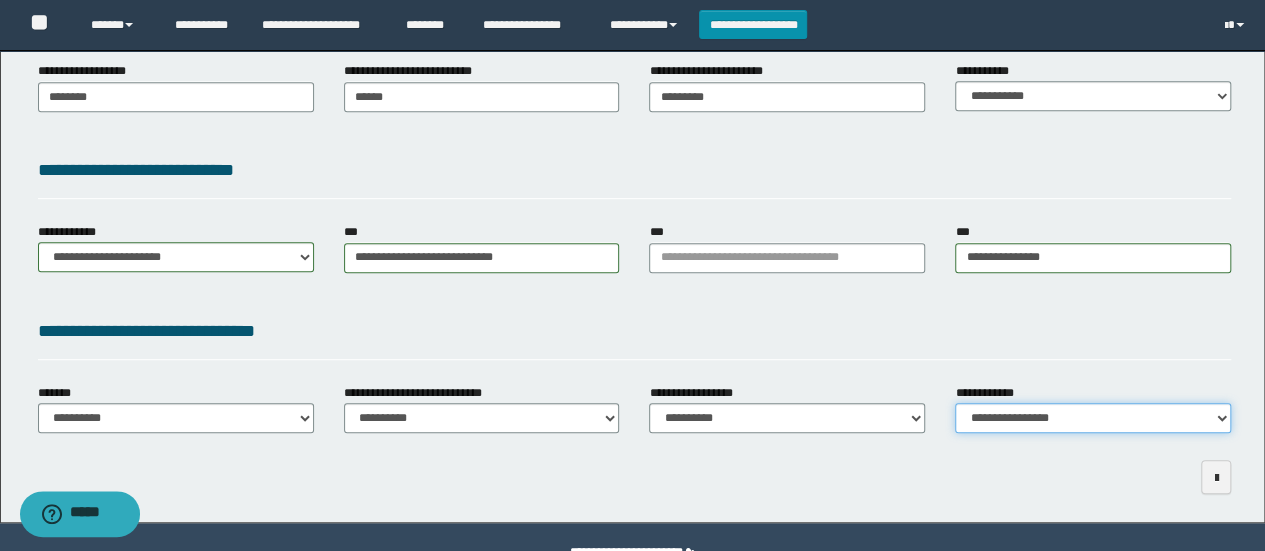 click on "**********" at bounding box center (1093, 418) 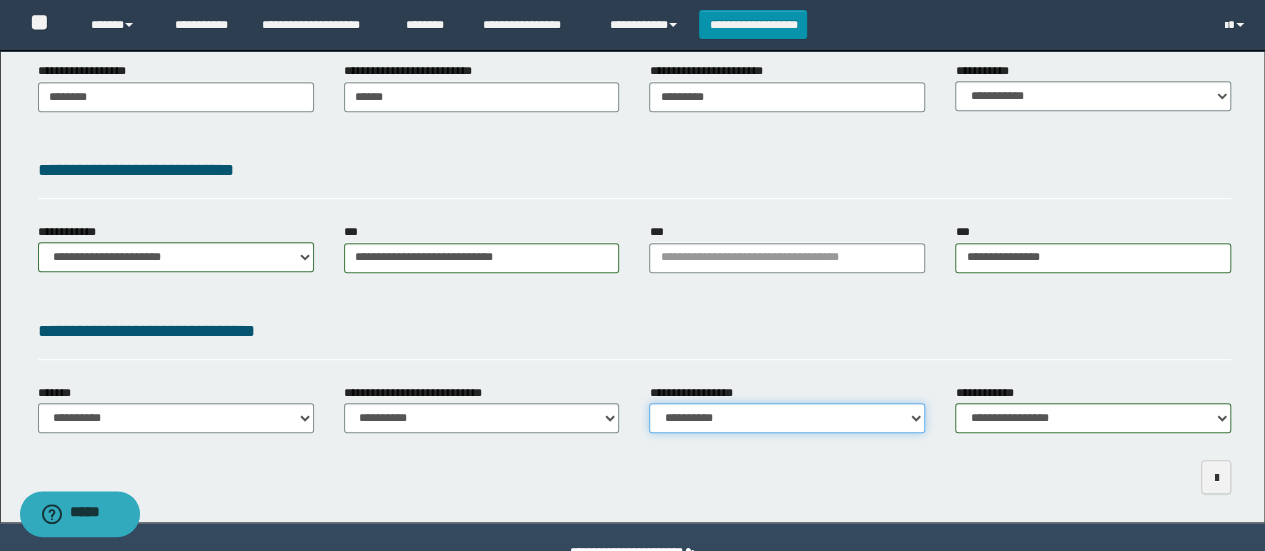 click on "**********" at bounding box center [787, 418] 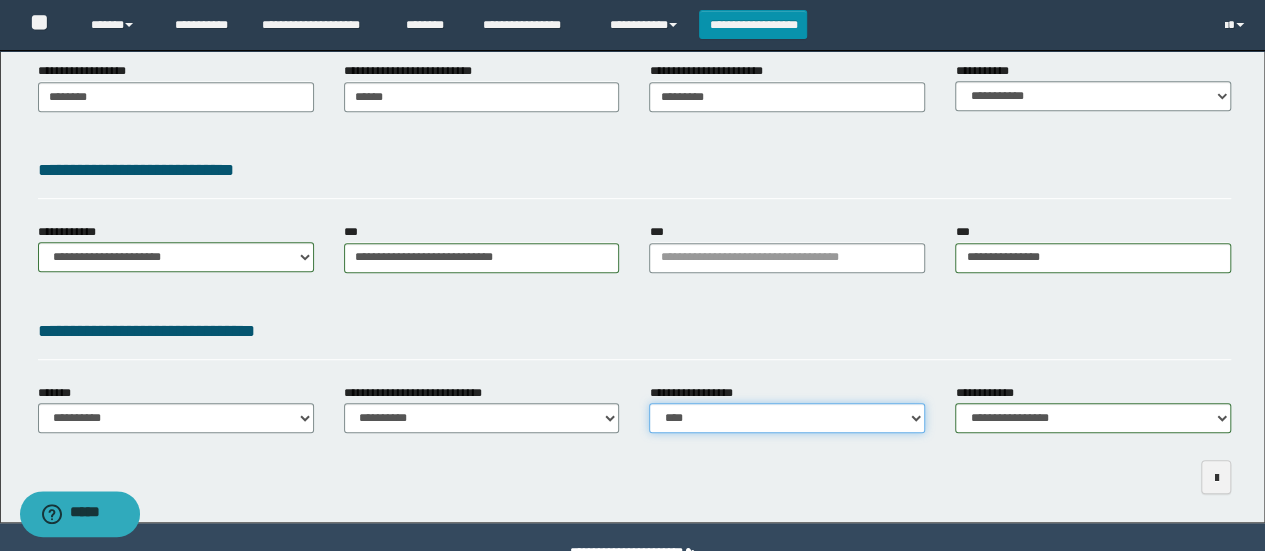 click on "**********" at bounding box center [787, 418] 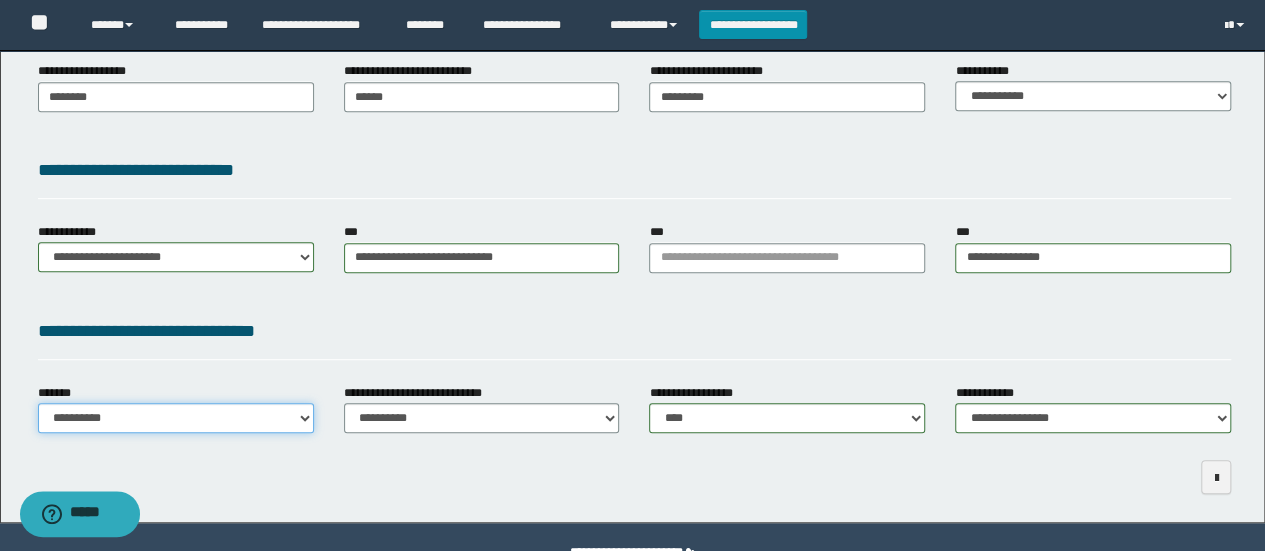 click on "**********" at bounding box center [176, 418] 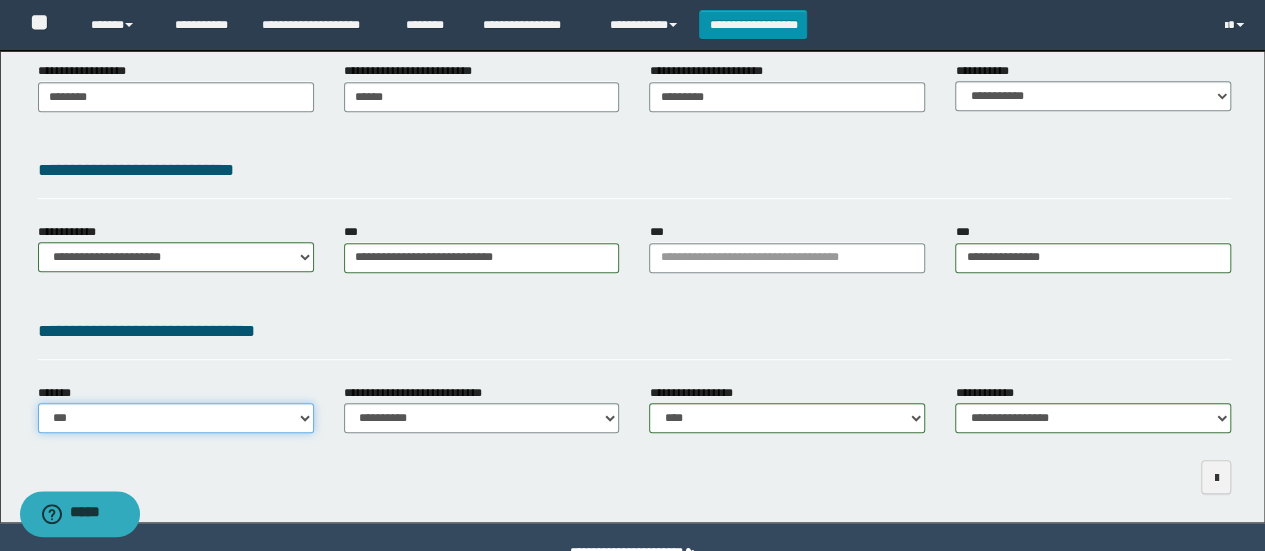 click on "**********" at bounding box center [176, 418] 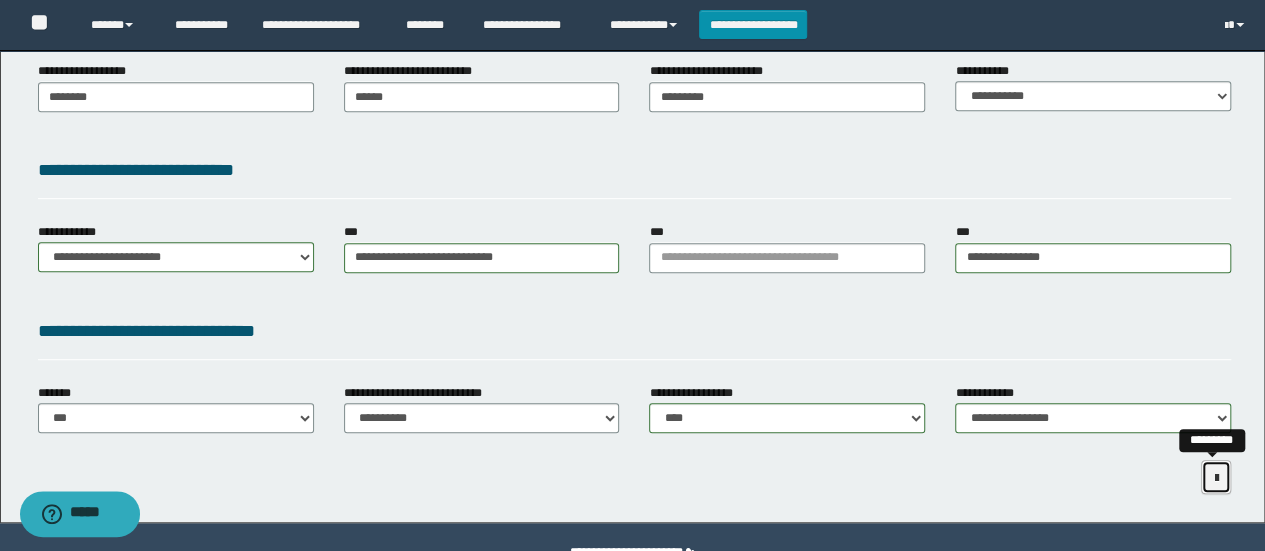 click at bounding box center [1216, 477] 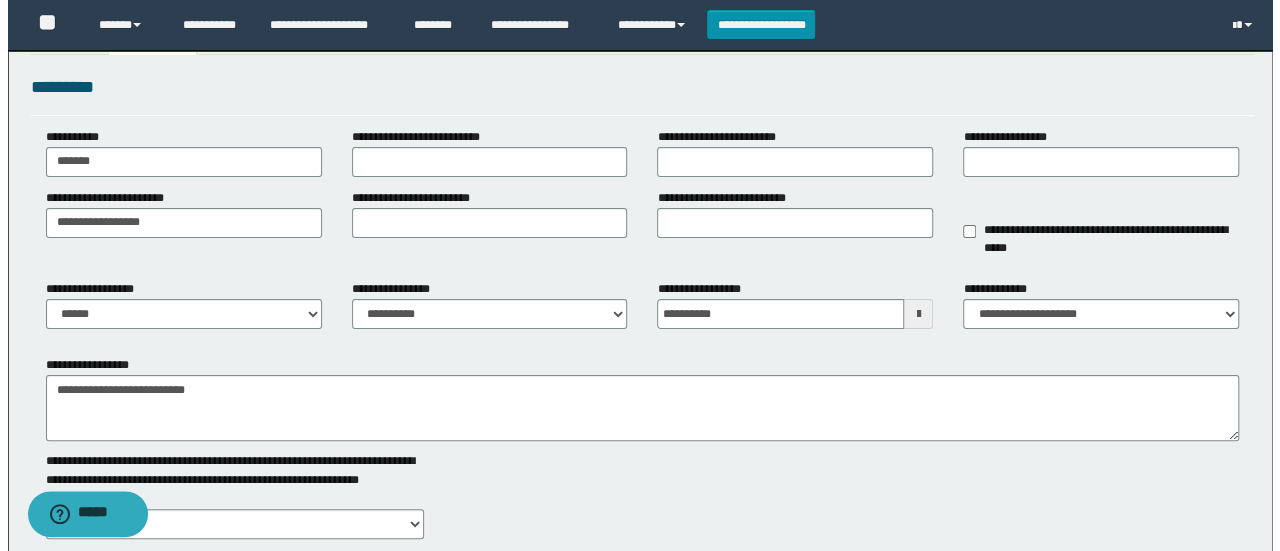 scroll, scrollTop: 0, scrollLeft: 0, axis: both 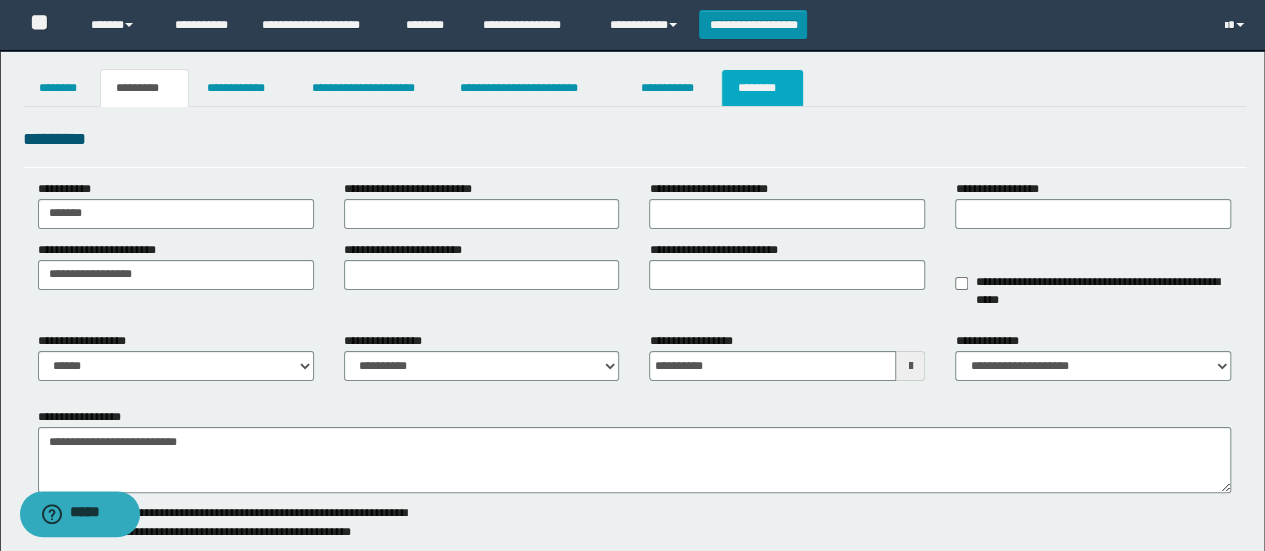 click on "********" at bounding box center [762, 88] 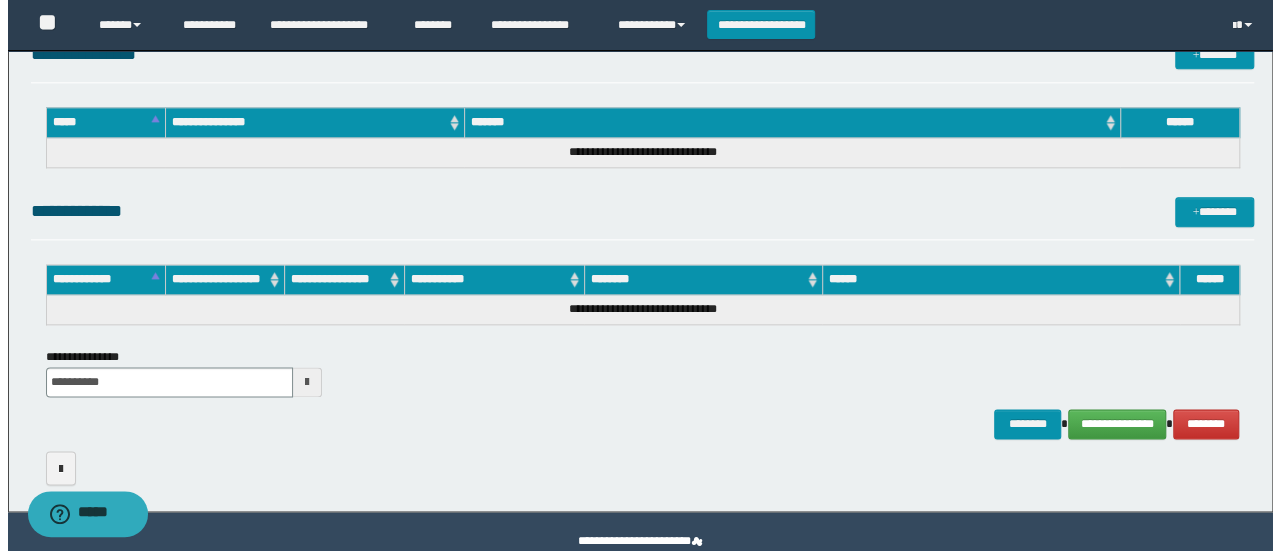 scroll, scrollTop: 1144, scrollLeft: 0, axis: vertical 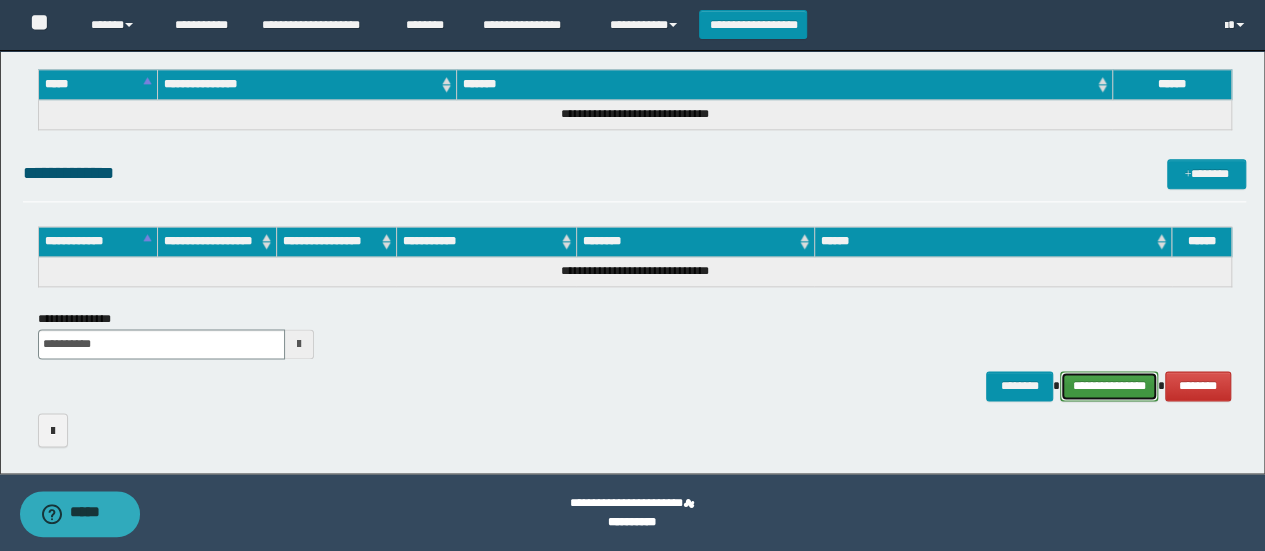 click on "**********" at bounding box center (1109, 385) 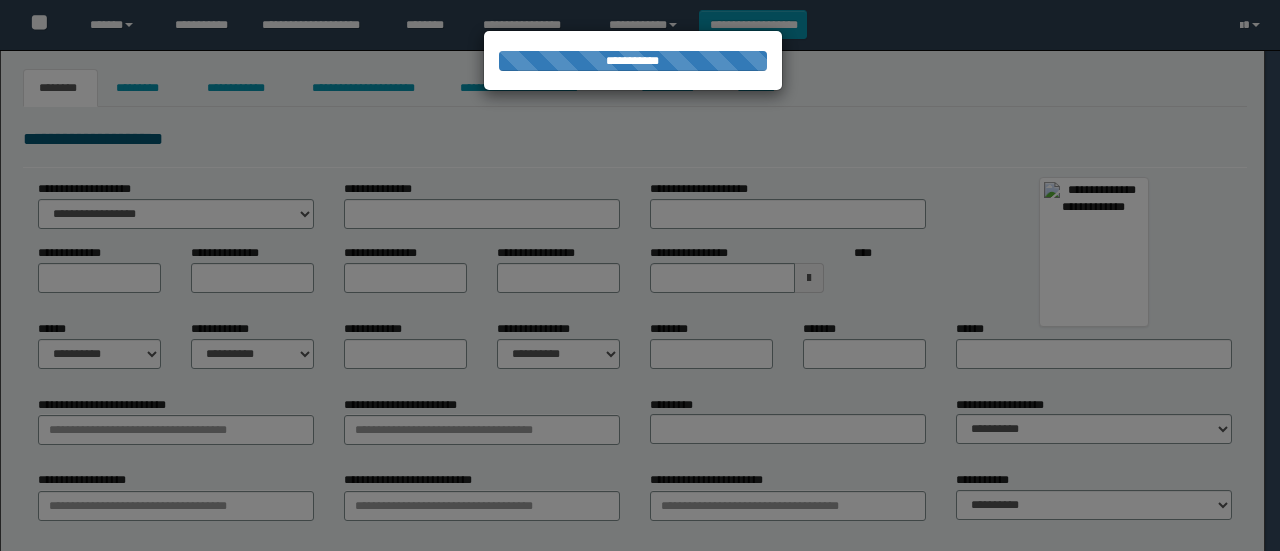 scroll, scrollTop: 0, scrollLeft: 0, axis: both 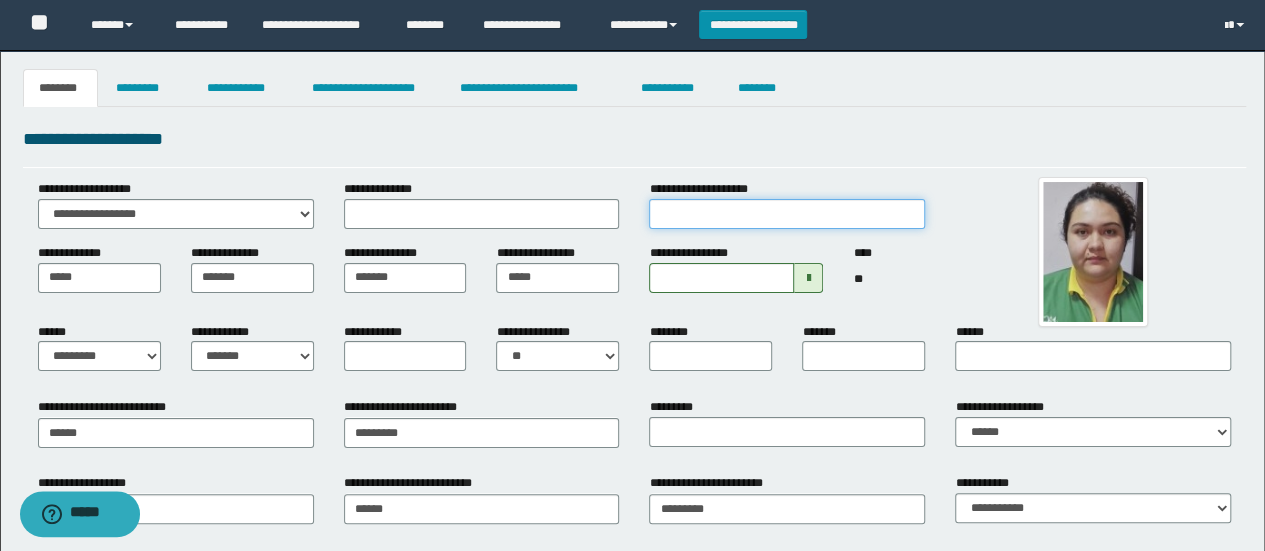 click on "**********" at bounding box center (787, 214) 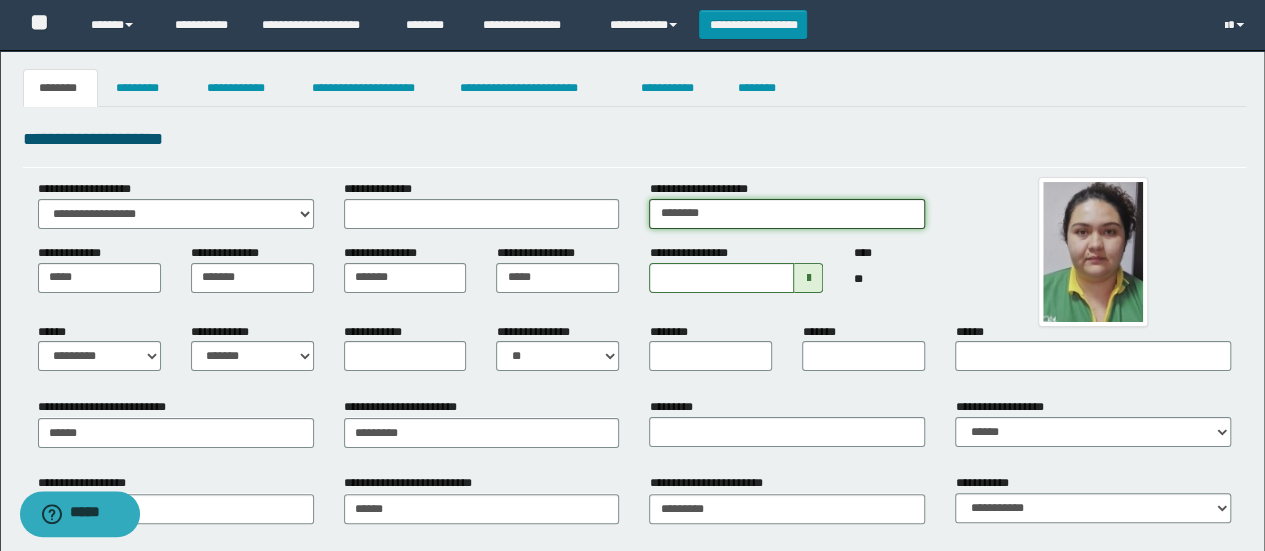 type on "*********" 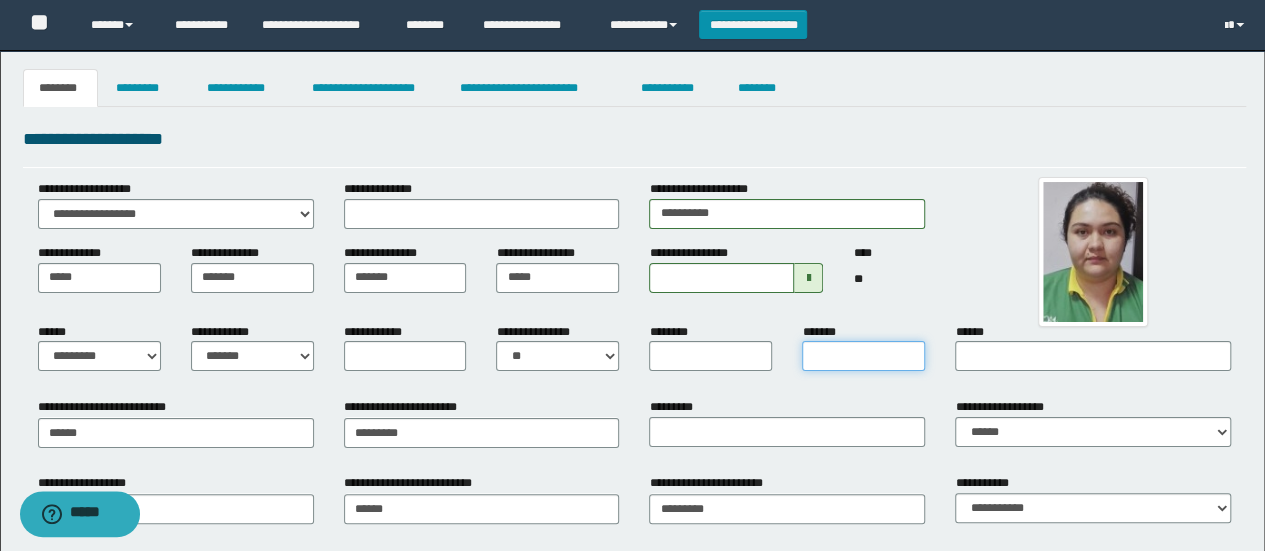 click on "*******" at bounding box center (863, 356) 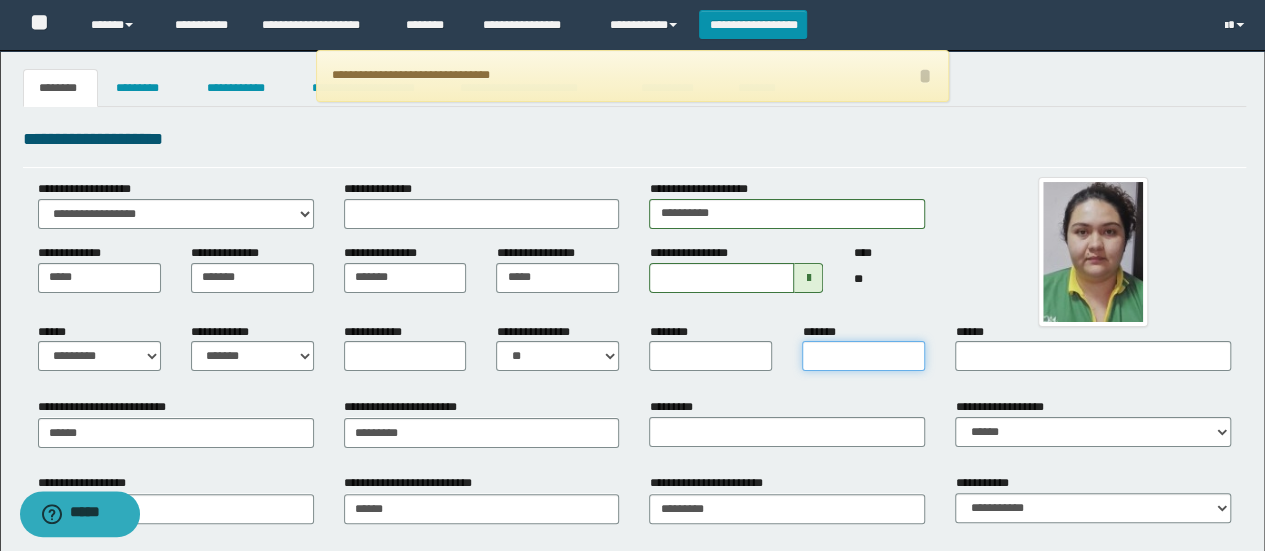 click on "*******" at bounding box center [863, 356] 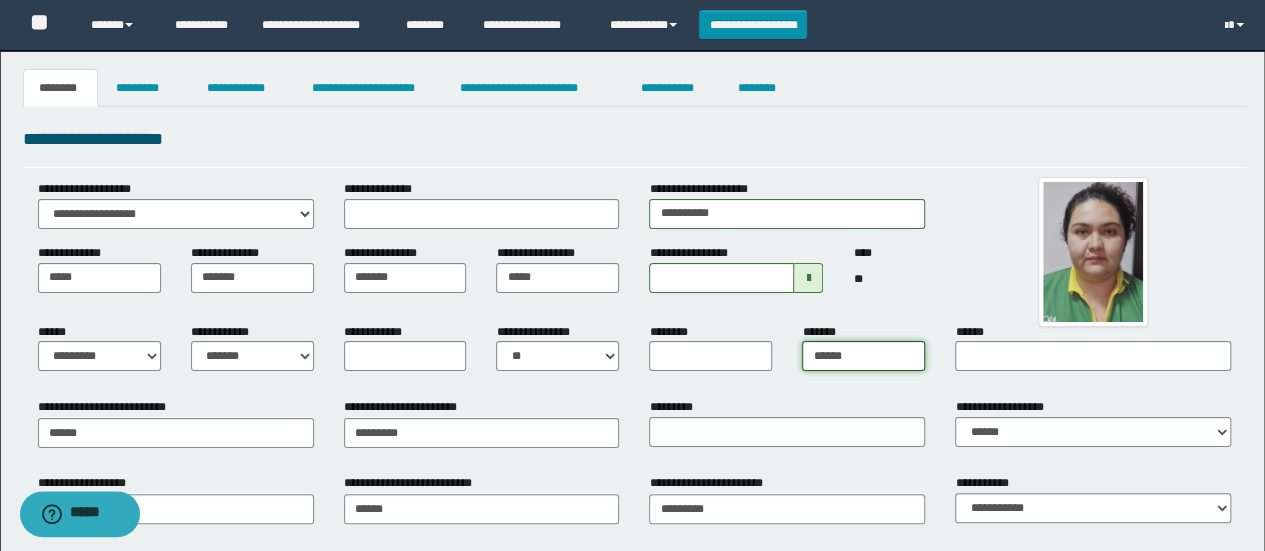 type on "**********" 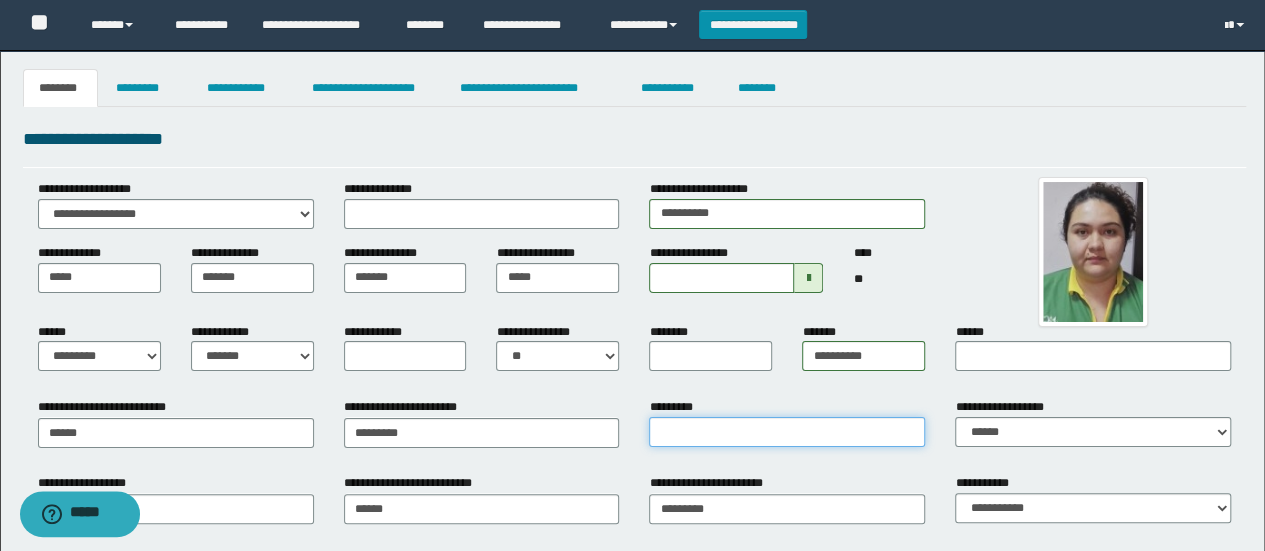 click on "*********" at bounding box center [787, 432] 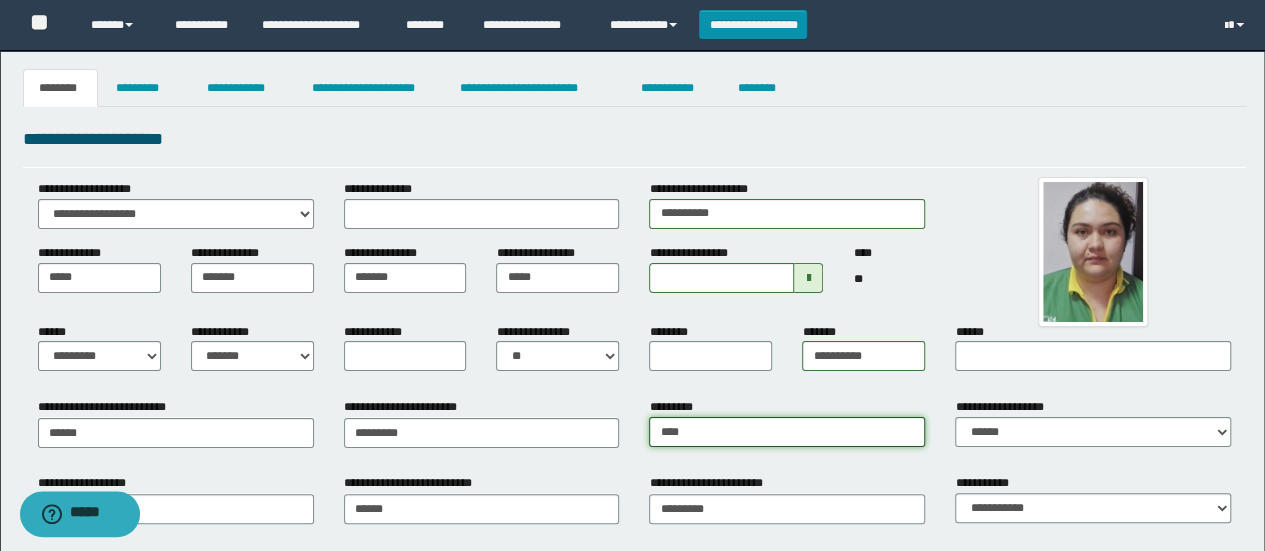 type on "**********" 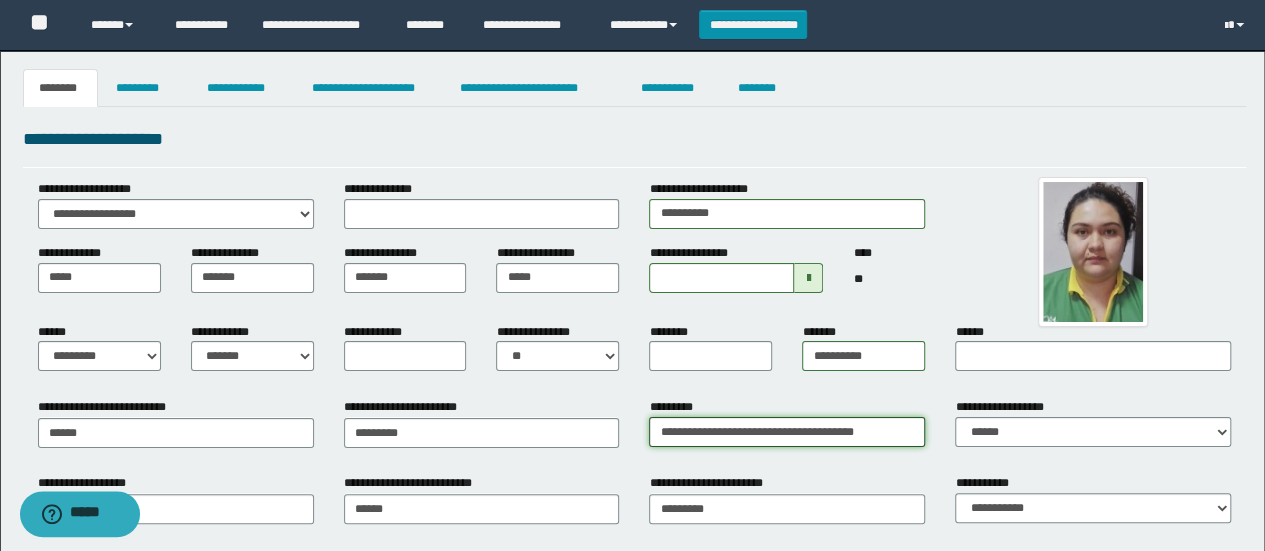 scroll, scrollTop: 40, scrollLeft: 0, axis: vertical 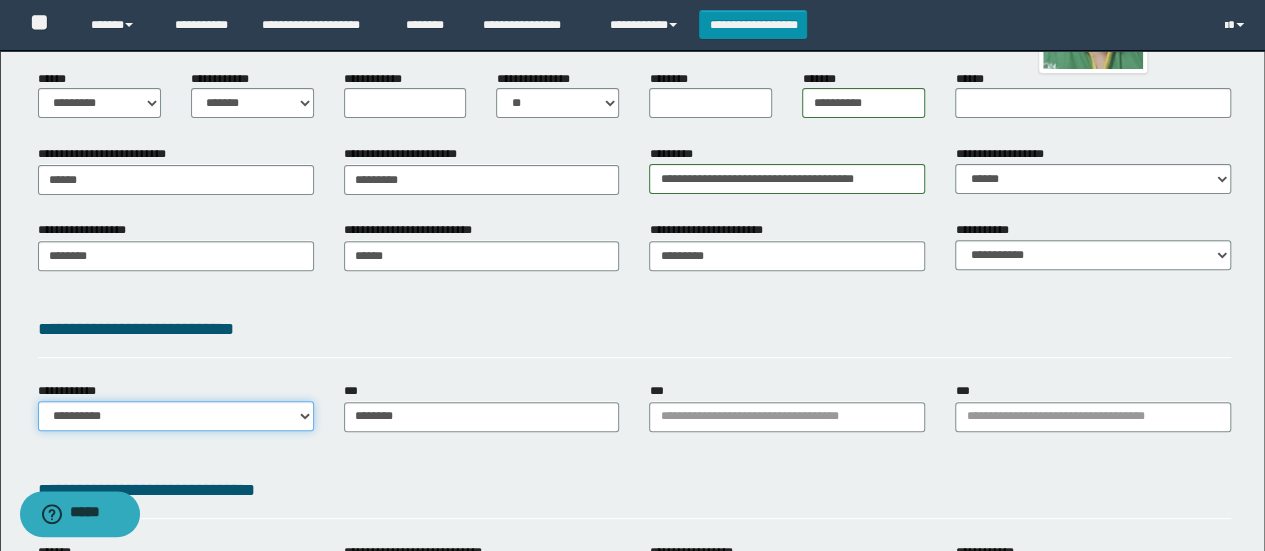 click on "**********" at bounding box center (176, 416) 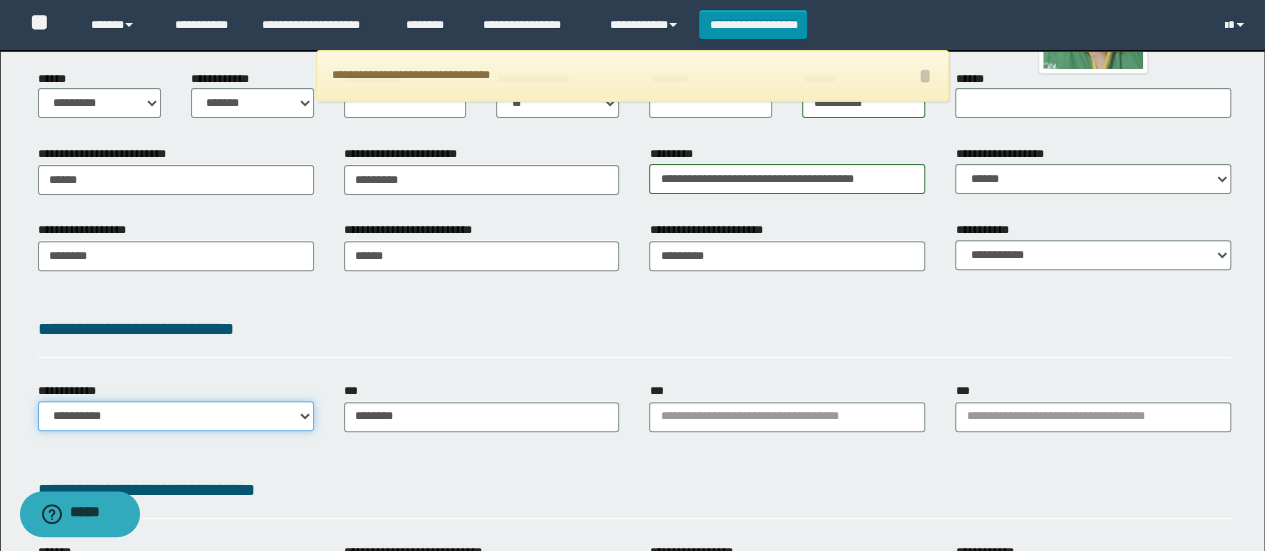 select on "**" 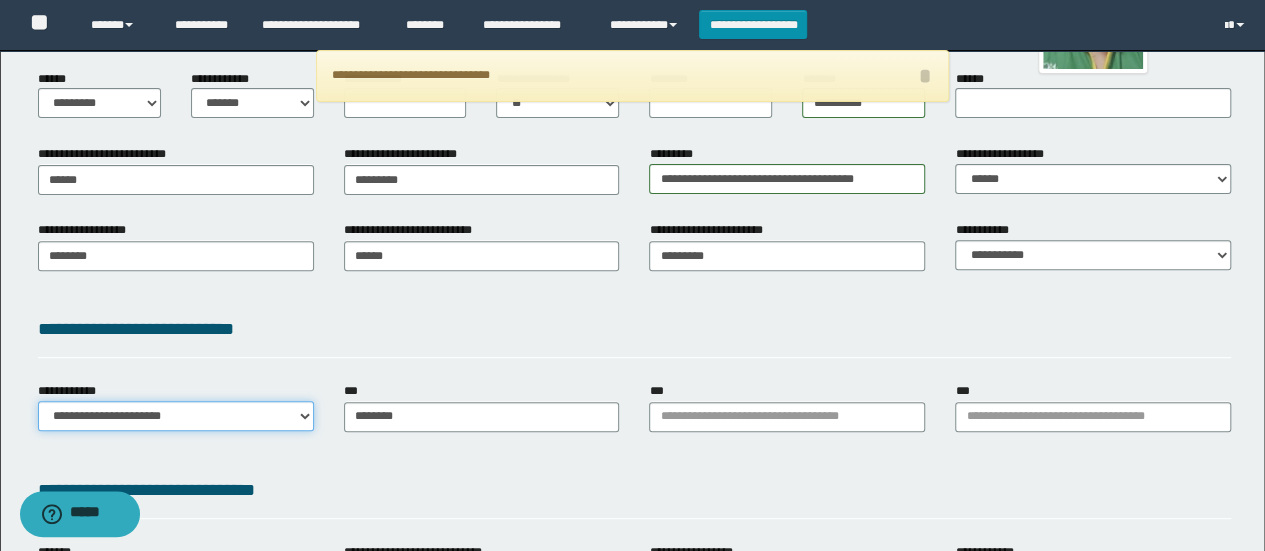 click on "**********" at bounding box center (176, 416) 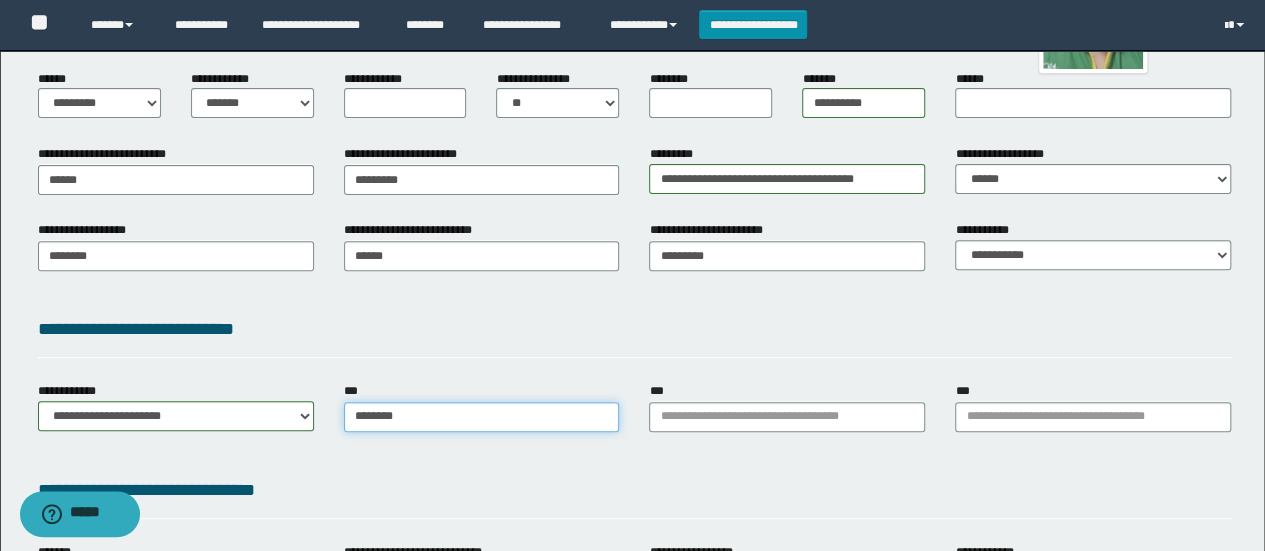 type on "********" 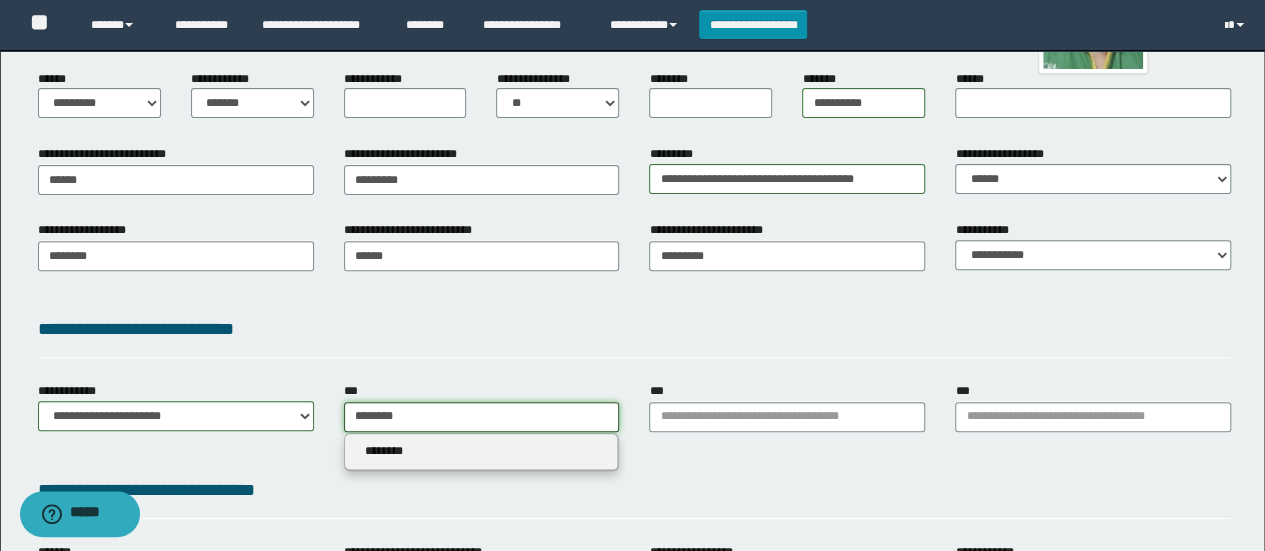 click on "********" at bounding box center [482, 417] 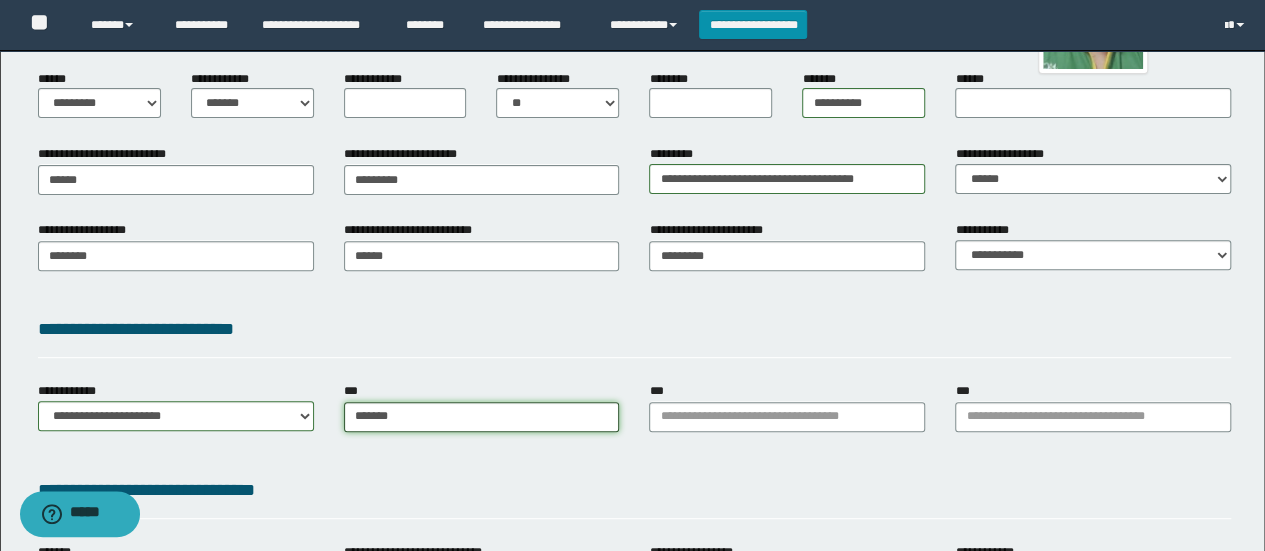type on "********" 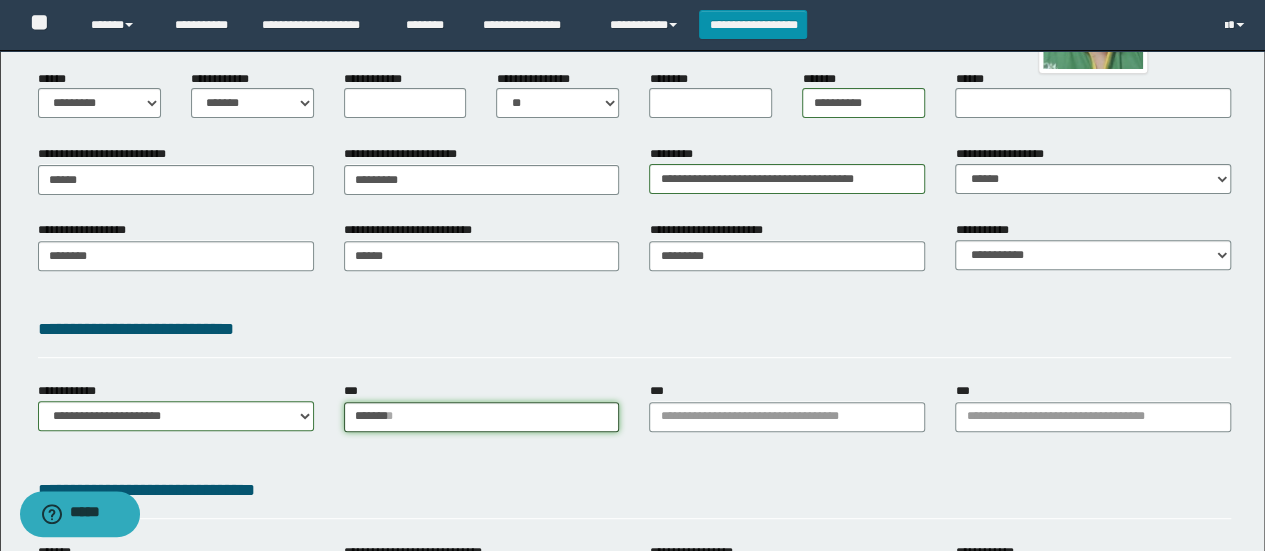 type 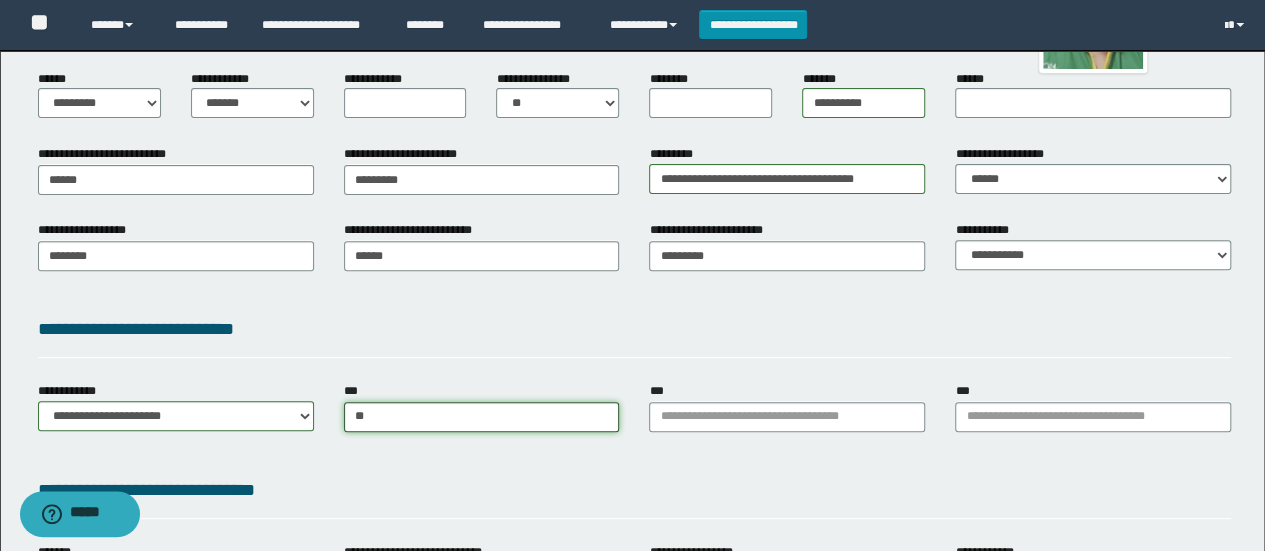 type on "*" 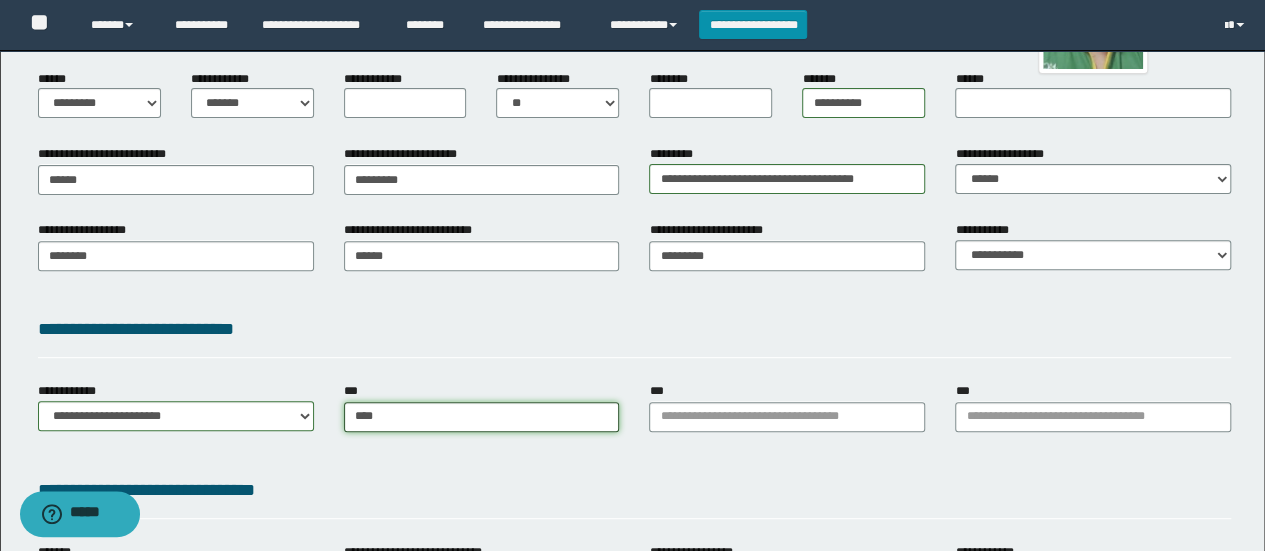 type on "*****" 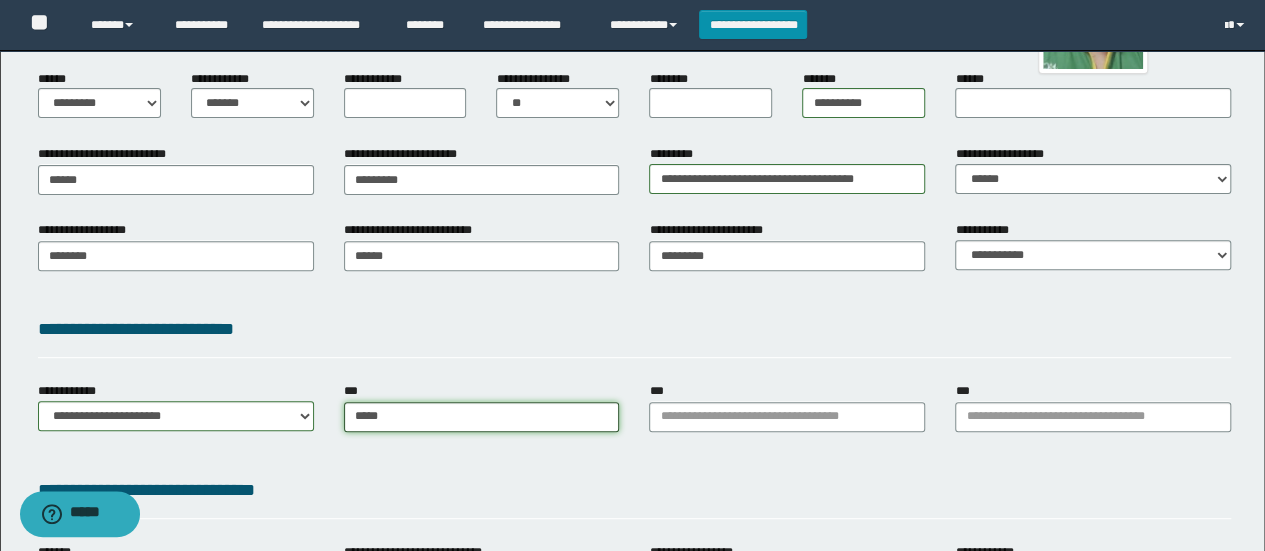 type on "**********" 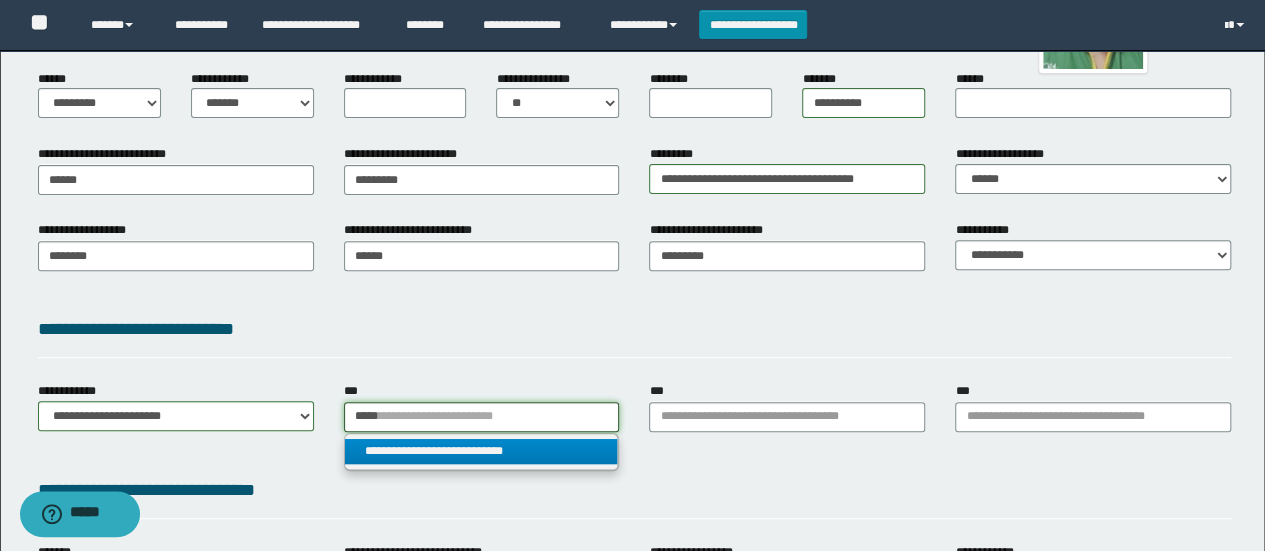 type on "*****" 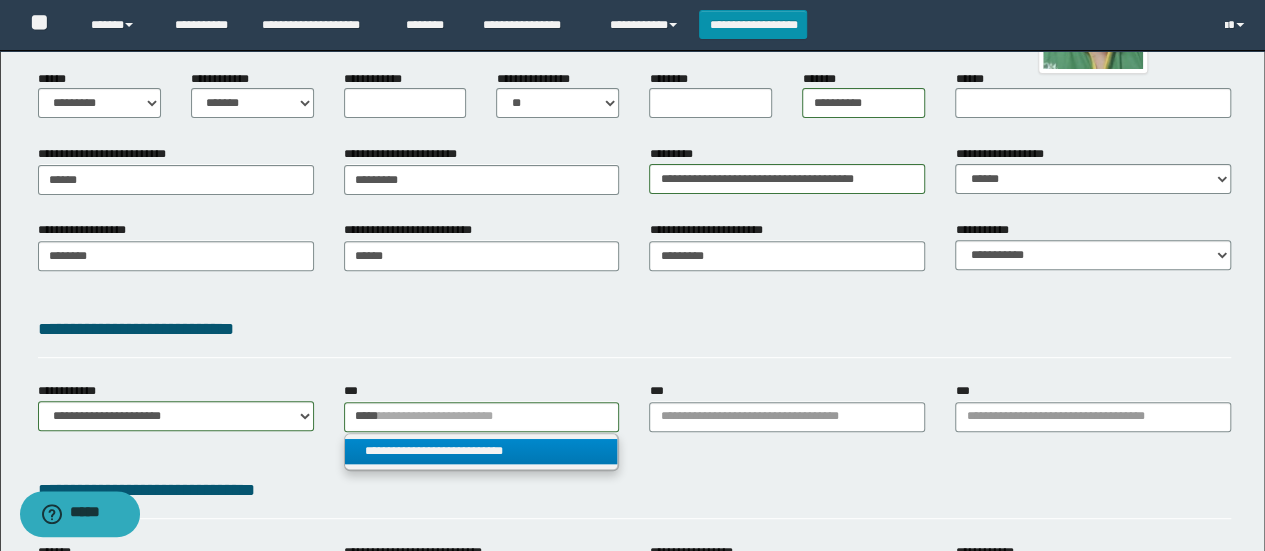 click on "**********" at bounding box center [481, 451] 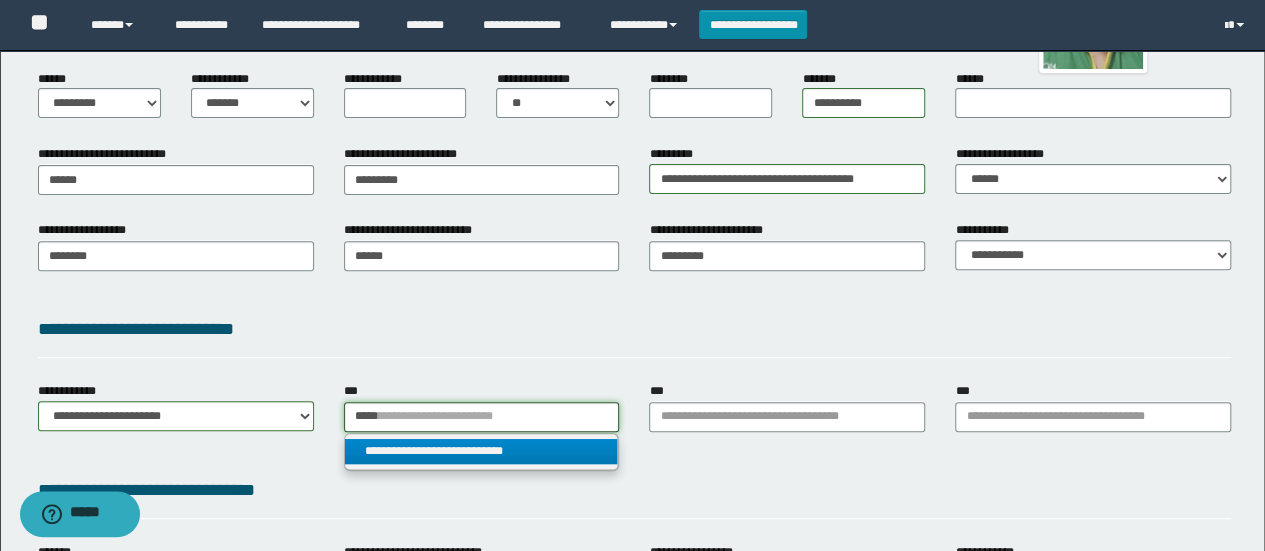 type 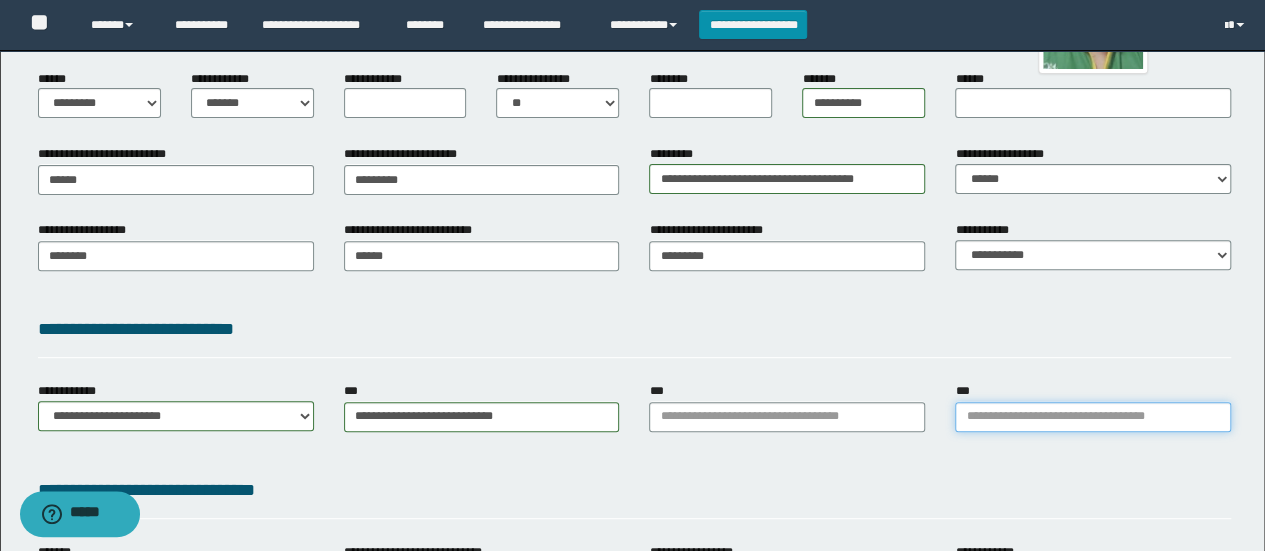 click on "***" at bounding box center [1093, 417] 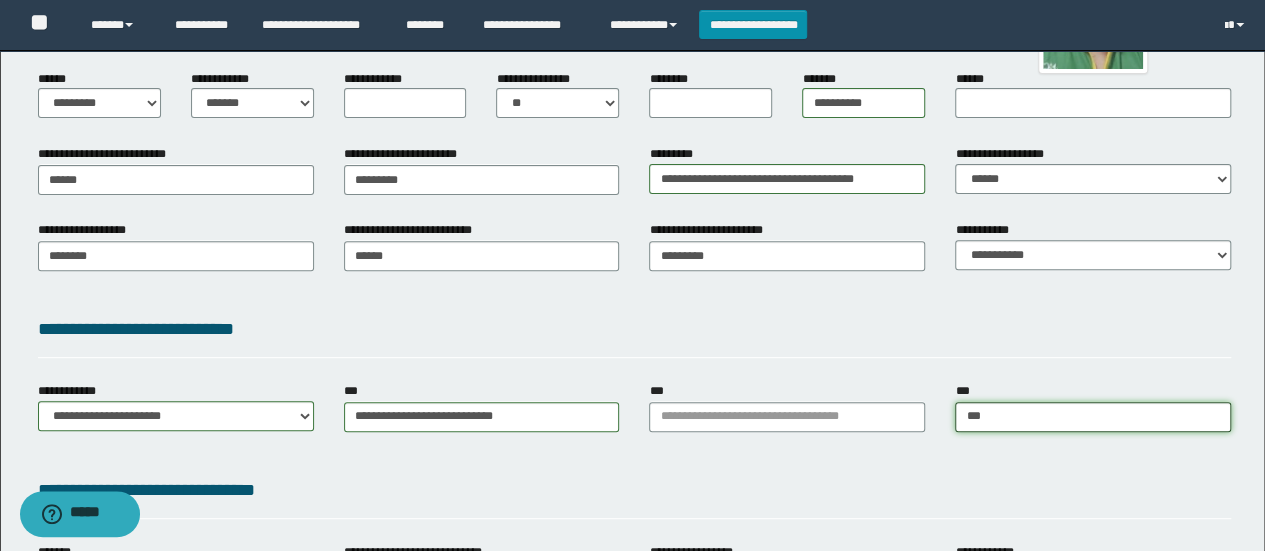 type on "****" 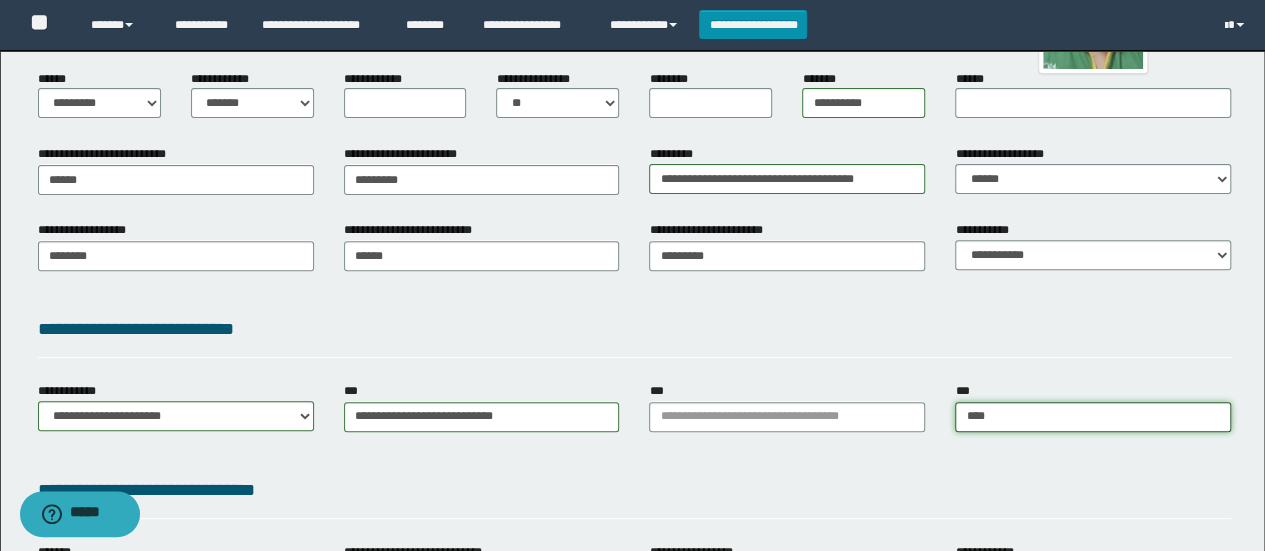 type on "****" 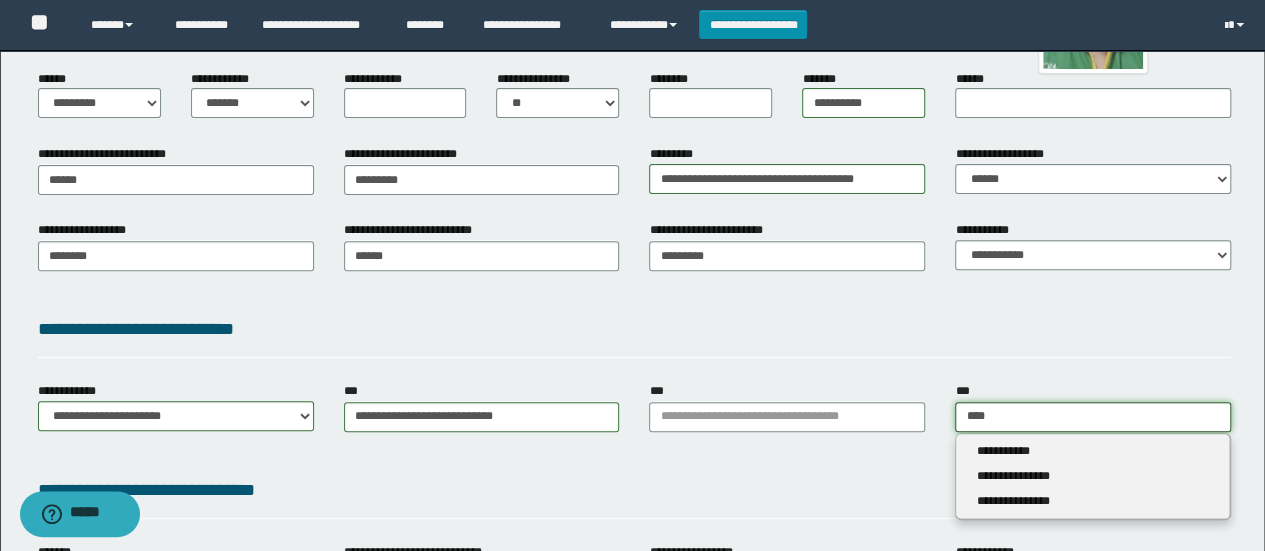 type on "****" 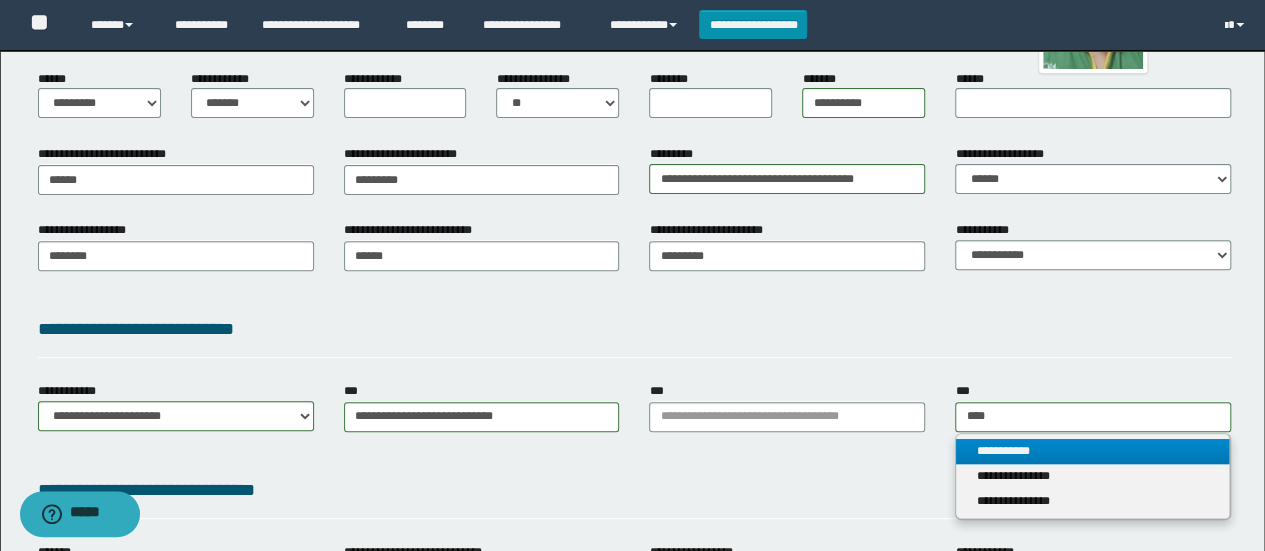 click on "**********" at bounding box center (1092, 451) 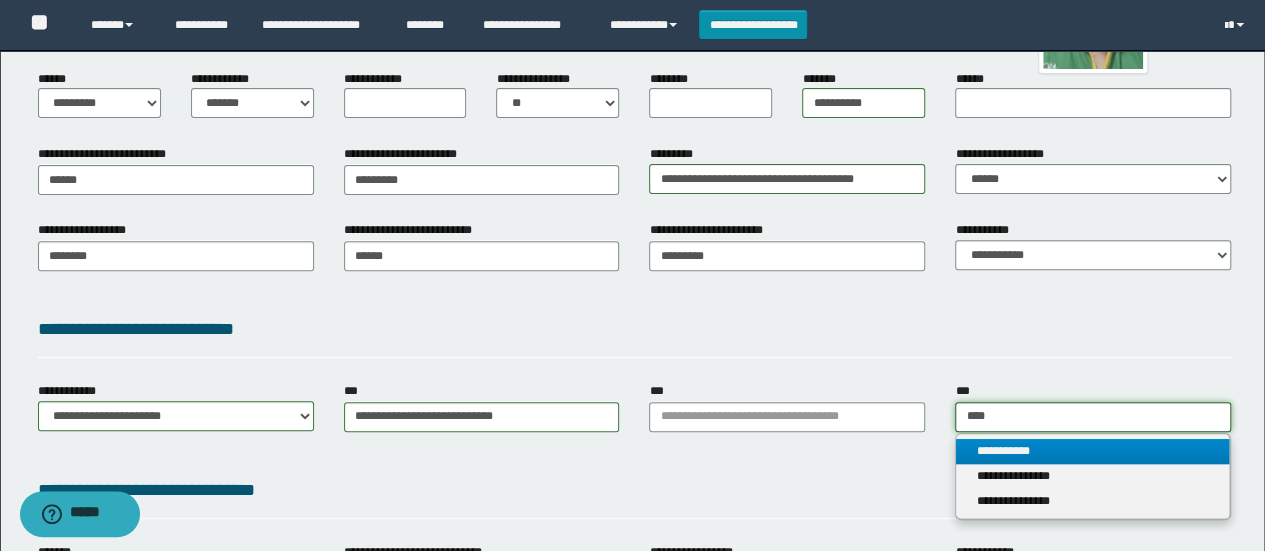 type 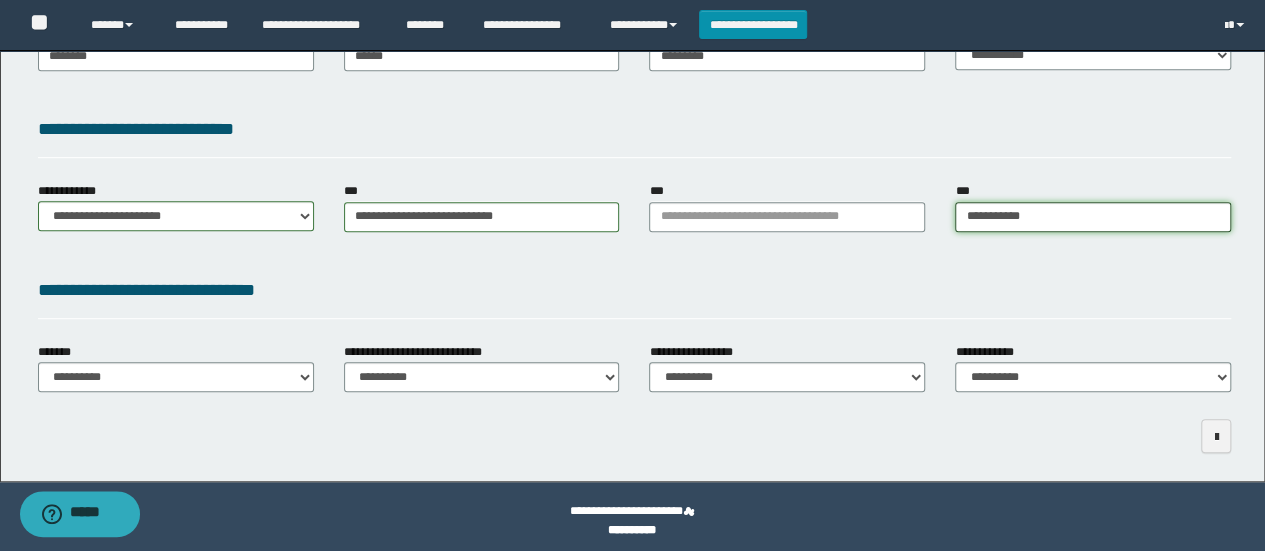 scroll, scrollTop: 462, scrollLeft: 0, axis: vertical 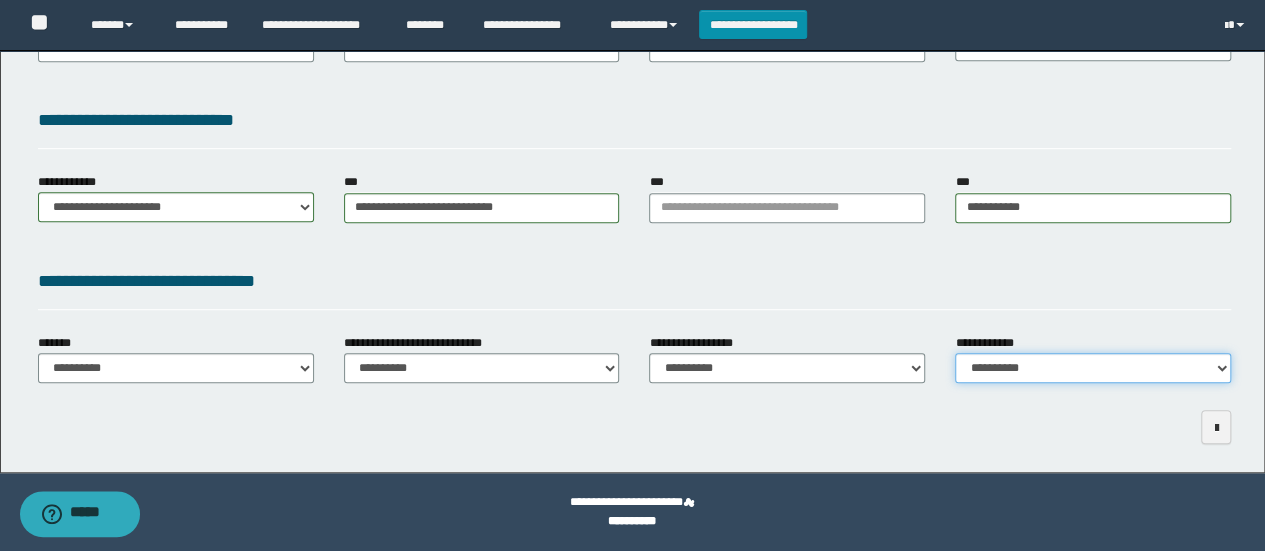 click on "**********" at bounding box center (1093, 368) 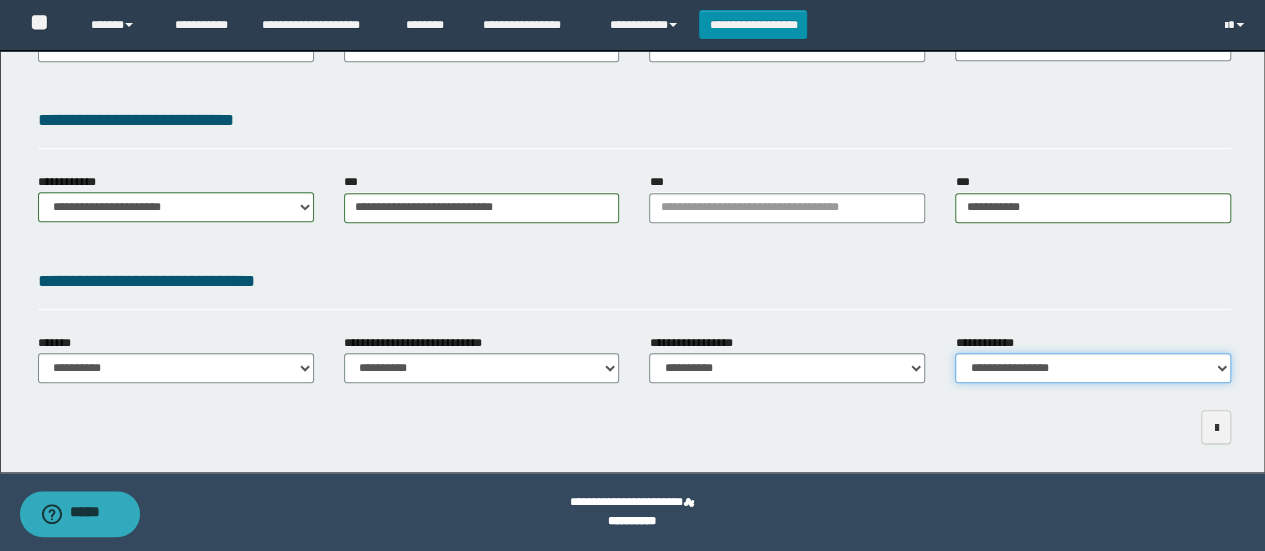 click on "**********" at bounding box center (1093, 368) 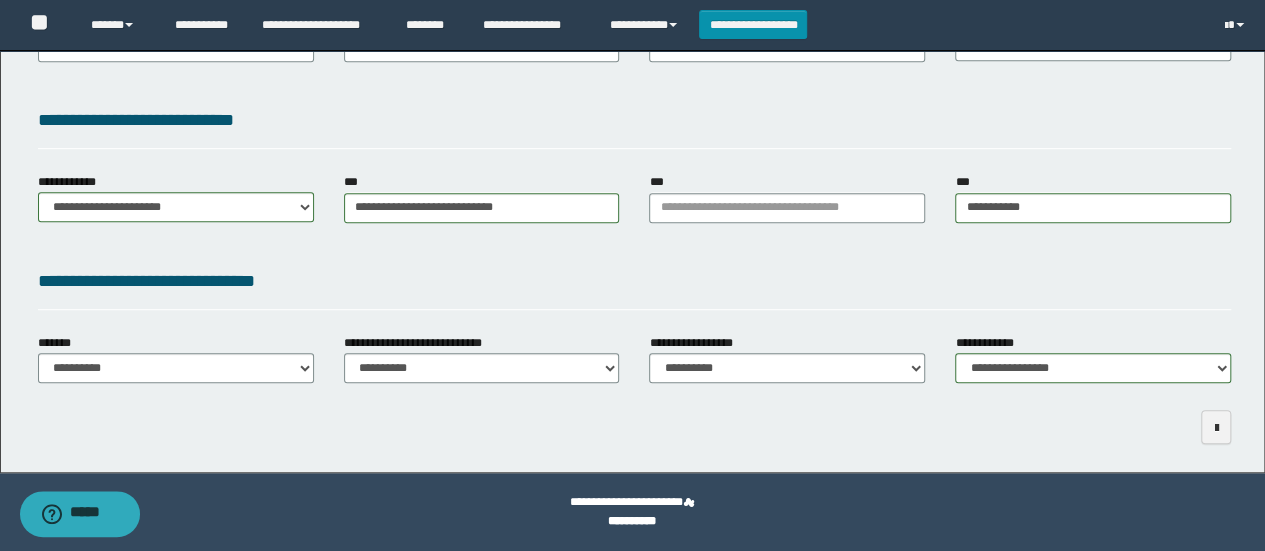 click on "**********" at bounding box center (787, 366) 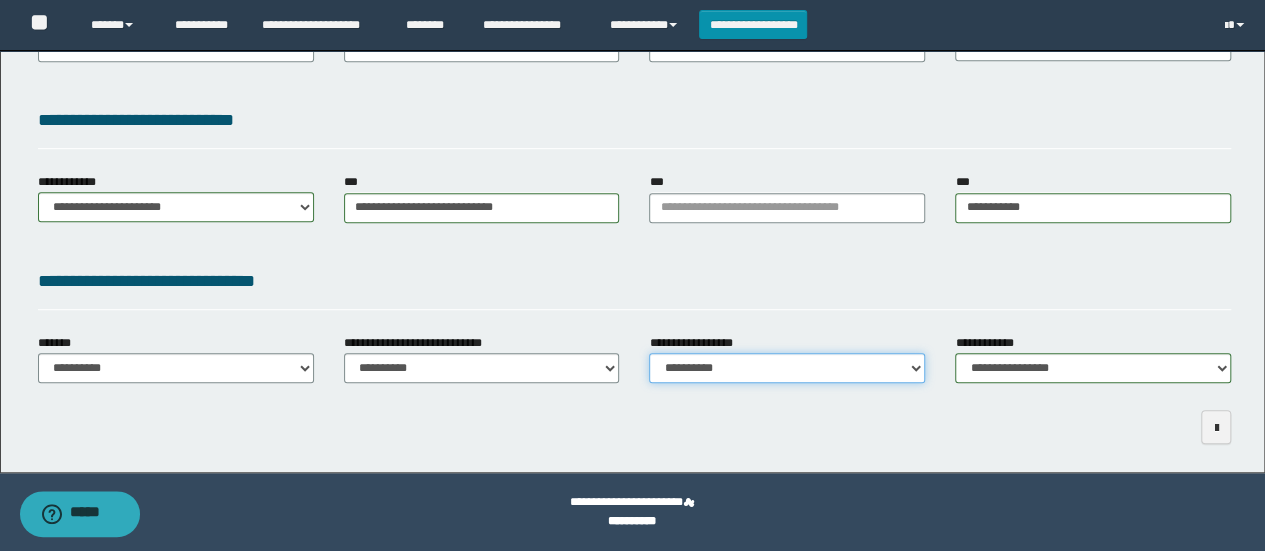 click on "**********" at bounding box center [787, 368] 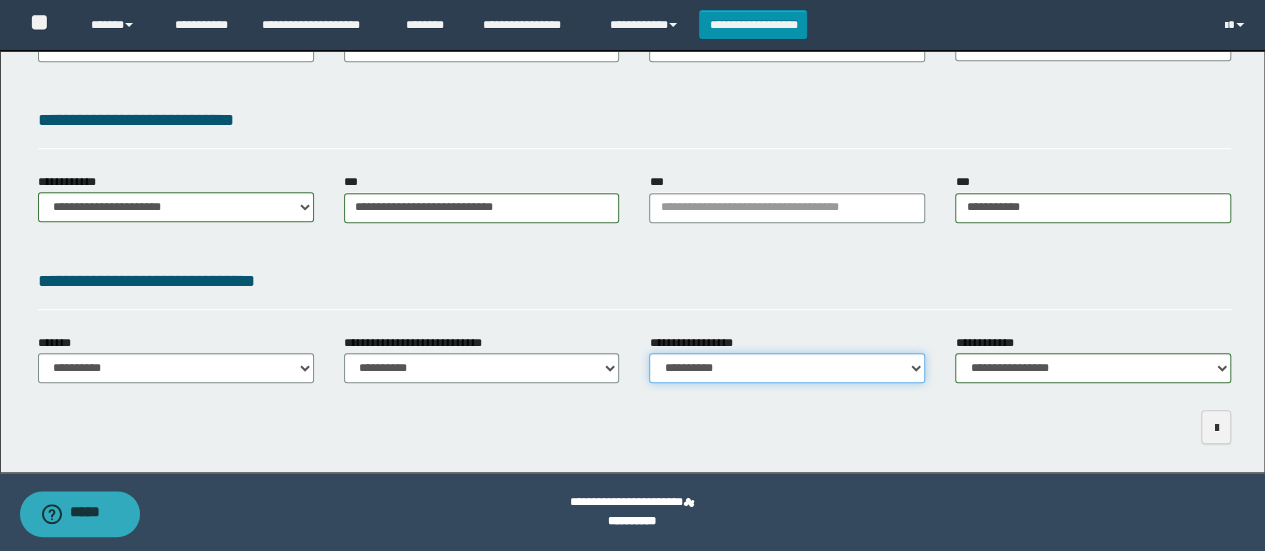 select on "*" 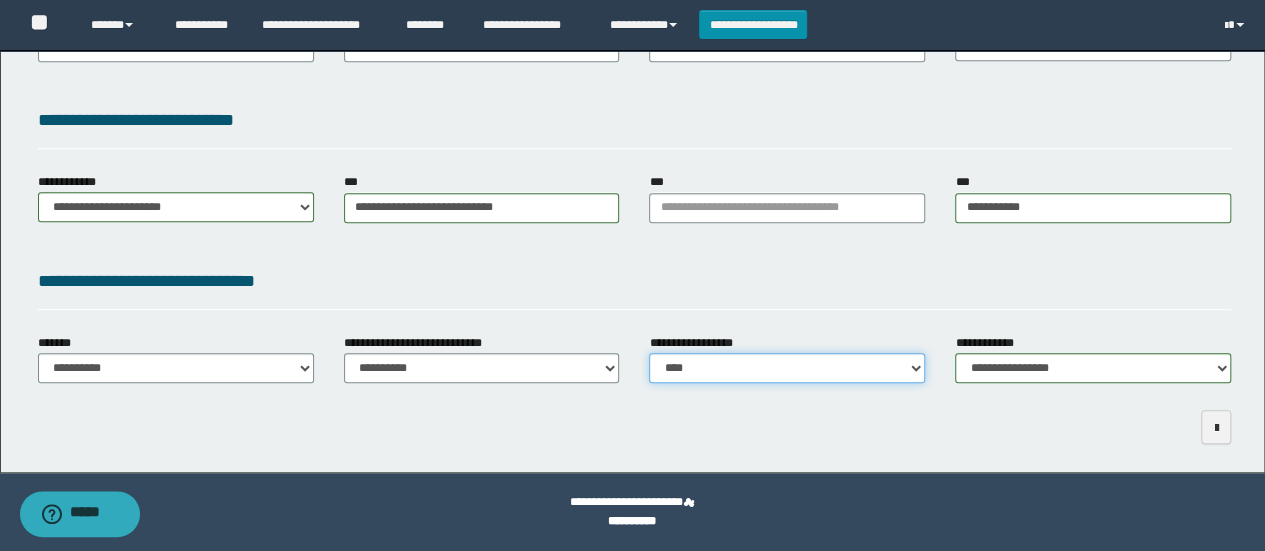 click on "**********" at bounding box center (787, 368) 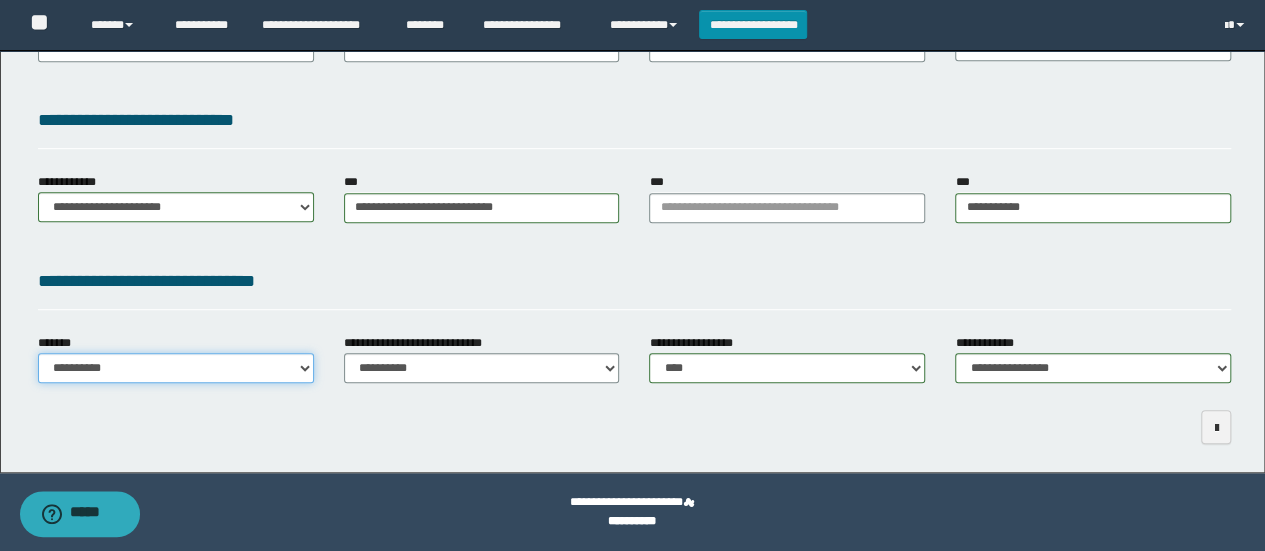 click on "**********" at bounding box center [176, 368] 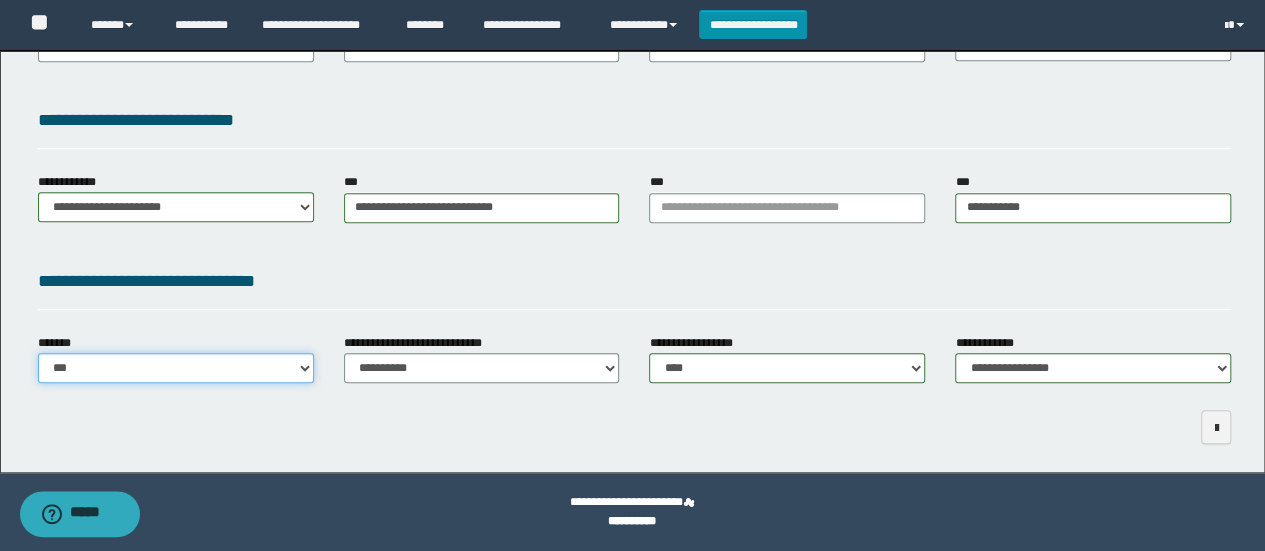 click on "**********" at bounding box center (176, 368) 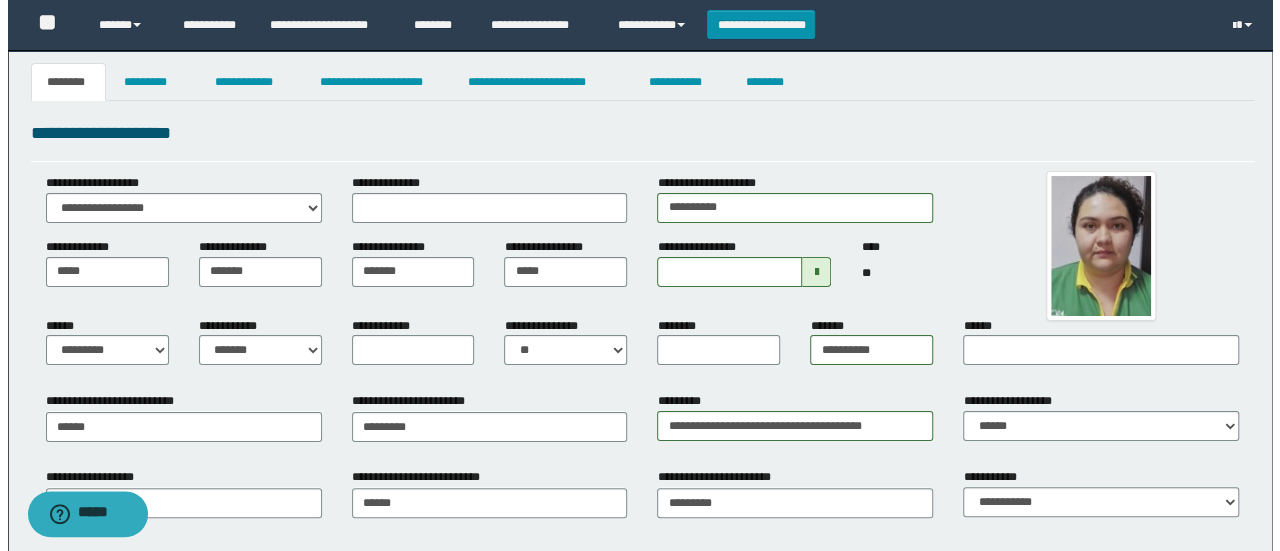 scroll, scrollTop: 0, scrollLeft: 0, axis: both 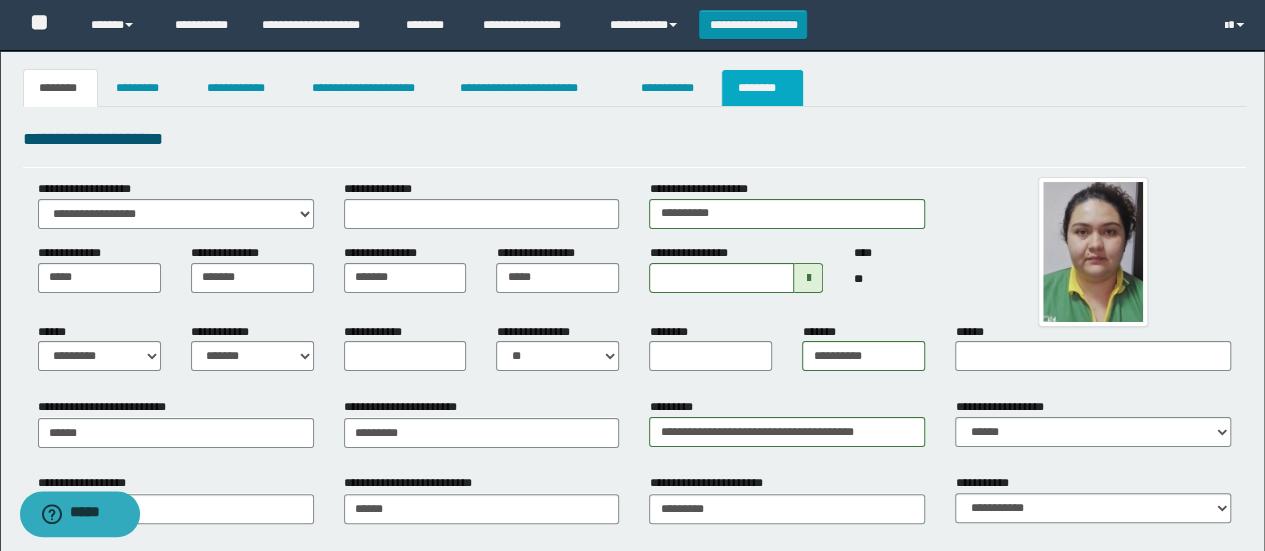 click on "********" at bounding box center [762, 88] 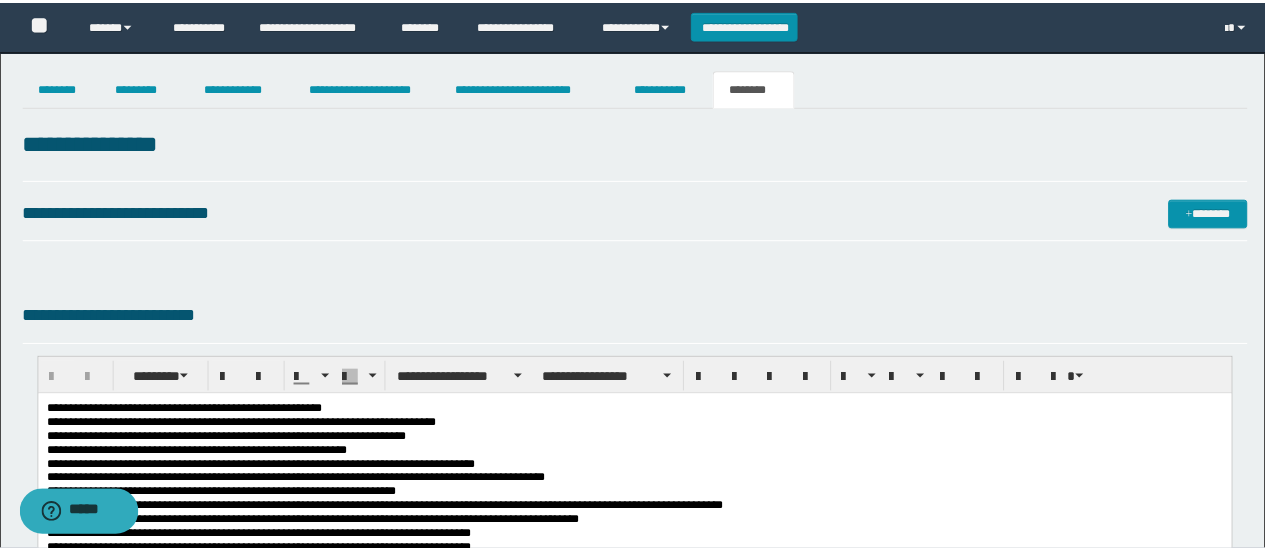 scroll, scrollTop: 0, scrollLeft: 0, axis: both 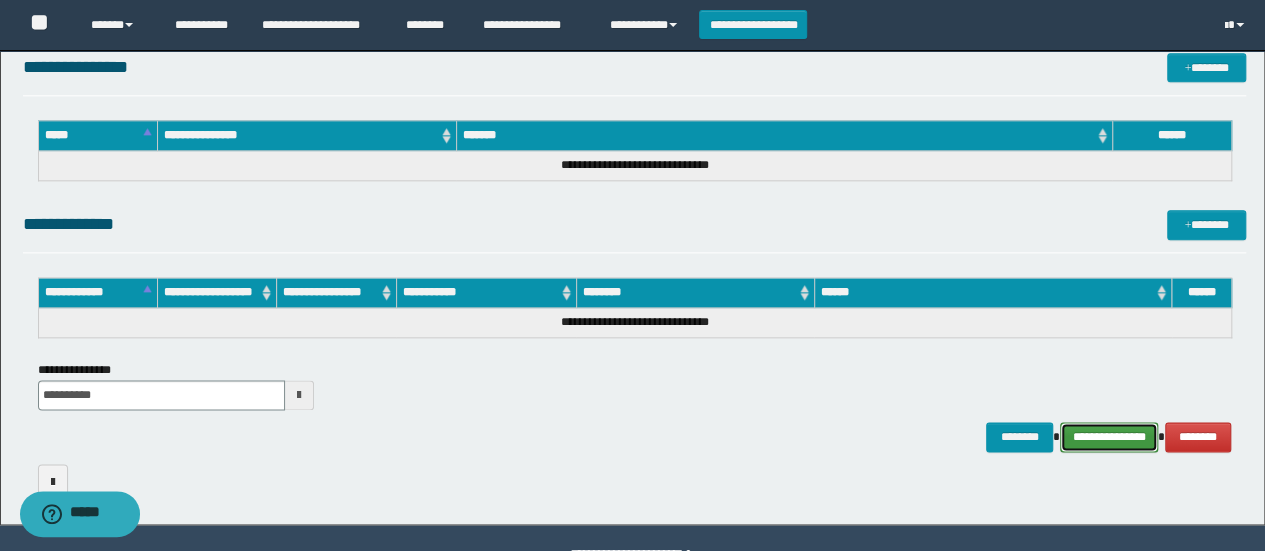 click on "**********" at bounding box center (1109, 436) 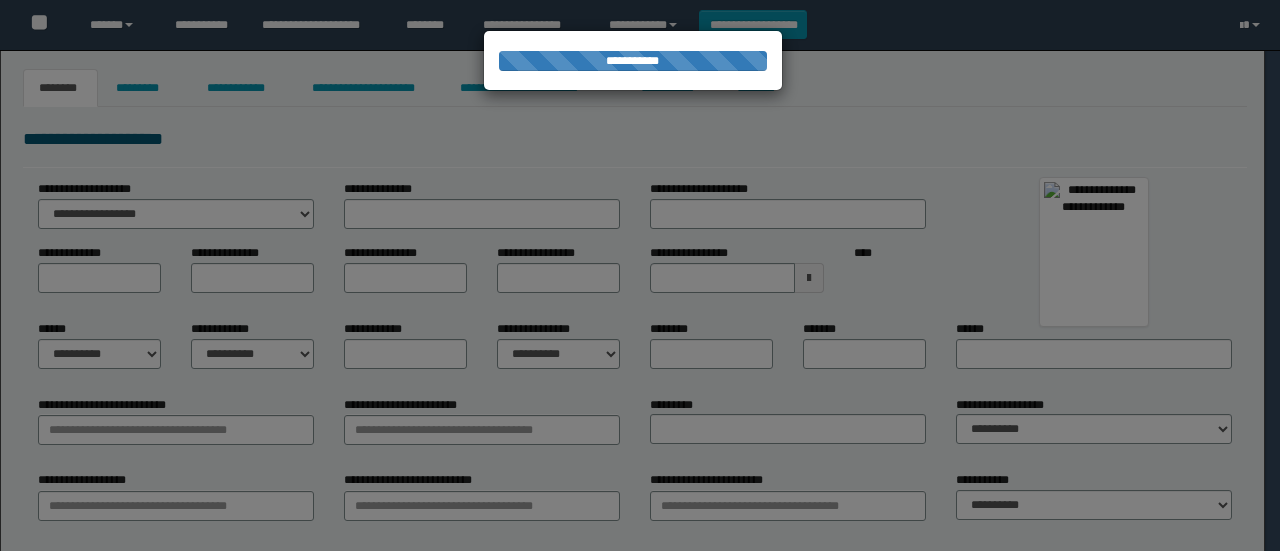 scroll, scrollTop: 0, scrollLeft: 0, axis: both 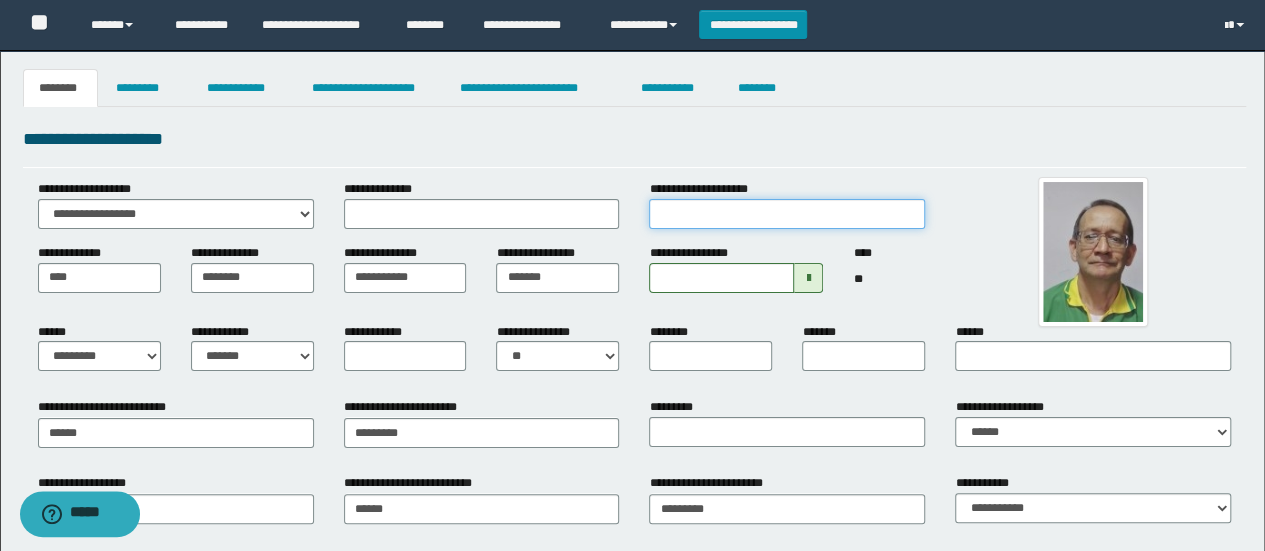 click on "**********" at bounding box center (787, 214) 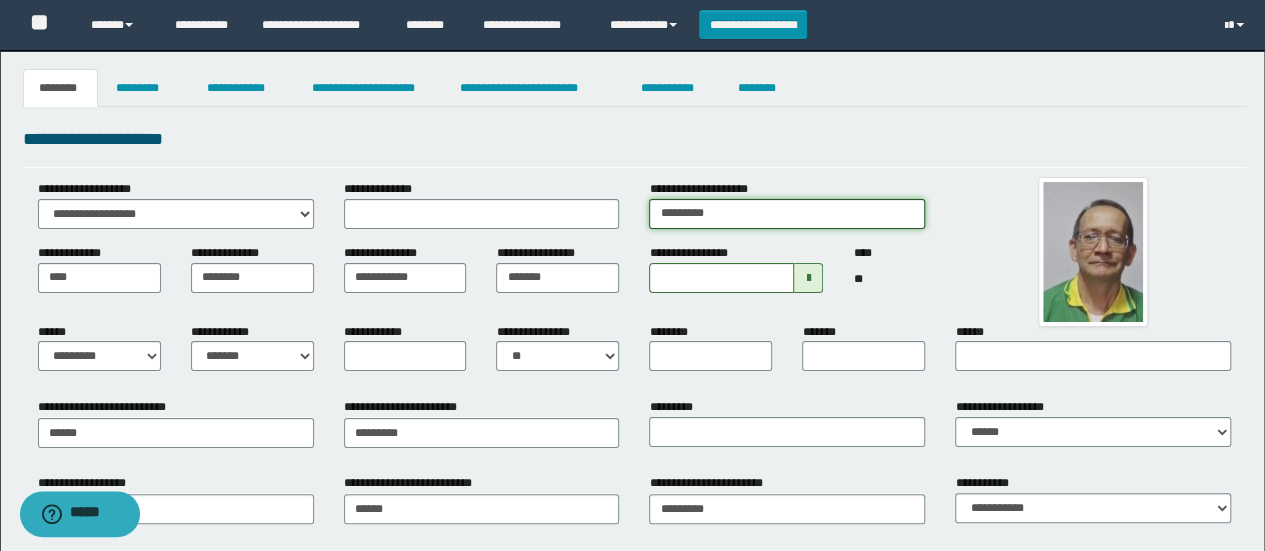 type on "*********" 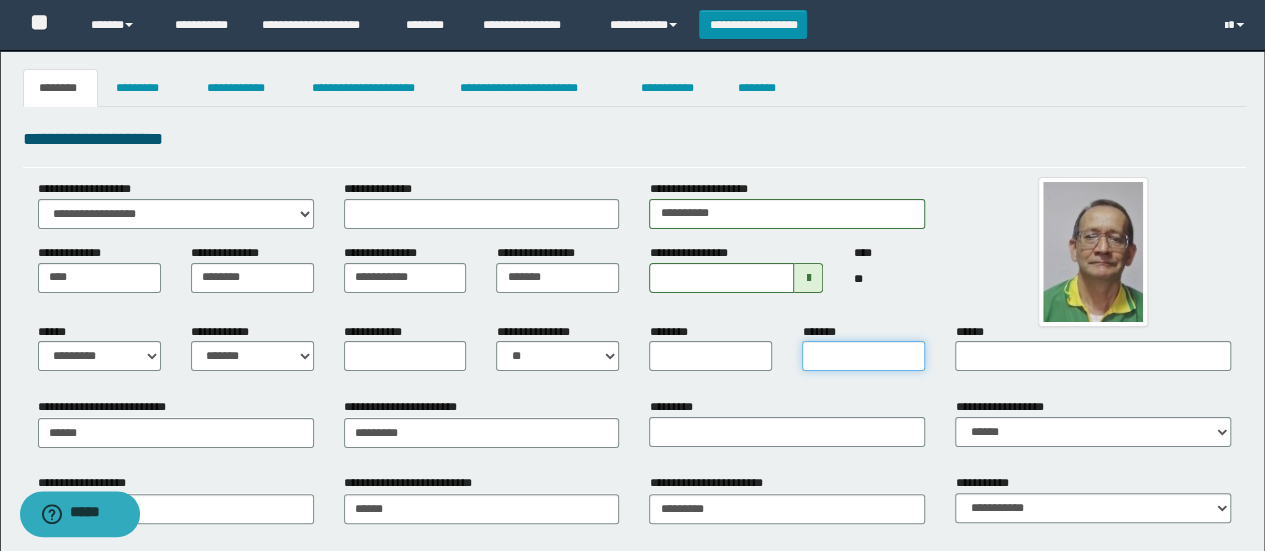click on "*******" at bounding box center [863, 356] 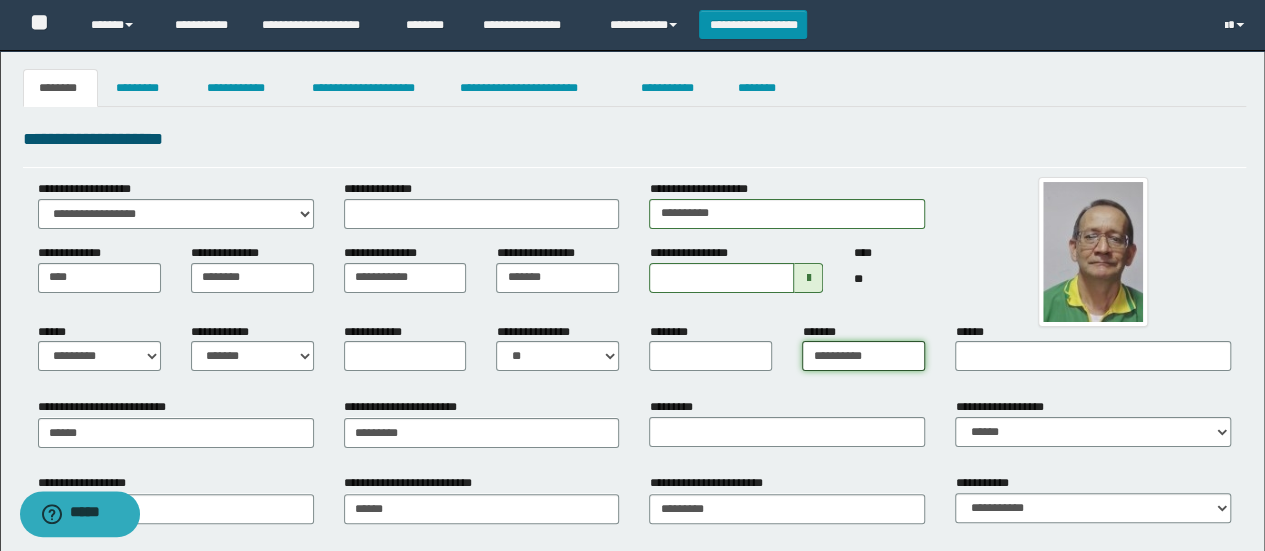 type on "**********" 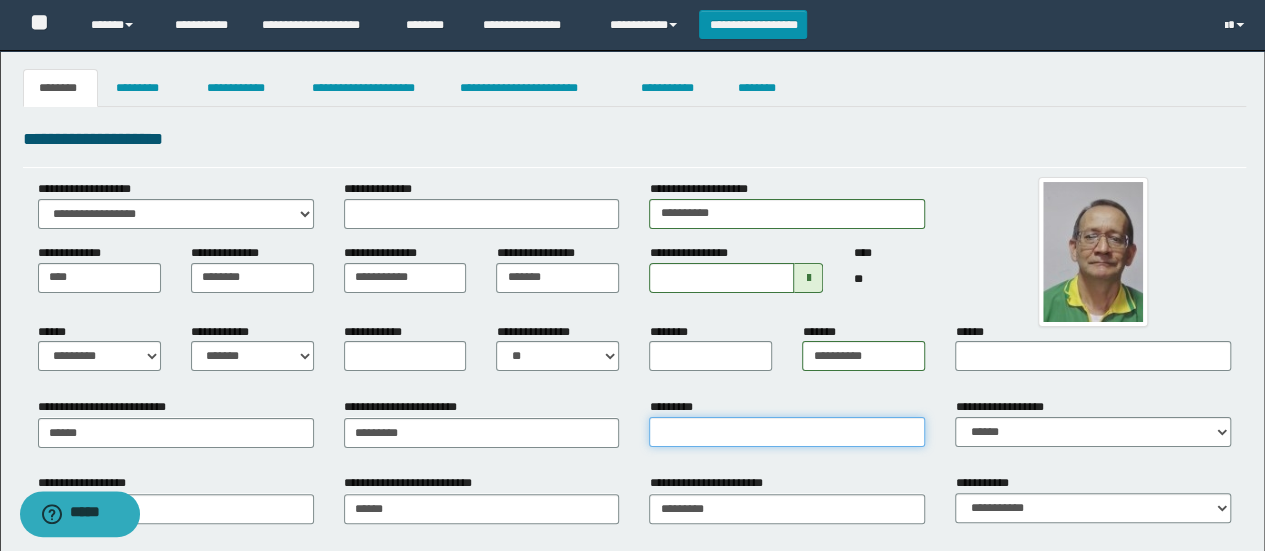 click on "*********" at bounding box center (787, 432) 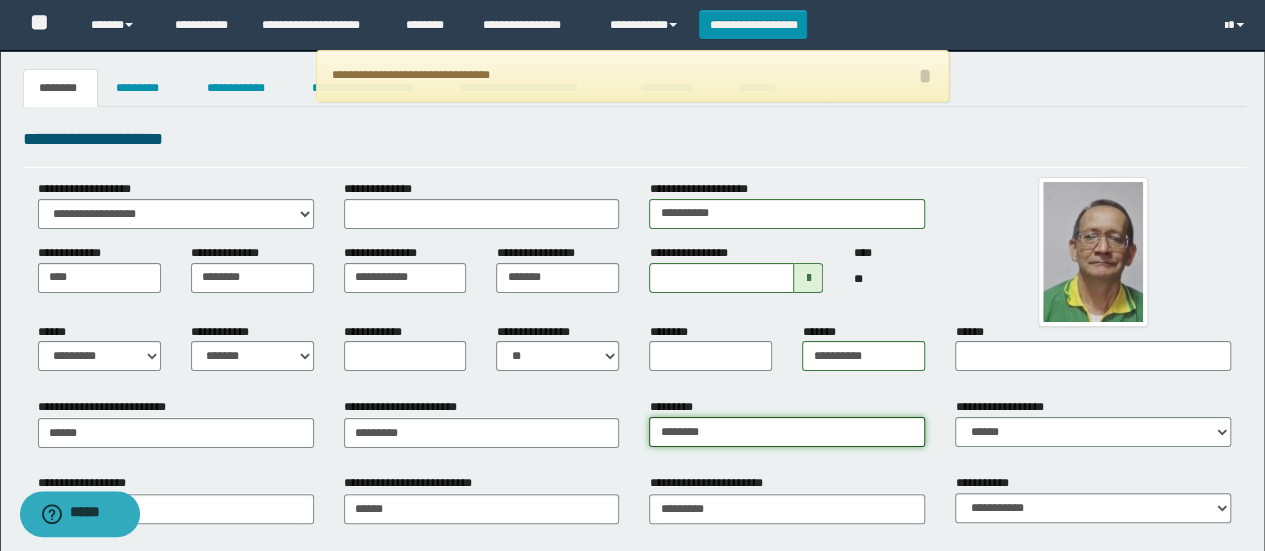 type on "**********" 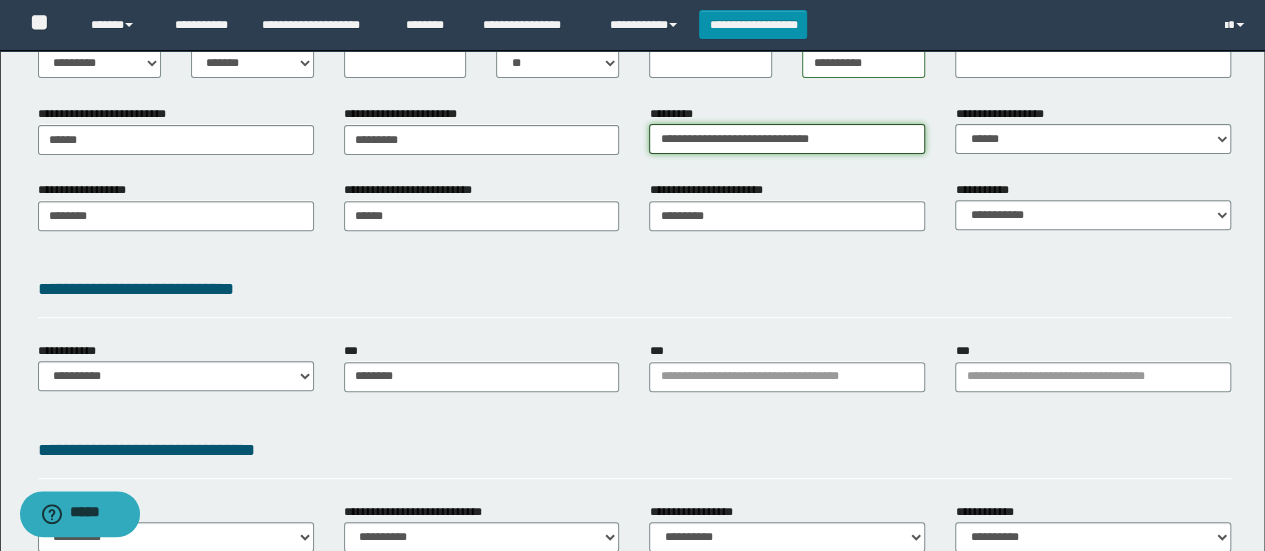 scroll, scrollTop: 306, scrollLeft: 0, axis: vertical 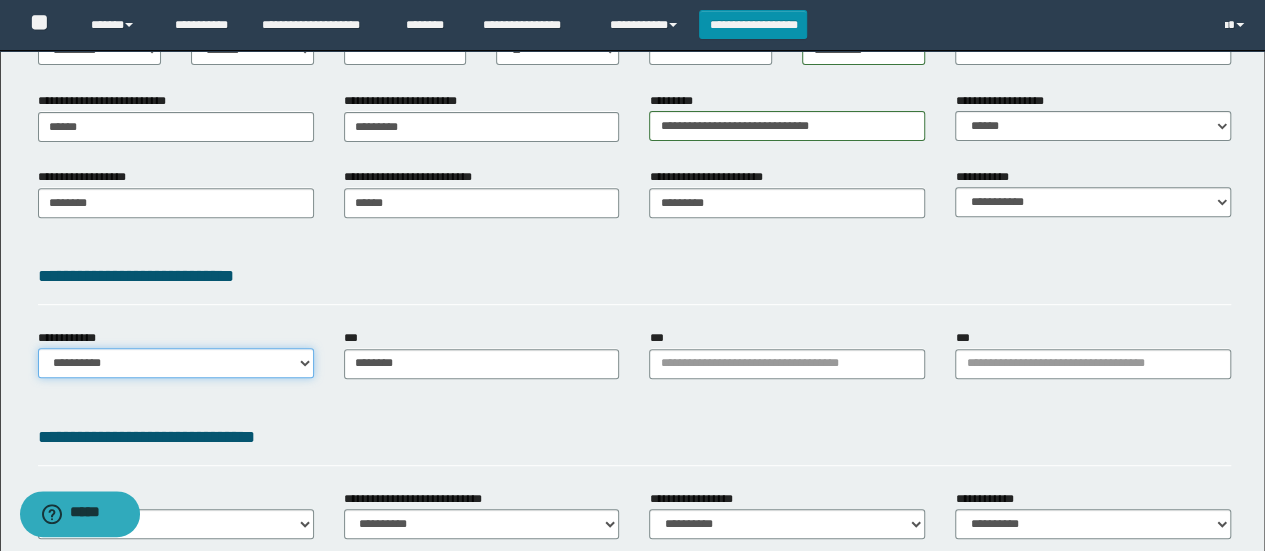 click on "**********" at bounding box center (176, 363) 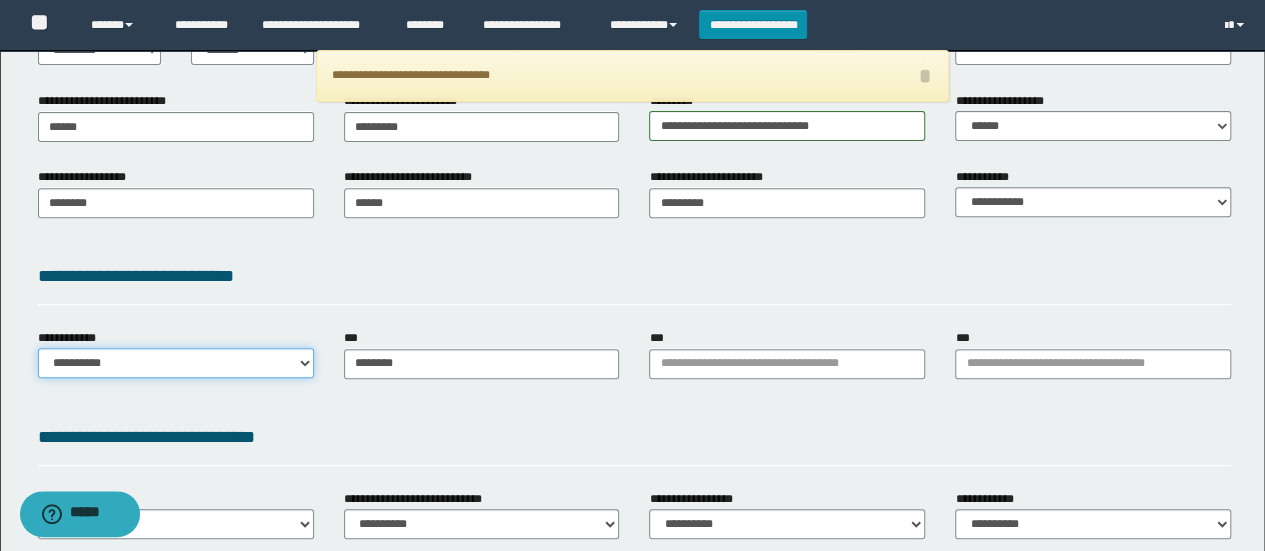 select on "**" 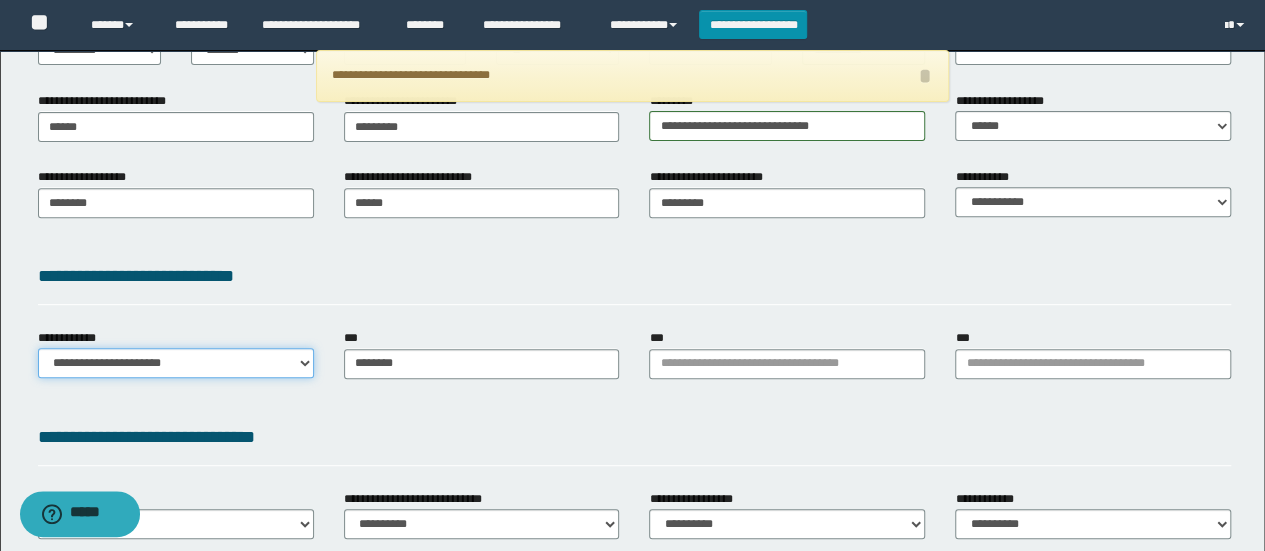 click on "**********" at bounding box center (176, 363) 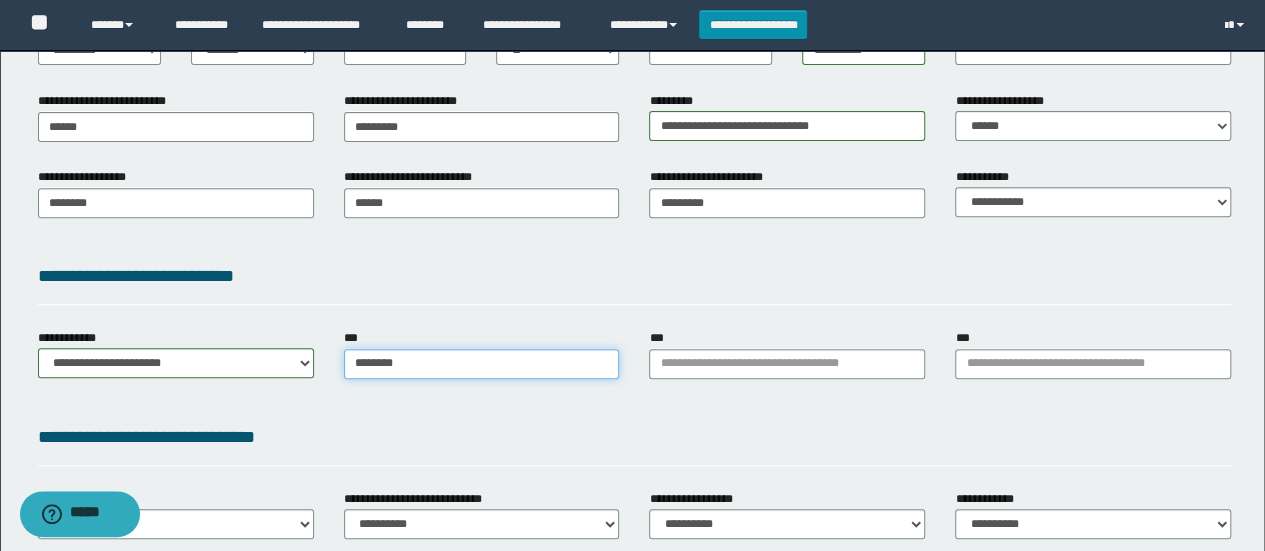 type on "********" 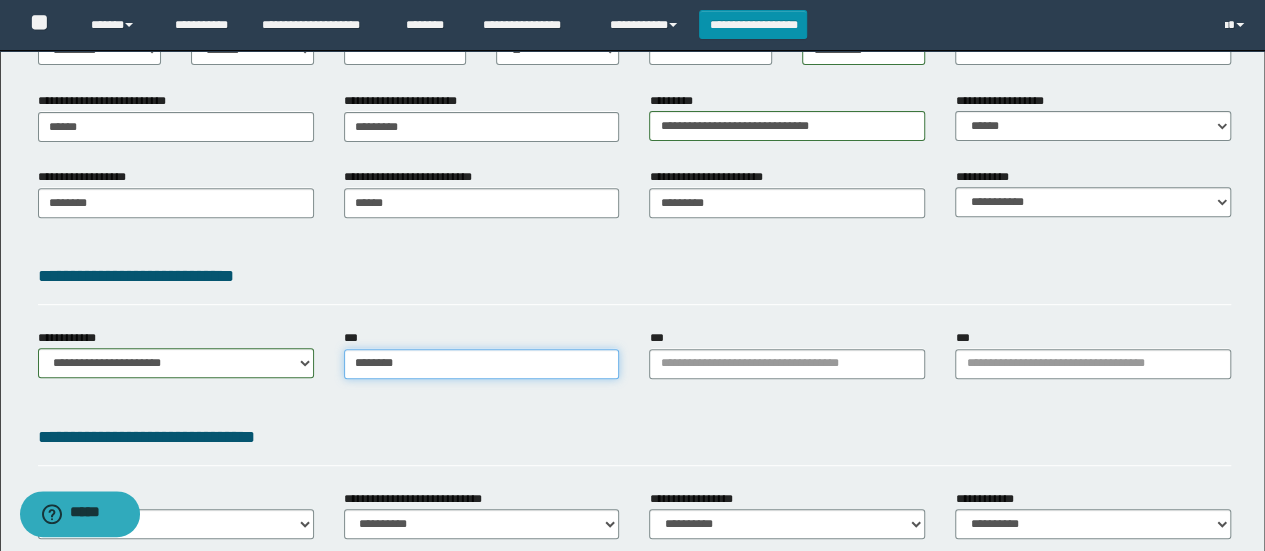 click on "********" at bounding box center (482, 364) 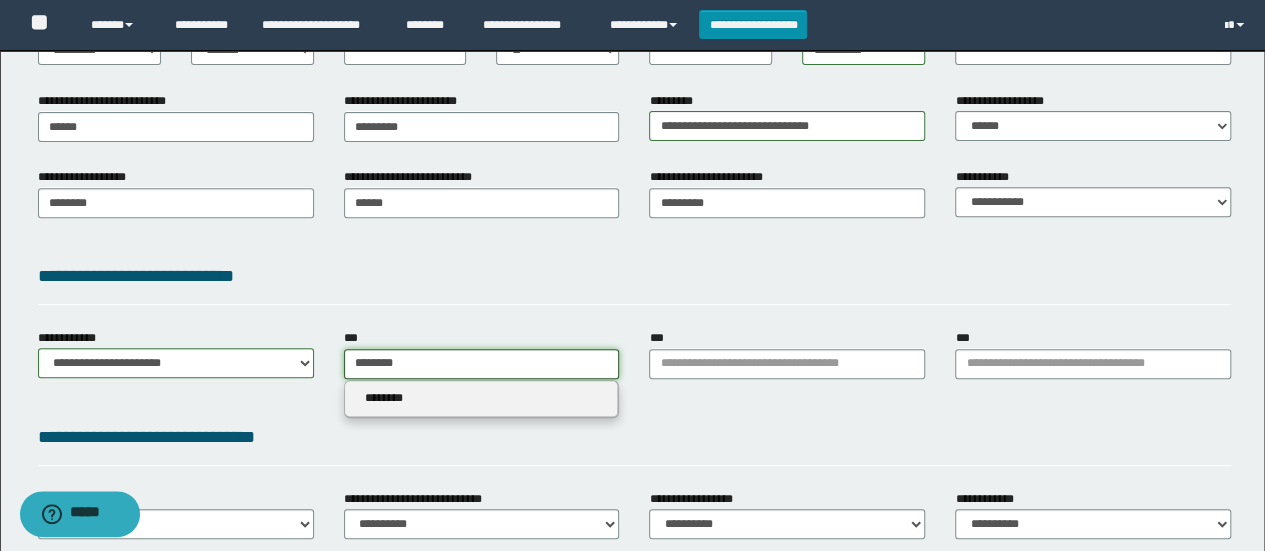 type 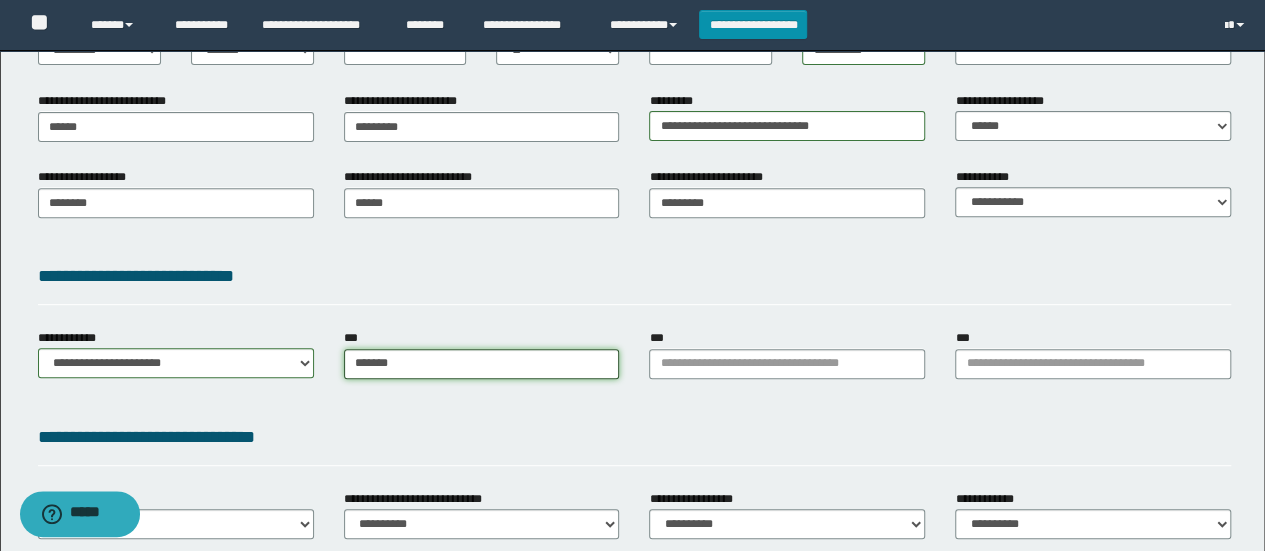 type on "********" 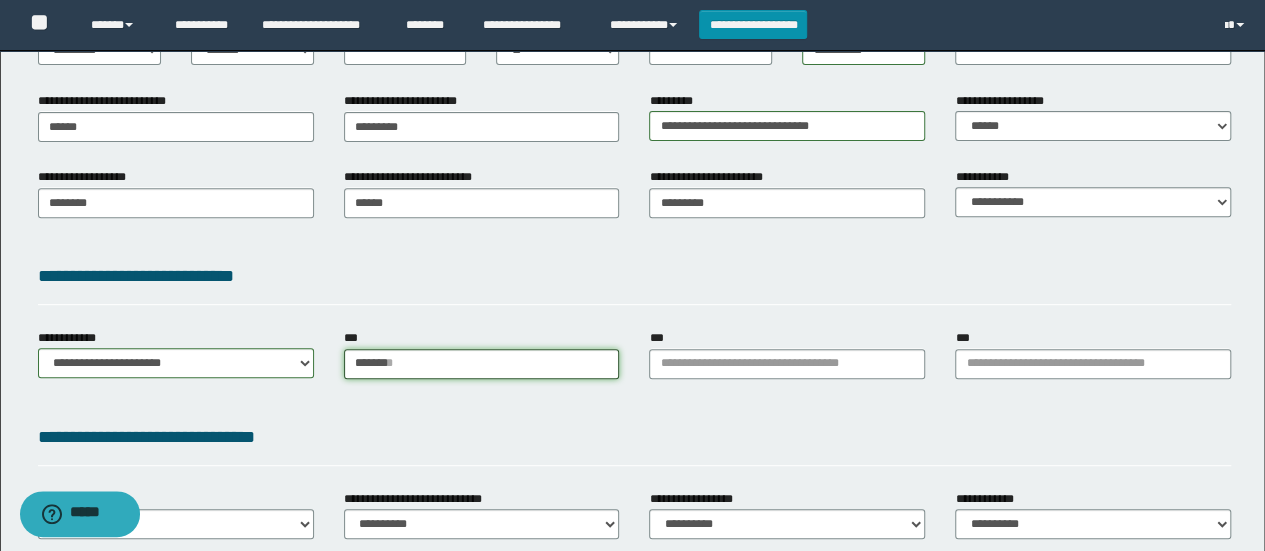 type 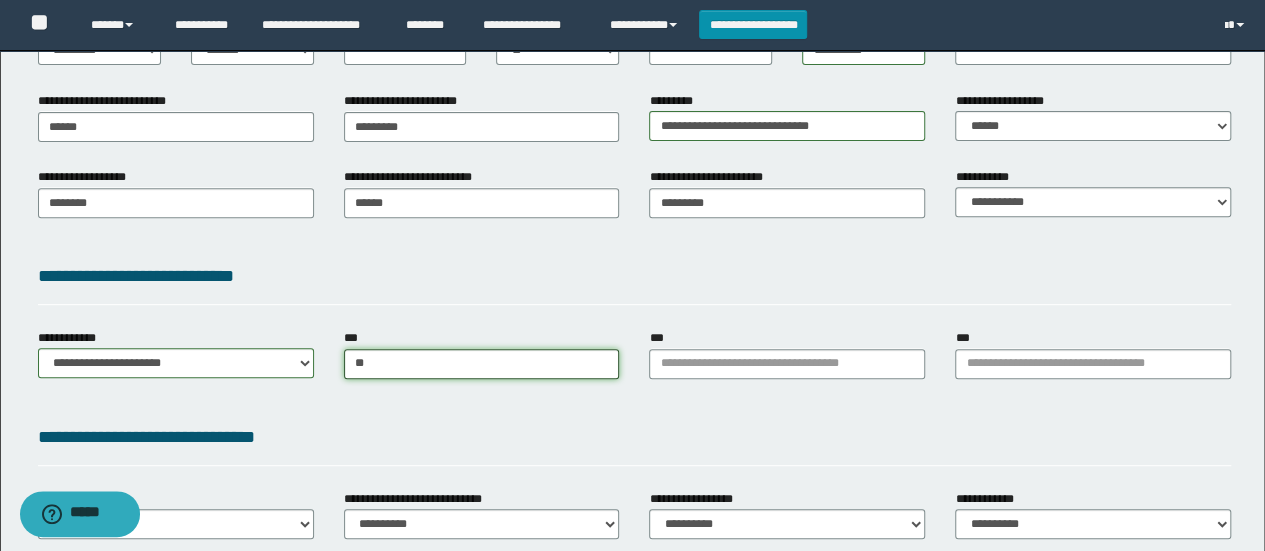 type on "*" 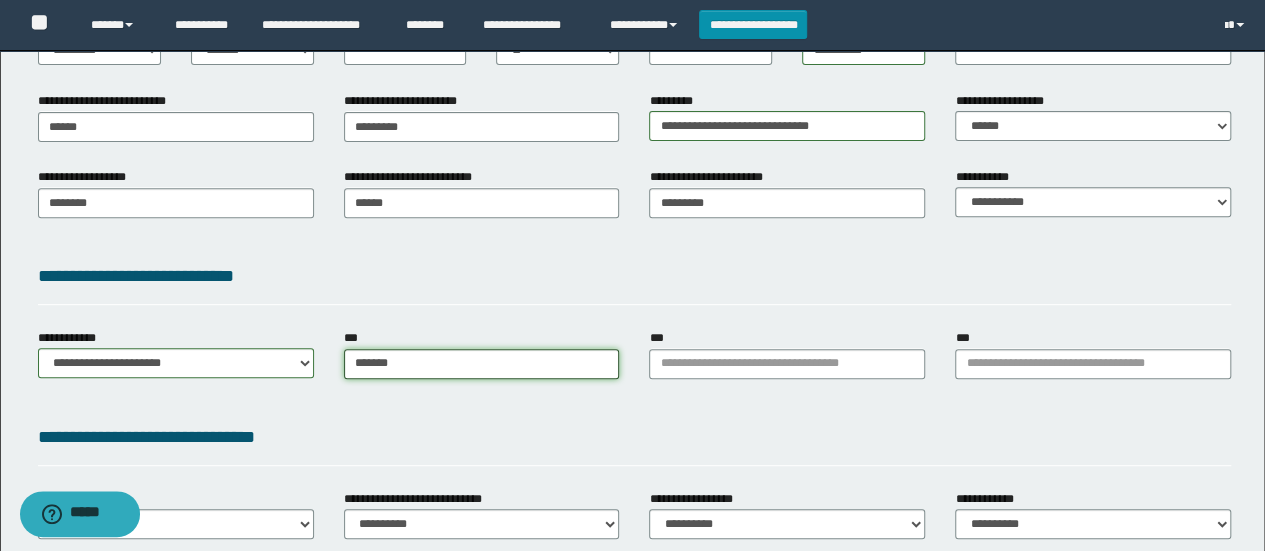 type on "********" 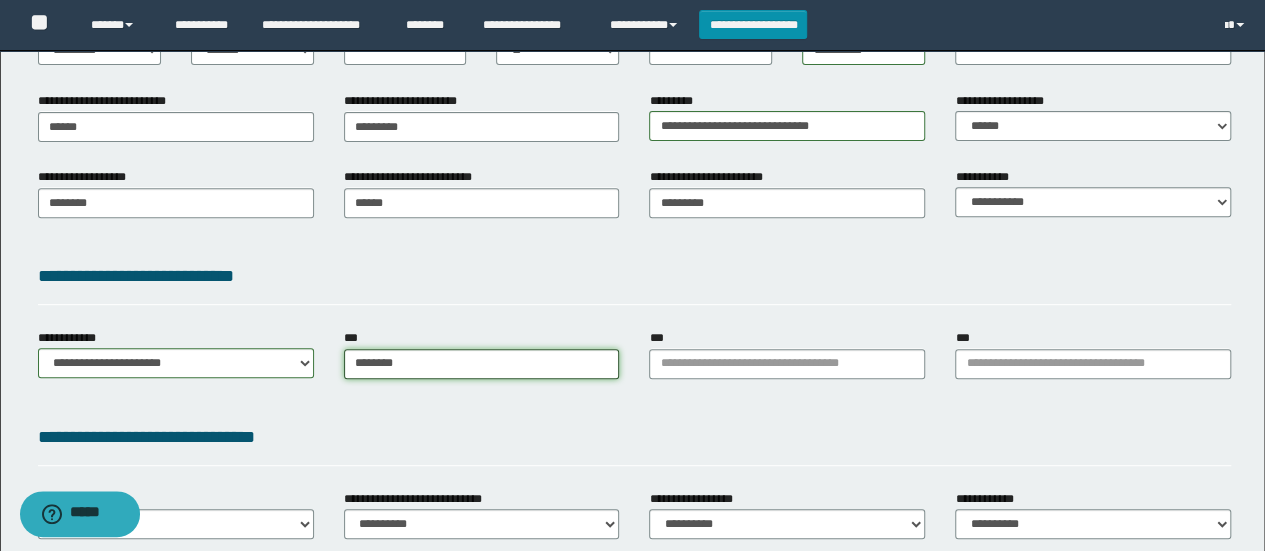 type on "**********" 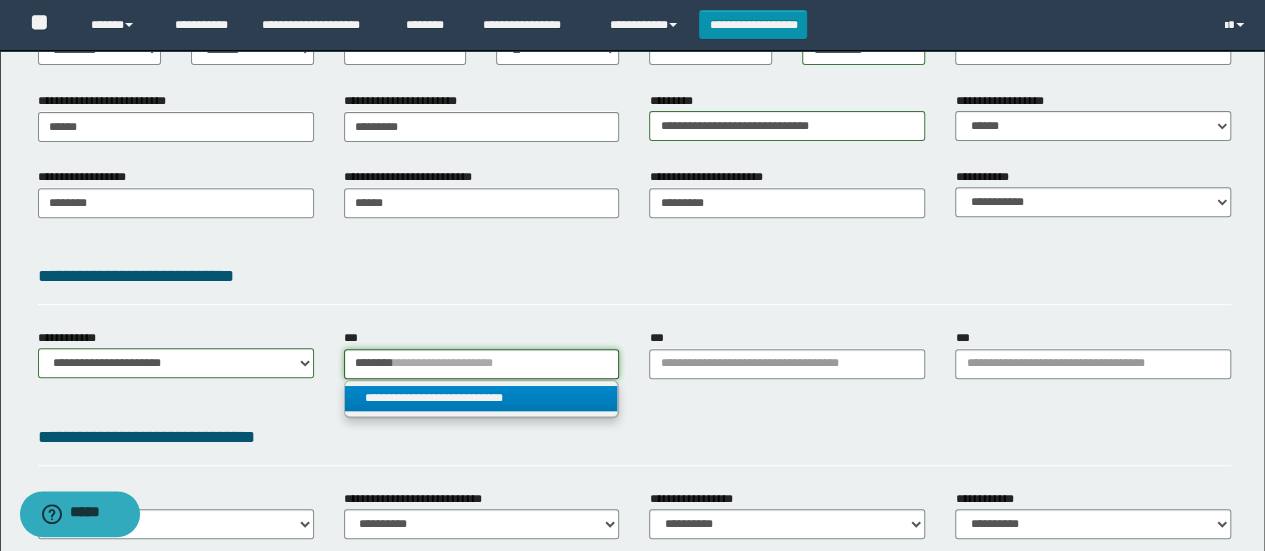 type on "********" 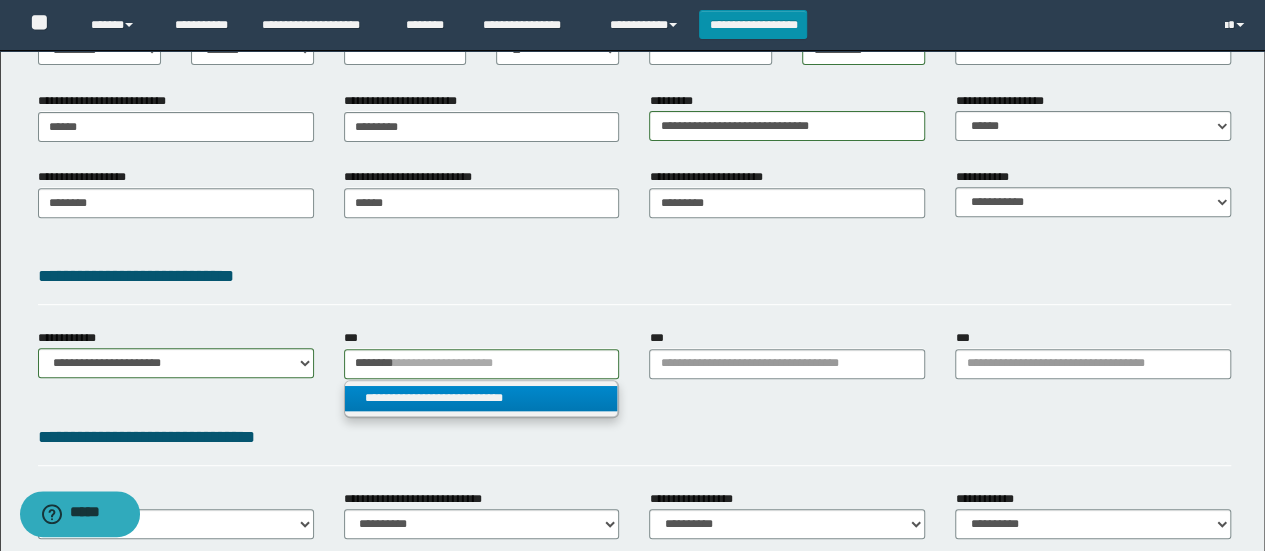 click on "**********" at bounding box center [481, 398] 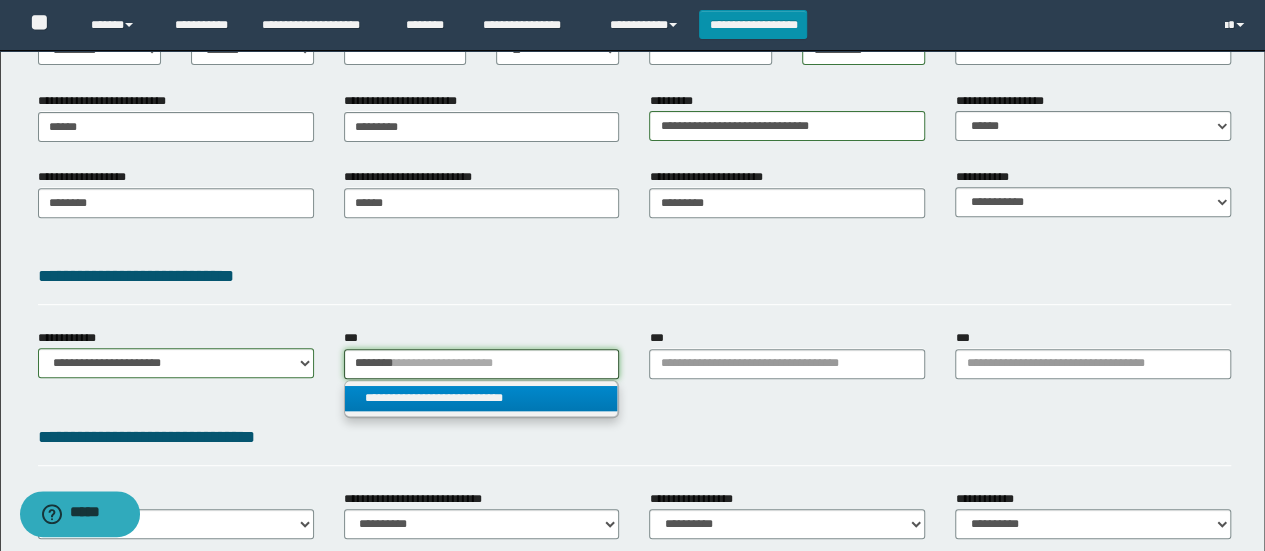 type 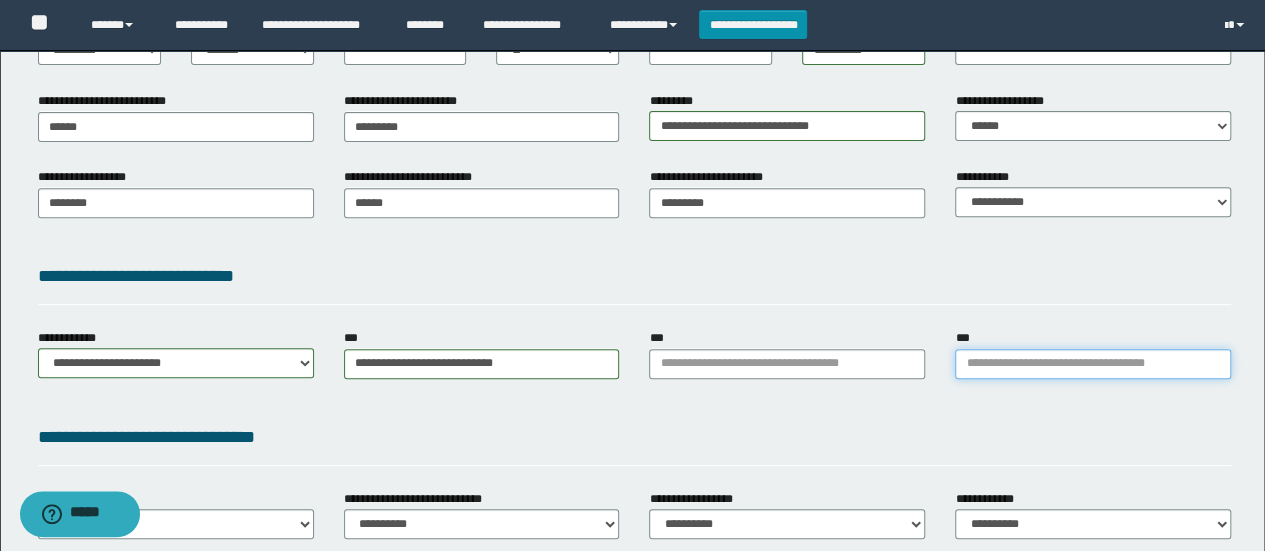click on "***" at bounding box center (1093, 364) 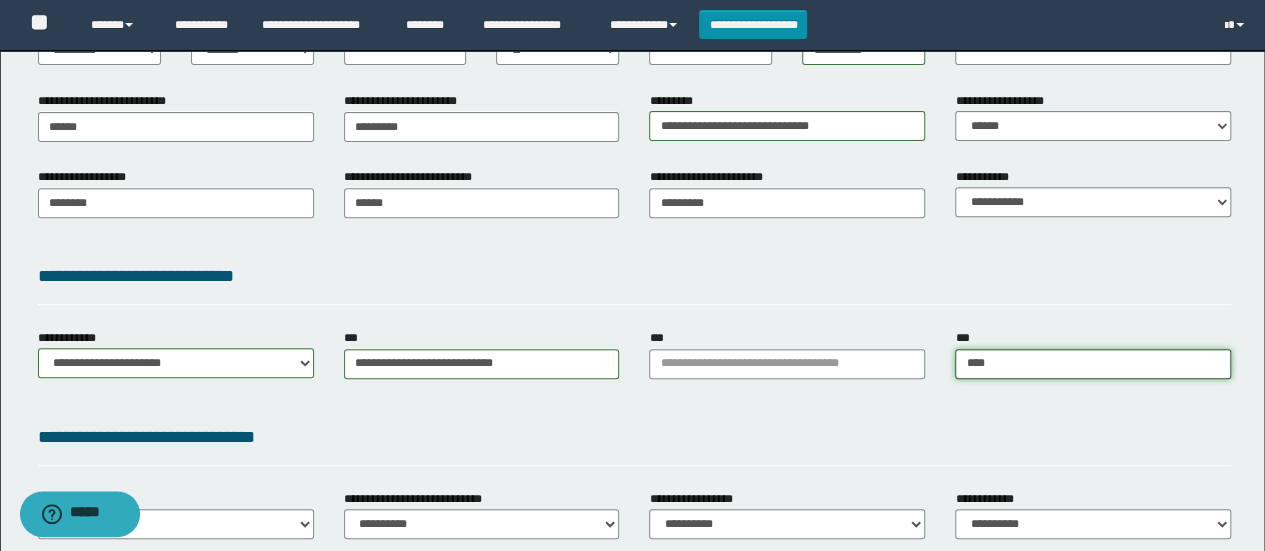 type on "*****" 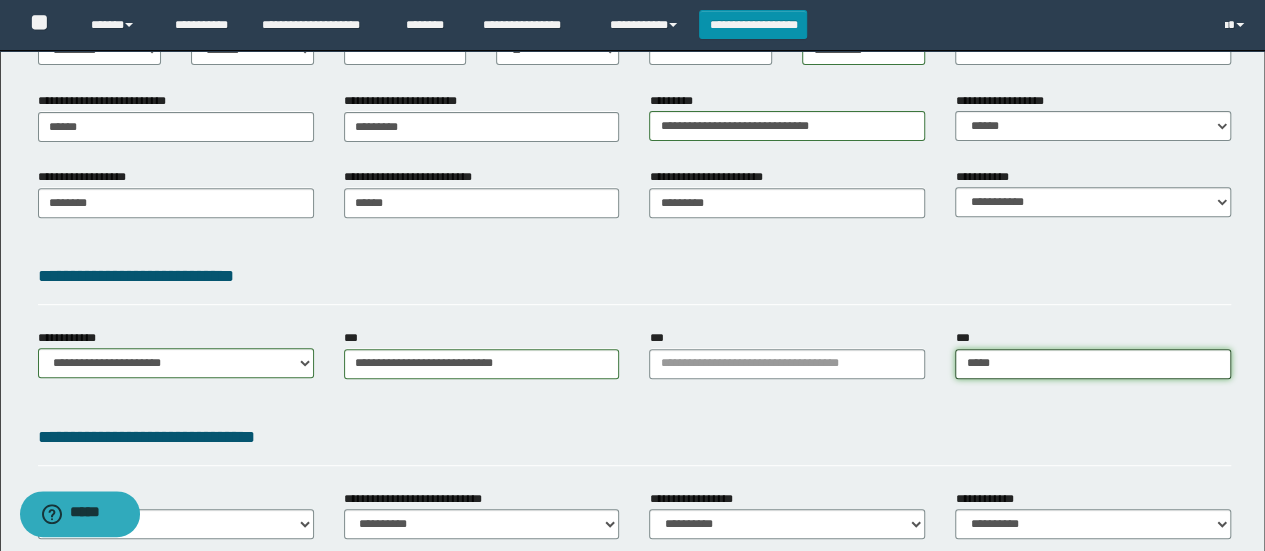 type on "*****" 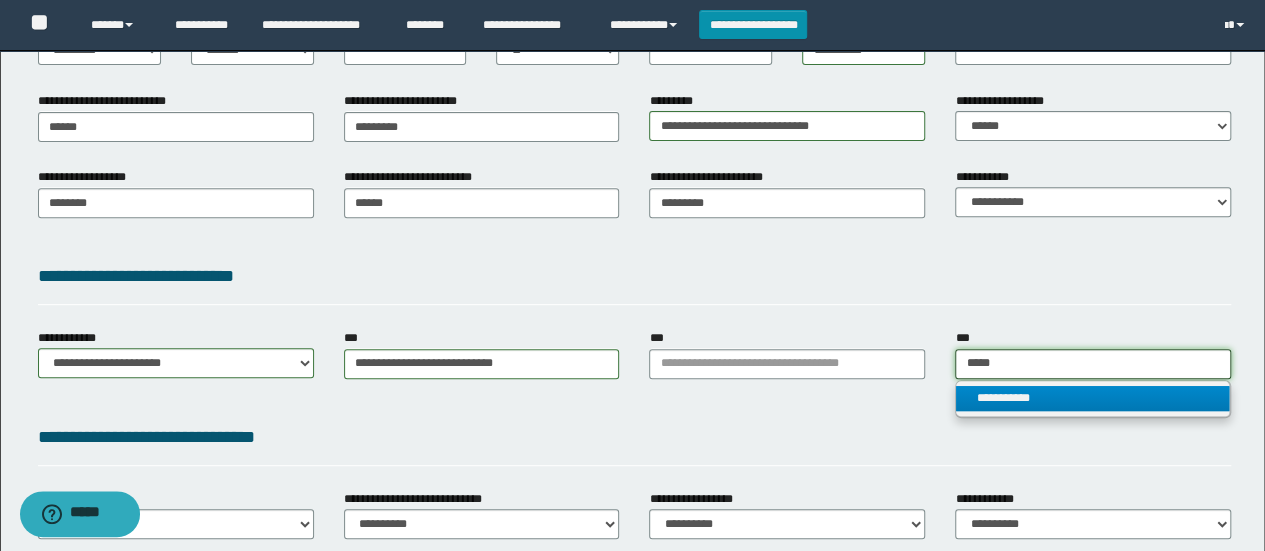 type on "*****" 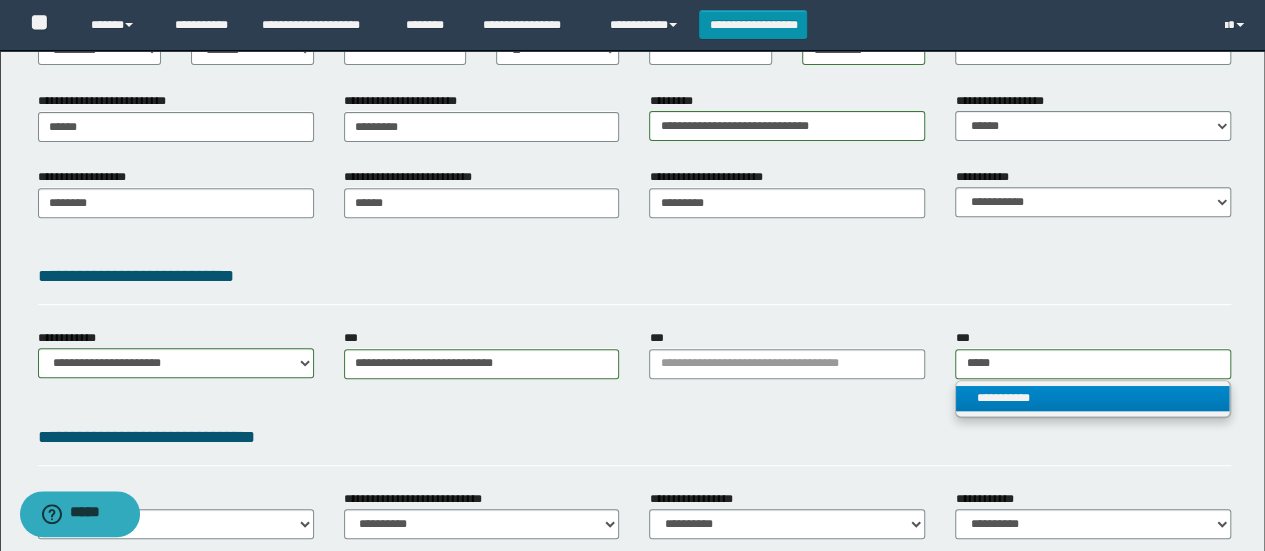 click on "**********" at bounding box center [1092, 398] 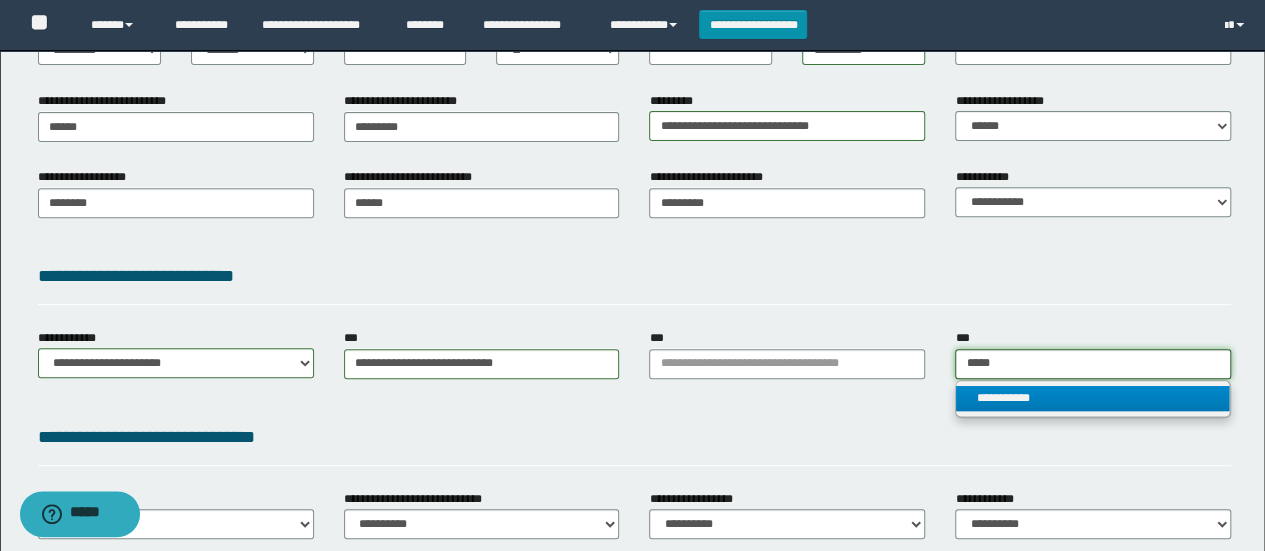 type 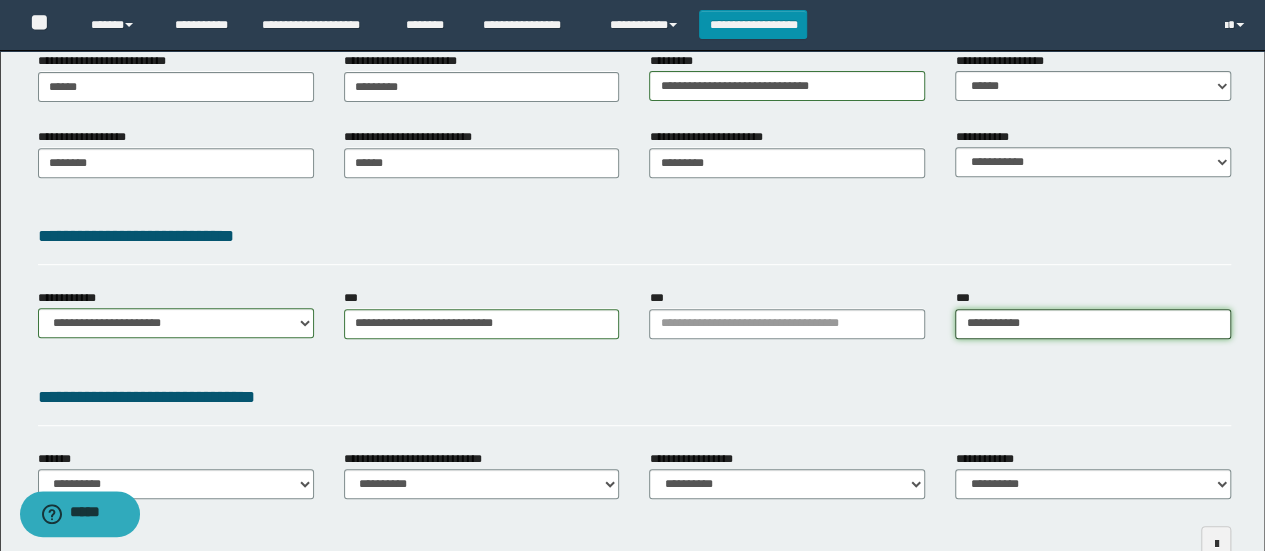 scroll, scrollTop: 440, scrollLeft: 0, axis: vertical 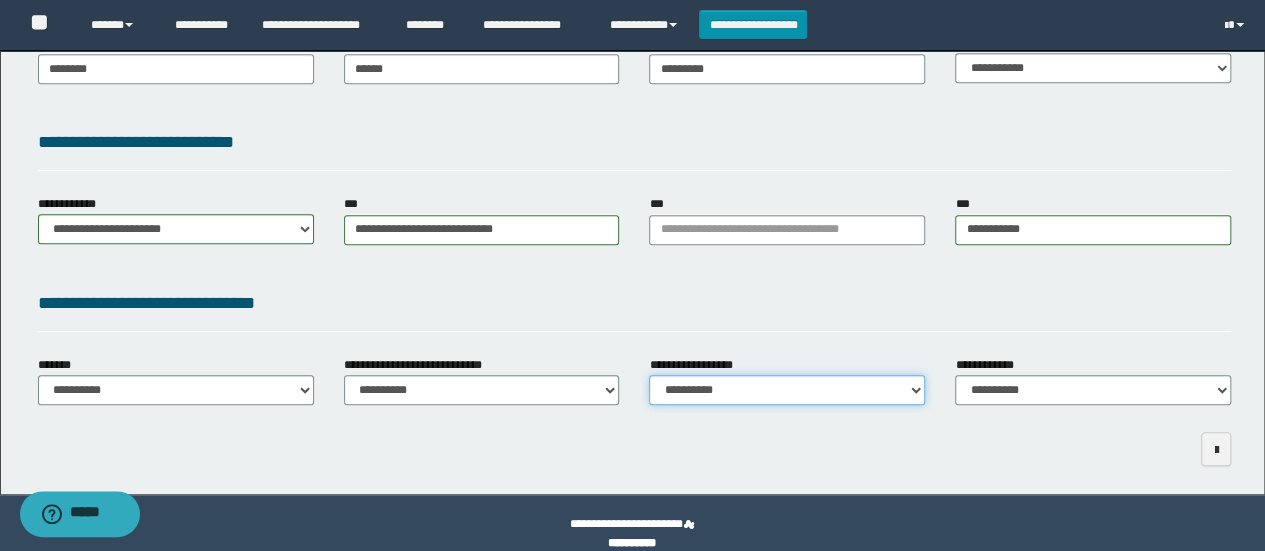 click on "**********" at bounding box center (787, 390) 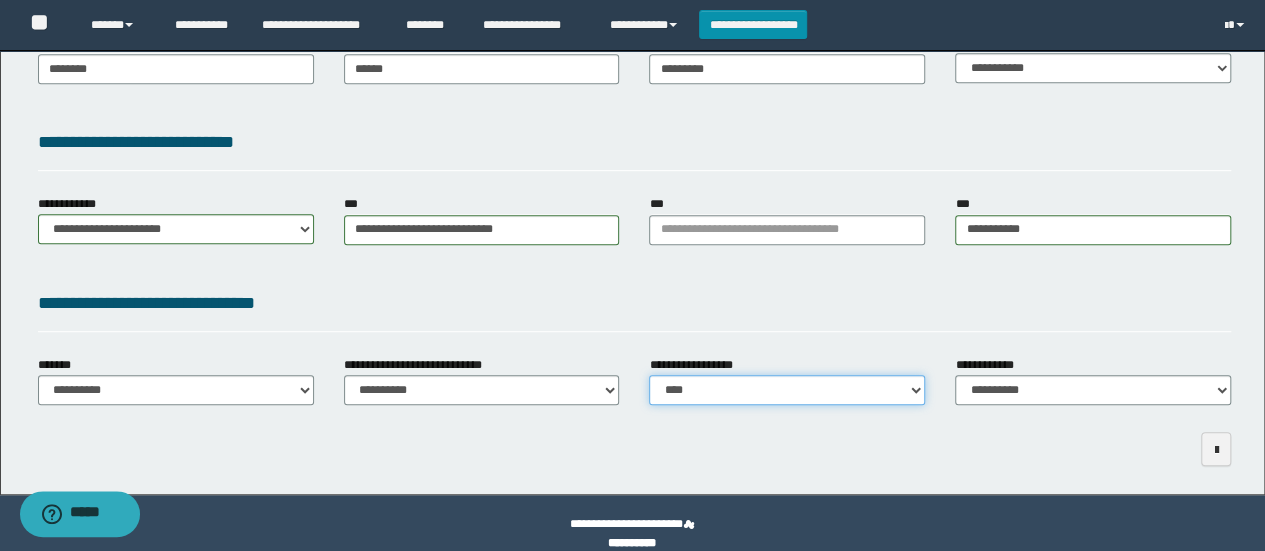 click on "**********" at bounding box center (787, 390) 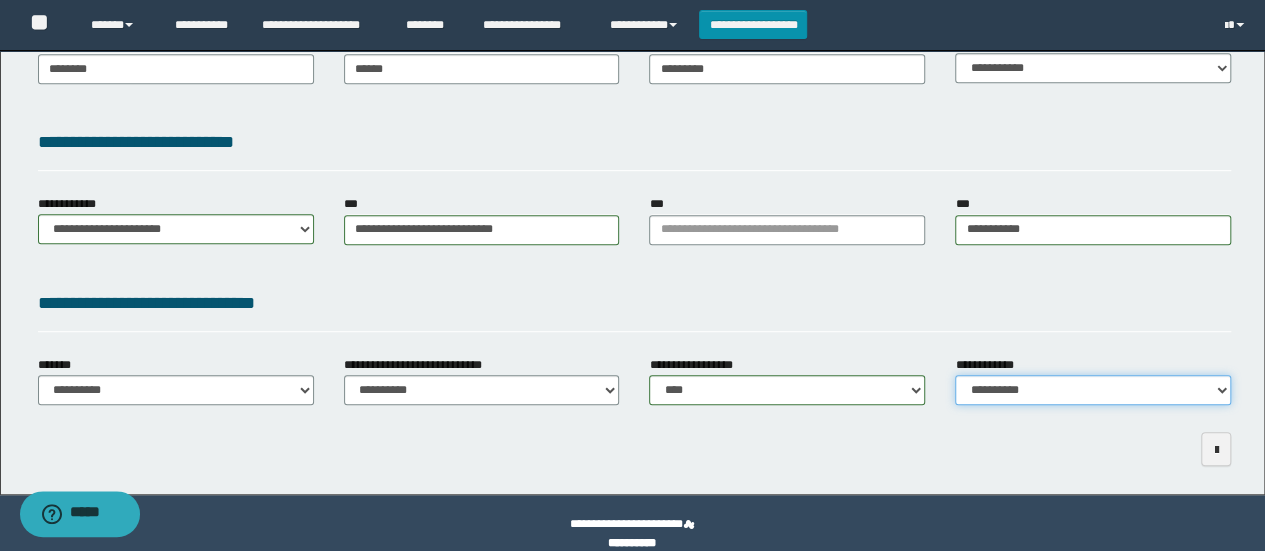 click on "**********" at bounding box center [1093, 390] 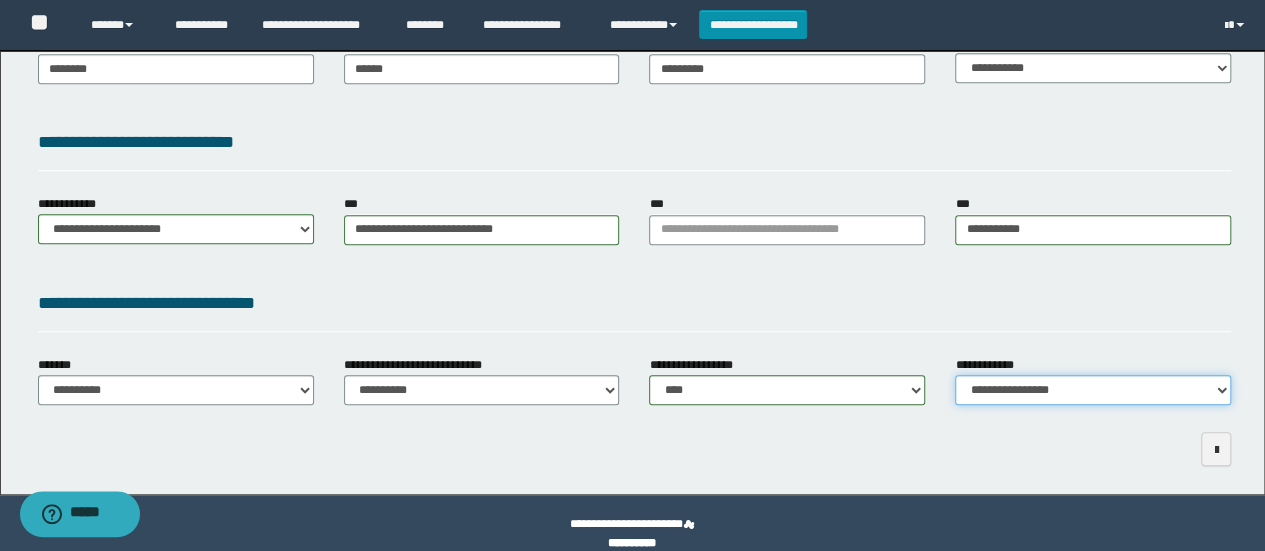 click on "**********" at bounding box center [1093, 390] 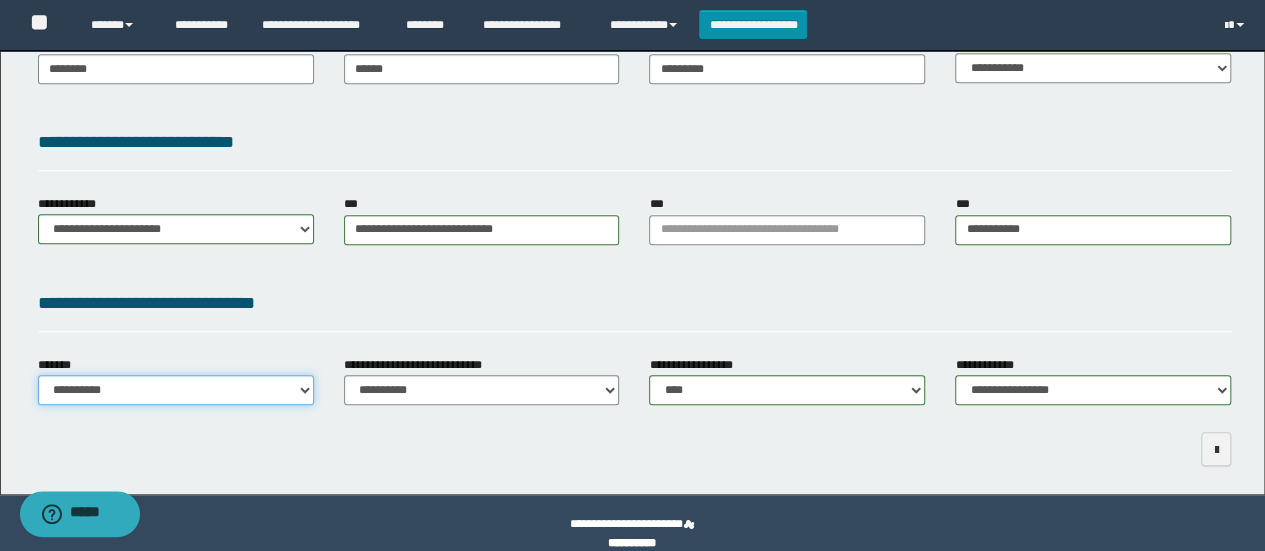 click on "**********" at bounding box center [176, 390] 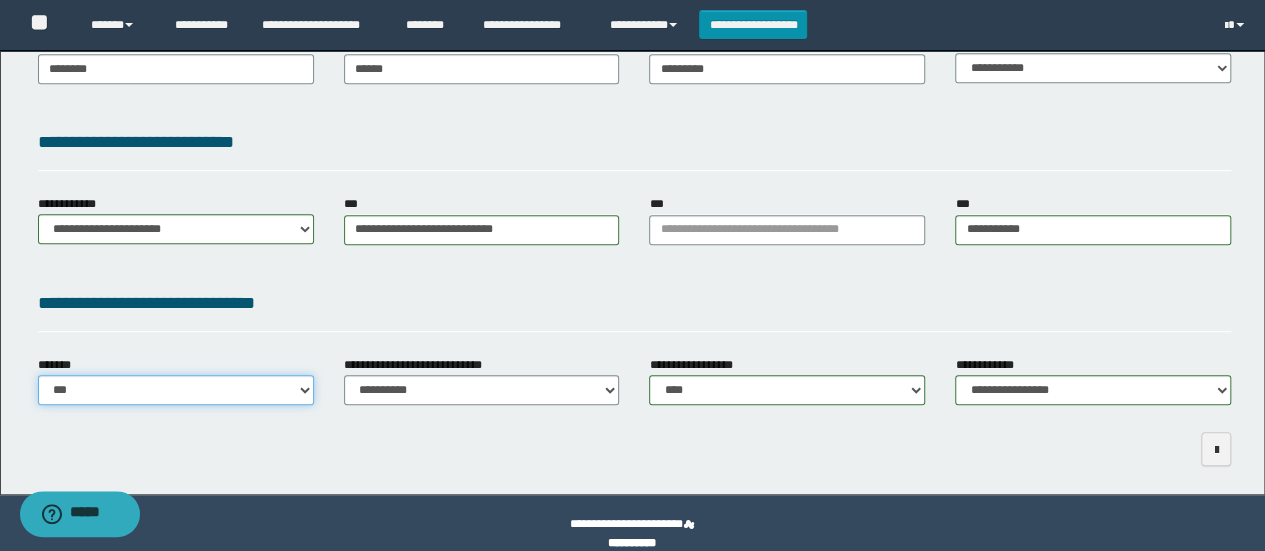 click on "**********" at bounding box center (176, 390) 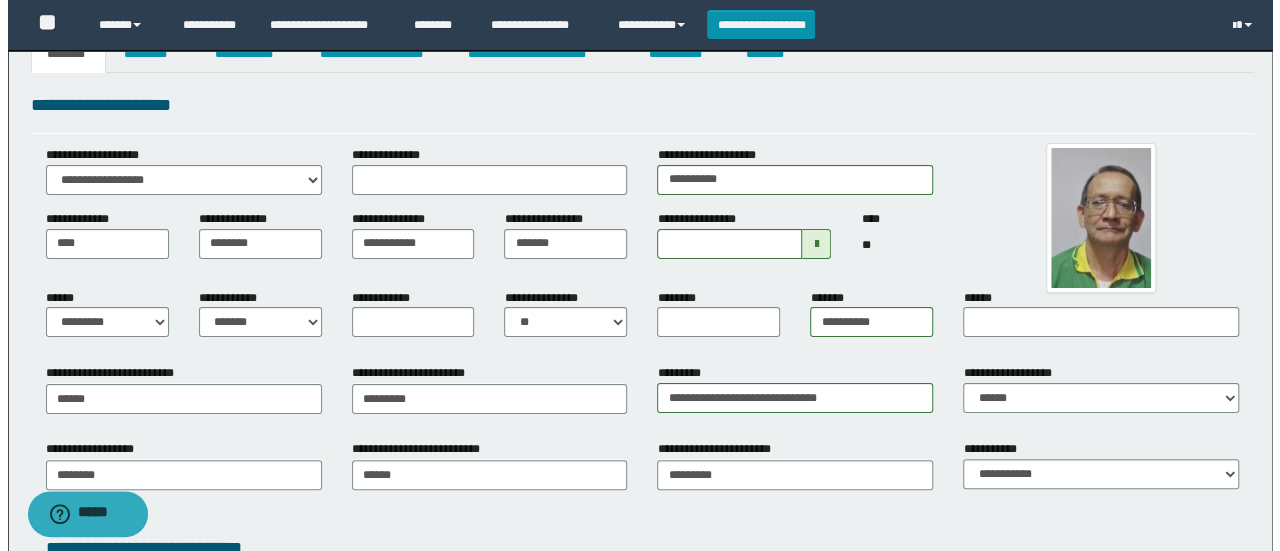 scroll, scrollTop: 0, scrollLeft: 0, axis: both 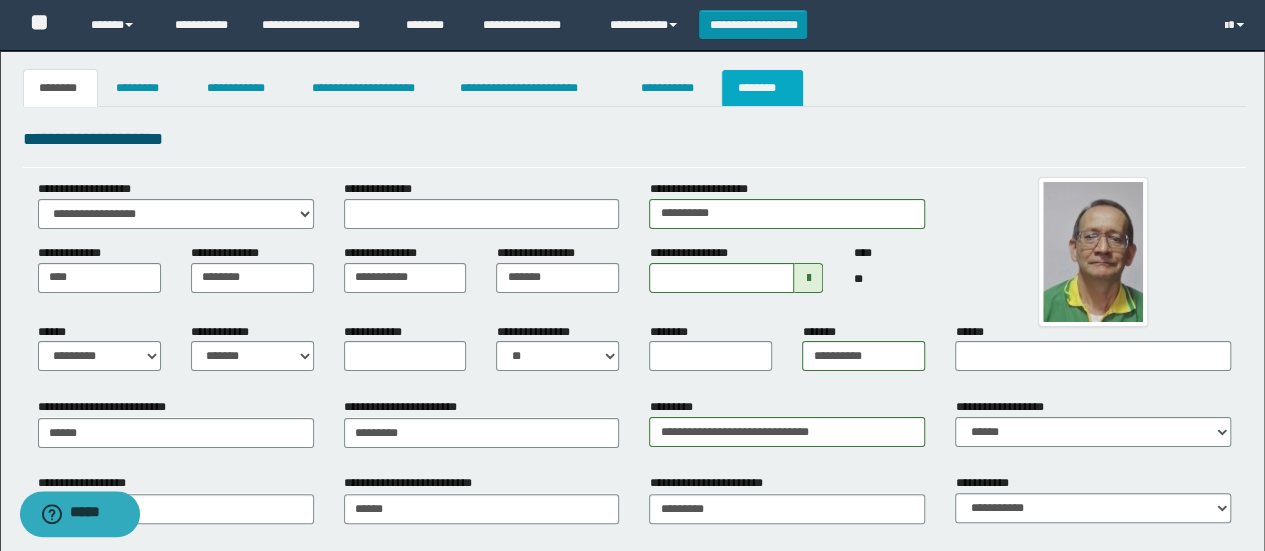 click on "********" at bounding box center (762, 88) 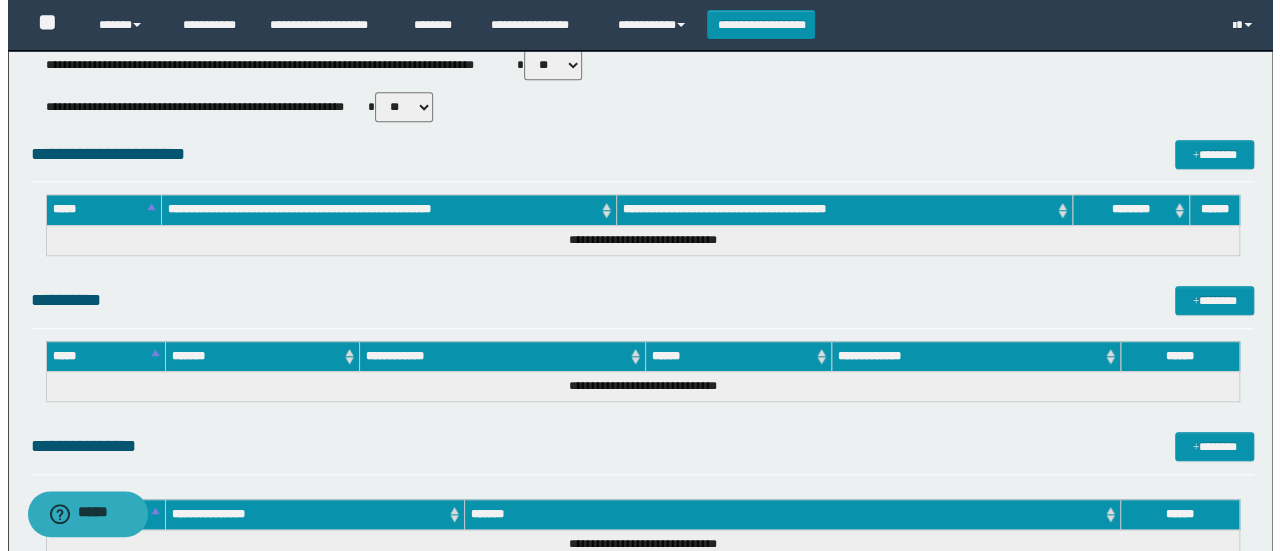 scroll, scrollTop: 1144, scrollLeft: 0, axis: vertical 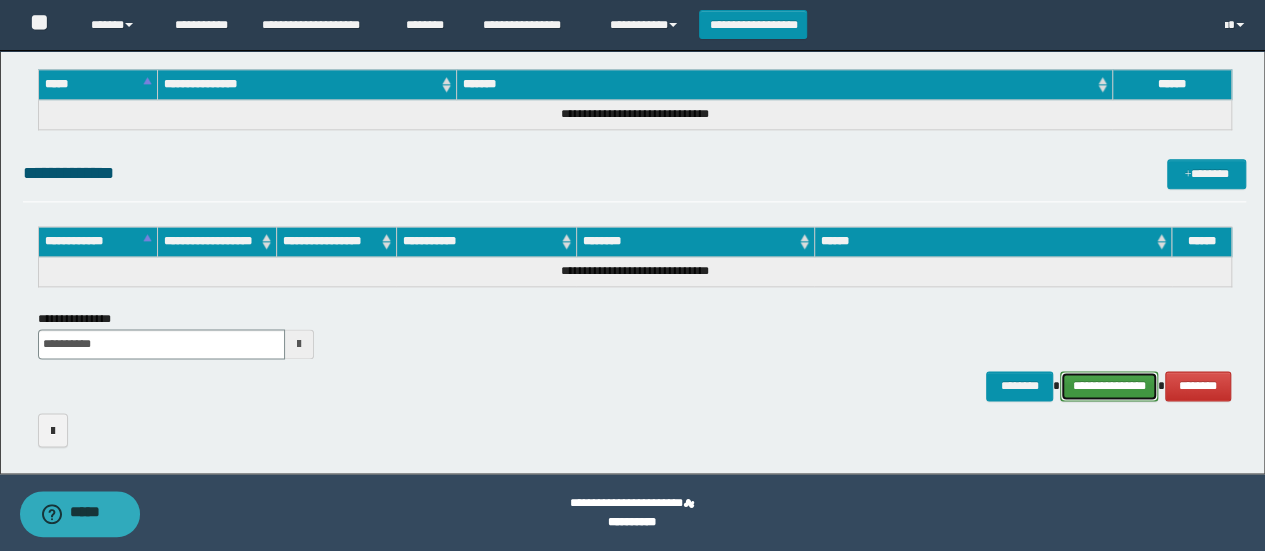 click on "**********" at bounding box center (1109, 385) 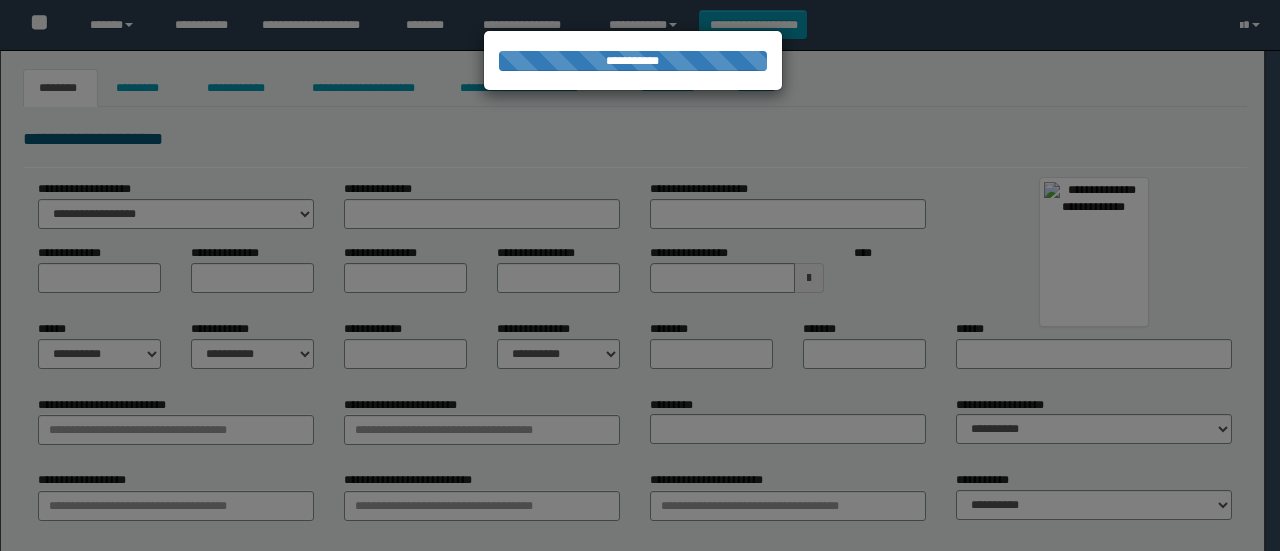 scroll, scrollTop: 0, scrollLeft: 0, axis: both 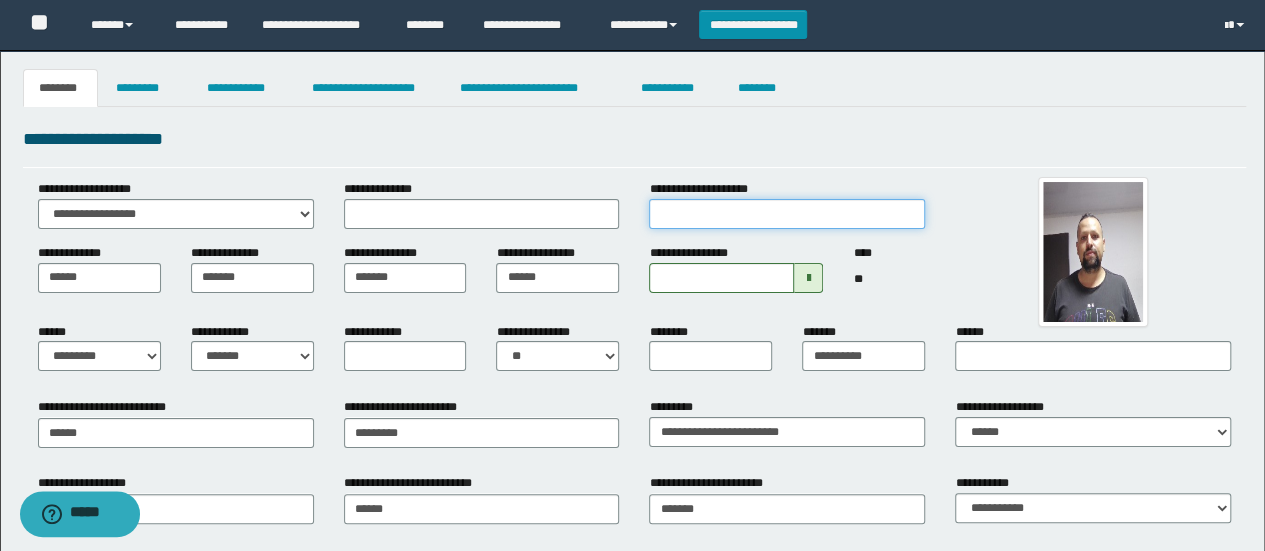 click on "**********" at bounding box center (787, 214) 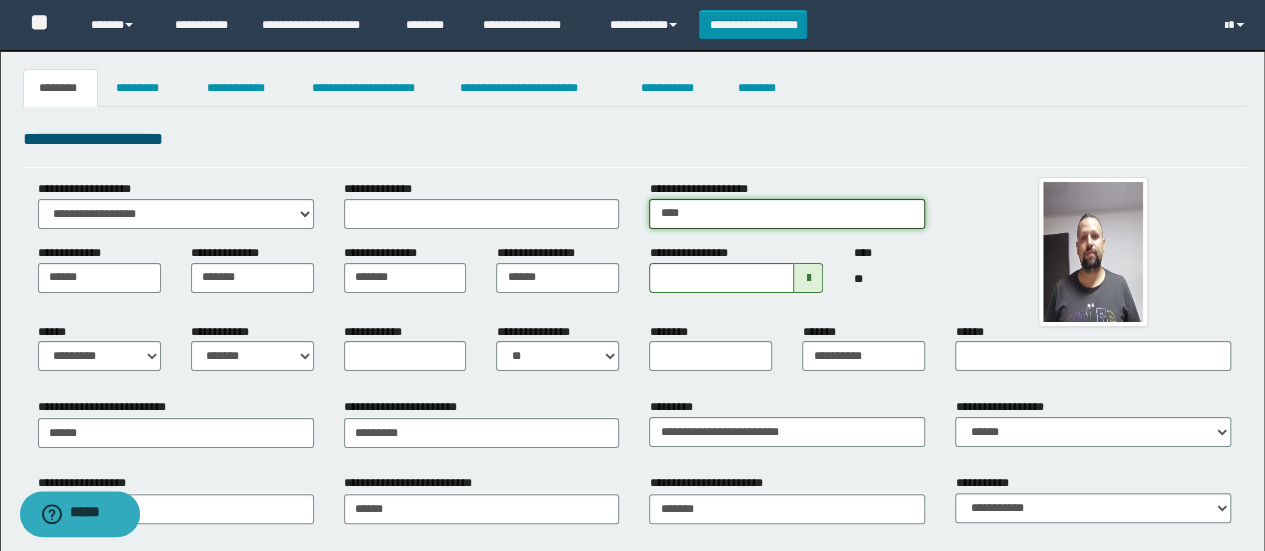 type on "*********" 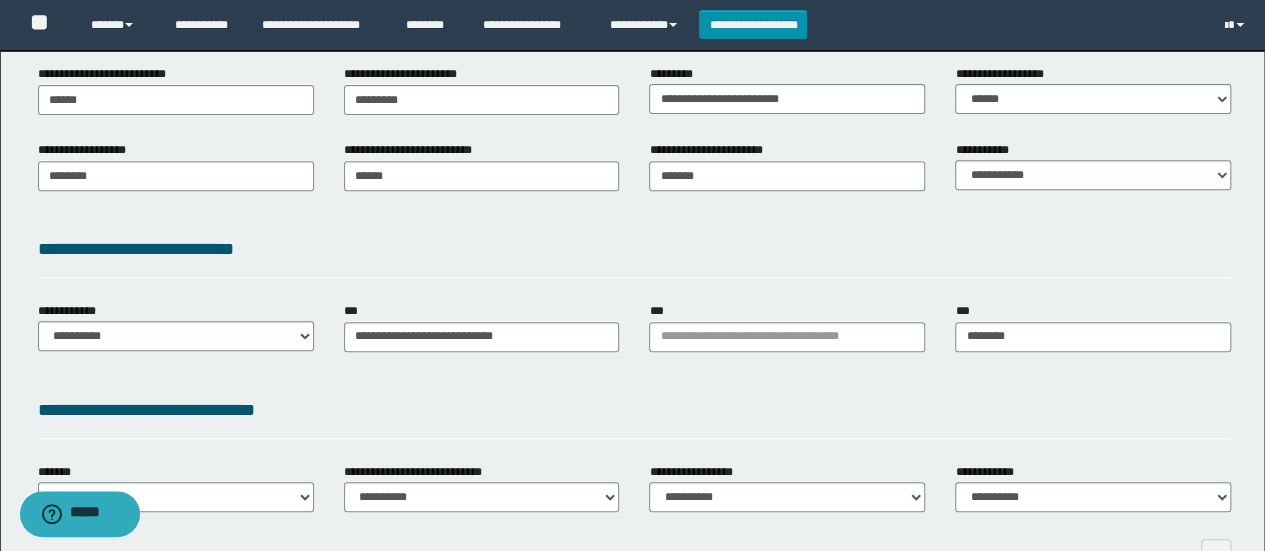 scroll, scrollTop: 373, scrollLeft: 0, axis: vertical 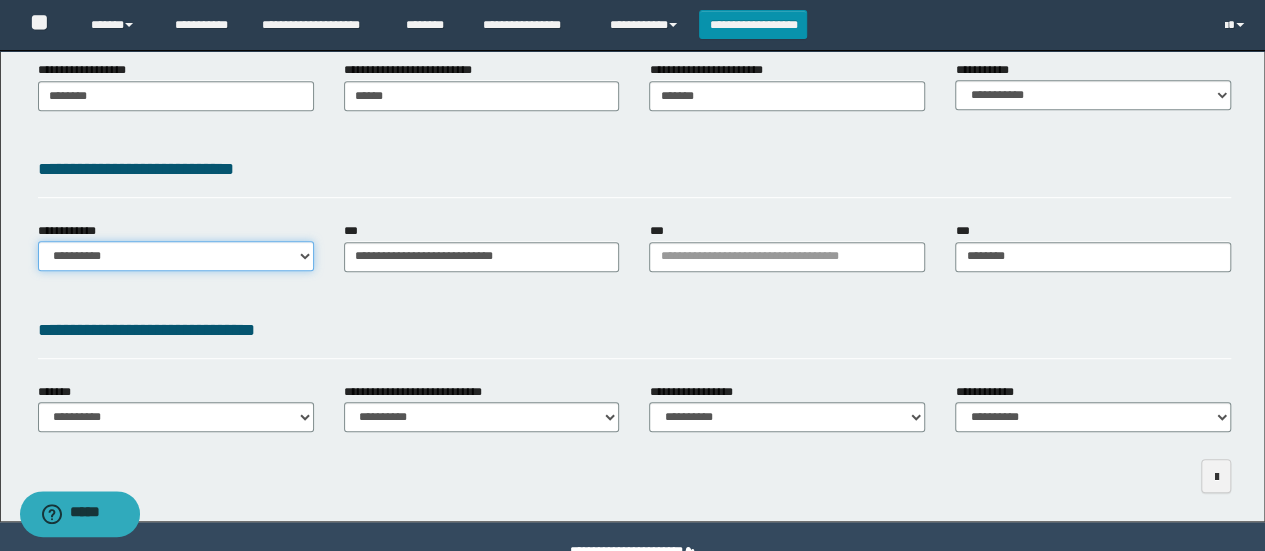 click on "**********" at bounding box center [176, 256] 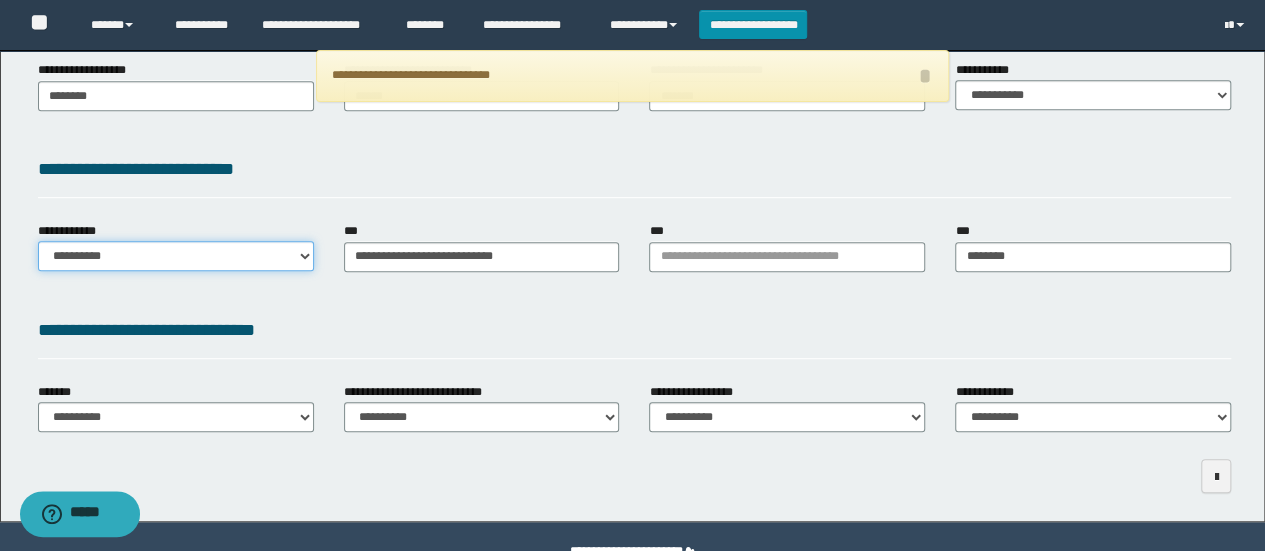 select on "**" 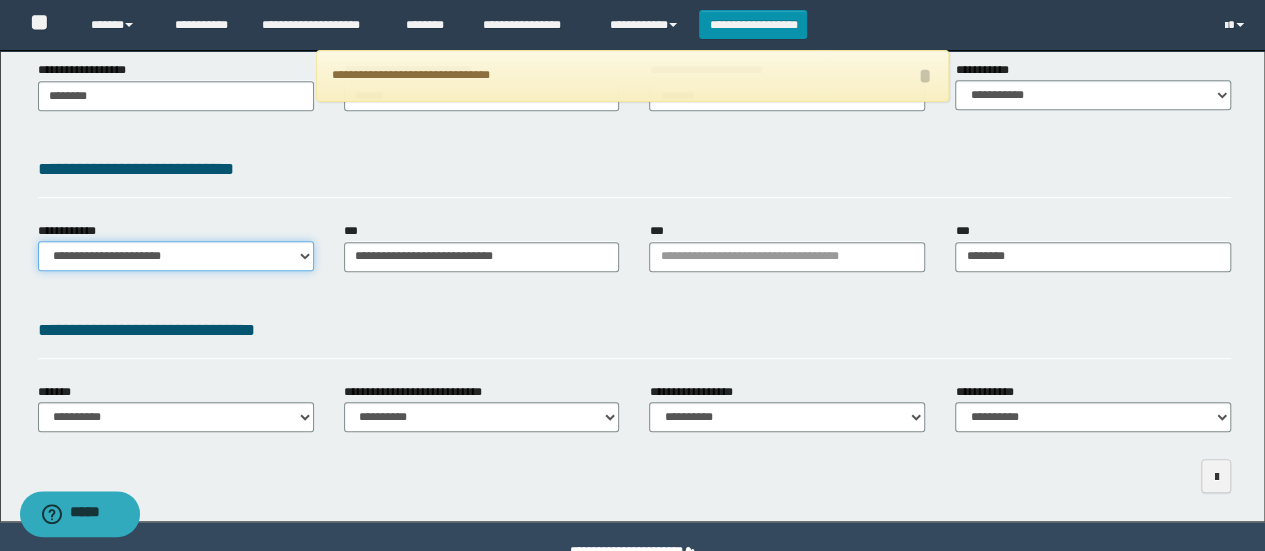 click on "**********" at bounding box center [176, 256] 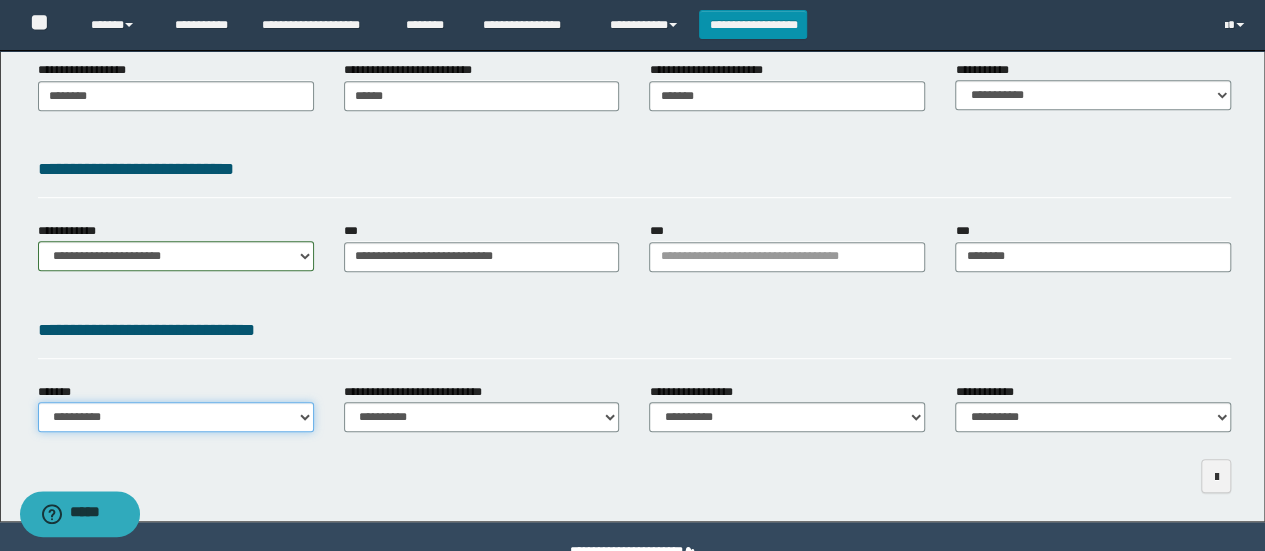 click on "**********" at bounding box center [176, 417] 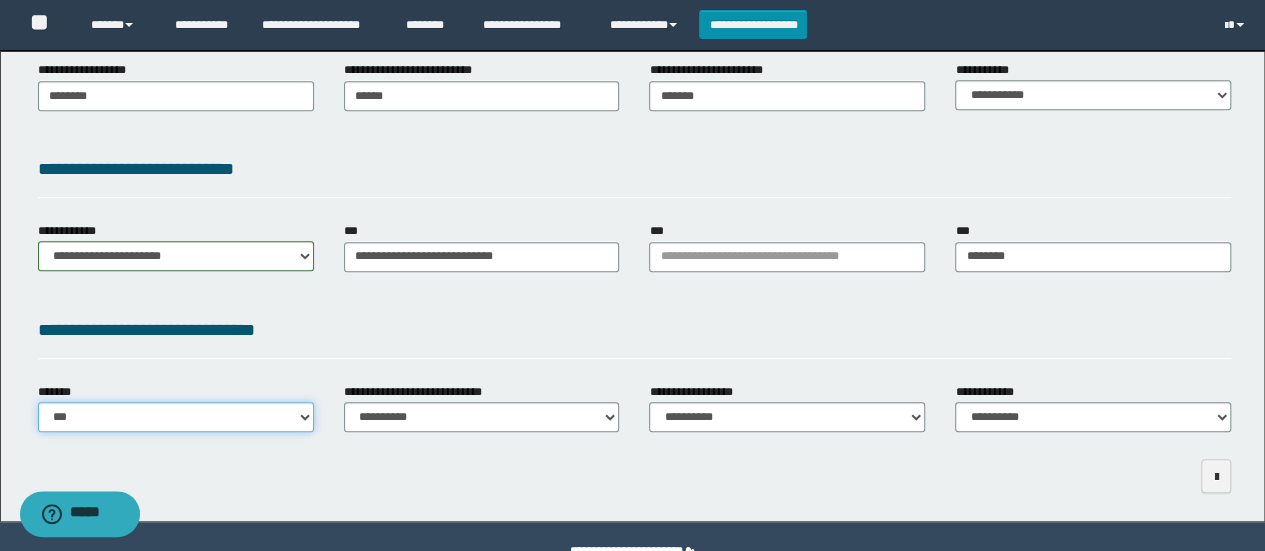 click on "**********" at bounding box center (176, 417) 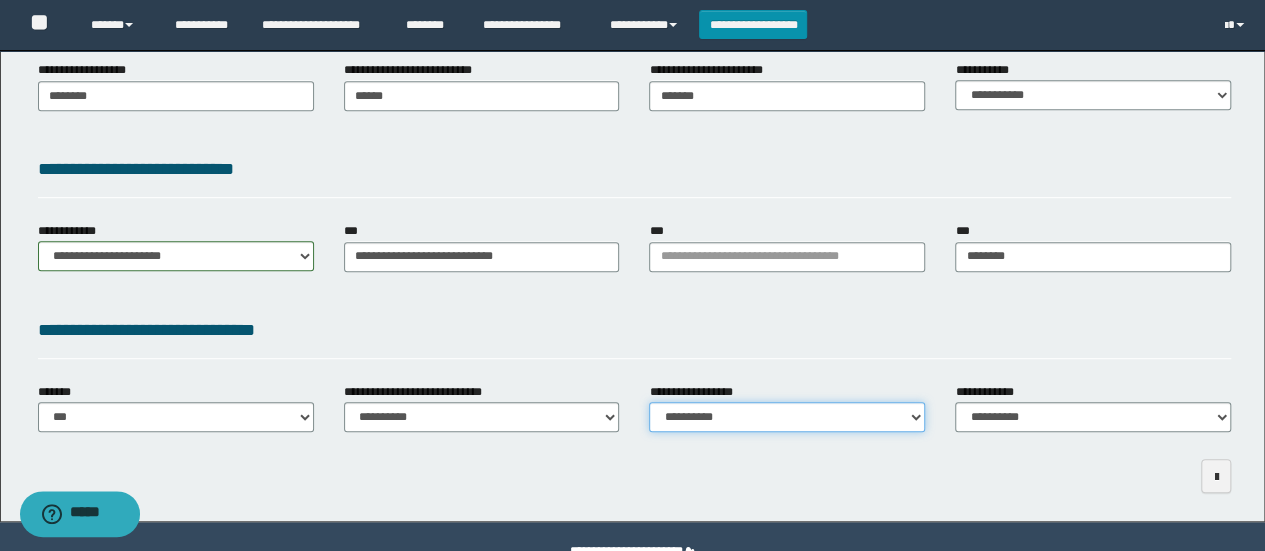 click on "**********" at bounding box center (787, 417) 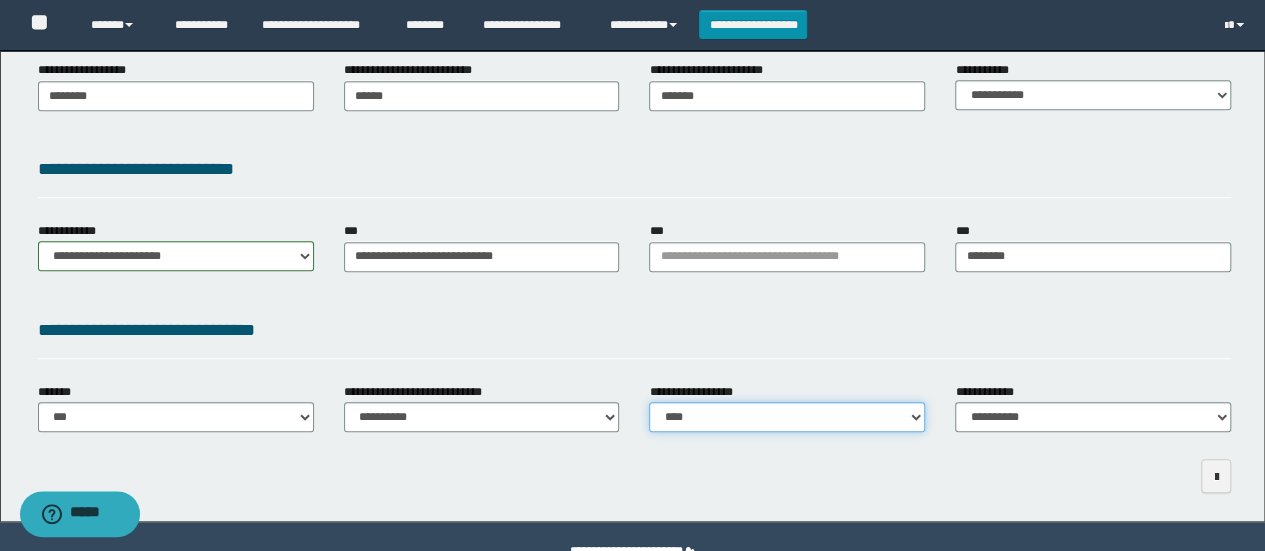 click on "**********" at bounding box center (787, 417) 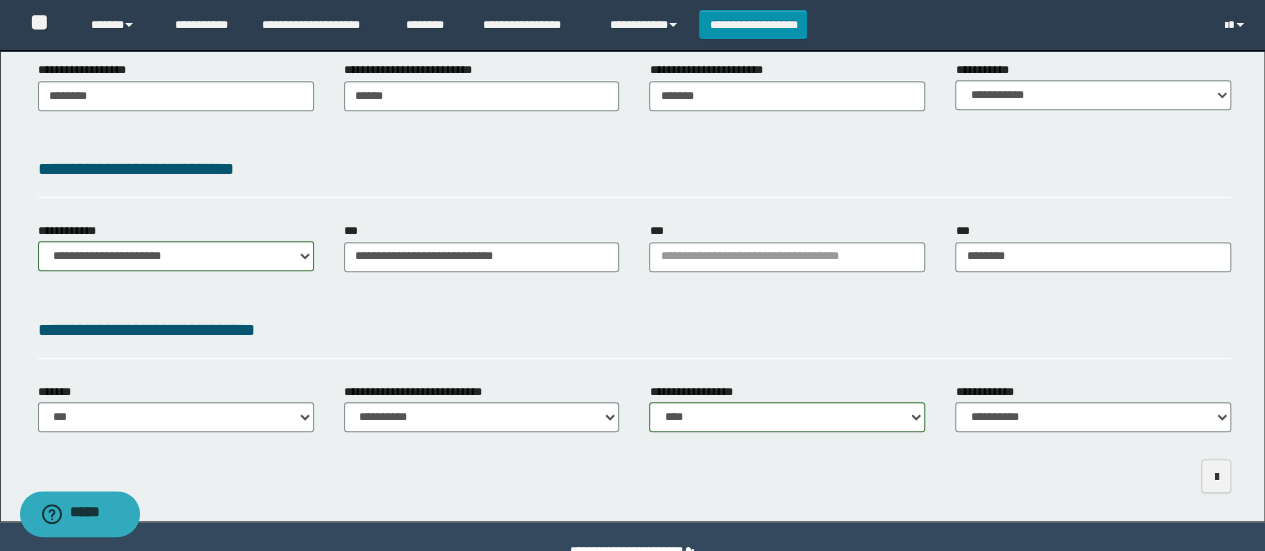click on "**********" at bounding box center [1093, 415] 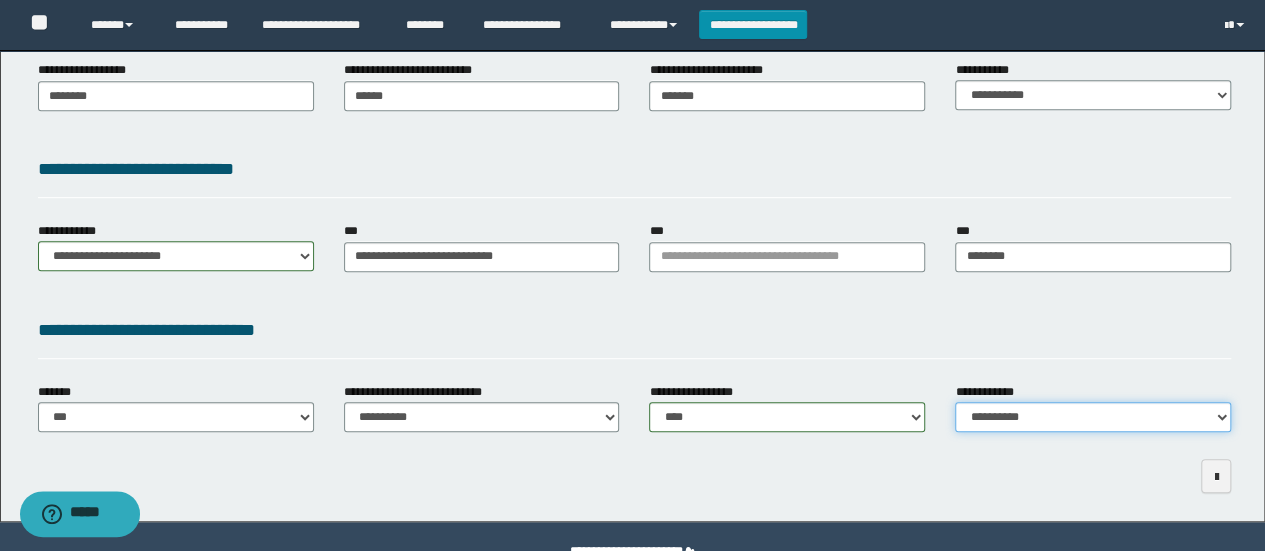 click on "**********" at bounding box center [1093, 417] 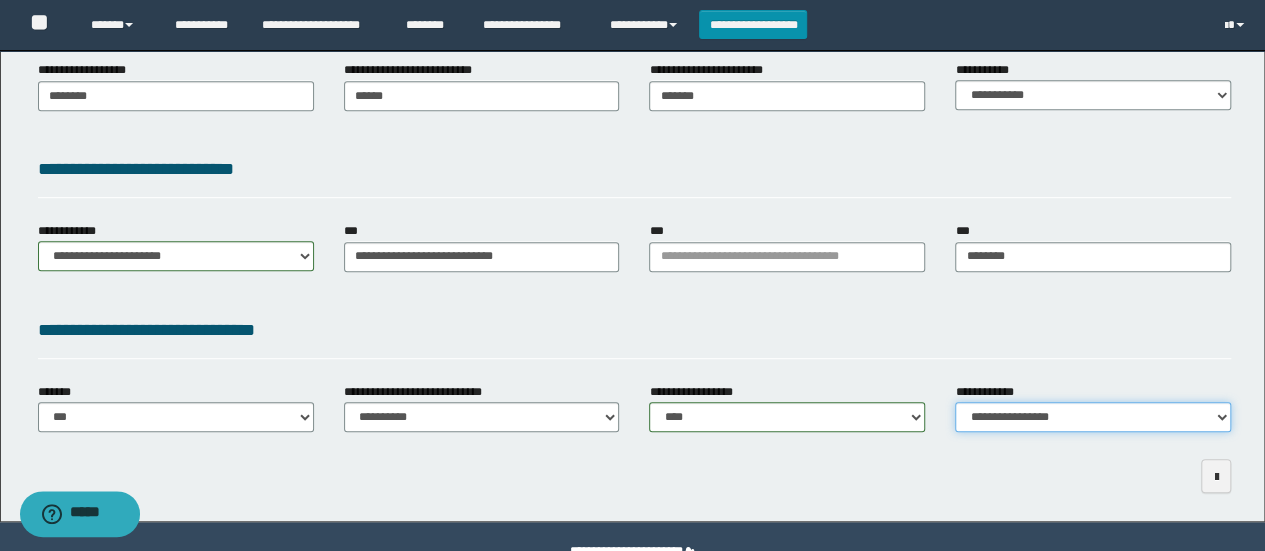 click on "**********" at bounding box center [1093, 417] 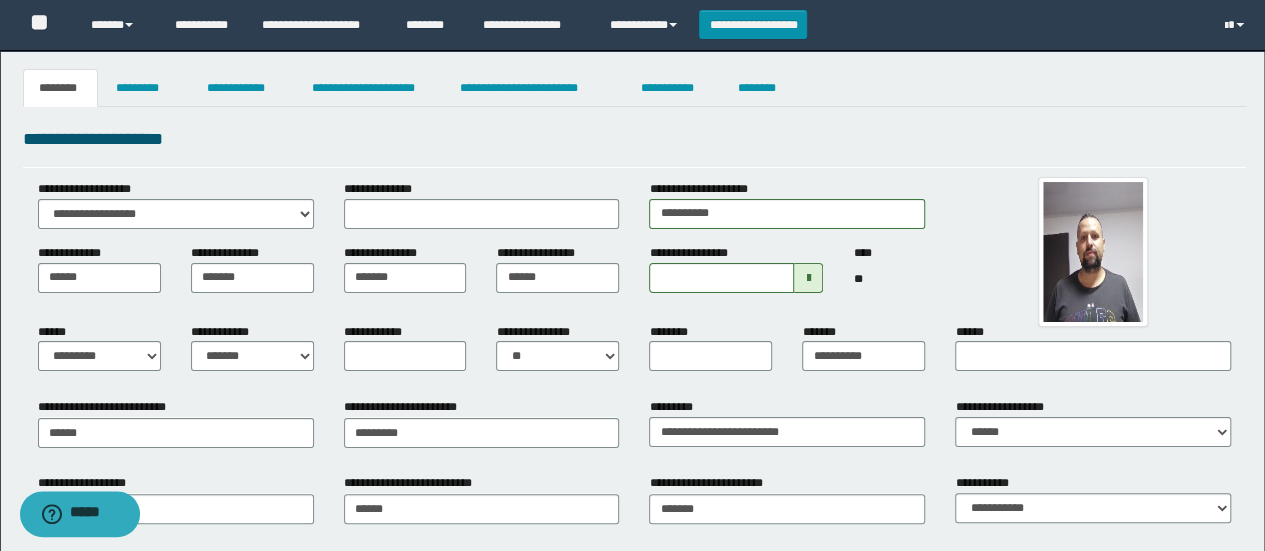 scroll, scrollTop: 460, scrollLeft: 0, axis: vertical 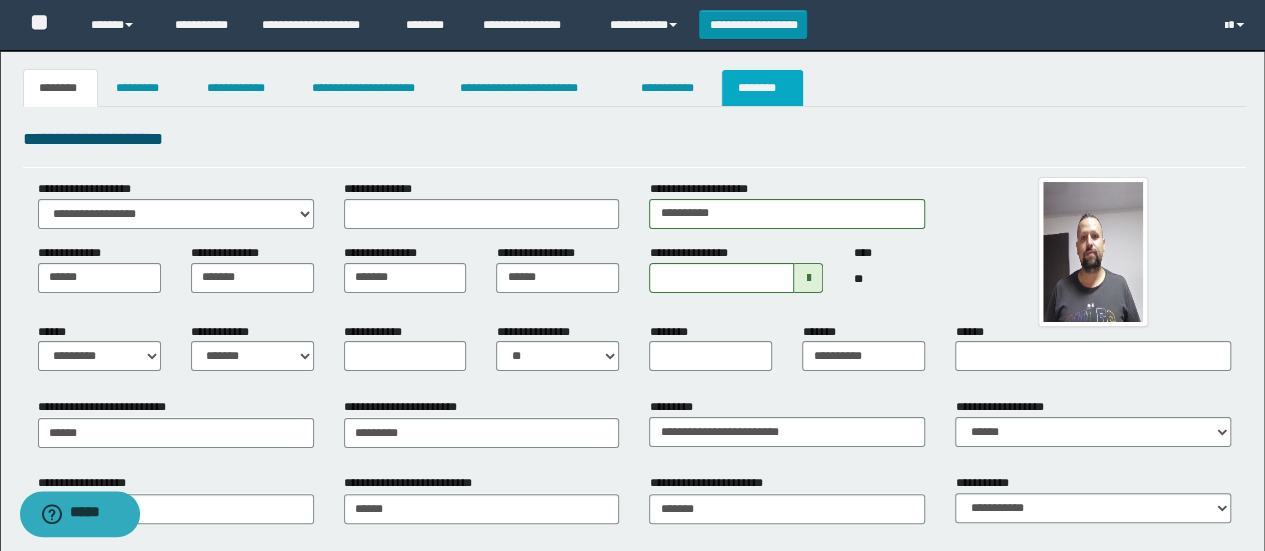 click on "********" at bounding box center (762, 88) 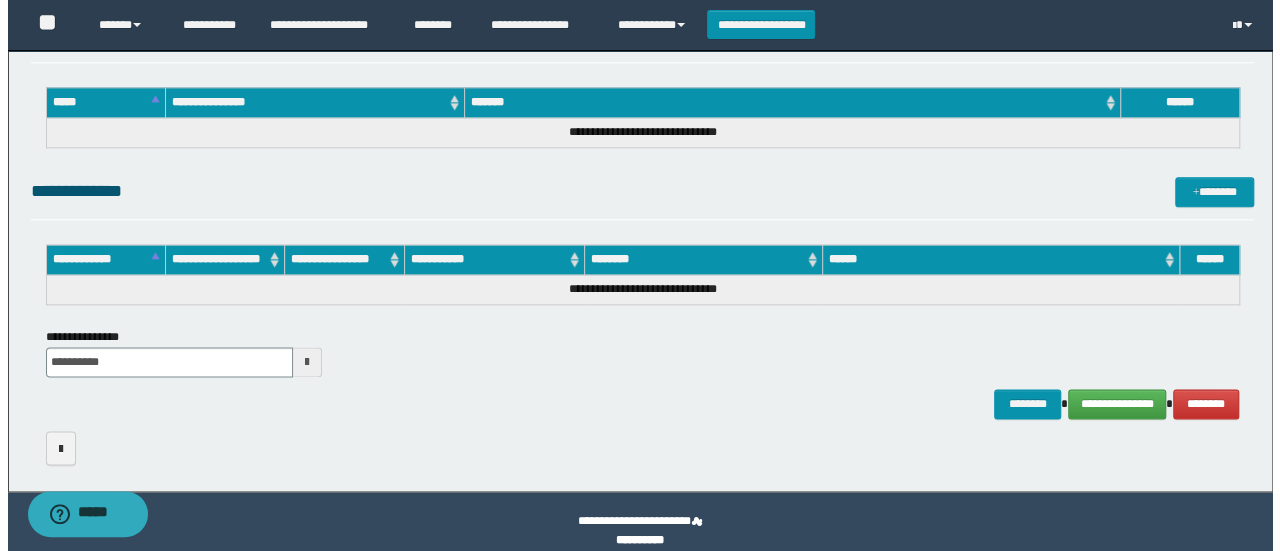 scroll, scrollTop: 1144, scrollLeft: 0, axis: vertical 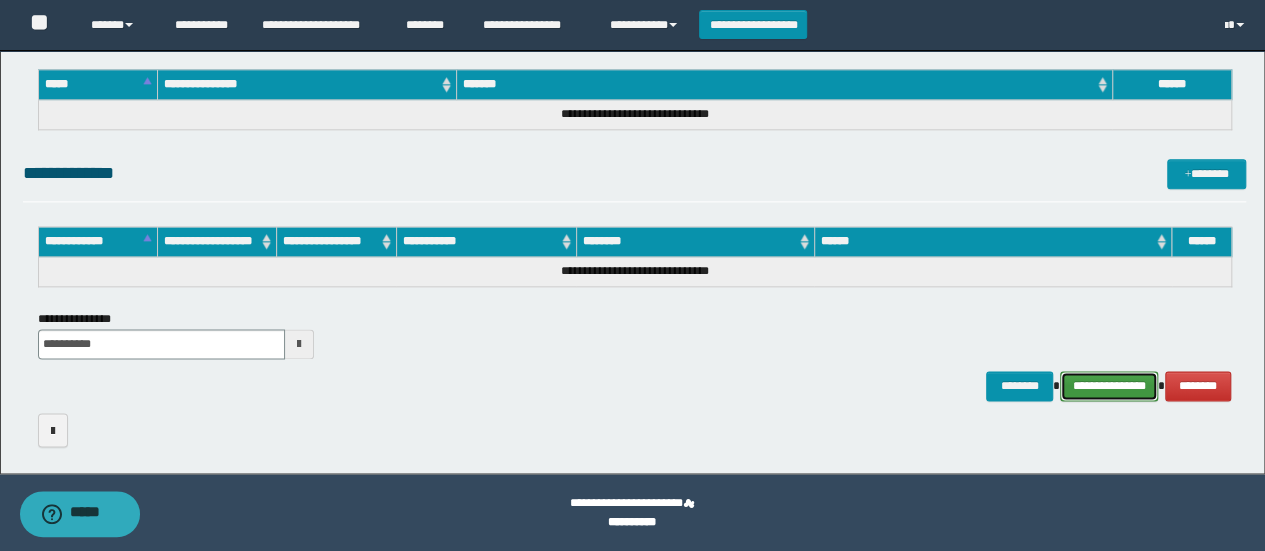 click on "**********" at bounding box center (1109, 385) 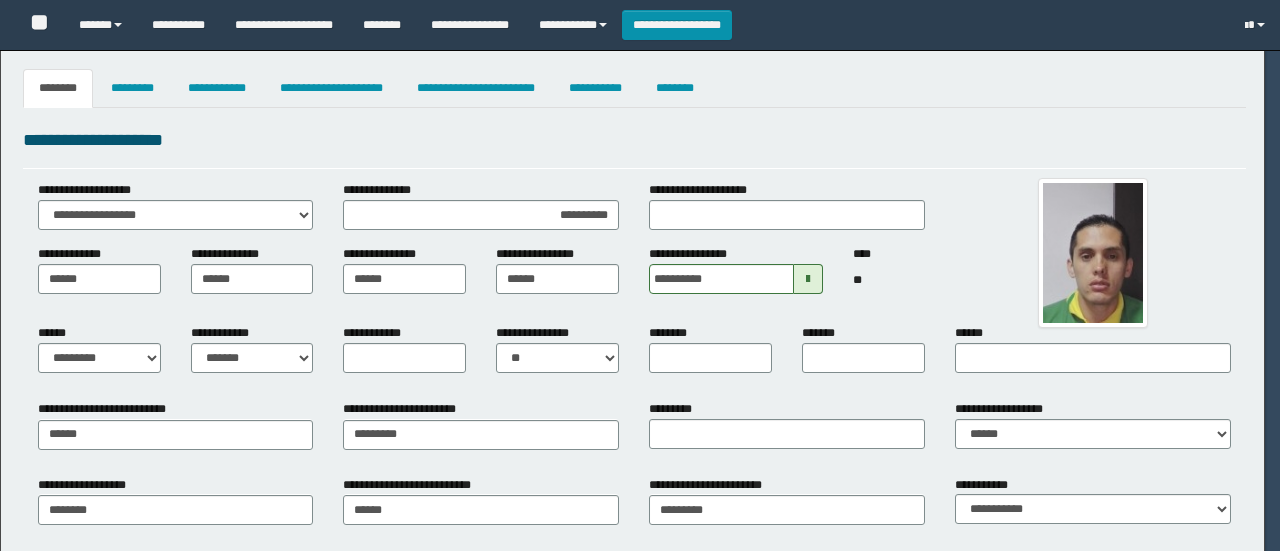 select on "*" 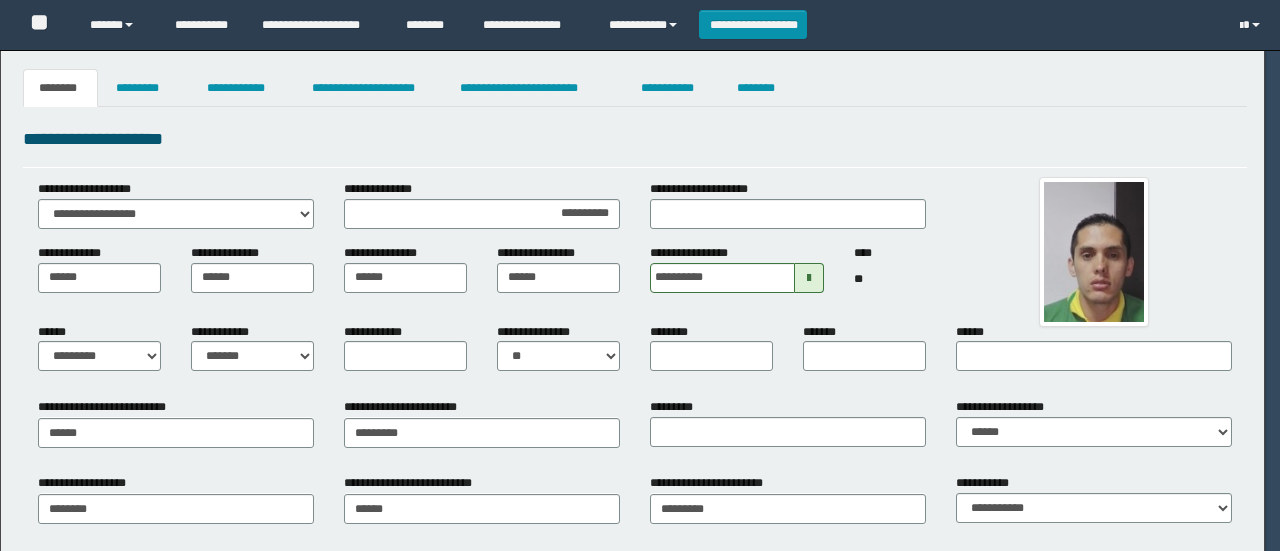 scroll, scrollTop: 0, scrollLeft: 0, axis: both 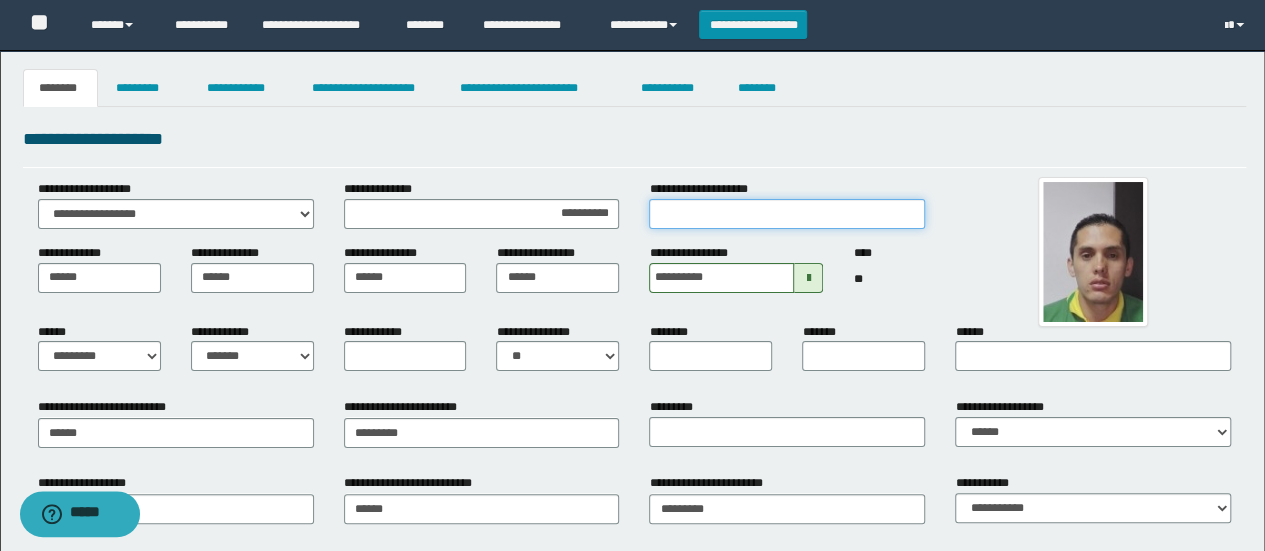 click on "**********" at bounding box center (787, 214) 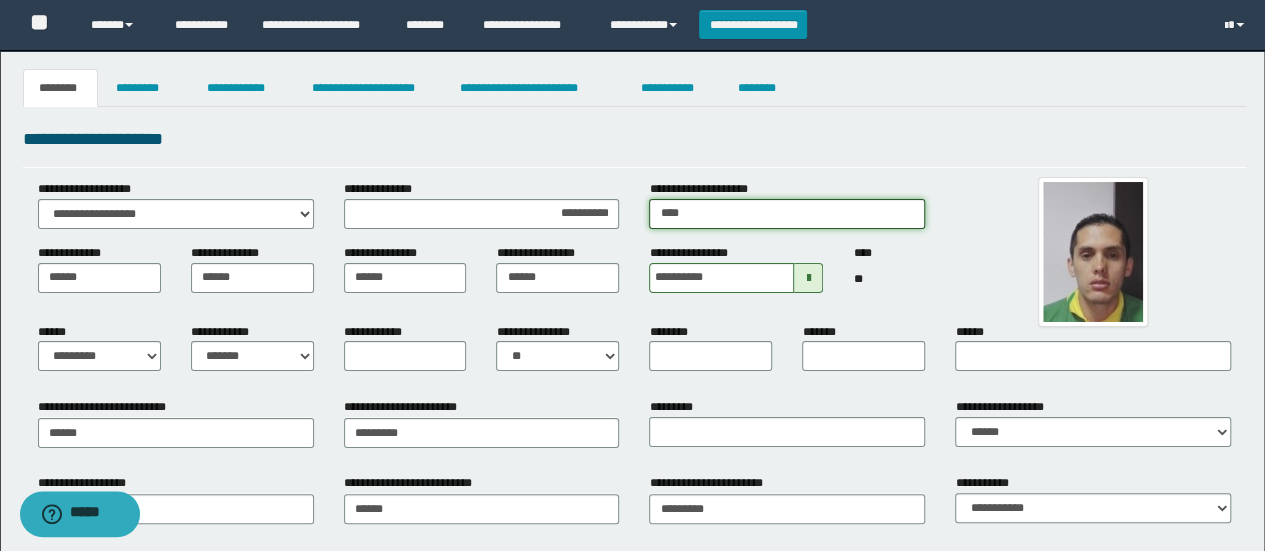 type on "*********" 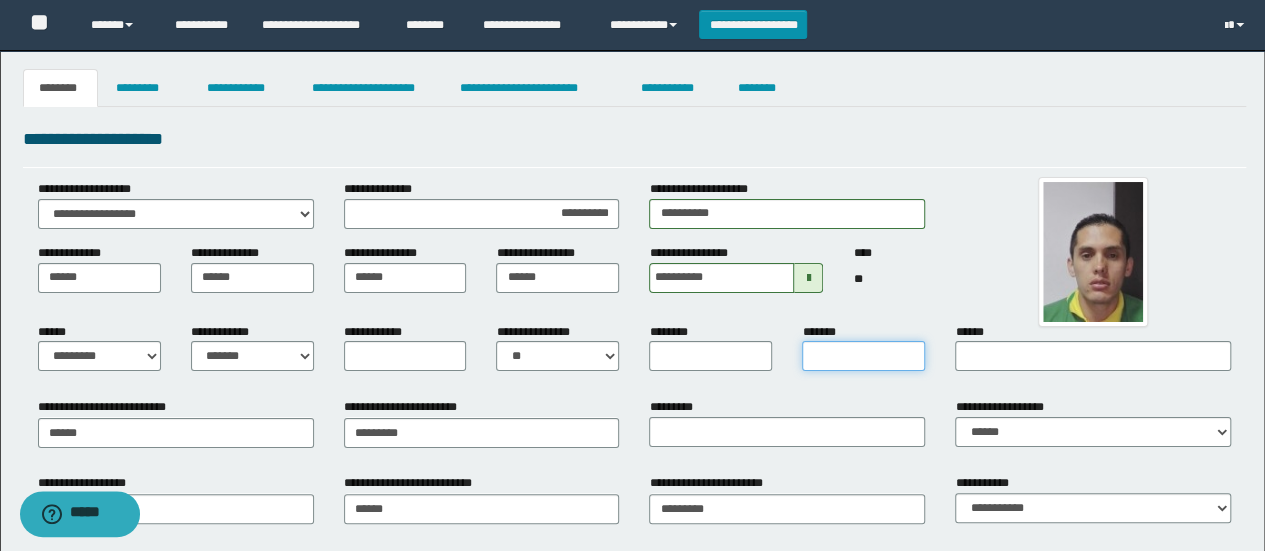 click on "*******" at bounding box center [863, 356] 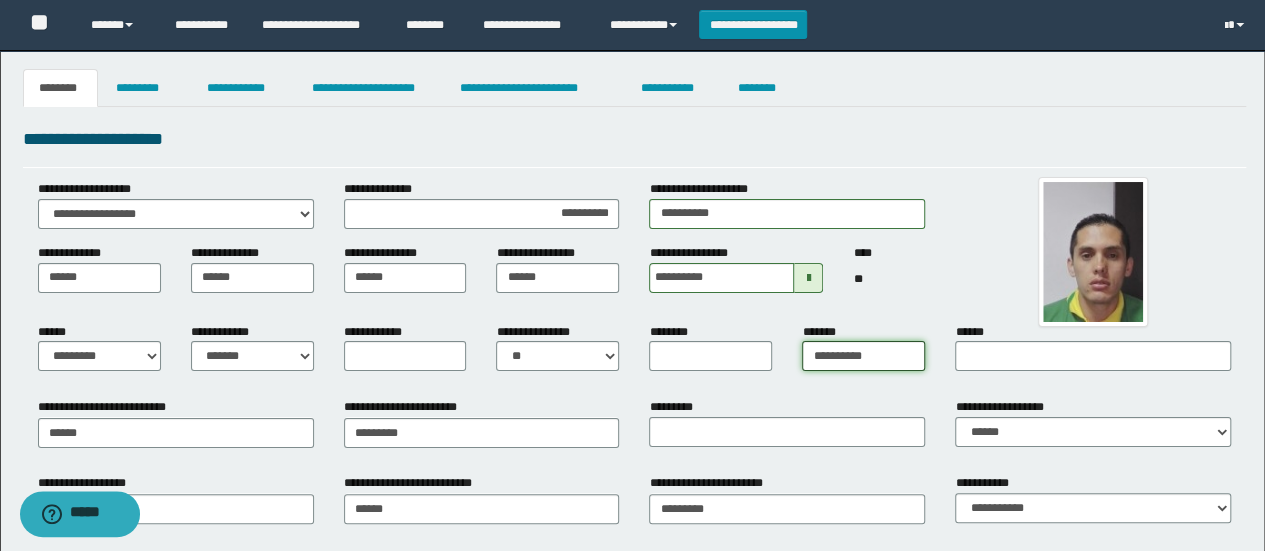 type on "**********" 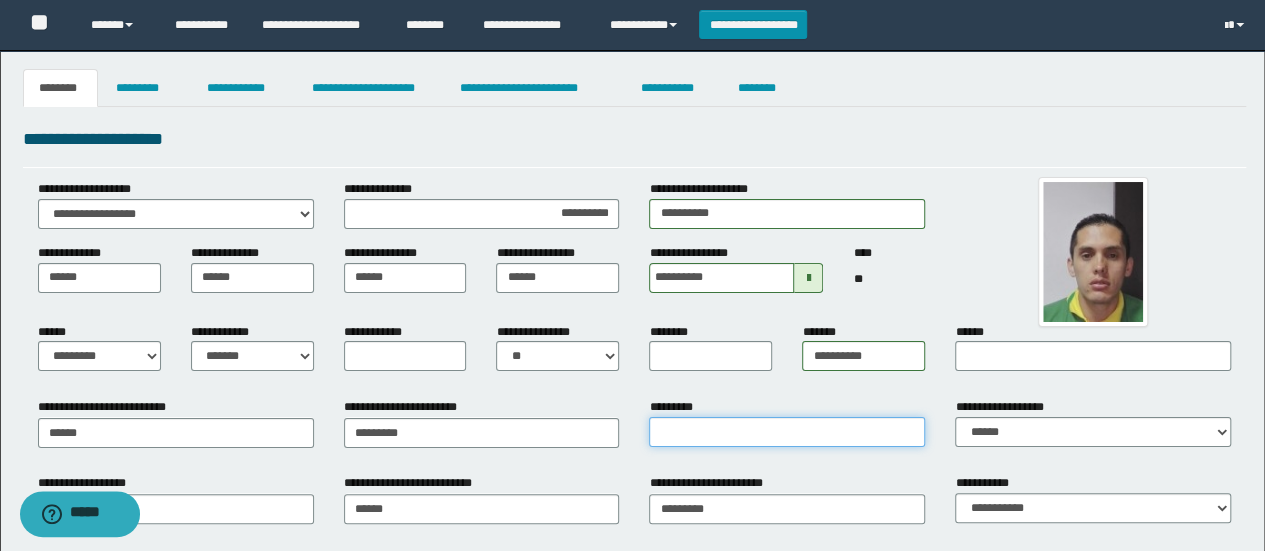 click on "*********" at bounding box center (787, 432) 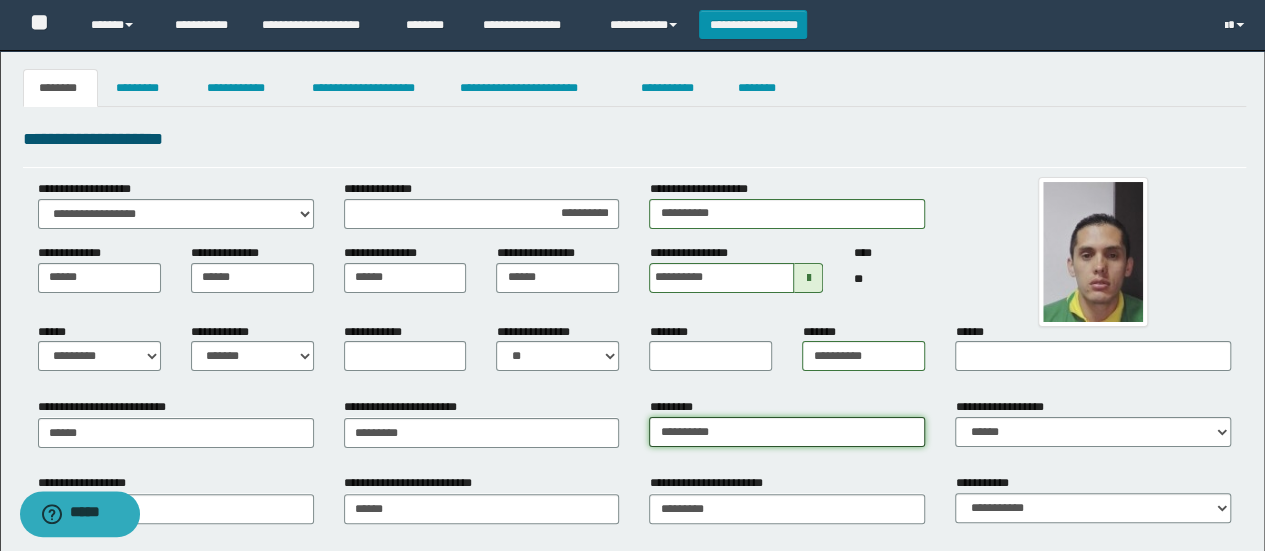 type on "**********" 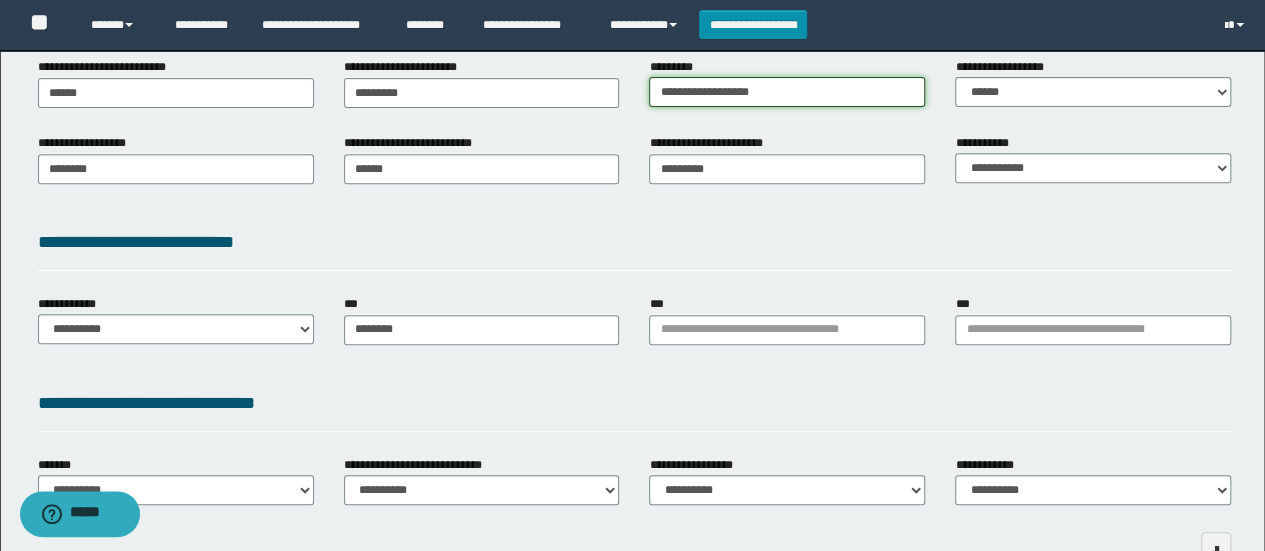 scroll, scrollTop: 360, scrollLeft: 0, axis: vertical 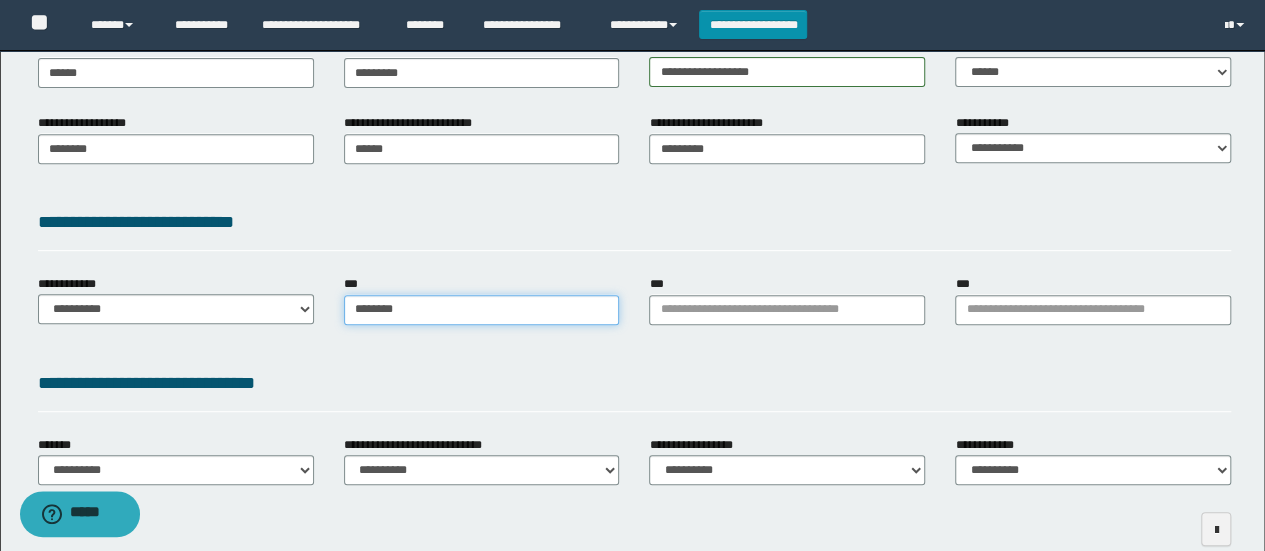 type on "********" 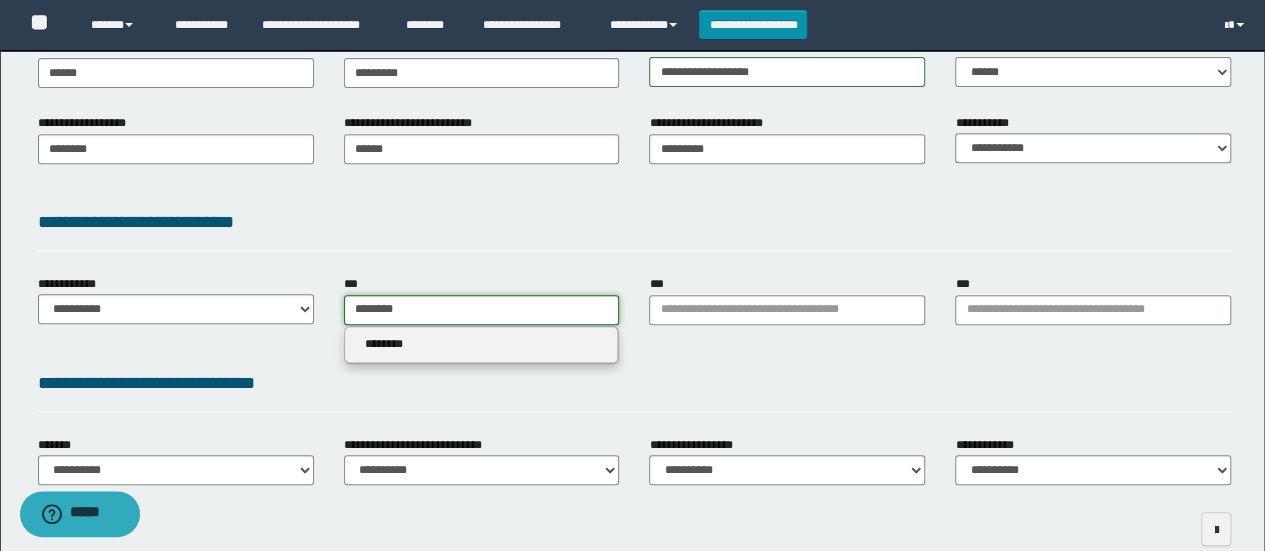 click on "********" at bounding box center [482, 310] 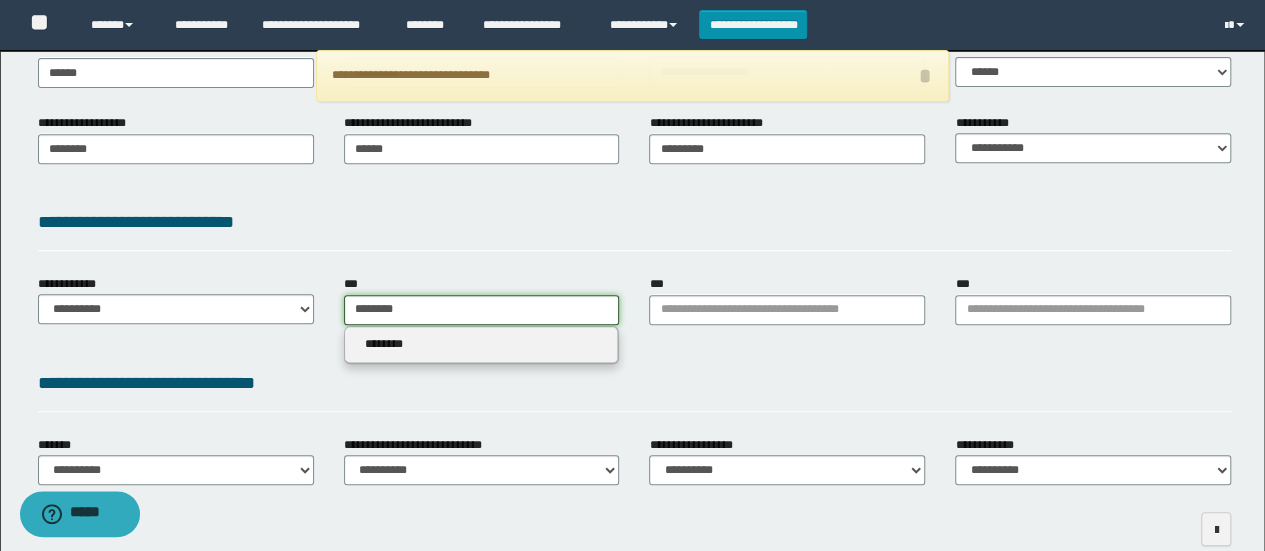 type 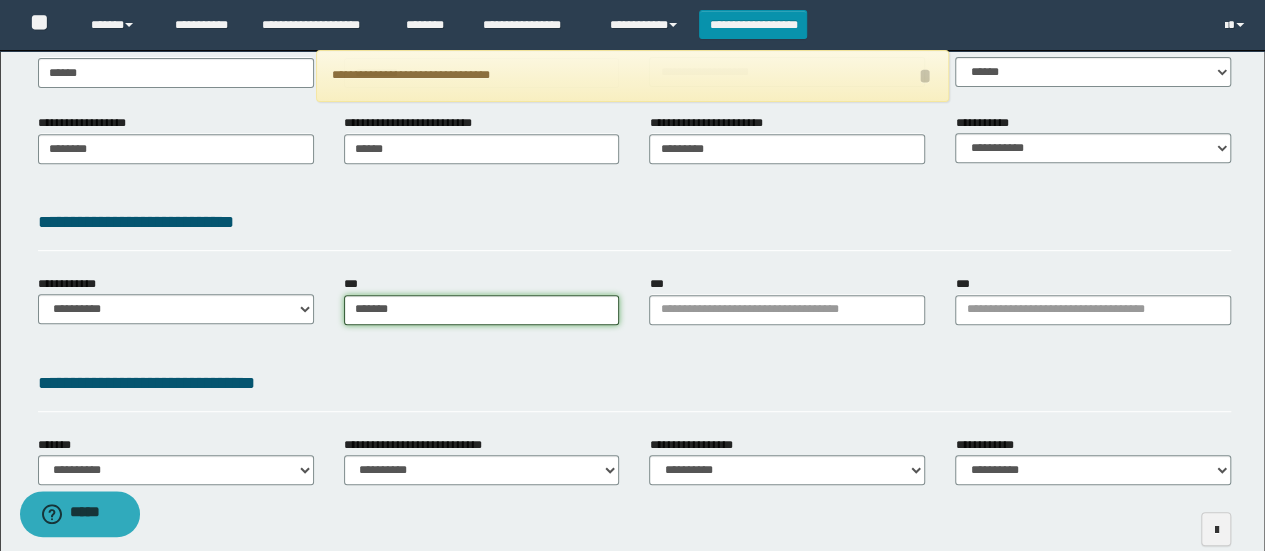 type on "********" 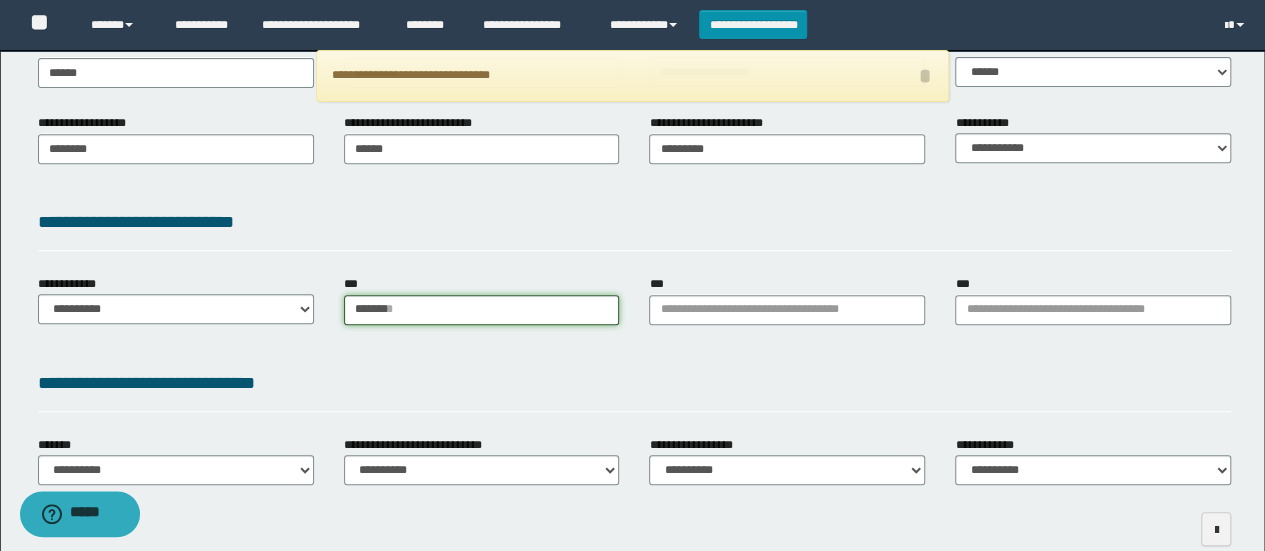 type 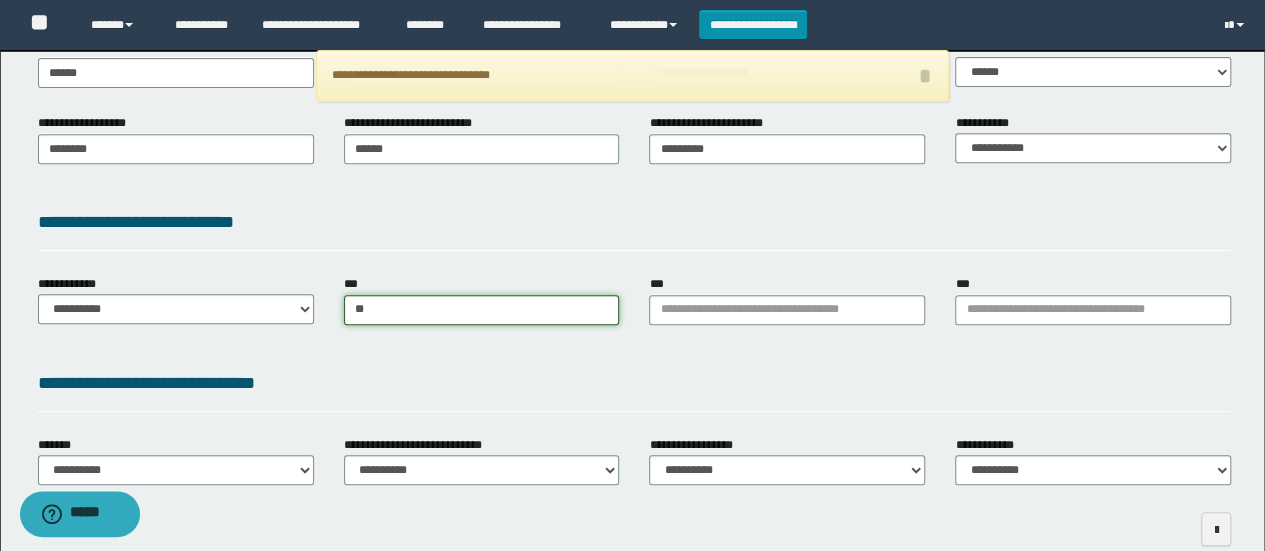 type on "*" 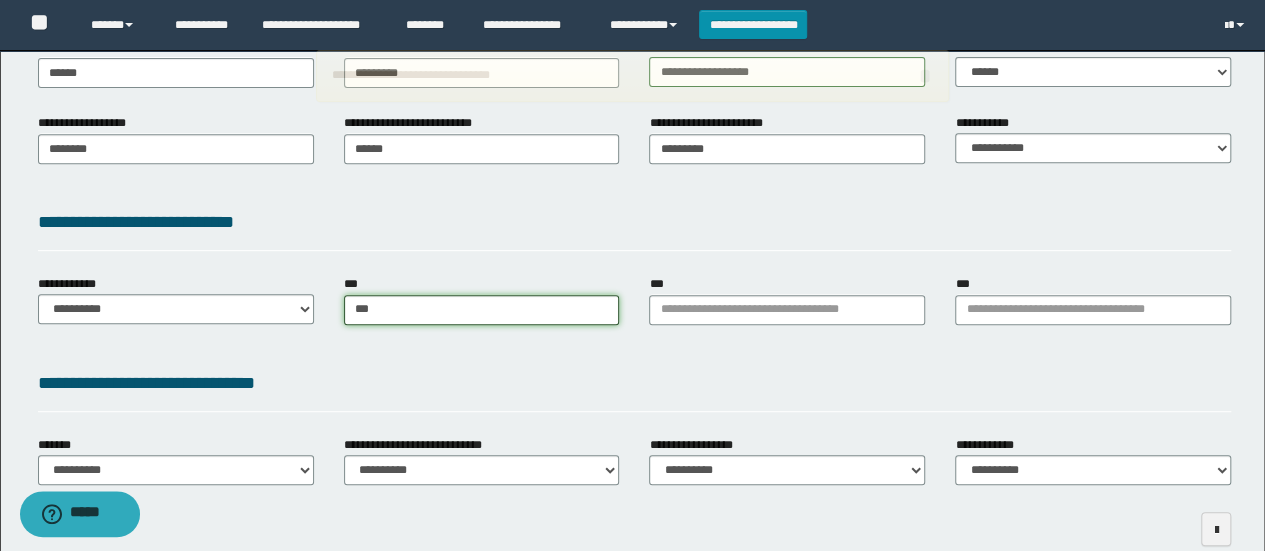 type on "**********" 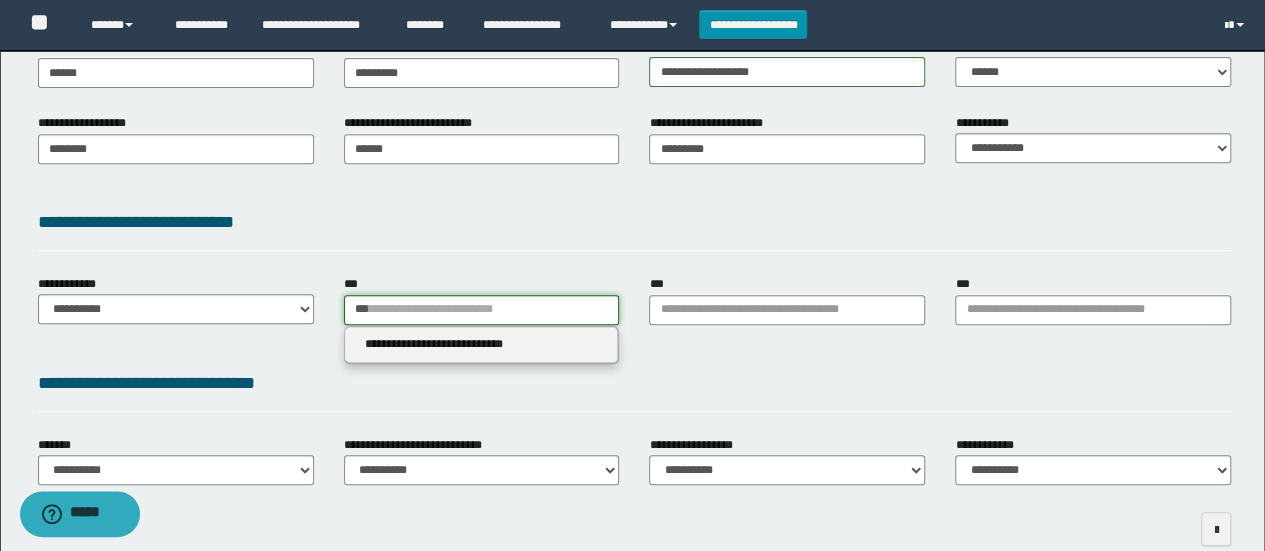 type on "***" 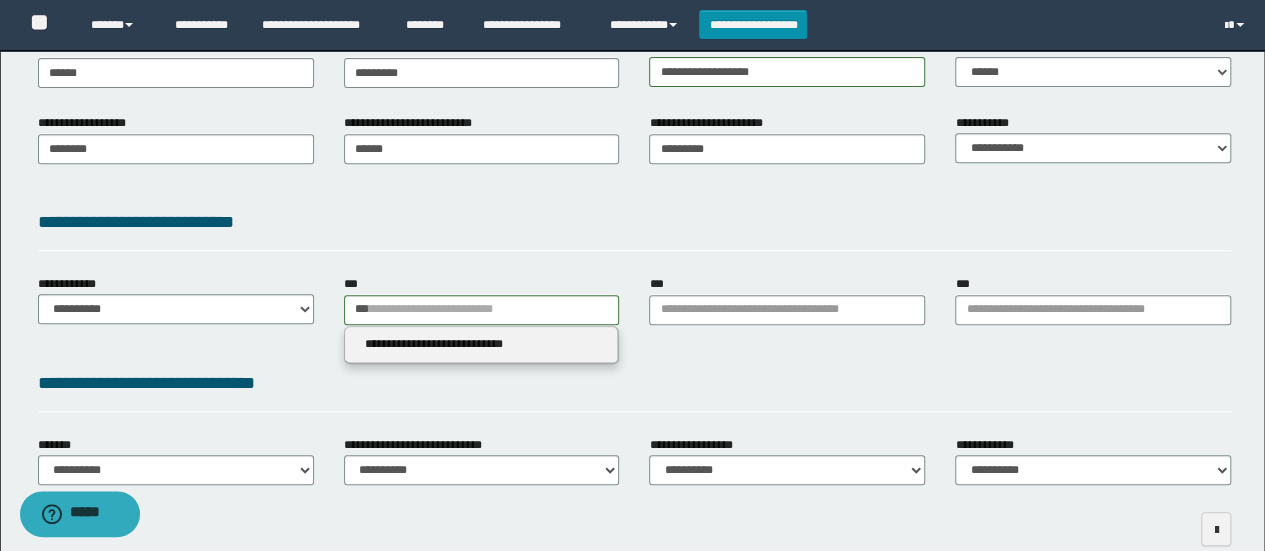 click on "**********" at bounding box center [482, 345] 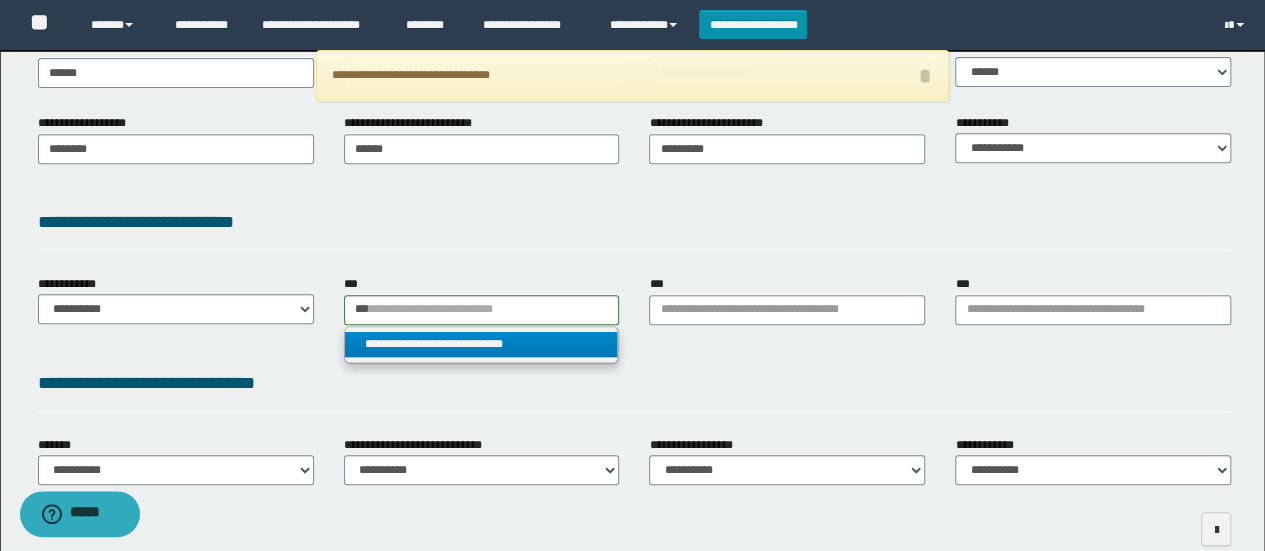 click on "**********" at bounding box center (481, 344) 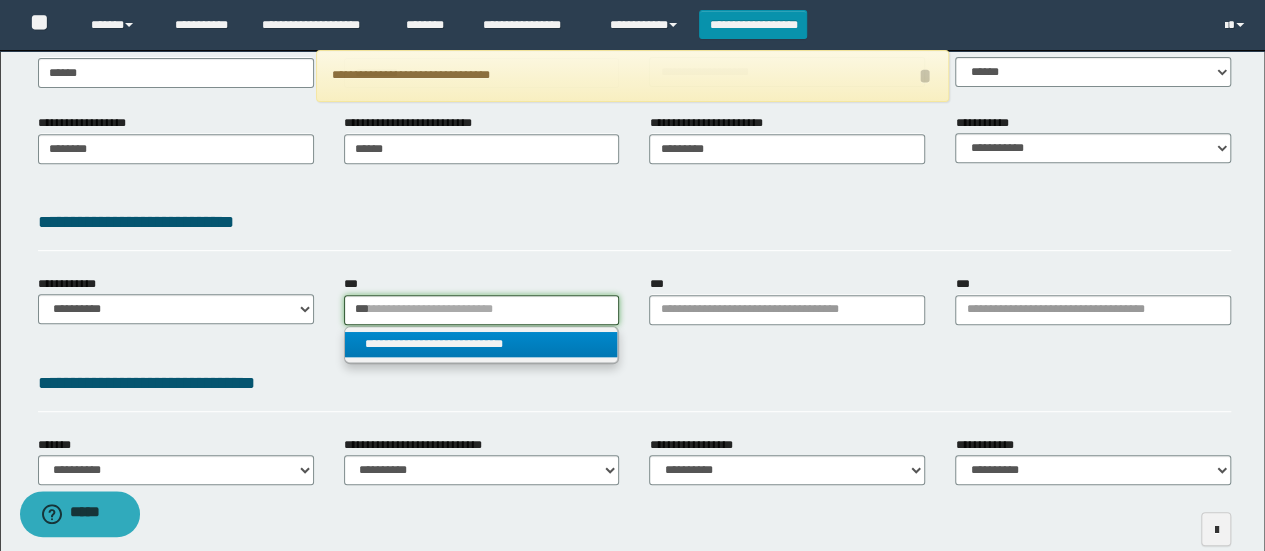 type 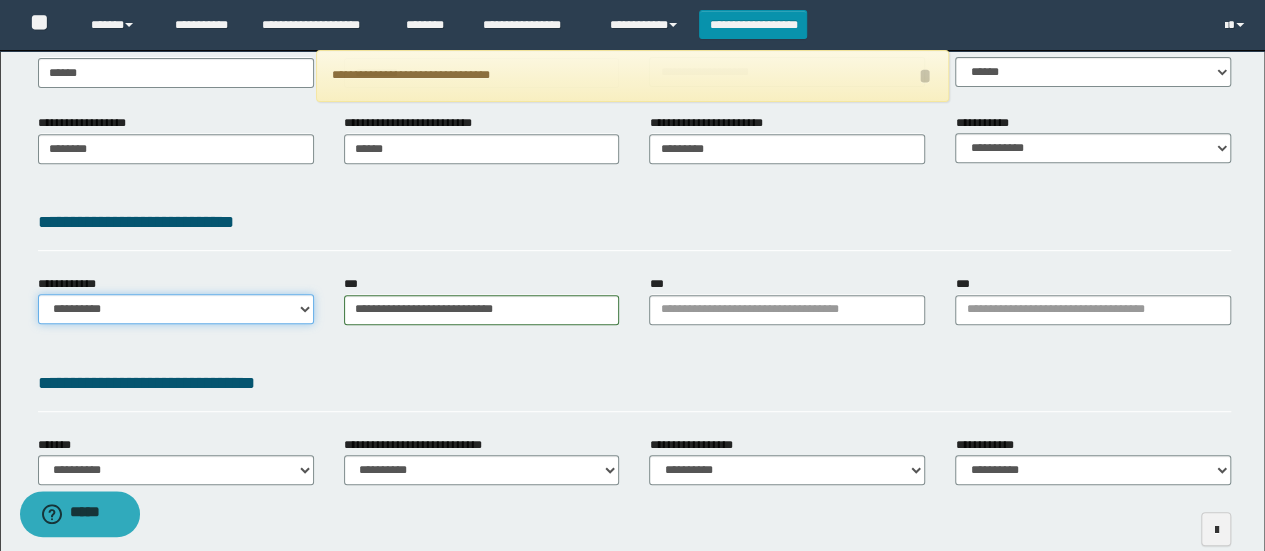 click on "**********" at bounding box center [176, 309] 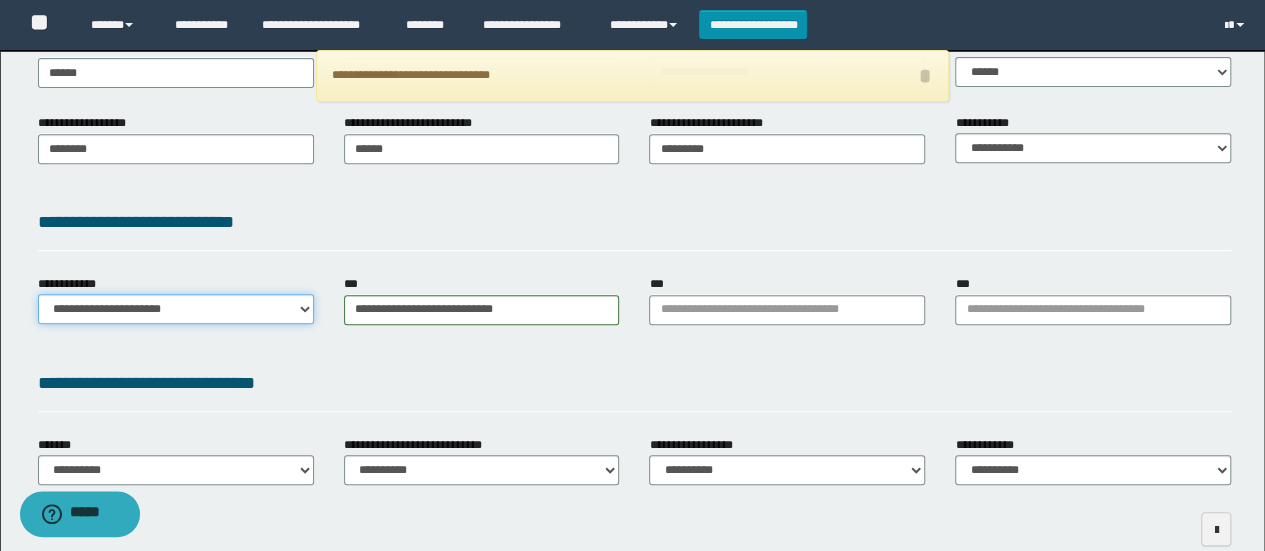 click on "**********" at bounding box center (176, 309) 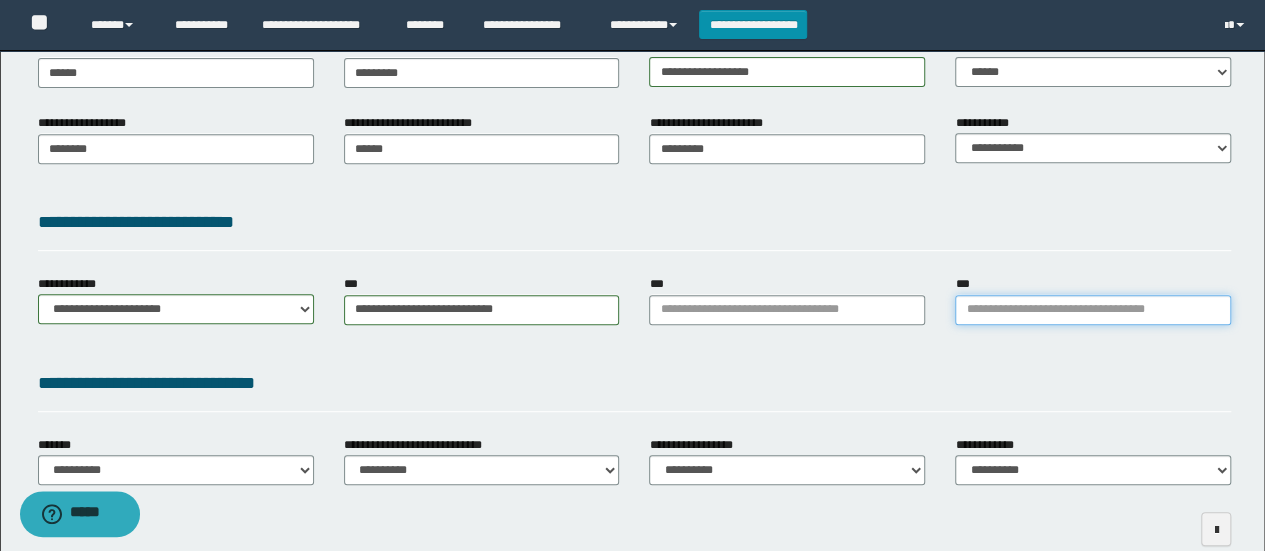 click on "***" at bounding box center (1093, 310) 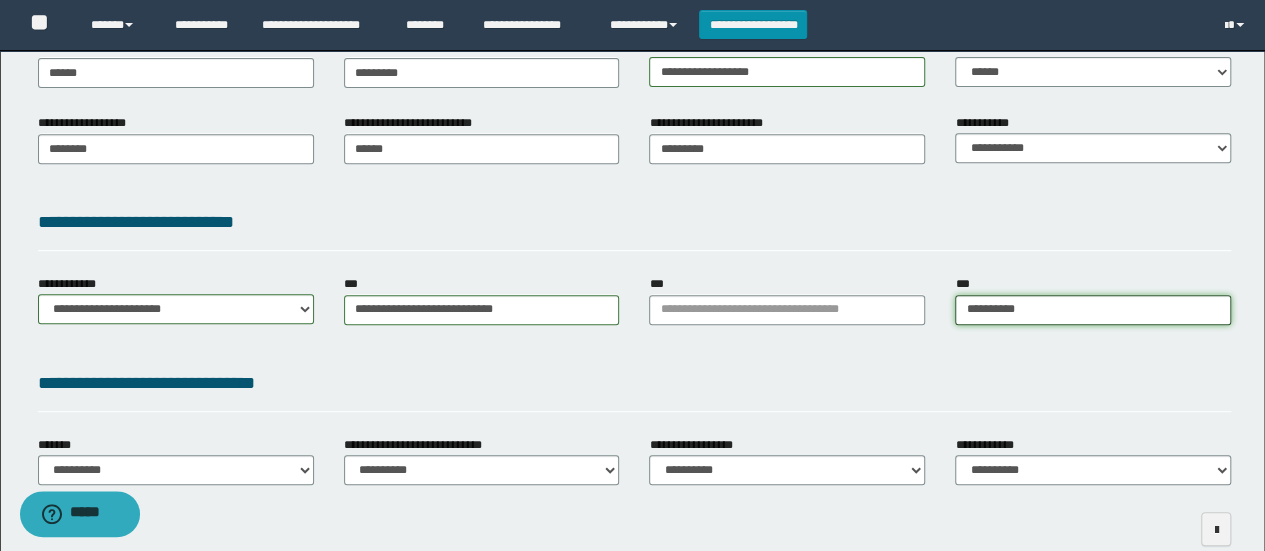 type on "**********" 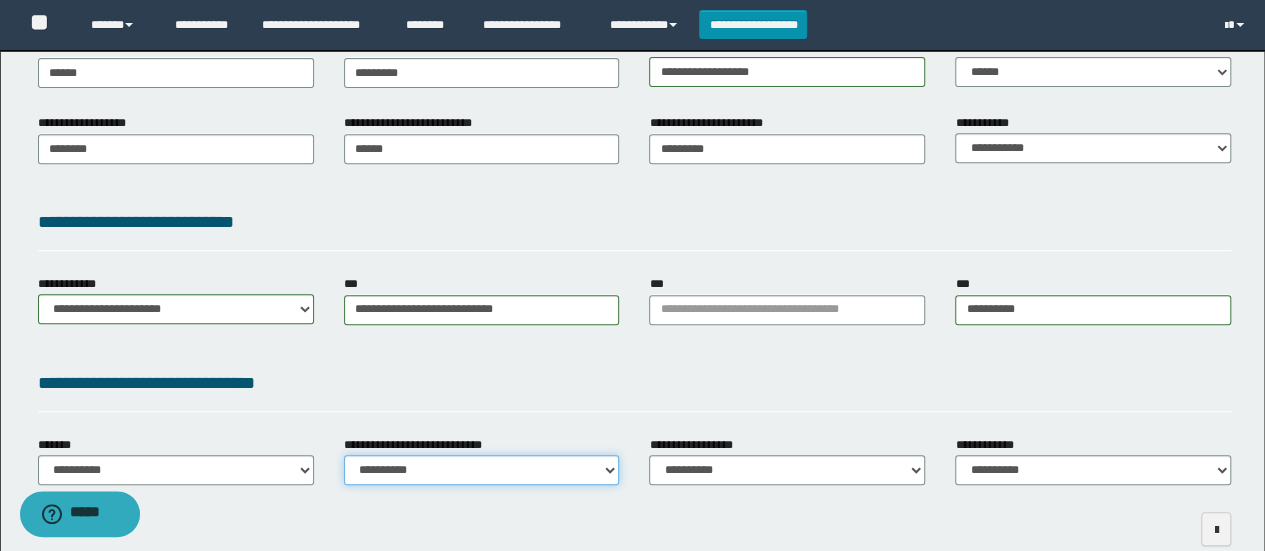 click on "**********" at bounding box center (482, 470) 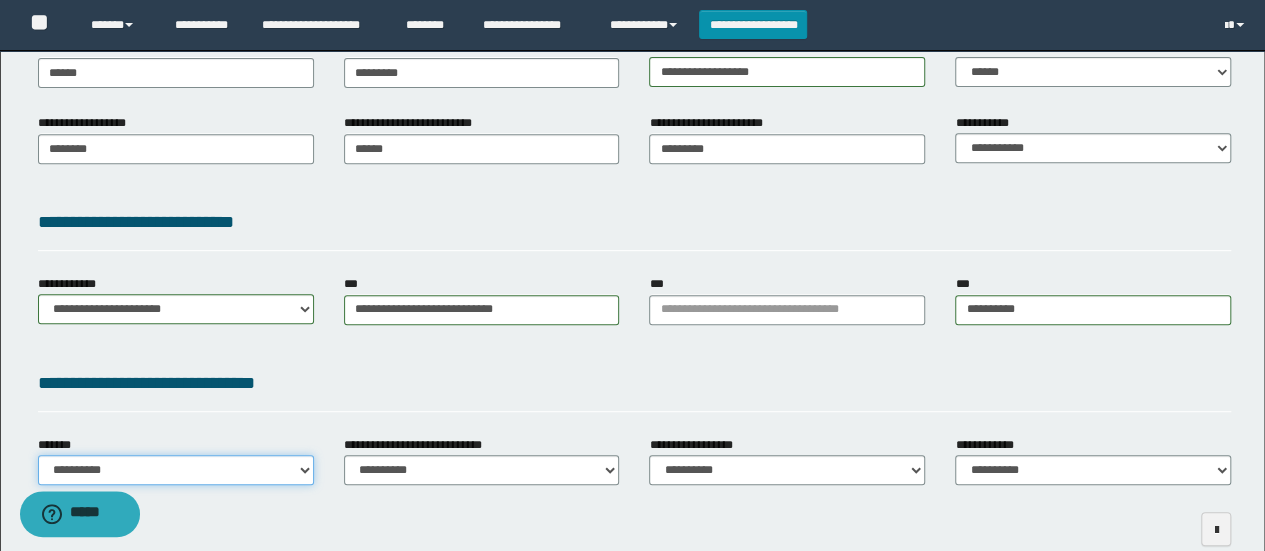 click on "**********" at bounding box center (176, 470) 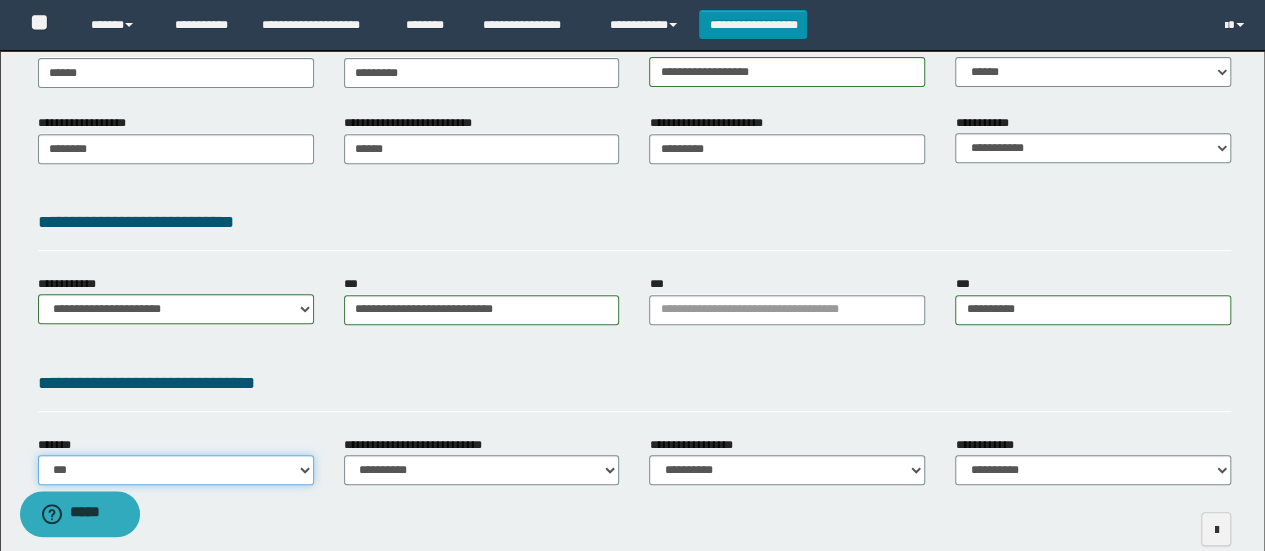 click on "**********" at bounding box center (176, 470) 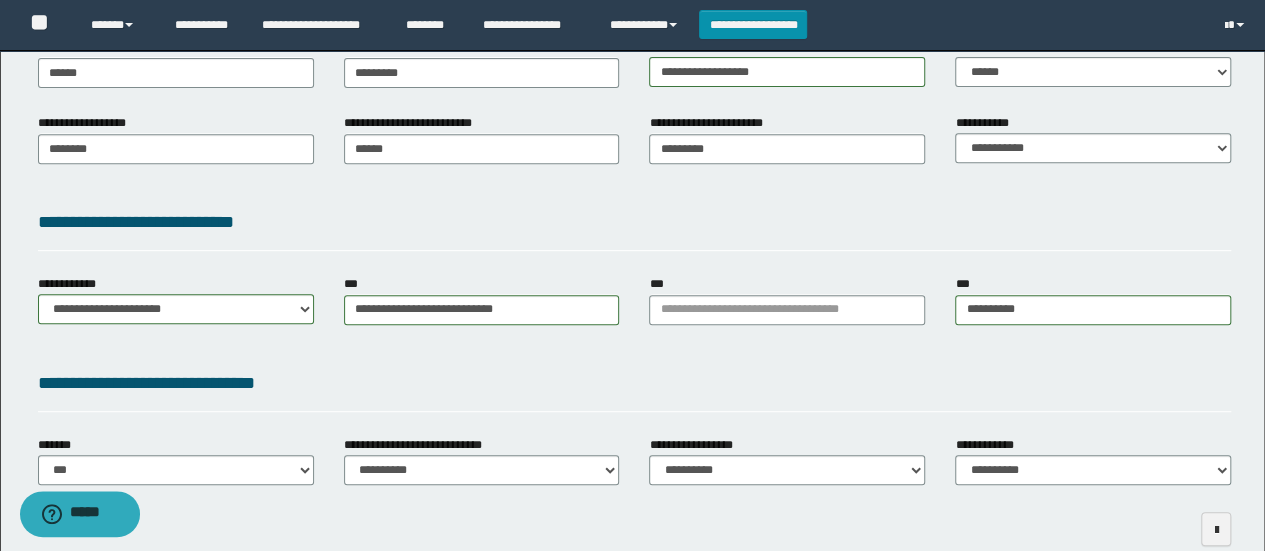 click on "**********" at bounding box center (698, 445) 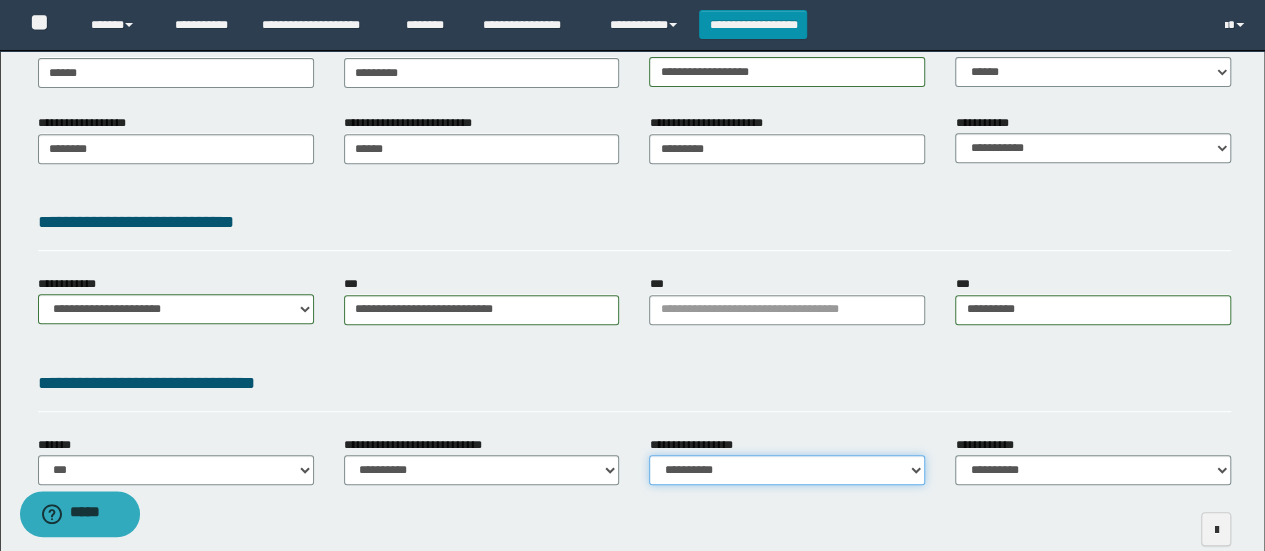 click on "**********" at bounding box center (787, 470) 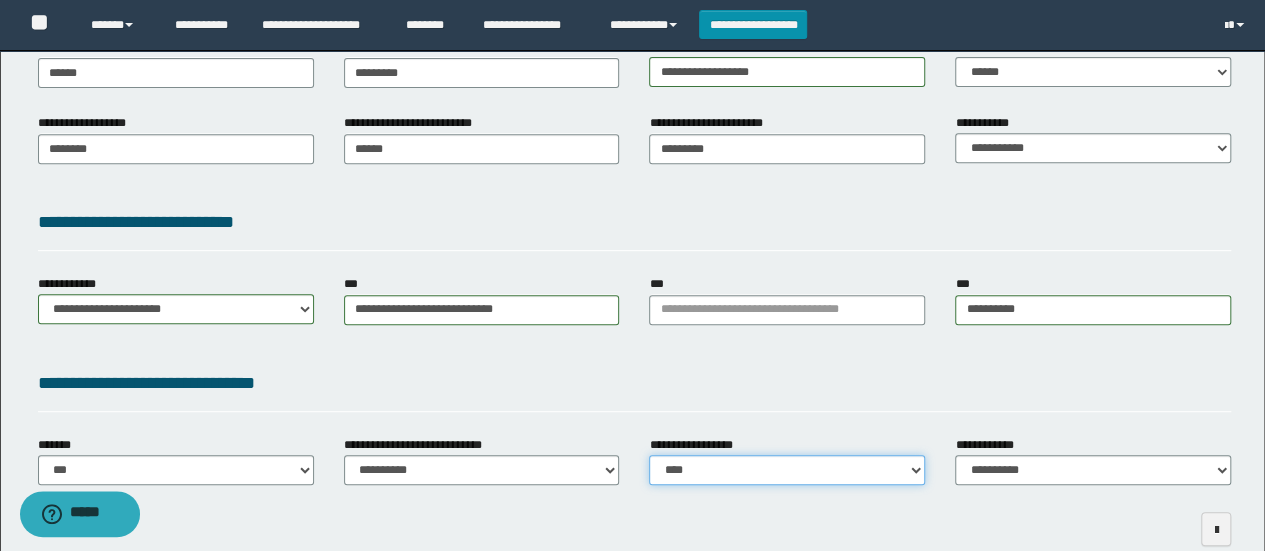click on "**********" at bounding box center [787, 470] 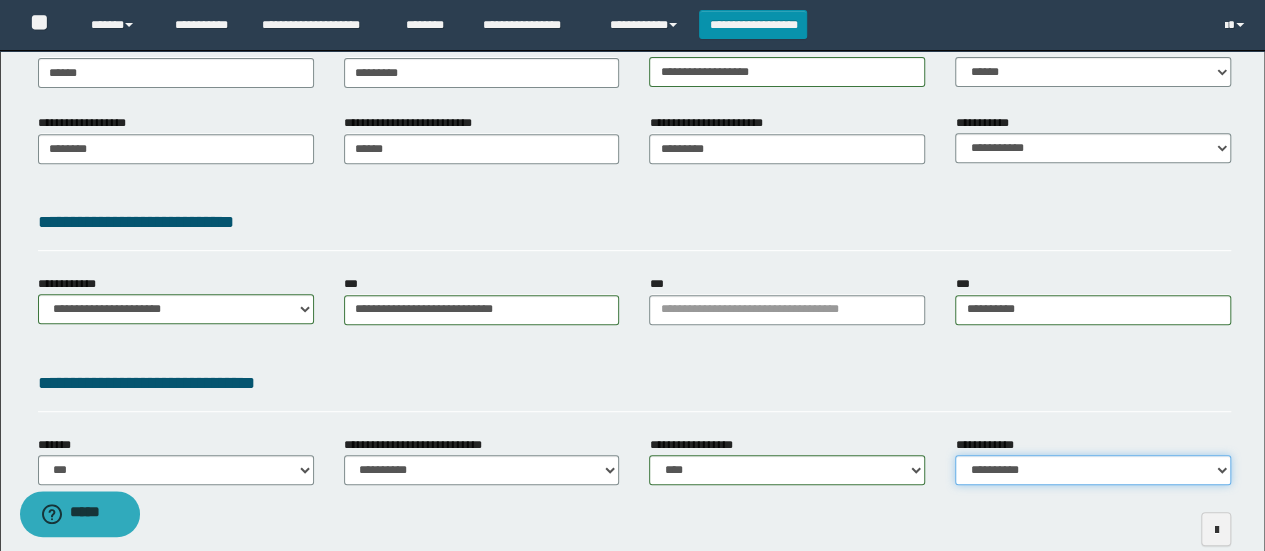 click on "**********" at bounding box center (1093, 470) 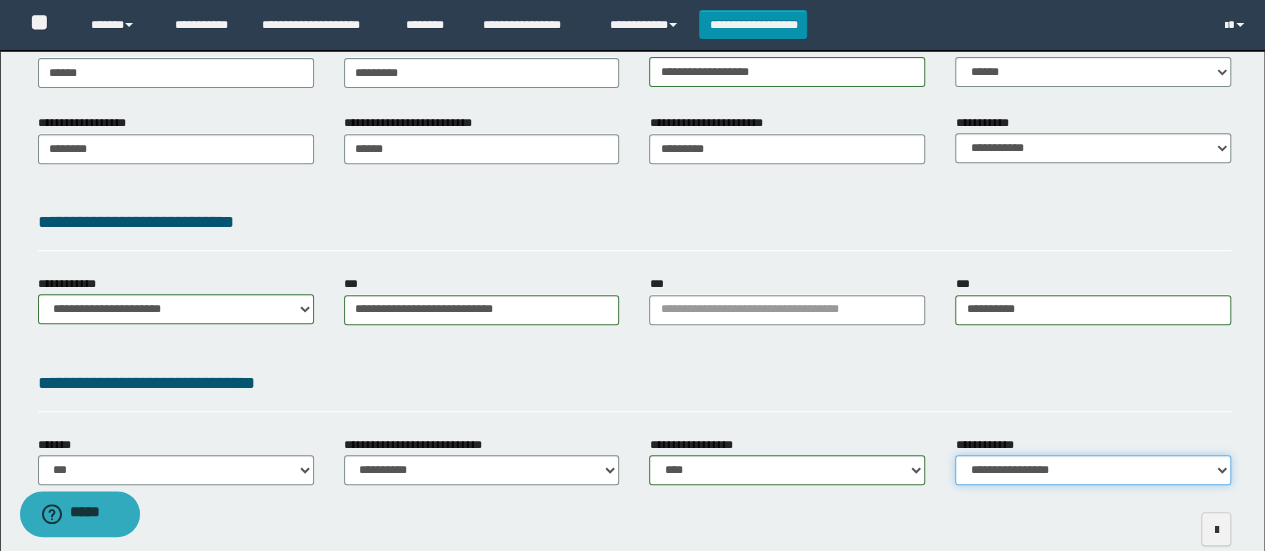 click on "**********" at bounding box center [1093, 470] 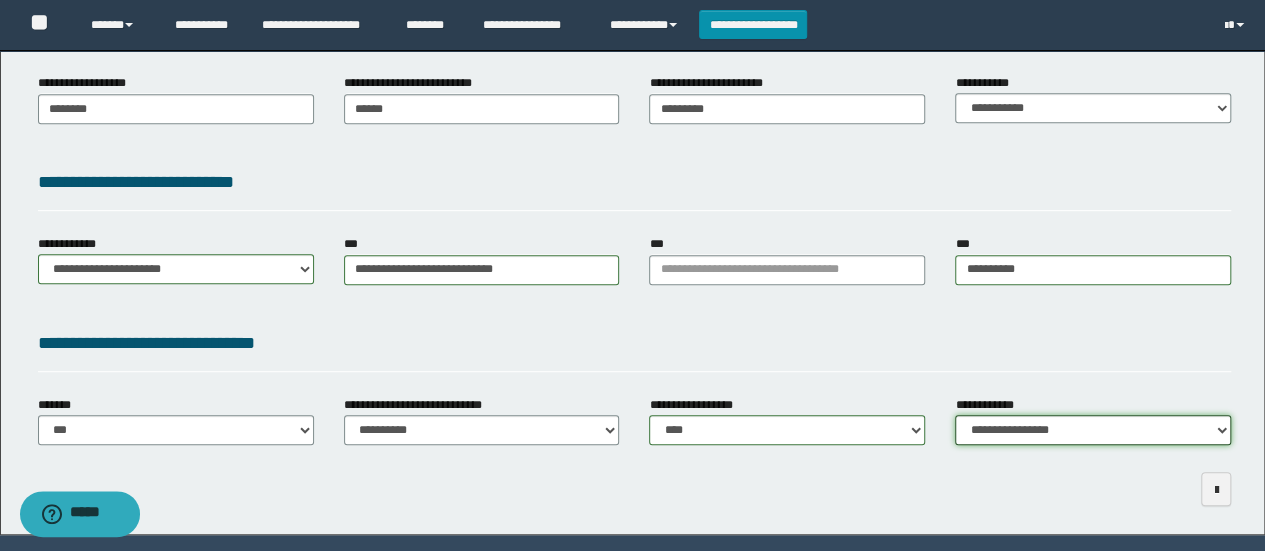scroll, scrollTop: 462, scrollLeft: 0, axis: vertical 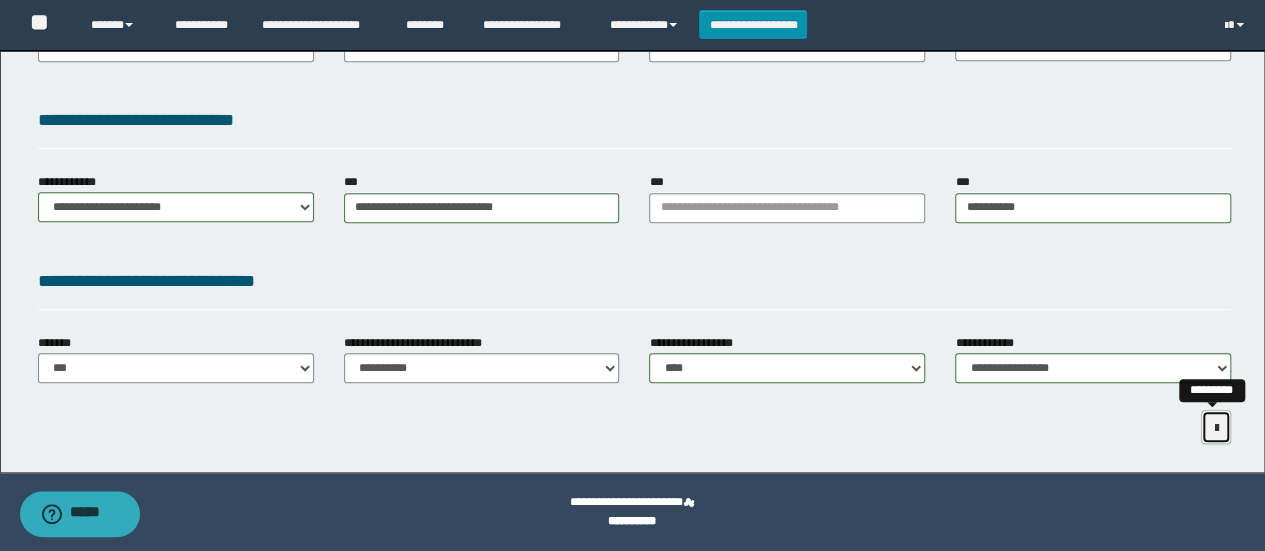 click at bounding box center [1216, 427] 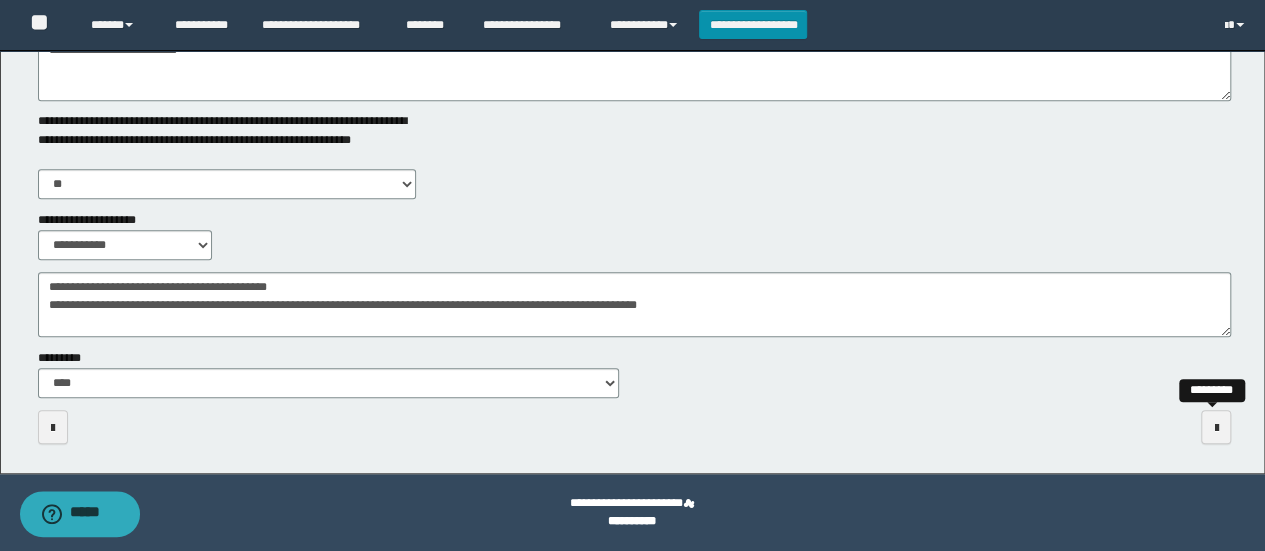 scroll, scrollTop: 392, scrollLeft: 0, axis: vertical 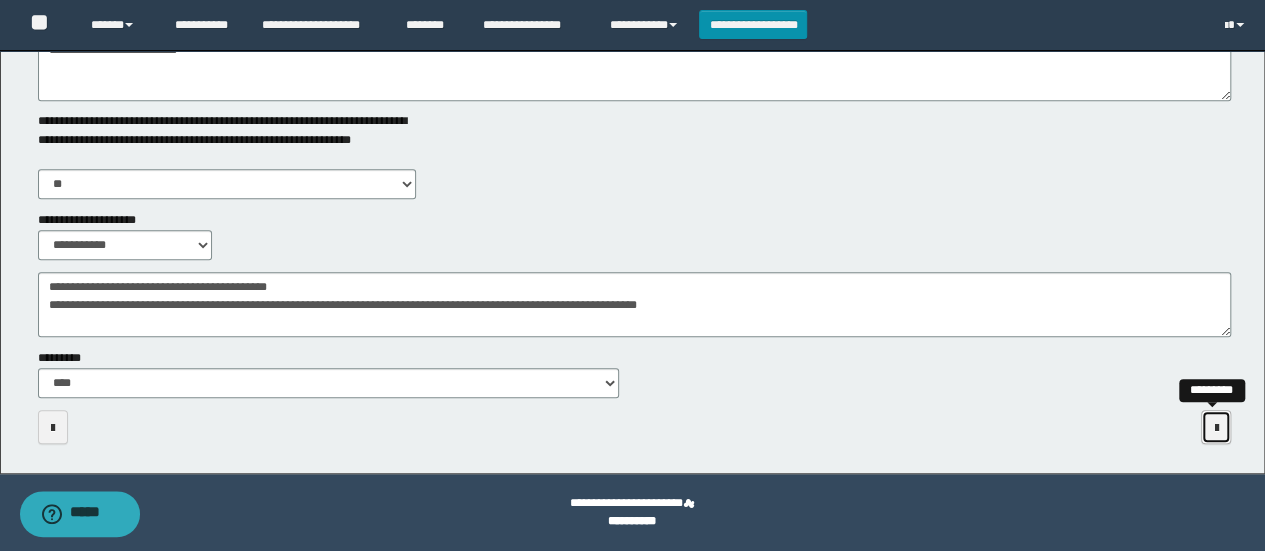 click at bounding box center [1216, 427] 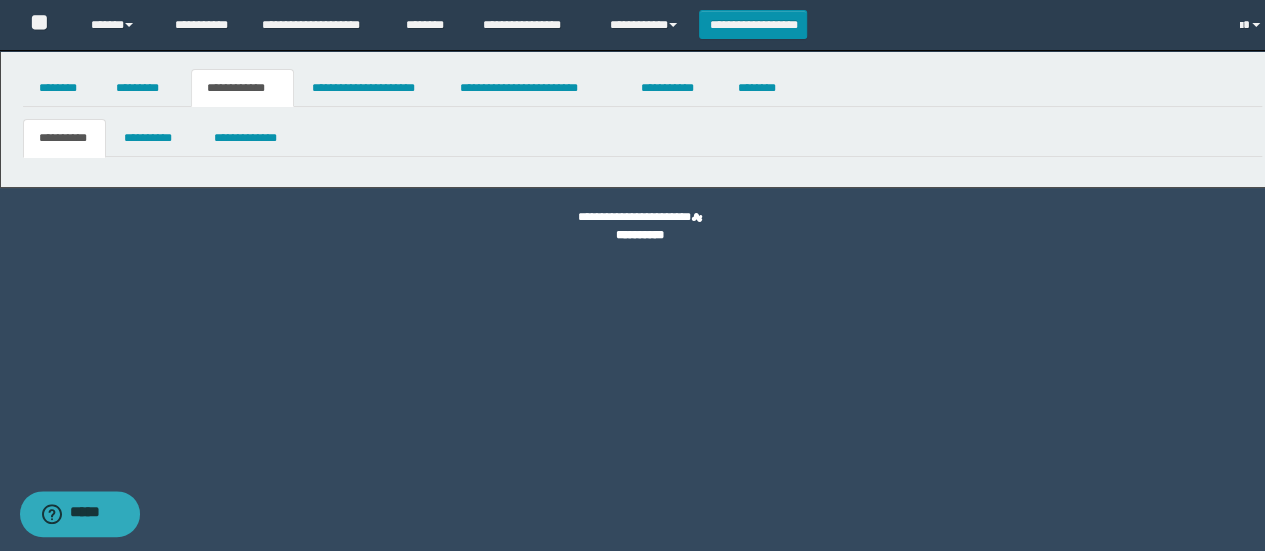 scroll, scrollTop: 0, scrollLeft: 0, axis: both 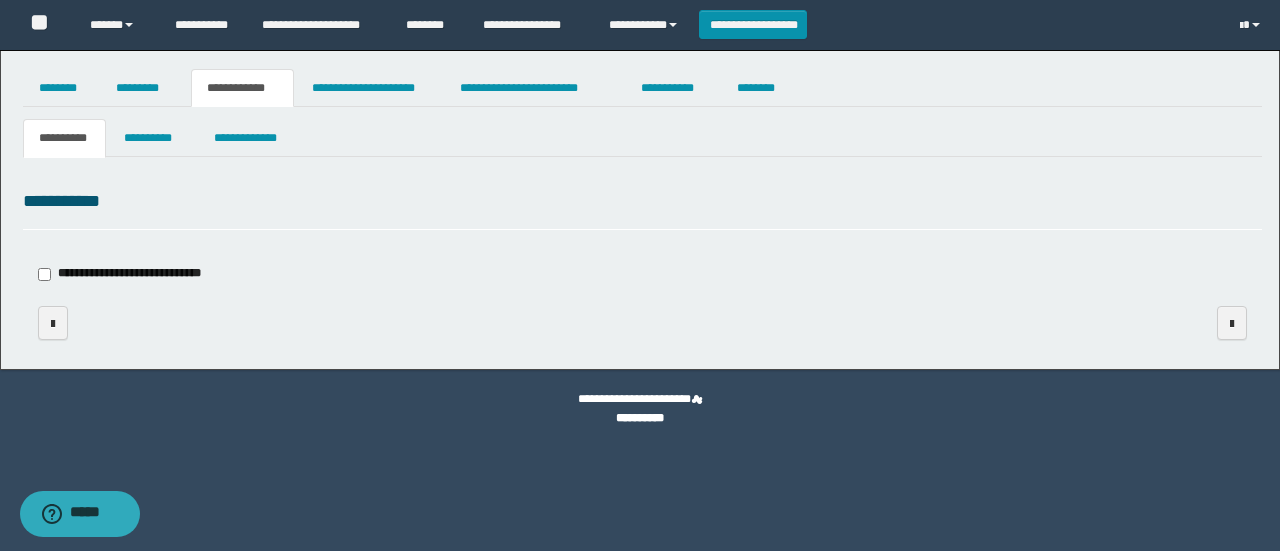 click on "**********" at bounding box center [640, 409] 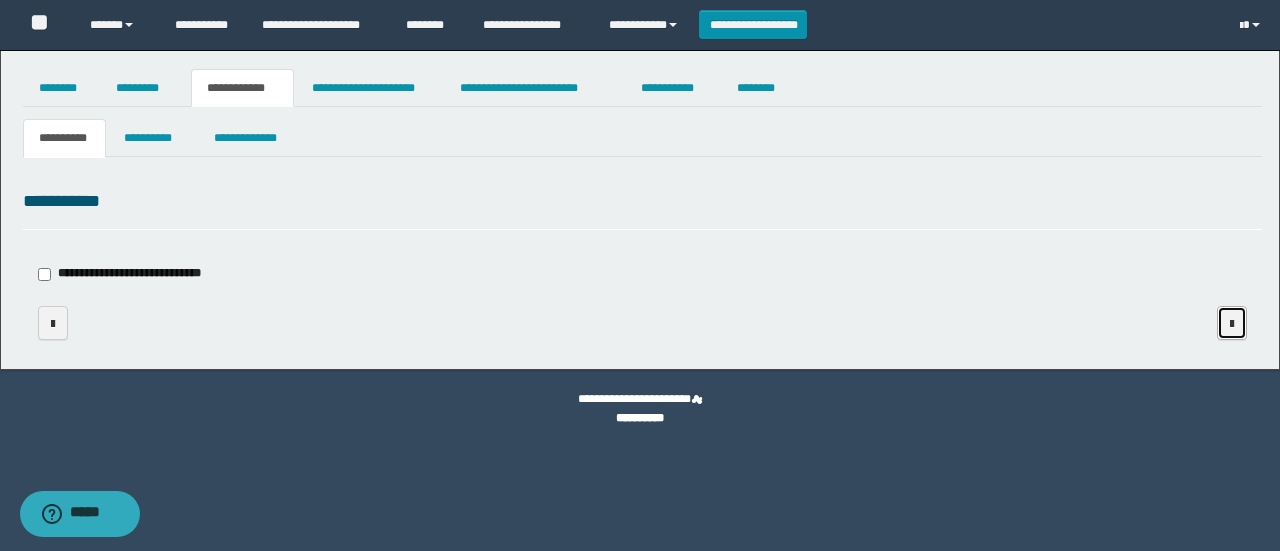 click at bounding box center [1232, 323] 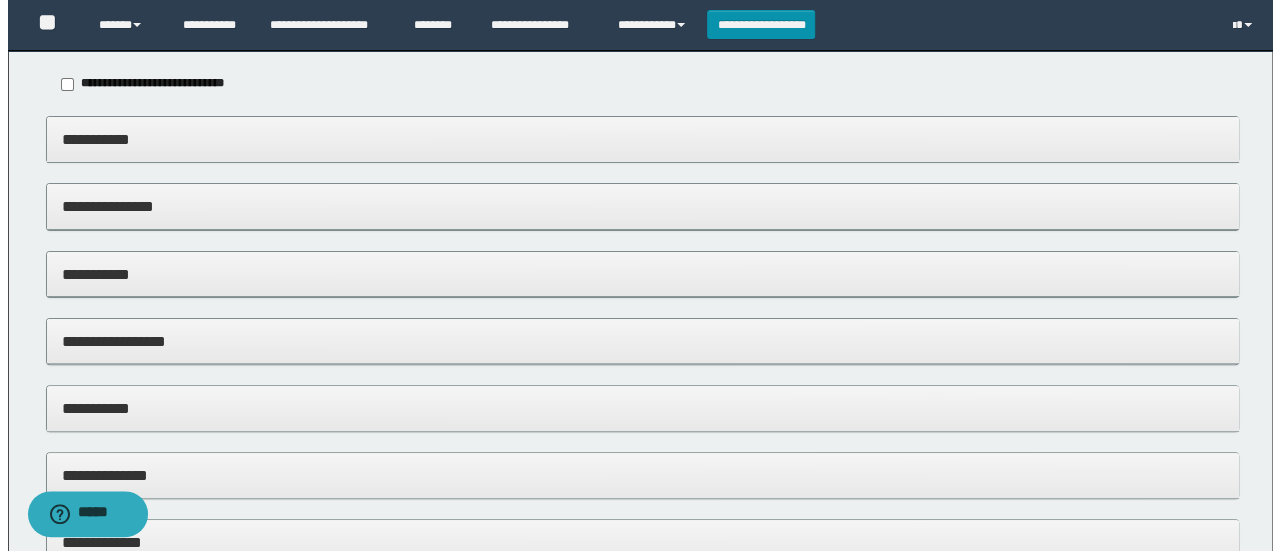 scroll, scrollTop: 0, scrollLeft: 0, axis: both 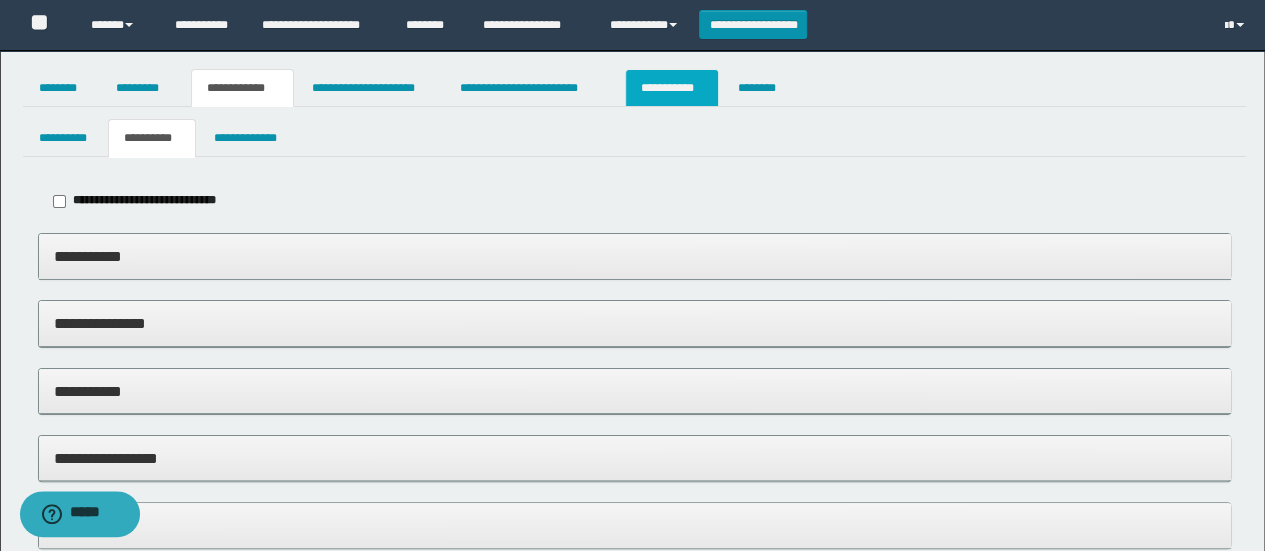 click on "**********" at bounding box center (672, 88) 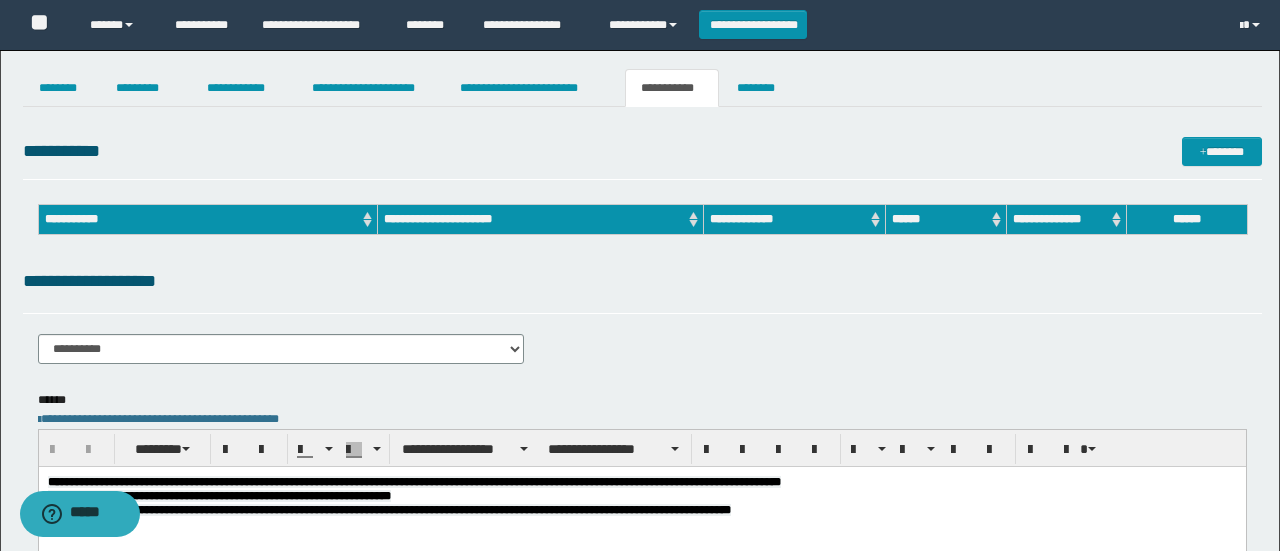 scroll, scrollTop: 0, scrollLeft: 0, axis: both 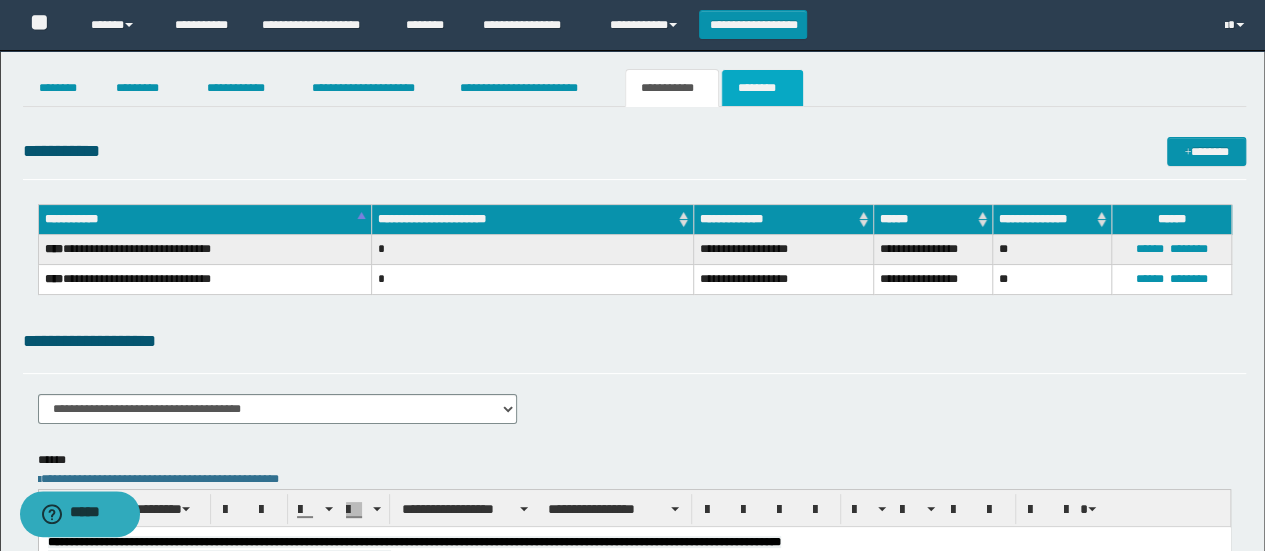 click on "********" at bounding box center (762, 88) 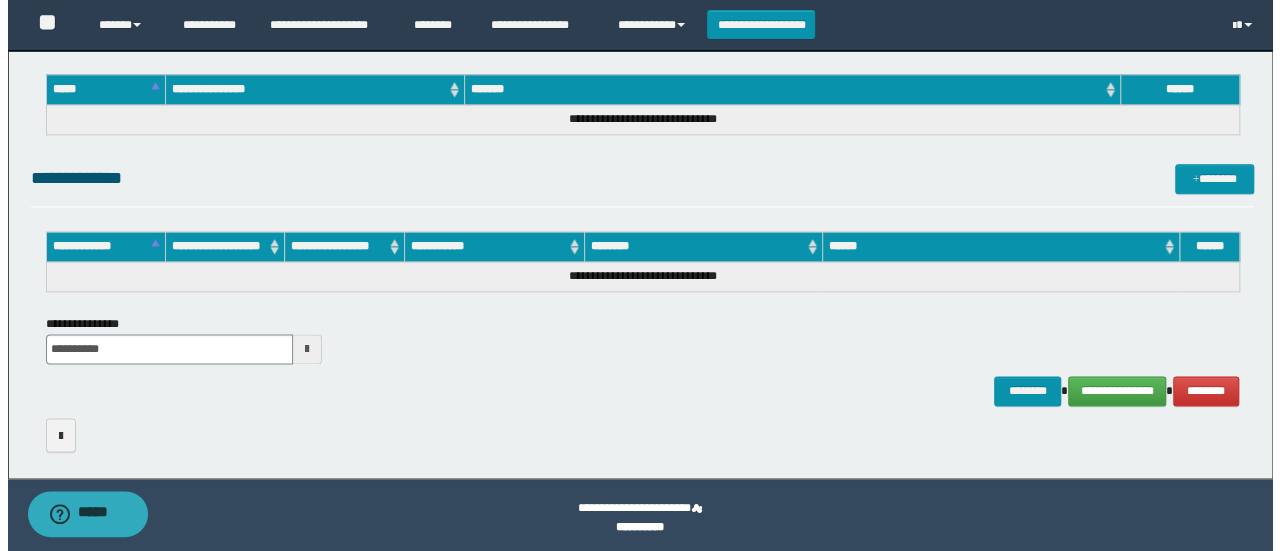 scroll, scrollTop: 1143, scrollLeft: 0, axis: vertical 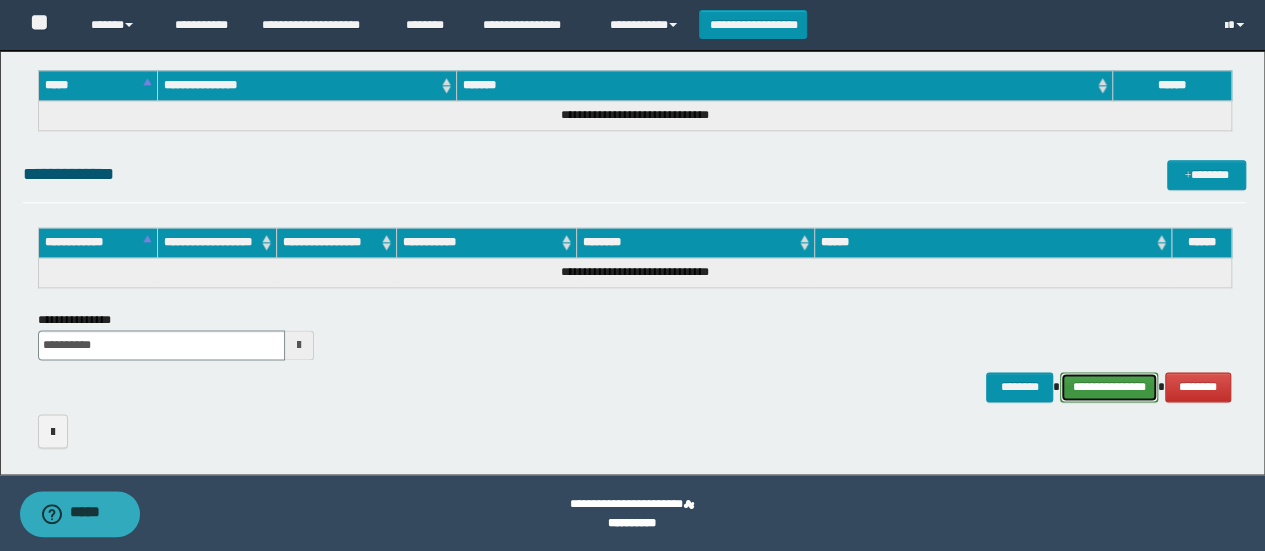 click on "**********" at bounding box center [1109, 386] 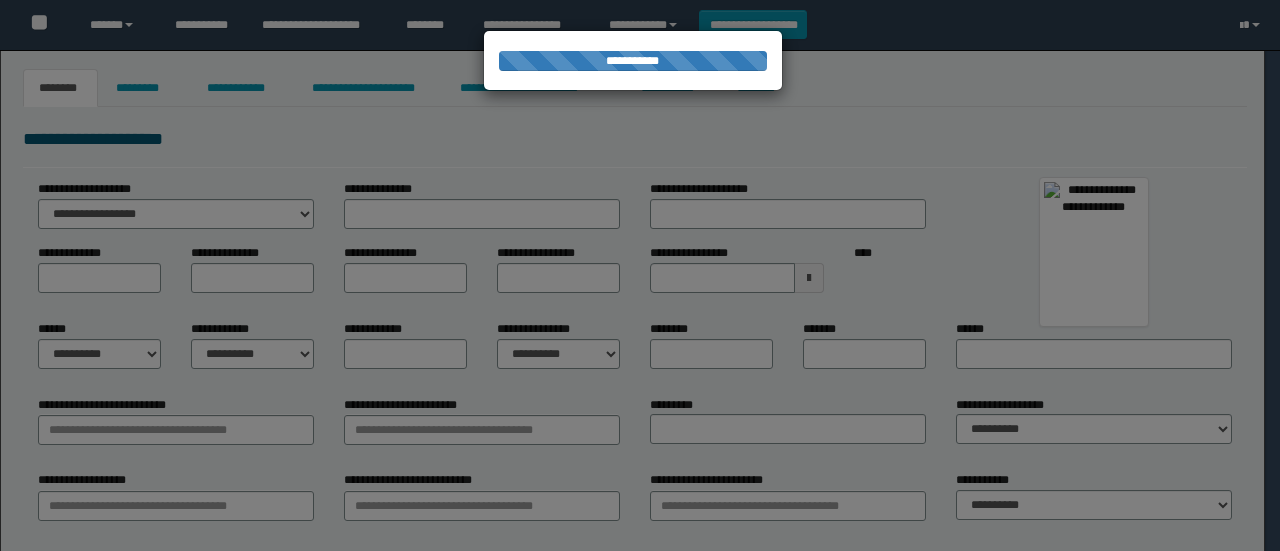 scroll, scrollTop: 0, scrollLeft: 0, axis: both 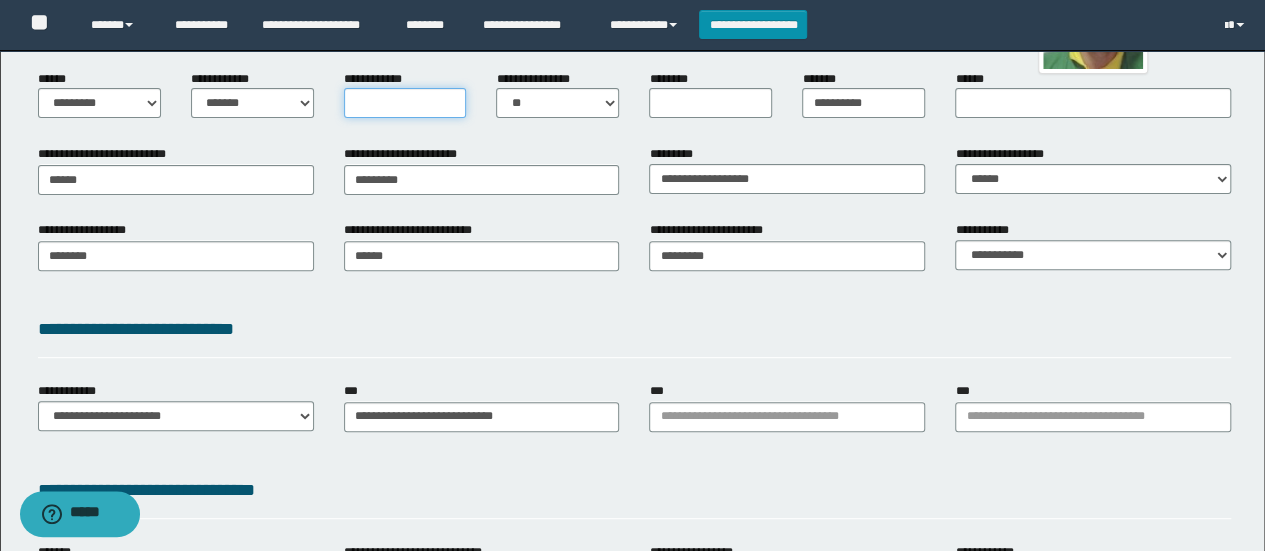 click on "**********" at bounding box center [405, 103] 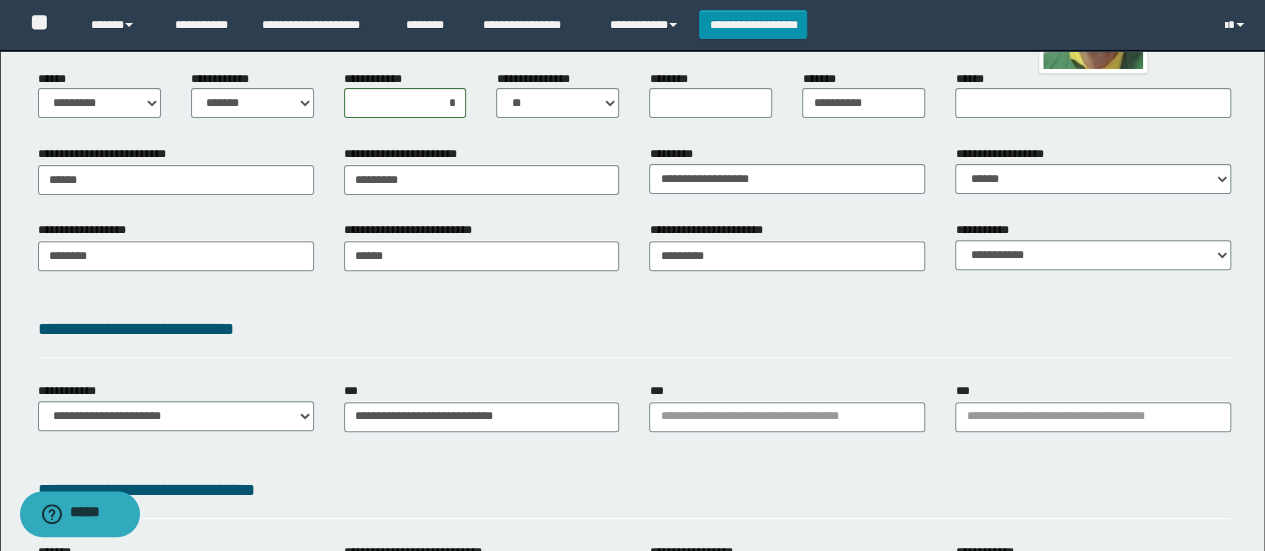 click on "**********" at bounding box center [635, 333] 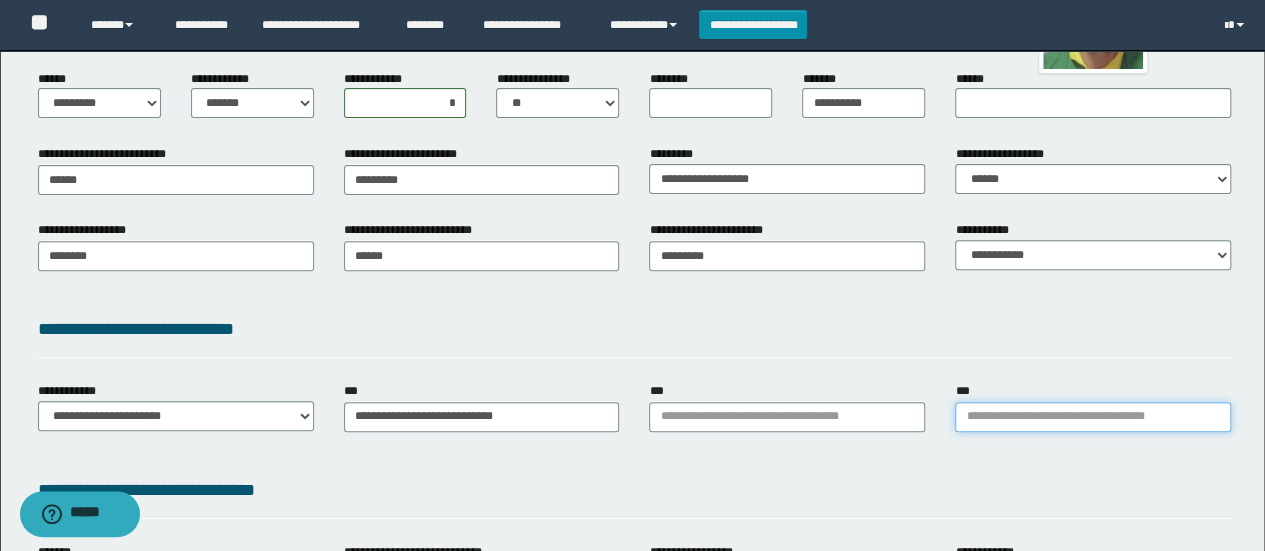 click on "***" at bounding box center [1093, 417] 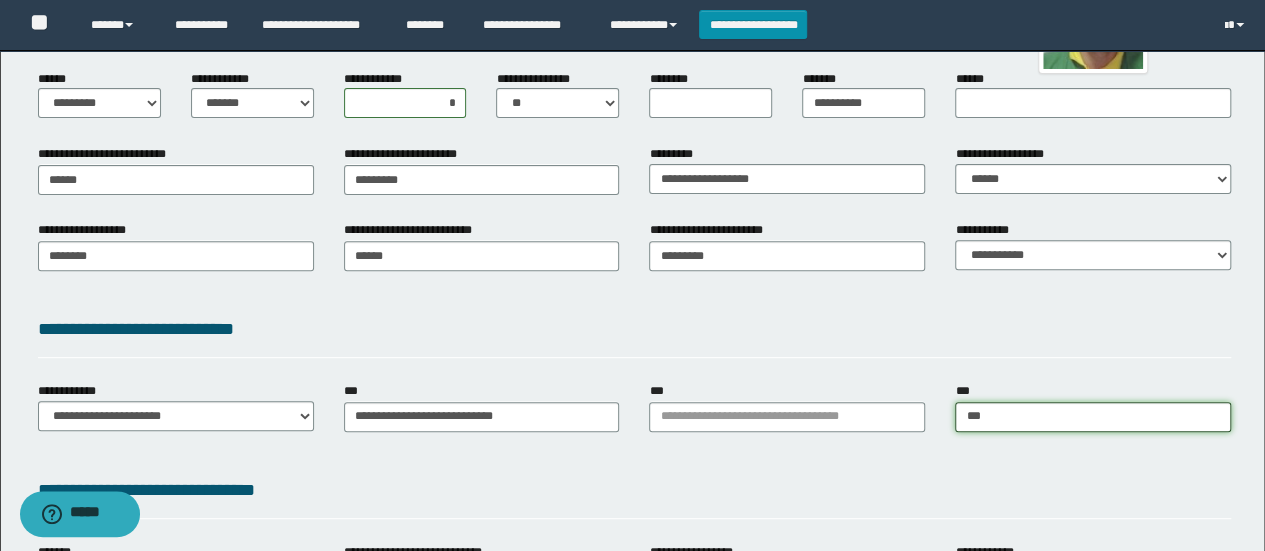 type on "****" 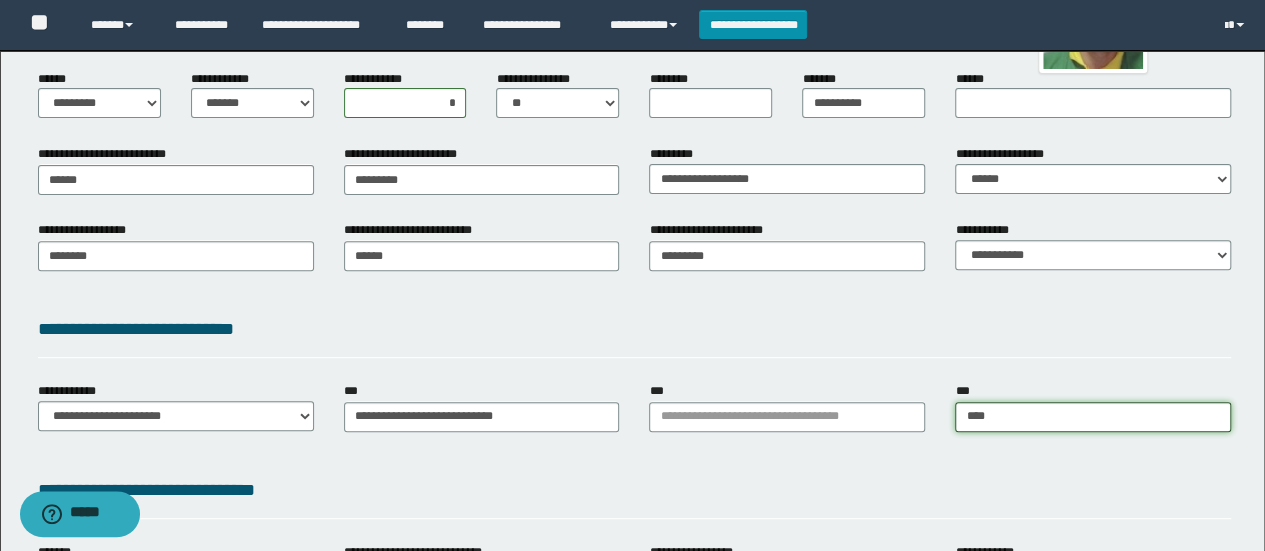 type on "****" 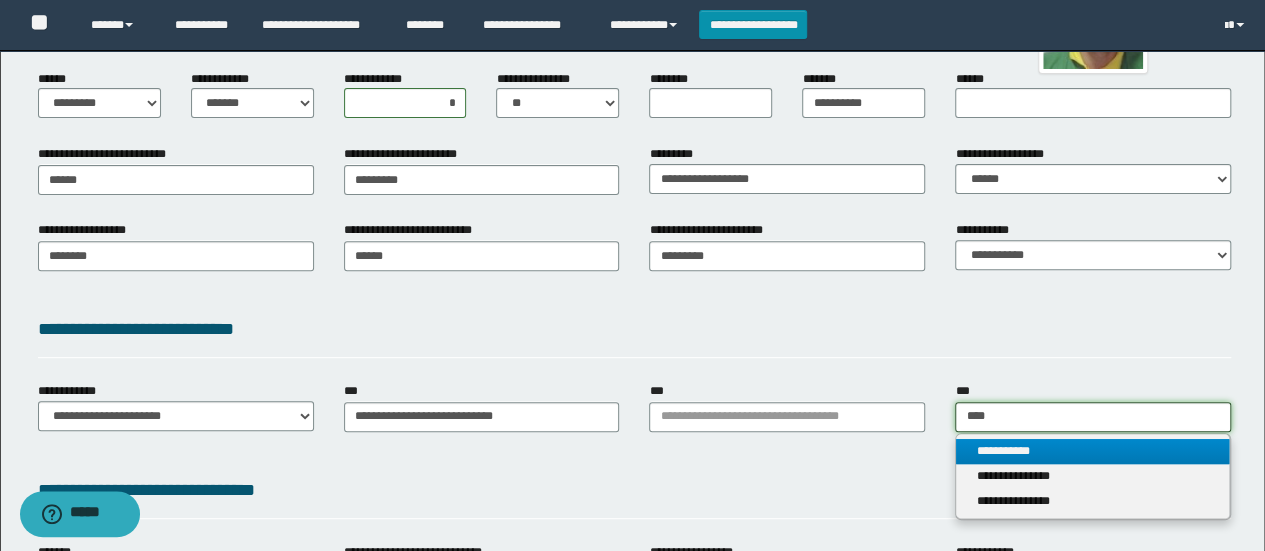 type on "****" 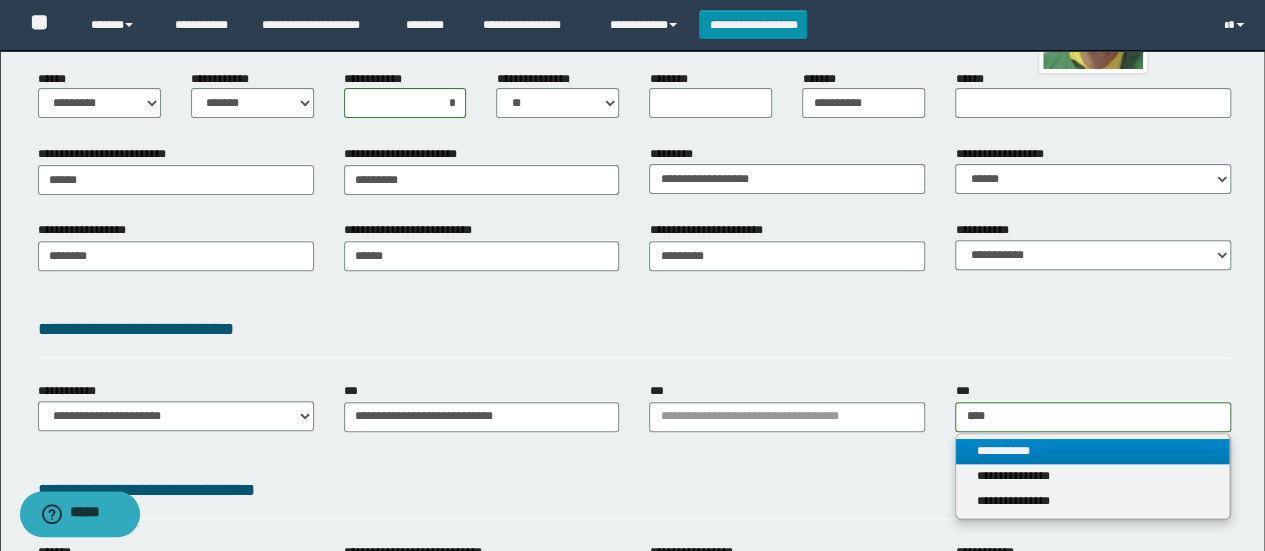 click on "**********" at bounding box center [1092, 451] 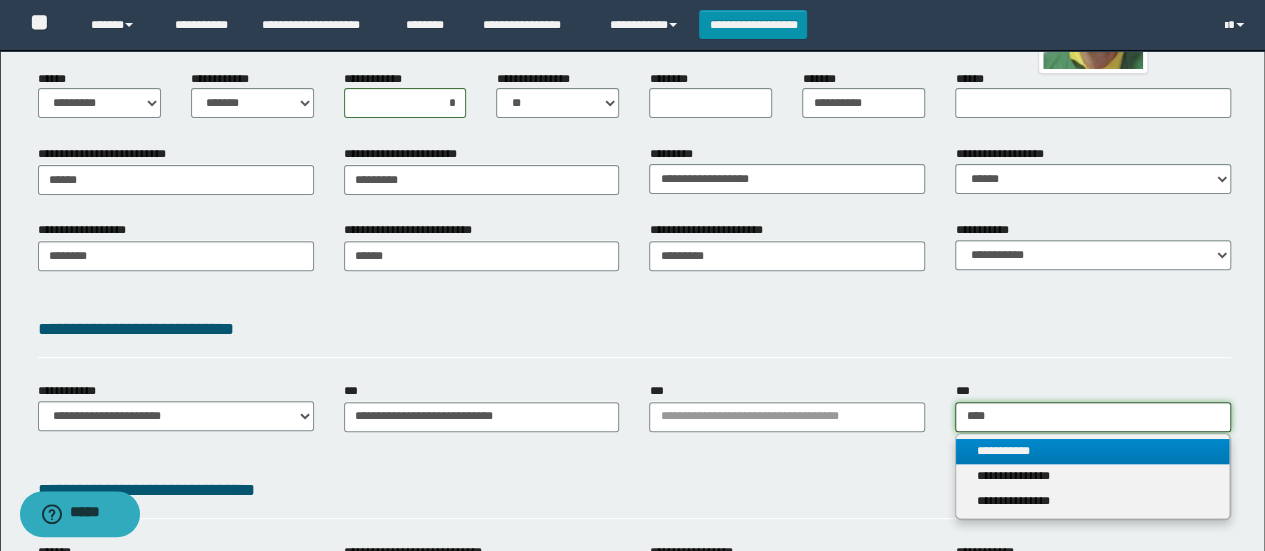 type 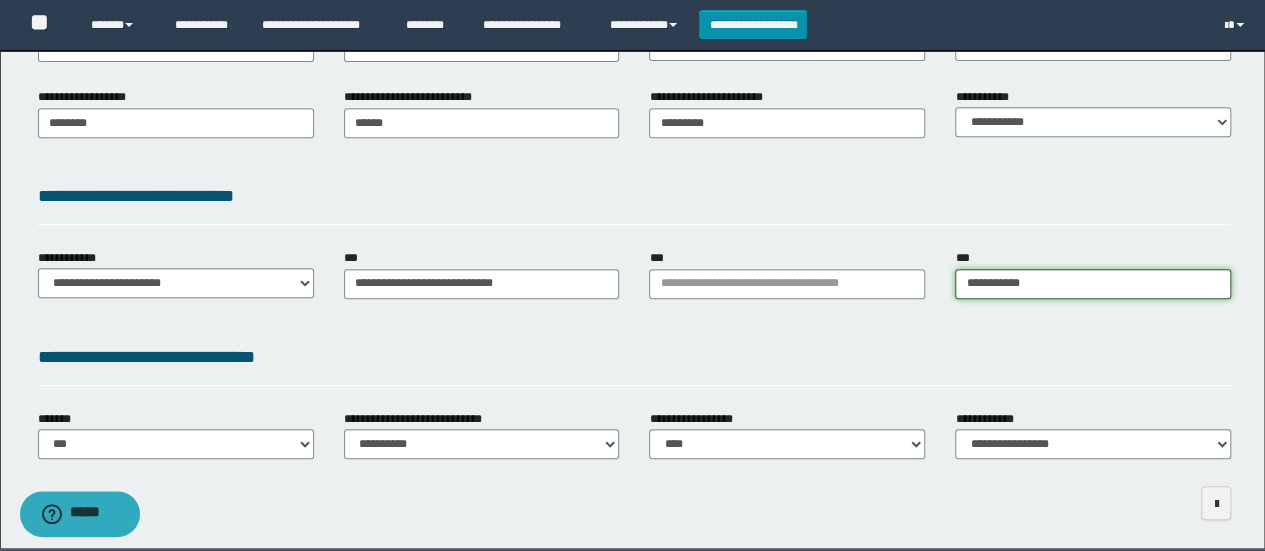 scroll, scrollTop: 462, scrollLeft: 0, axis: vertical 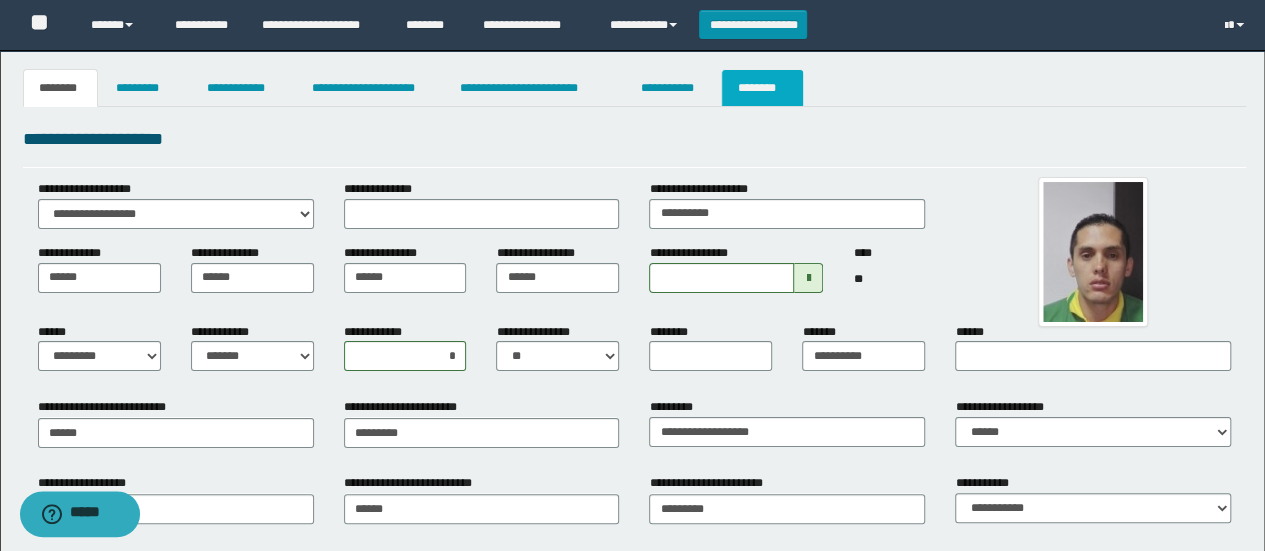 click on "********" at bounding box center (762, 88) 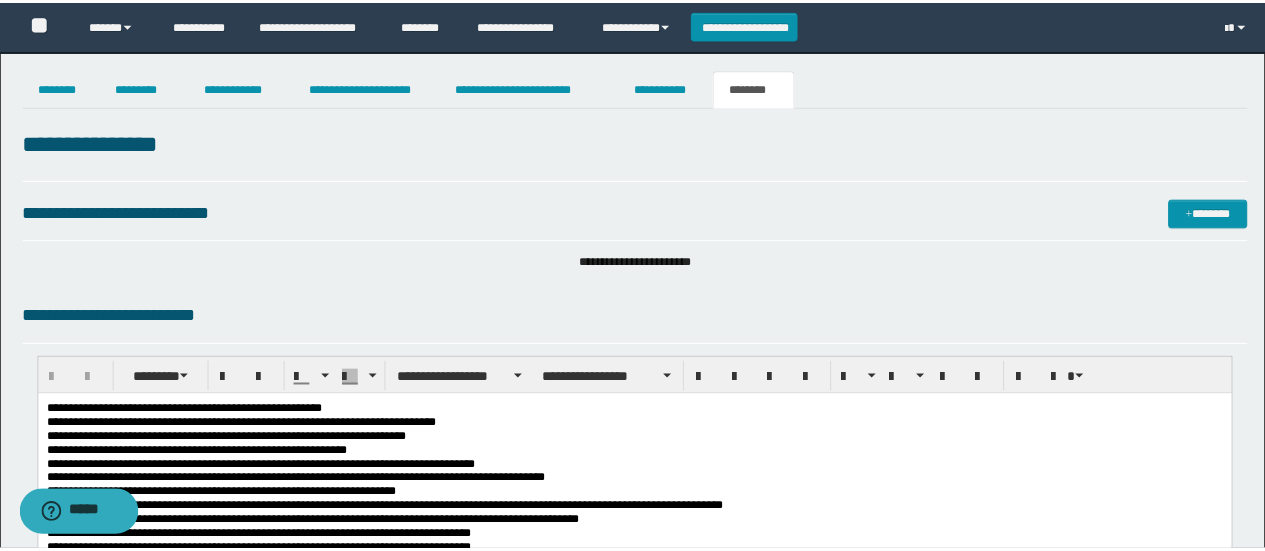 scroll, scrollTop: 0, scrollLeft: 0, axis: both 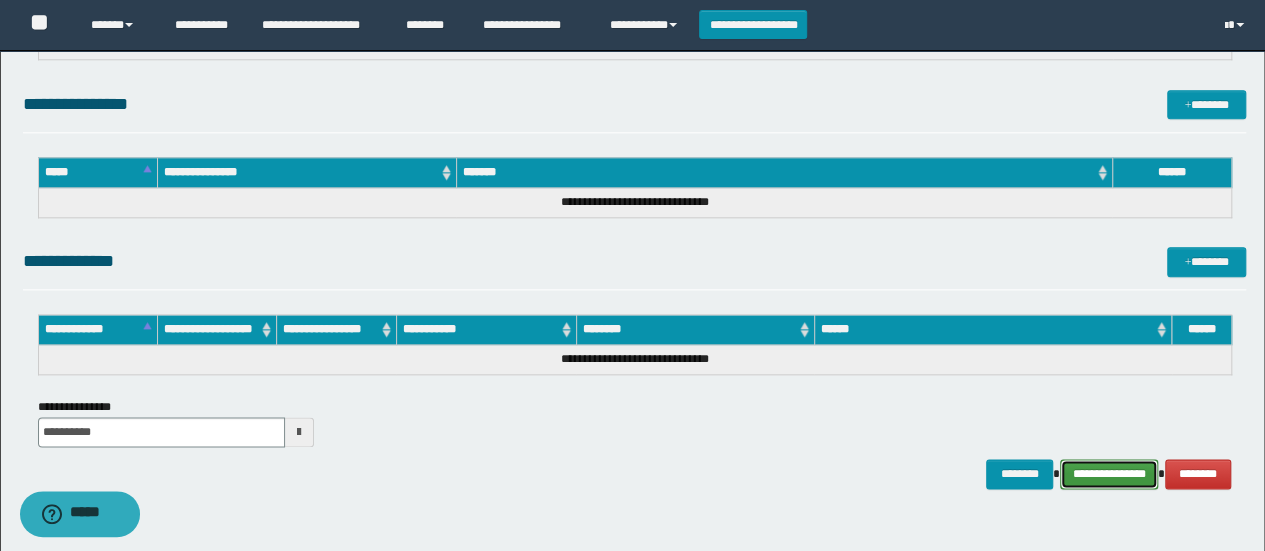 click on "**********" at bounding box center [1109, 473] 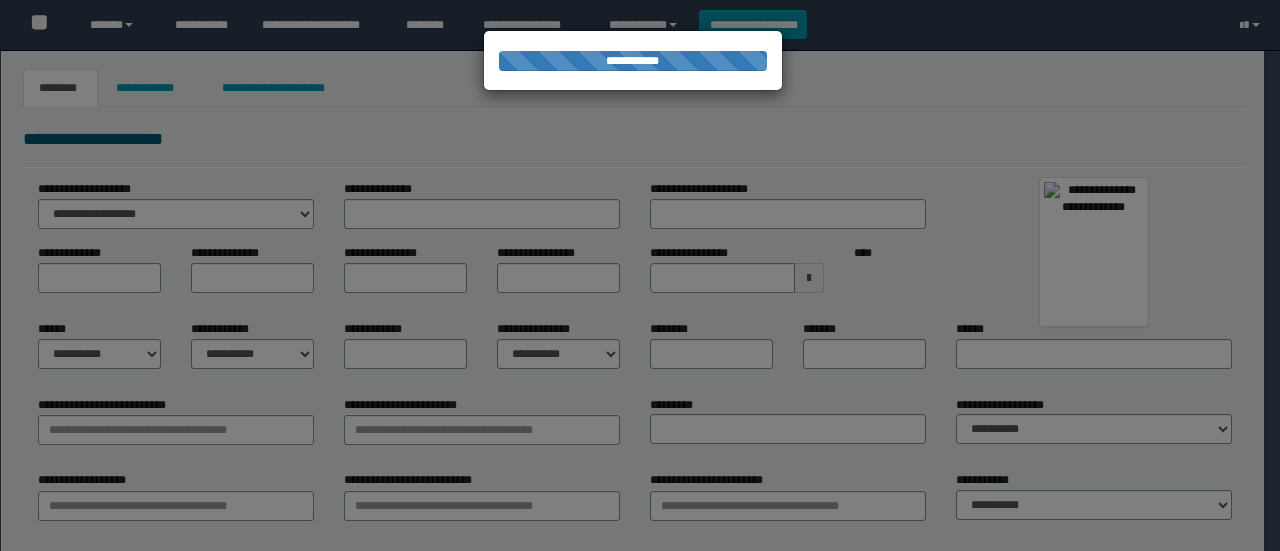 scroll, scrollTop: 0, scrollLeft: 0, axis: both 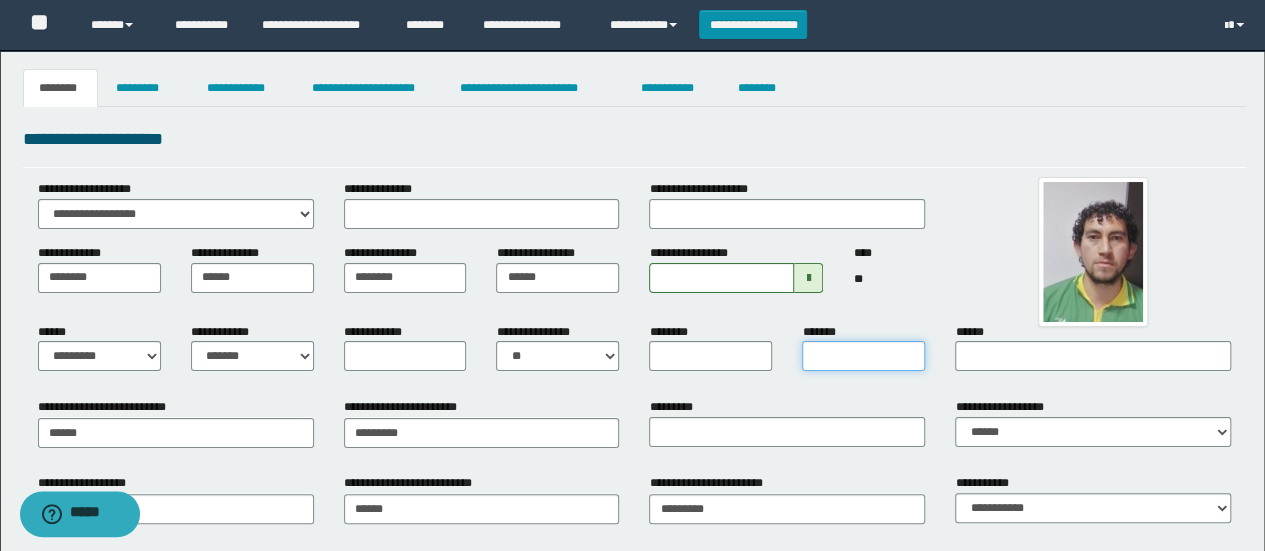 click on "*******" at bounding box center (863, 356) 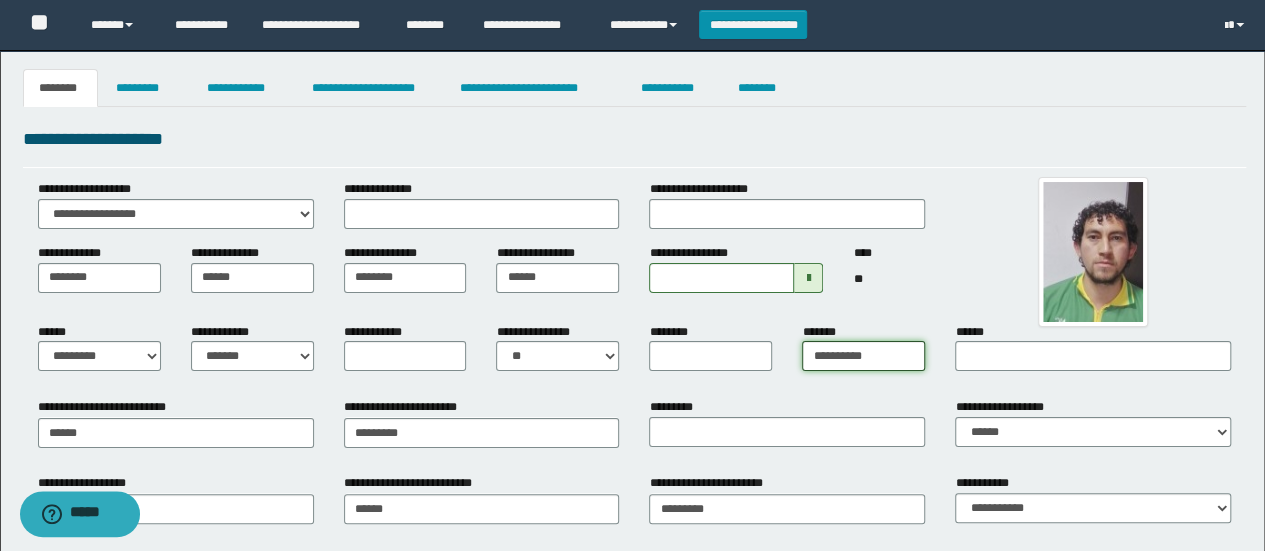 type on "**********" 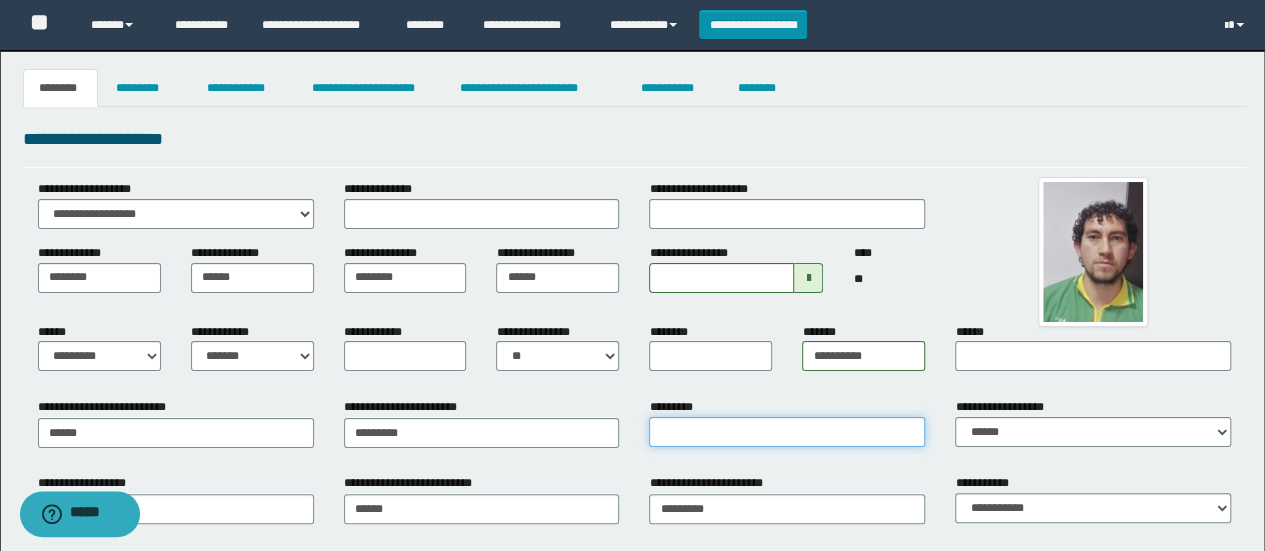 click on "*********" at bounding box center [787, 432] 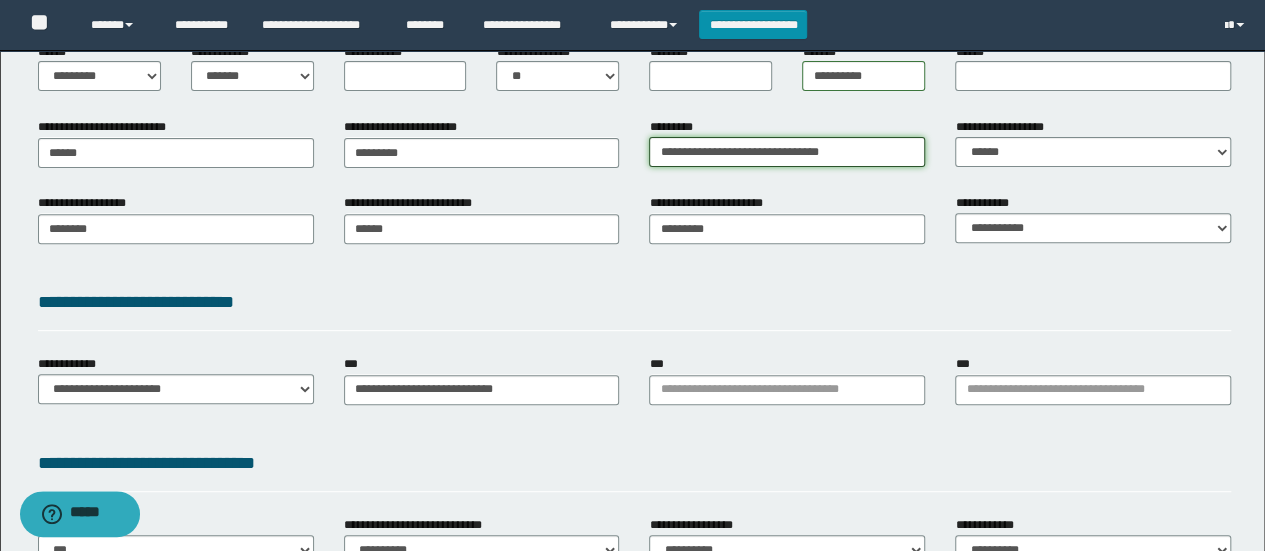 scroll, scrollTop: 346, scrollLeft: 0, axis: vertical 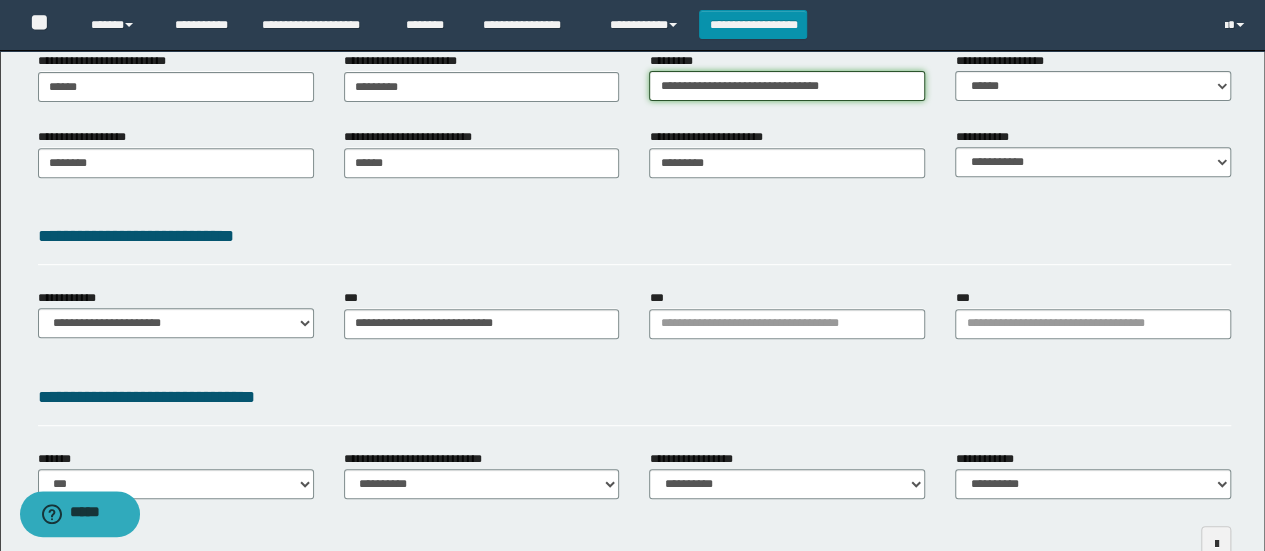 type on "**********" 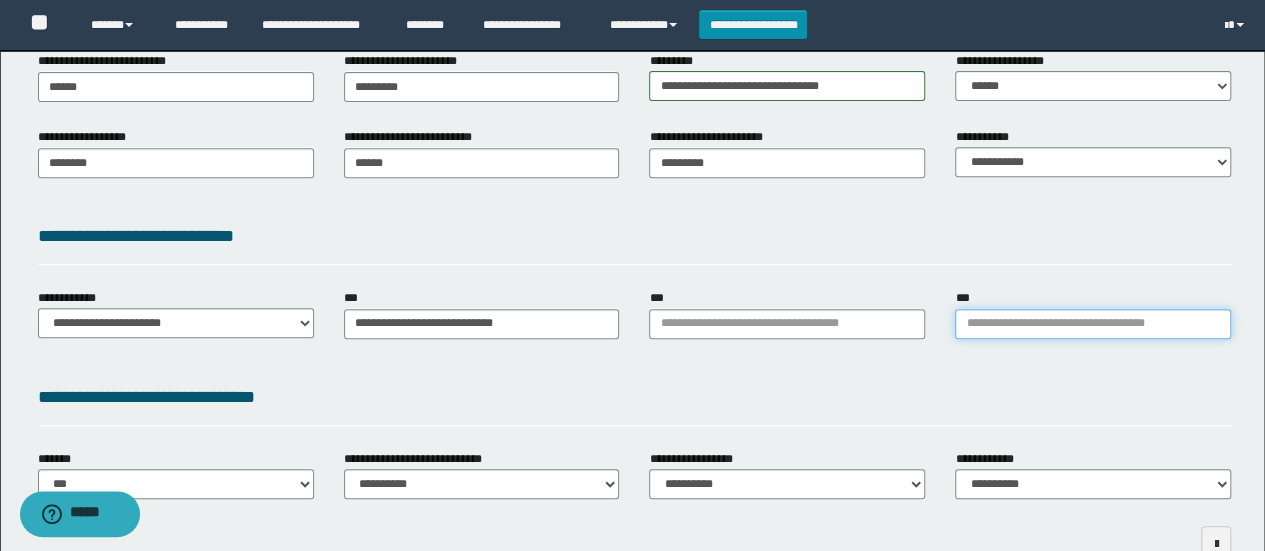 click on "***" at bounding box center [1093, 324] 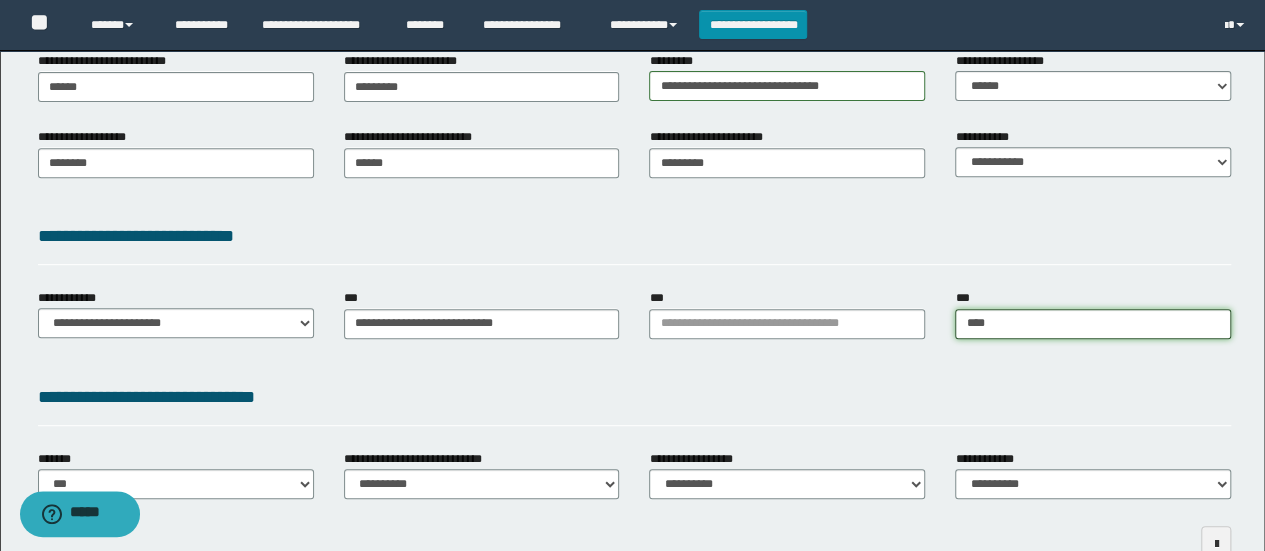type on "*****" 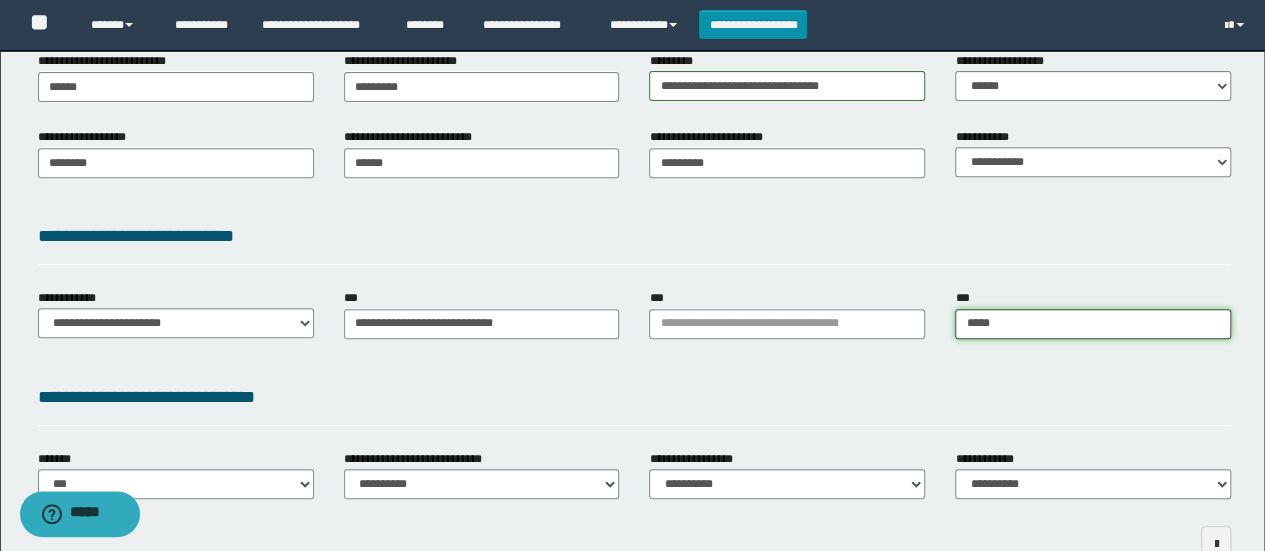 type on "*****" 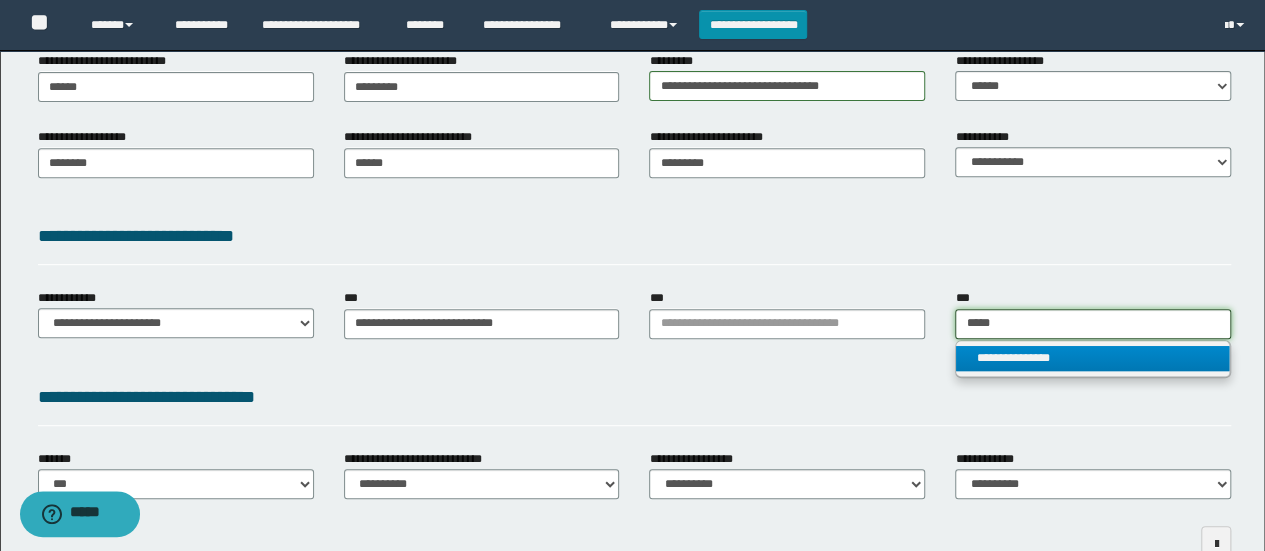 type on "*****" 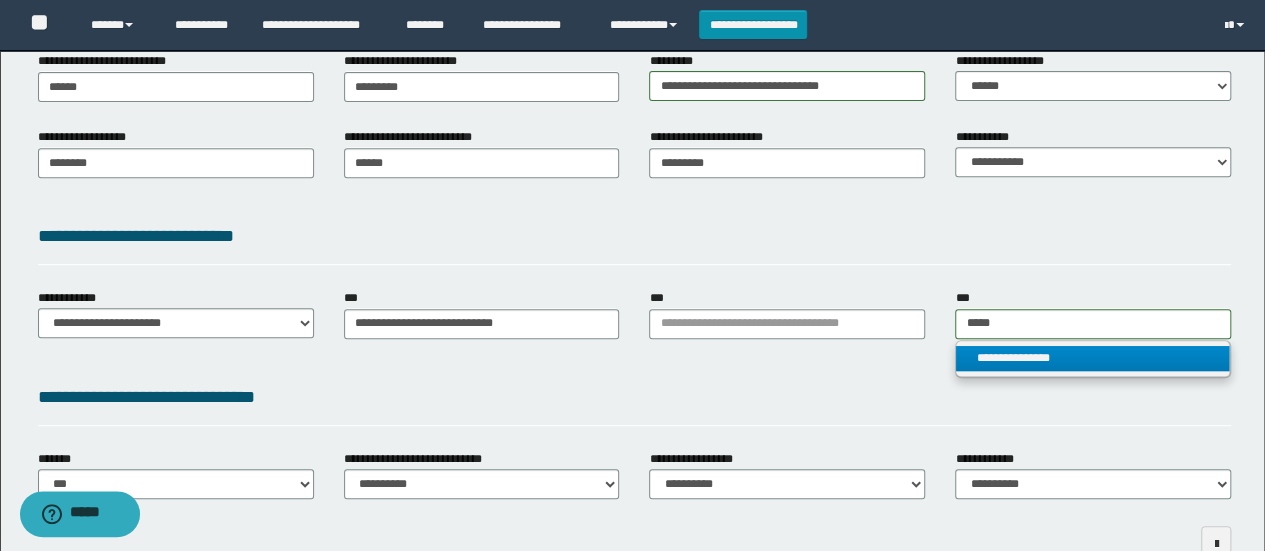 click on "**********" at bounding box center (1092, 358) 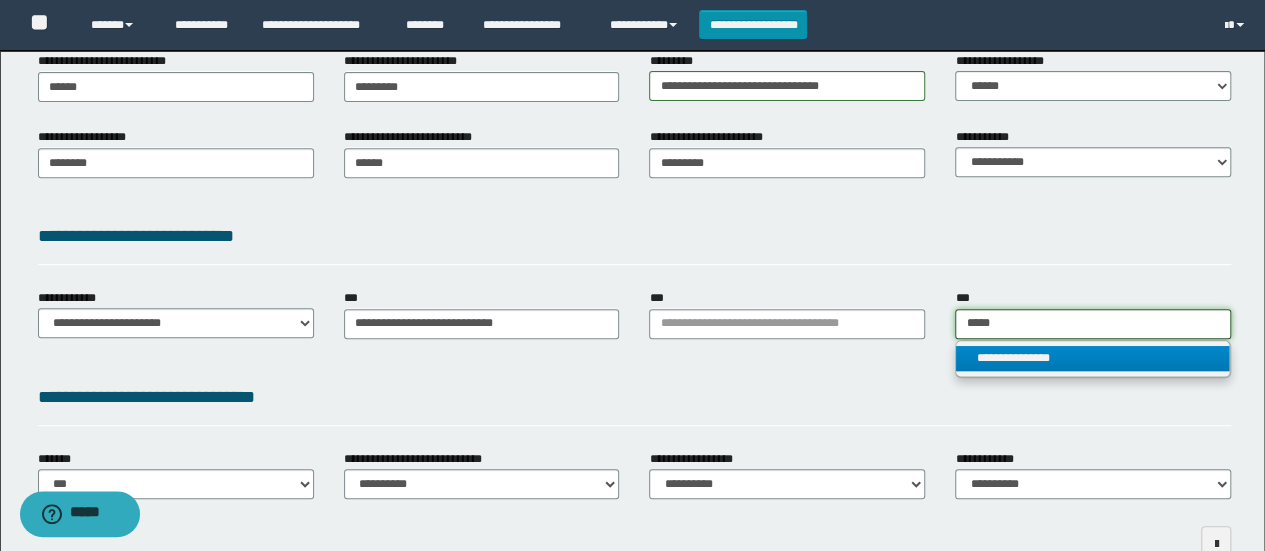 type 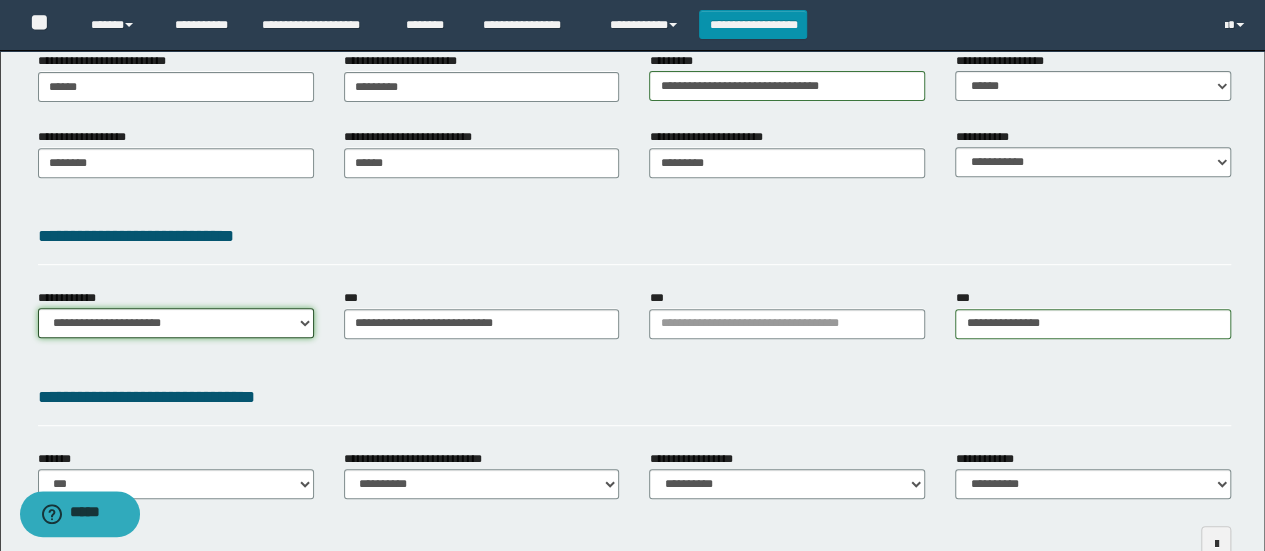 click on "**********" at bounding box center (176, 323) 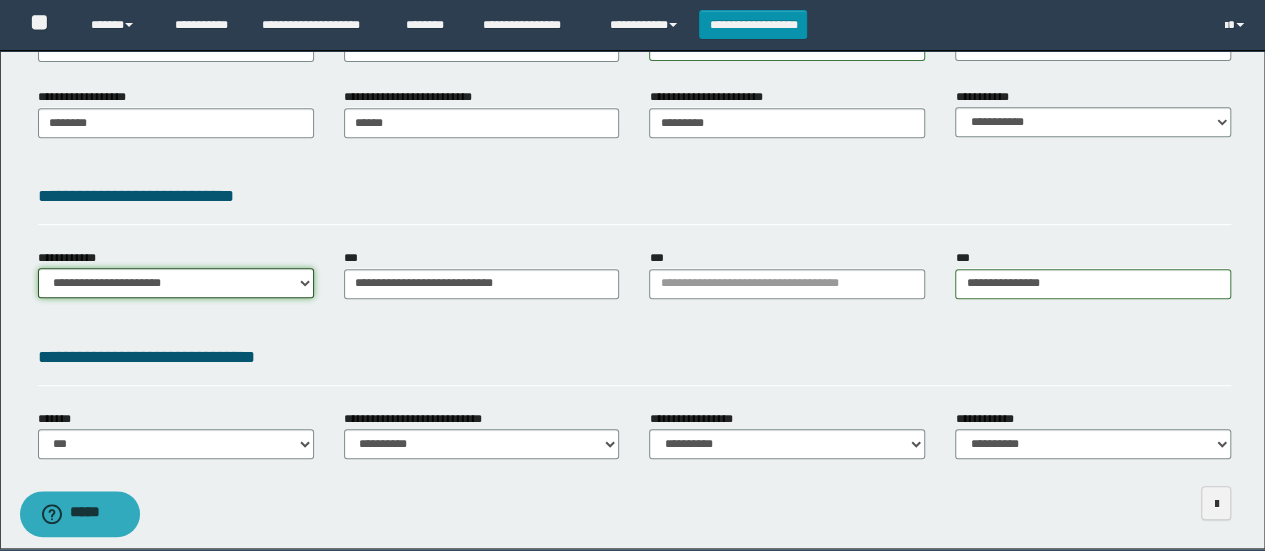 scroll, scrollTop: 462, scrollLeft: 0, axis: vertical 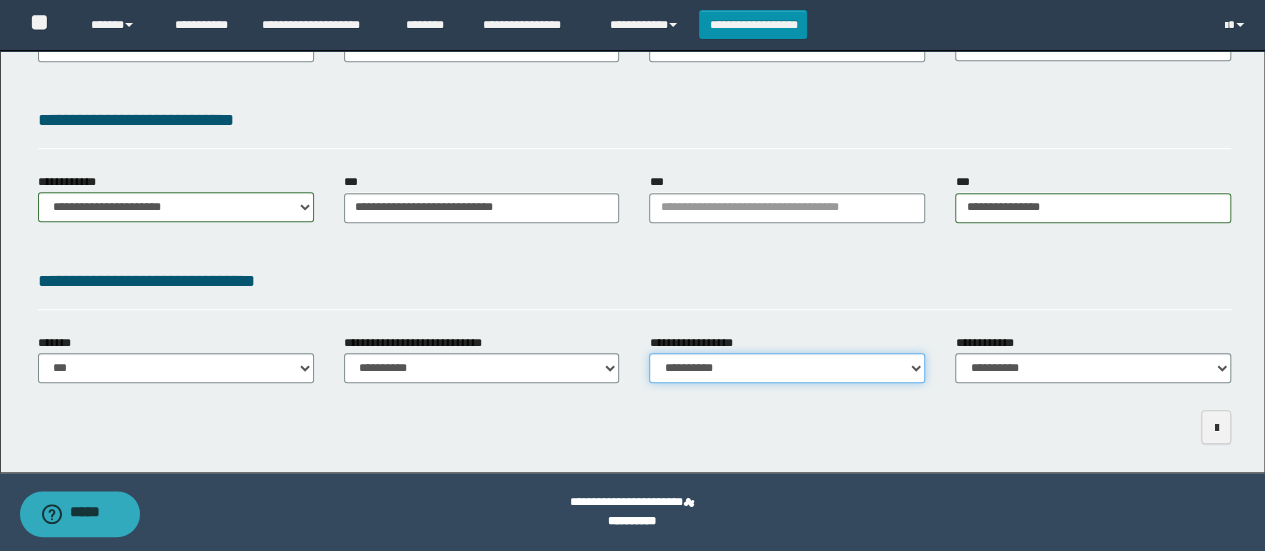 click on "**********" at bounding box center [787, 368] 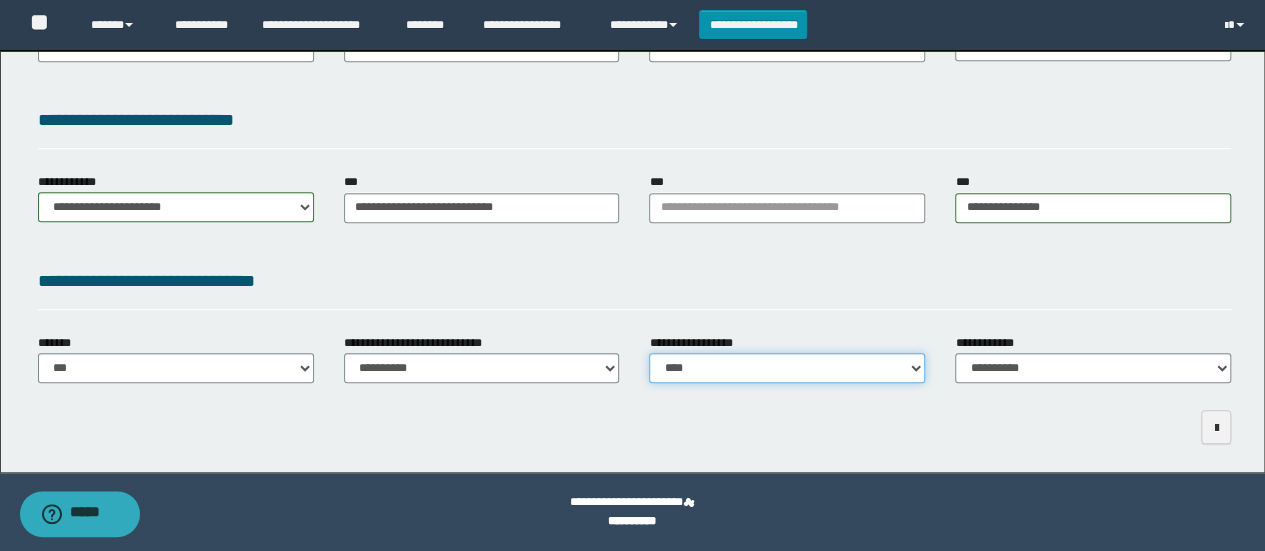 click on "**********" at bounding box center (787, 368) 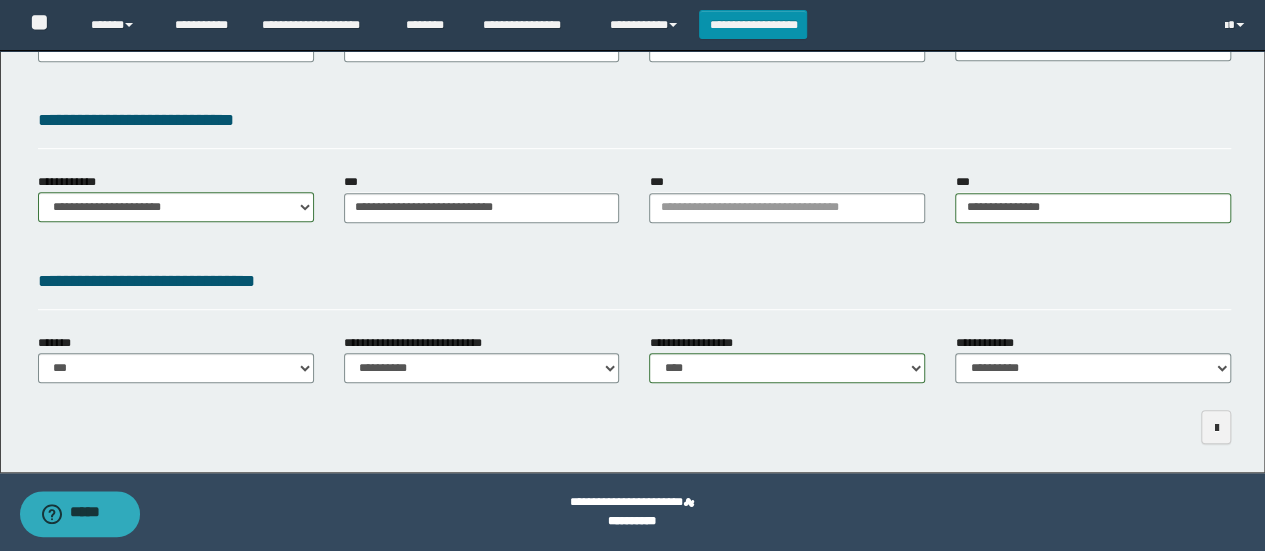 click on "**********" at bounding box center [990, 343] 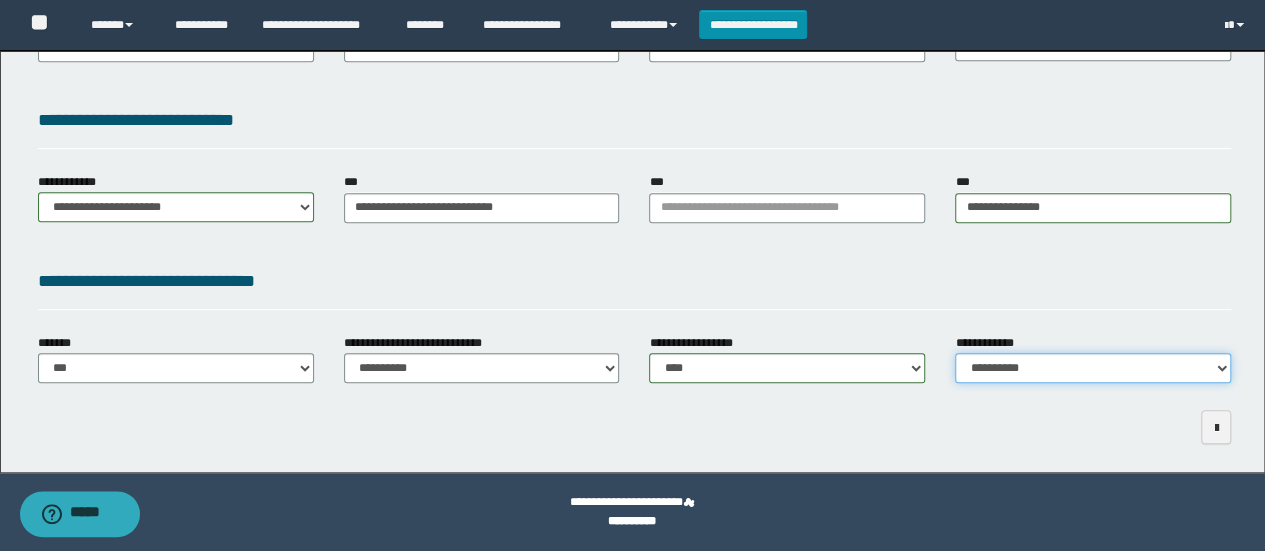 click on "**********" at bounding box center [1093, 368] 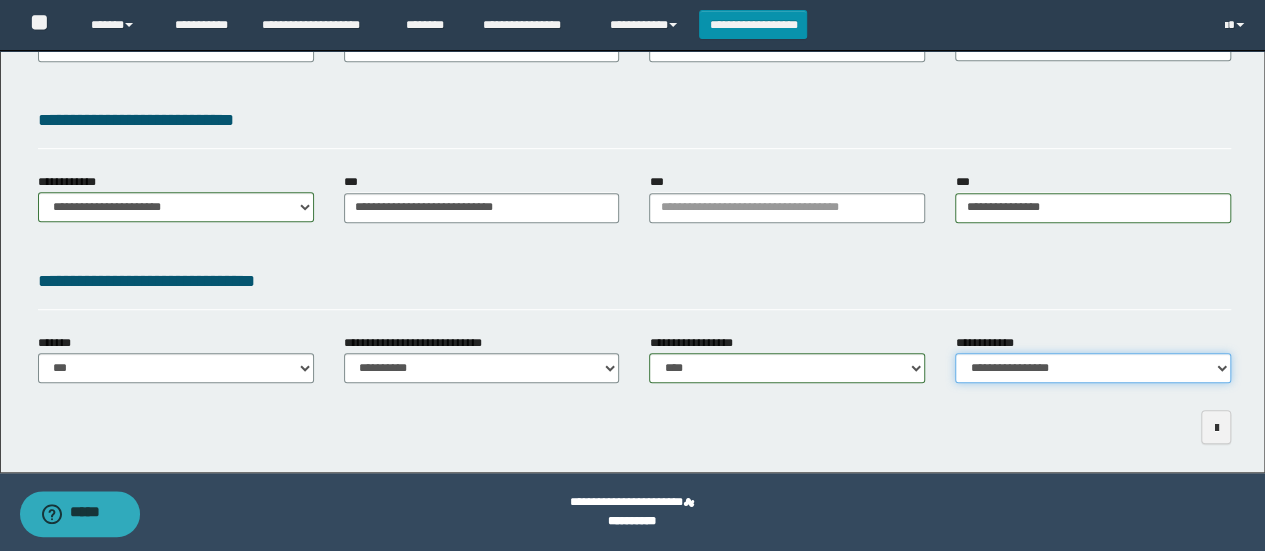 click on "**********" at bounding box center [1093, 368] 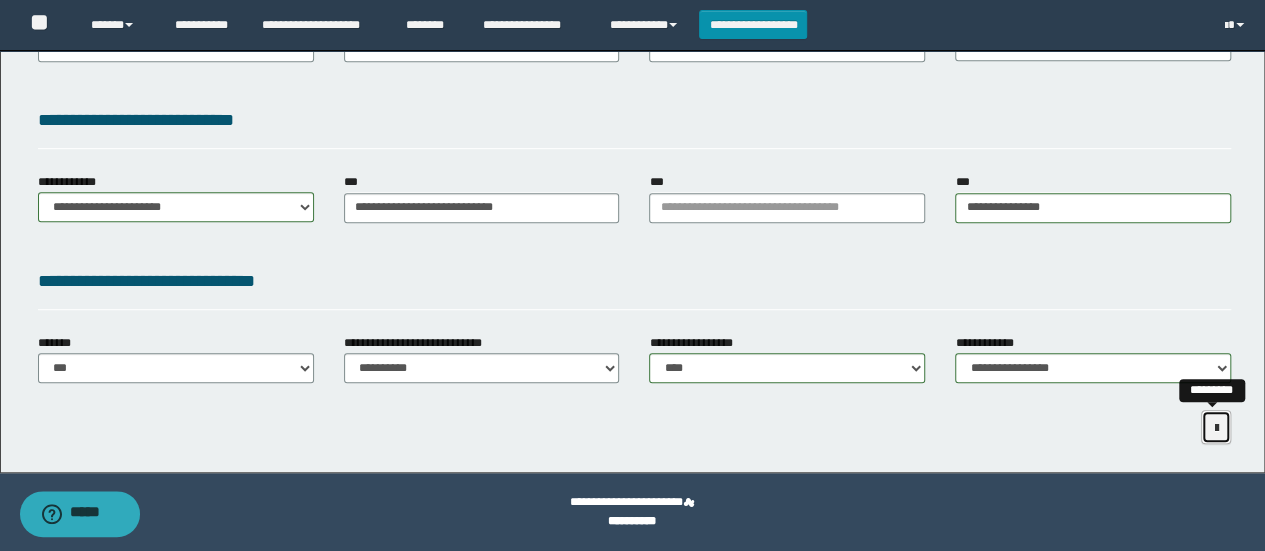 click at bounding box center (1216, 428) 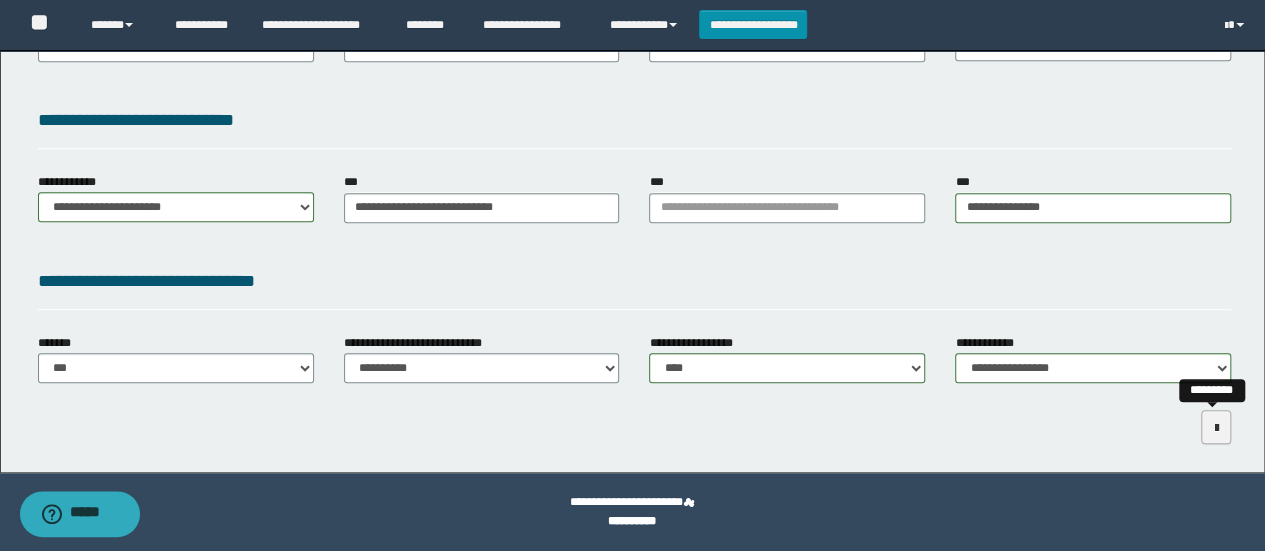 scroll, scrollTop: 392, scrollLeft: 0, axis: vertical 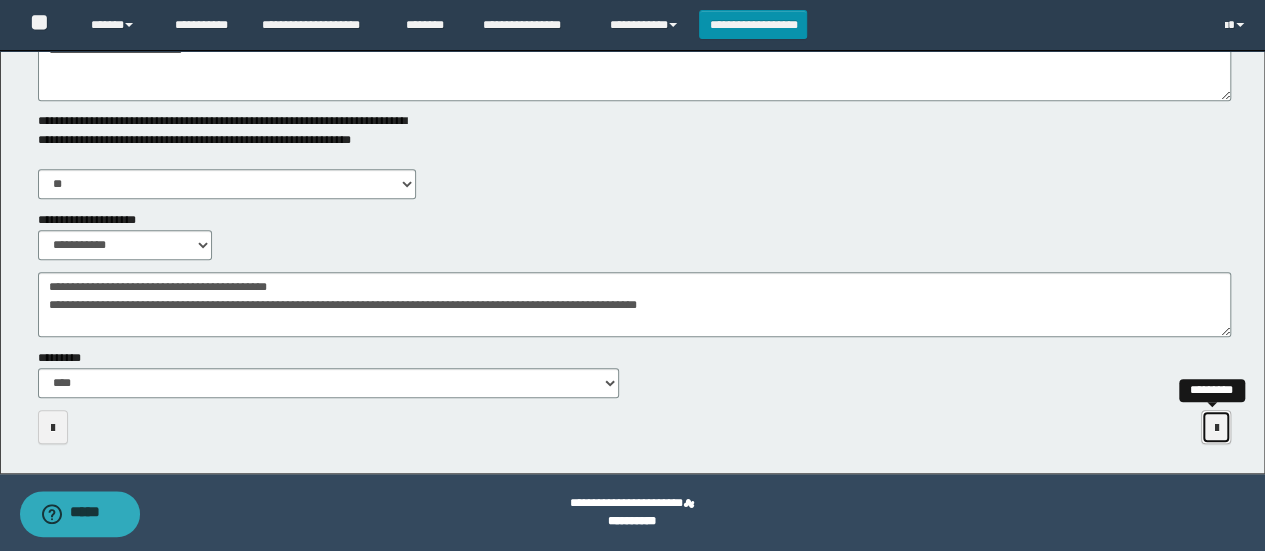 click at bounding box center [1216, 428] 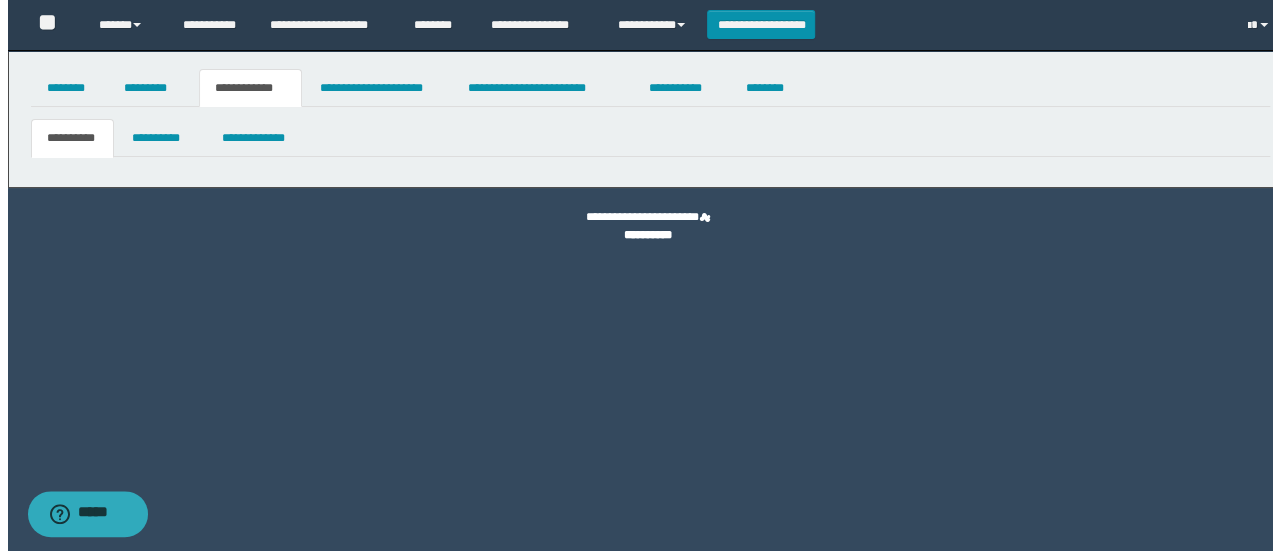 scroll, scrollTop: 0, scrollLeft: 0, axis: both 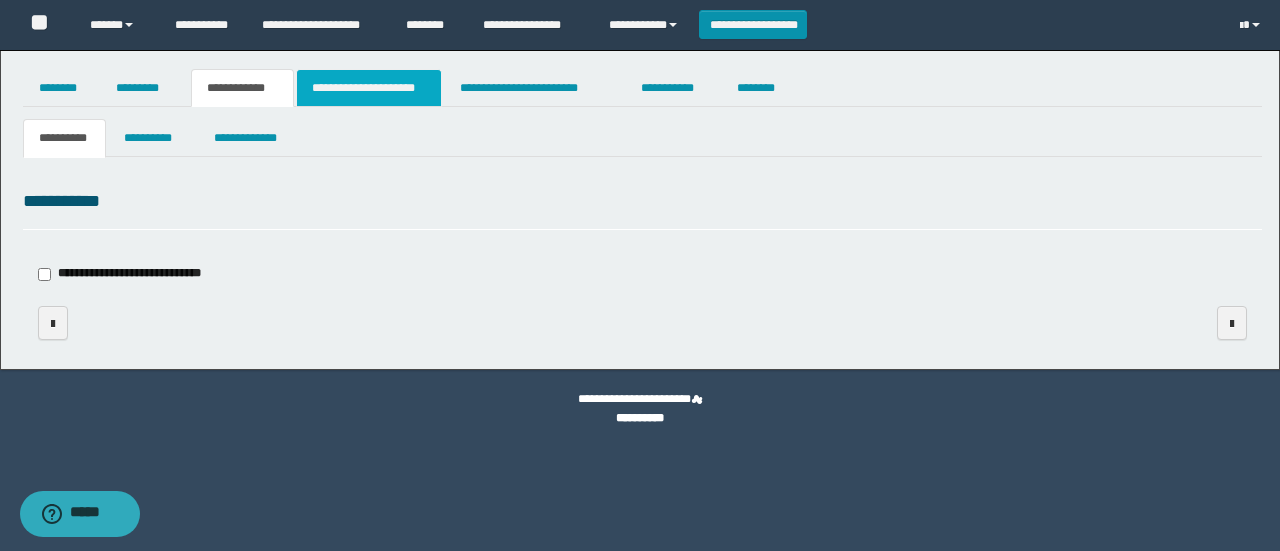 click on "**********" at bounding box center [369, 88] 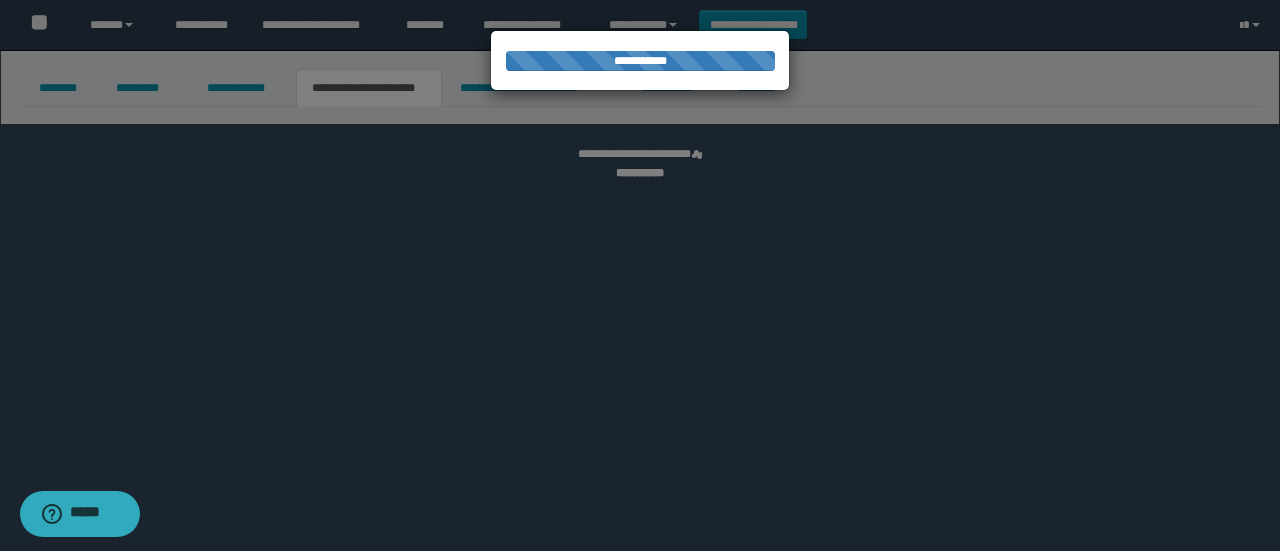 select on "*" 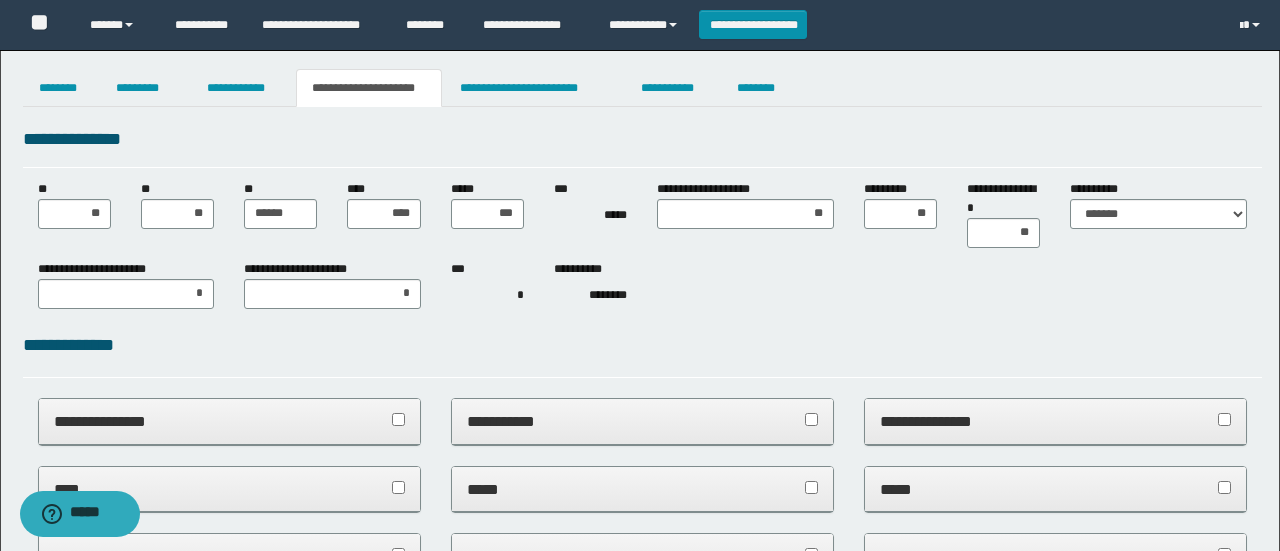 scroll, scrollTop: 0, scrollLeft: 0, axis: both 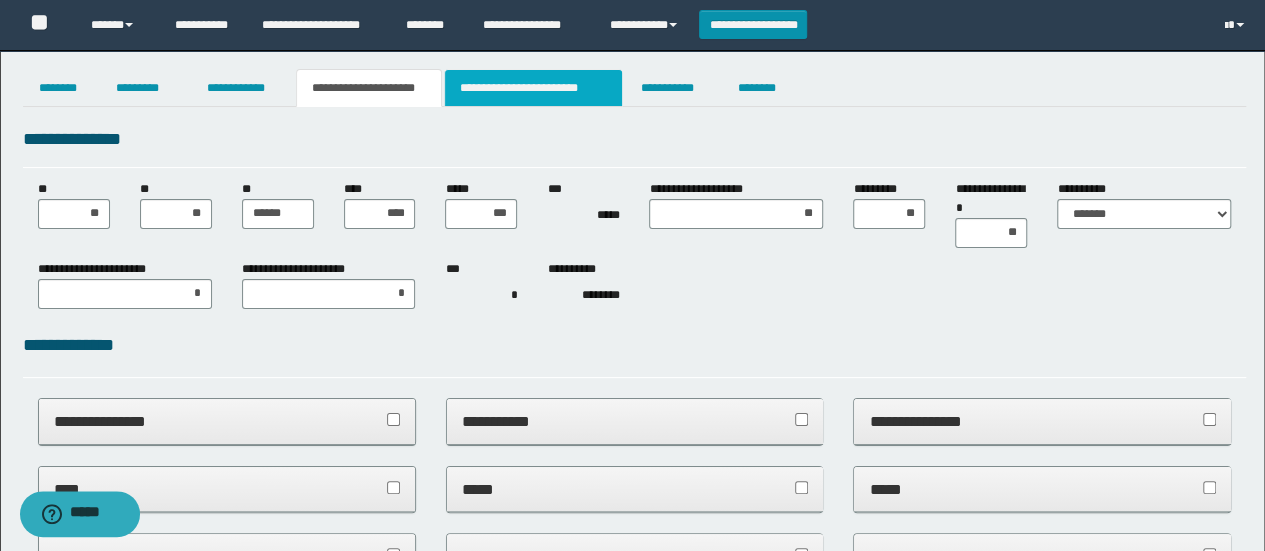 click on "**********" at bounding box center [533, 88] 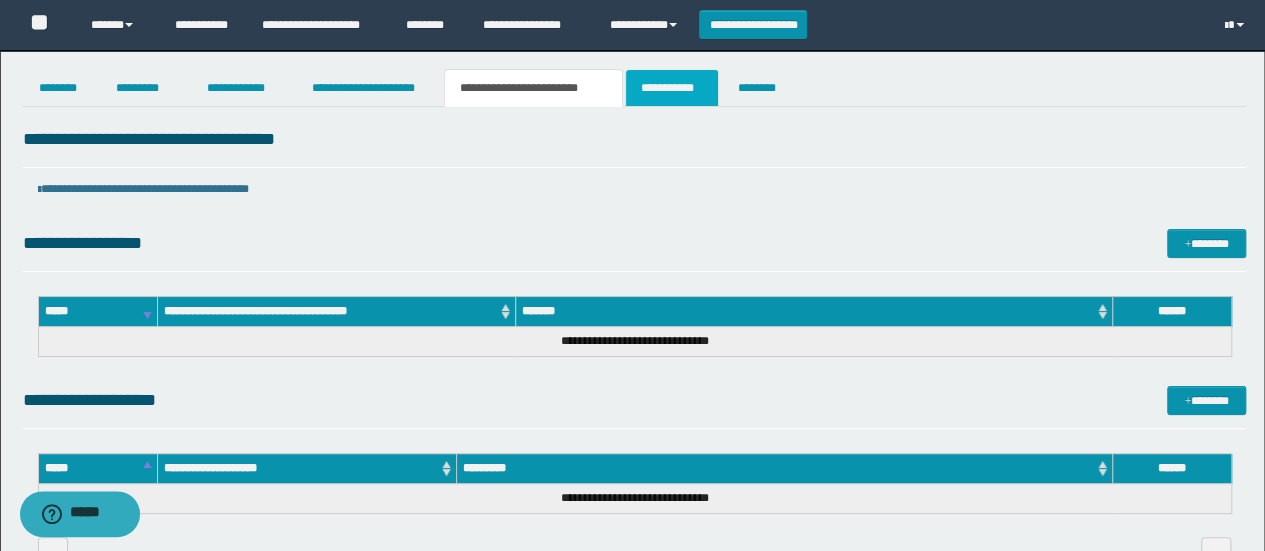 click on "**********" at bounding box center (672, 88) 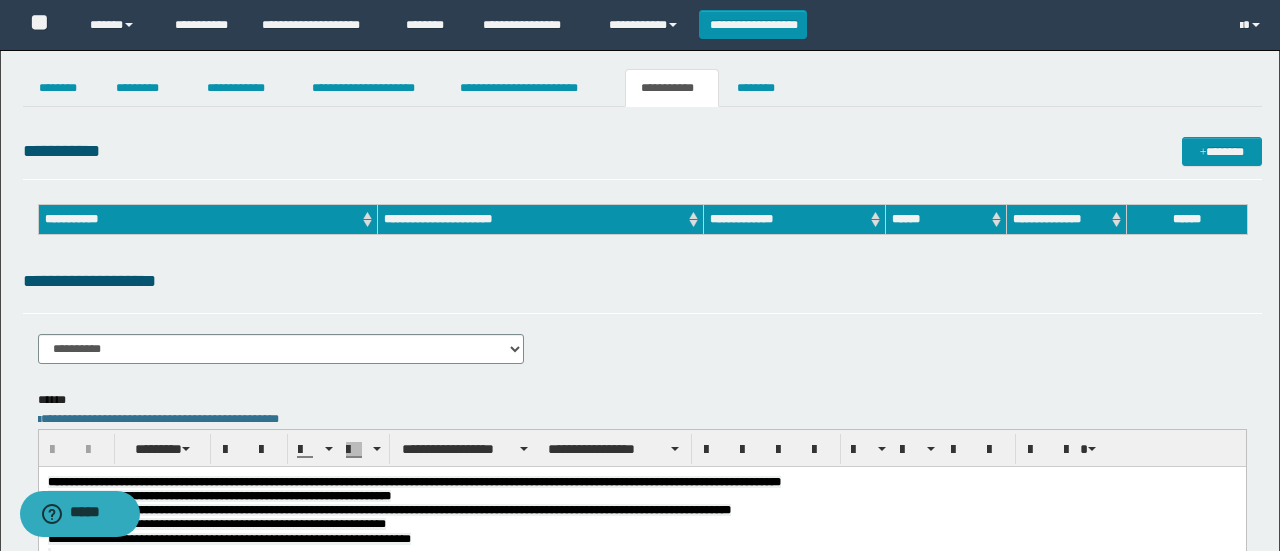 scroll, scrollTop: 0, scrollLeft: 0, axis: both 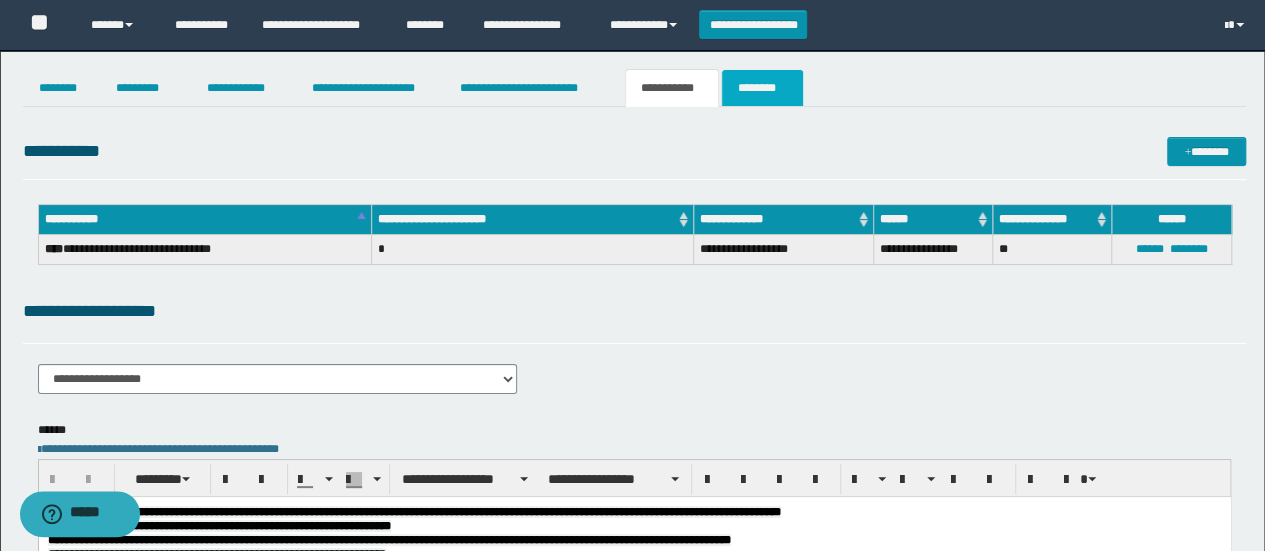click on "********" at bounding box center (762, 88) 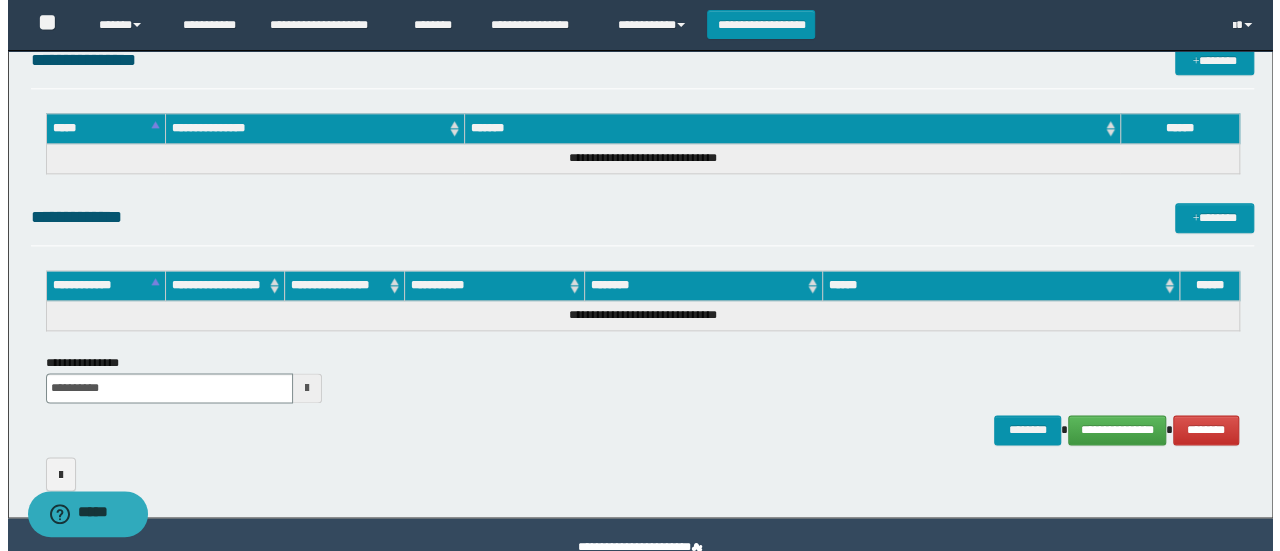scroll, scrollTop: 1102, scrollLeft: 0, axis: vertical 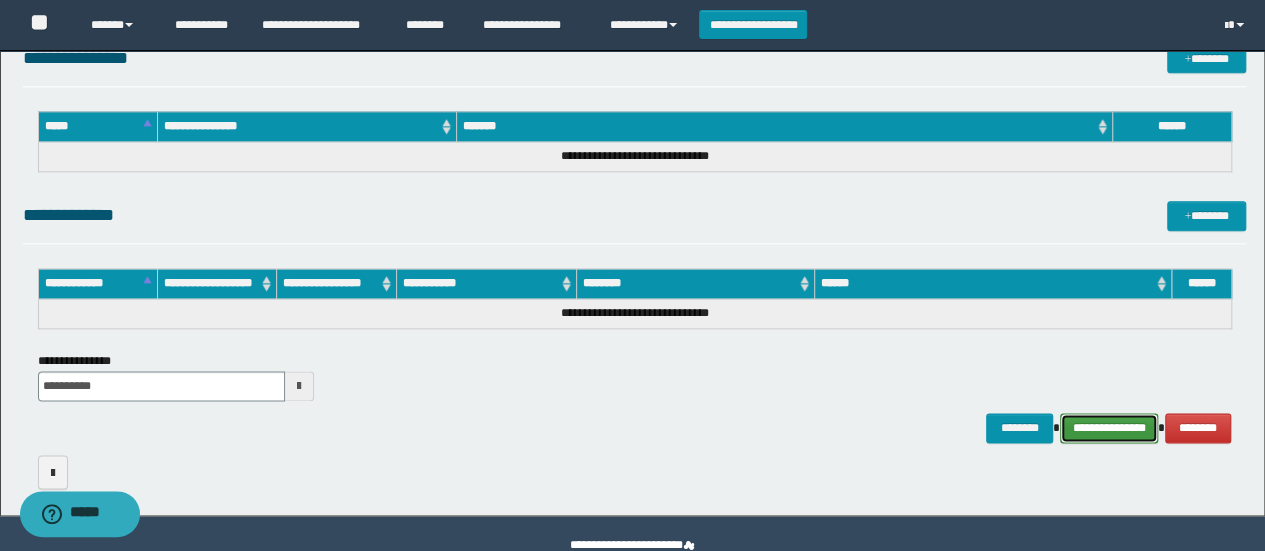 click on "**********" at bounding box center [1109, 427] 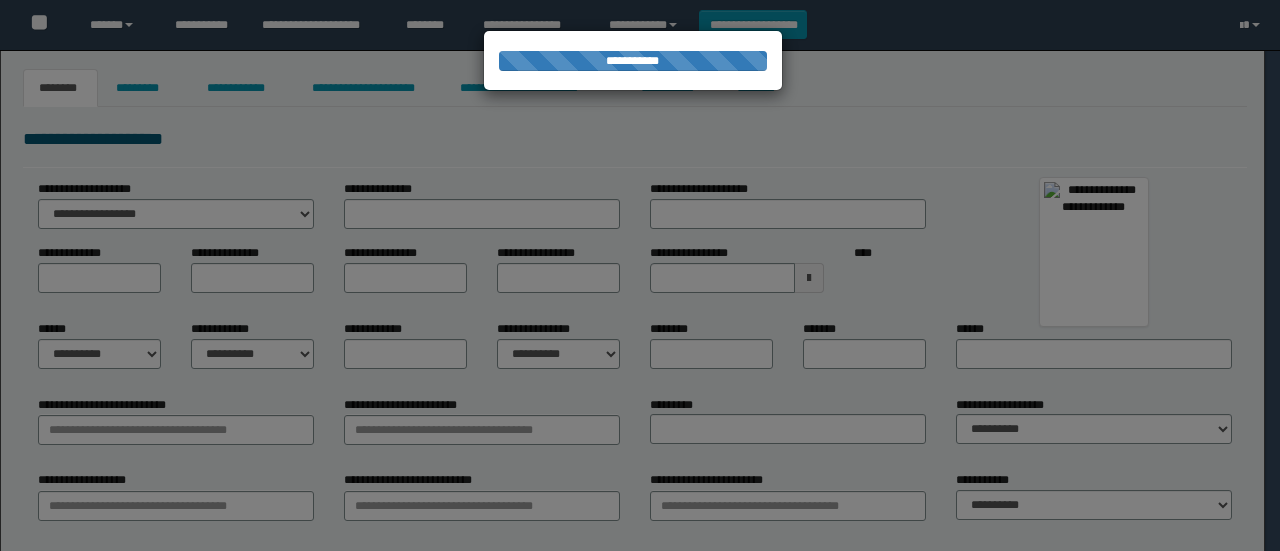 scroll, scrollTop: 0, scrollLeft: 0, axis: both 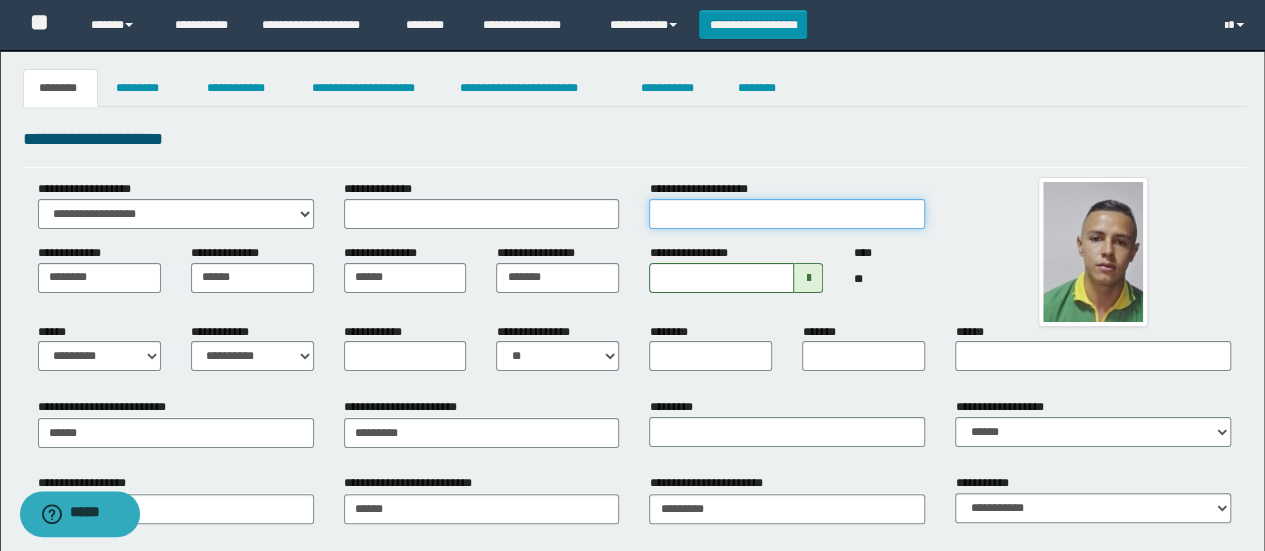 click on "**********" at bounding box center (787, 214) 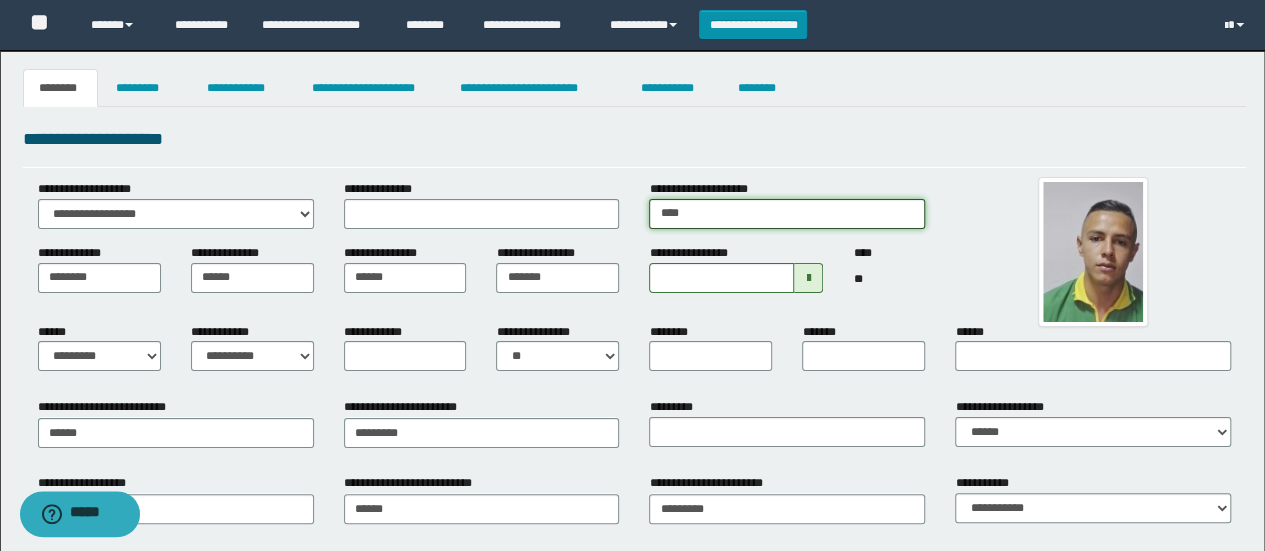type on "*********" 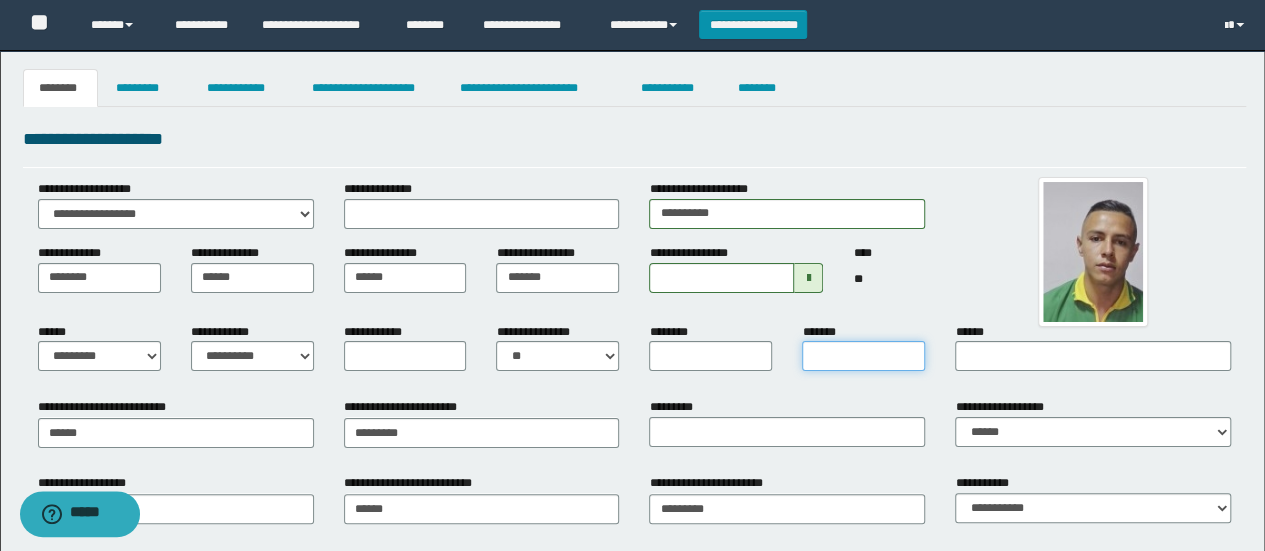 click on "*******" at bounding box center (863, 356) 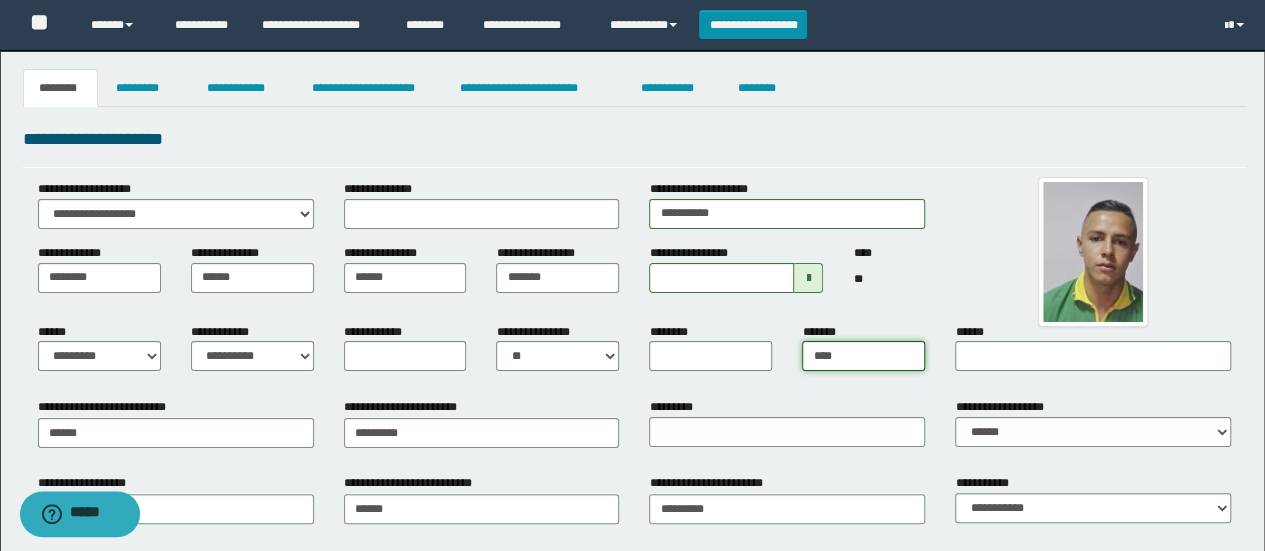 type on "**********" 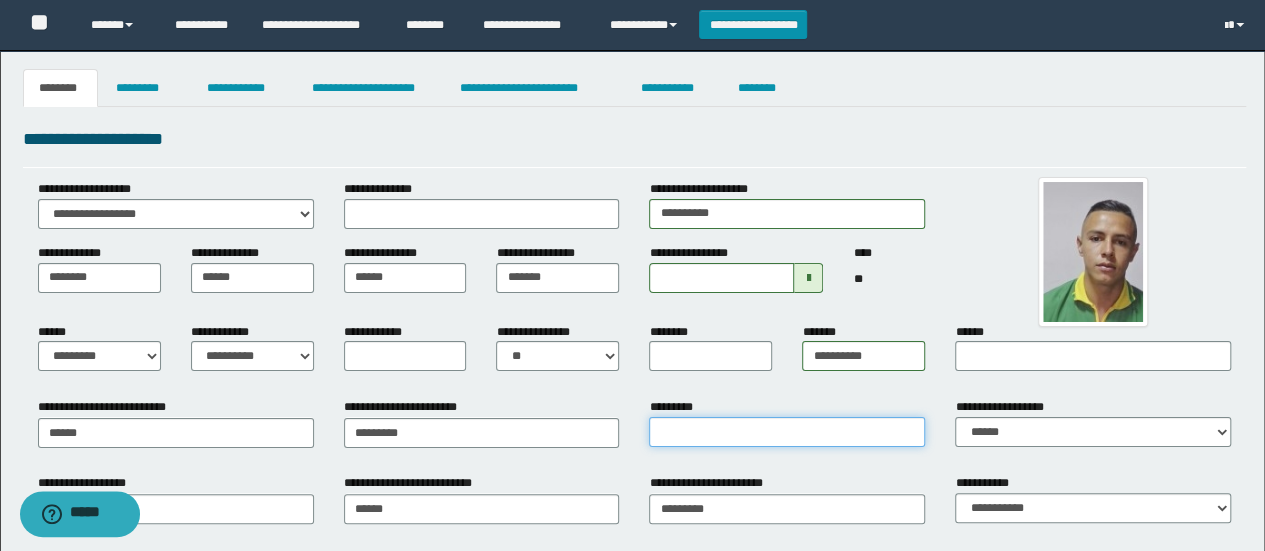 click on "*********" at bounding box center [787, 432] 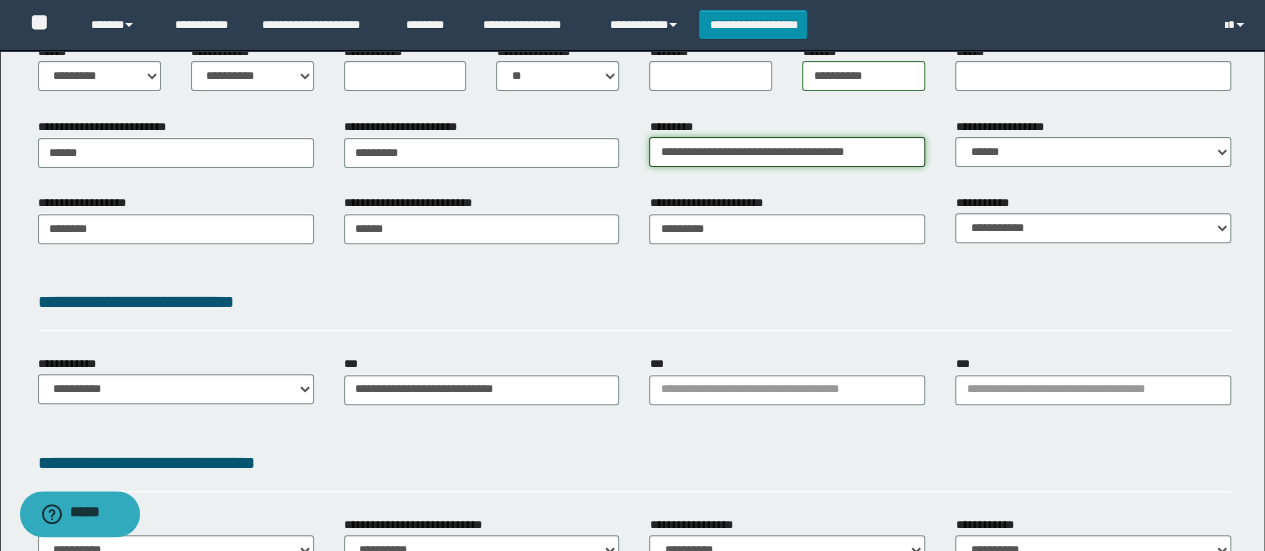 scroll, scrollTop: 293, scrollLeft: 0, axis: vertical 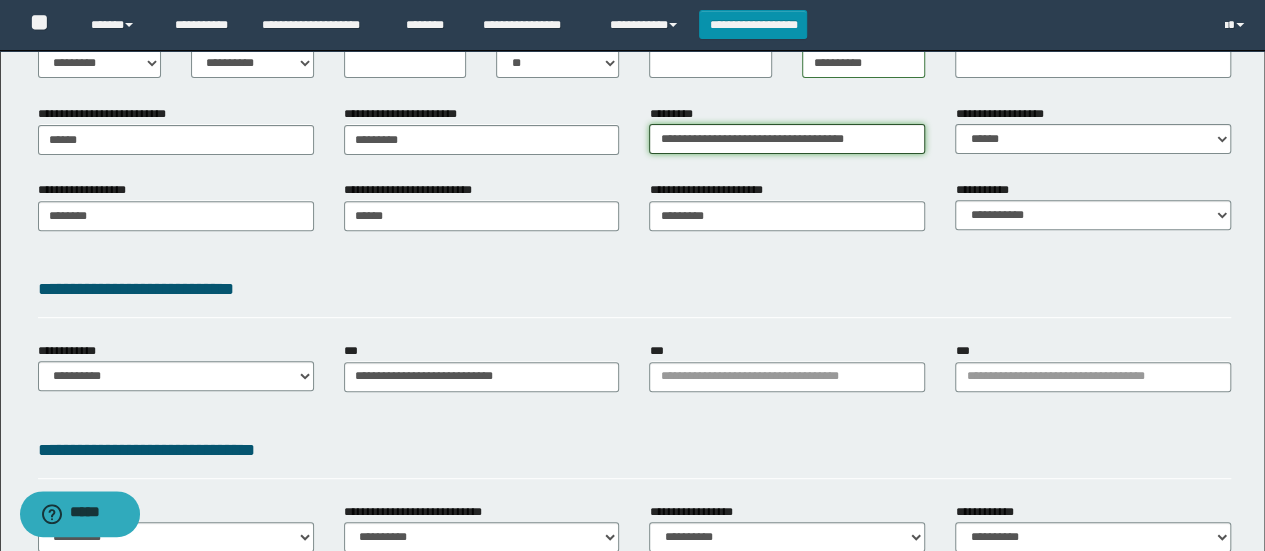 type on "**********" 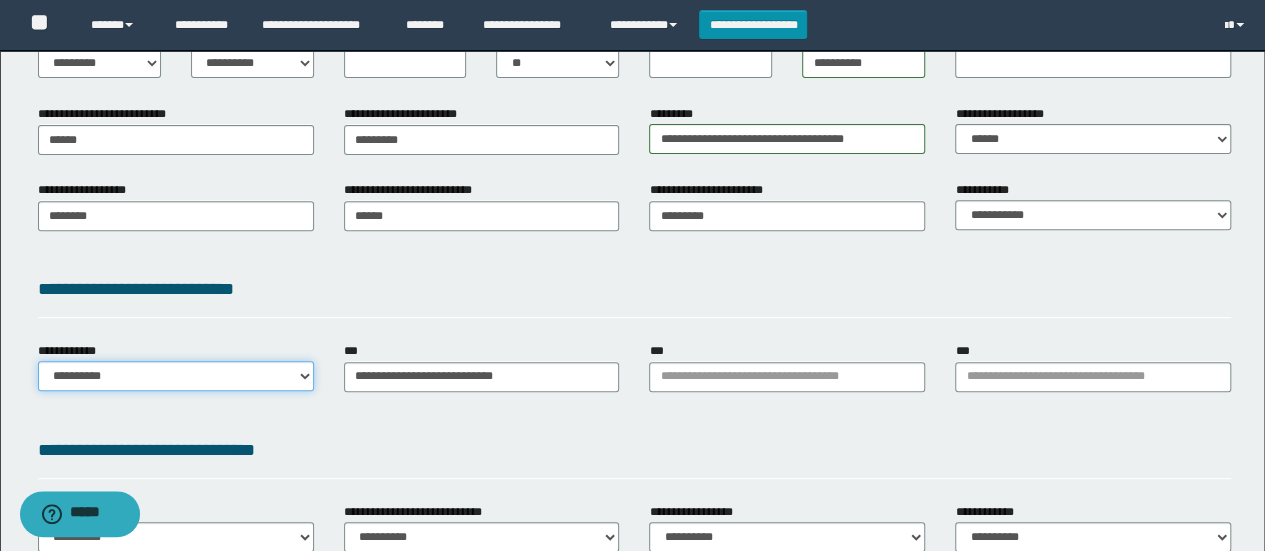click on "**********" at bounding box center [176, 376] 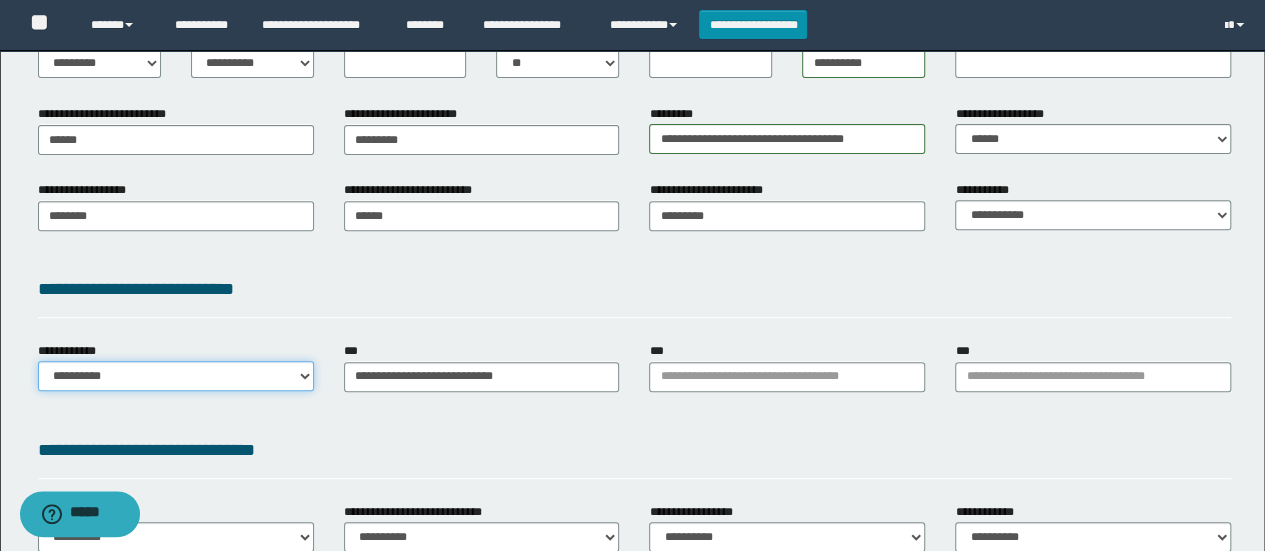 select on "**" 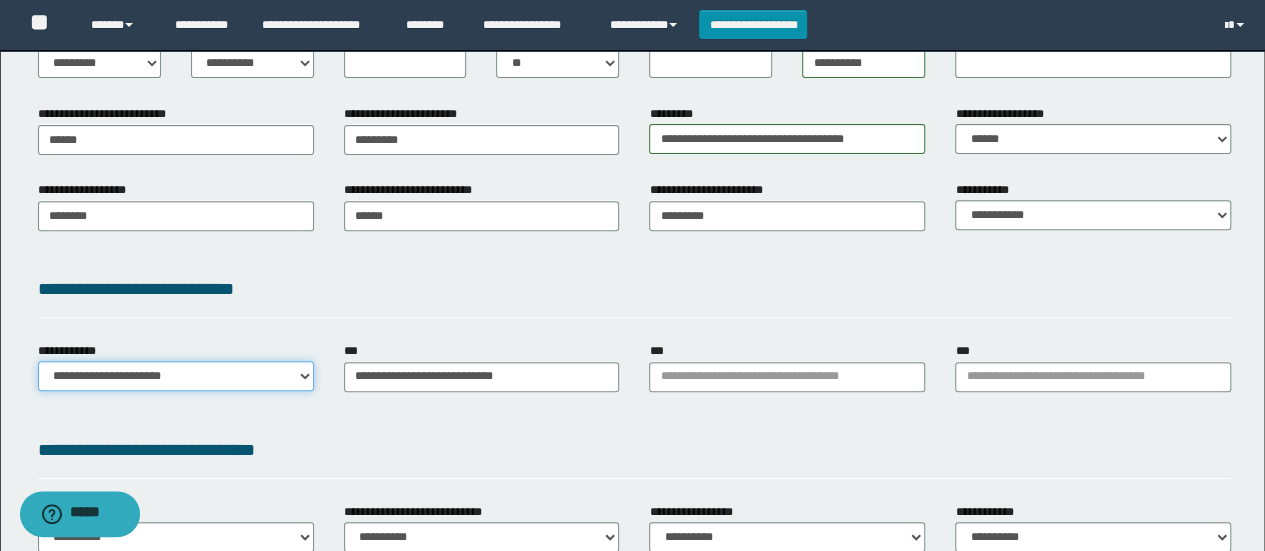 click on "**********" at bounding box center (176, 376) 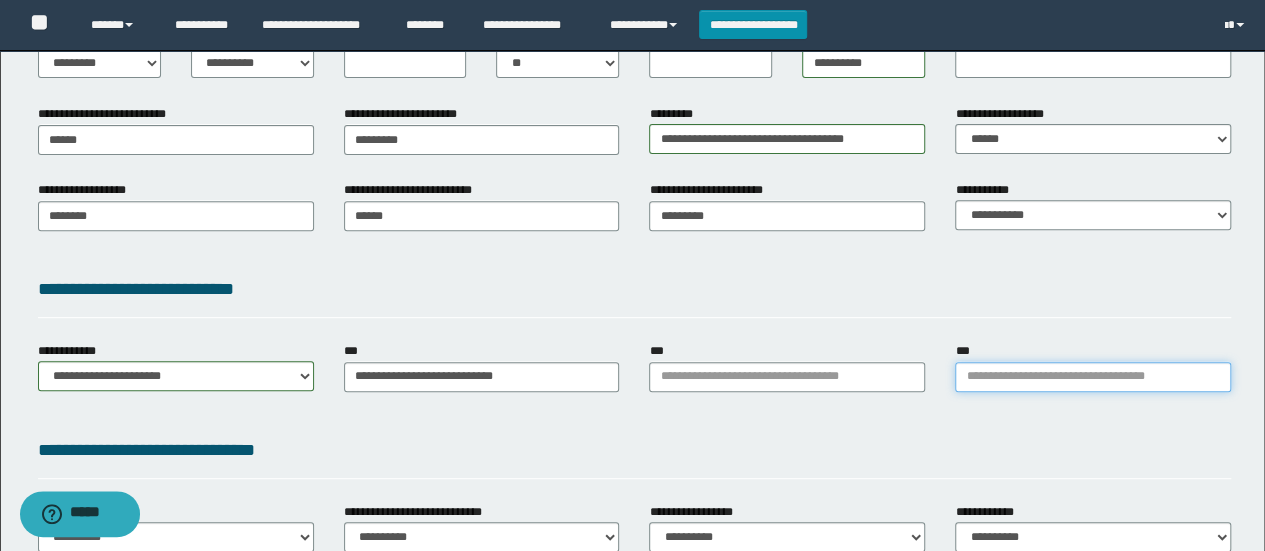 click on "***" at bounding box center [1093, 377] 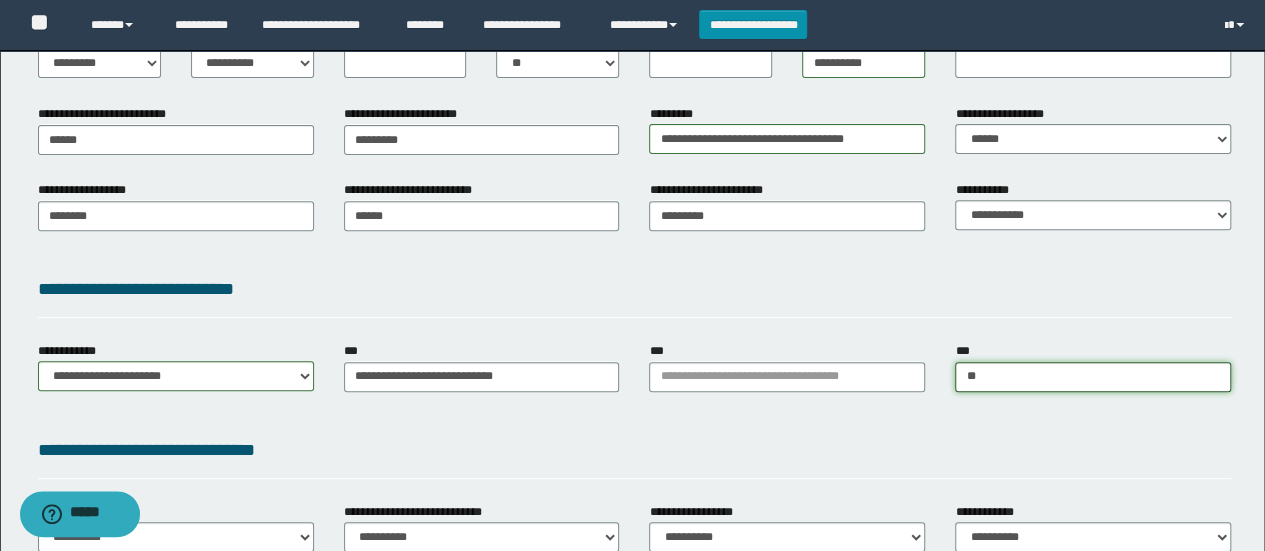 type on "***" 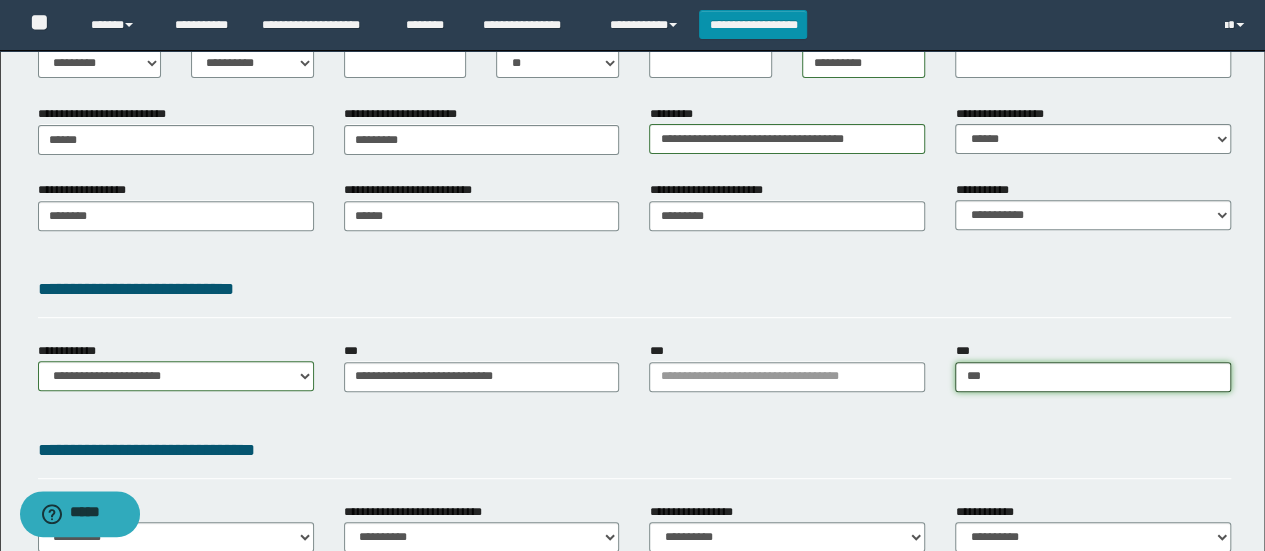 type on "***" 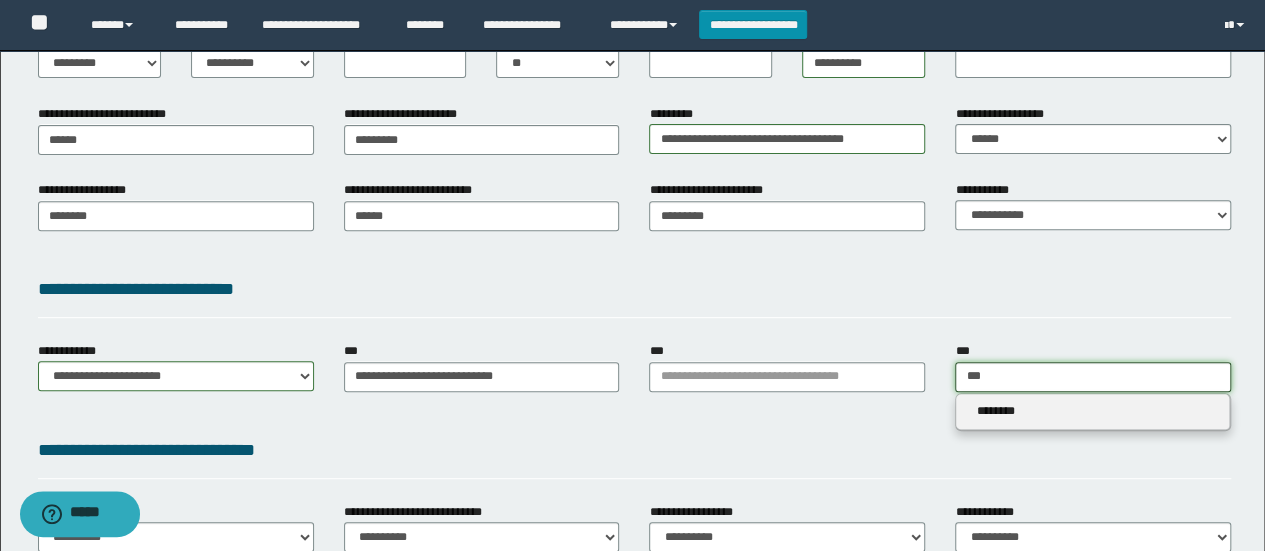 type 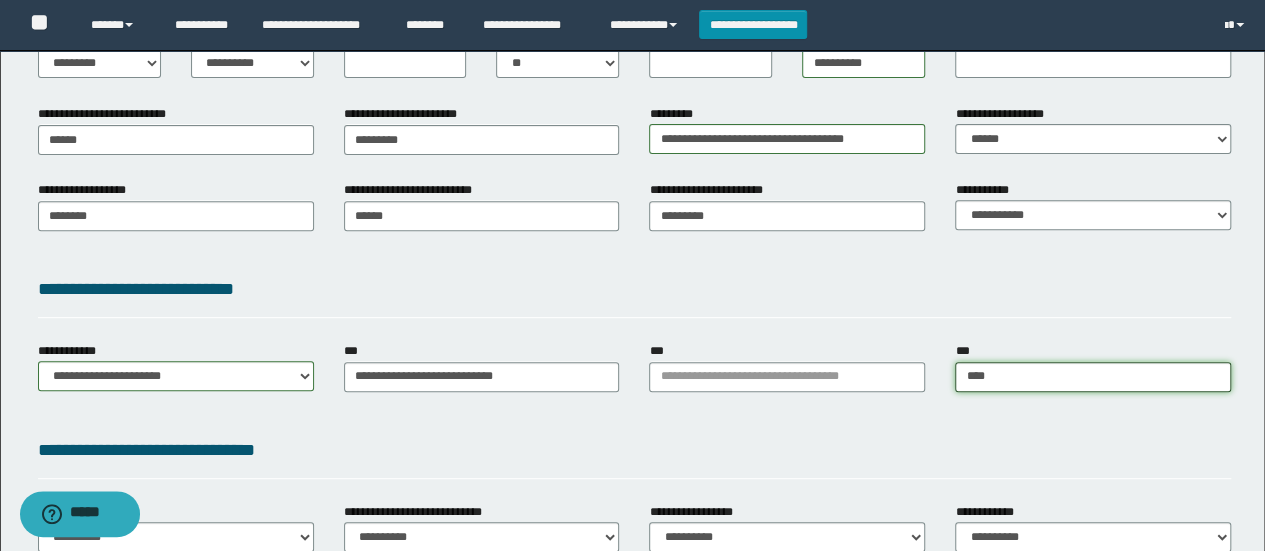 type on "****" 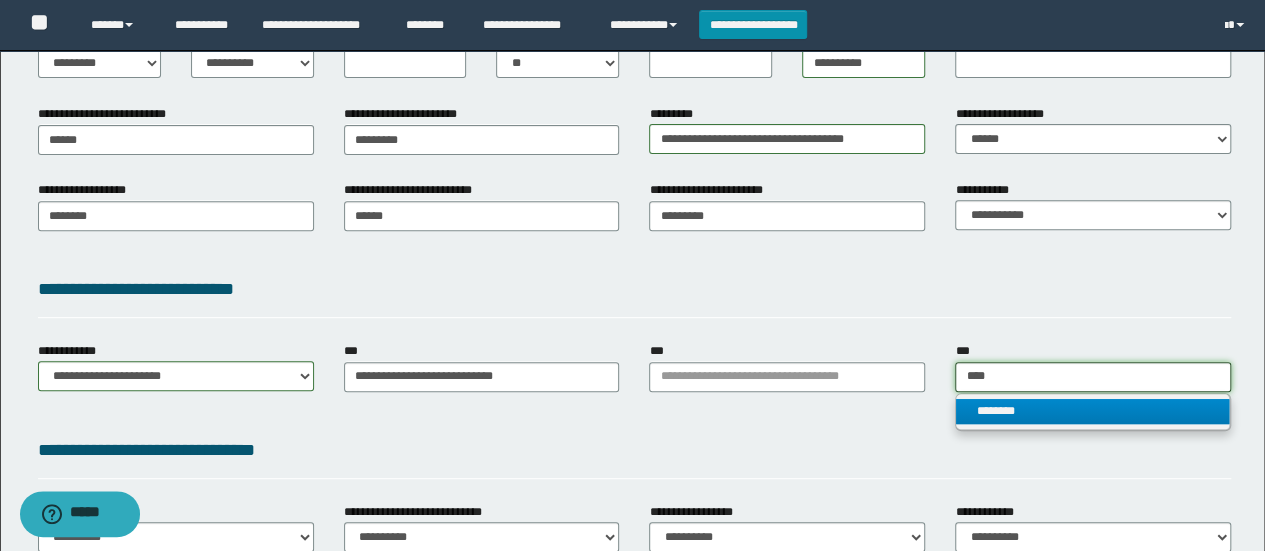 type on "****" 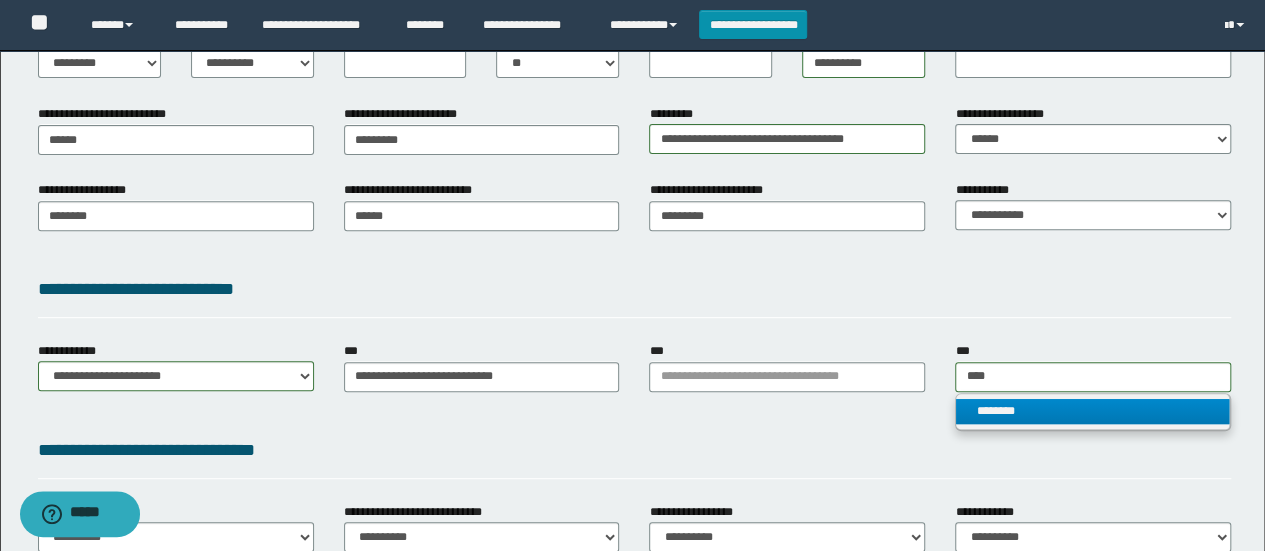 click on "********" at bounding box center [1092, 411] 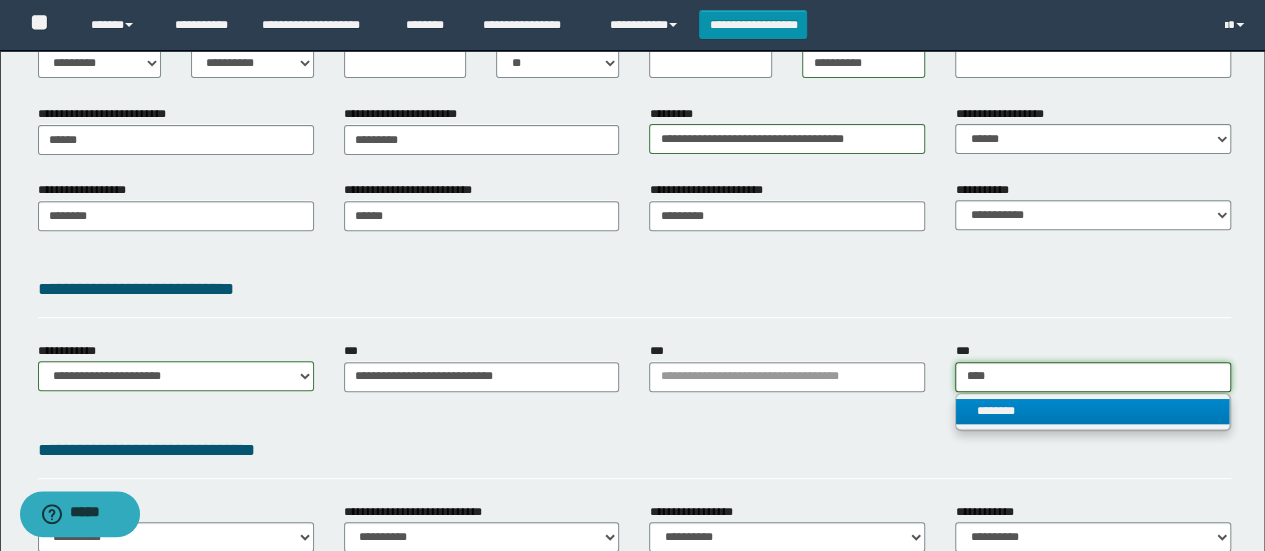 type 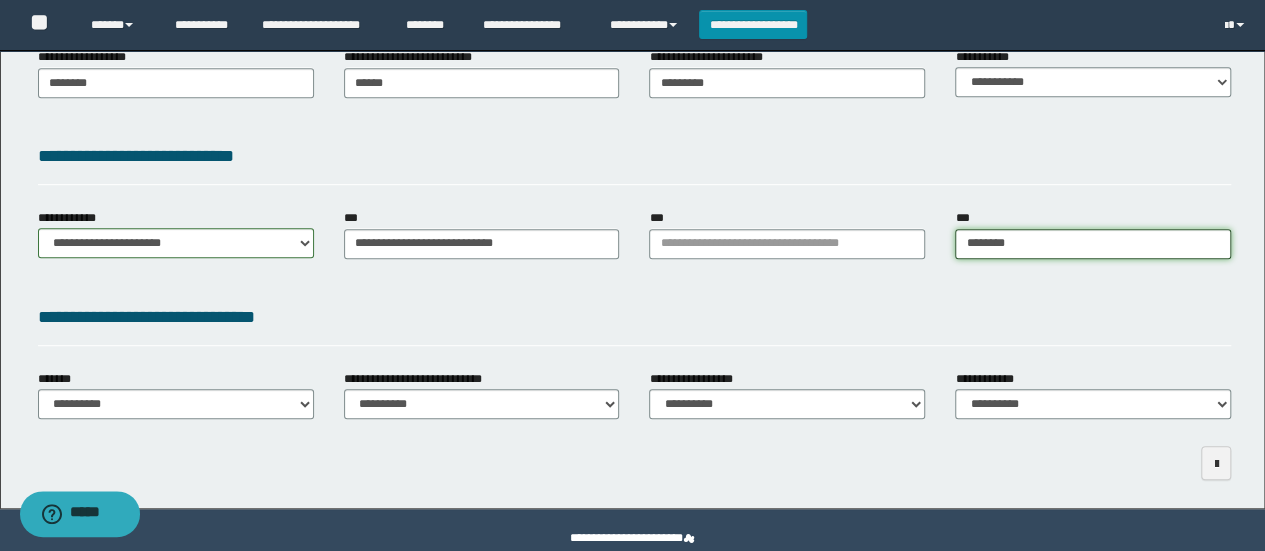 scroll, scrollTop: 462, scrollLeft: 0, axis: vertical 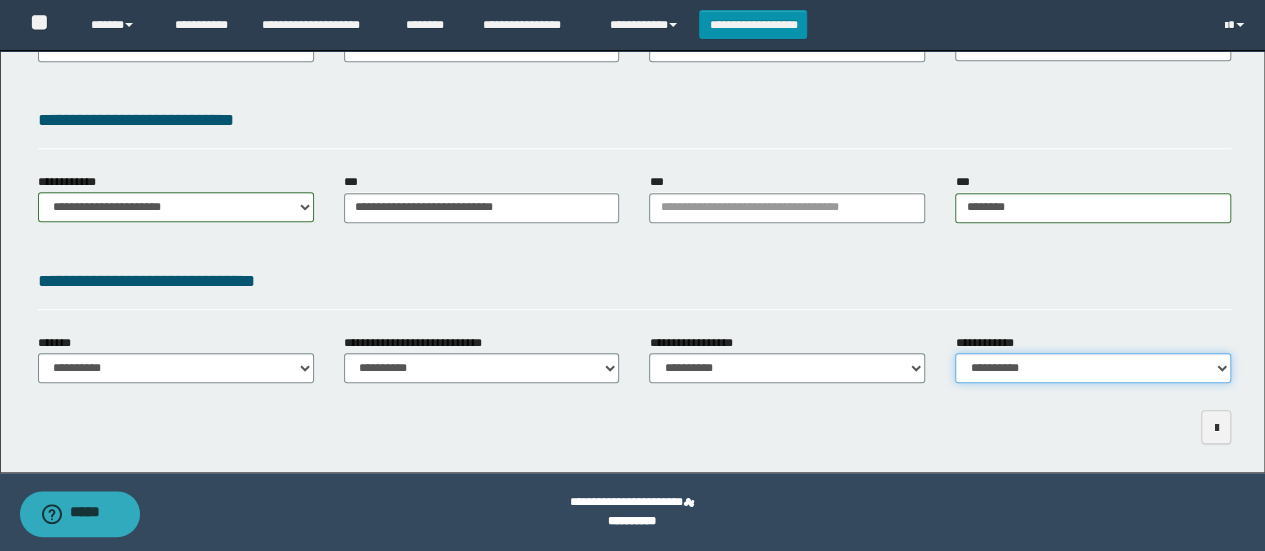 click on "**********" at bounding box center (1093, 368) 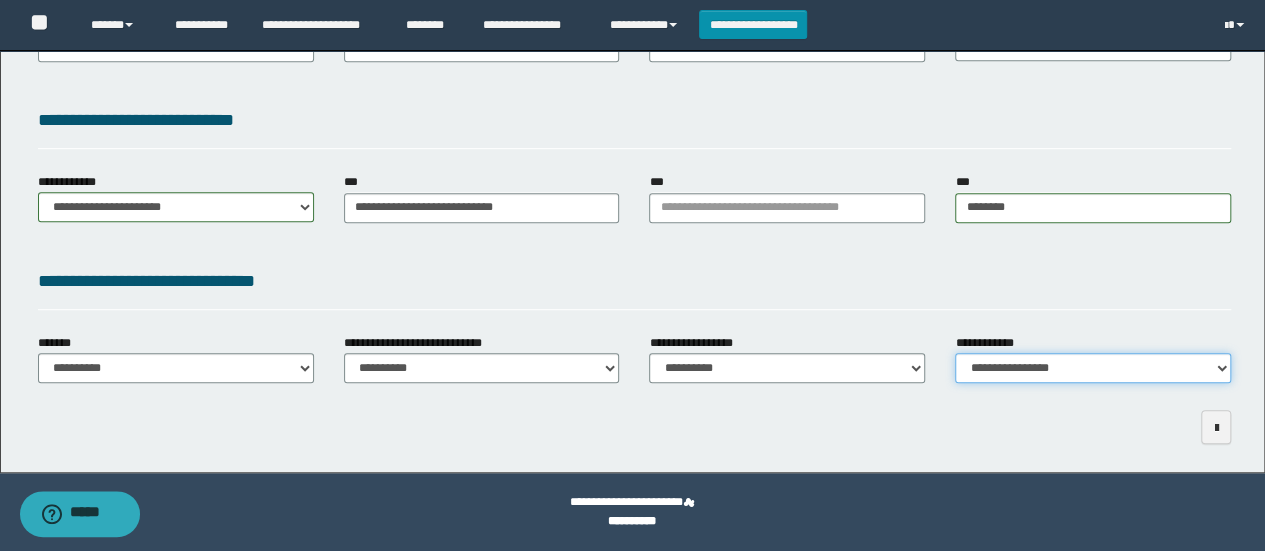 click on "**********" at bounding box center (1093, 368) 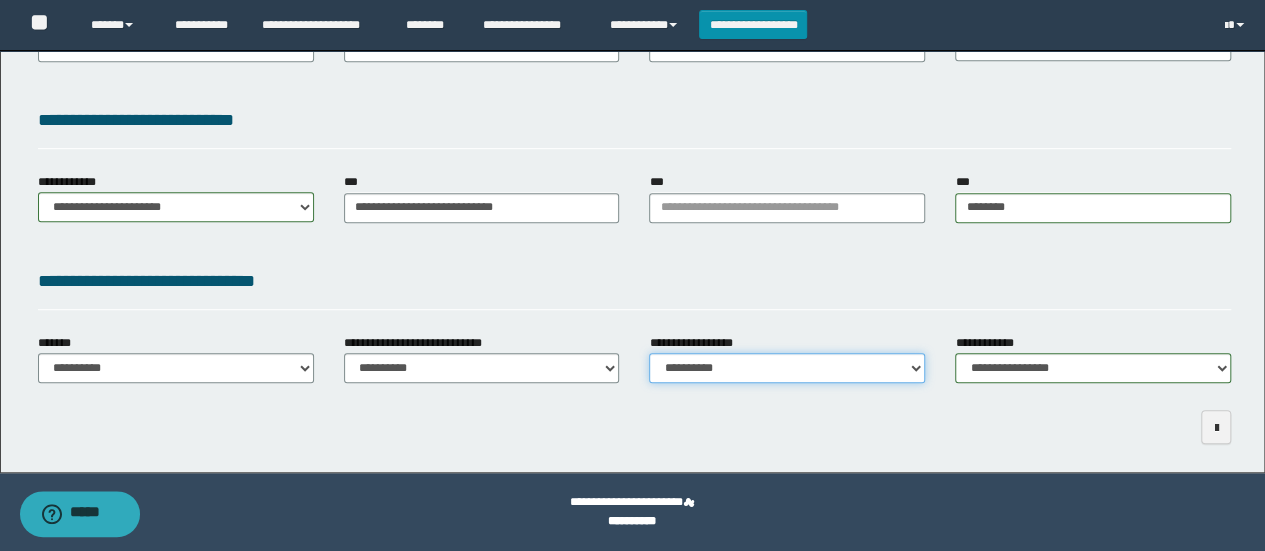 click on "**********" at bounding box center [787, 368] 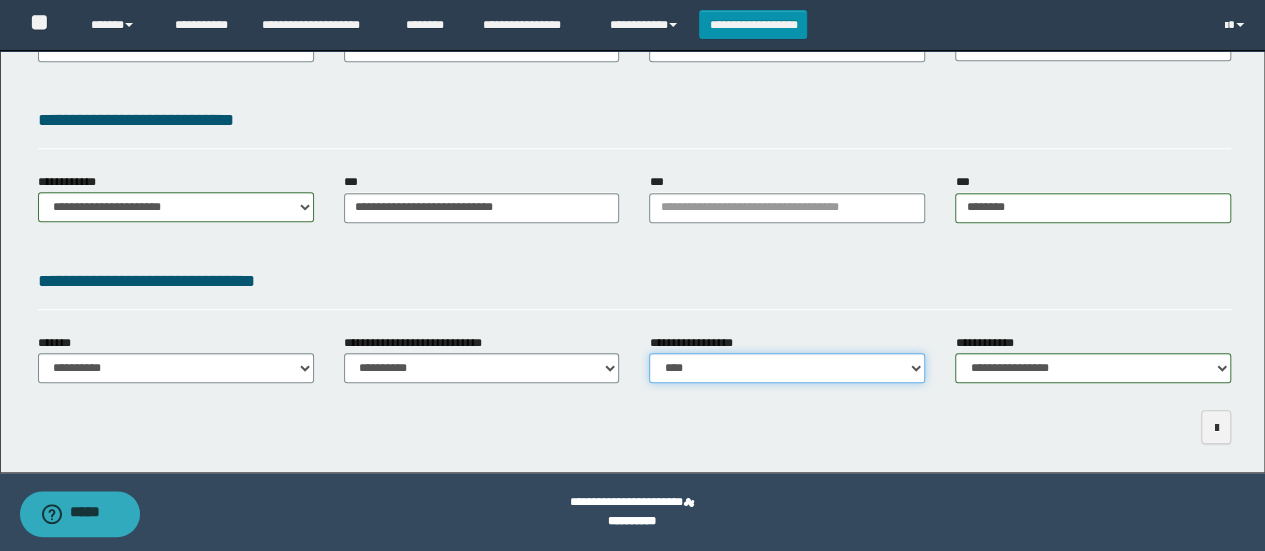click on "**********" at bounding box center (787, 368) 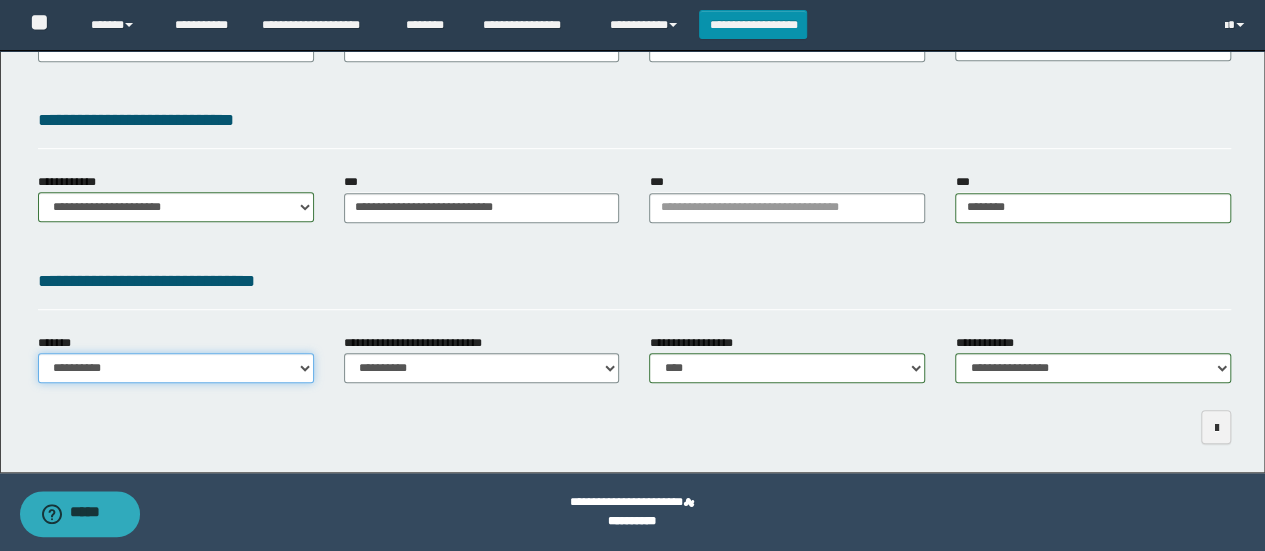 click on "**********" at bounding box center (176, 368) 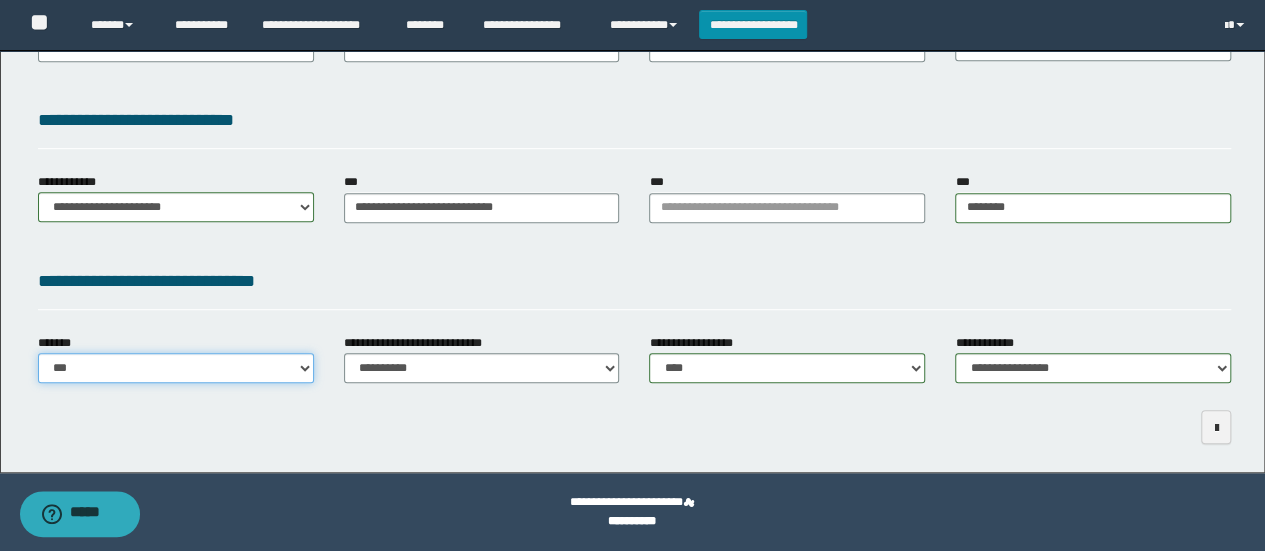 click on "**********" at bounding box center [176, 368] 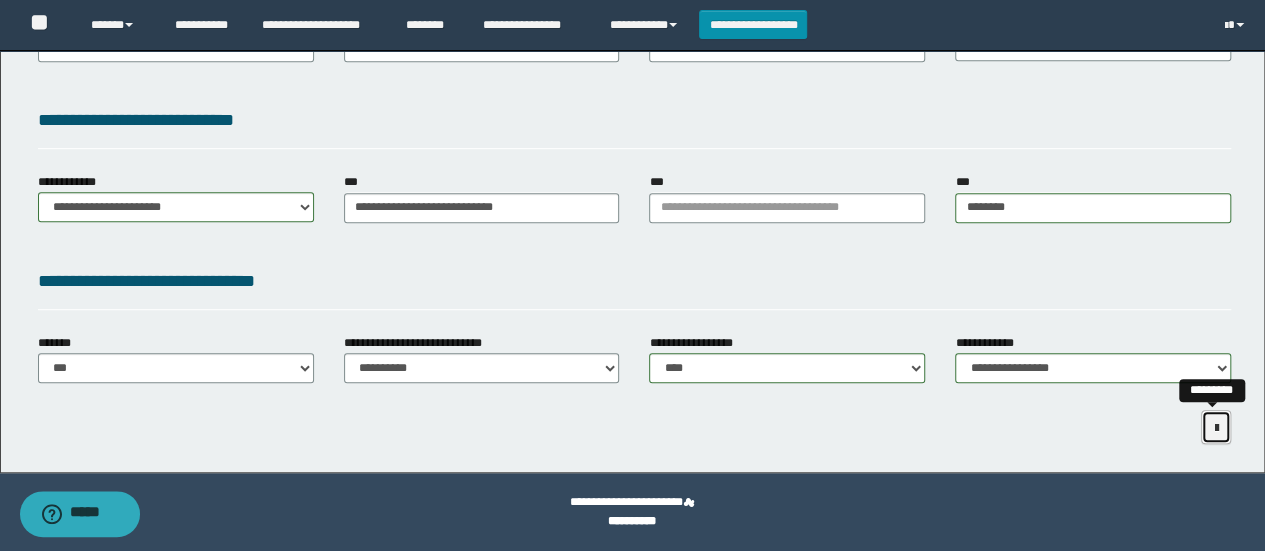 click at bounding box center (1216, 428) 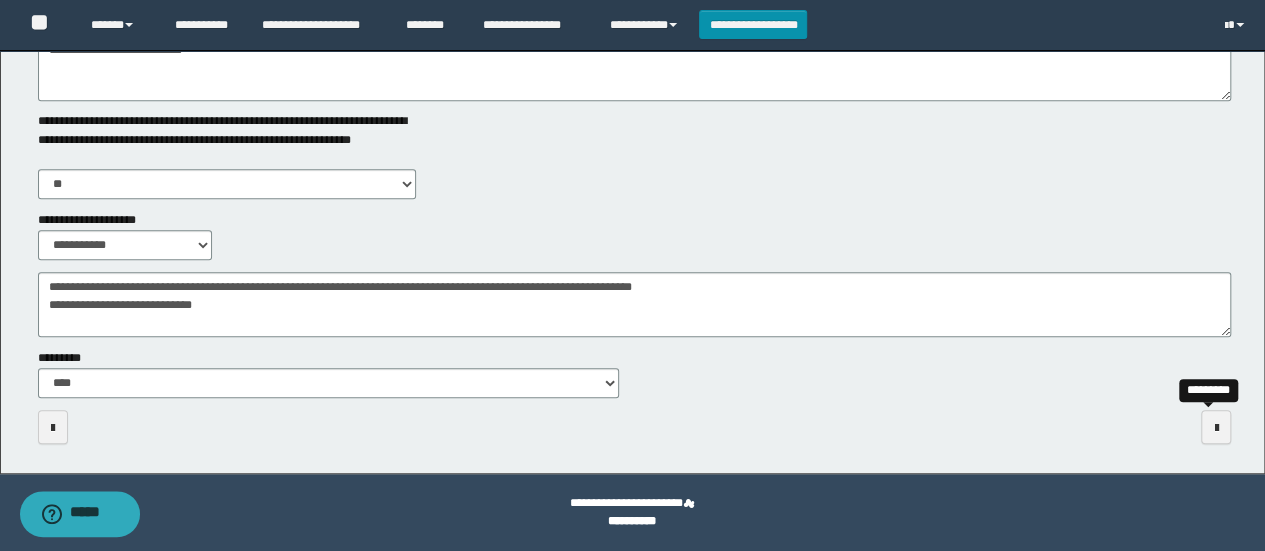 scroll, scrollTop: 392, scrollLeft: 0, axis: vertical 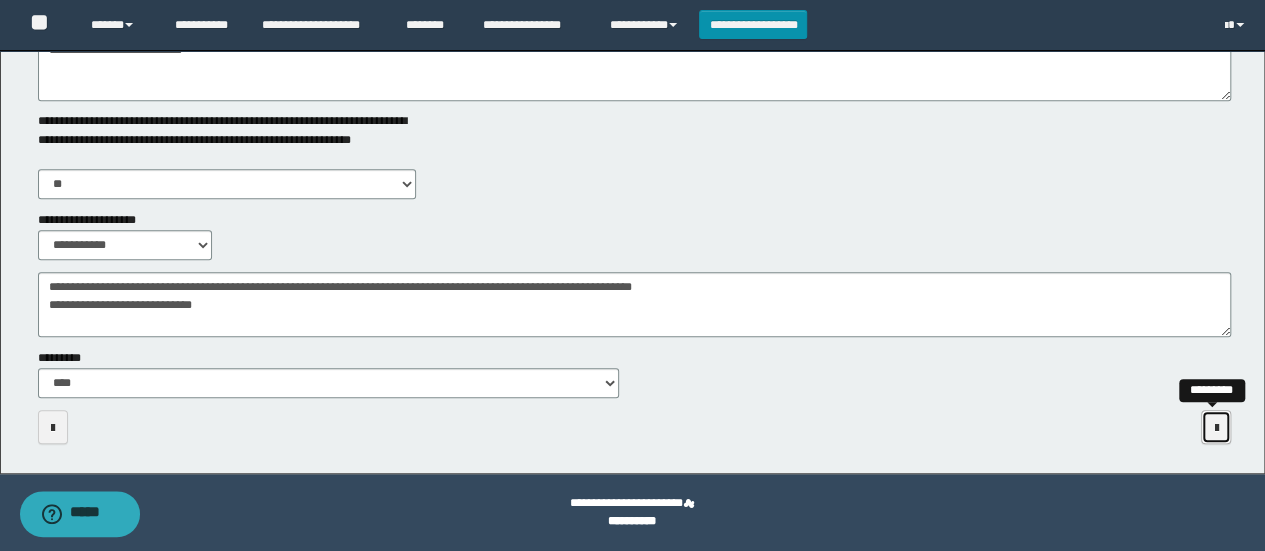 click at bounding box center (1216, 428) 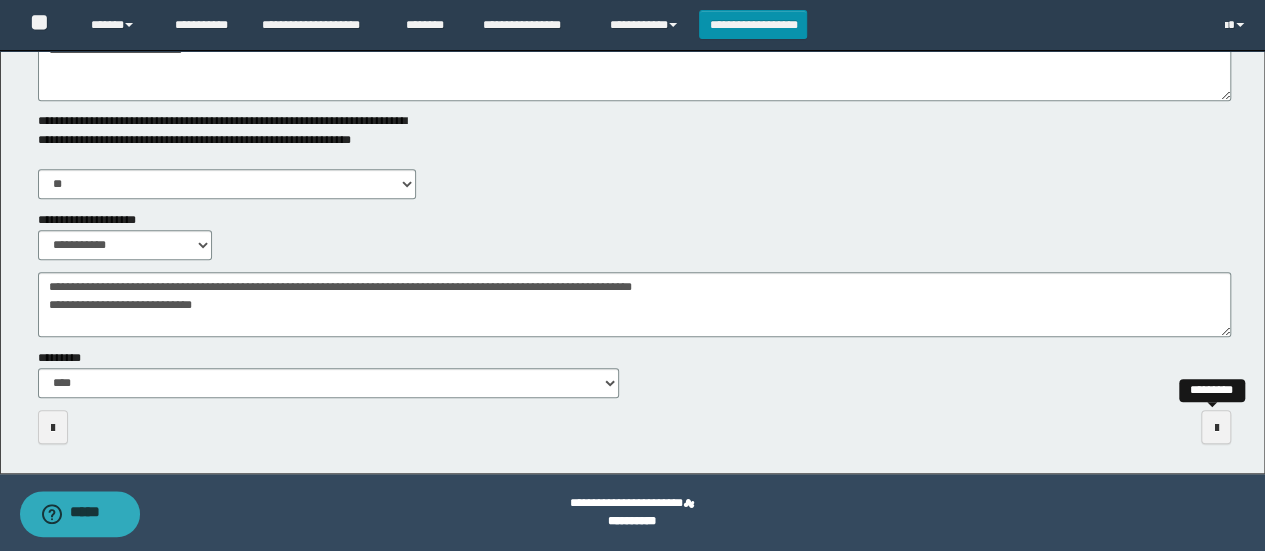 scroll, scrollTop: 0, scrollLeft: 0, axis: both 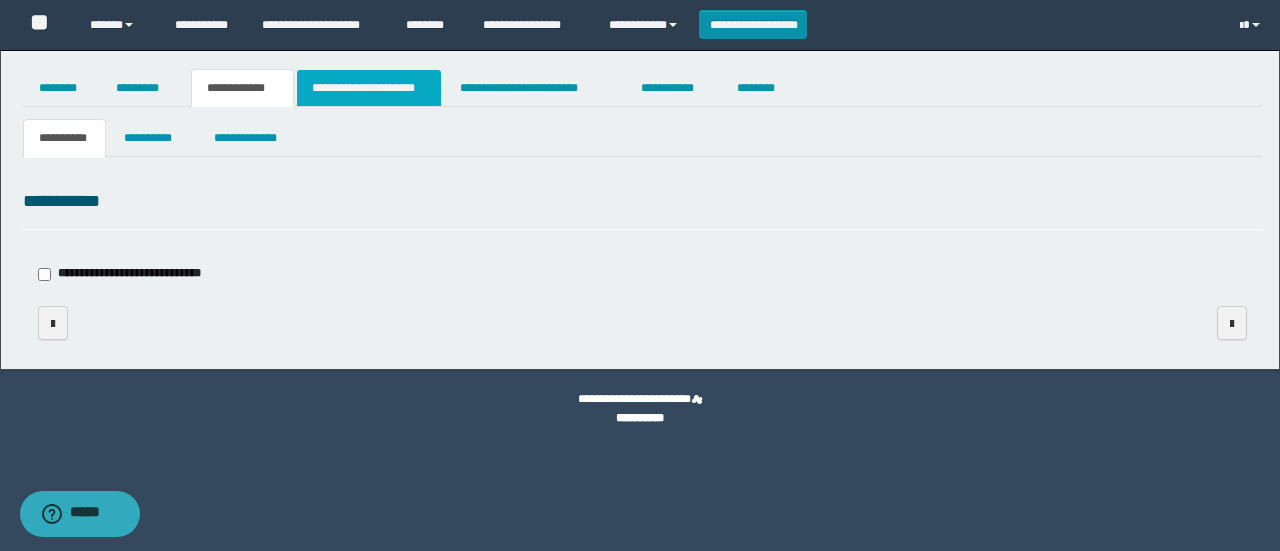 click on "**********" at bounding box center (369, 88) 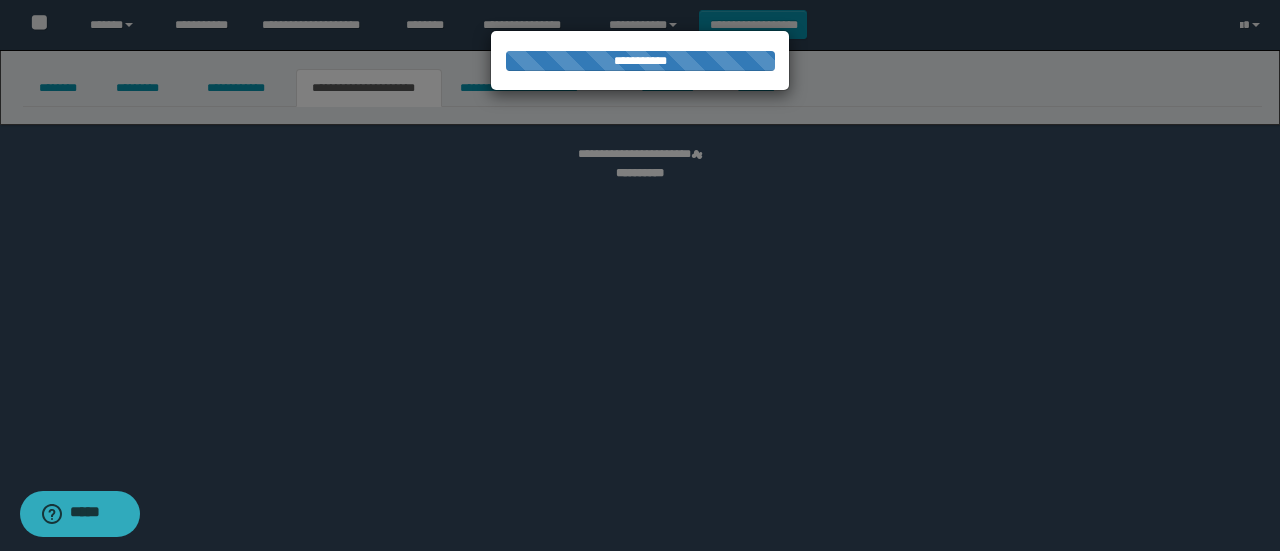 select on "*" 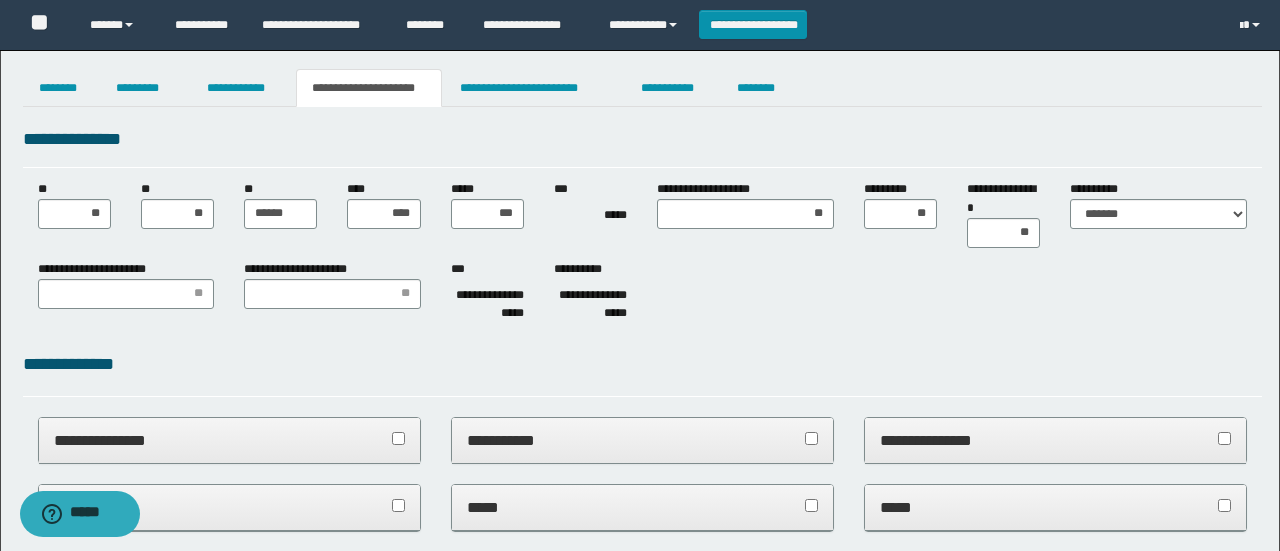 scroll, scrollTop: 0, scrollLeft: 0, axis: both 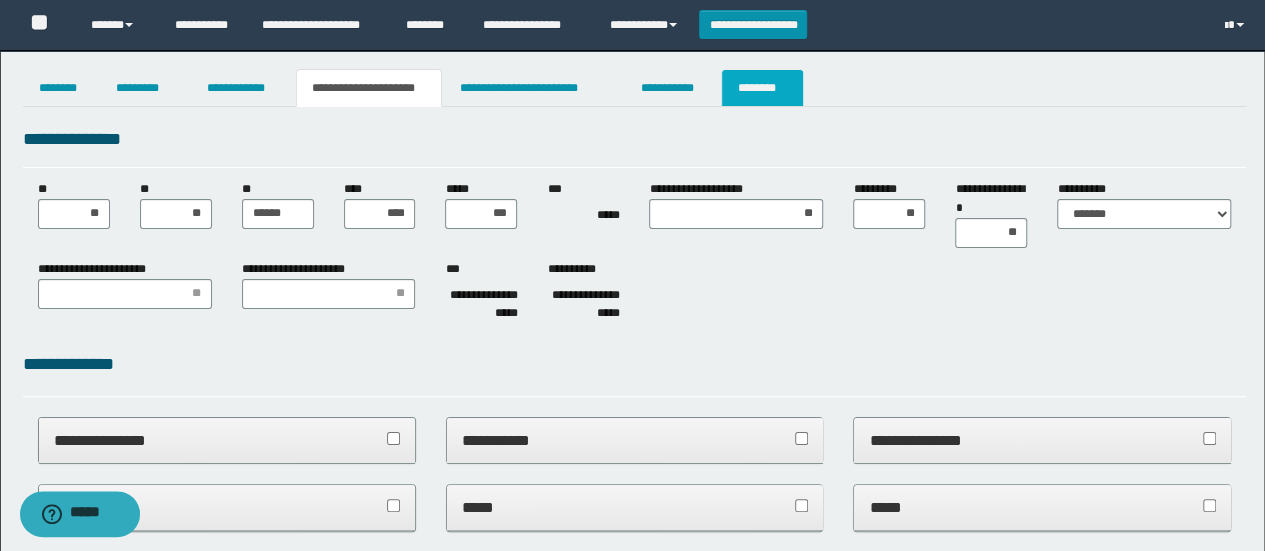 click on "********" at bounding box center [762, 88] 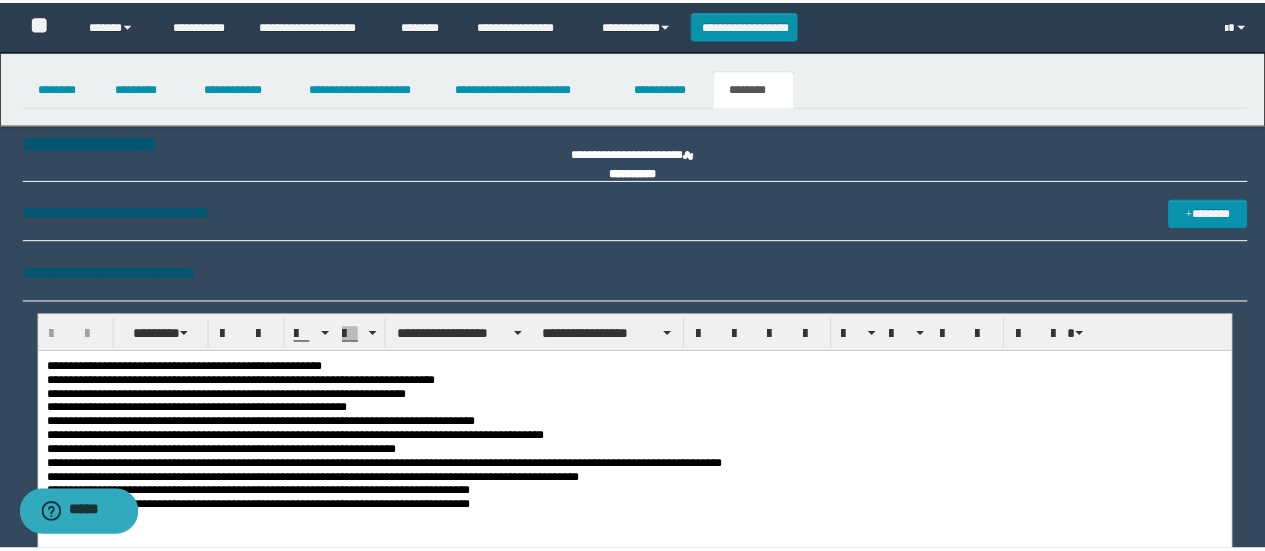 scroll, scrollTop: 0, scrollLeft: 0, axis: both 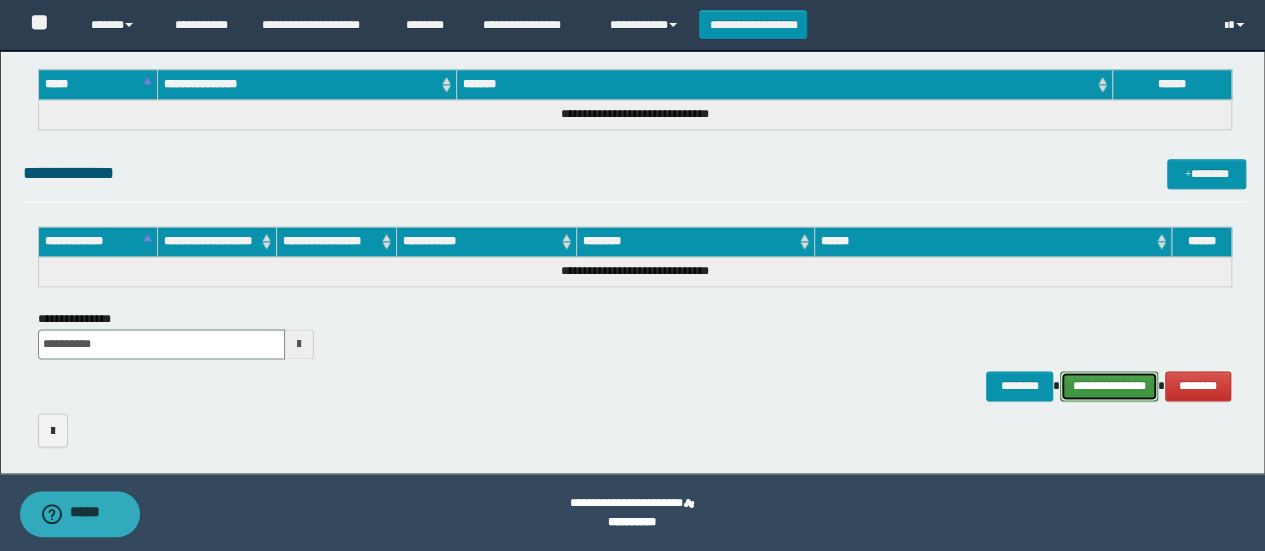 click on "**********" at bounding box center (1109, 385) 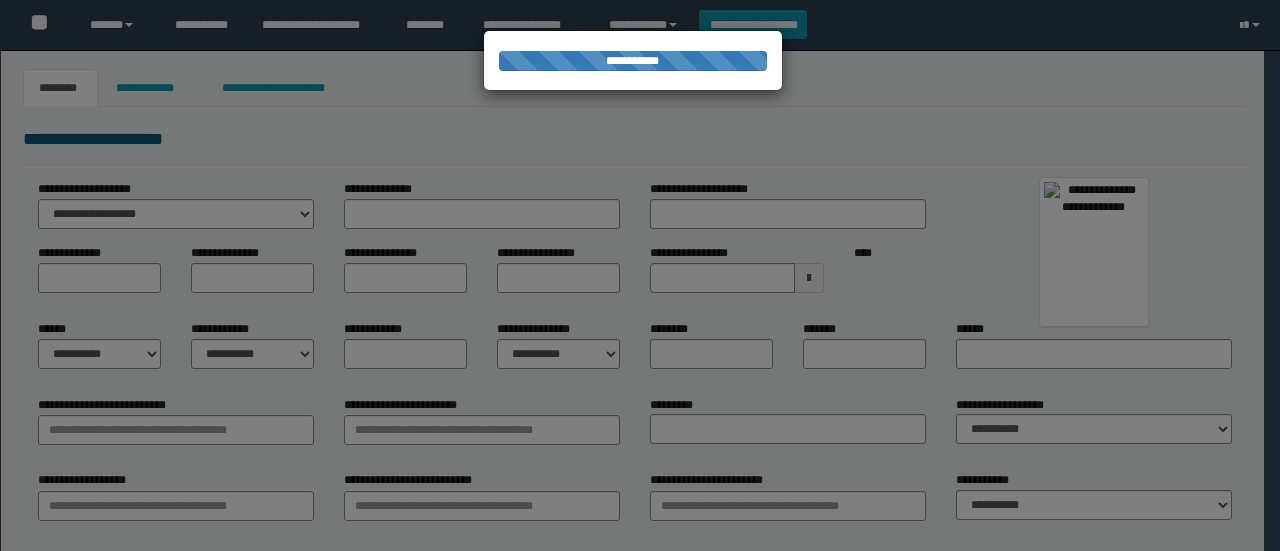 scroll, scrollTop: 0, scrollLeft: 0, axis: both 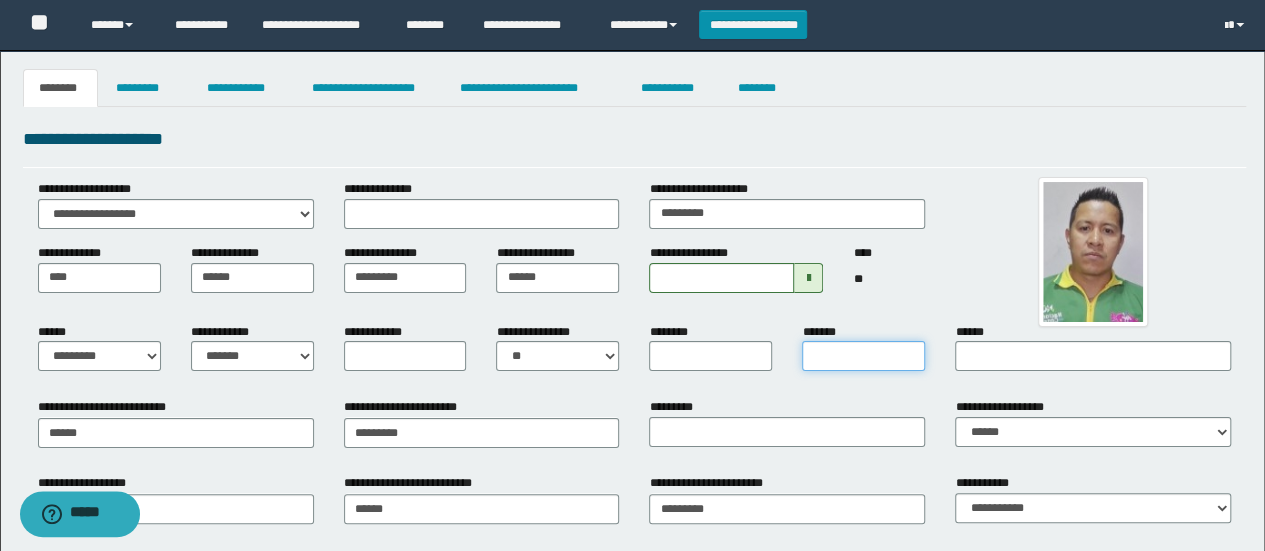 click on "*******" at bounding box center (863, 356) 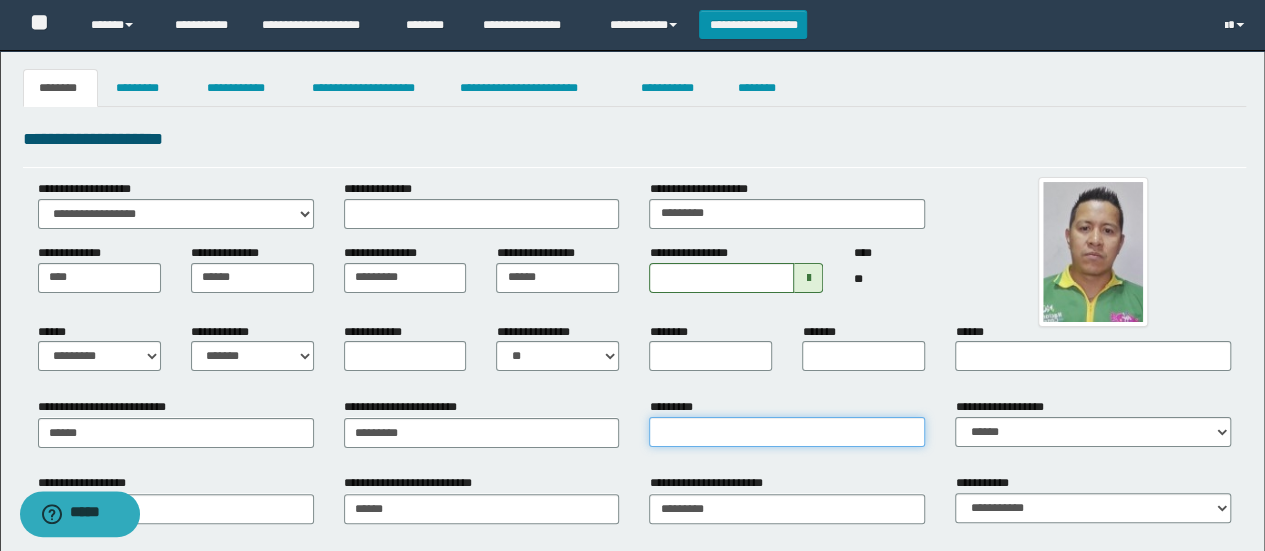 click on "*********" at bounding box center (787, 432) 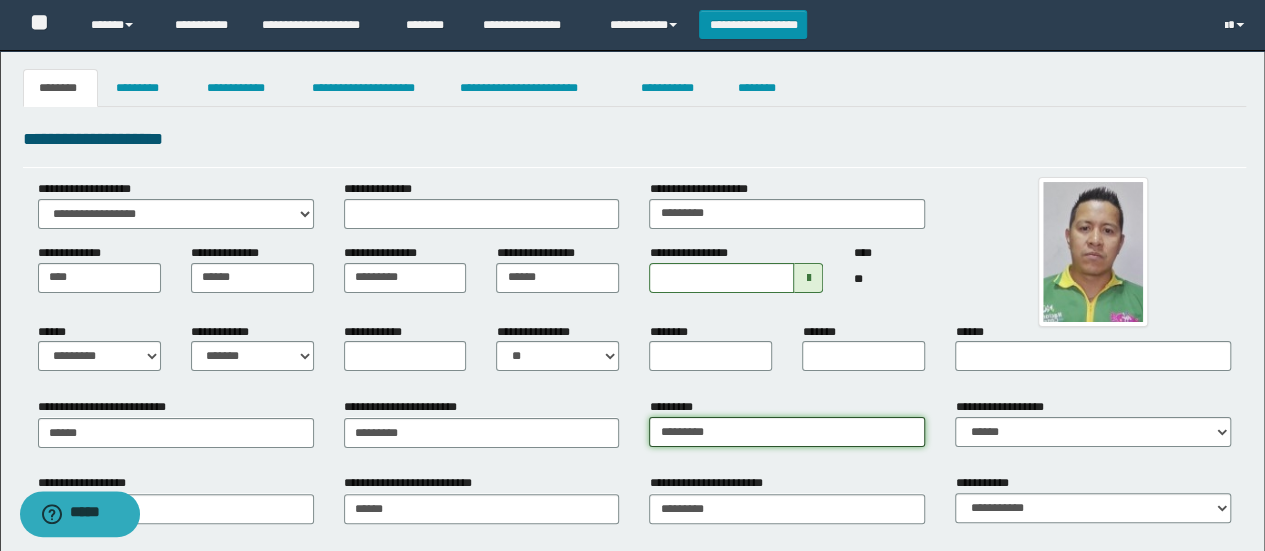 type on "**********" 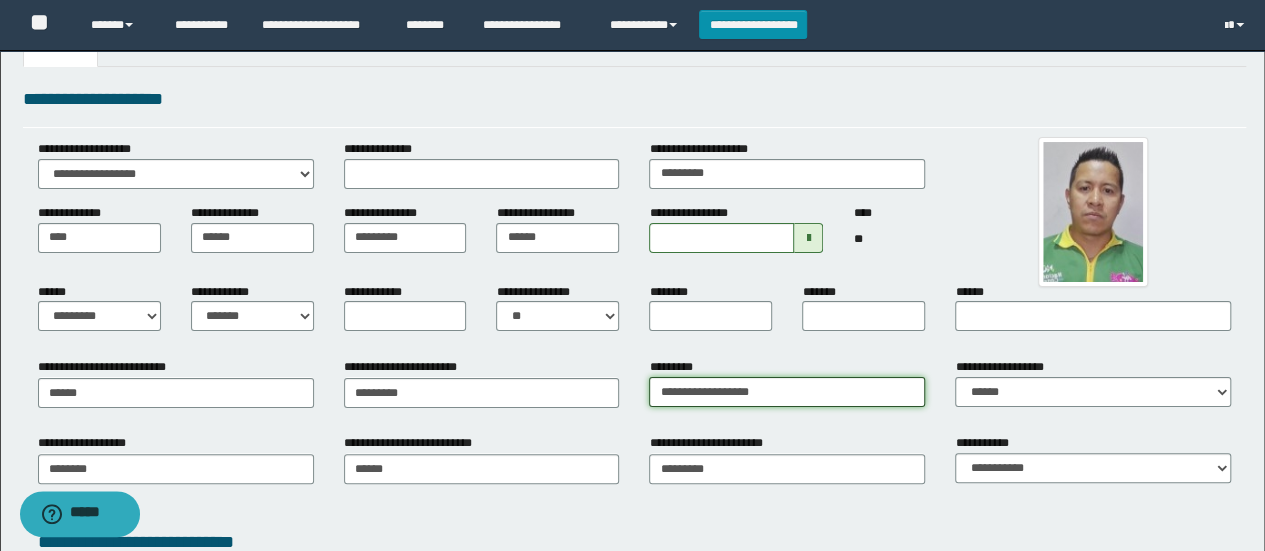 scroll, scrollTop: 106, scrollLeft: 0, axis: vertical 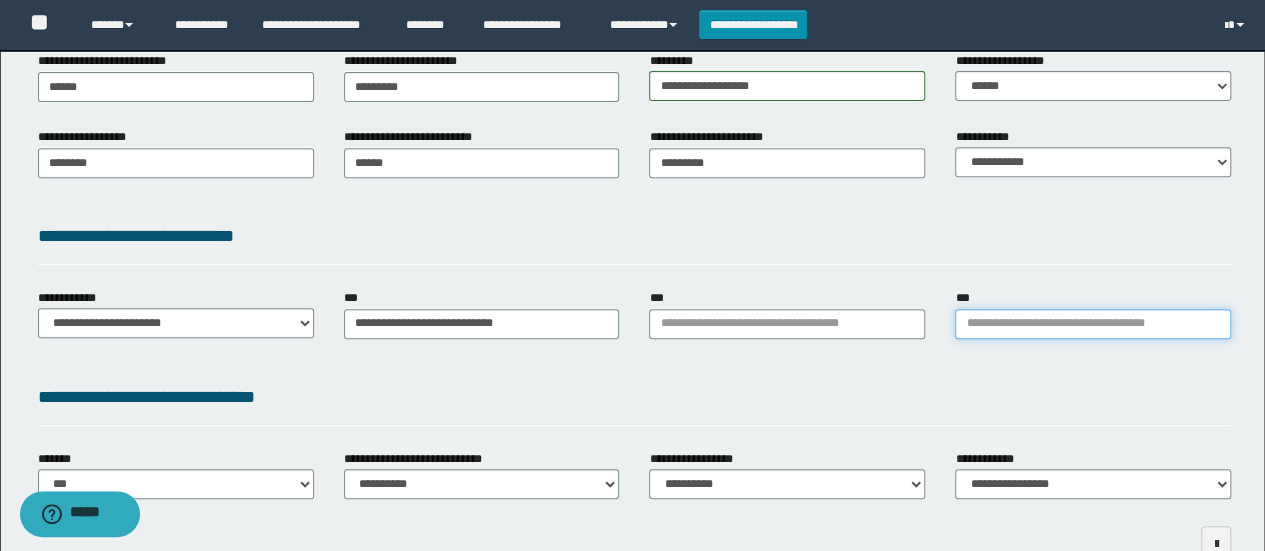 click on "***" at bounding box center [1093, 324] 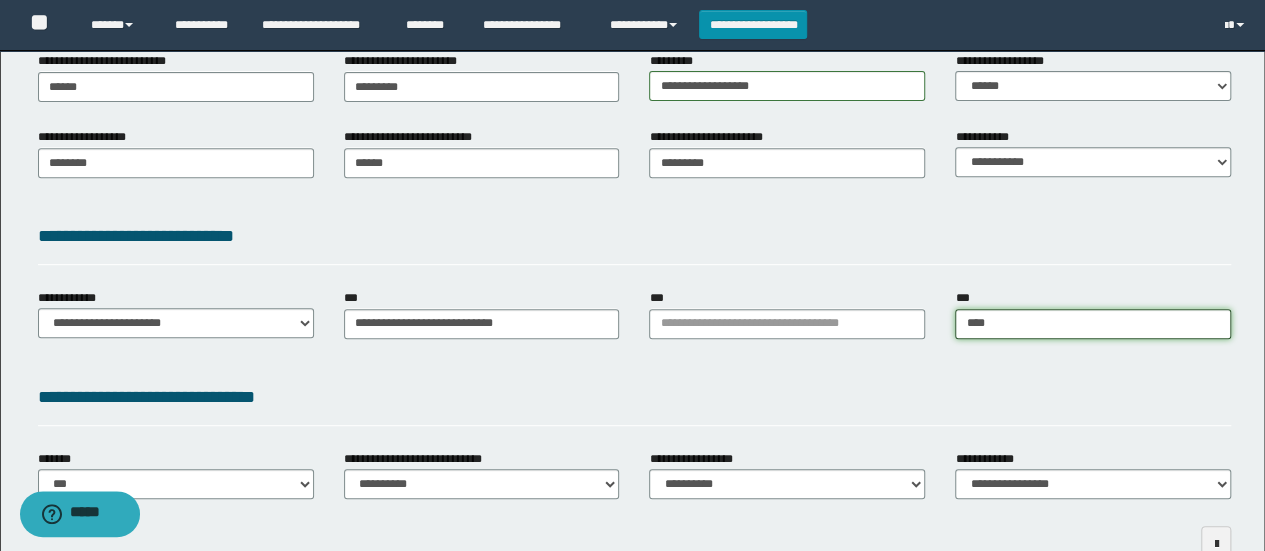 type on "***" 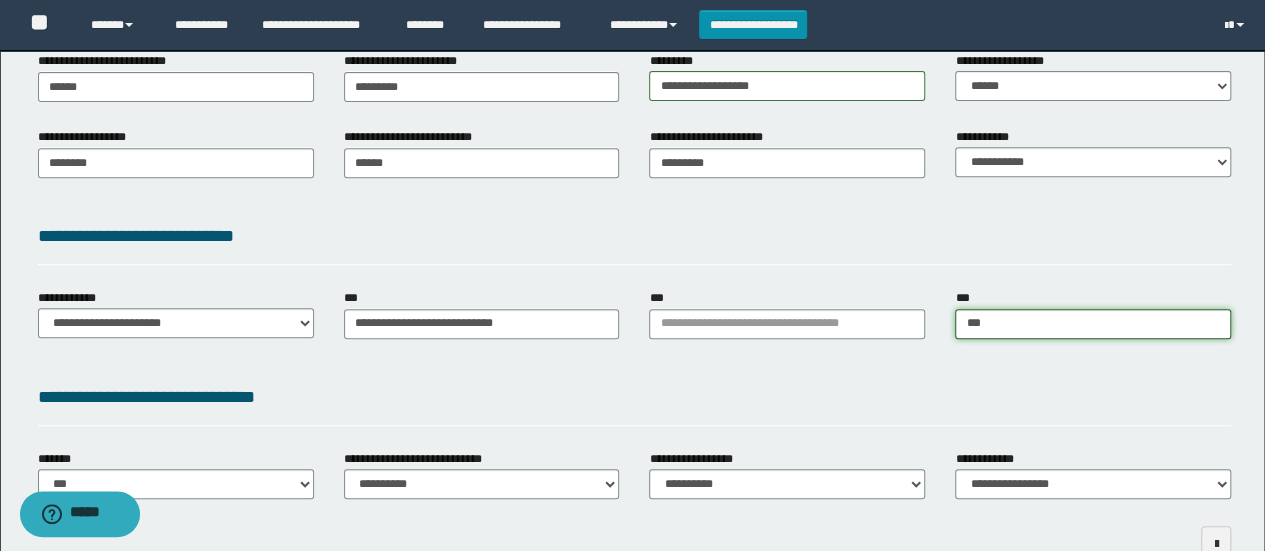 type on "*********" 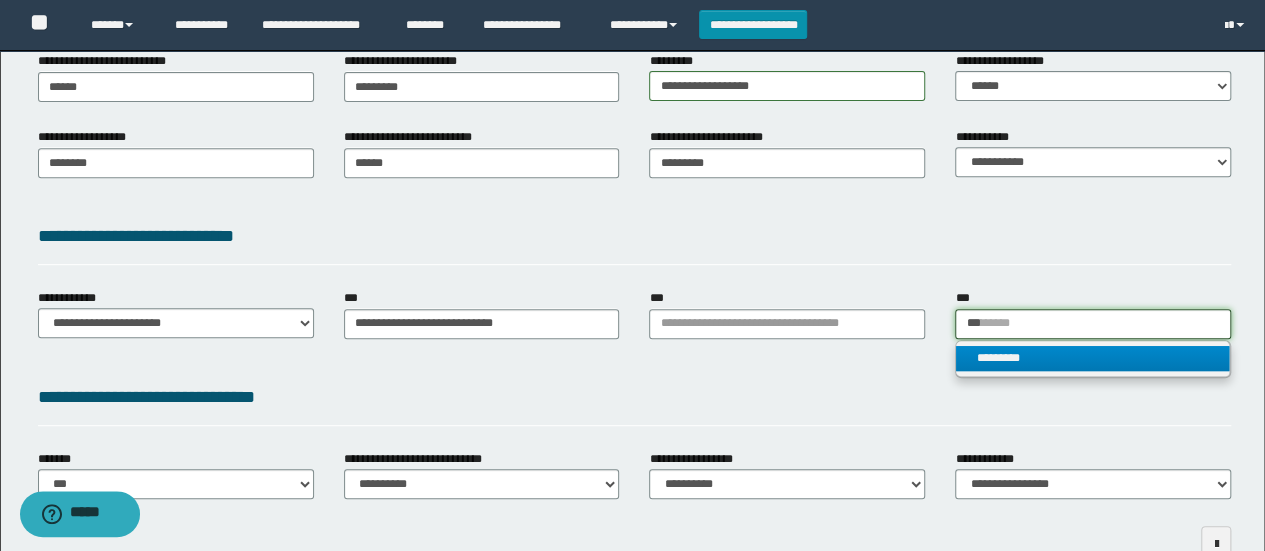 type on "***" 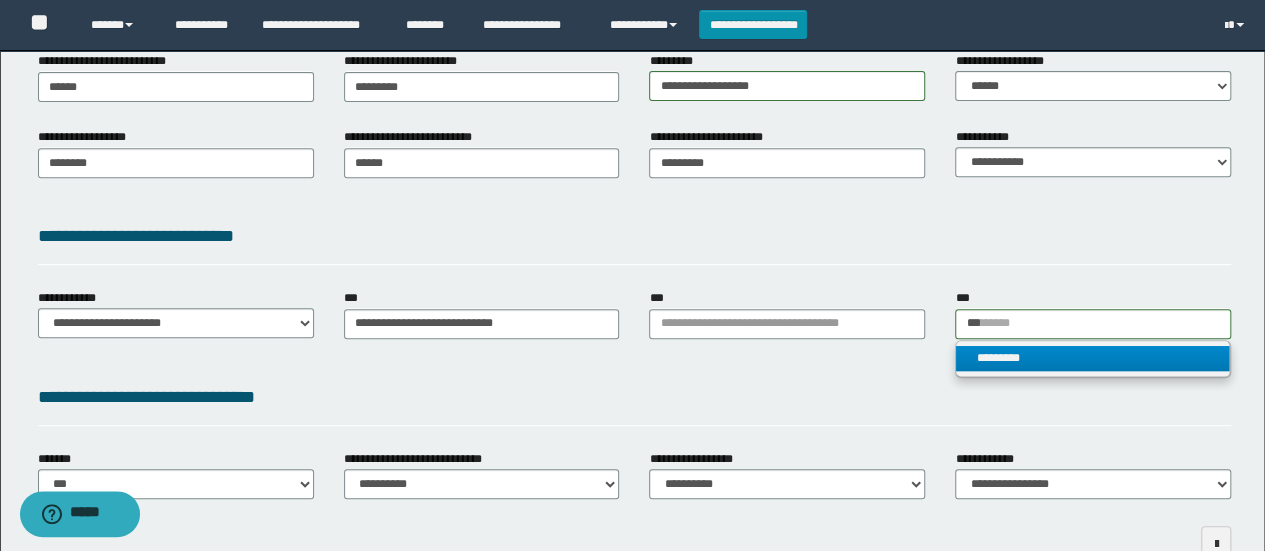click on "*********" at bounding box center (1092, 358) 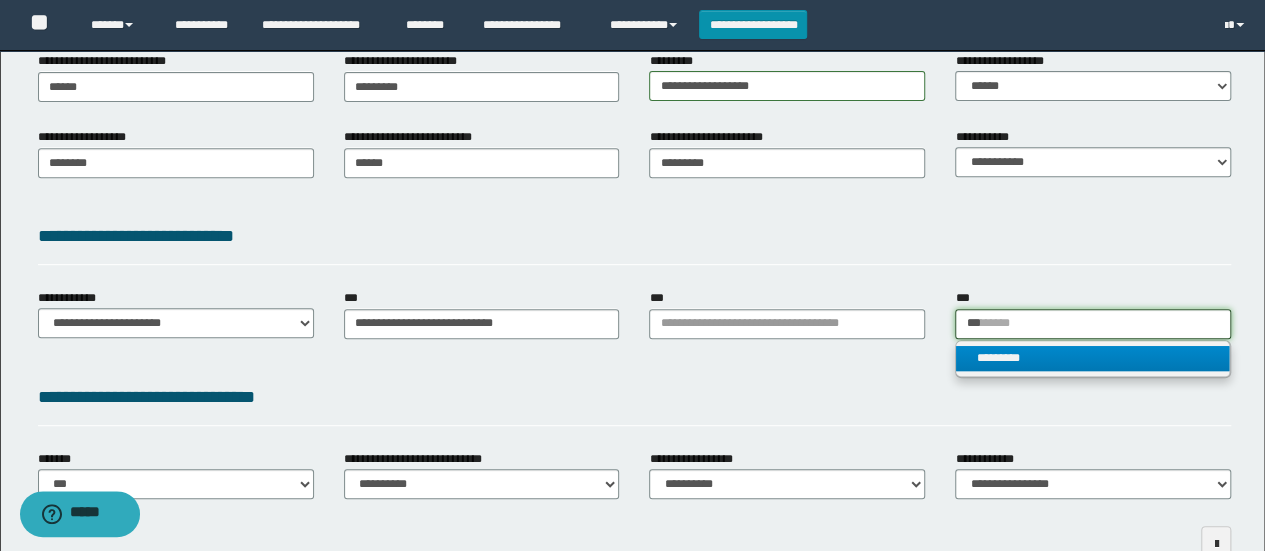 type 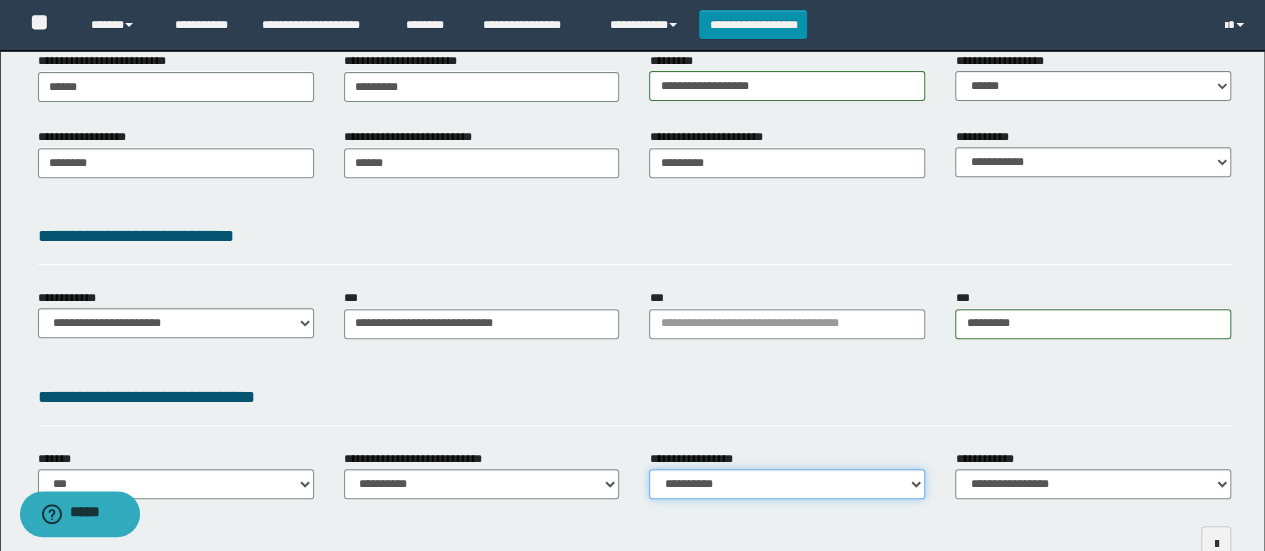 click on "**********" at bounding box center [787, 484] 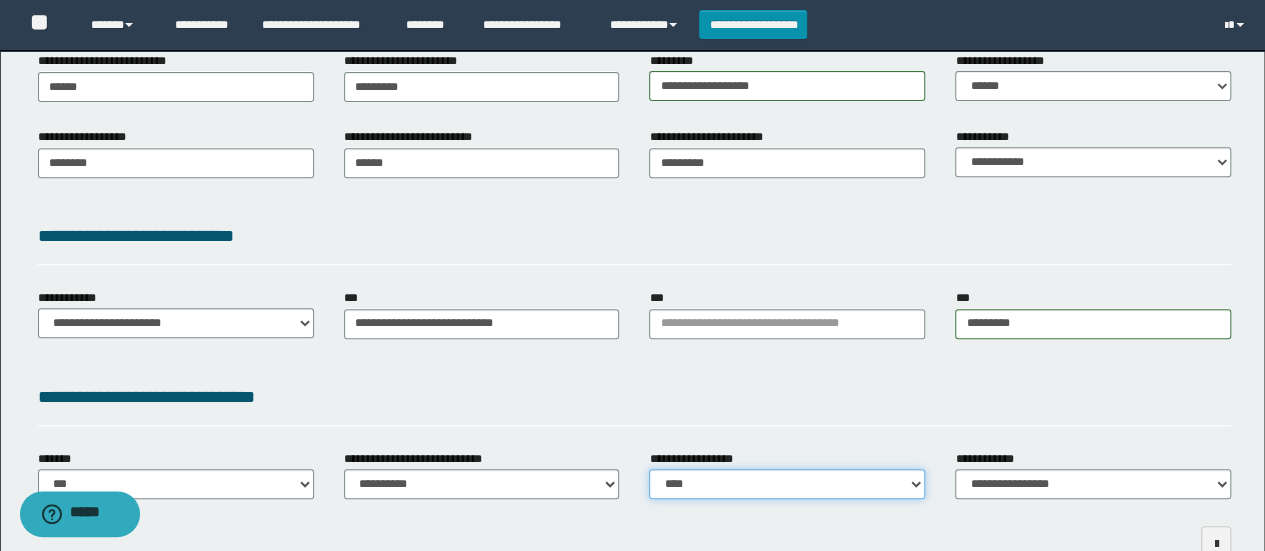 click on "**********" at bounding box center [787, 484] 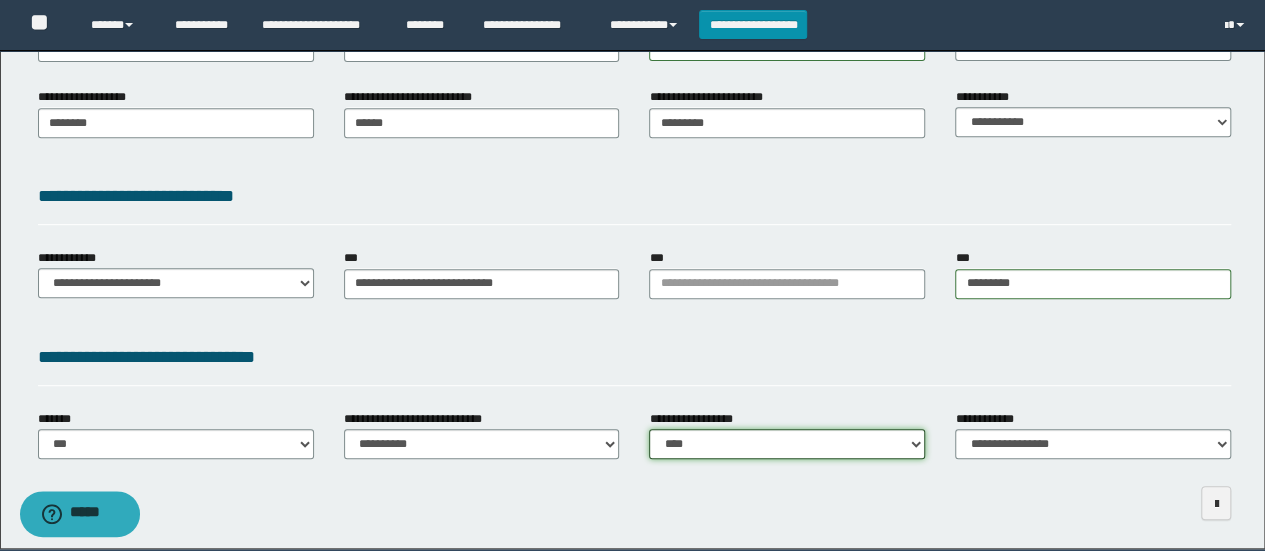 scroll, scrollTop: 462, scrollLeft: 0, axis: vertical 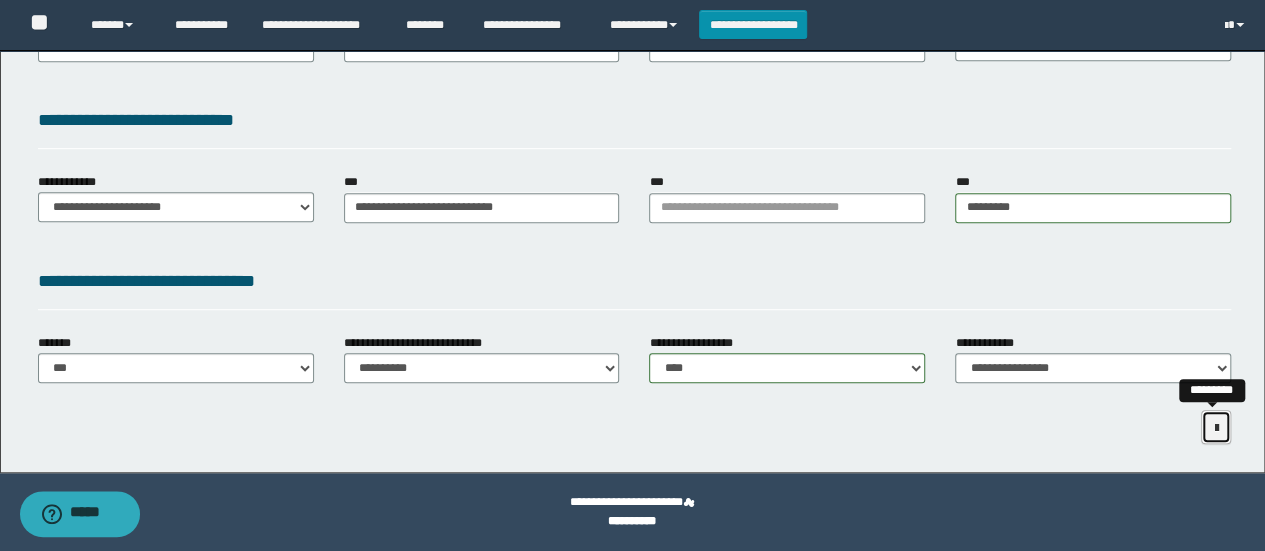 click at bounding box center [1216, 428] 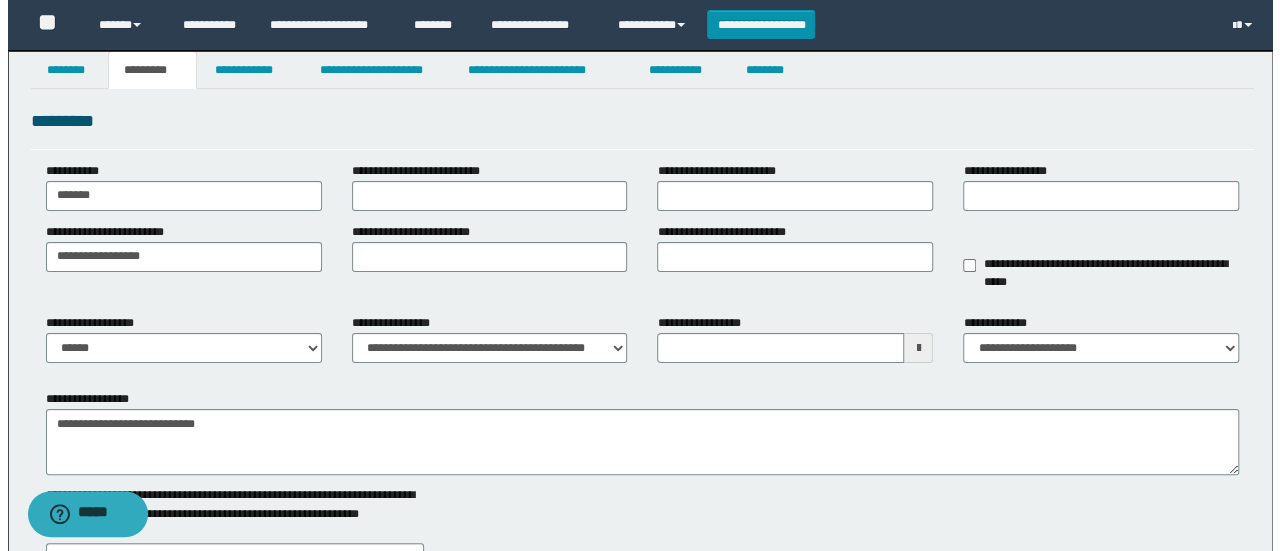 scroll, scrollTop: 0, scrollLeft: 0, axis: both 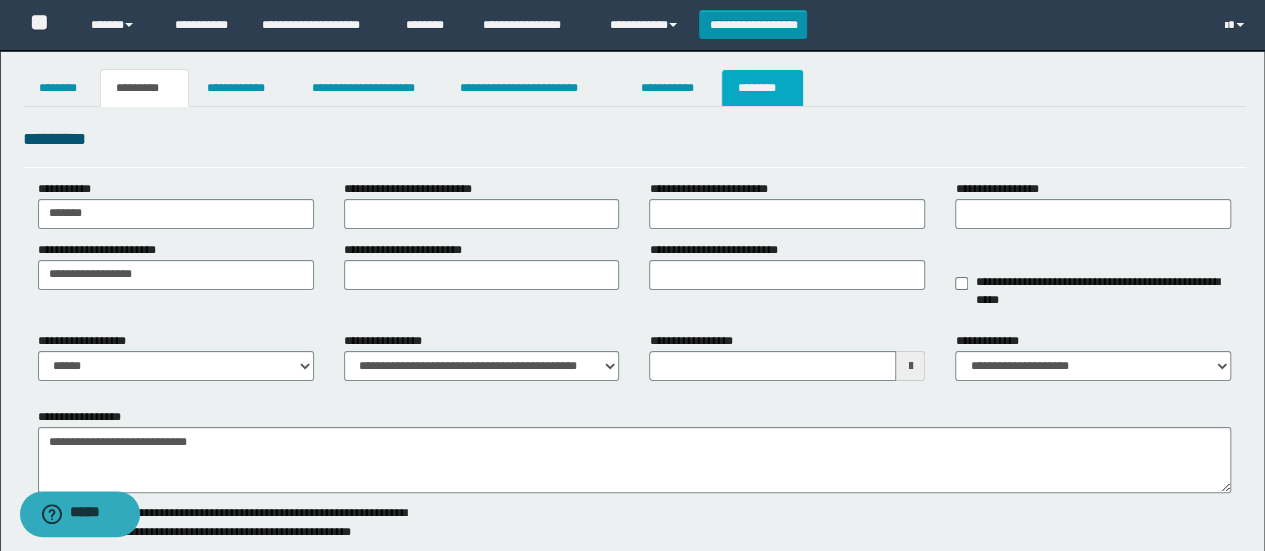 click on "********" at bounding box center (762, 88) 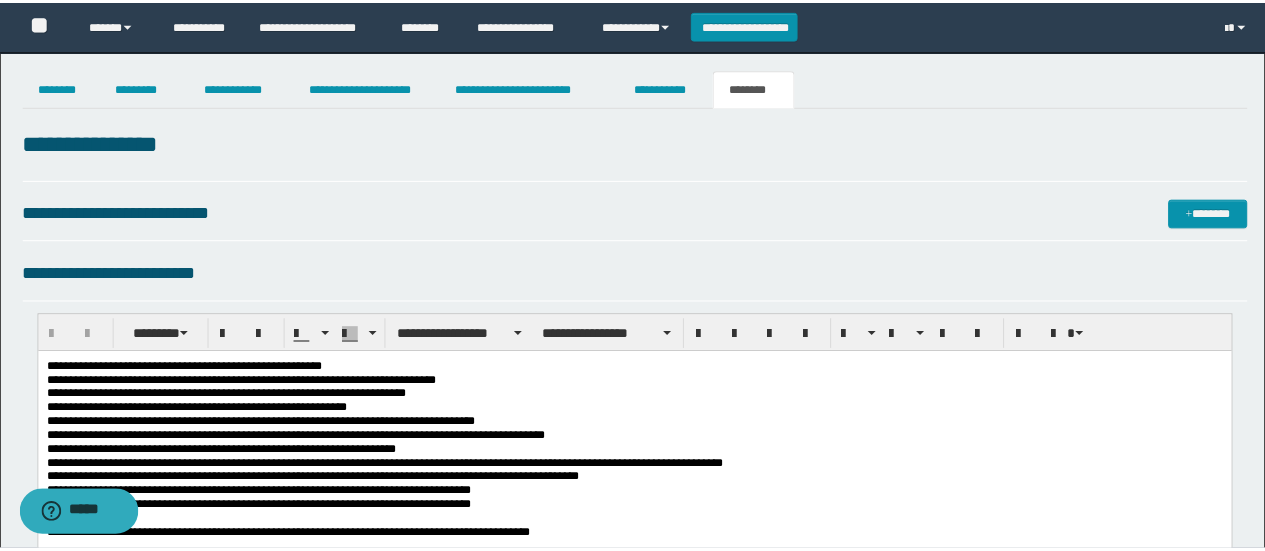 scroll, scrollTop: 0, scrollLeft: 0, axis: both 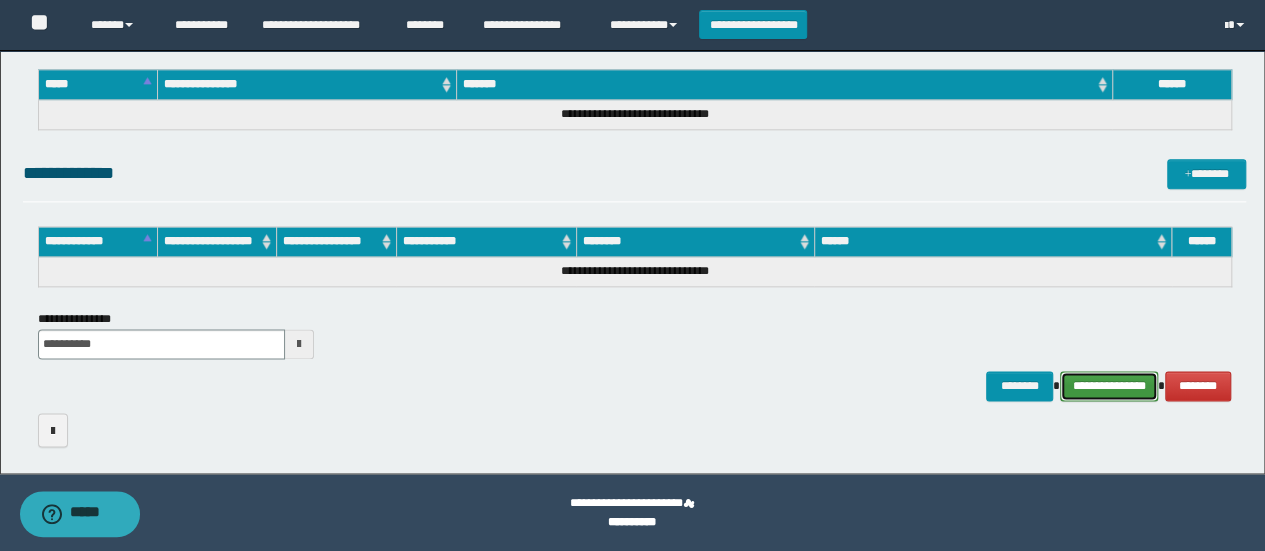 click on "**********" at bounding box center (1109, 385) 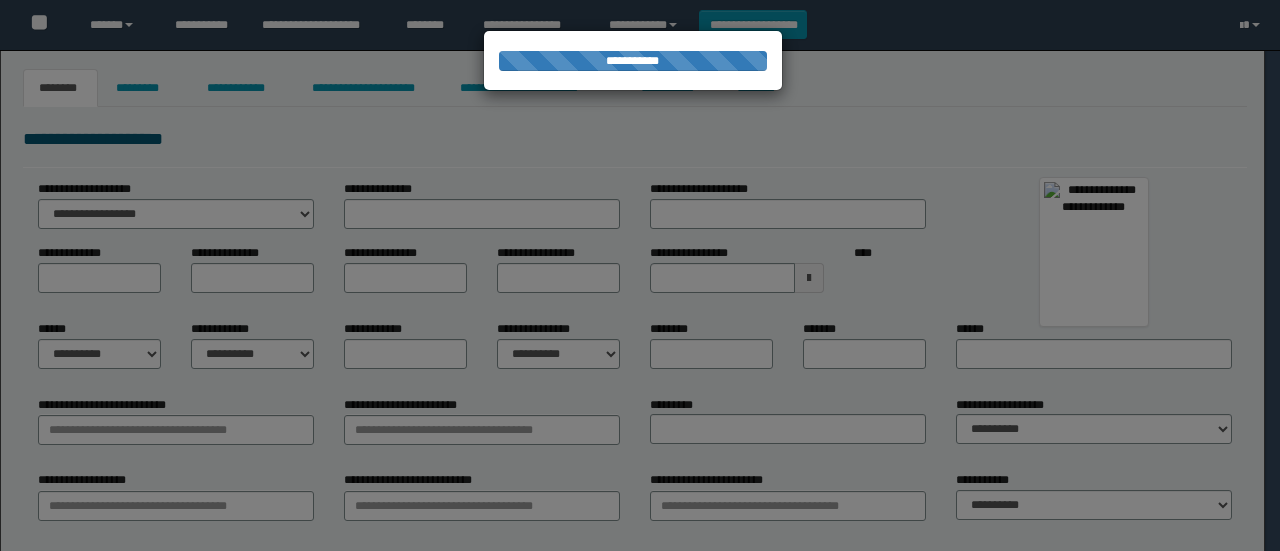 scroll, scrollTop: 0, scrollLeft: 0, axis: both 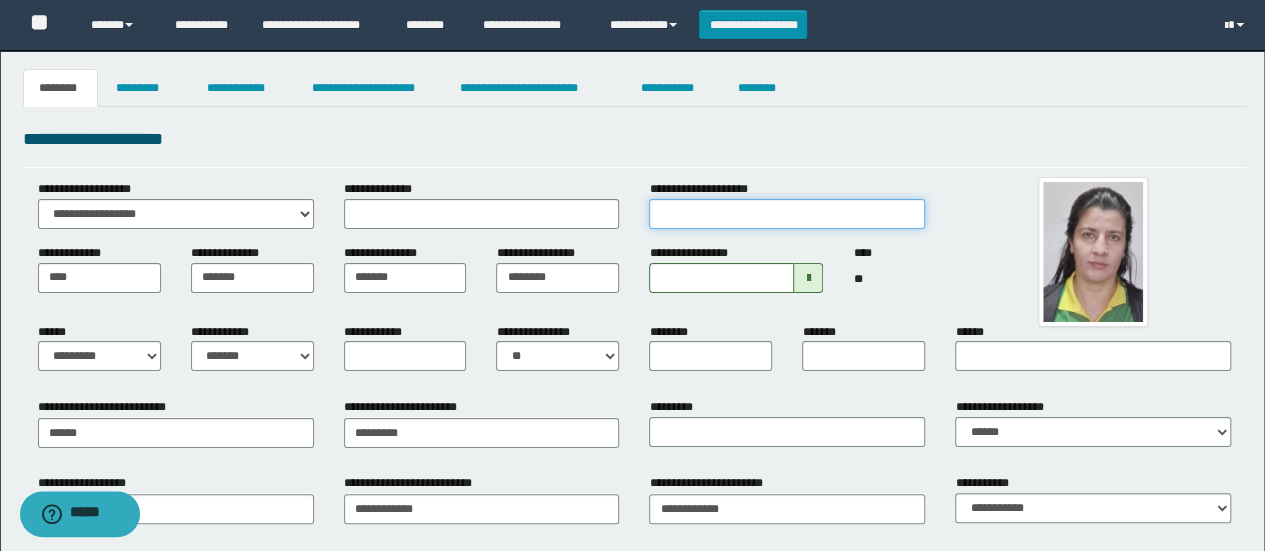 click on "**********" at bounding box center (787, 214) 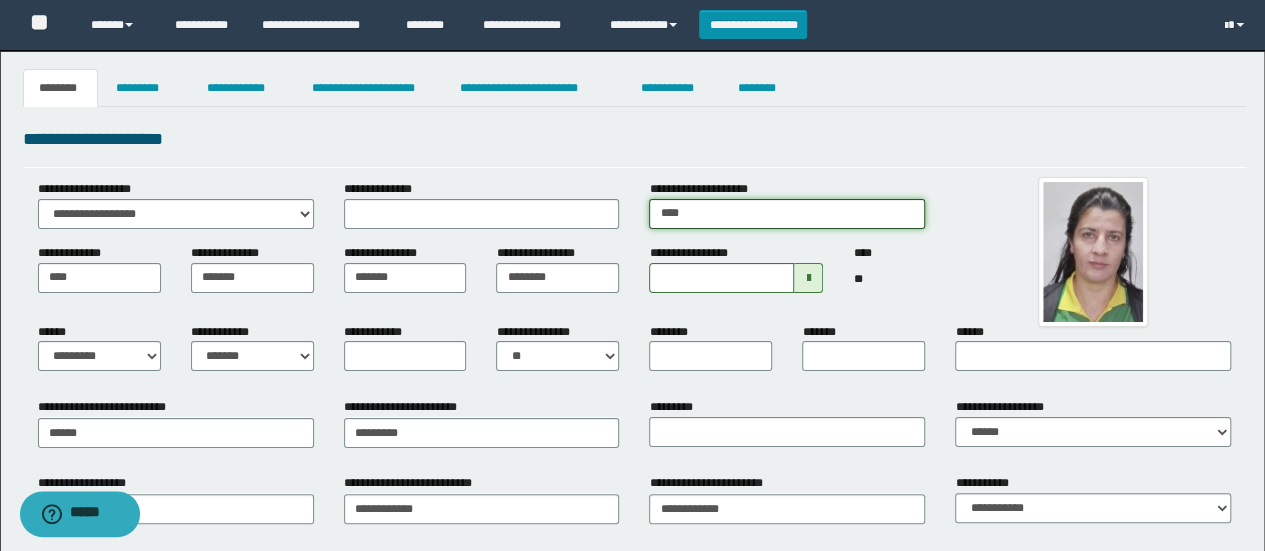 type on "******" 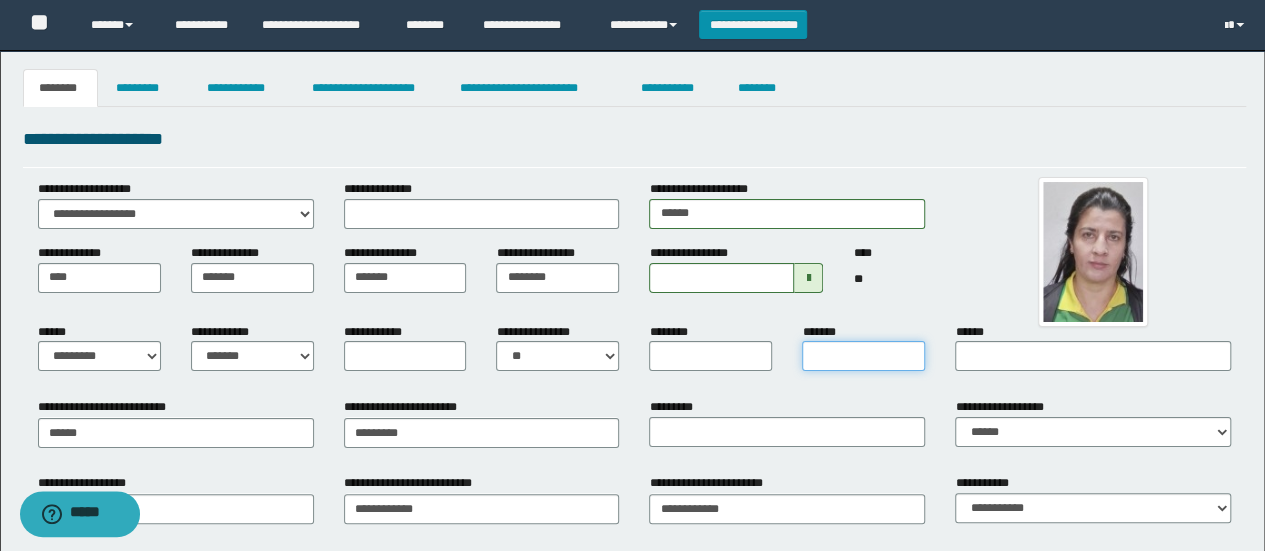 click on "*******" at bounding box center (863, 356) 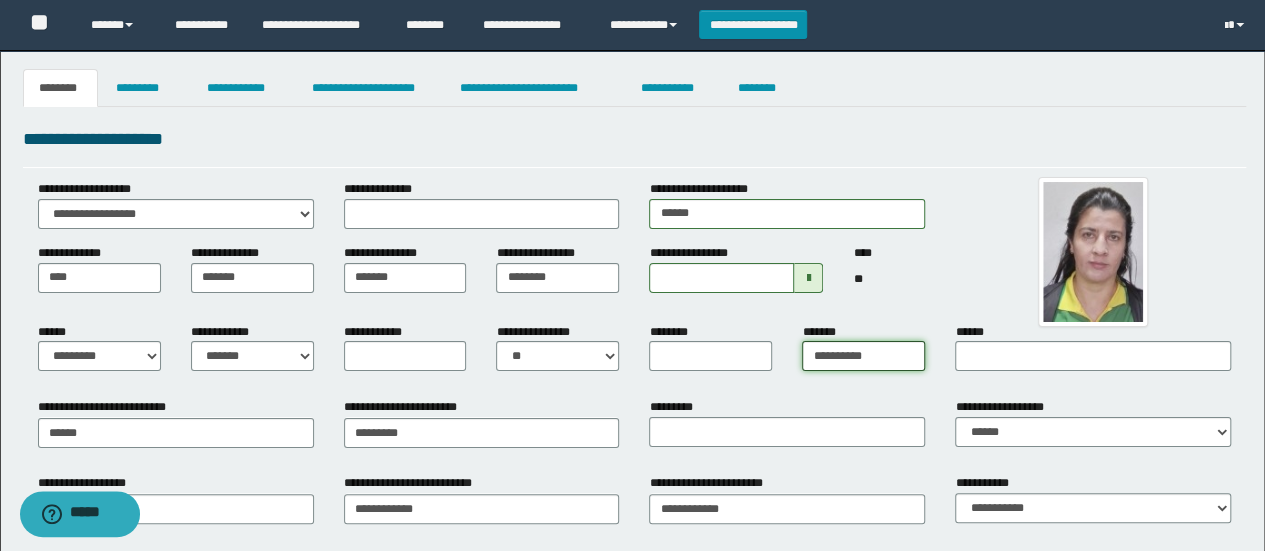 type on "**********" 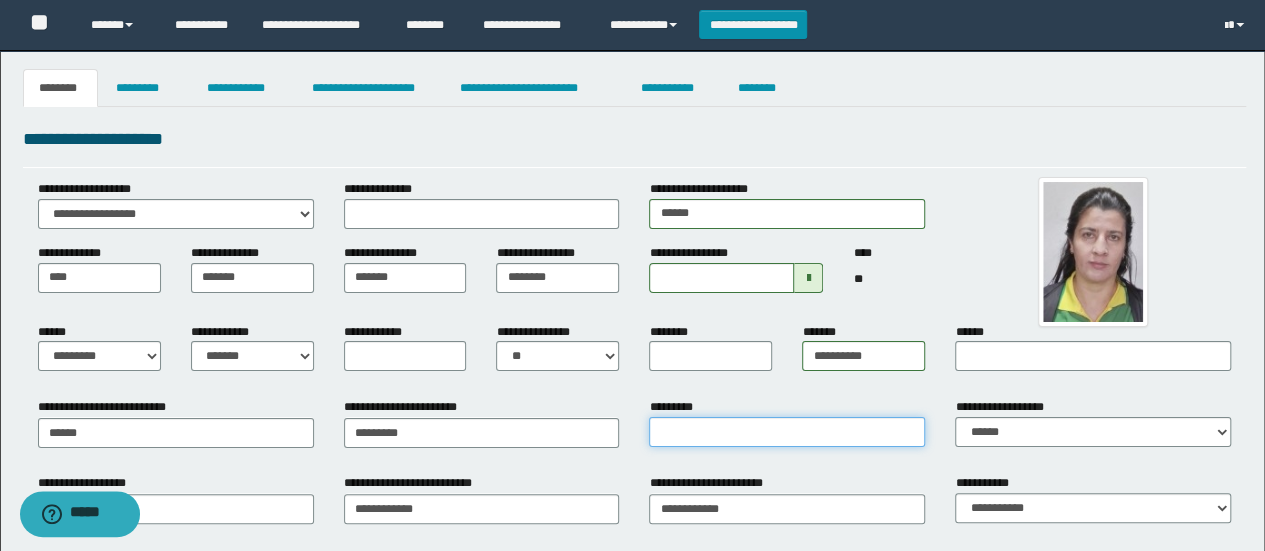 click on "*********" at bounding box center (787, 432) 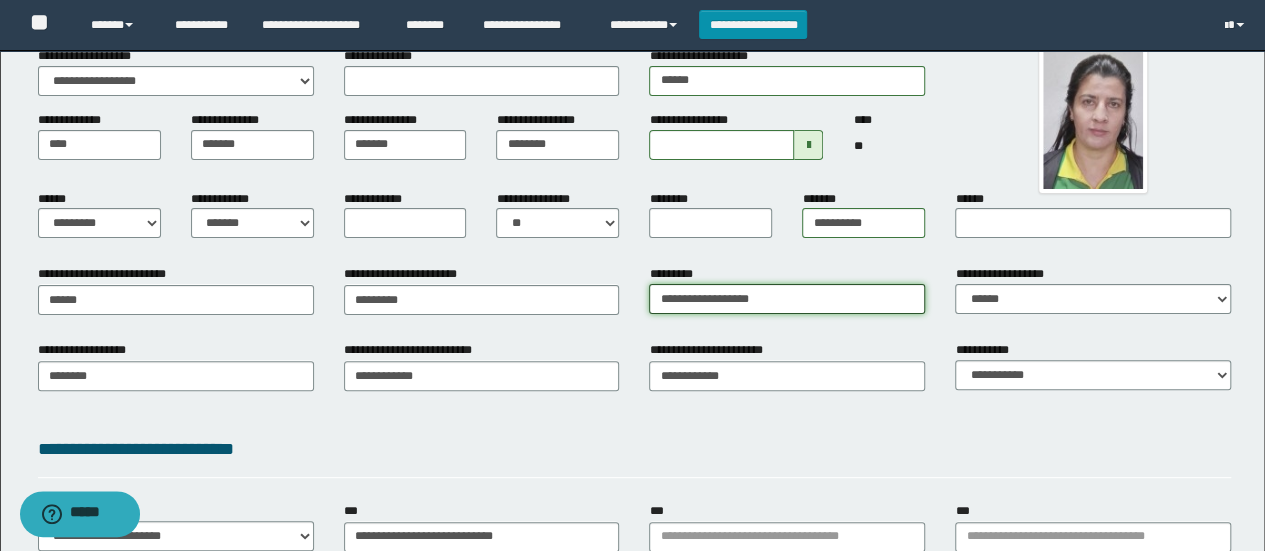 scroll, scrollTop: 186, scrollLeft: 0, axis: vertical 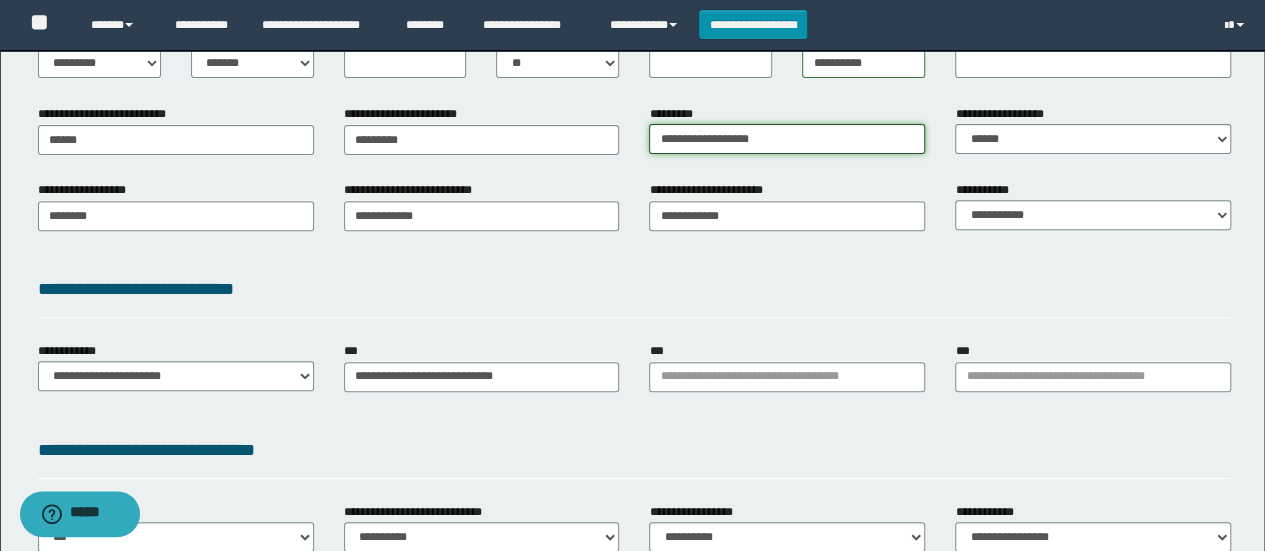 type on "**********" 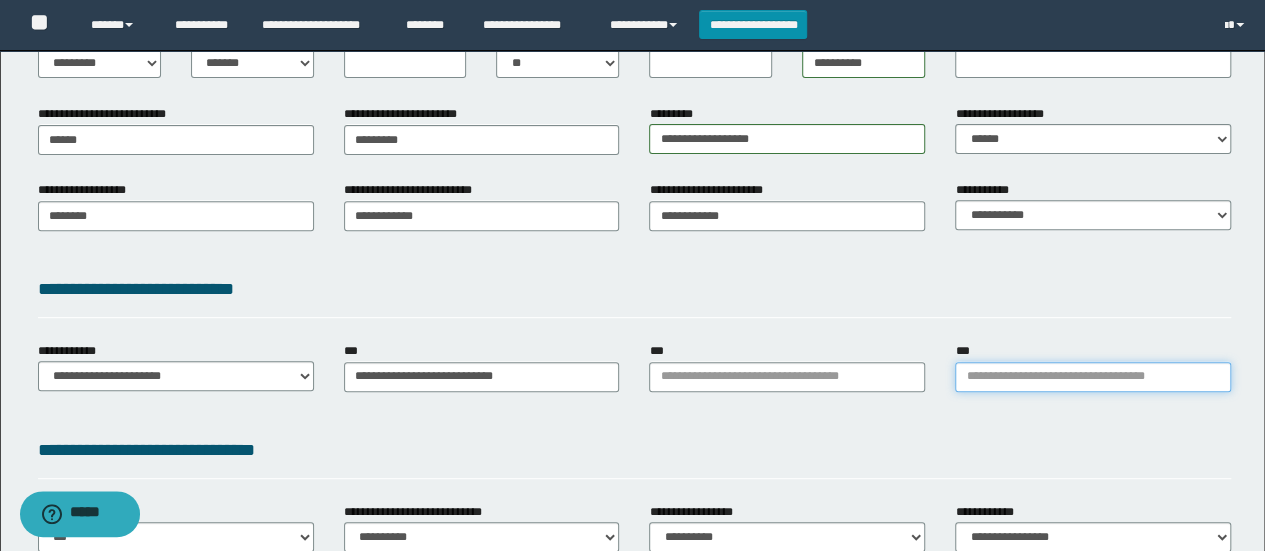 click on "***" at bounding box center [1093, 377] 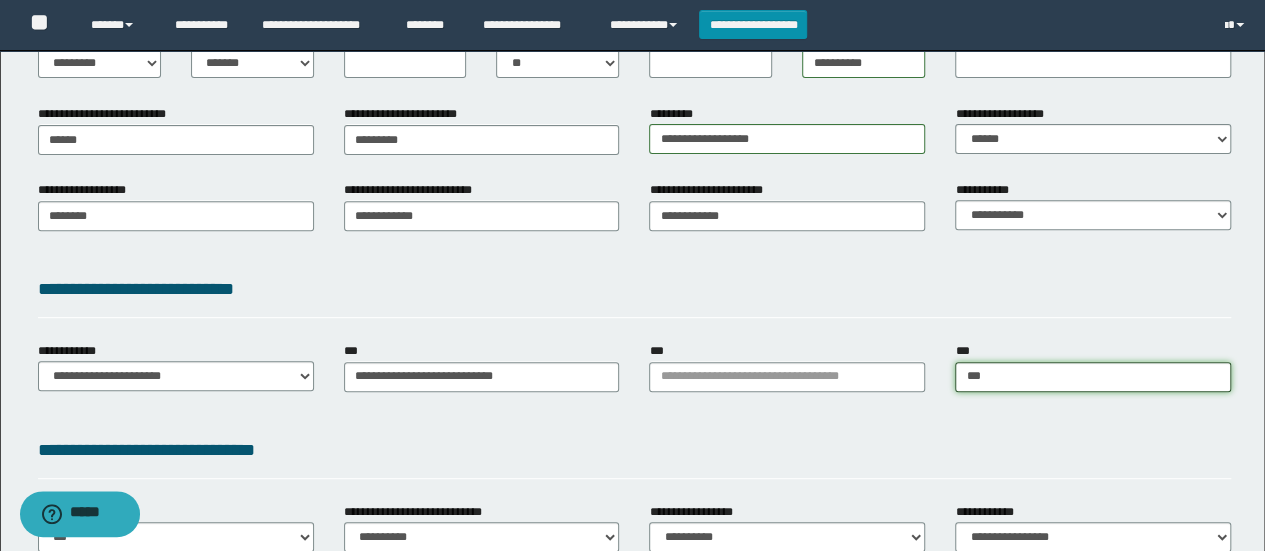 type on "****" 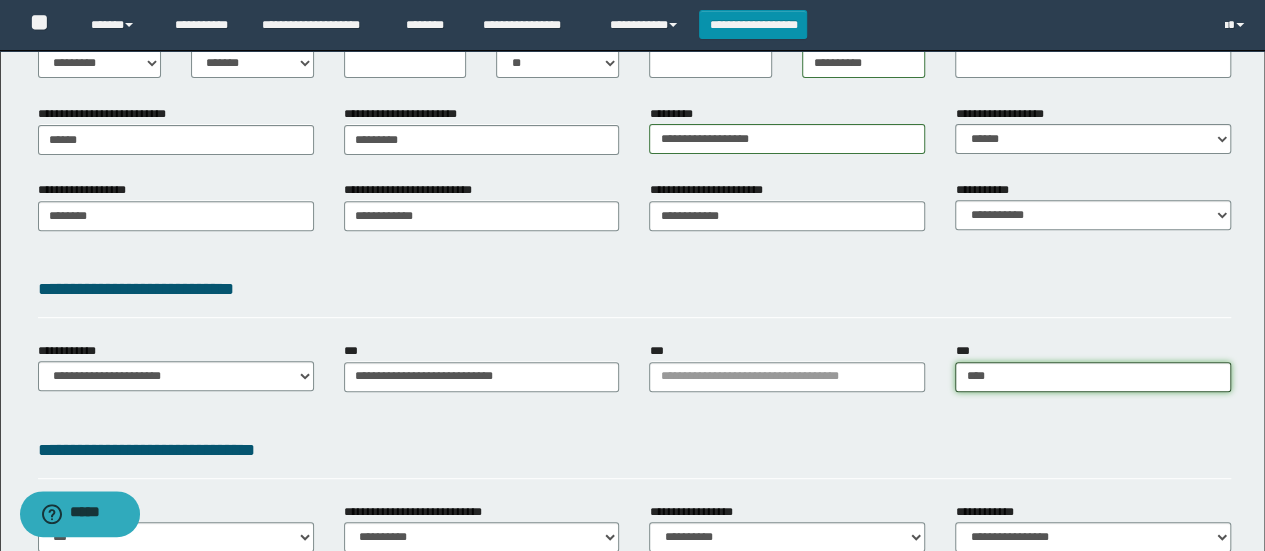 type on "****" 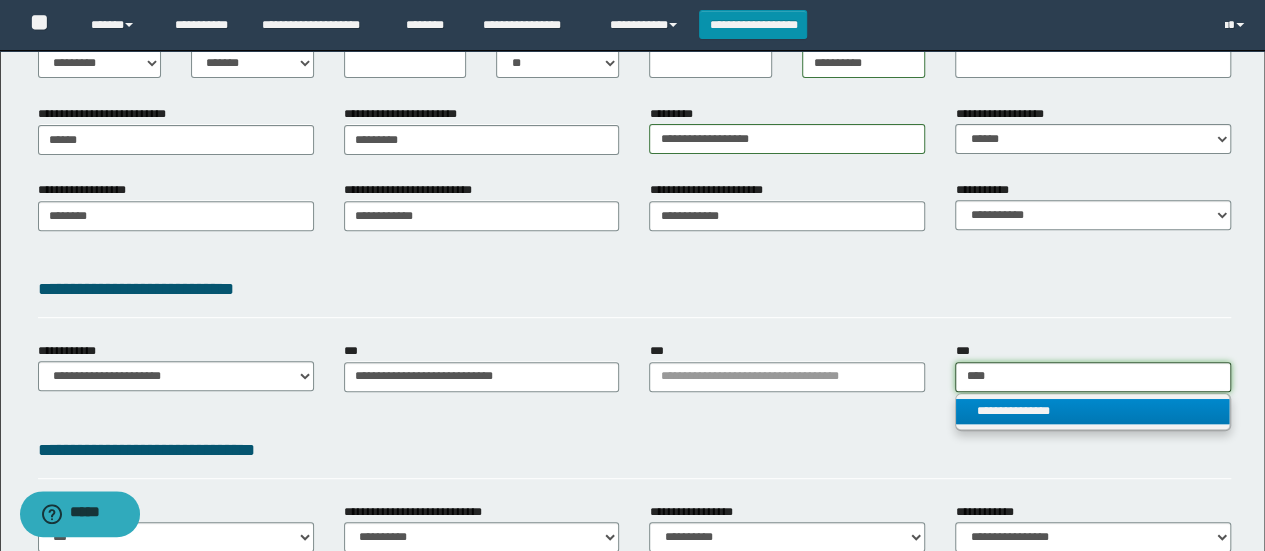 type on "****" 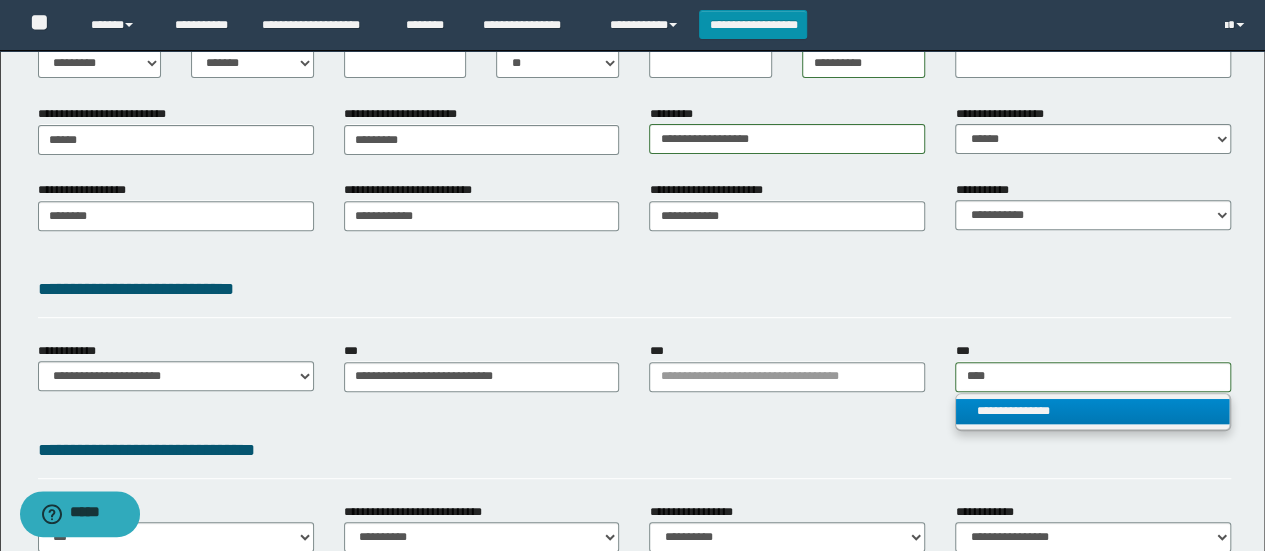 click on "**********" at bounding box center (1092, 411) 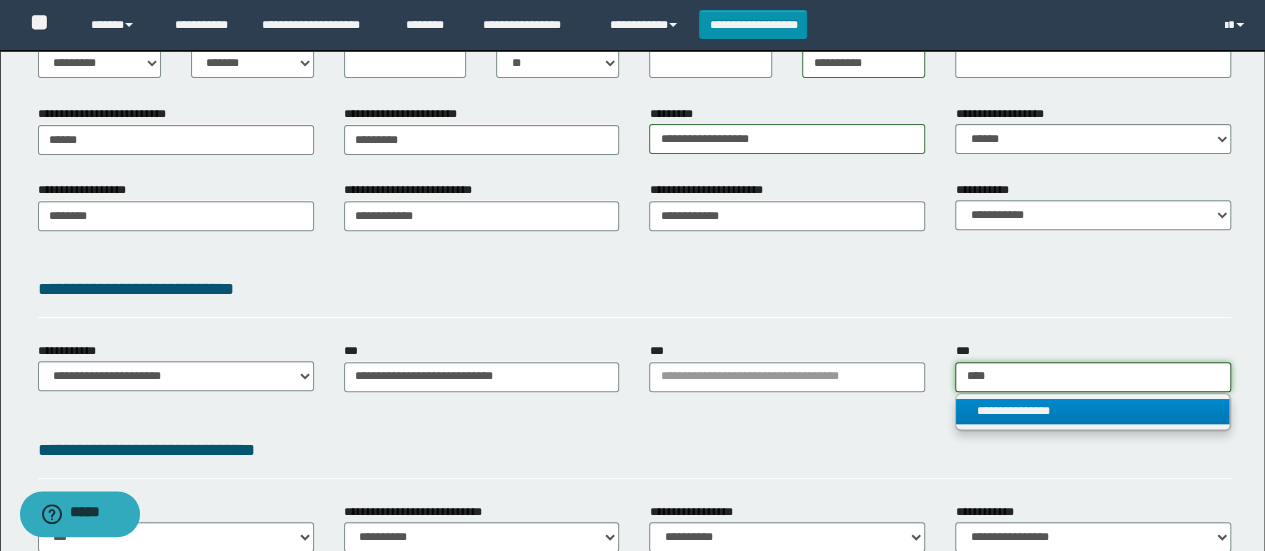 type 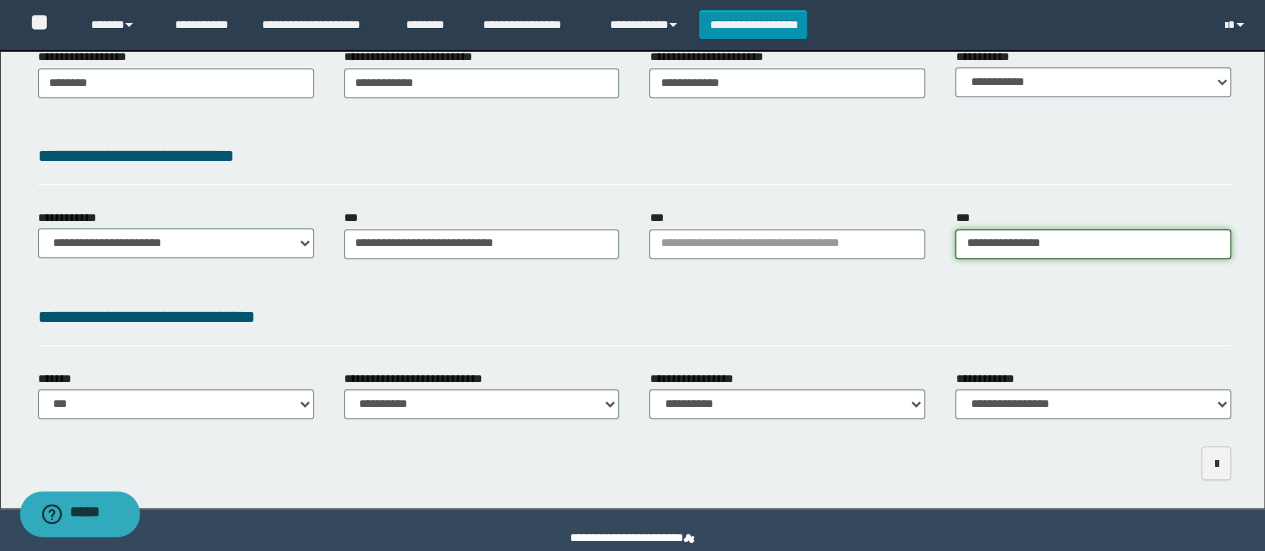 scroll, scrollTop: 462, scrollLeft: 0, axis: vertical 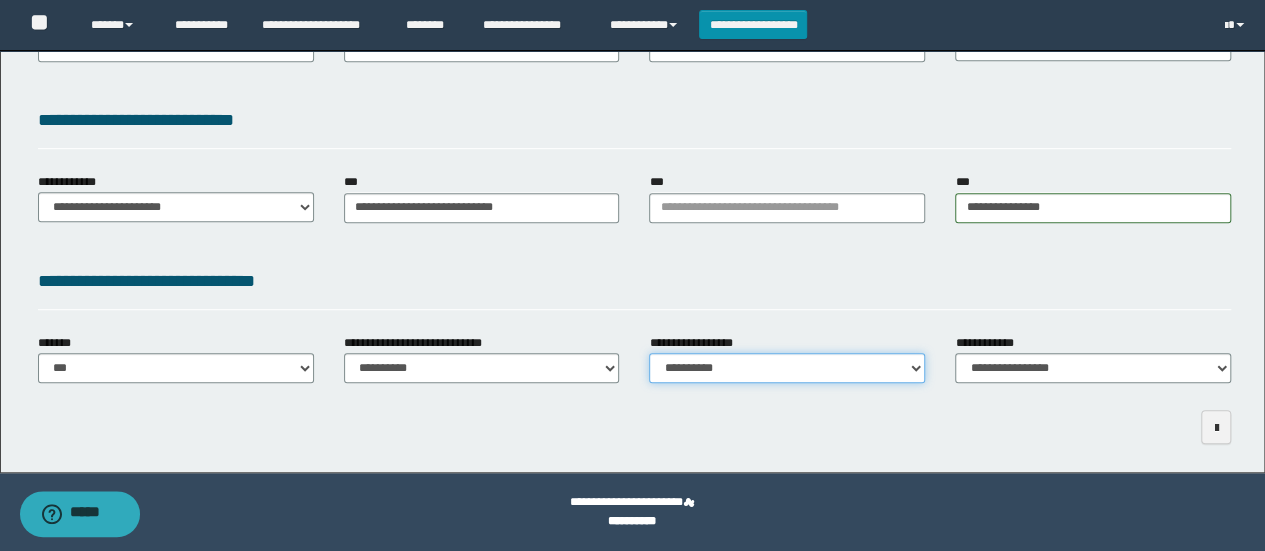 click on "**********" at bounding box center (787, 368) 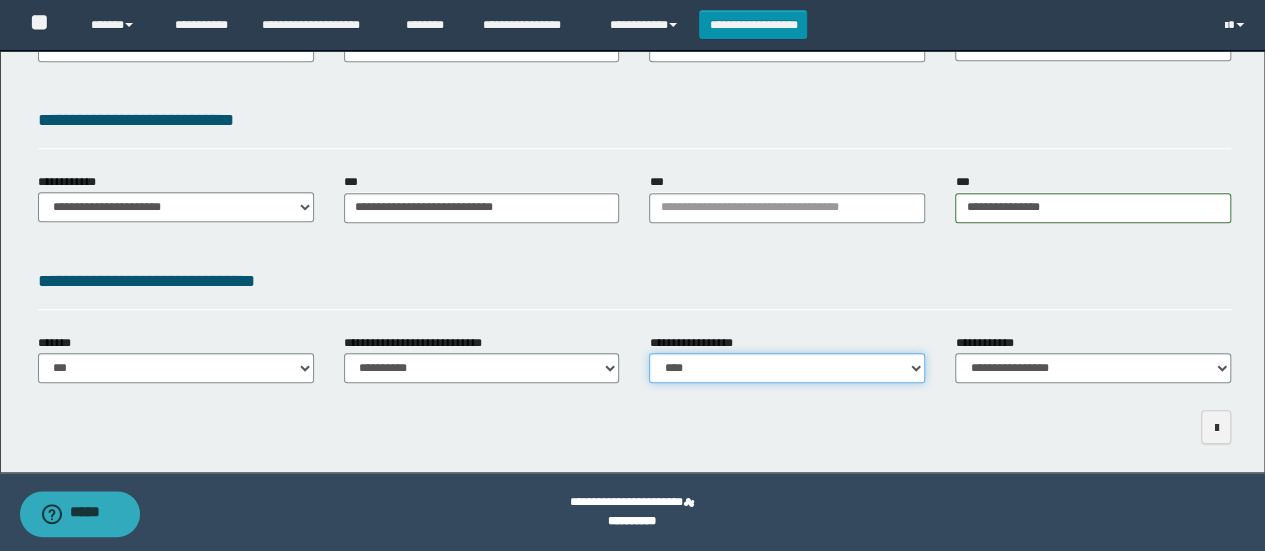 click on "**********" at bounding box center (787, 368) 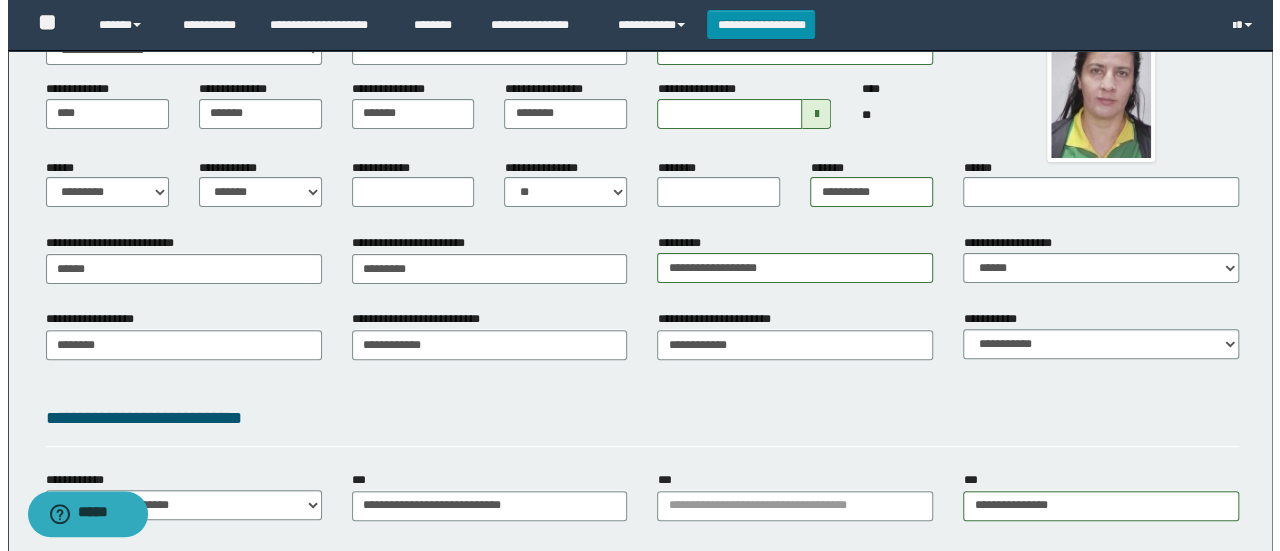 scroll, scrollTop: 0, scrollLeft: 0, axis: both 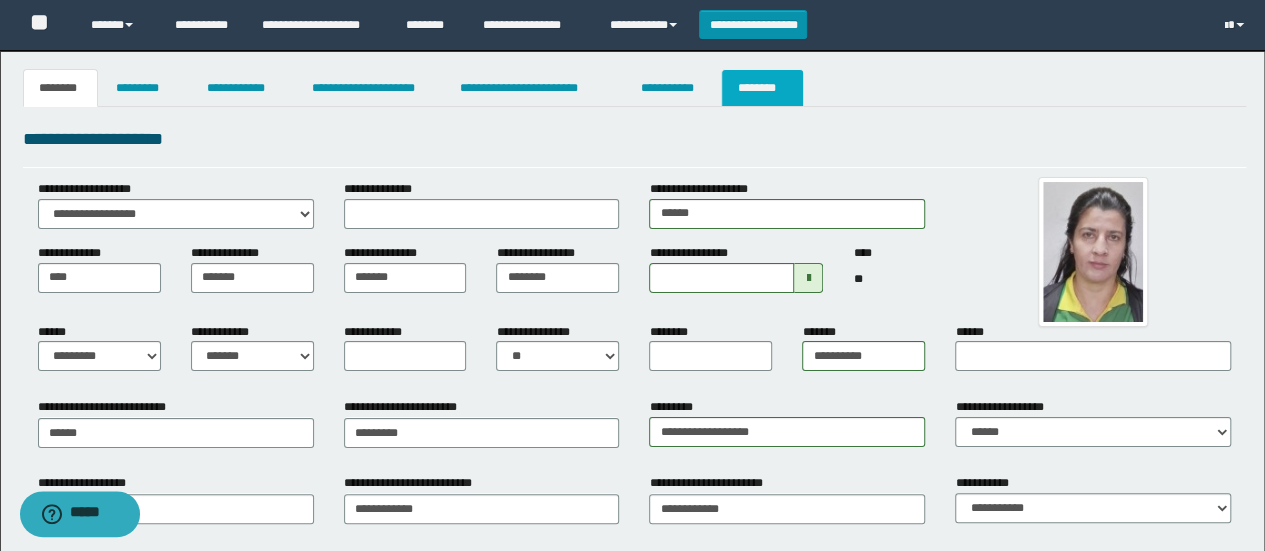 click on "********" at bounding box center [762, 88] 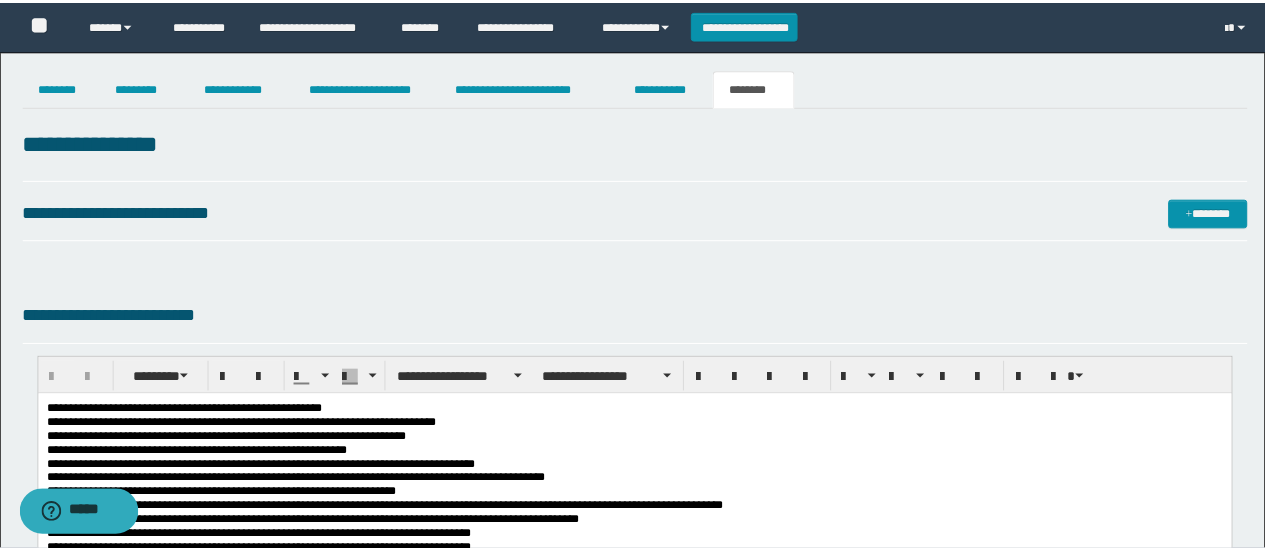 scroll, scrollTop: 0, scrollLeft: 0, axis: both 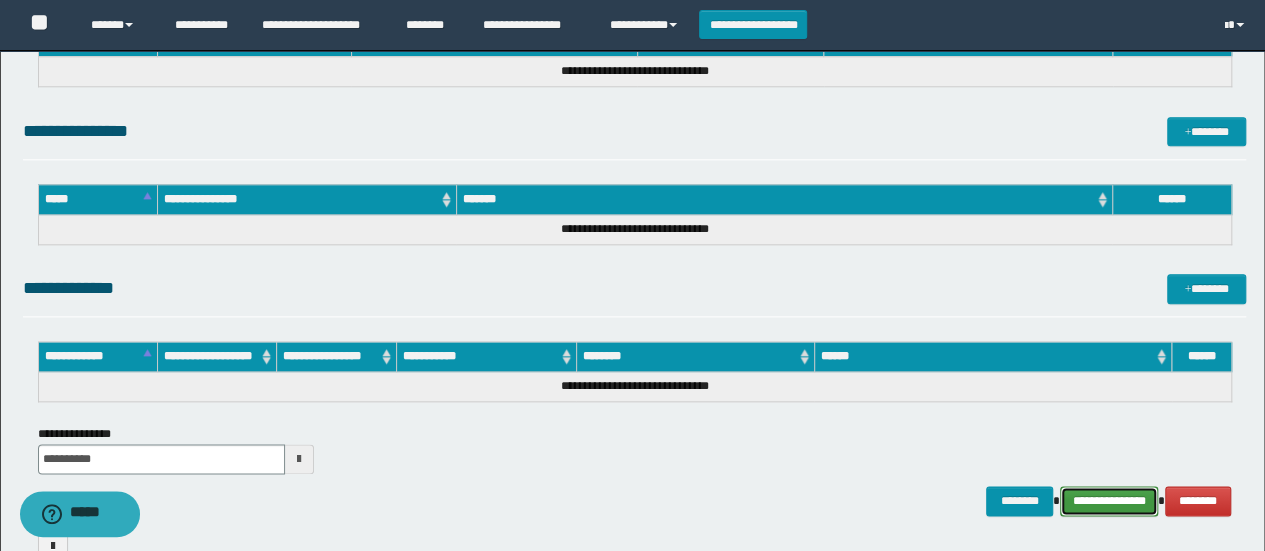 click on "**********" at bounding box center [1109, 500] 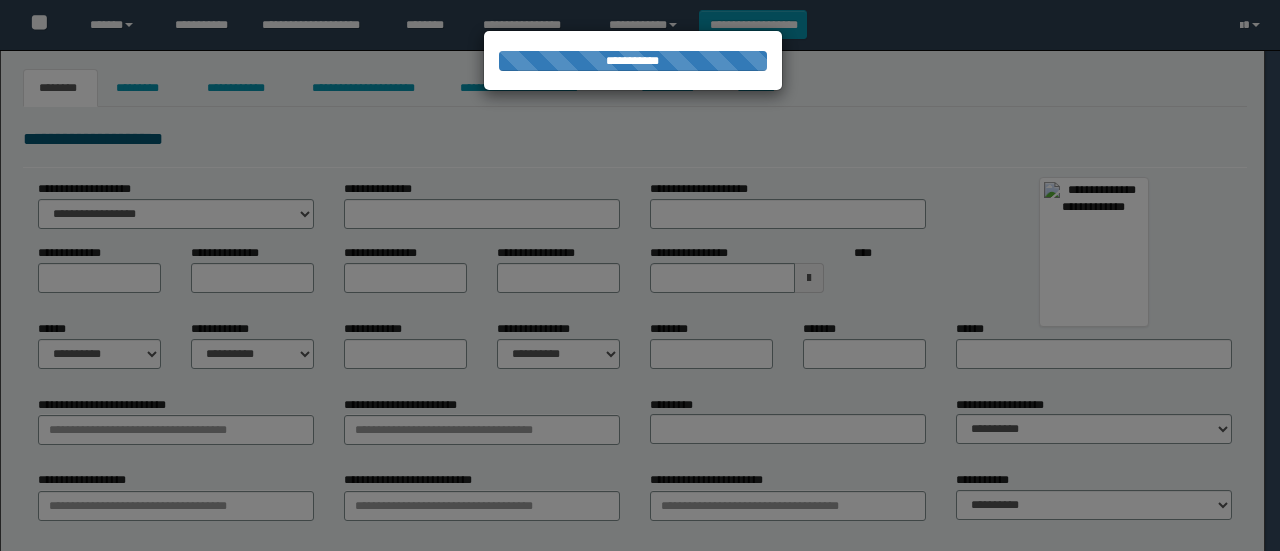 scroll, scrollTop: 0, scrollLeft: 0, axis: both 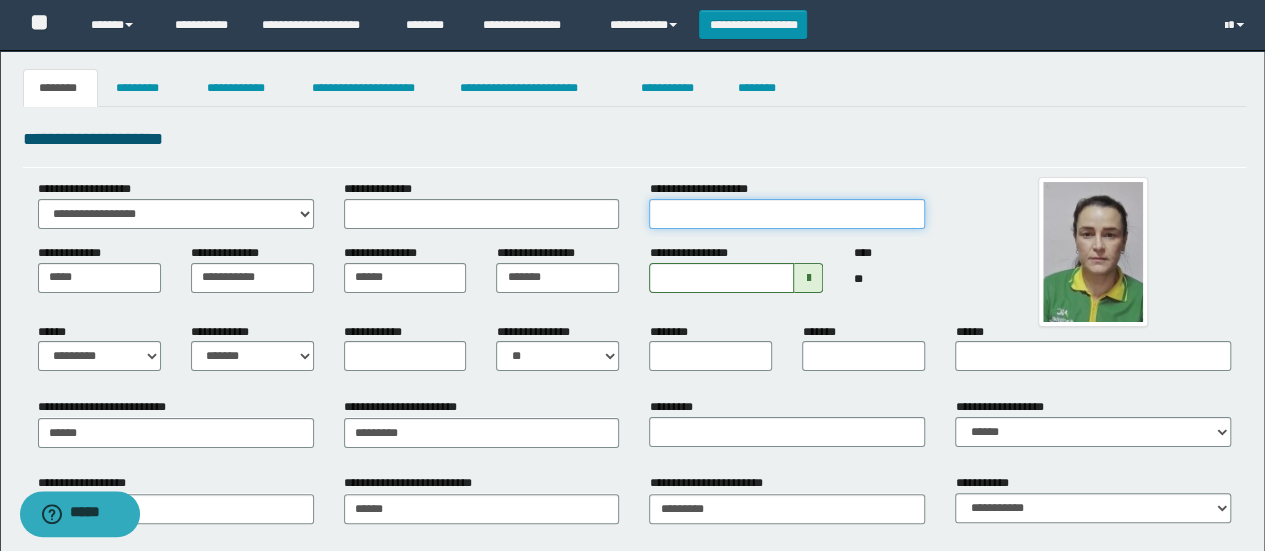 click on "**********" at bounding box center [787, 214] 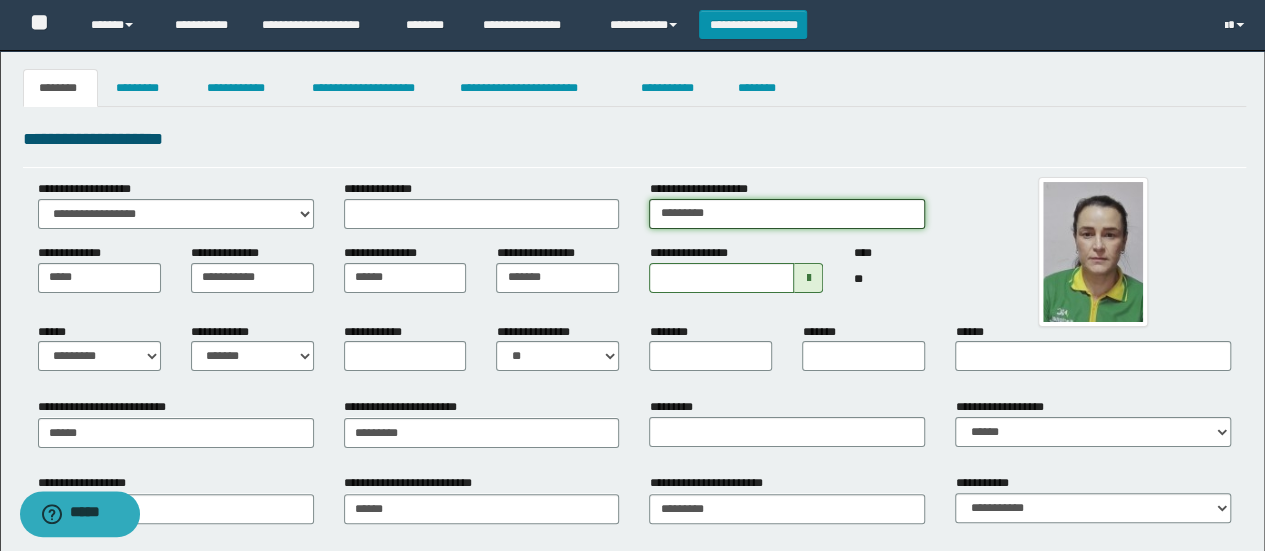 type on "*********" 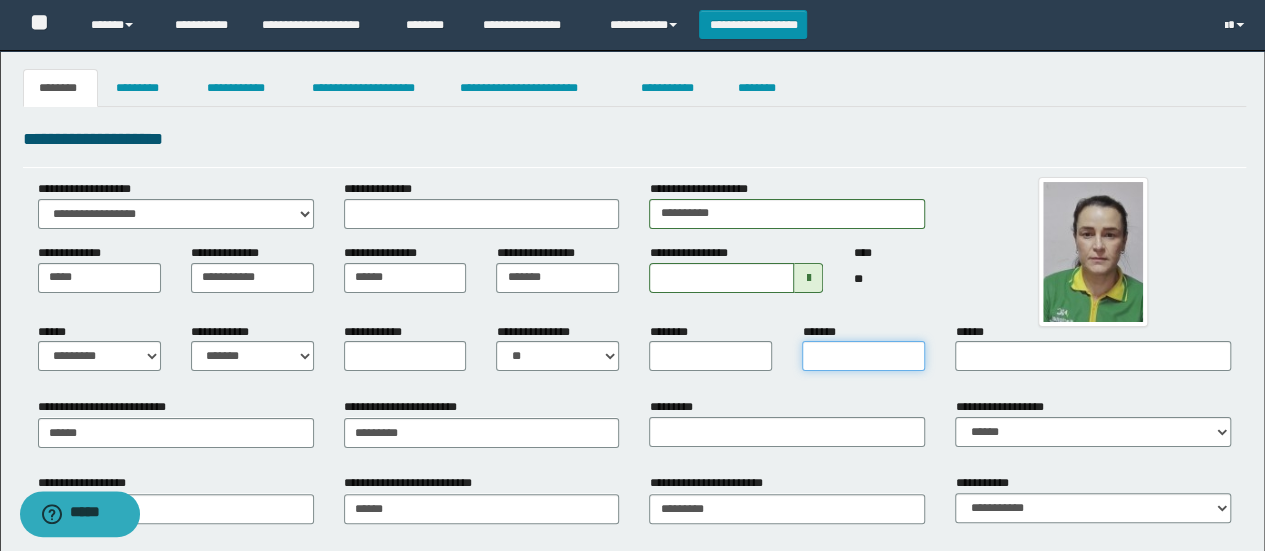 click on "*******" at bounding box center (863, 356) 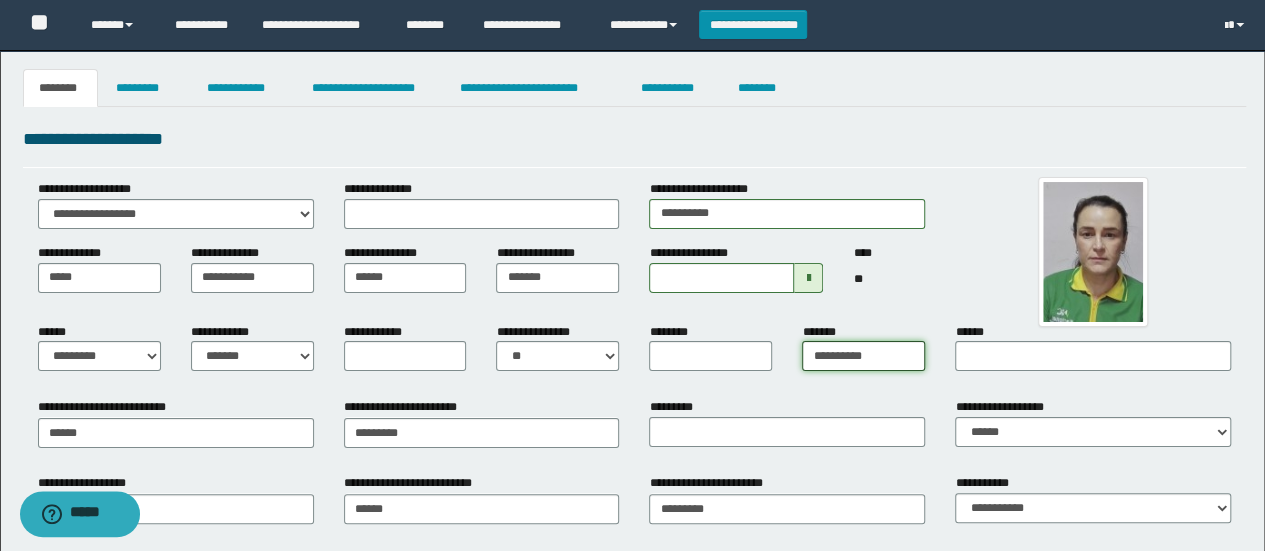type on "**********" 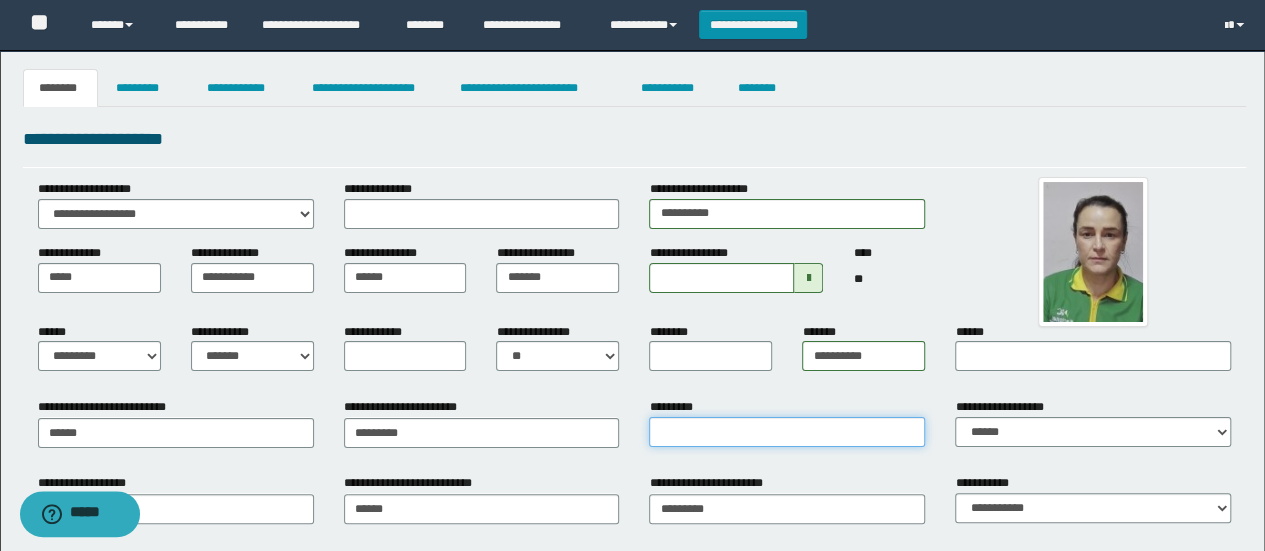 click on "*********" at bounding box center (787, 432) 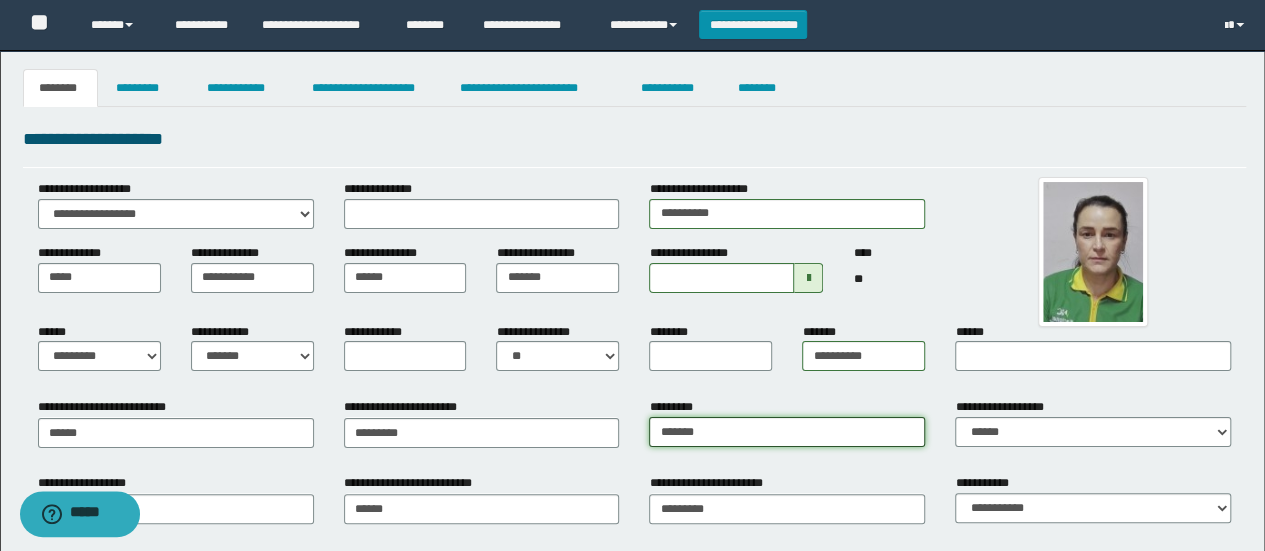 type on "**********" 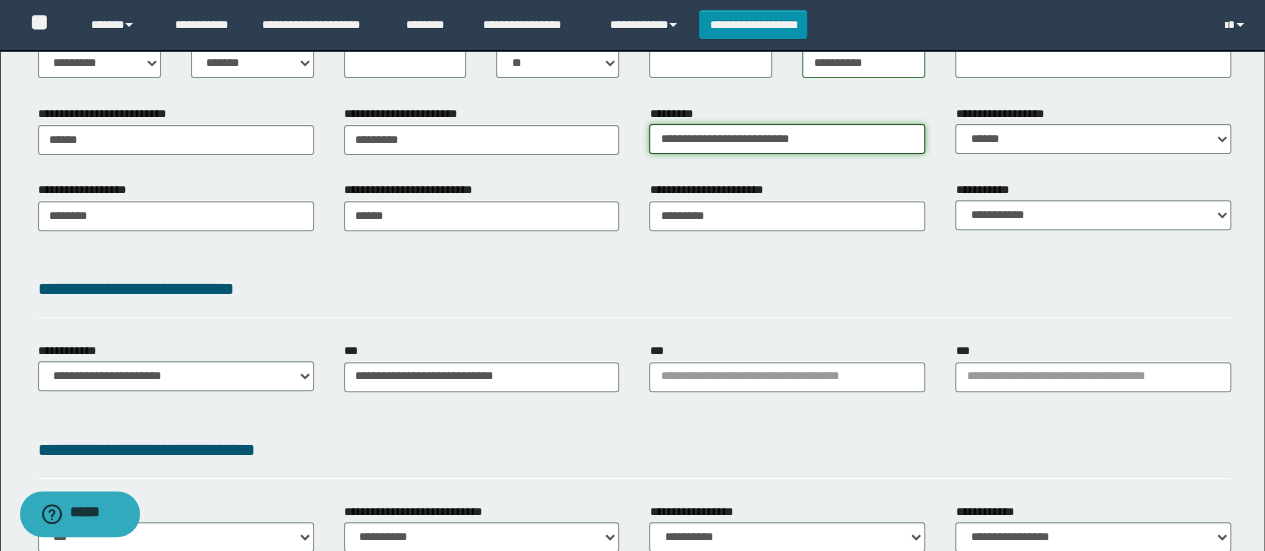 scroll, scrollTop: 373, scrollLeft: 0, axis: vertical 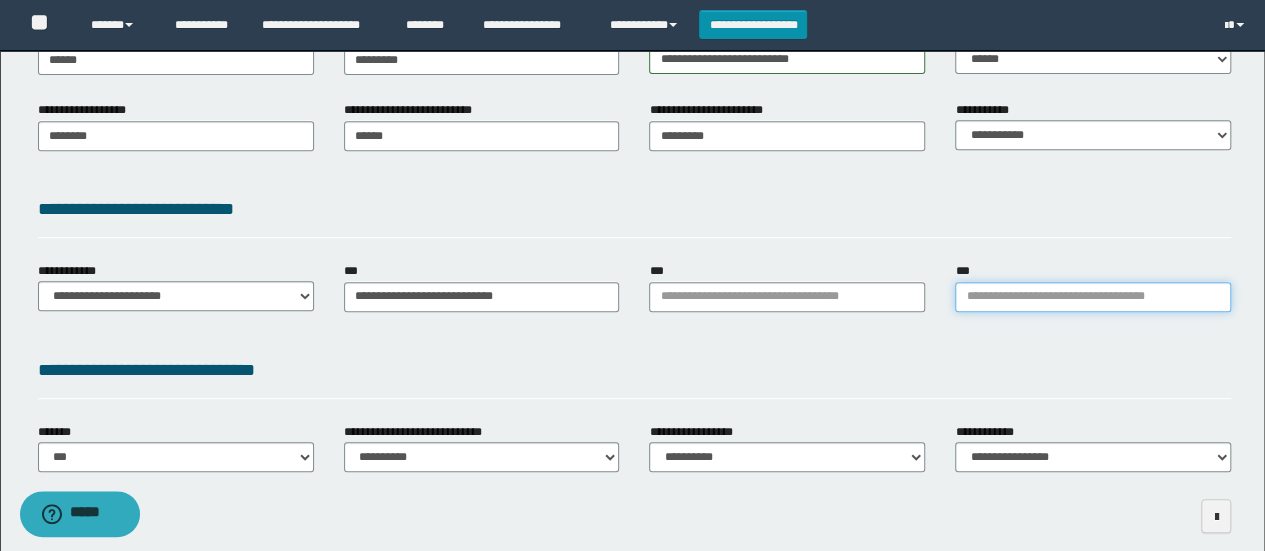 click on "***" at bounding box center [1093, 297] 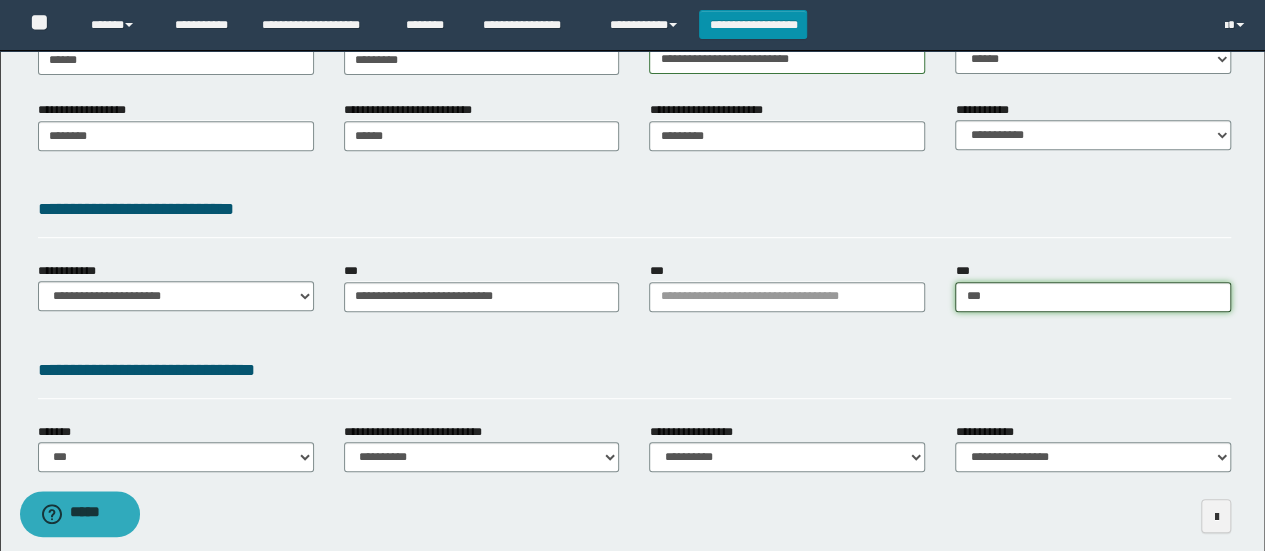 type on "****" 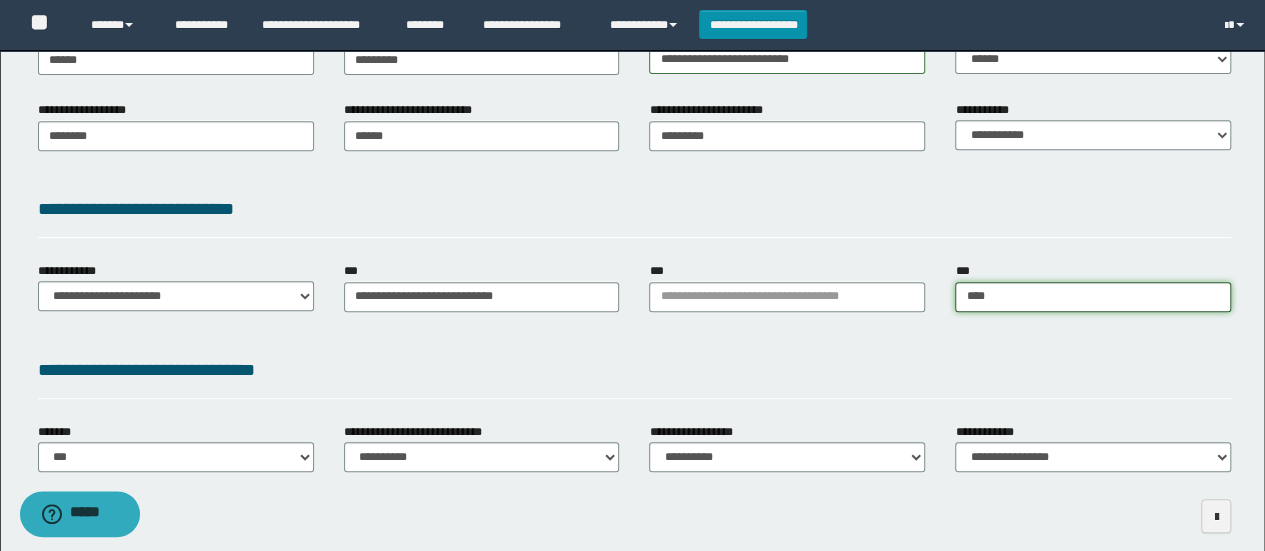 type on "****" 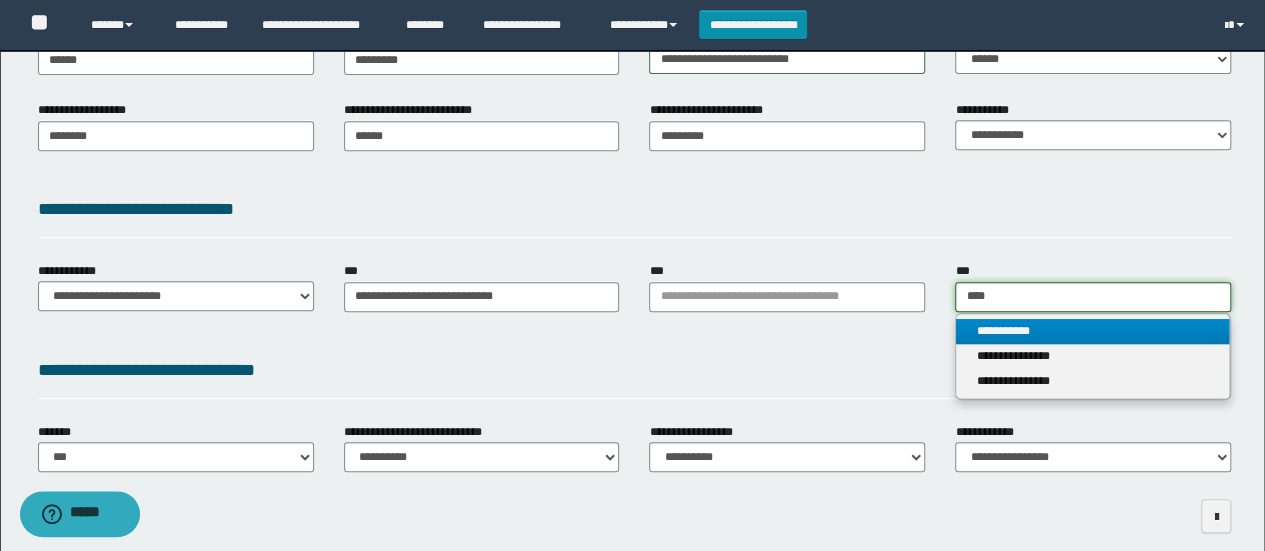 type on "****" 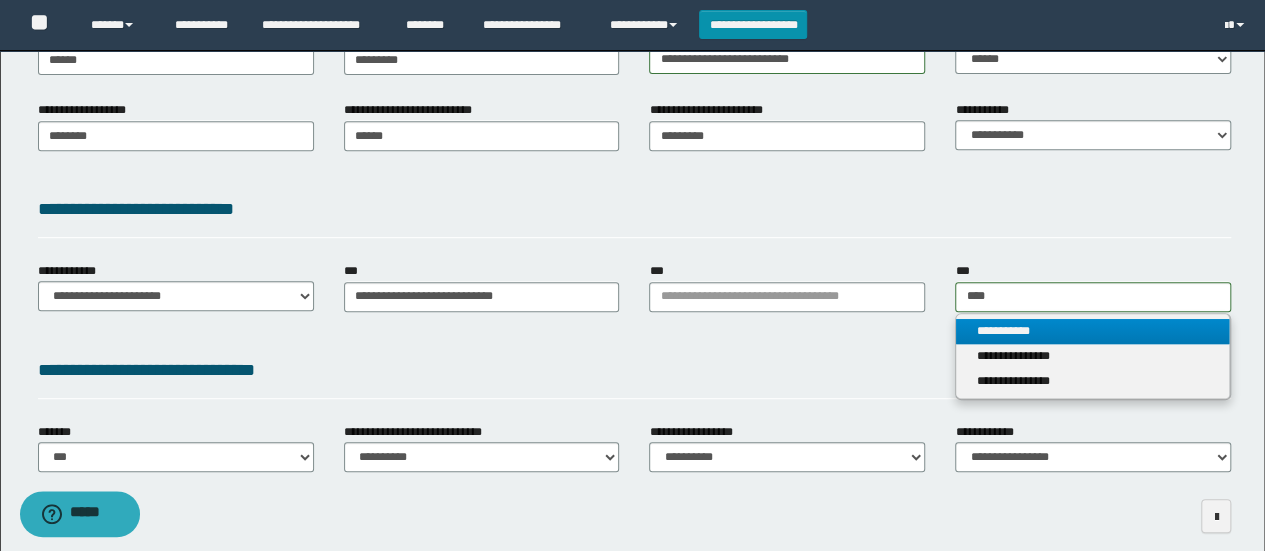 click on "**********" at bounding box center [1092, 331] 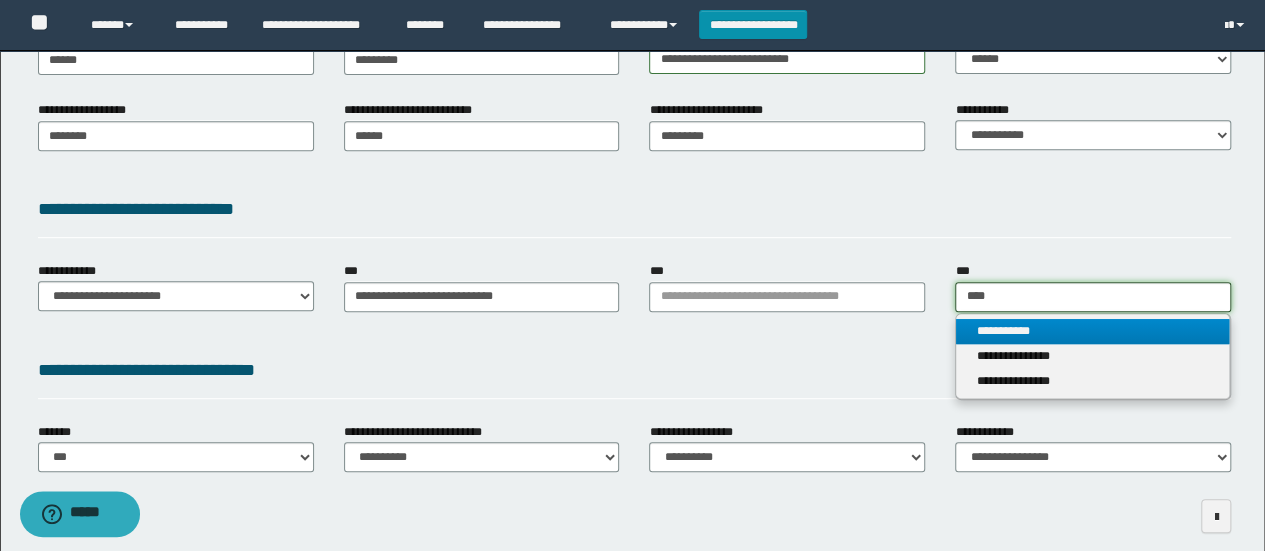 type 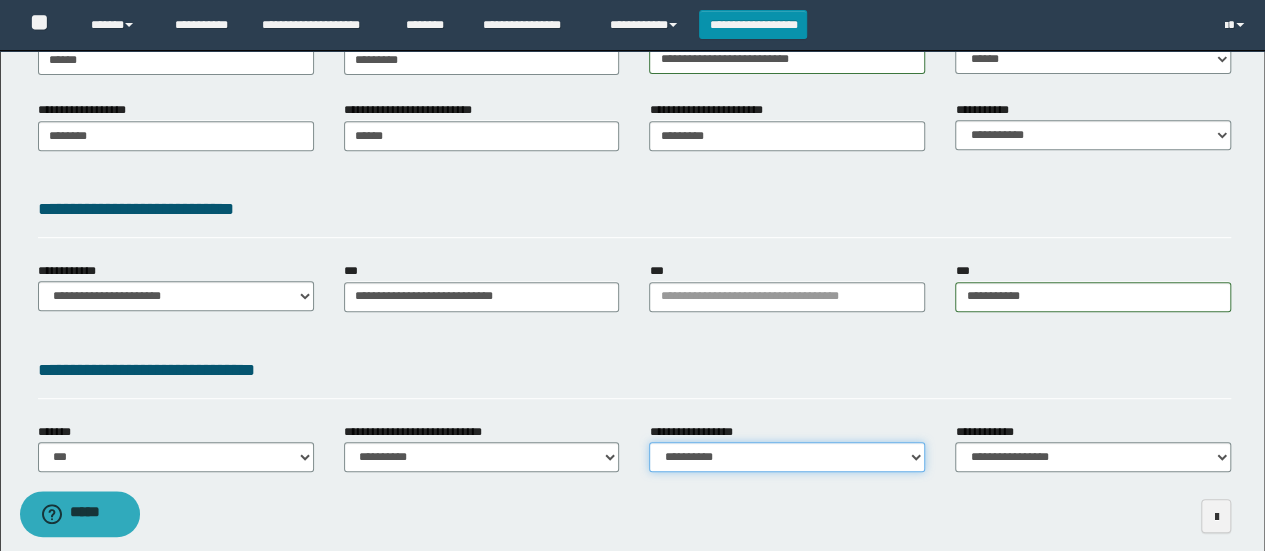 click on "**********" at bounding box center [787, 457] 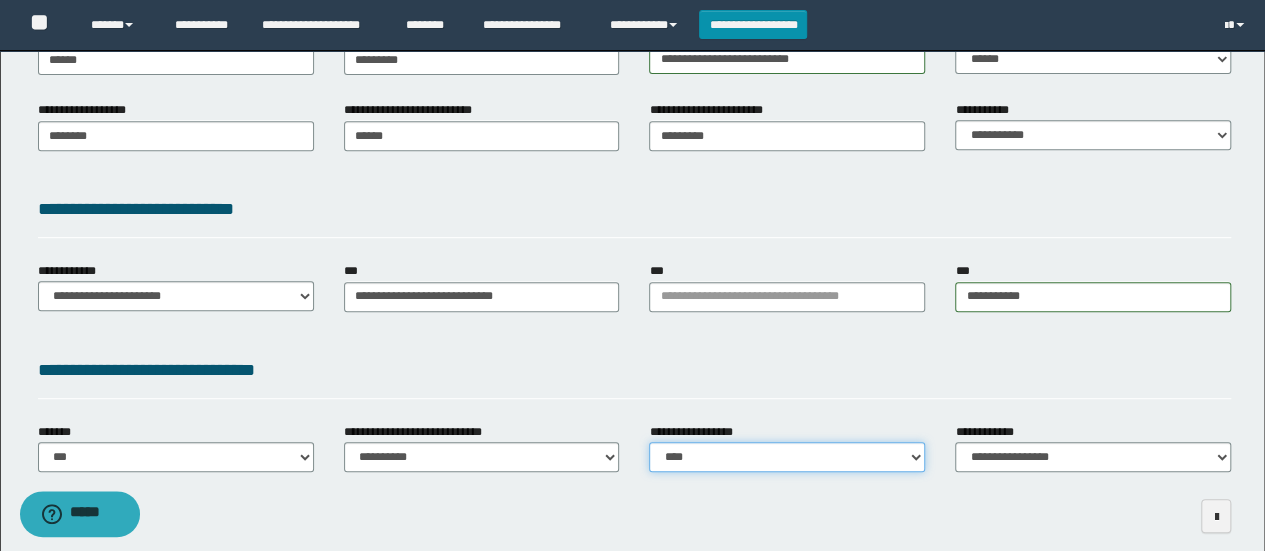 click on "**********" at bounding box center [787, 457] 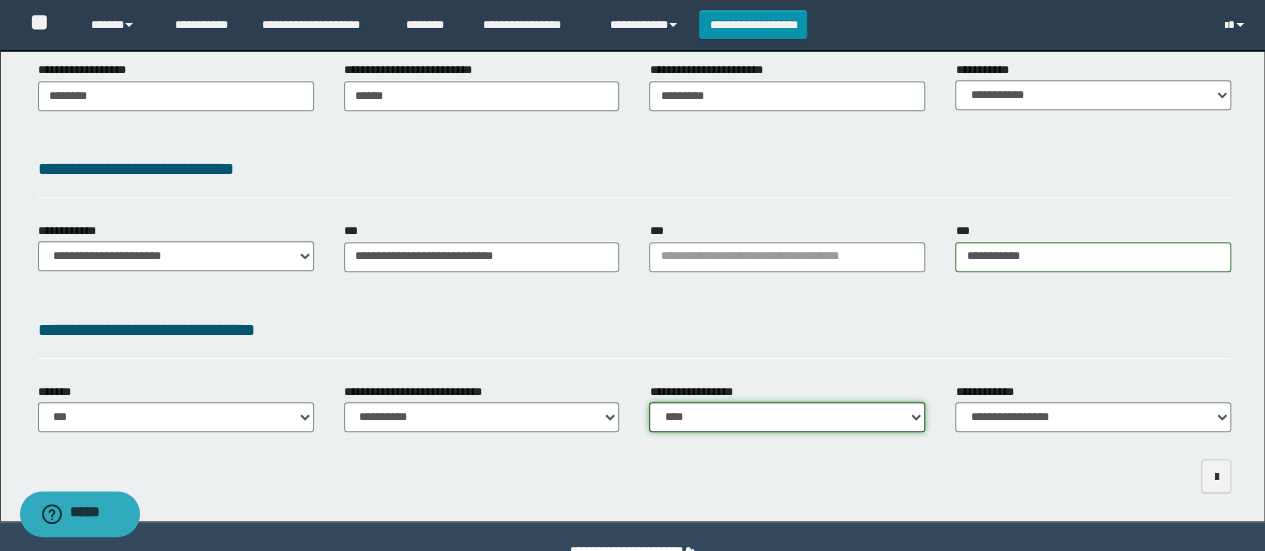 scroll, scrollTop: 462, scrollLeft: 0, axis: vertical 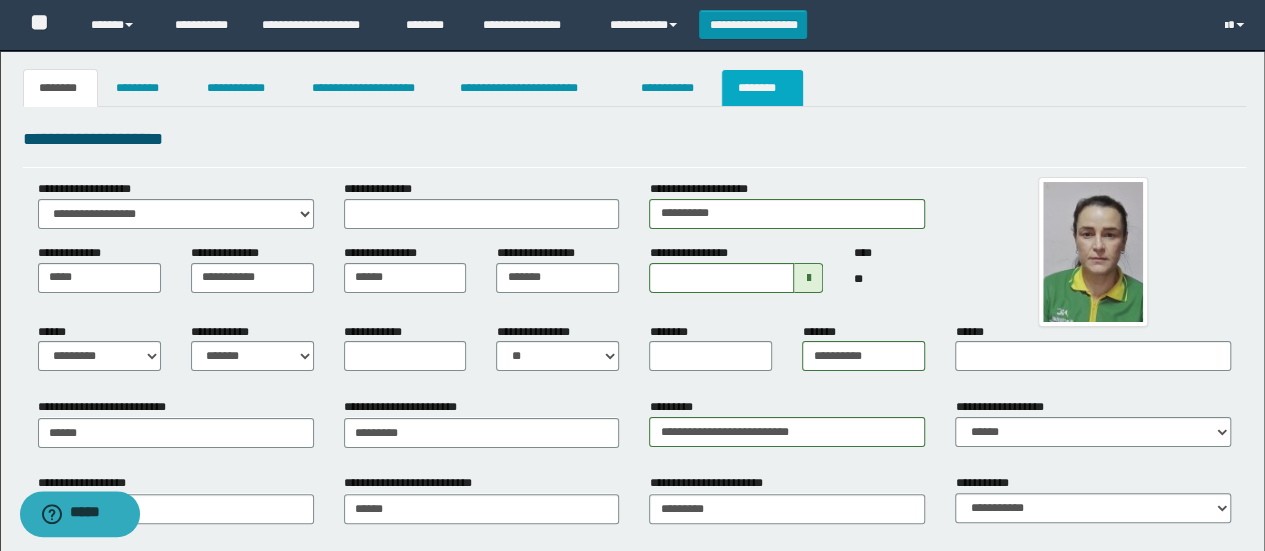 click on "********" at bounding box center [762, 88] 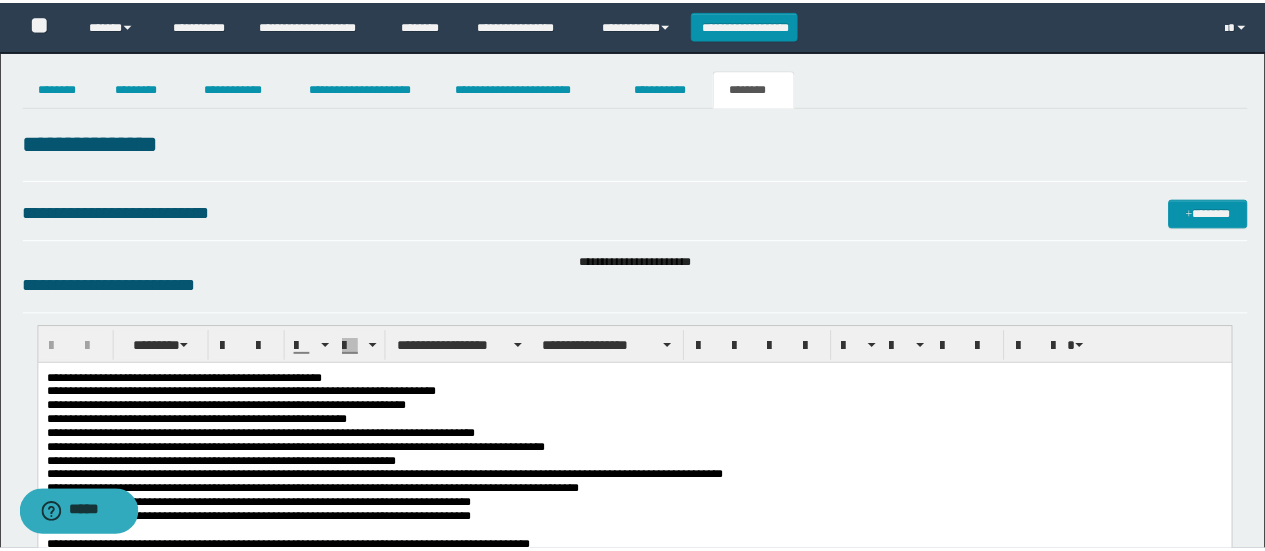 scroll, scrollTop: 0, scrollLeft: 0, axis: both 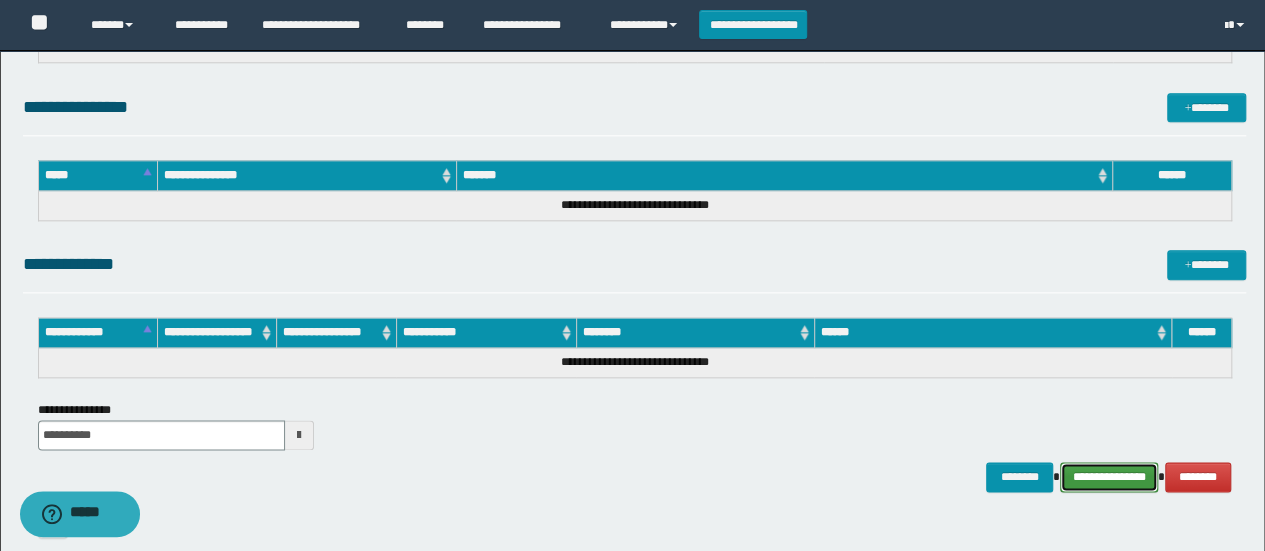 click on "**********" at bounding box center (1109, 476) 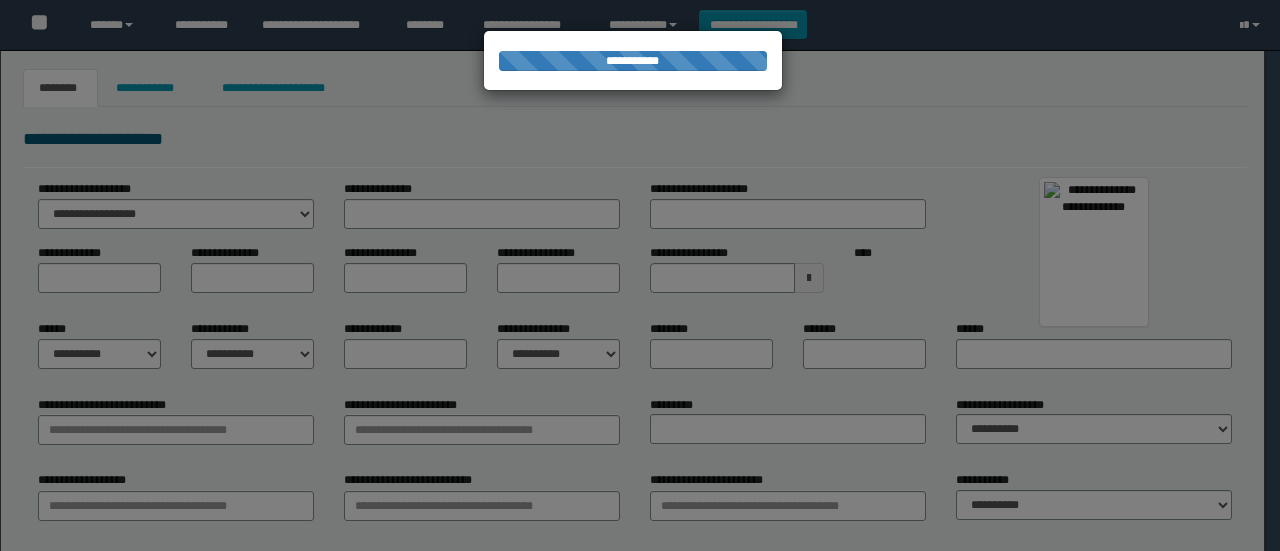 scroll, scrollTop: 0, scrollLeft: 0, axis: both 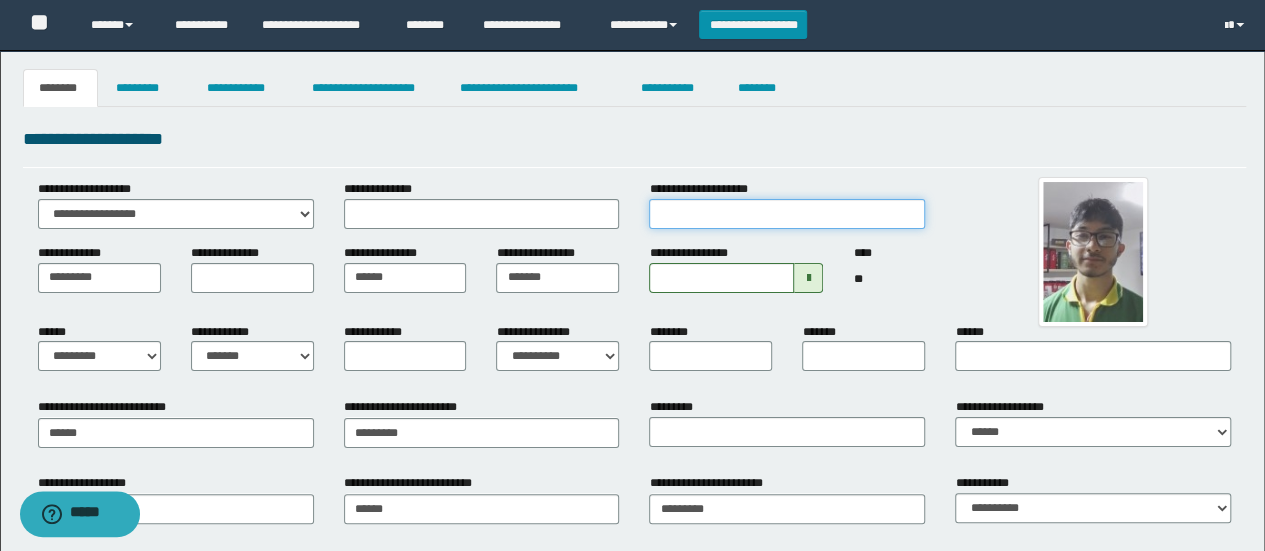 click on "**********" at bounding box center [787, 214] 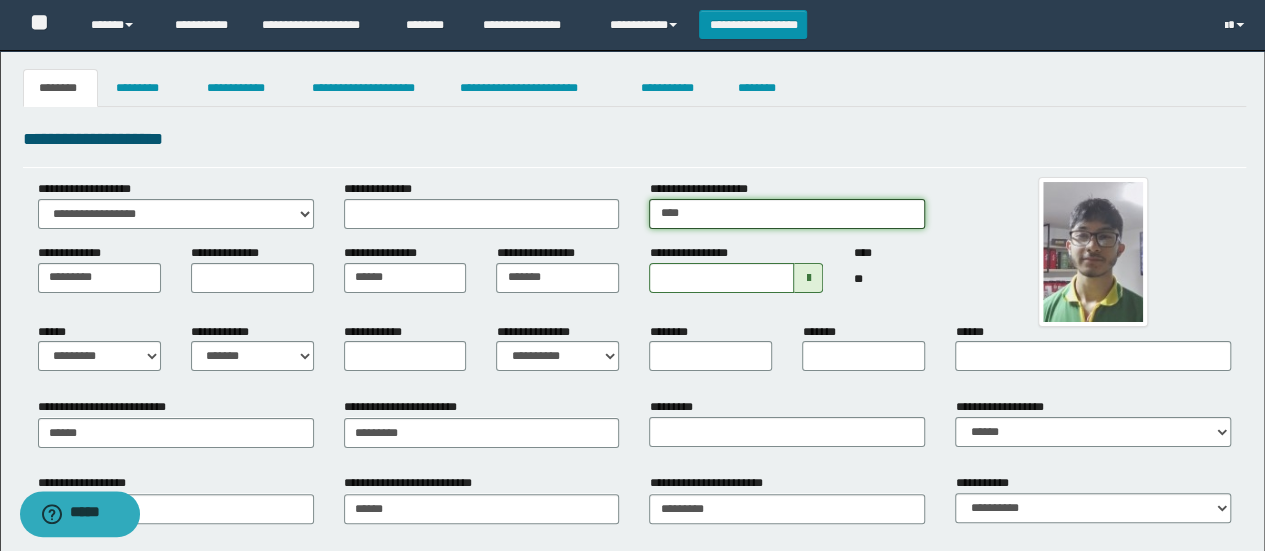type on "*********" 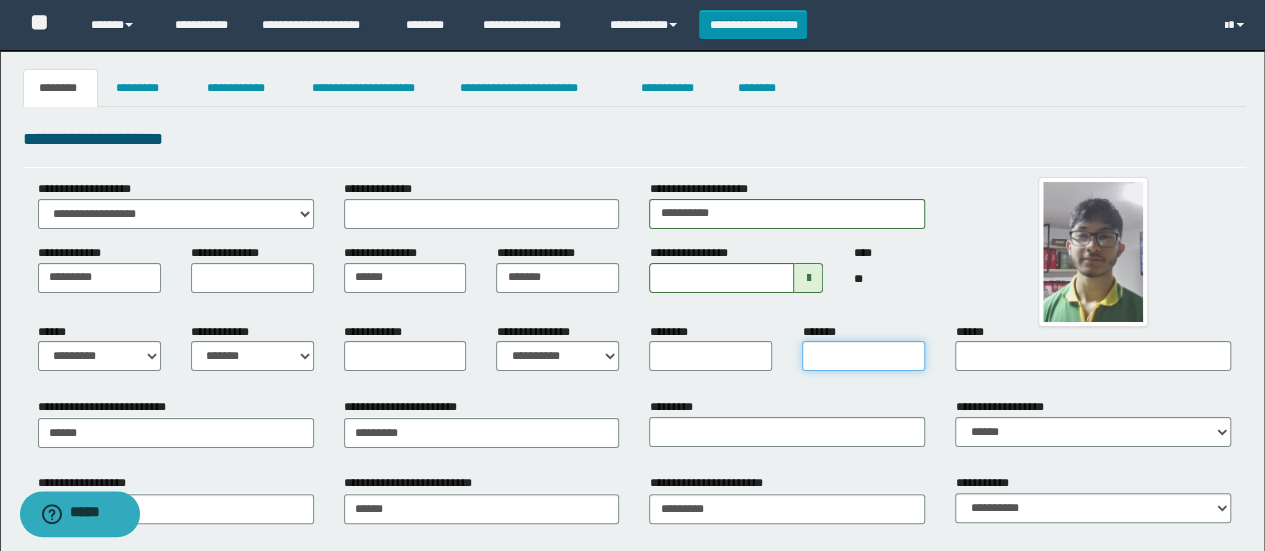 click on "*******" at bounding box center (863, 356) 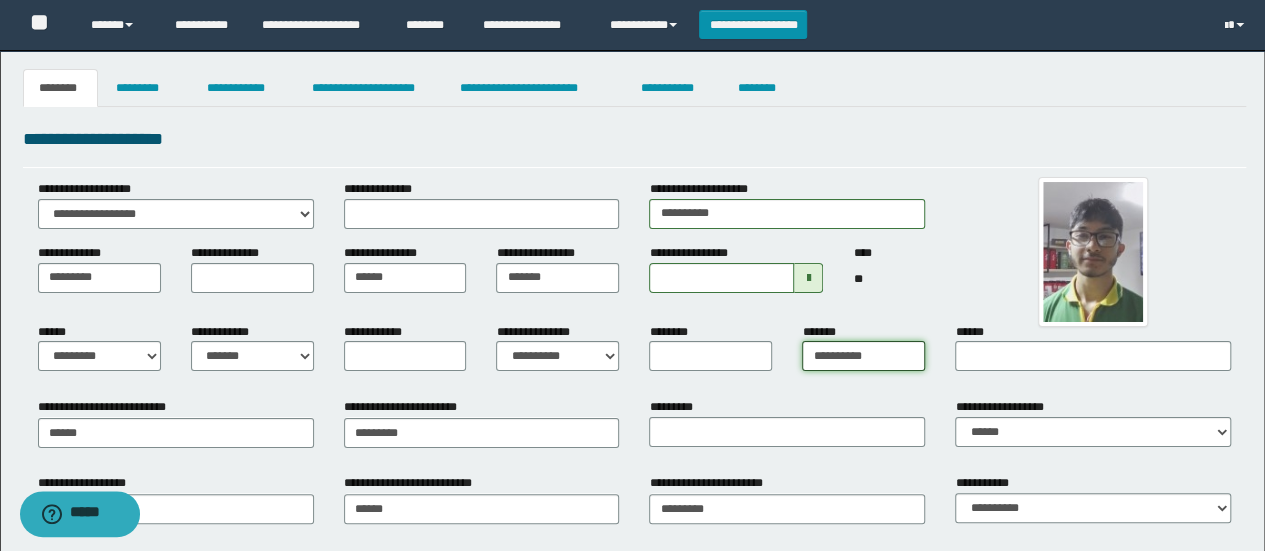 type on "**********" 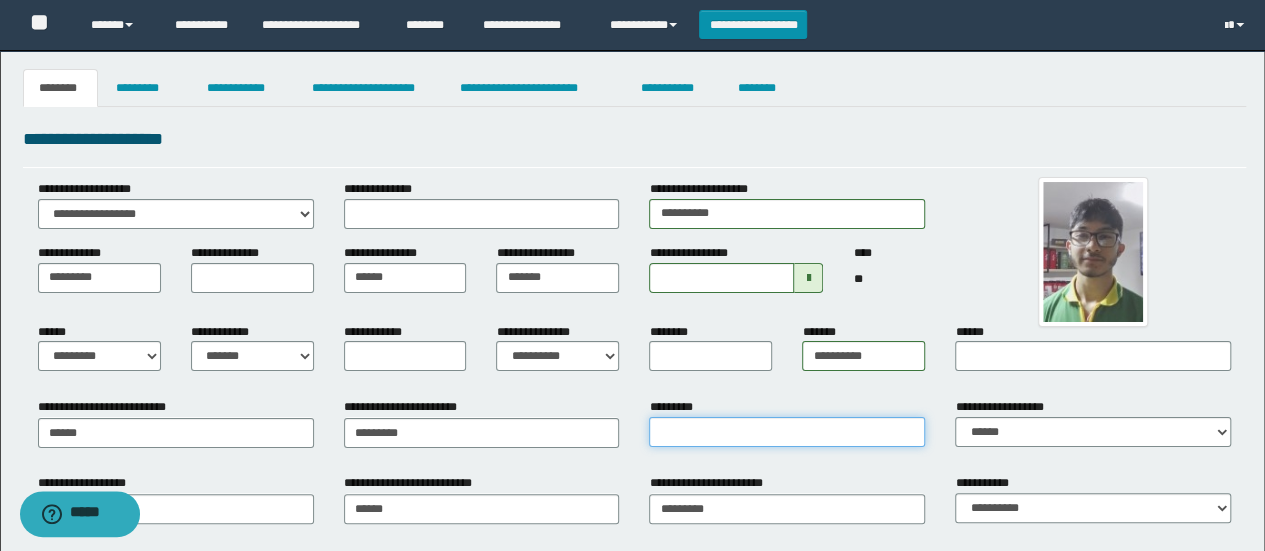 click on "*********" at bounding box center (787, 432) 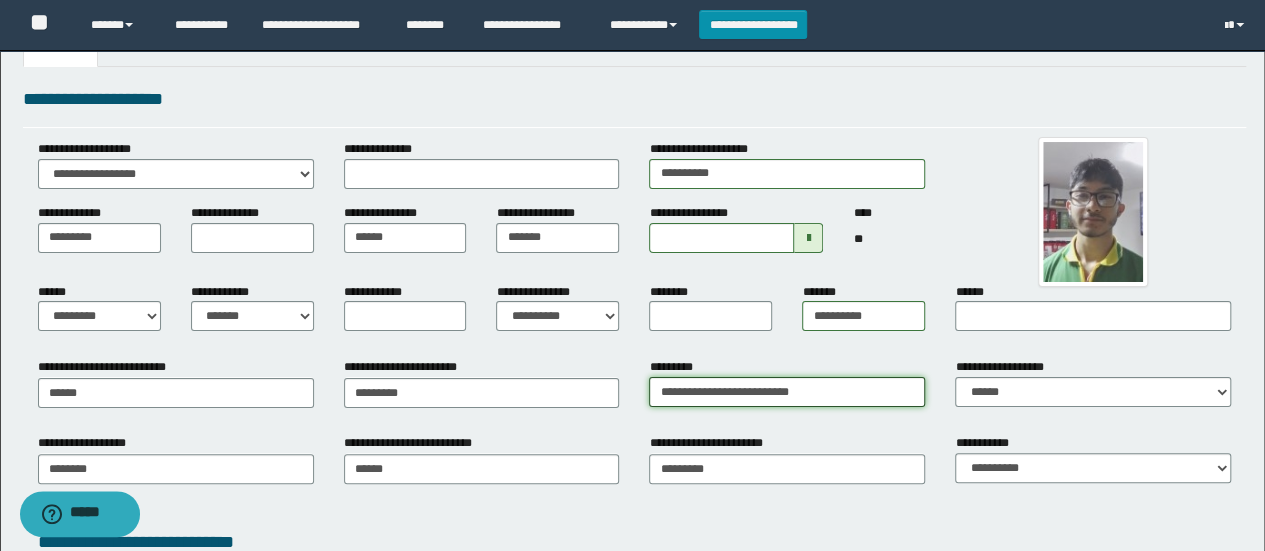 scroll, scrollTop: 173, scrollLeft: 0, axis: vertical 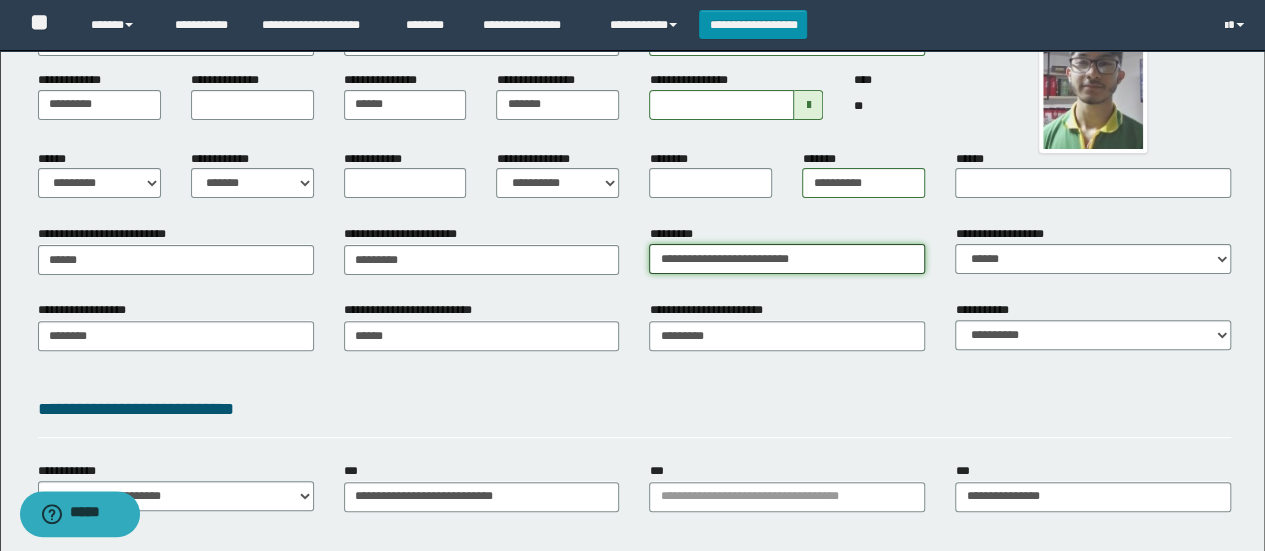 type on "**********" 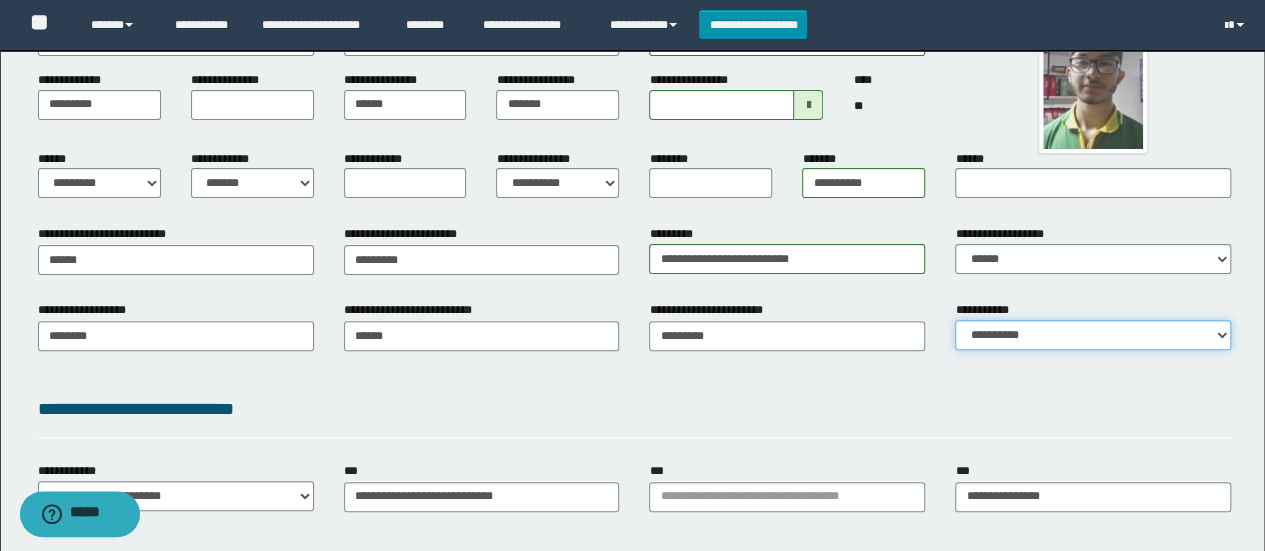 click on "**********" at bounding box center [1093, 335] 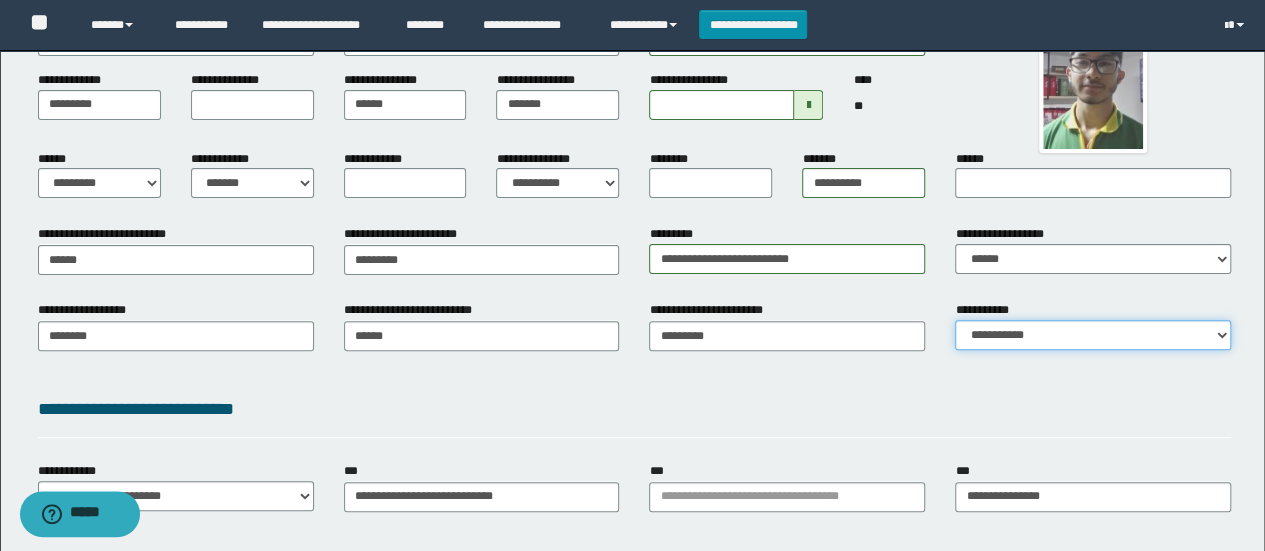 click on "**********" at bounding box center [1093, 335] 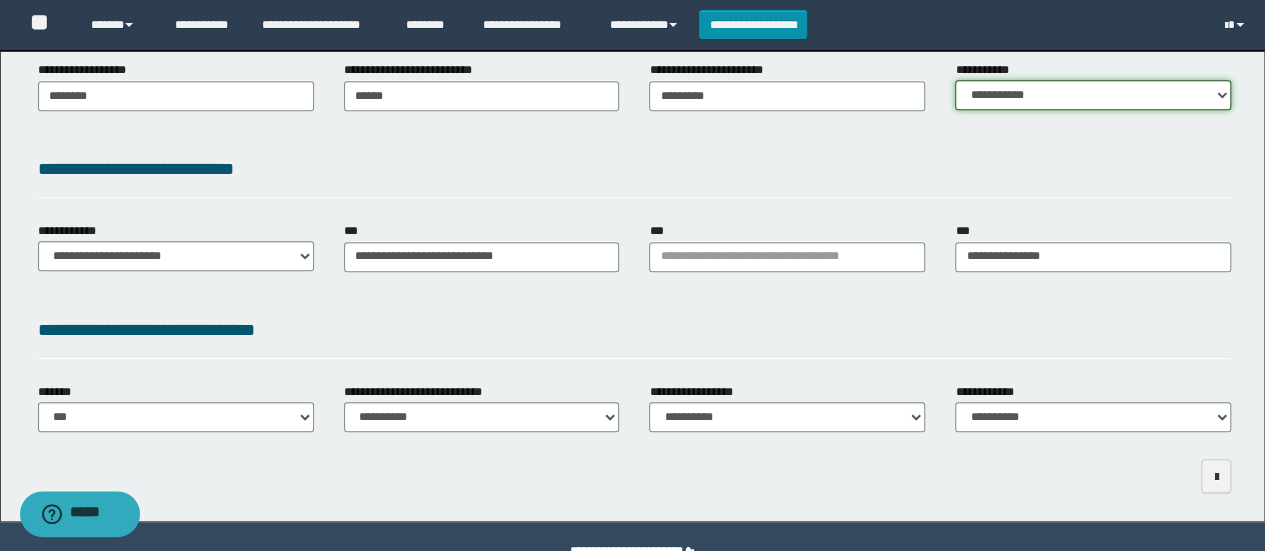 scroll, scrollTop: 462, scrollLeft: 0, axis: vertical 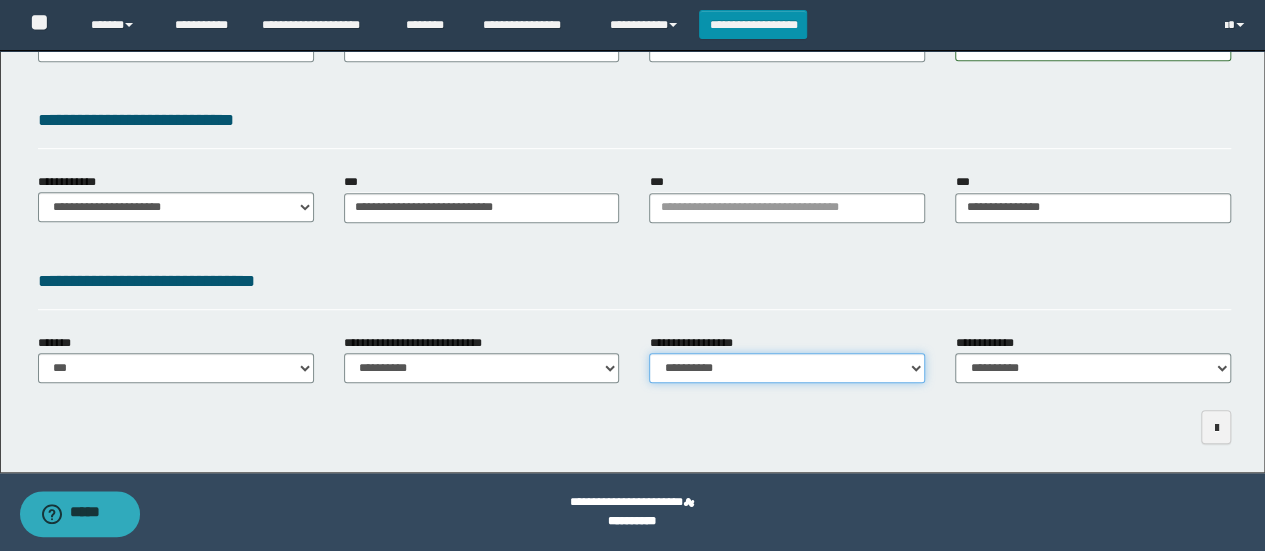 click on "**********" at bounding box center [787, 368] 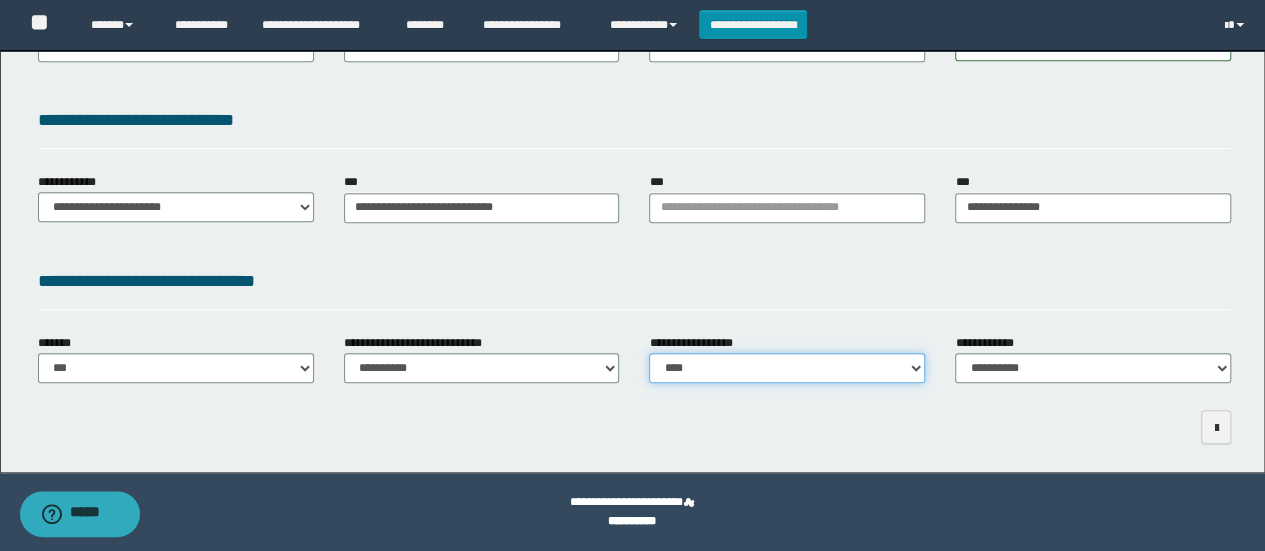 click on "**********" at bounding box center [787, 368] 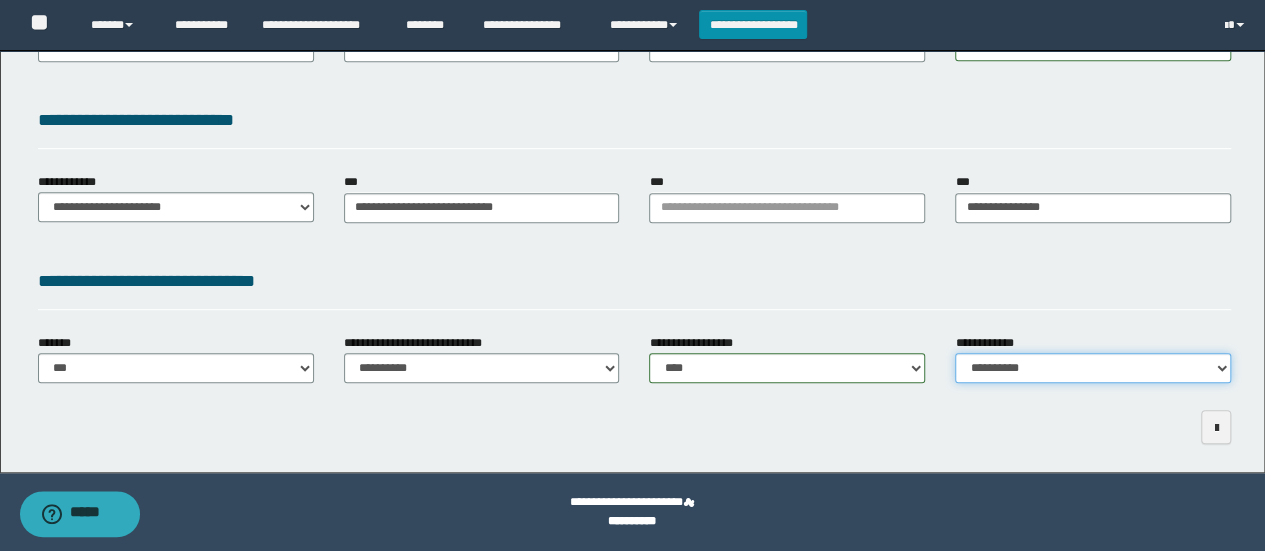 click on "**********" at bounding box center (1093, 368) 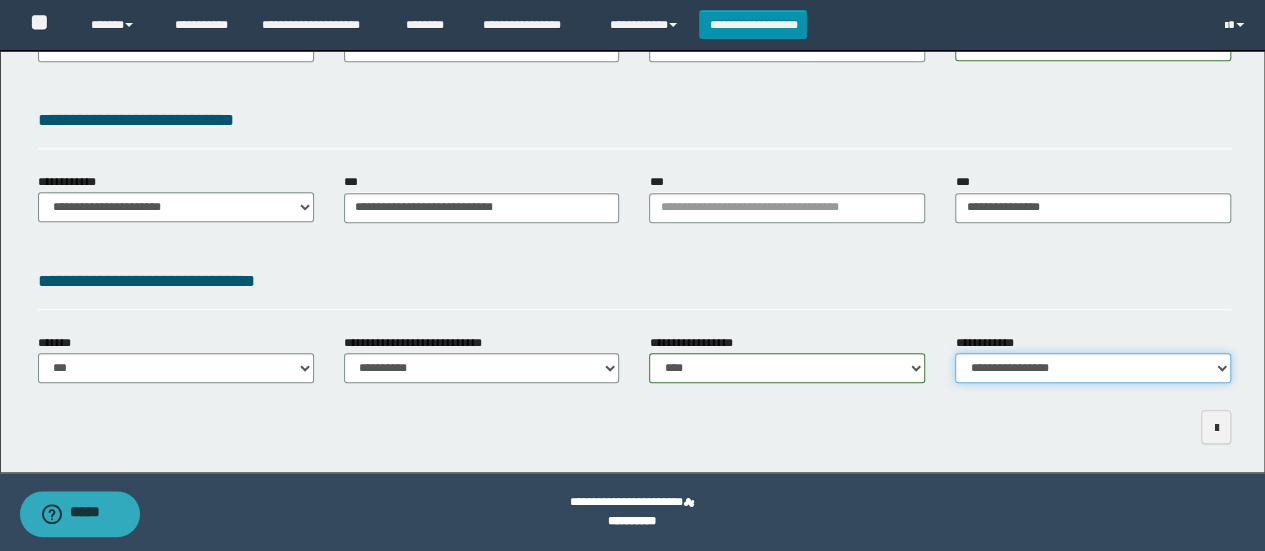 click on "**********" at bounding box center [1093, 368] 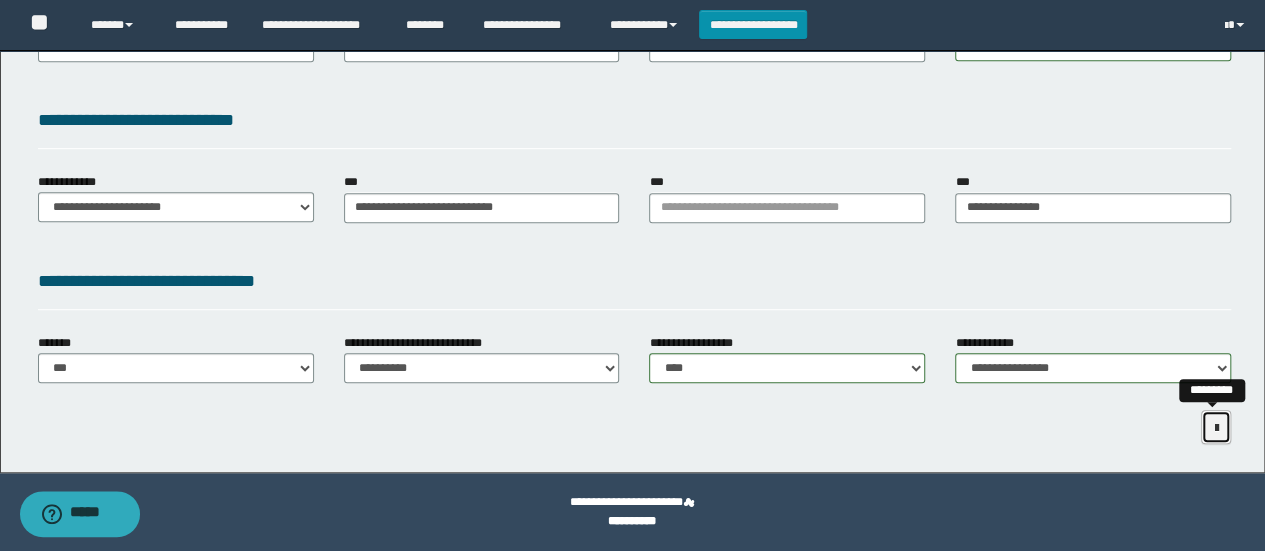 click at bounding box center (1216, 428) 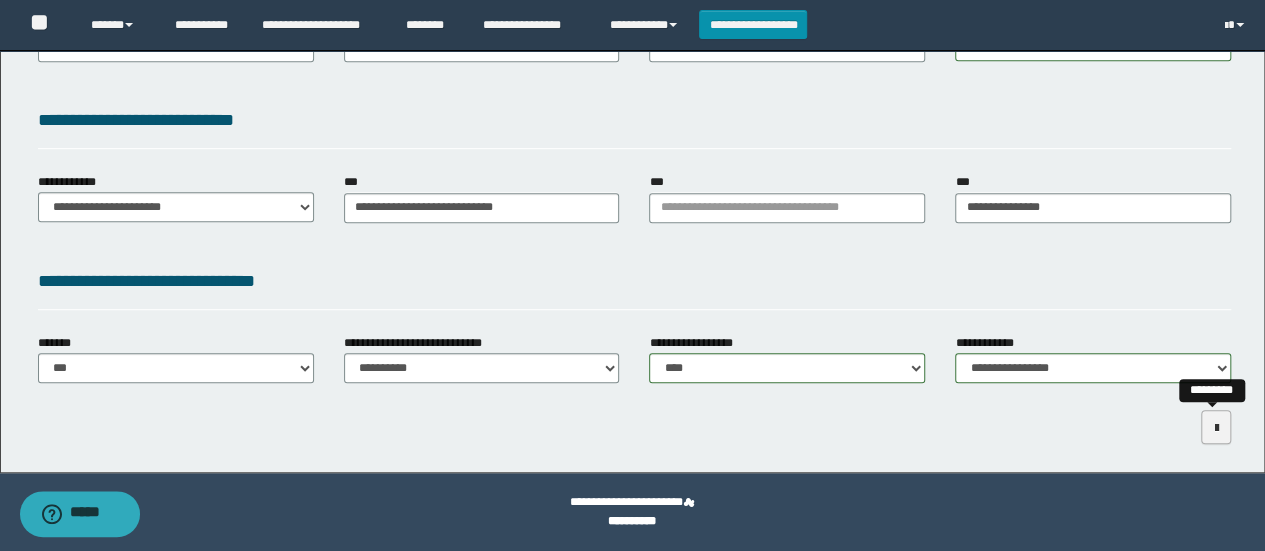 scroll, scrollTop: 392, scrollLeft: 0, axis: vertical 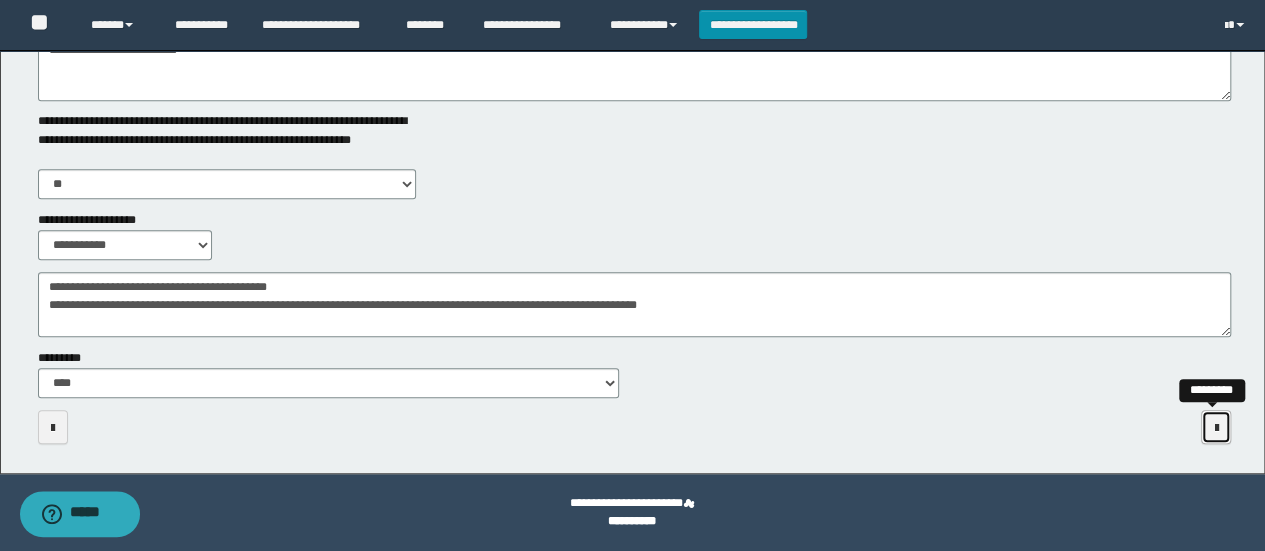 click at bounding box center (1216, 428) 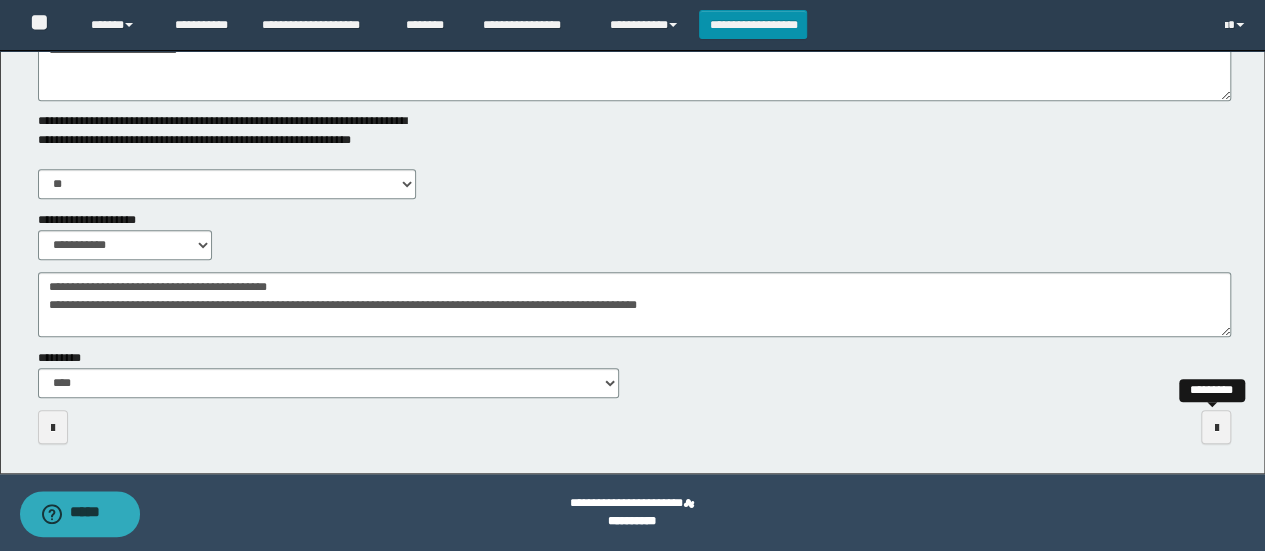 scroll, scrollTop: 0, scrollLeft: 0, axis: both 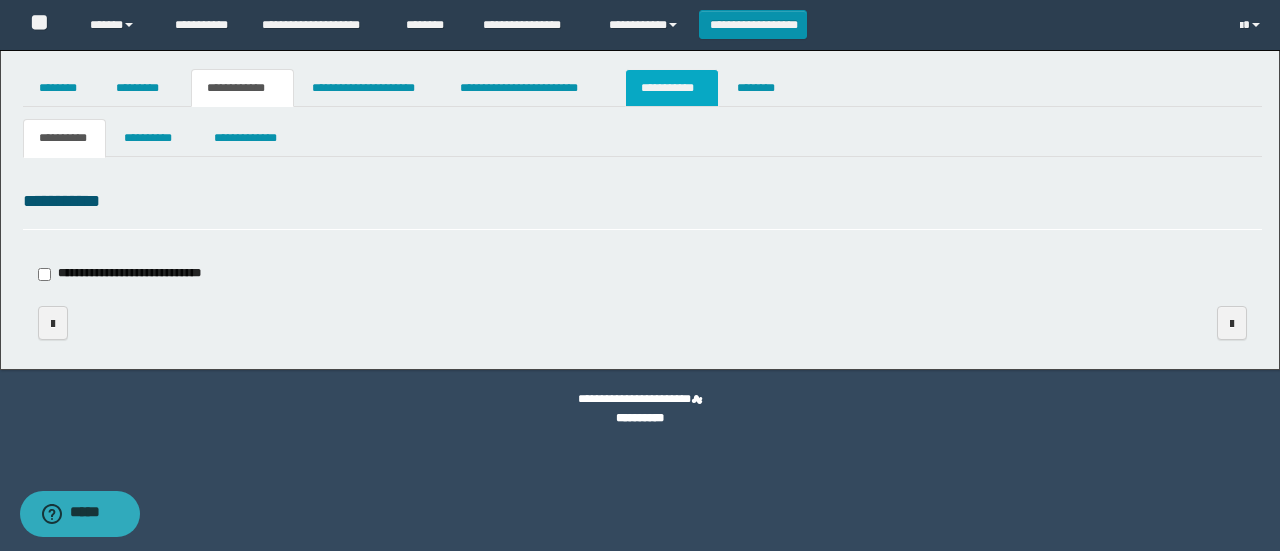 click on "**********" at bounding box center (672, 88) 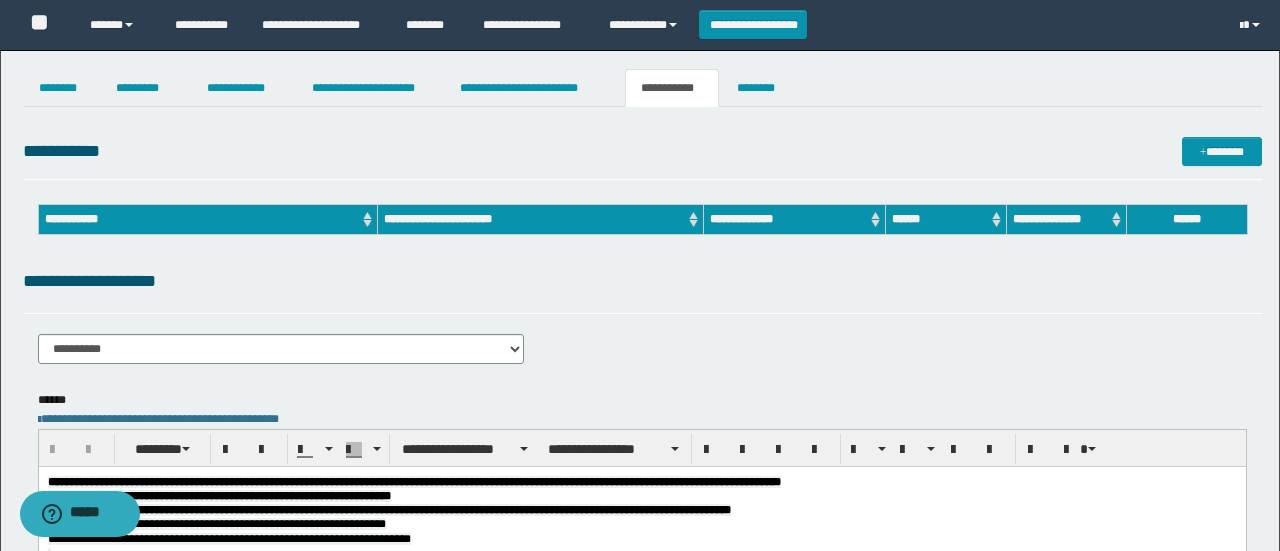 scroll, scrollTop: 0, scrollLeft: 0, axis: both 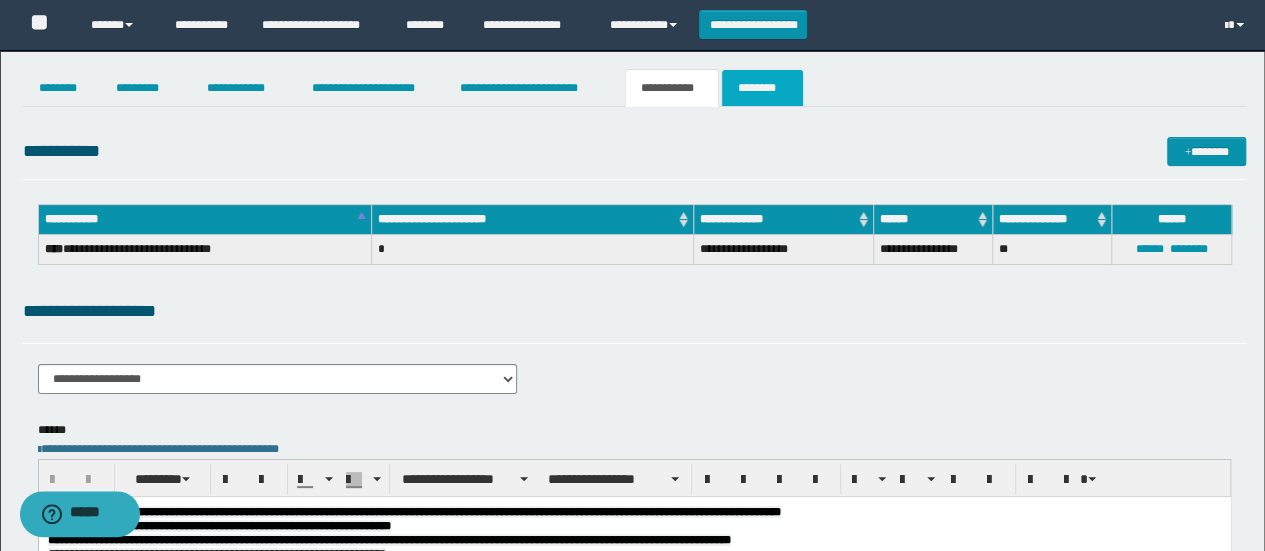 click on "********" at bounding box center [762, 88] 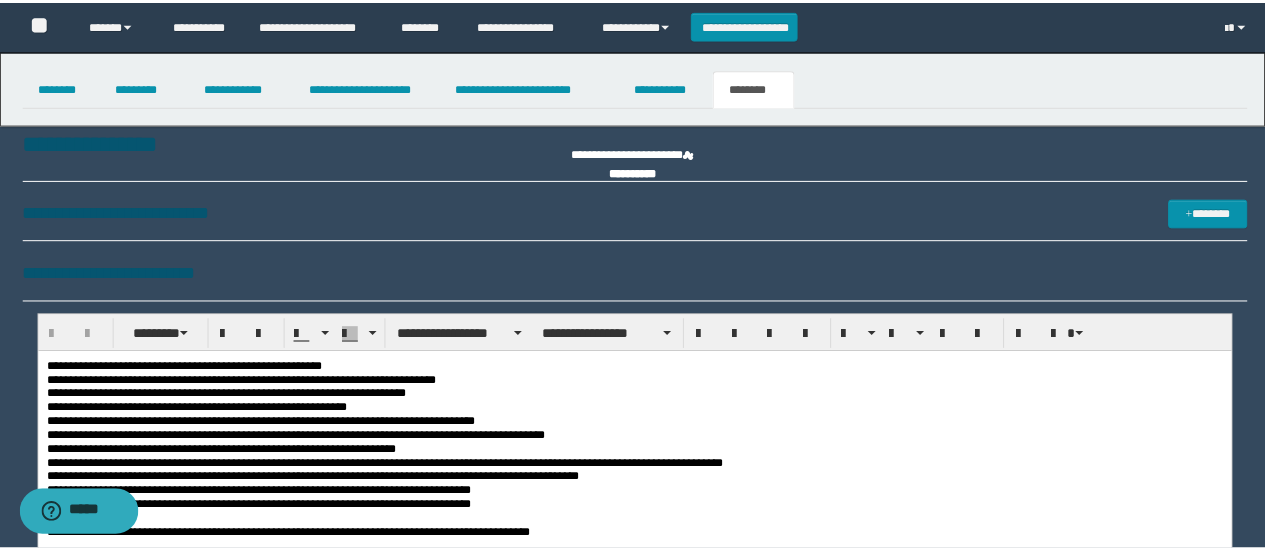 scroll, scrollTop: 0, scrollLeft: 0, axis: both 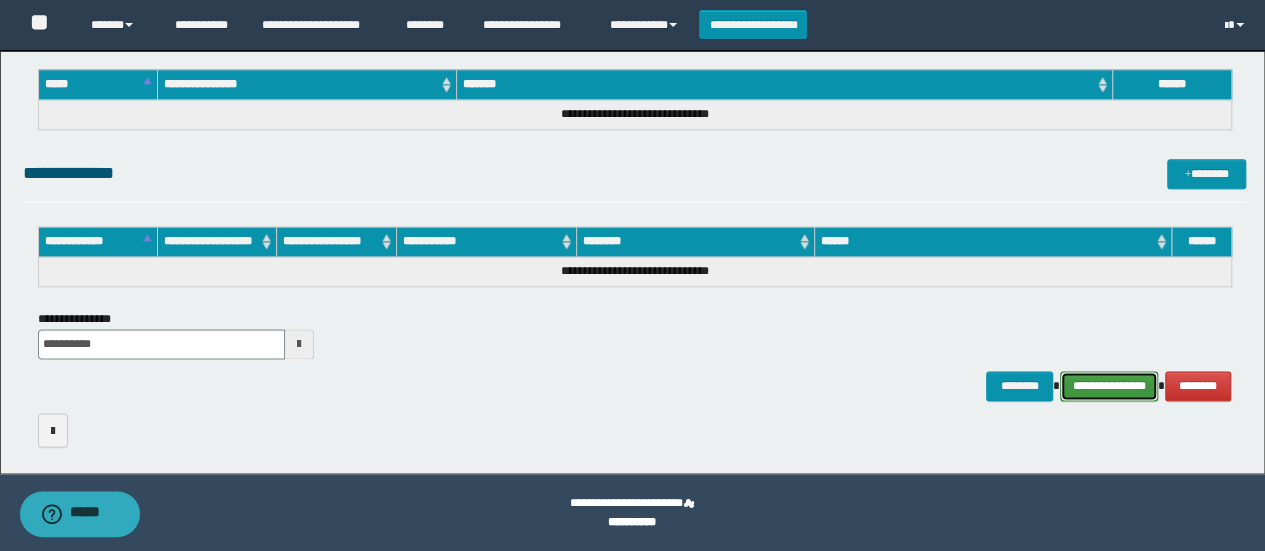 click on "**********" at bounding box center [1109, 385] 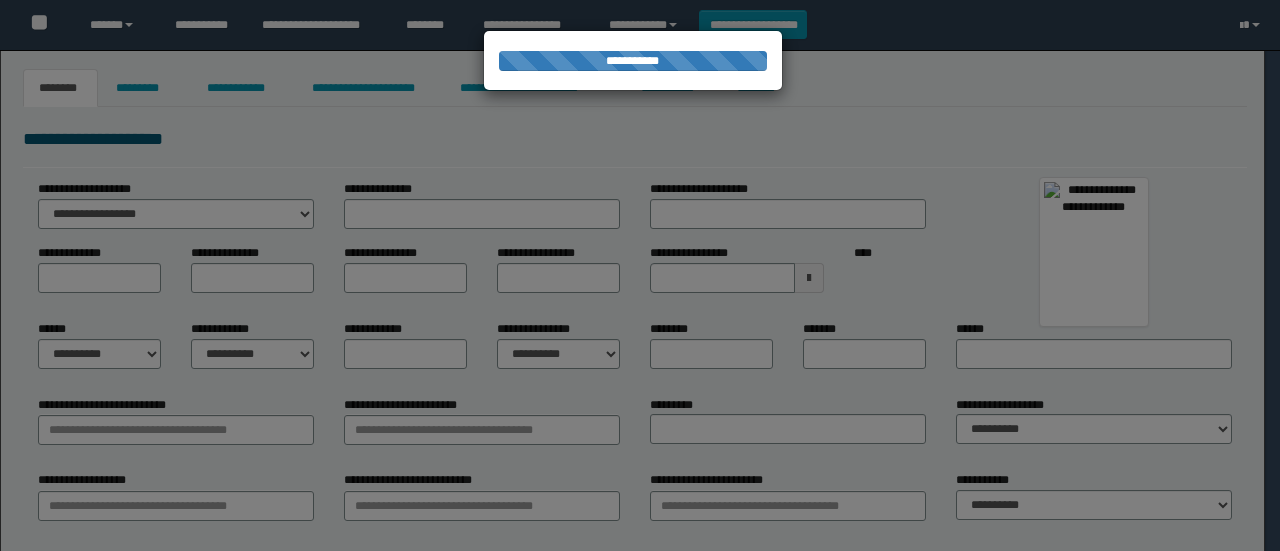 scroll, scrollTop: 0, scrollLeft: 0, axis: both 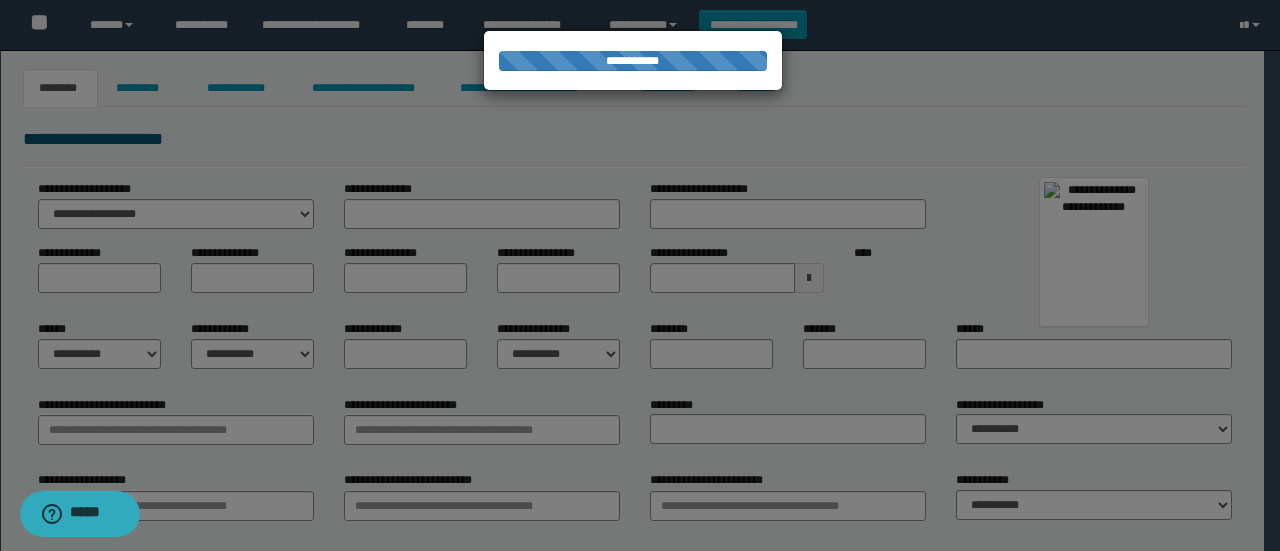 type on "****" 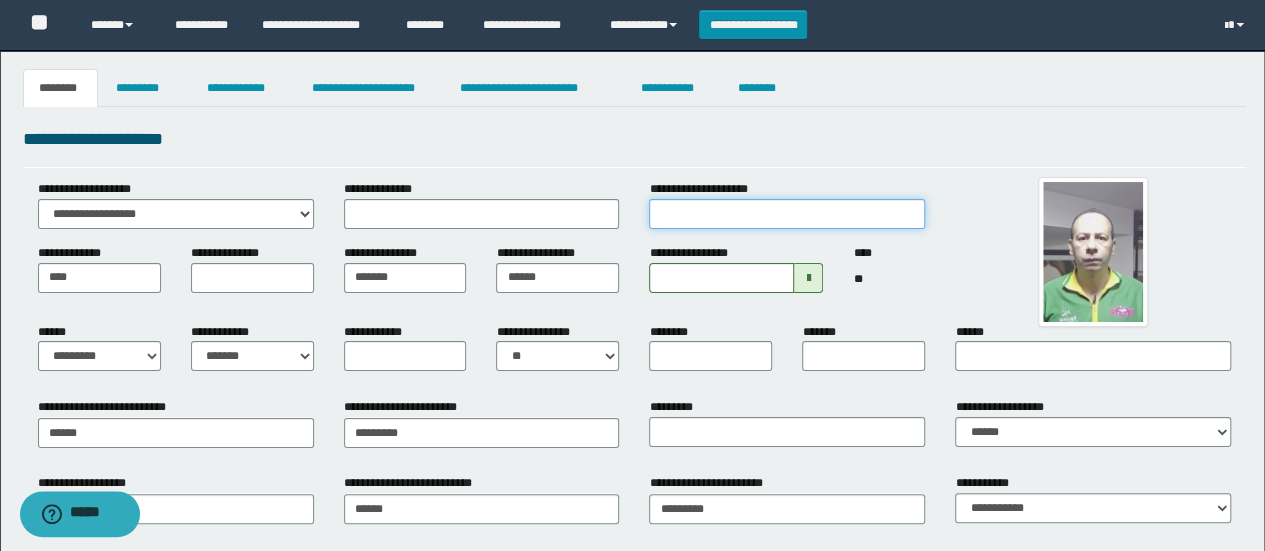 click on "**********" at bounding box center (787, 214) 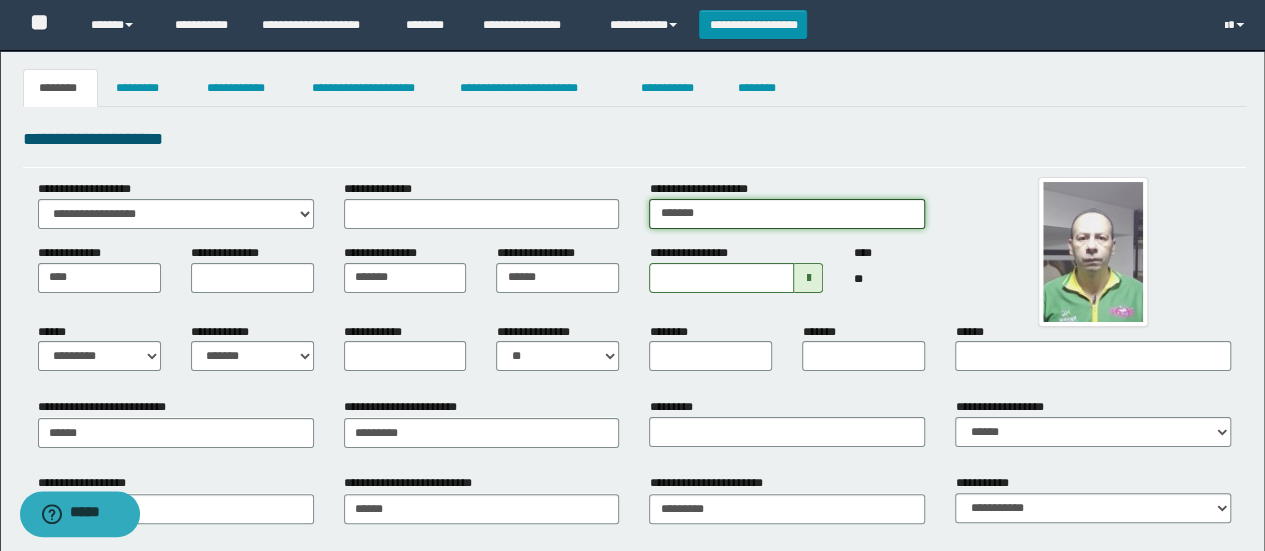 type on "*******" 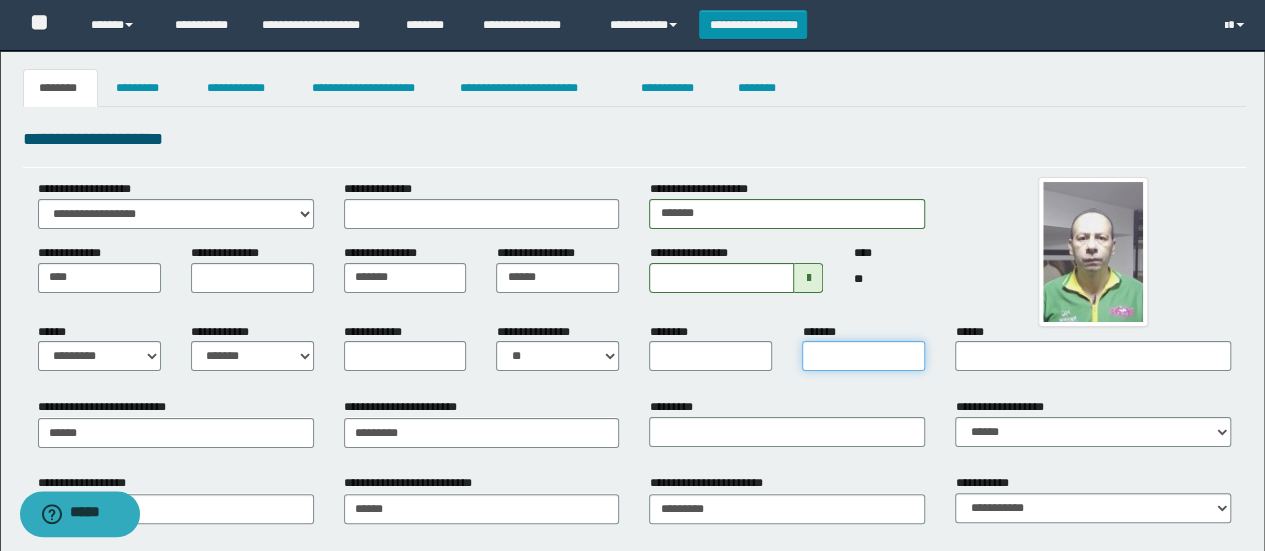 click on "*******" at bounding box center [863, 356] 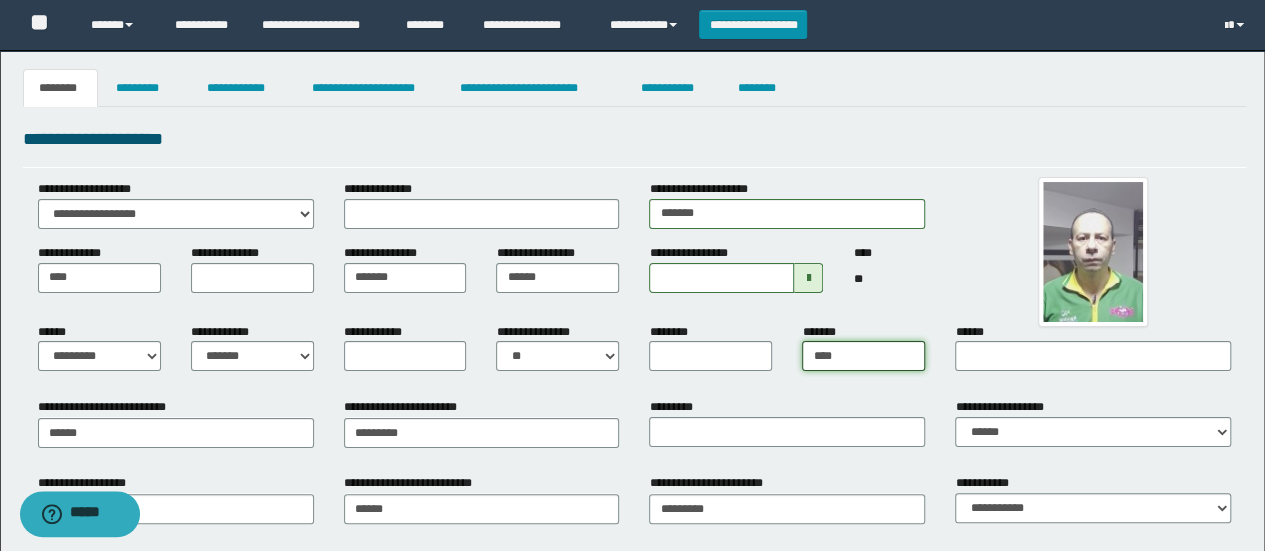 type on "**********" 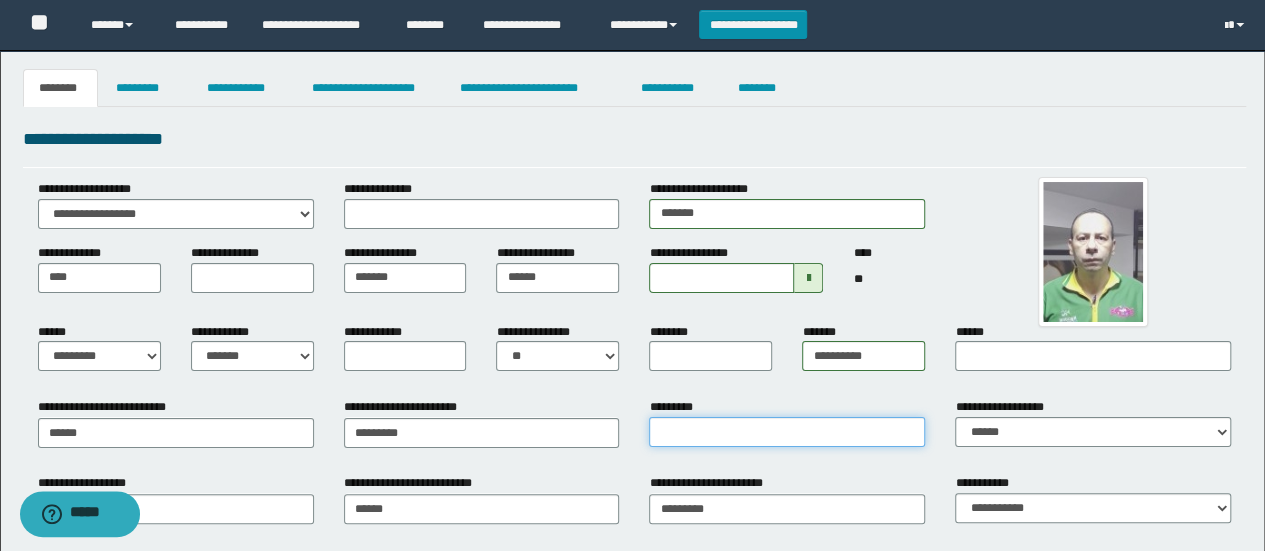 click on "*********" at bounding box center (787, 432) 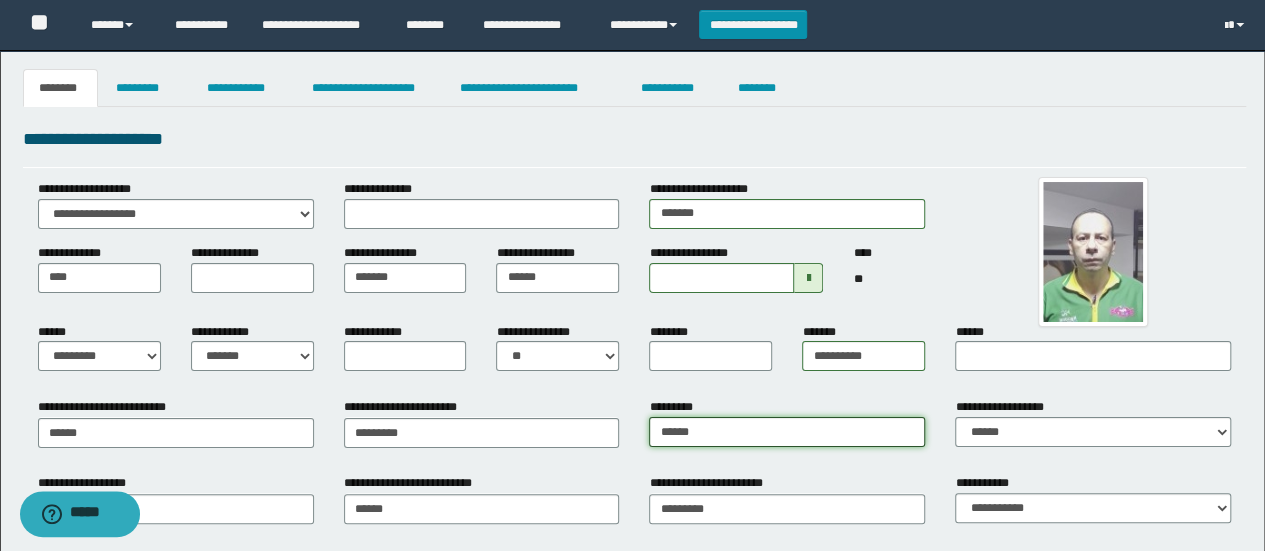 type on "**********" 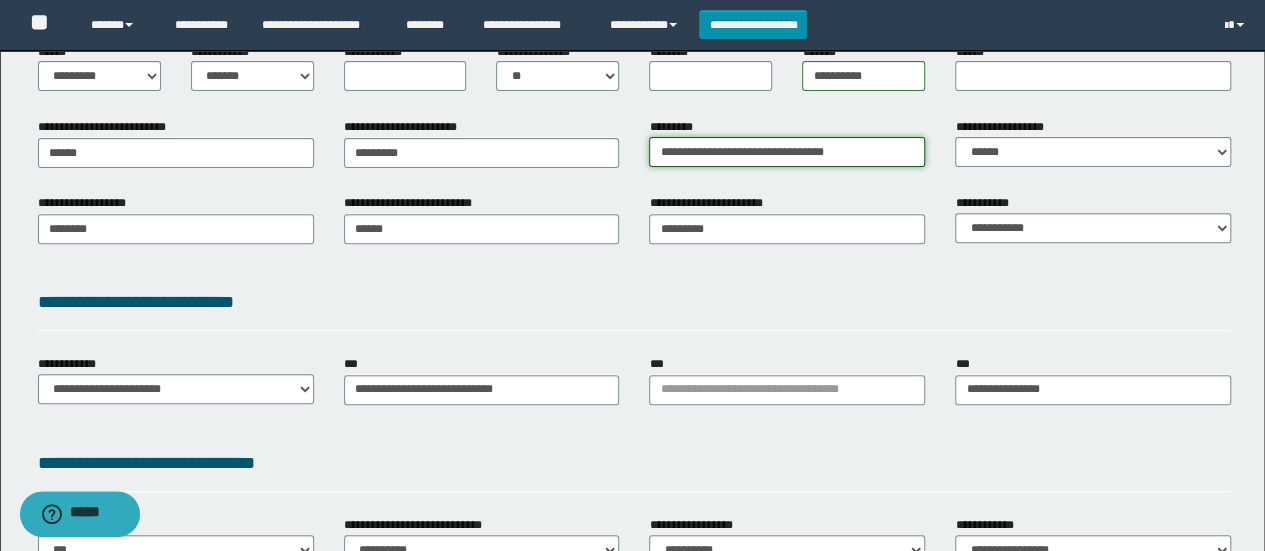 scroll, scrollTop: 372, scrollLeft: 0, axis: vertical 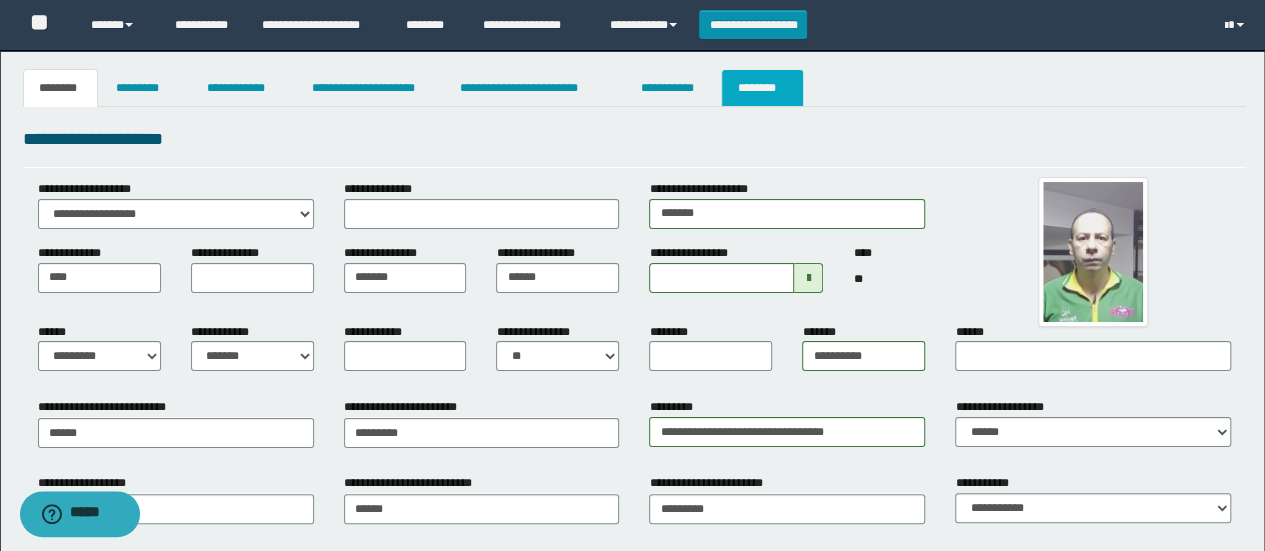 click on "********" at bounding box center [762, 88] 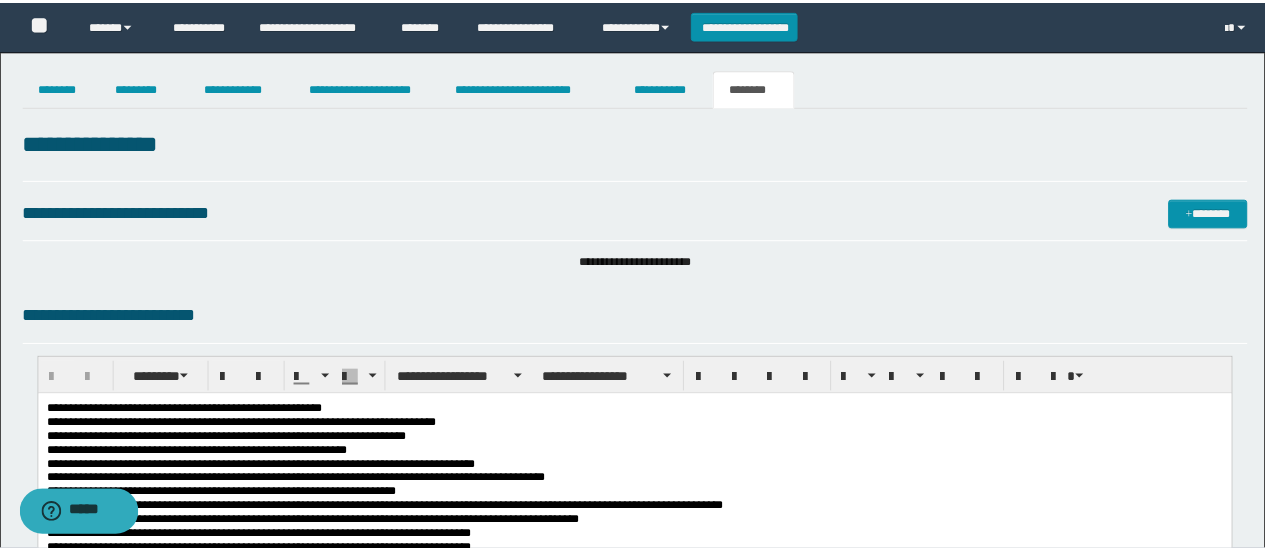 scroll, scrollTop: 0, scrollLeft: 0, axis: both 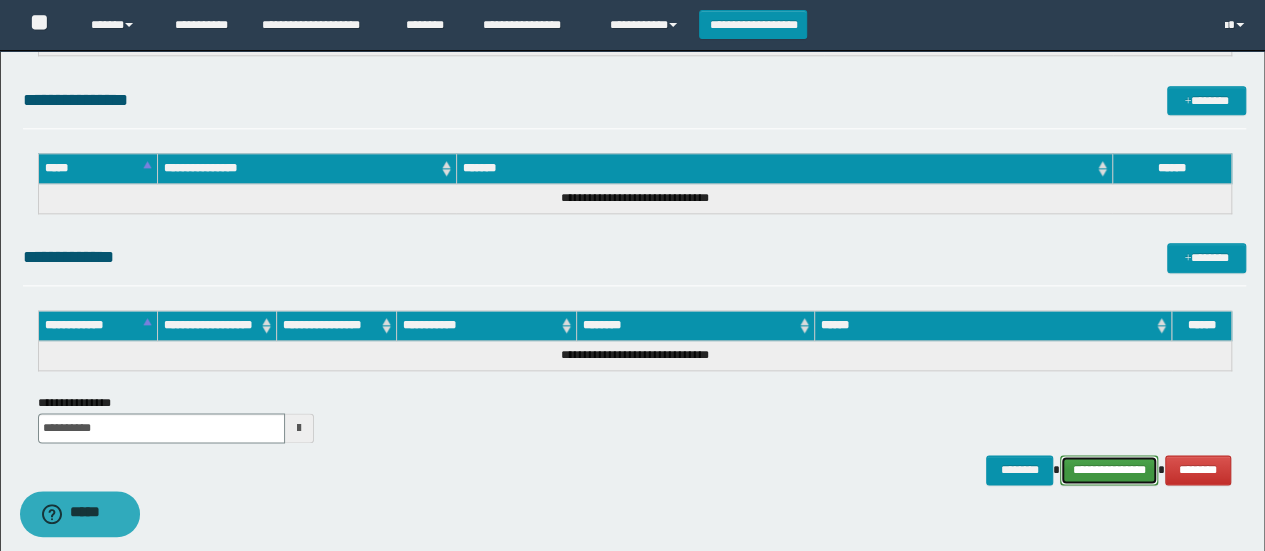 click on "**********" at bounding box center (1109, 469) 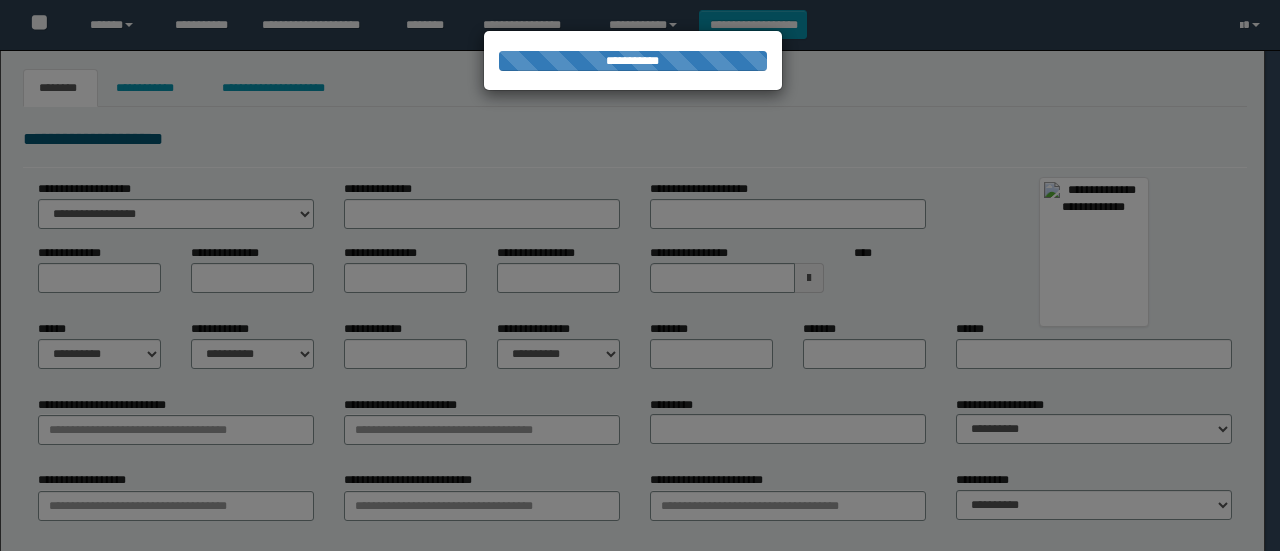 scroll, scrollTop: 0, scrollLeft: 0, axis: both 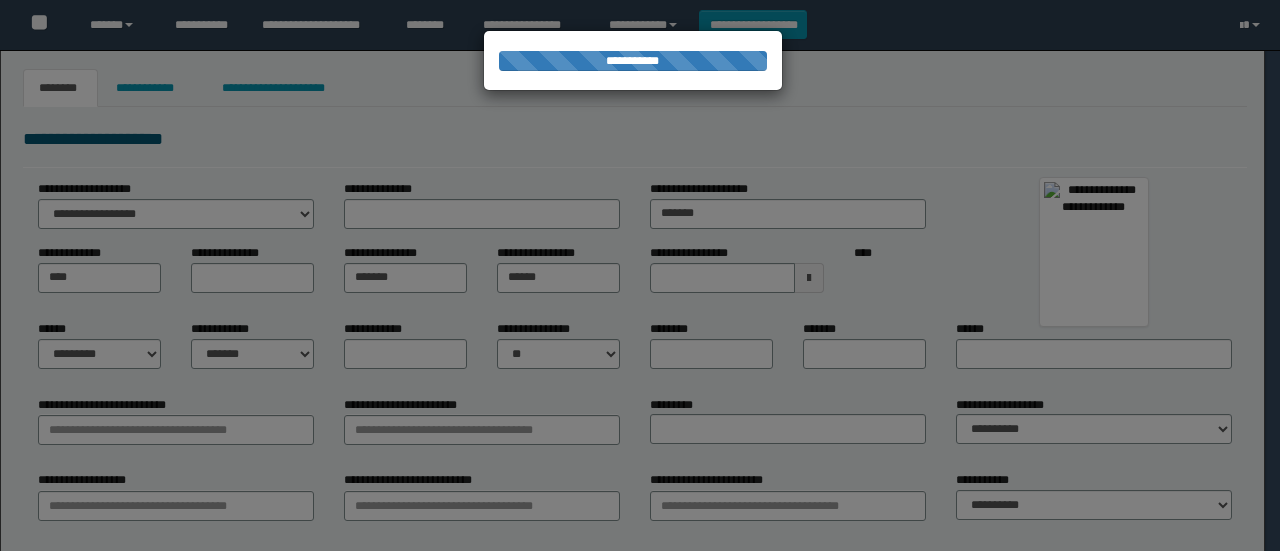type on "**********" 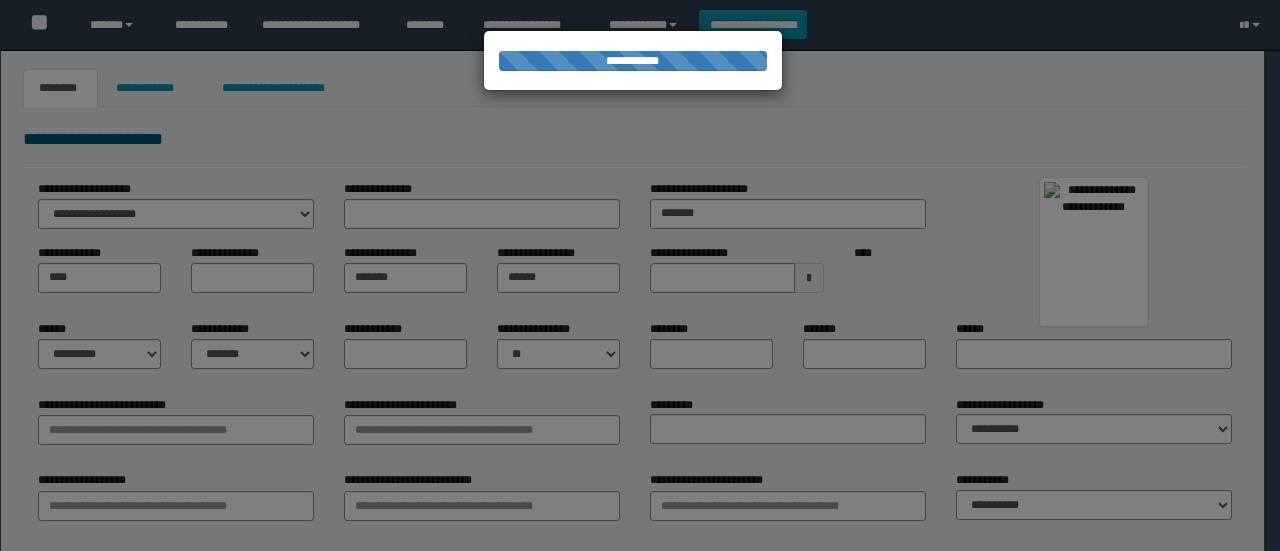 type on "******" 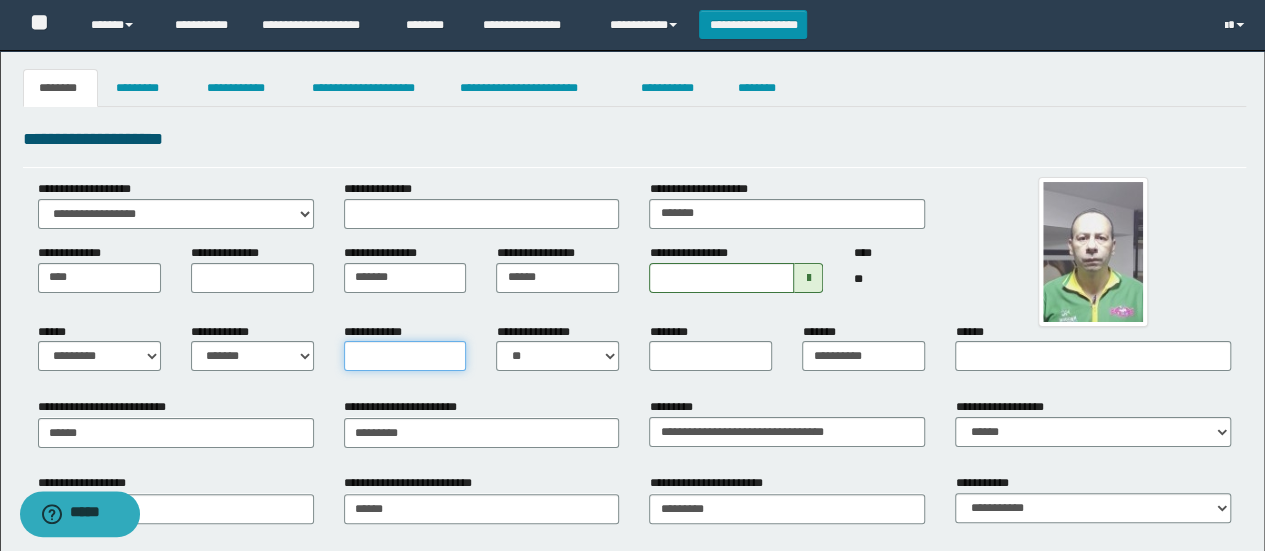 click on "**********" at bounding box center [405, 356] 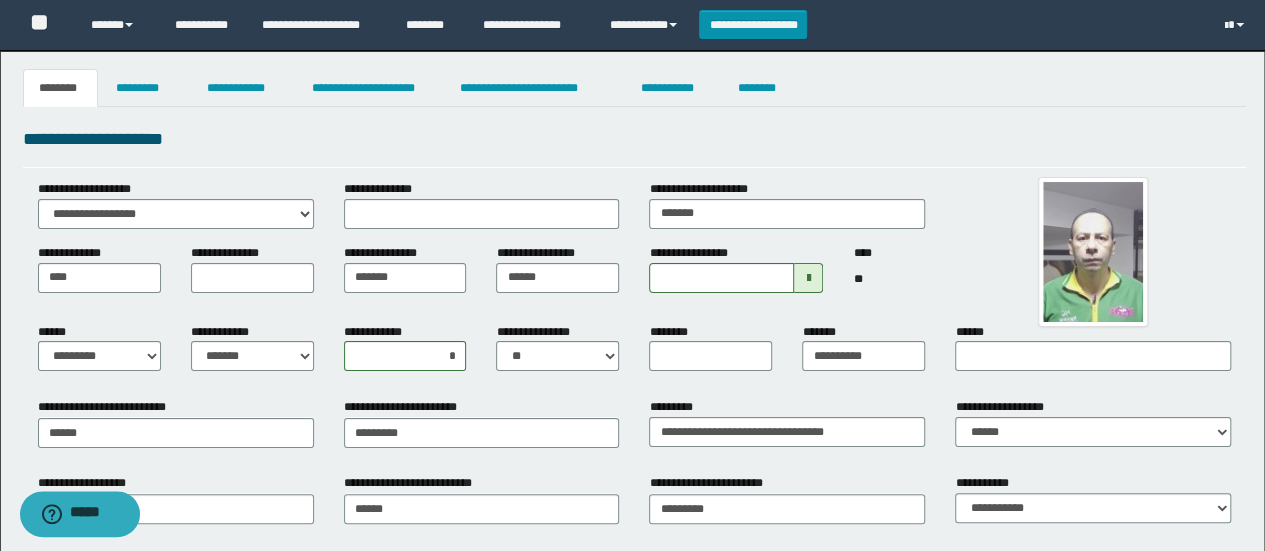 click on "**********" at bounding box center [482, 422] 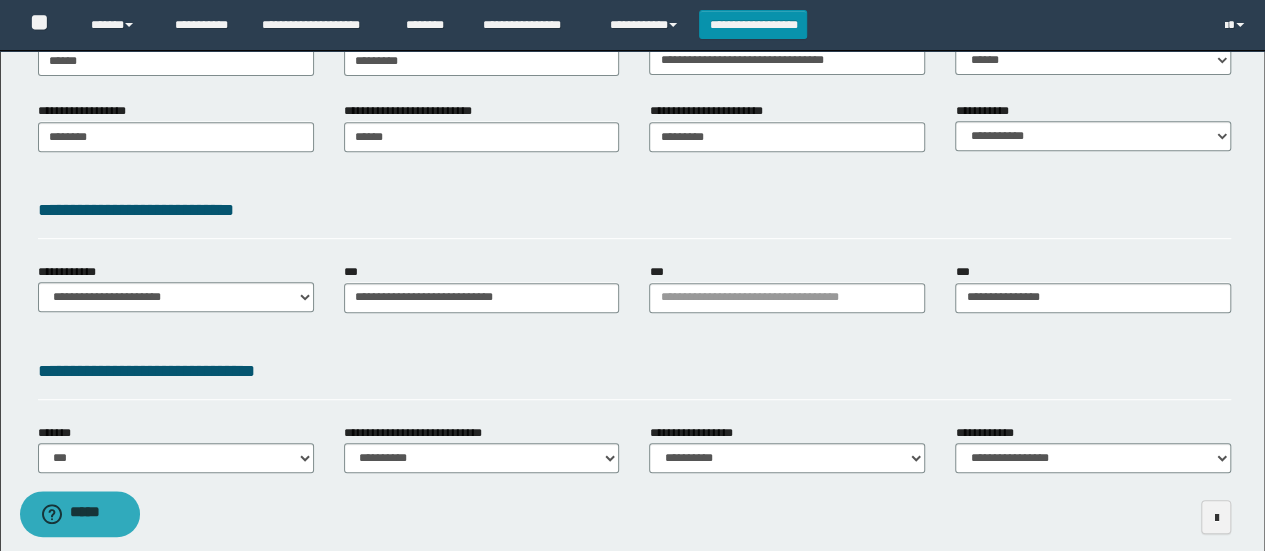 scroll, scrollTop: 462, scrollLeft: 0, axis: vertical 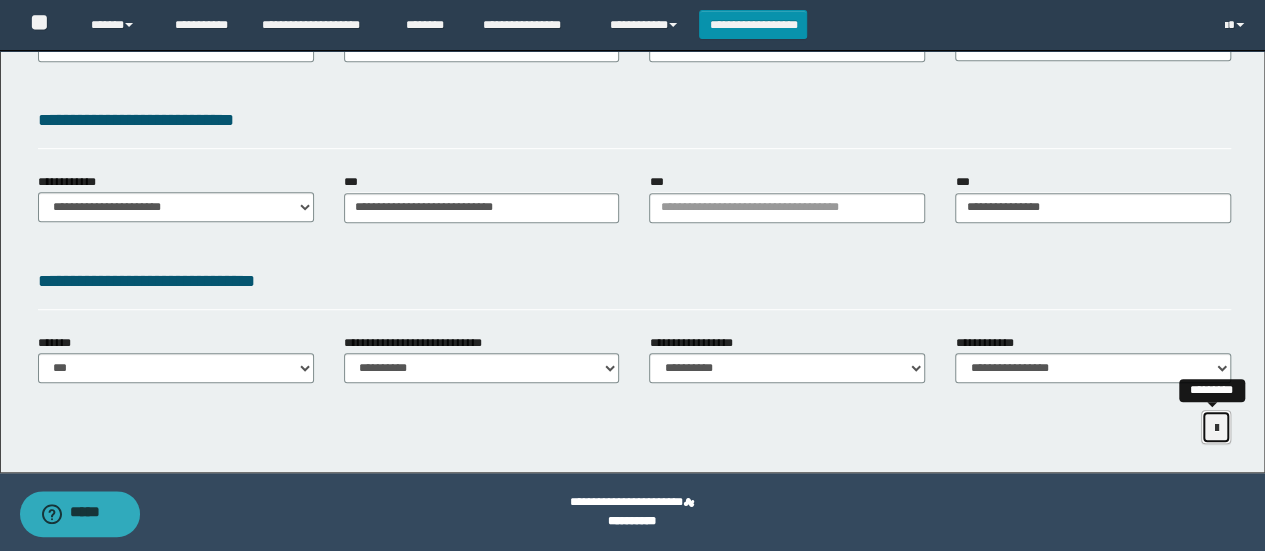 click at bounding box center [1216, 428] 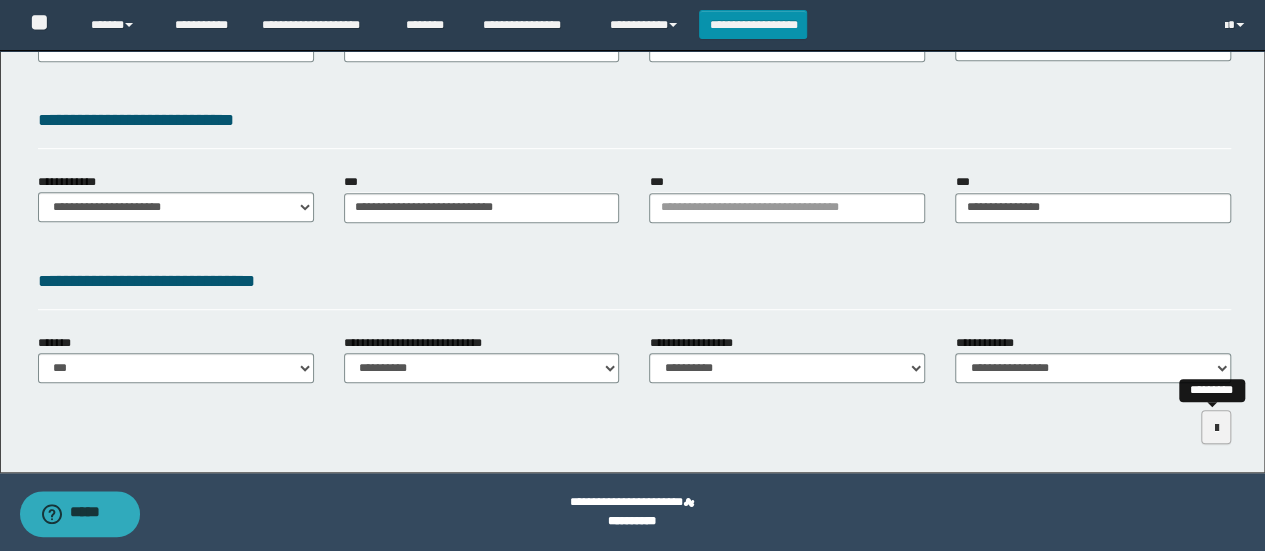 scroll, scrollTop: 392, scrollLeft: 0, axis: vertical 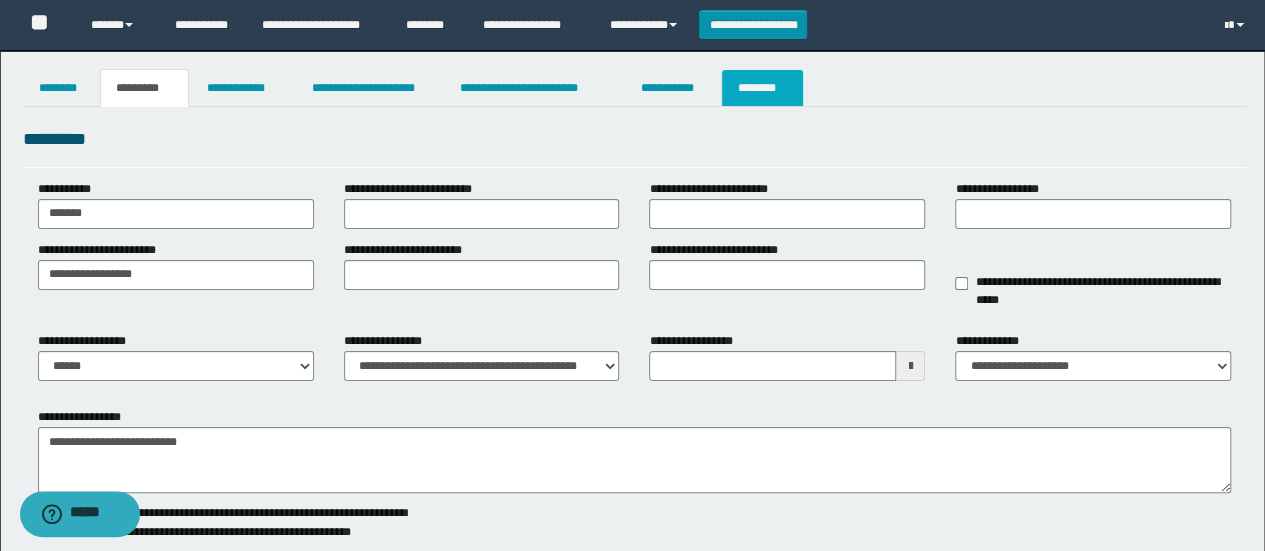 click on "********" at bounding box center [762, 88] 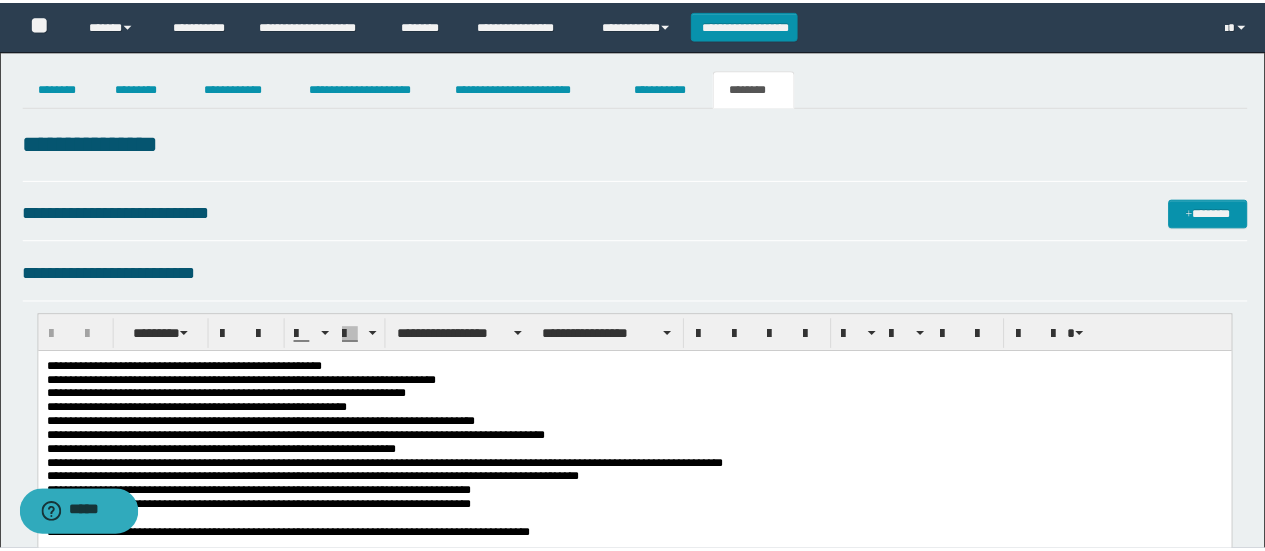 scroll, scrollTop: 0, scrollLeft: 0, axis: both 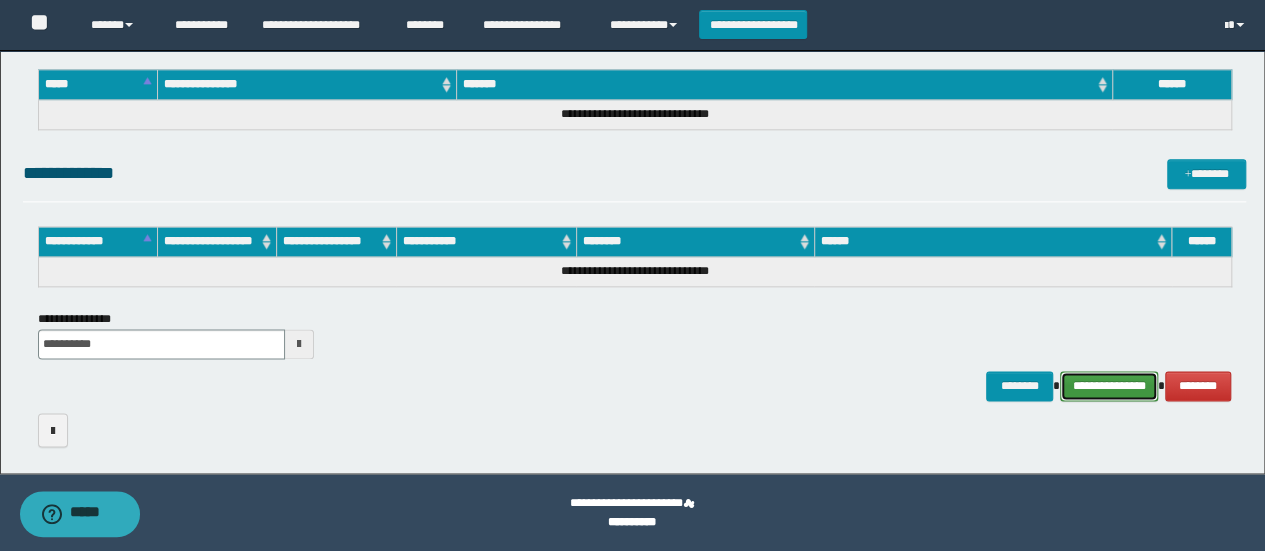 click on "**********" at bounding box center (1109, 385) 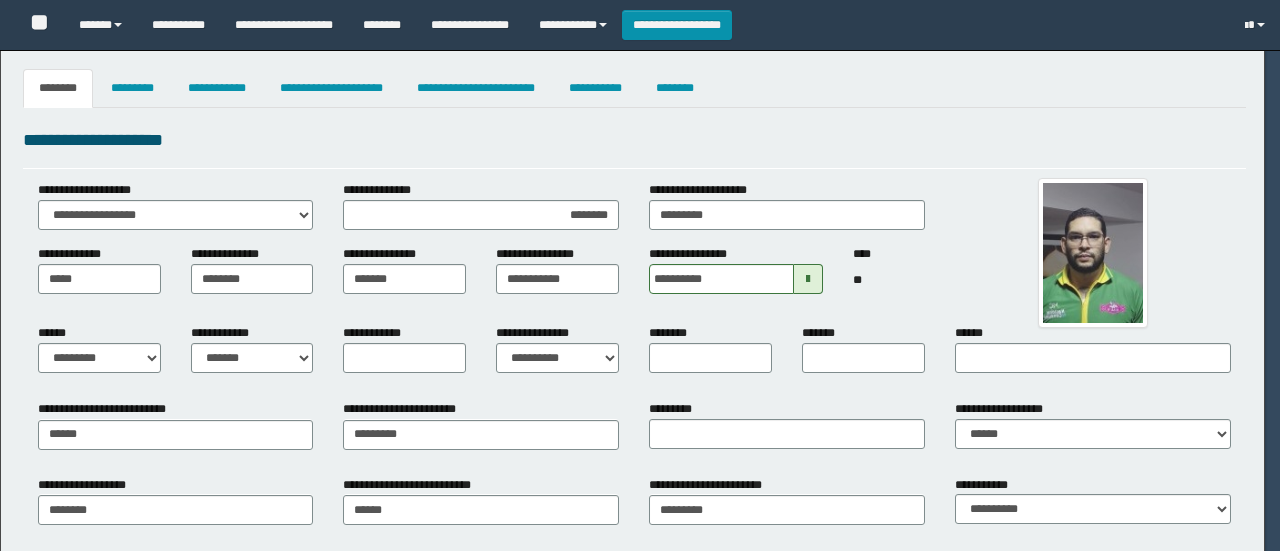 select on "*" 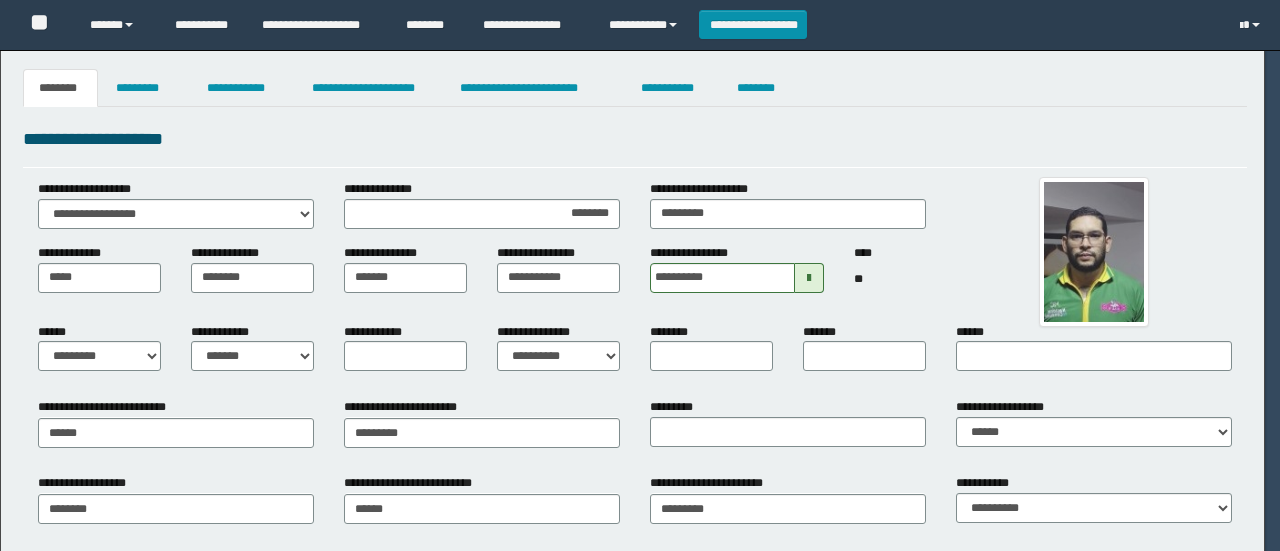scroll, scrollTop: 0, scrollLeft: 0, axis: both 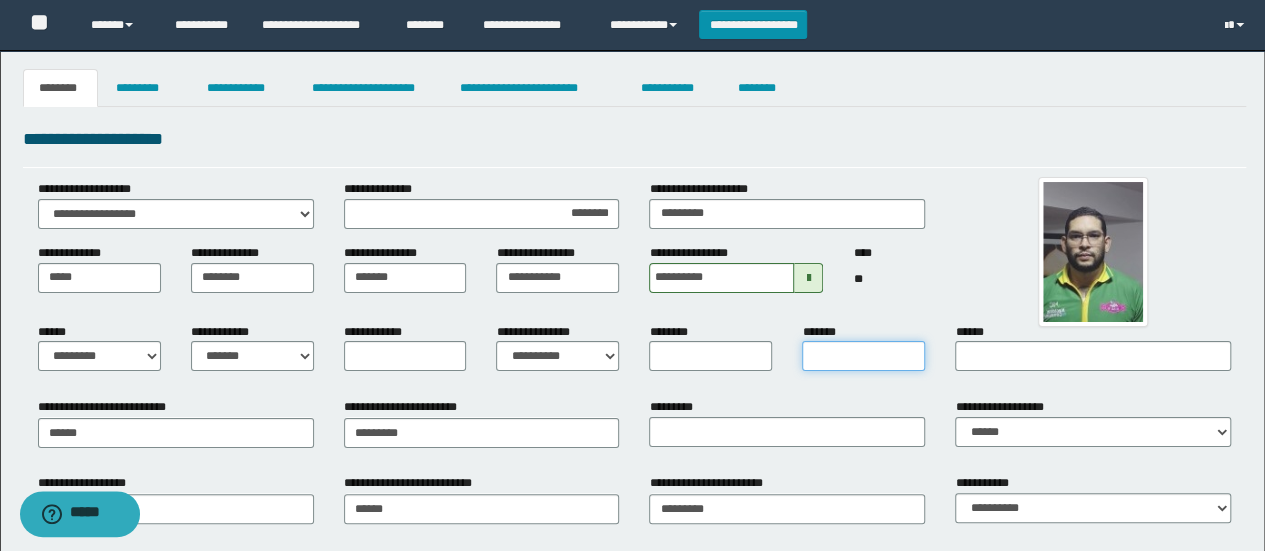 click on "*******" at bounding box center [863, 356] 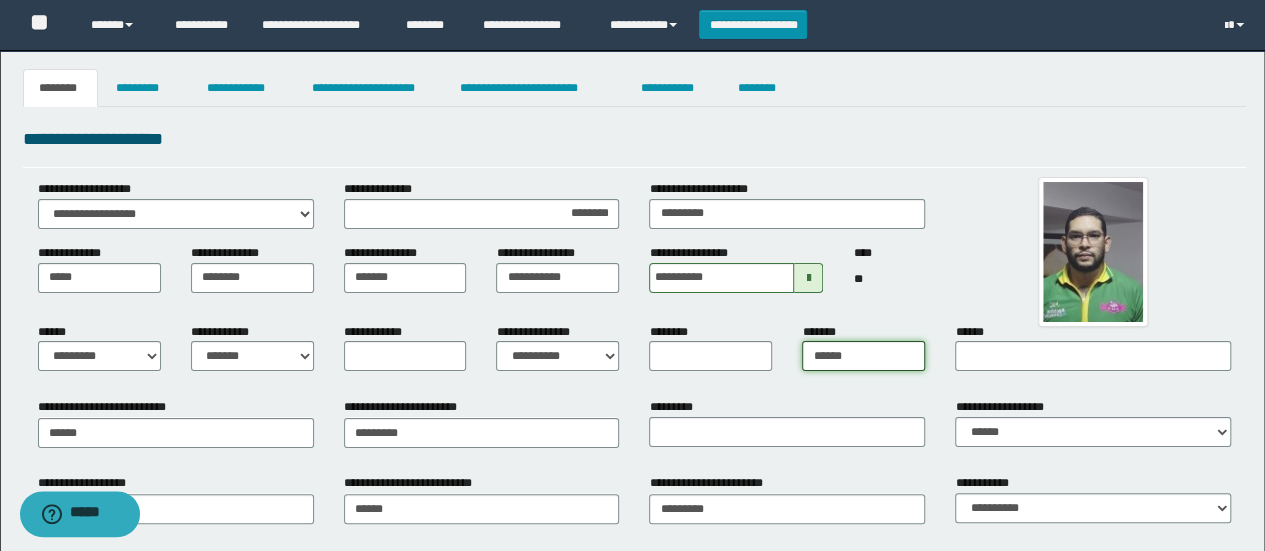 type on "**********" 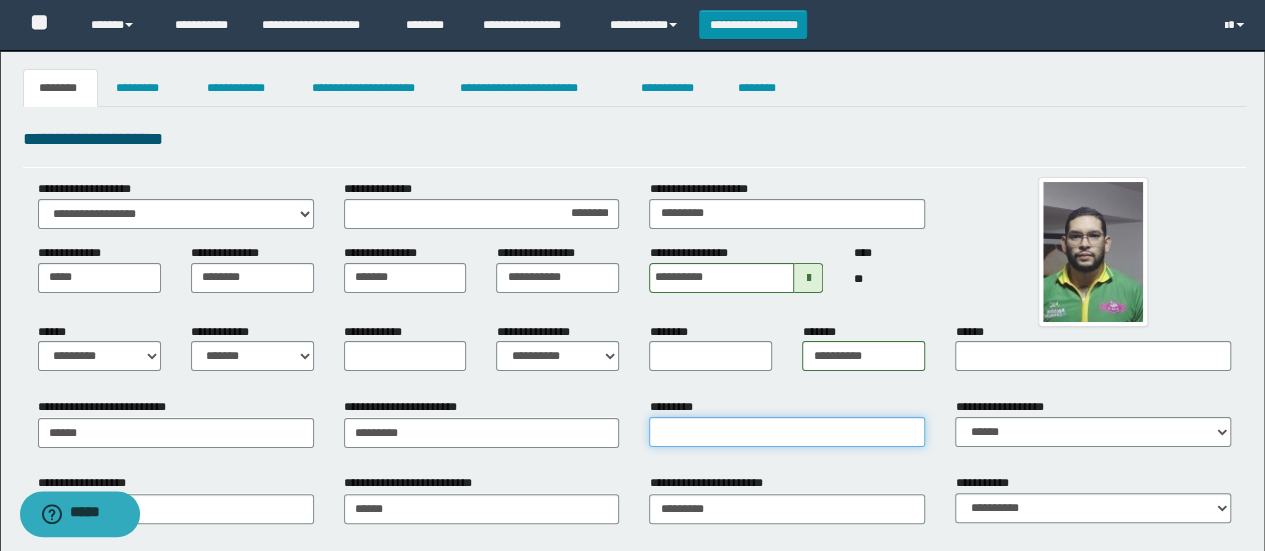 click on "*********" at bounding box center (787, 432) 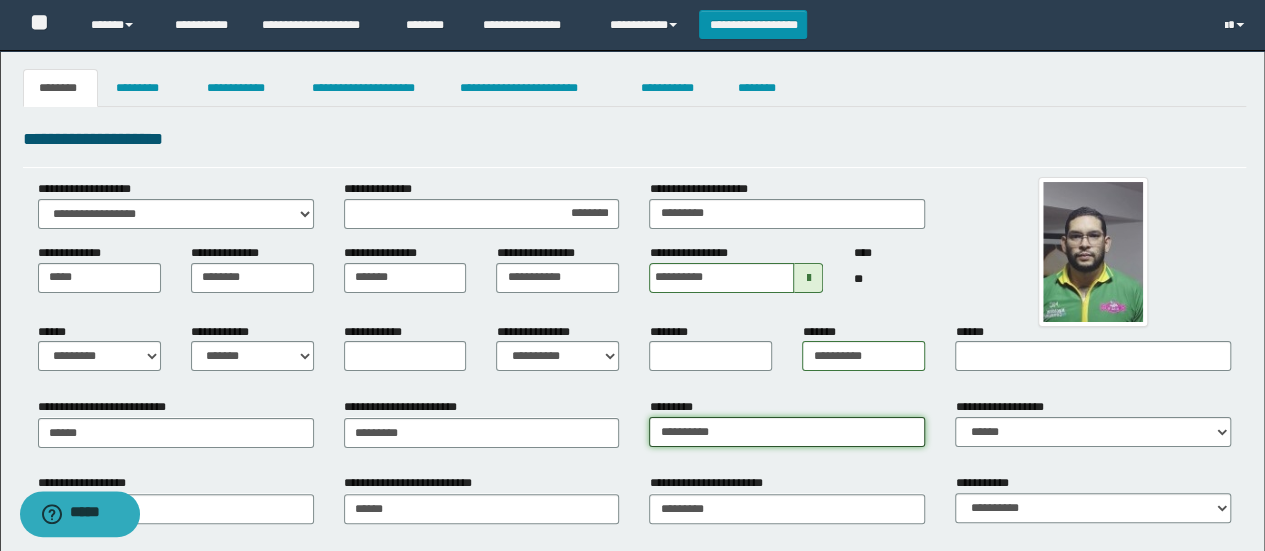 type on "**********" 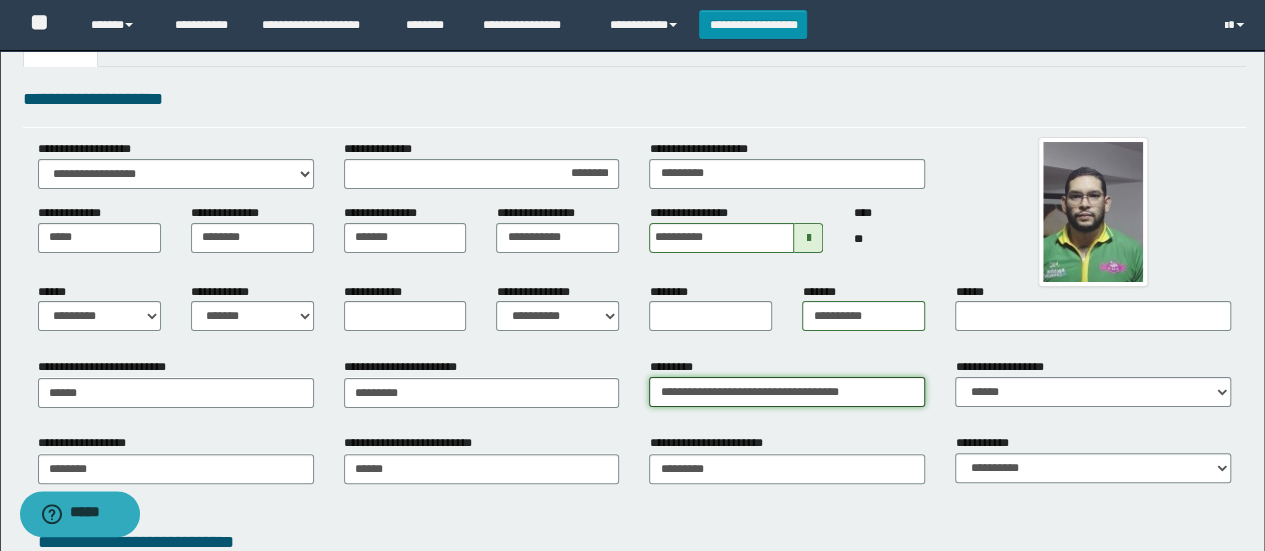 scroll, scrollTop: 133, scrollLeft: 0, axis: vertical 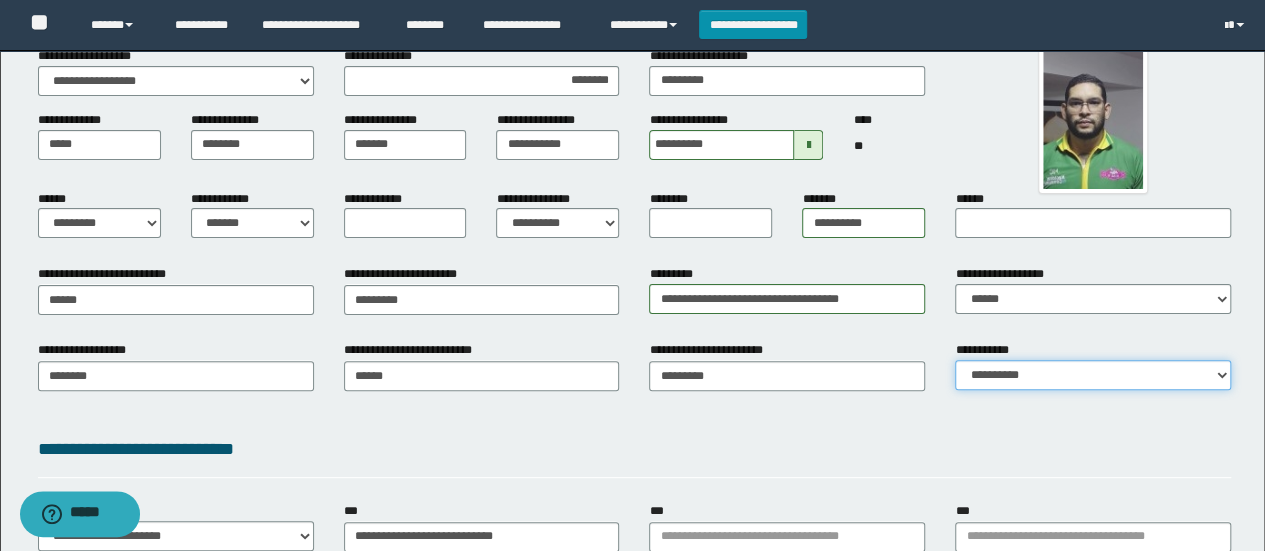 click on "**********" at bounding box center (1093, 375) 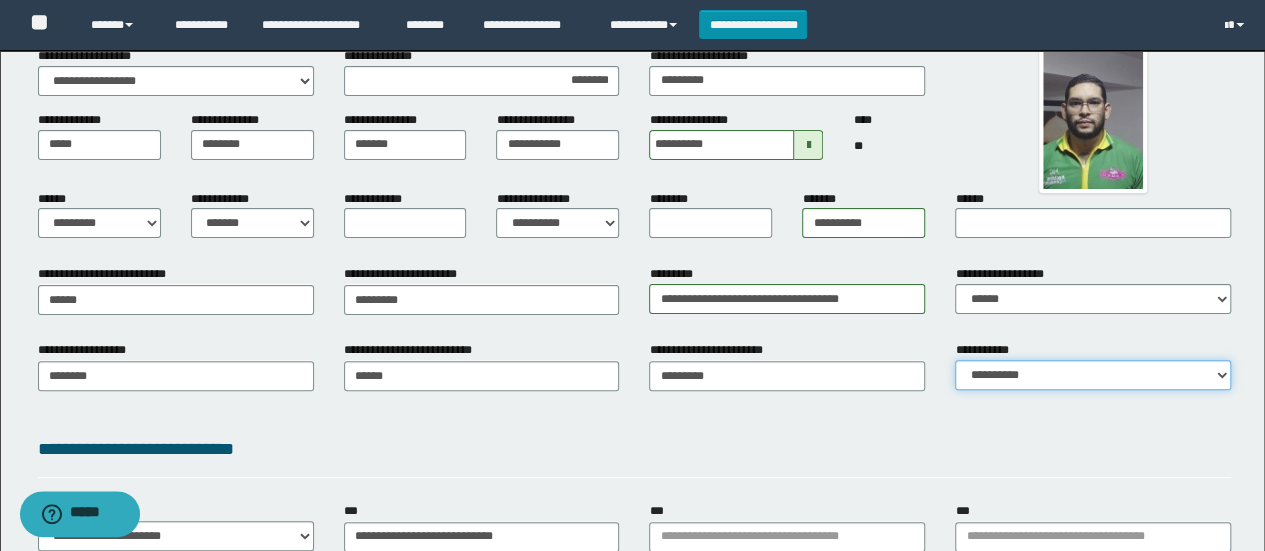 select on "*" 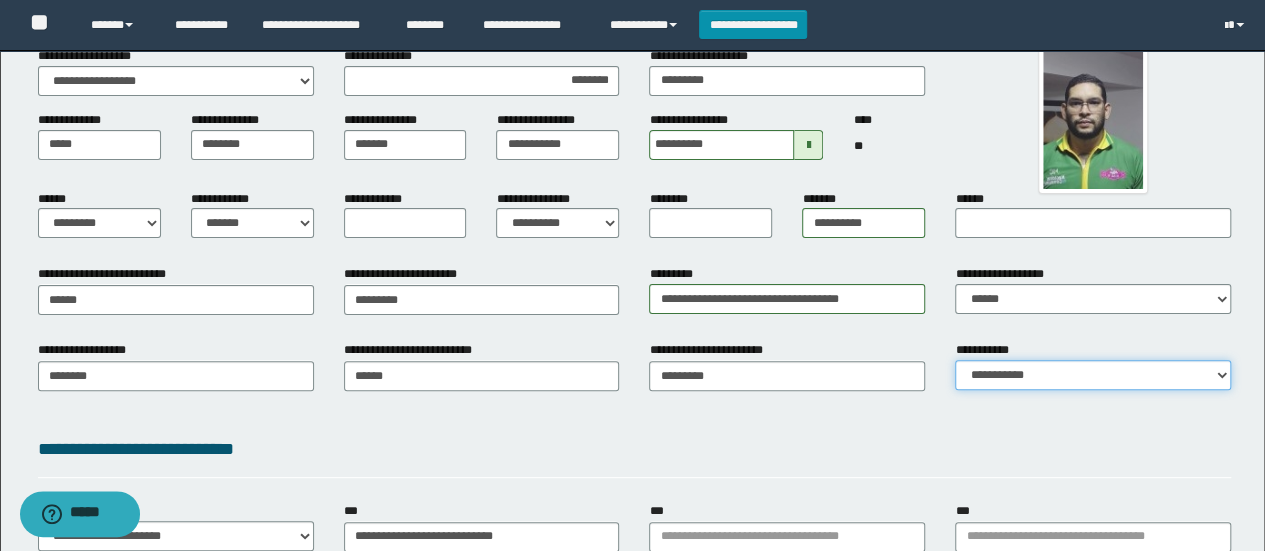 click on "**********" at bounding box center (1093, 375) 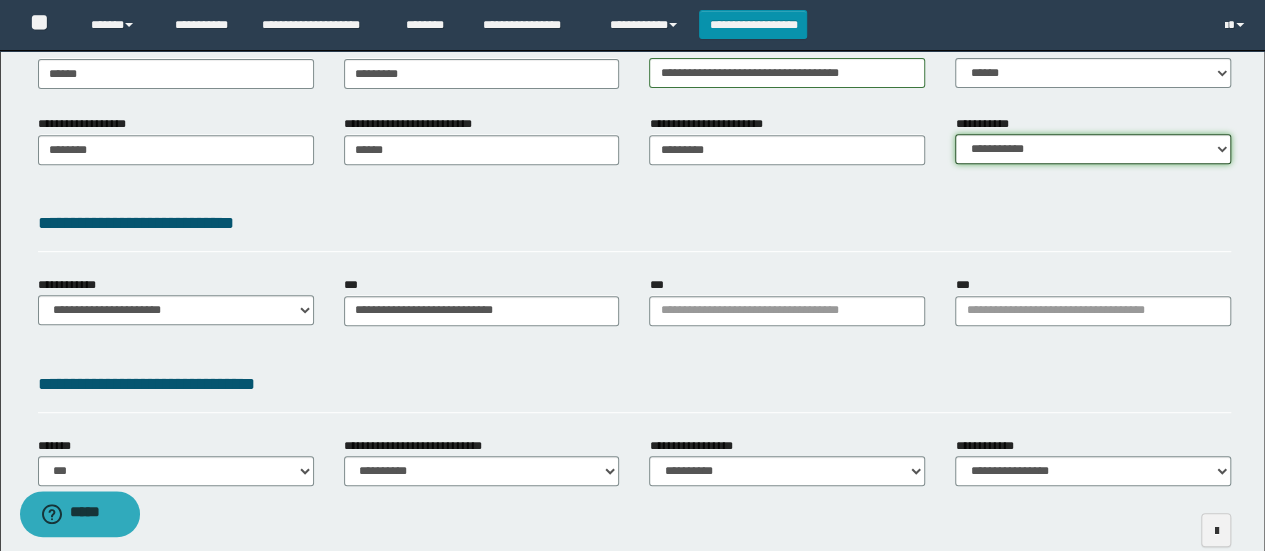scroll, scrollTop: 386, scrollLeft: 0, axis: vertical 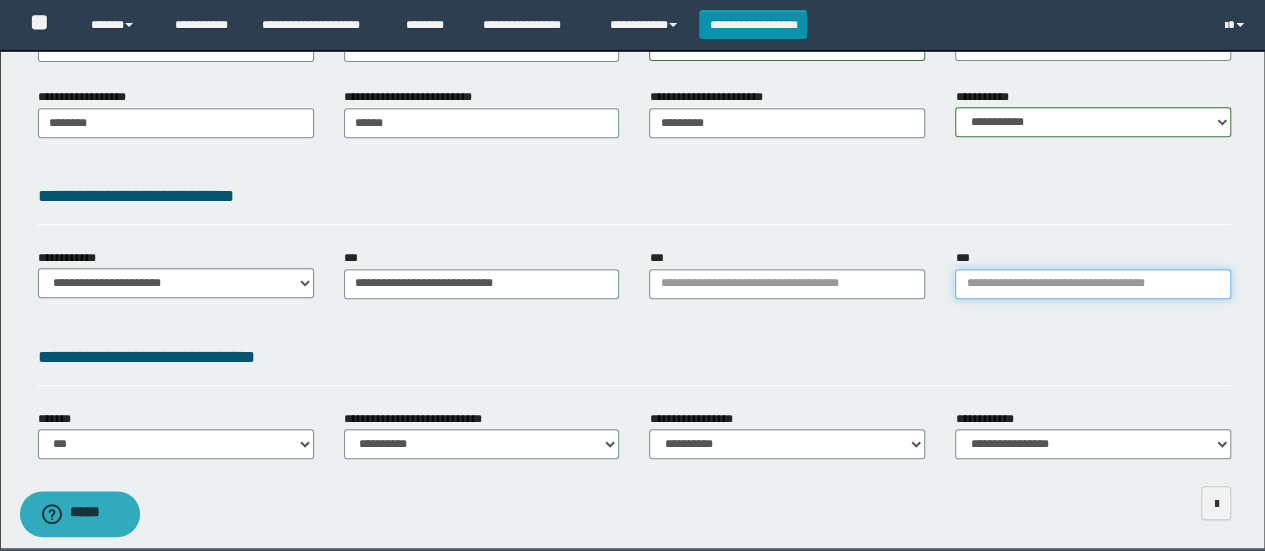 click on "***" at bounding box center (1093, 284) 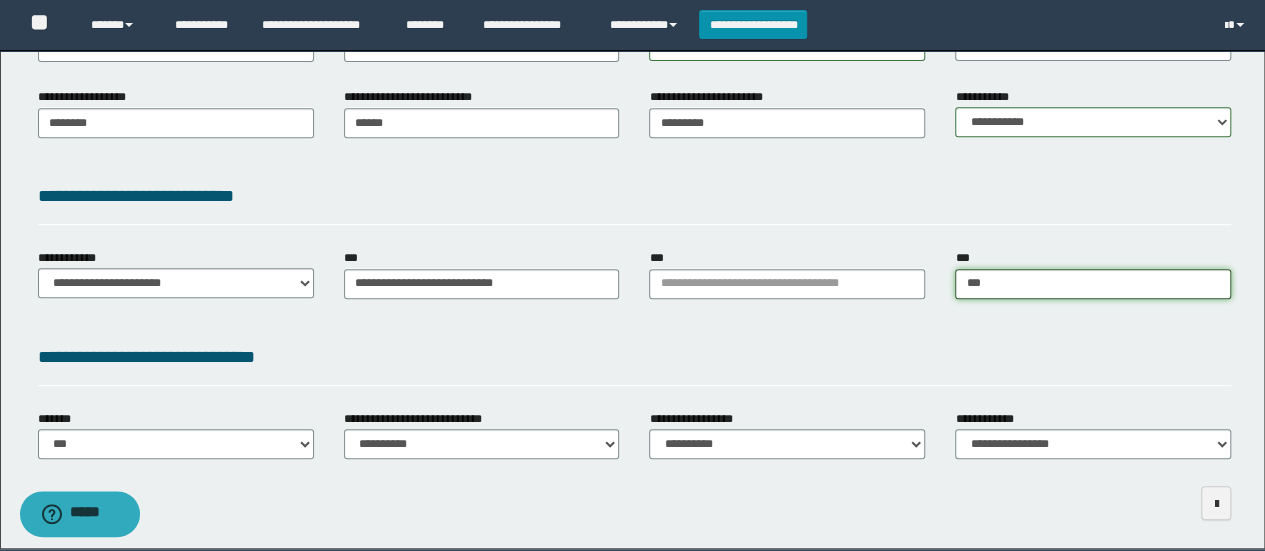 type on "****" 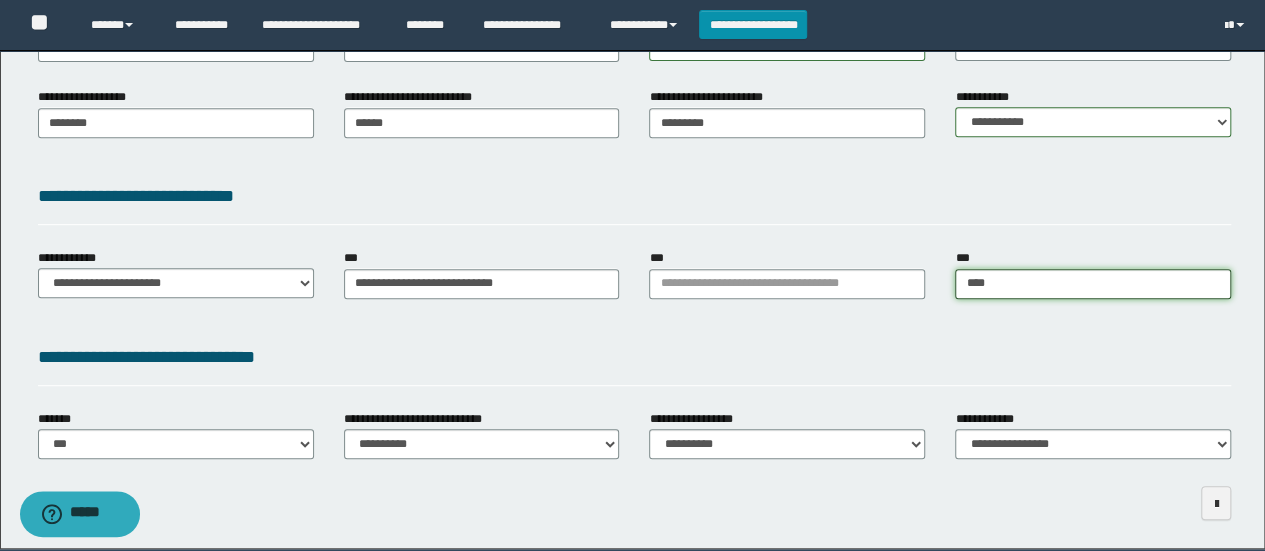 type on "****" 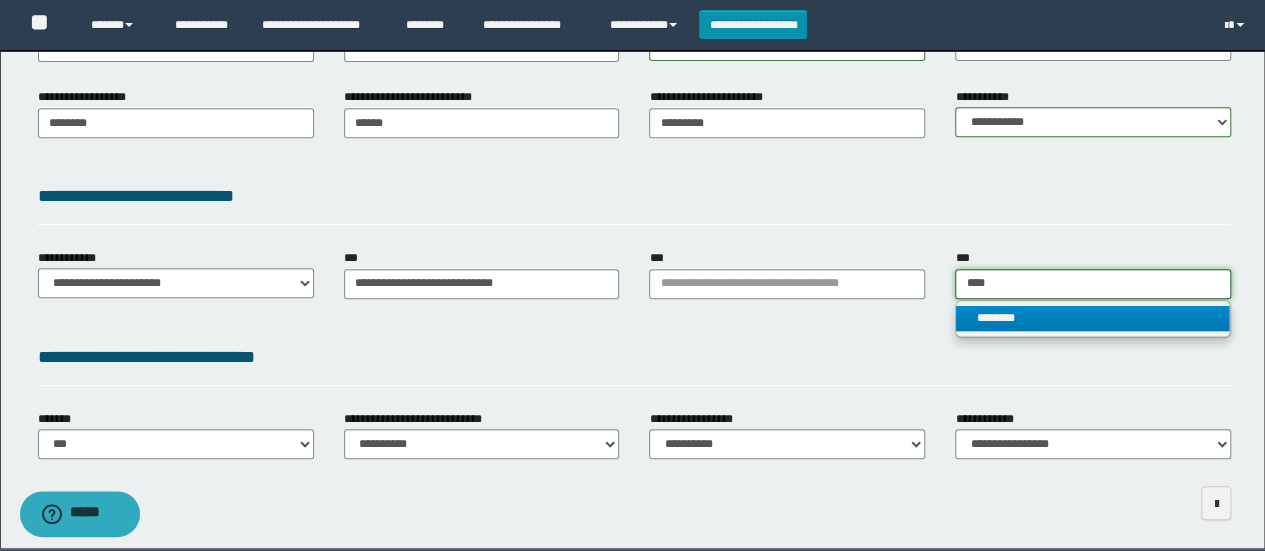 type on "****" 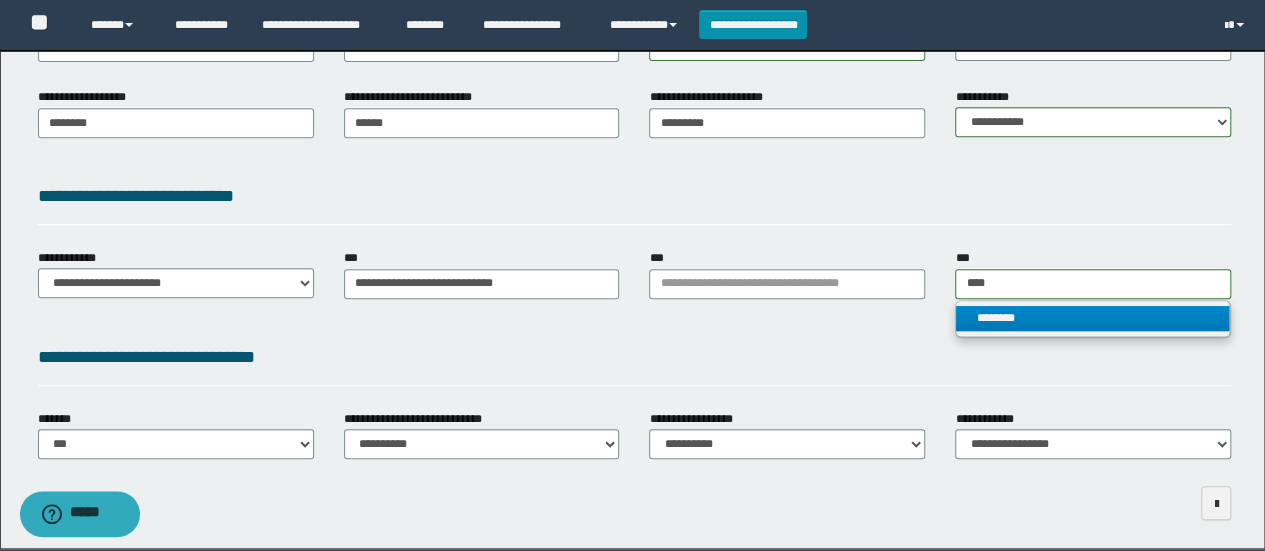 click on "********" at bounding box center [1092, 318] 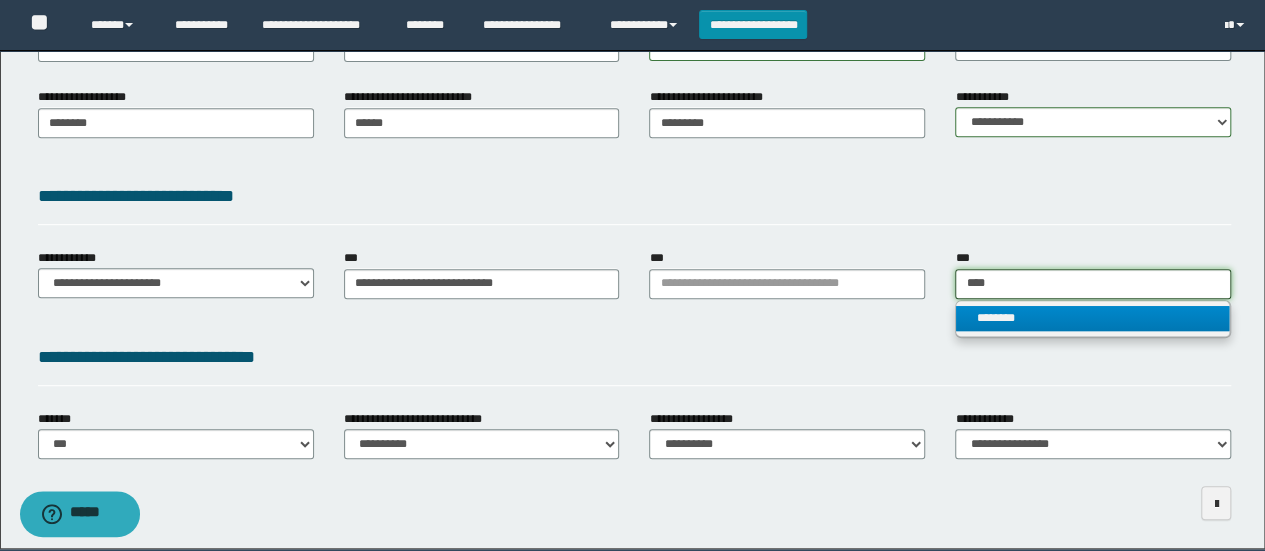 type 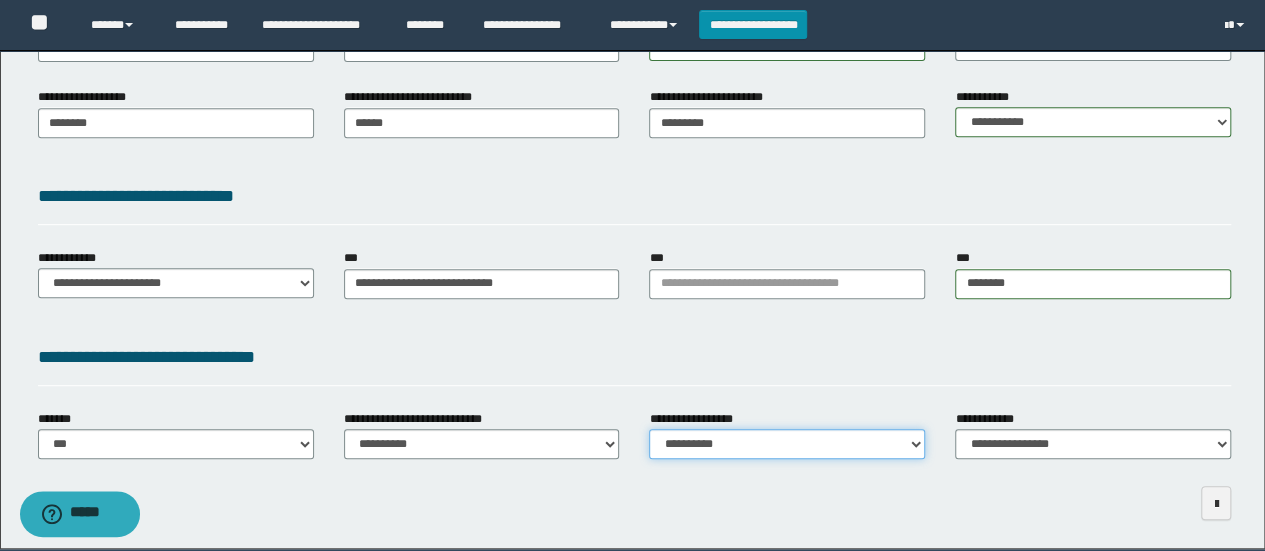 click on "**********" at bounding box center (787, 444) 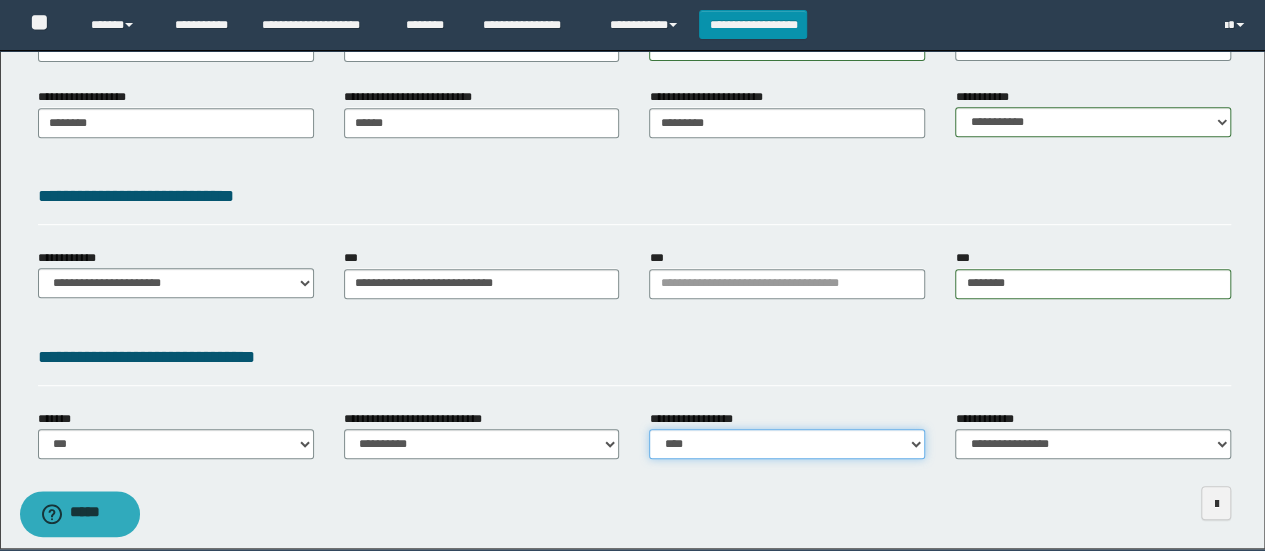 click on "**********" at bounding box center [787, 444] 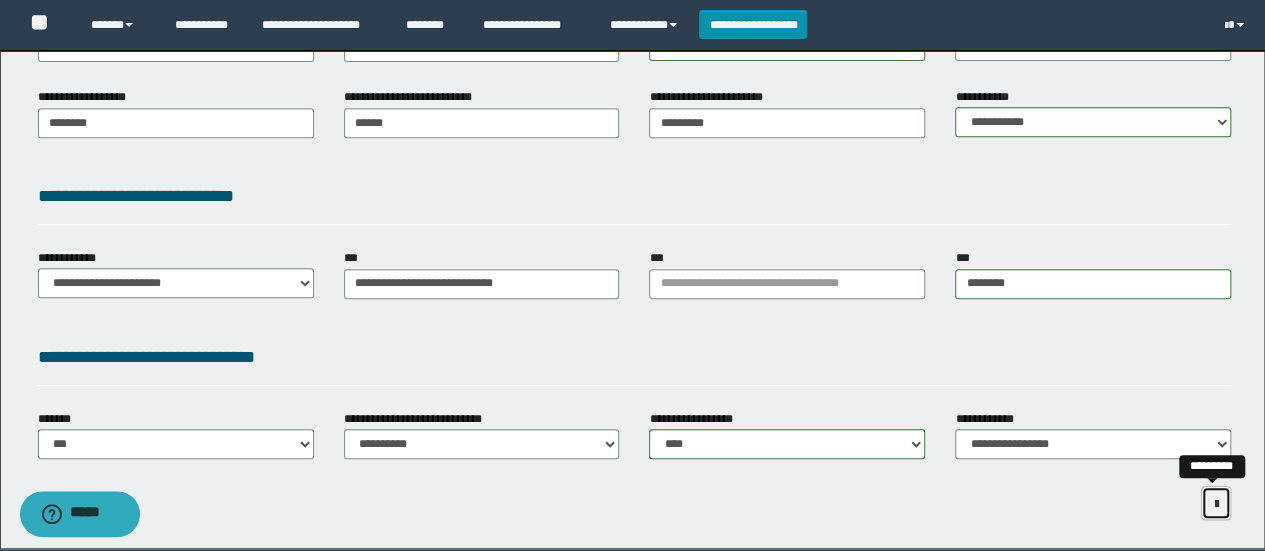 click at bounding box center [1216, 503] 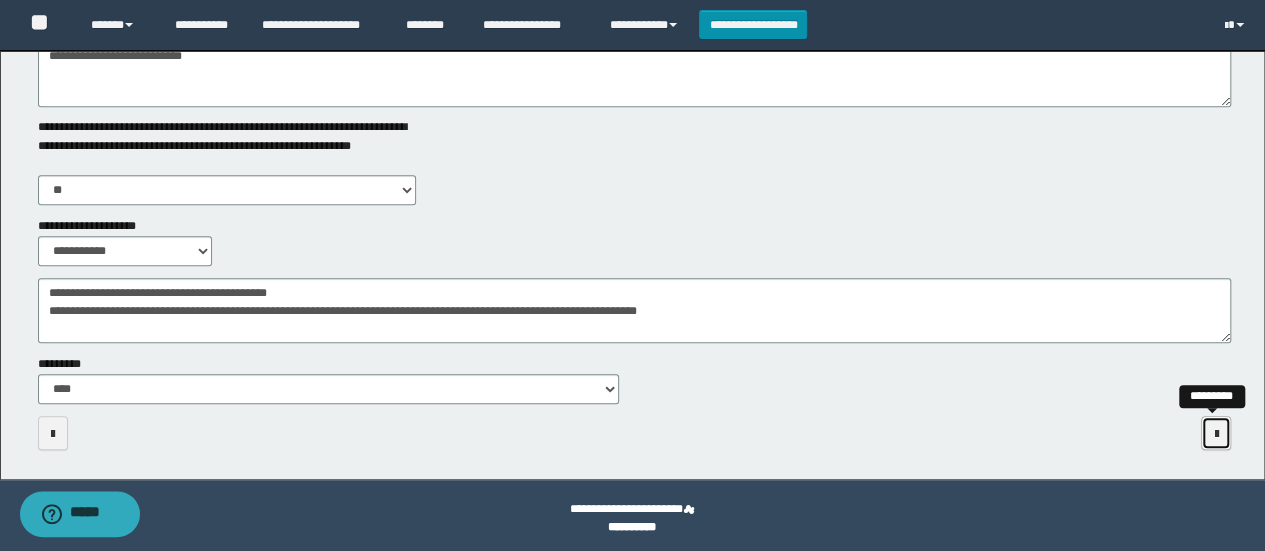 click at bounding box center (1216, 434) 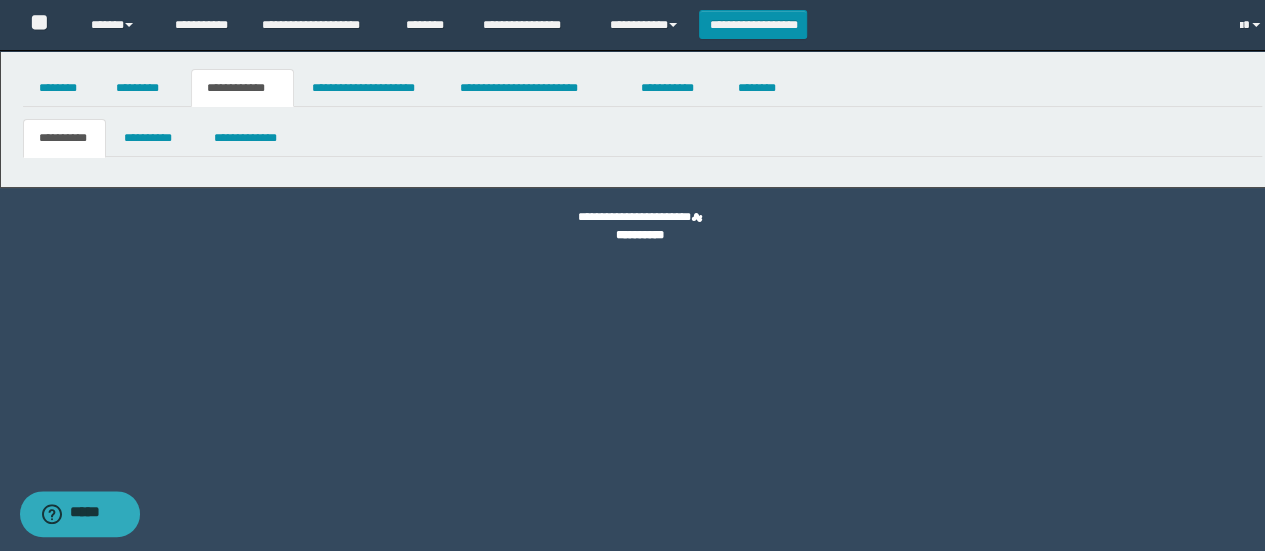 scroll, scrollTop: 0, scrollLeft: 0, axis: both 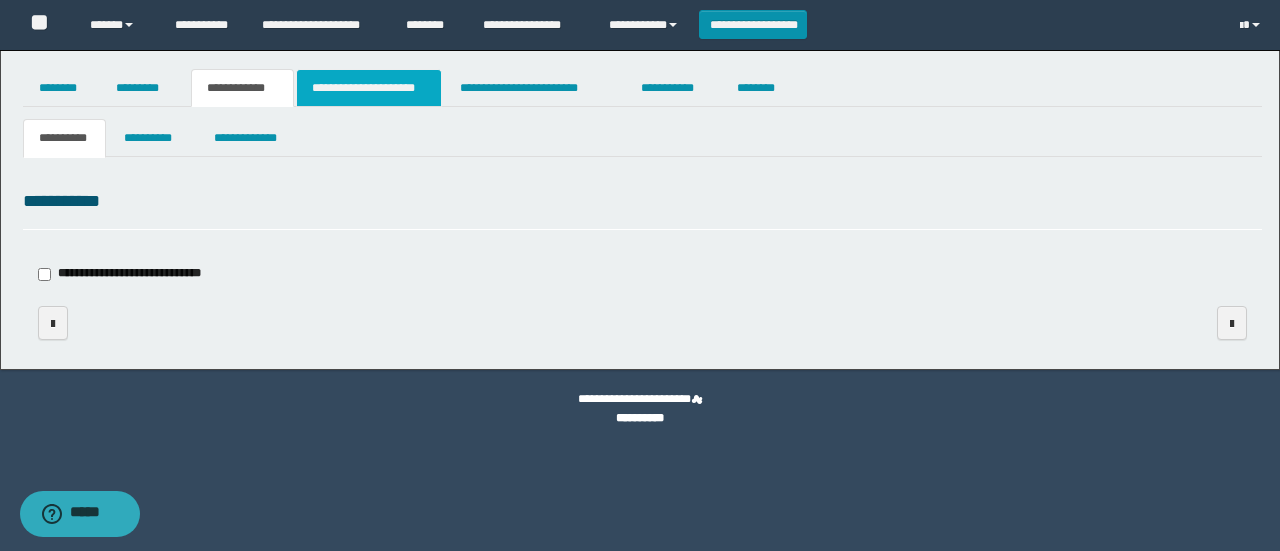 click on "**********" at bounding box center [369, 88] 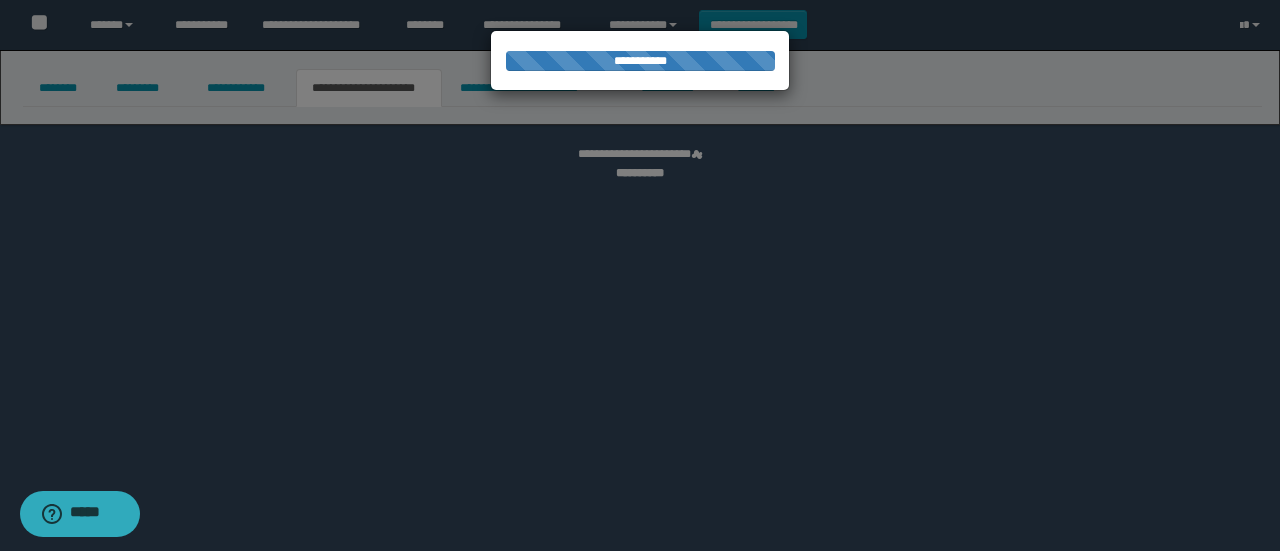 select on "*" 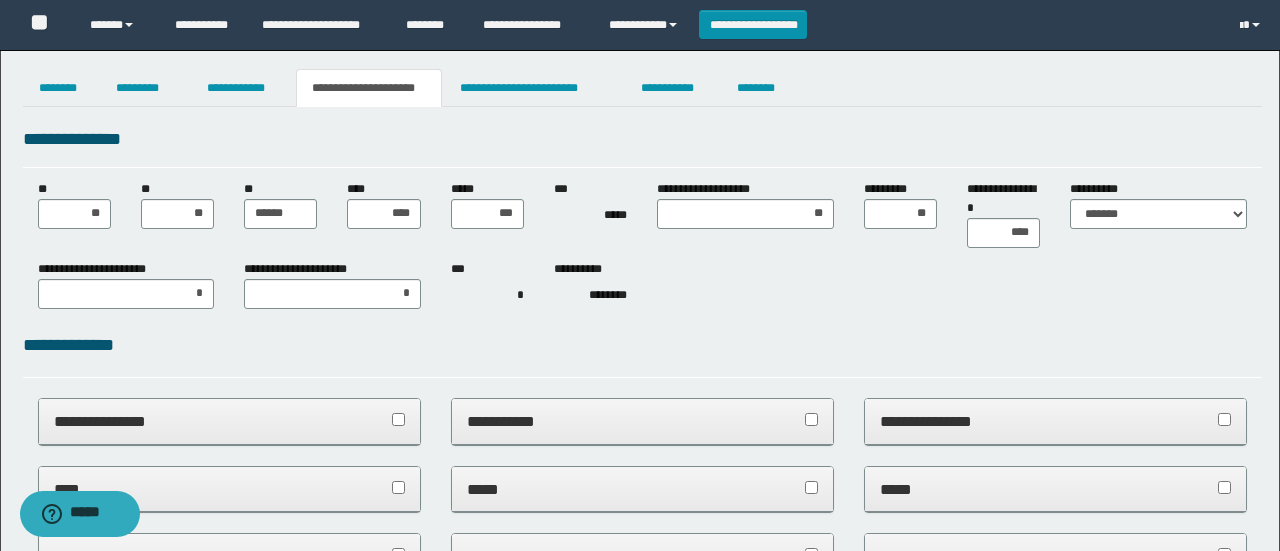 scroll, scrollTop: 0, scrollLeft: 0, axis: both 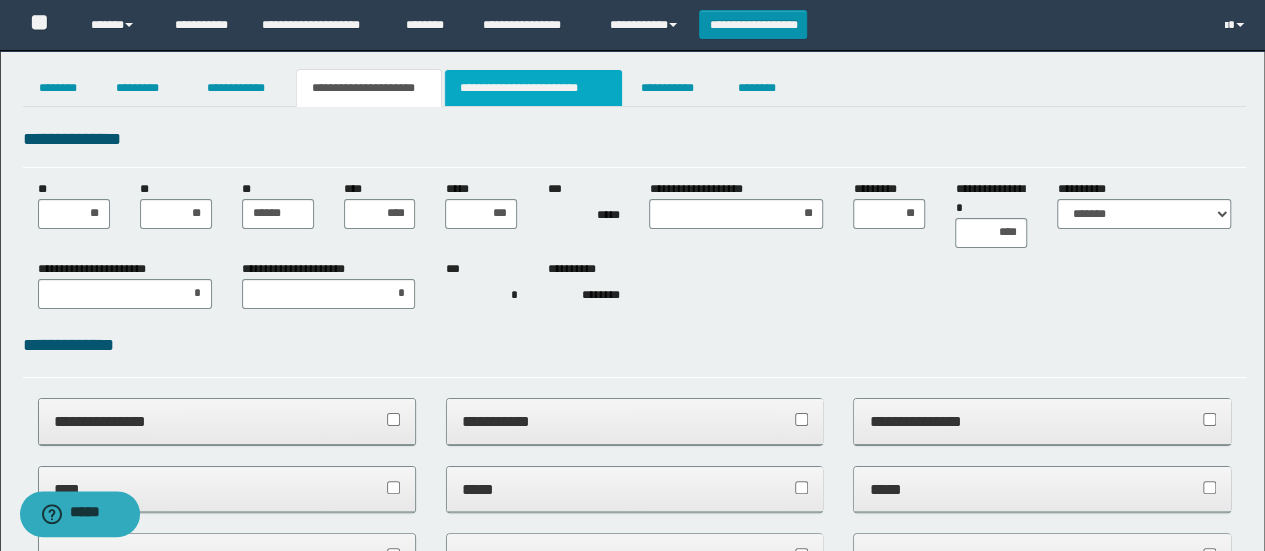 click on "**********" at bounding box center (533, 88) 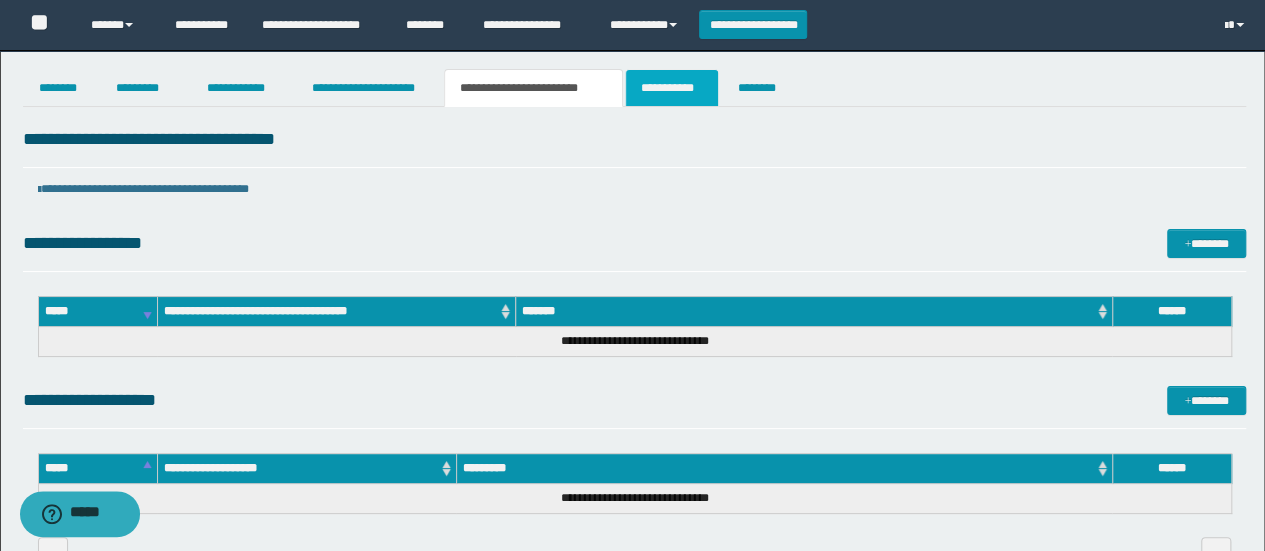 click on "**********" at bounding box center [672, 88] 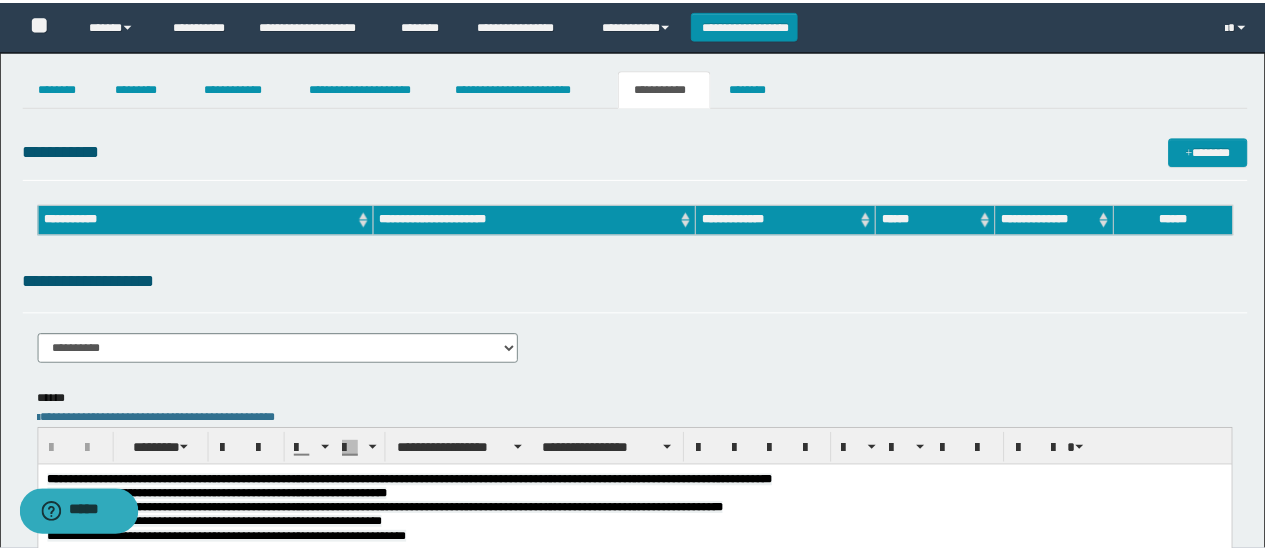scroll, scrollTop: 0, scrollLeft: 0, axis: both 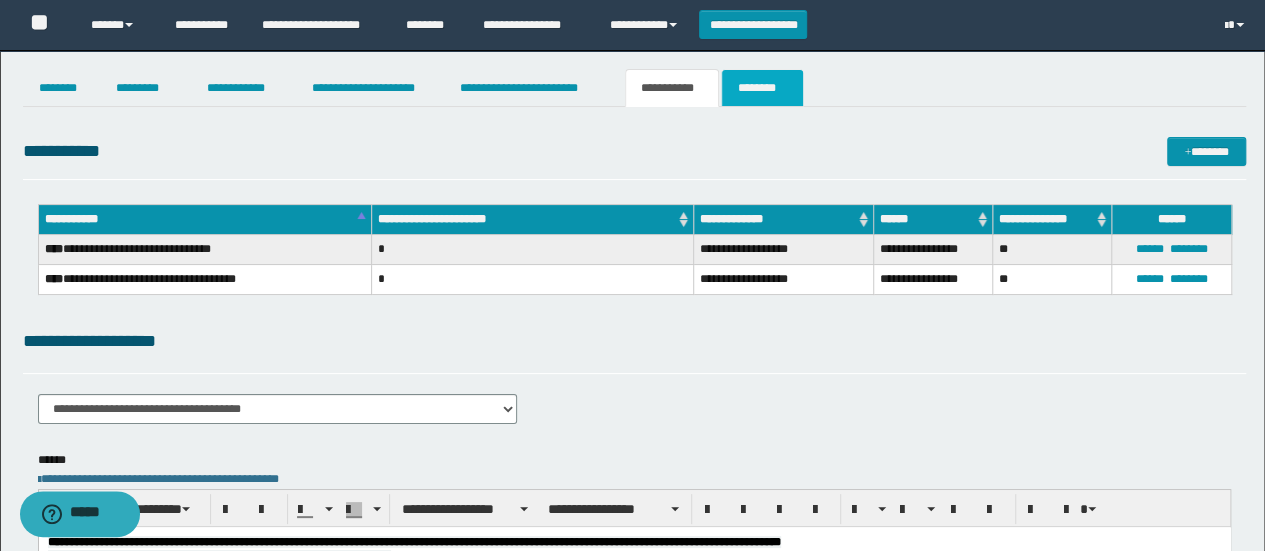 click on "********" at bounding box center [762, 88] 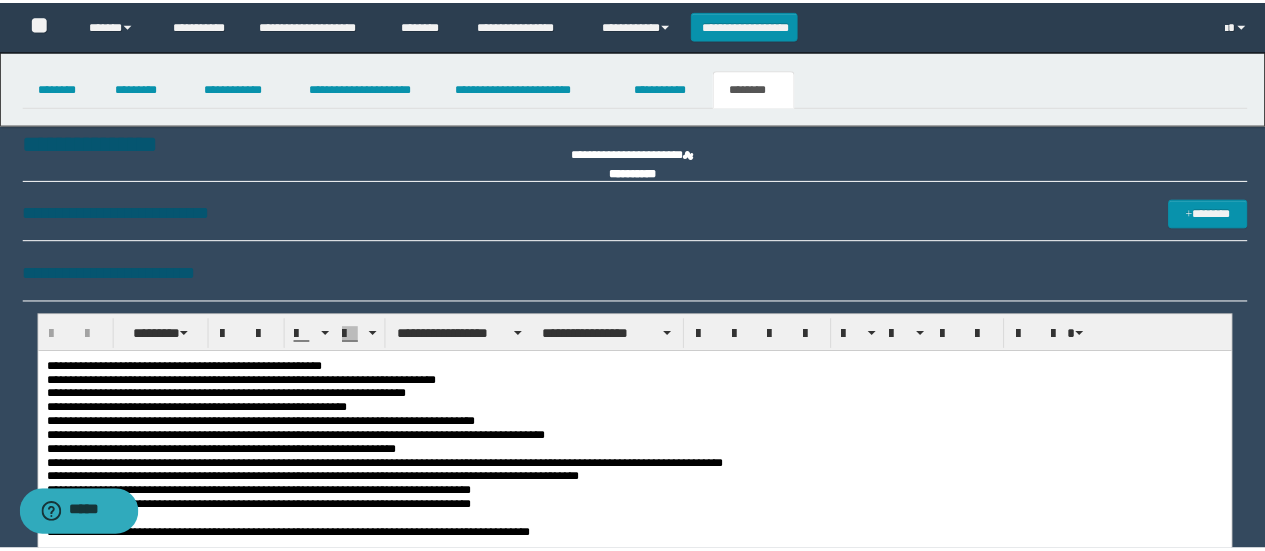 scroll, scrollTop: 0, scrollLeft: 0, axis: both 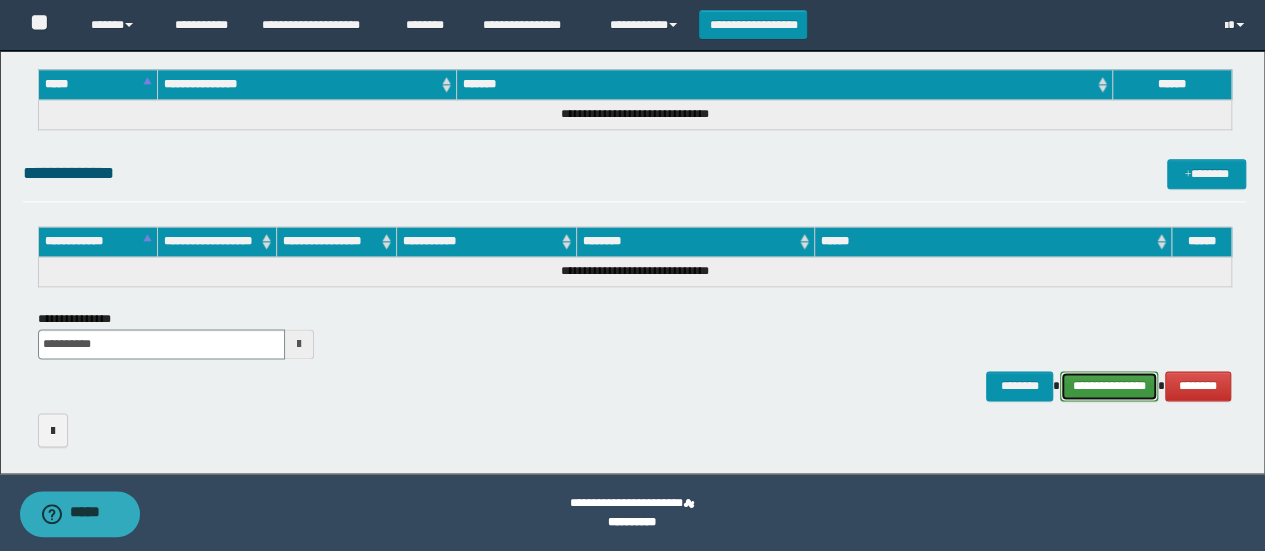 click on "**********" at bounding box center (1109, 385) 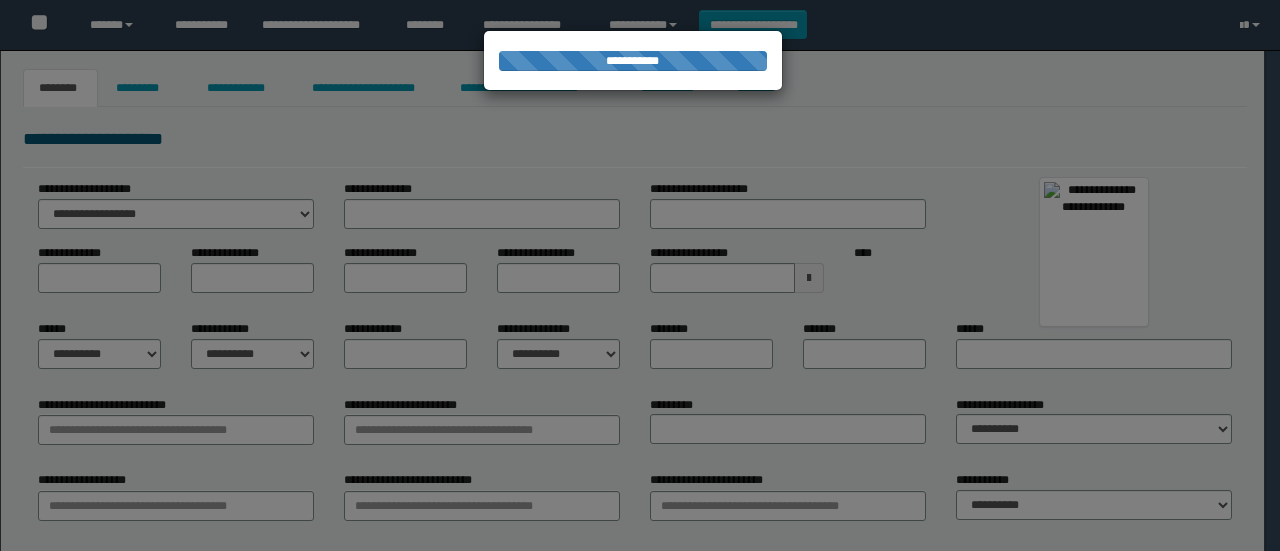 scroll, scrollTop: 0, scrollLeft: 0, axis: both 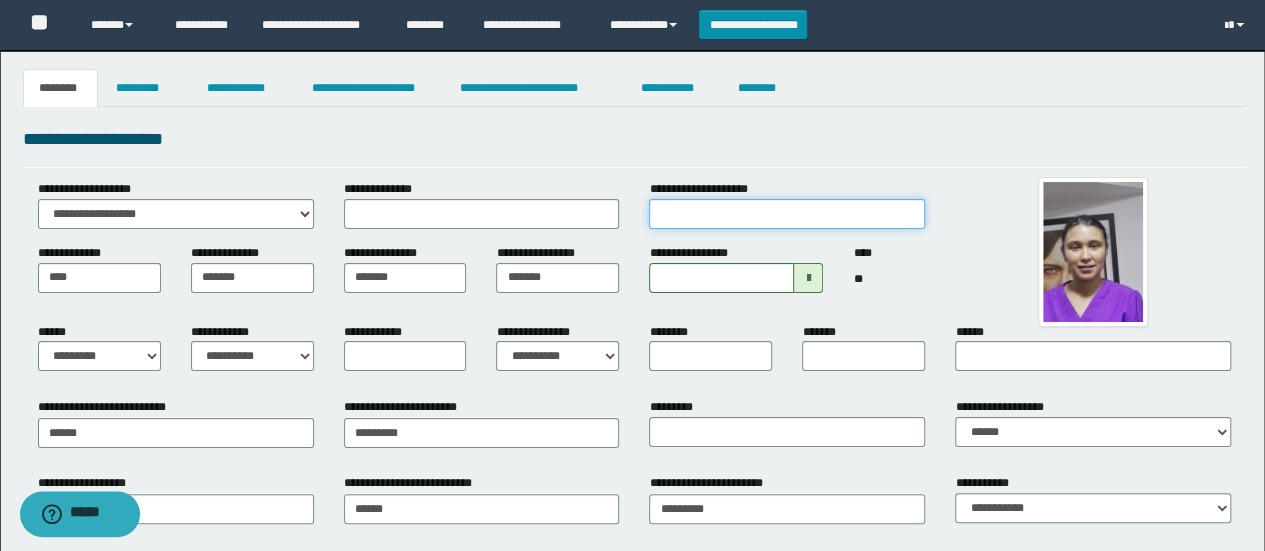click on "**********" at bounding box center (787, 214) 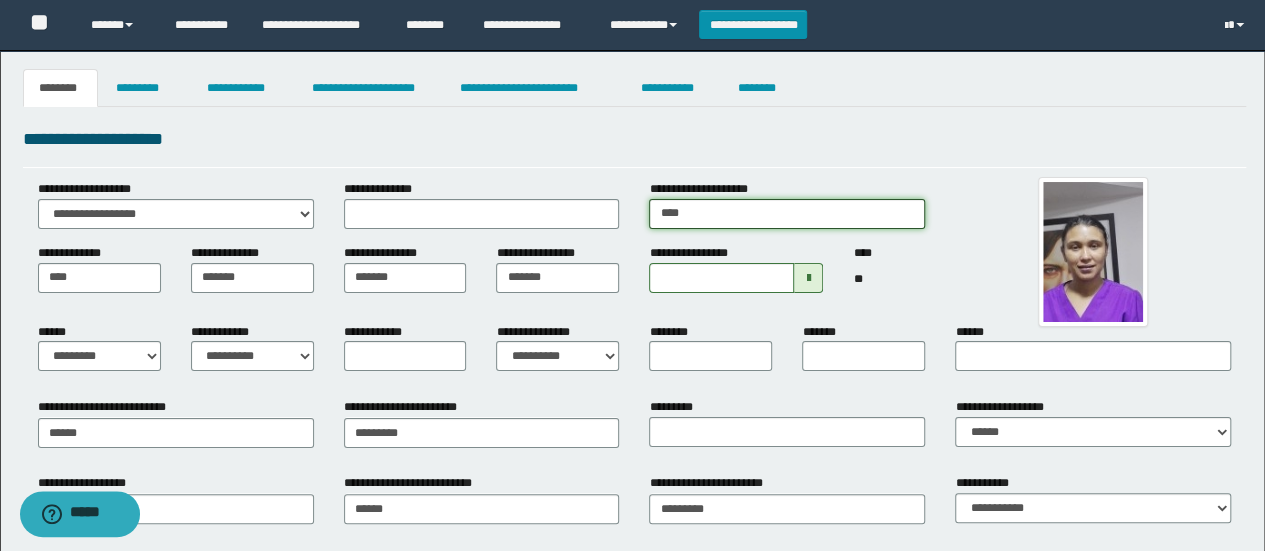 type on "*********" 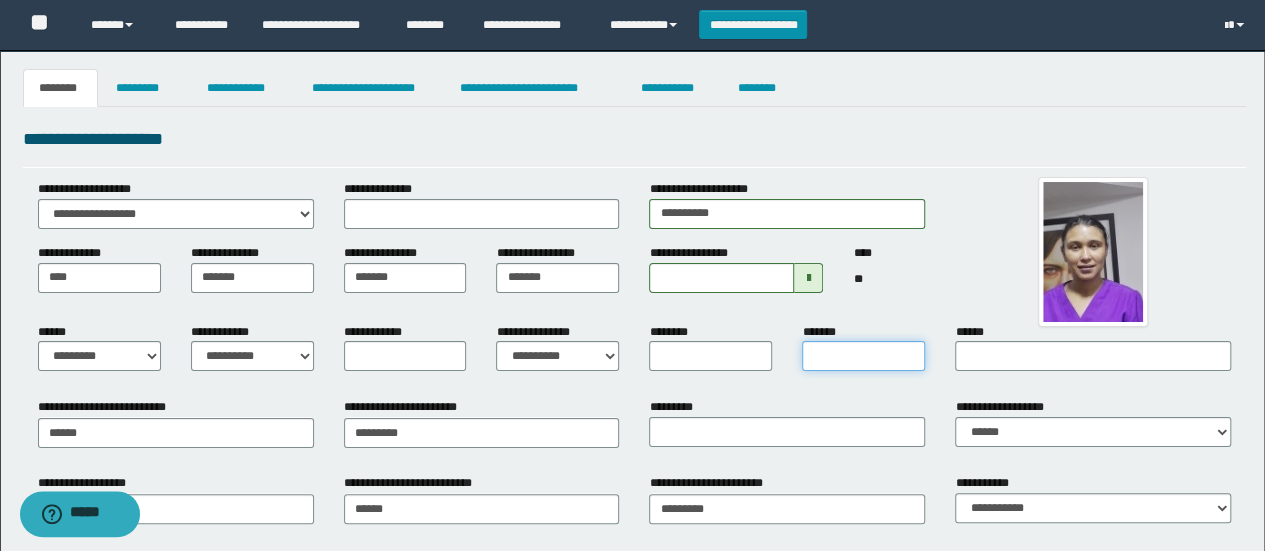 click on "*******" at bounding box center [863, 356] 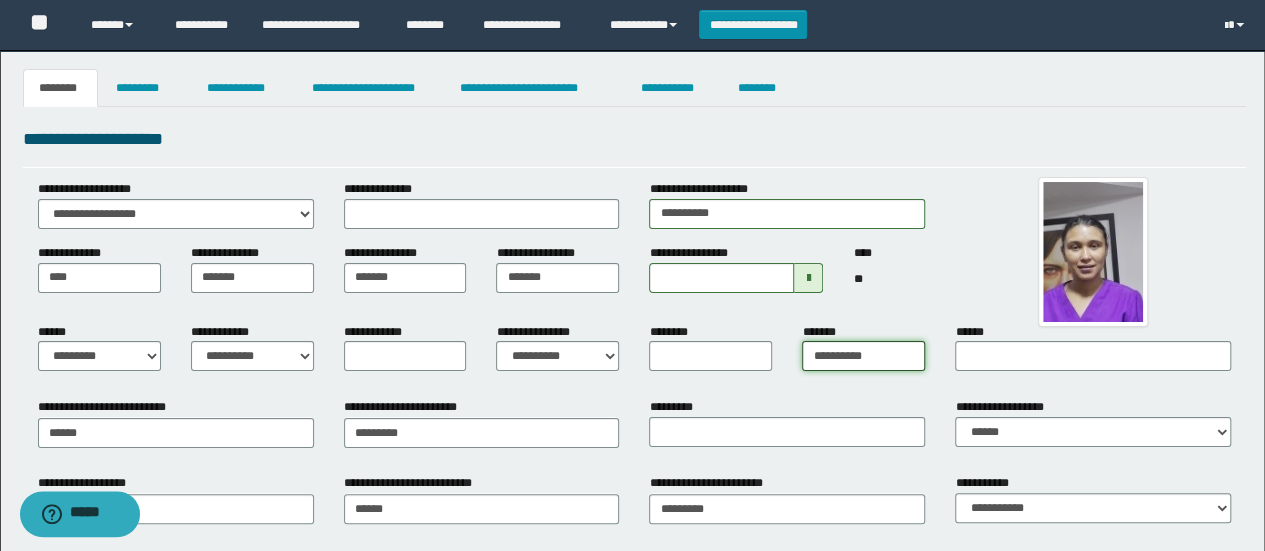 type on "**********" 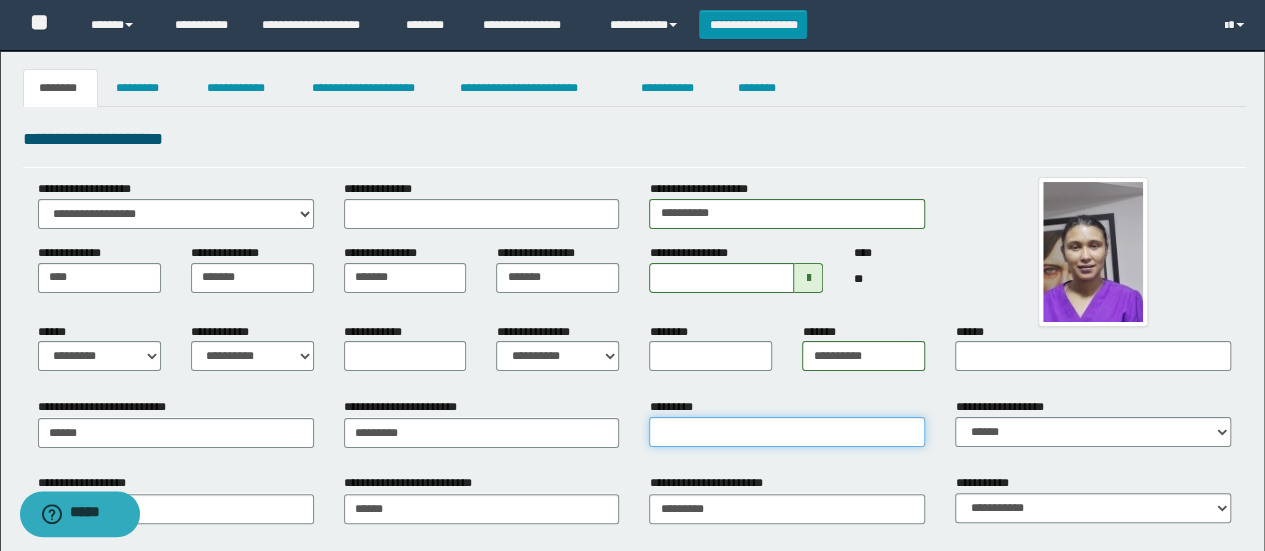 click on "*********" at bounding box center (787, 432) 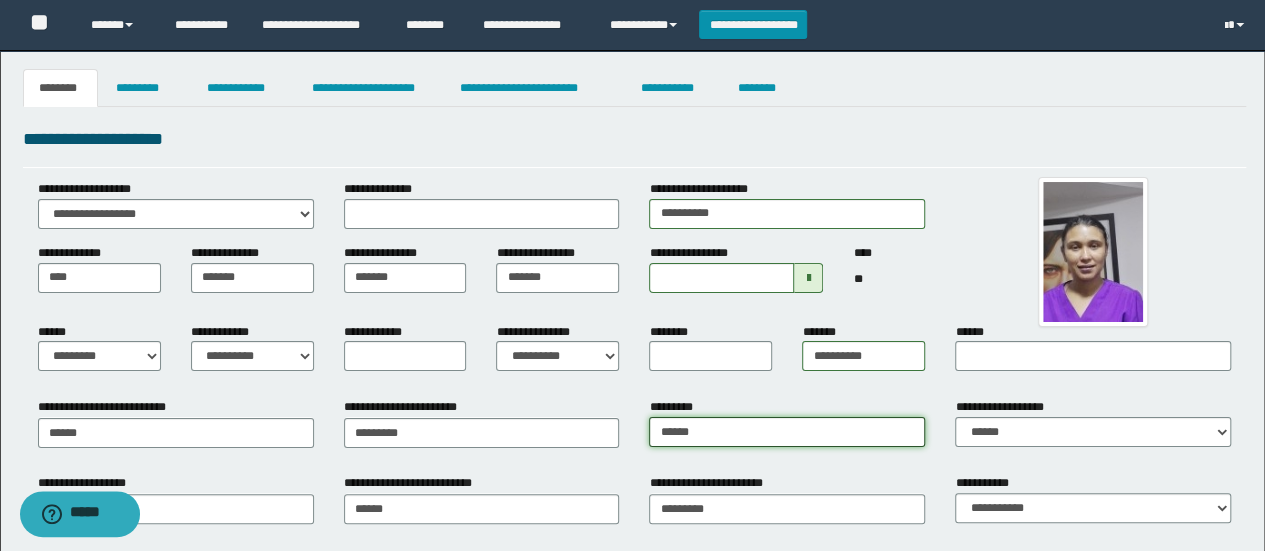 type on "**********" 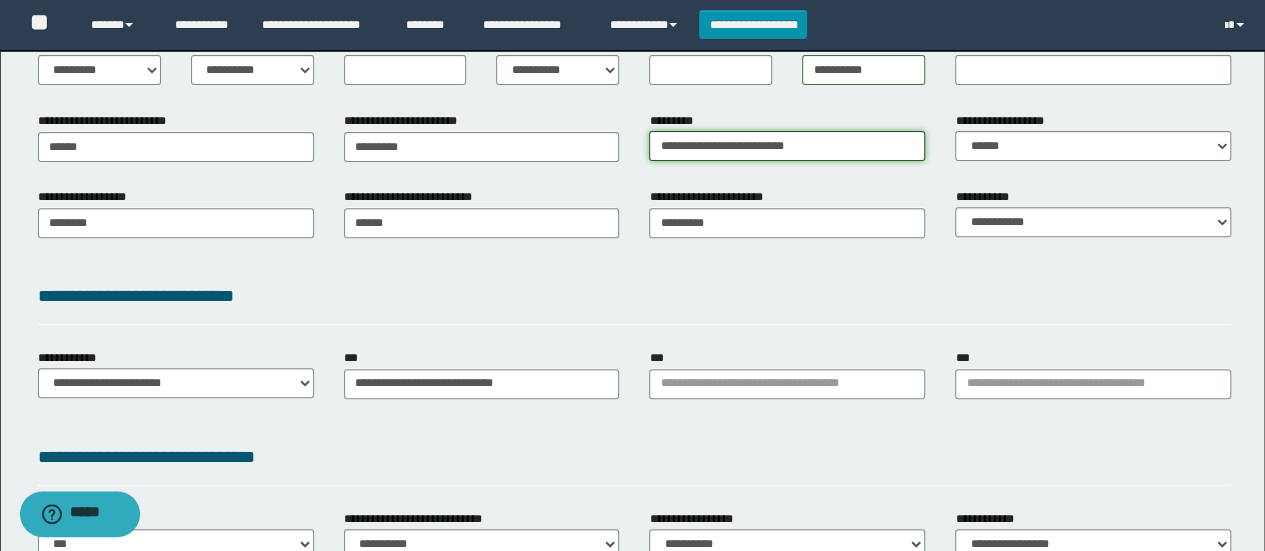 scroll, scrollTop: 306, scrollLeft: 0, axis: vertical 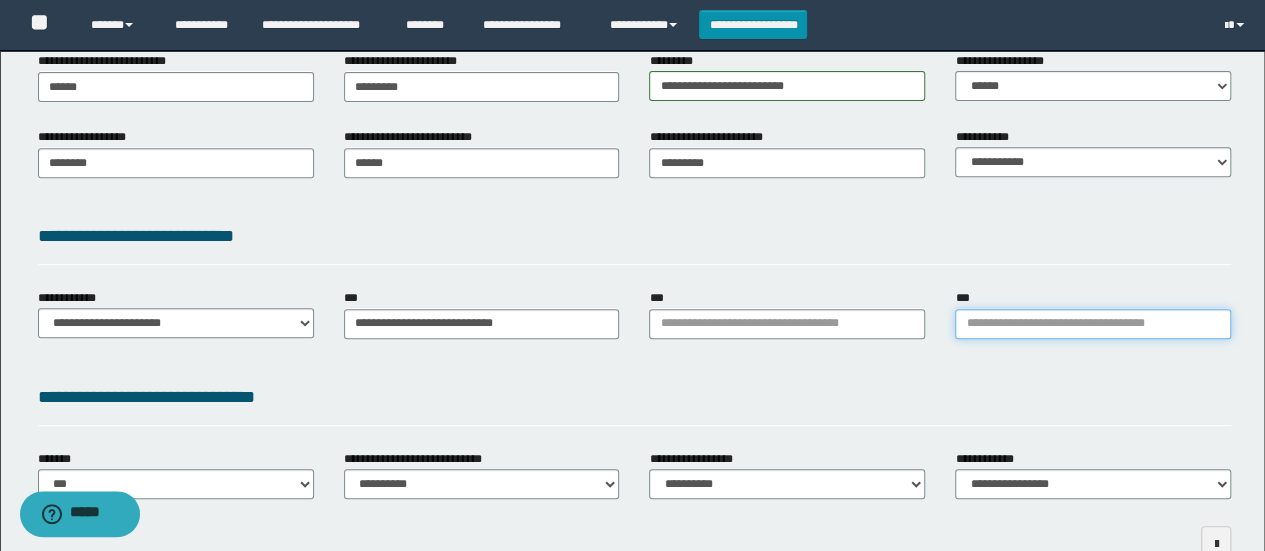 click on "***" at bounding box center (1093, 324) 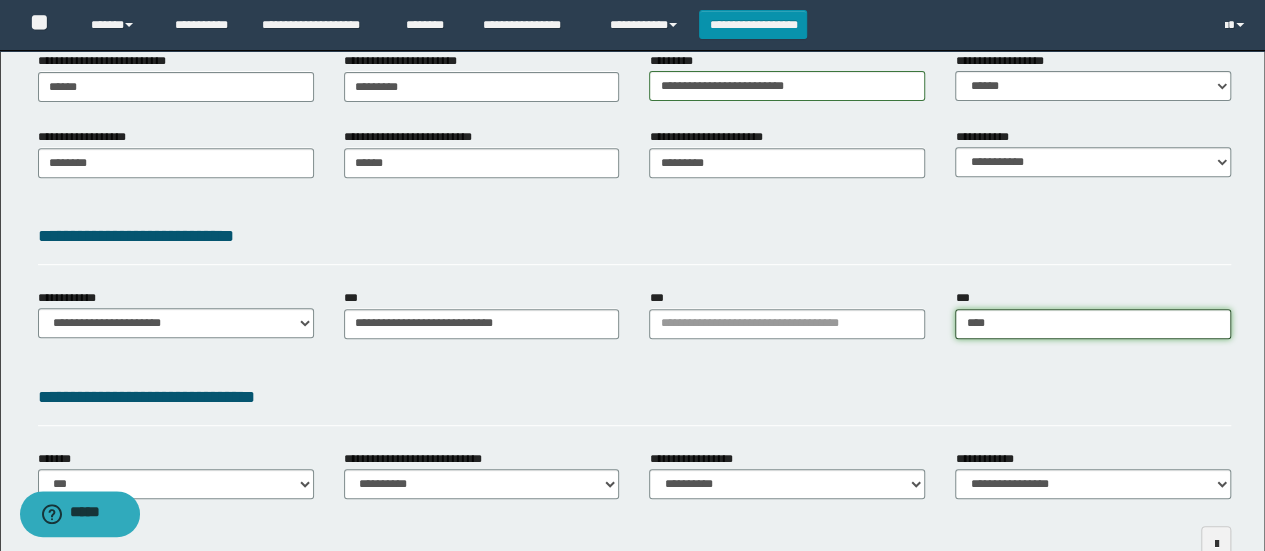 type on "*****" 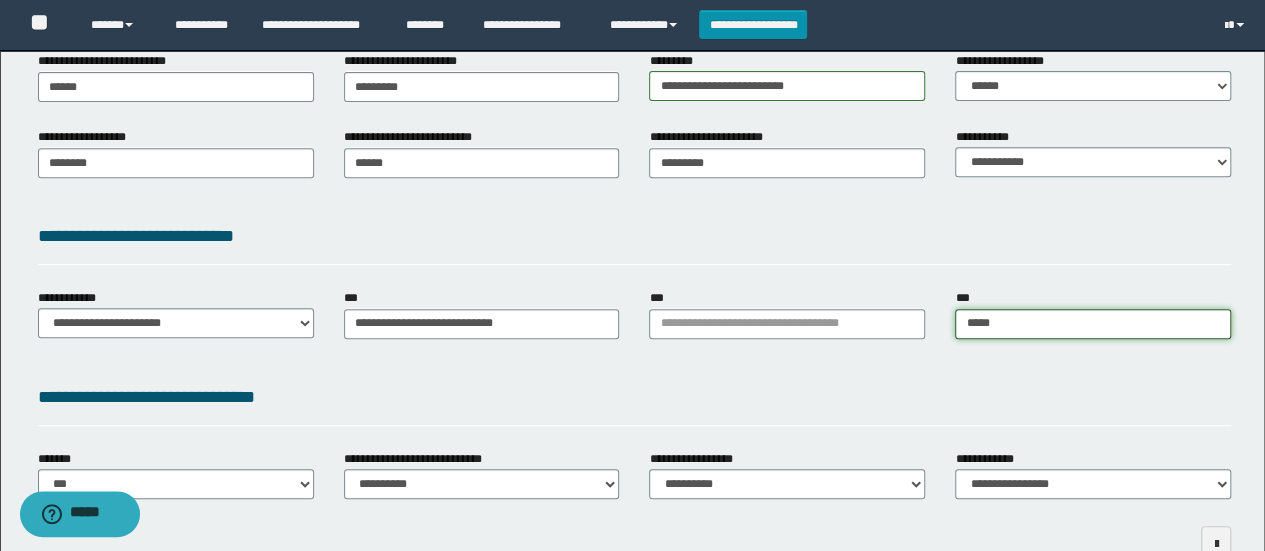 type on "*********" 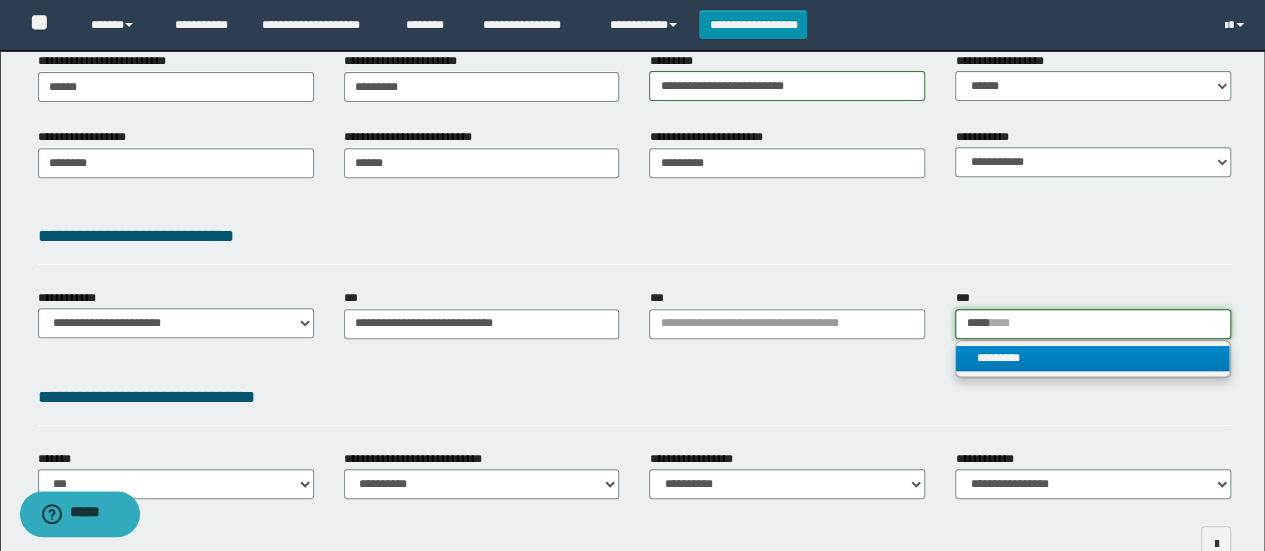 type on "*****" 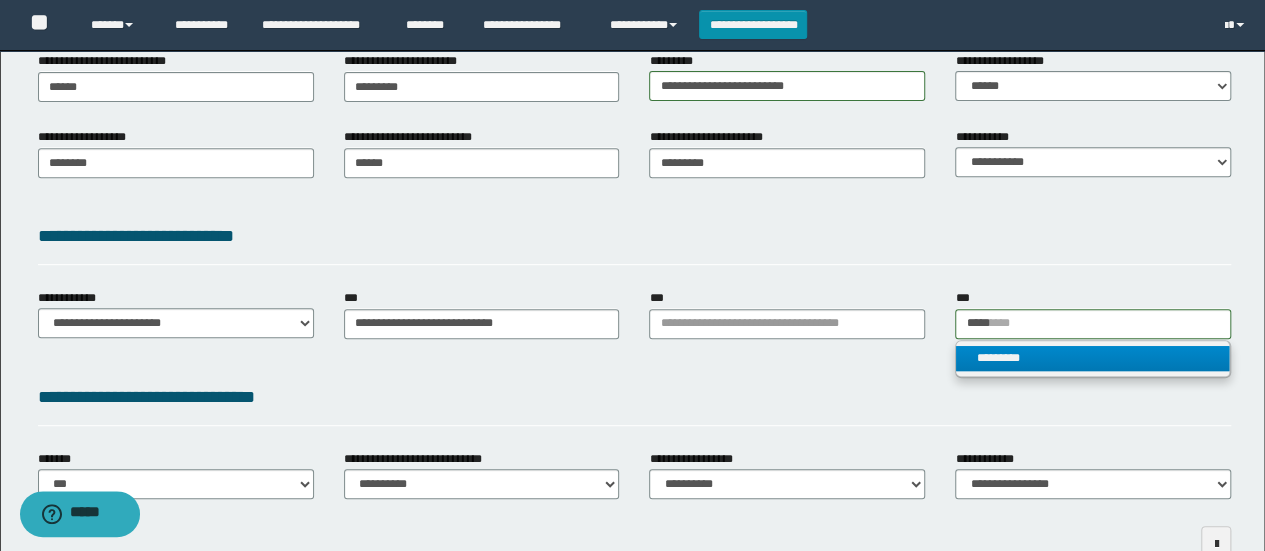 click on "*********" at bounding box center [1093, 359] 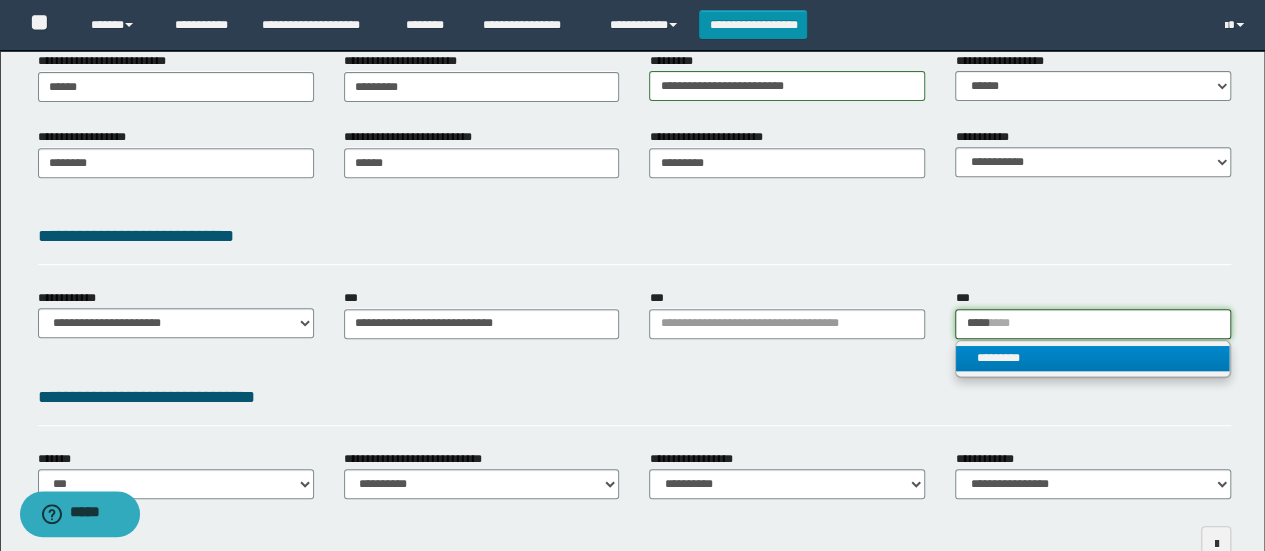 type 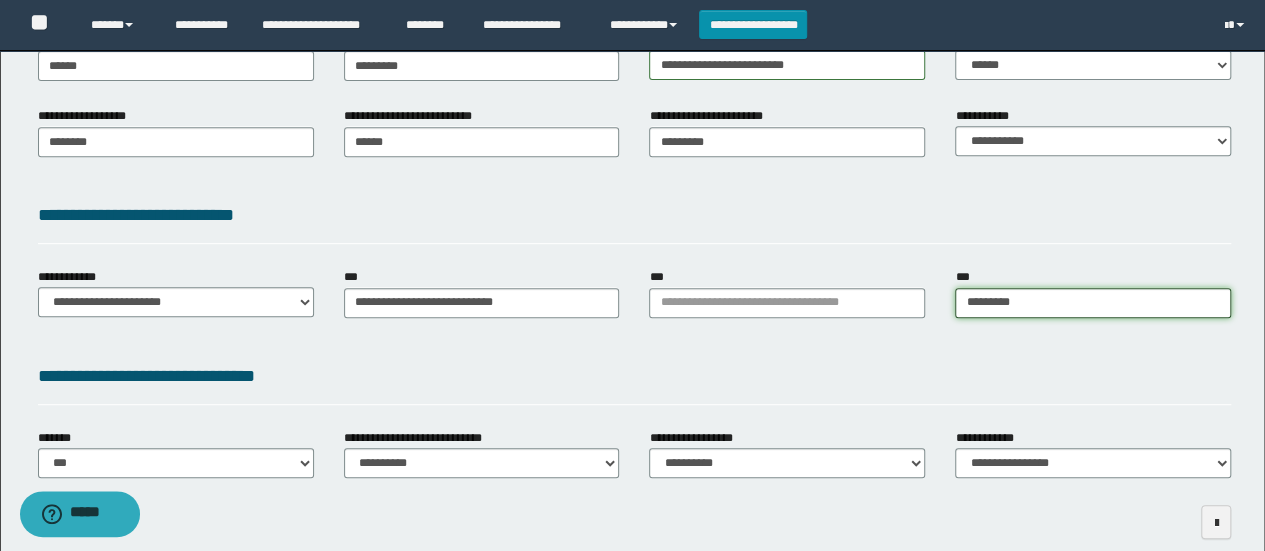 scroll, scrollTop: 386, scrollLeft: 0, axis: vertical 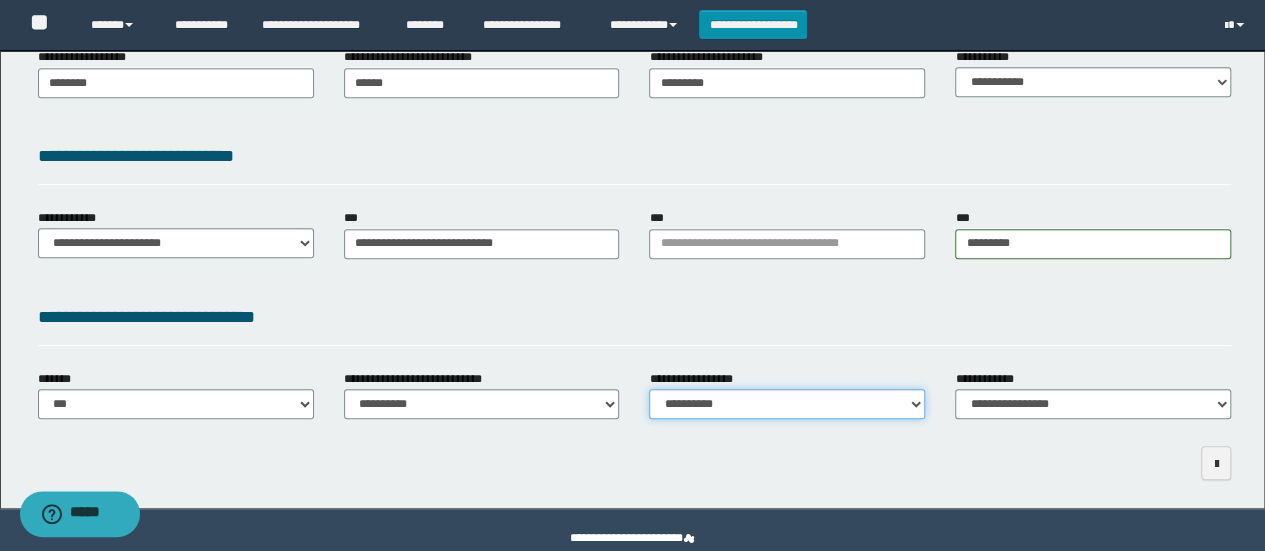 click on "**********" at bounding box center [787, 404] 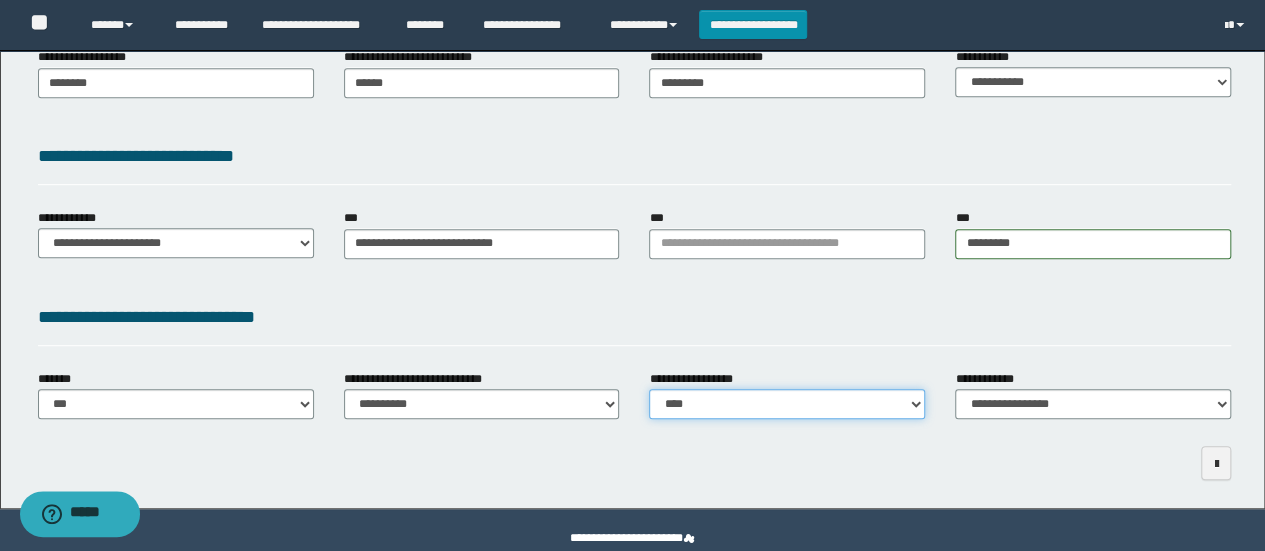 click on "**********" at bounding box center [787, 404] 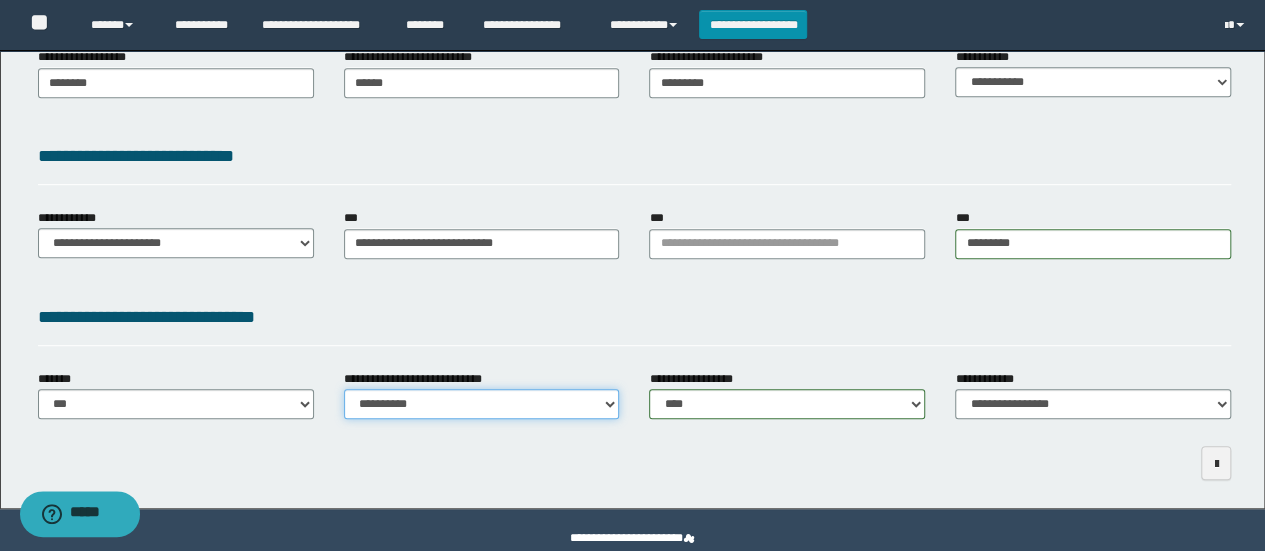 click on "**********" at bounding box center [482, 404] 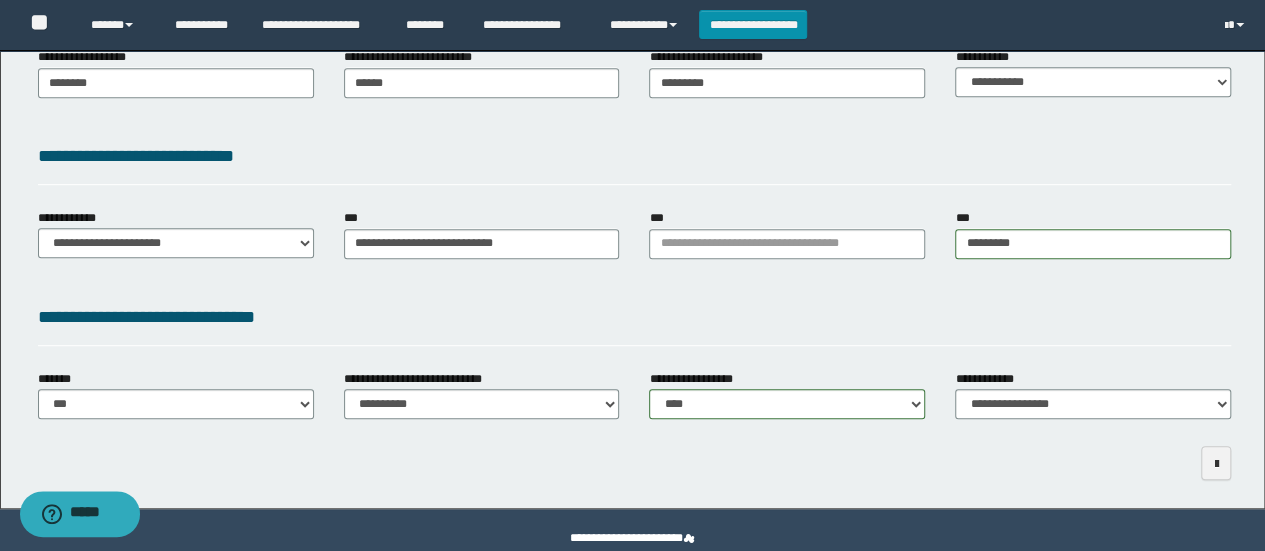 click at bounding box center (635, 462) 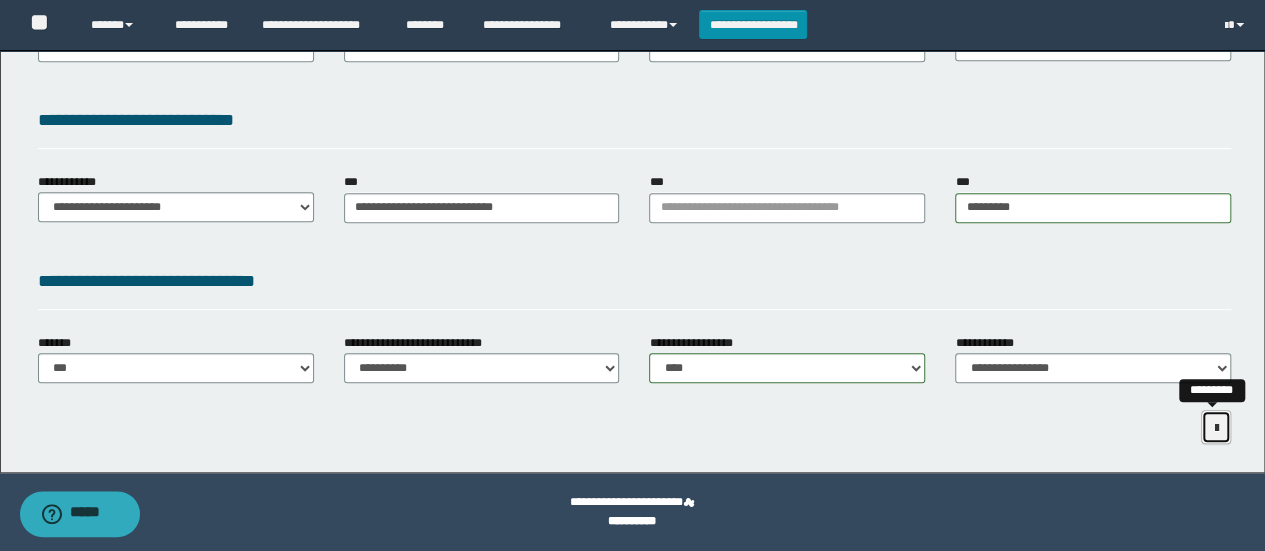 click at bounding box center (1216, 428) 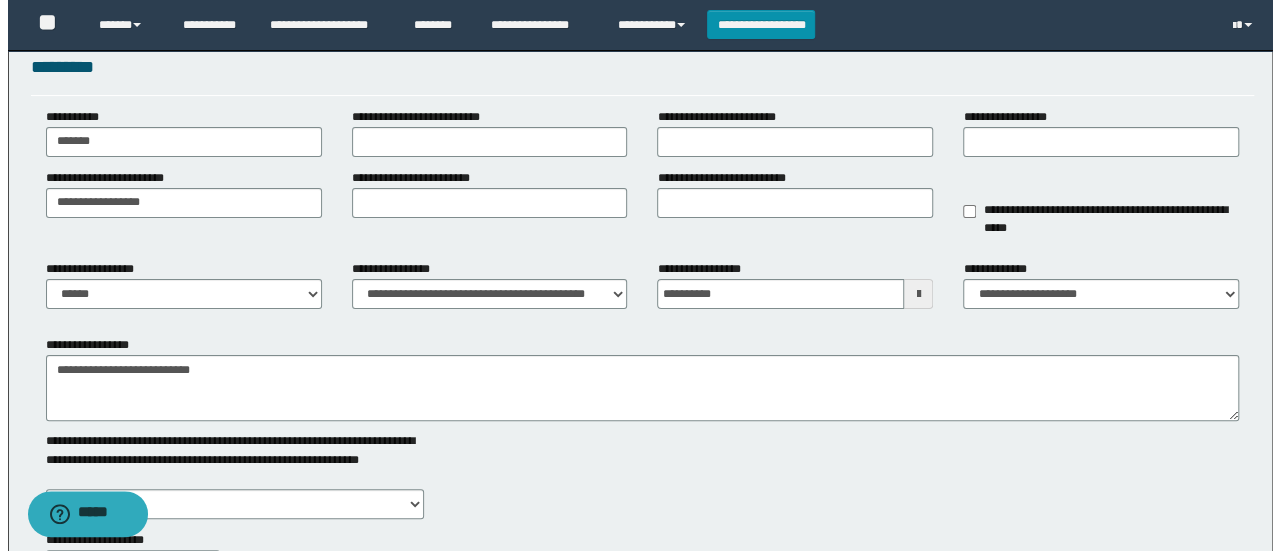 scroll, scrollTop: 0, scrollLeft: 0, axis: both 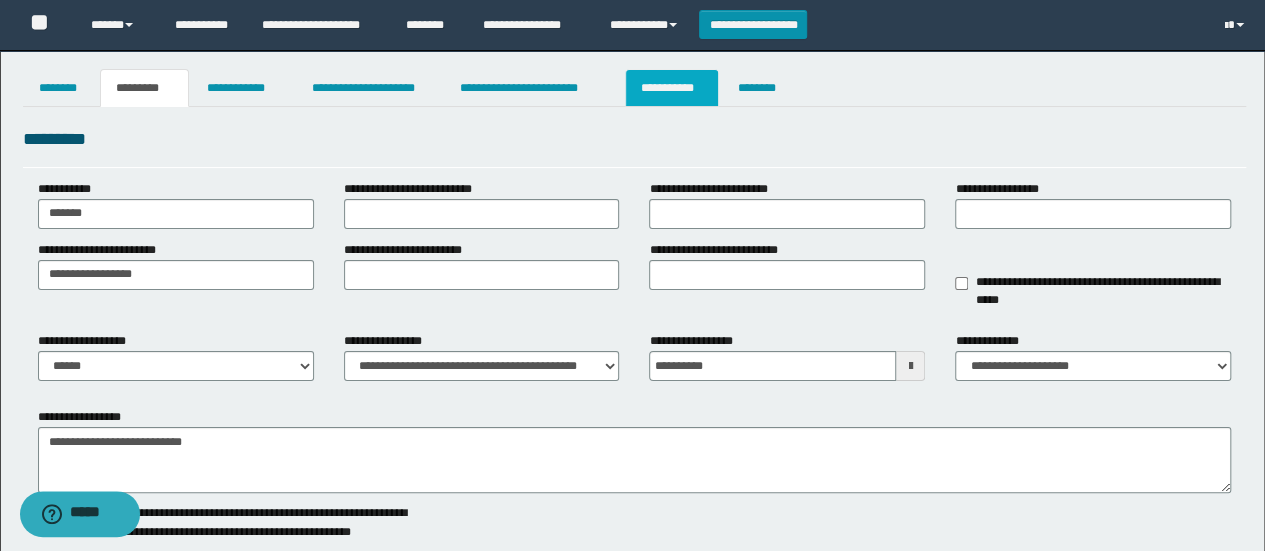 click on "**********" at bounding box center [672, 88] 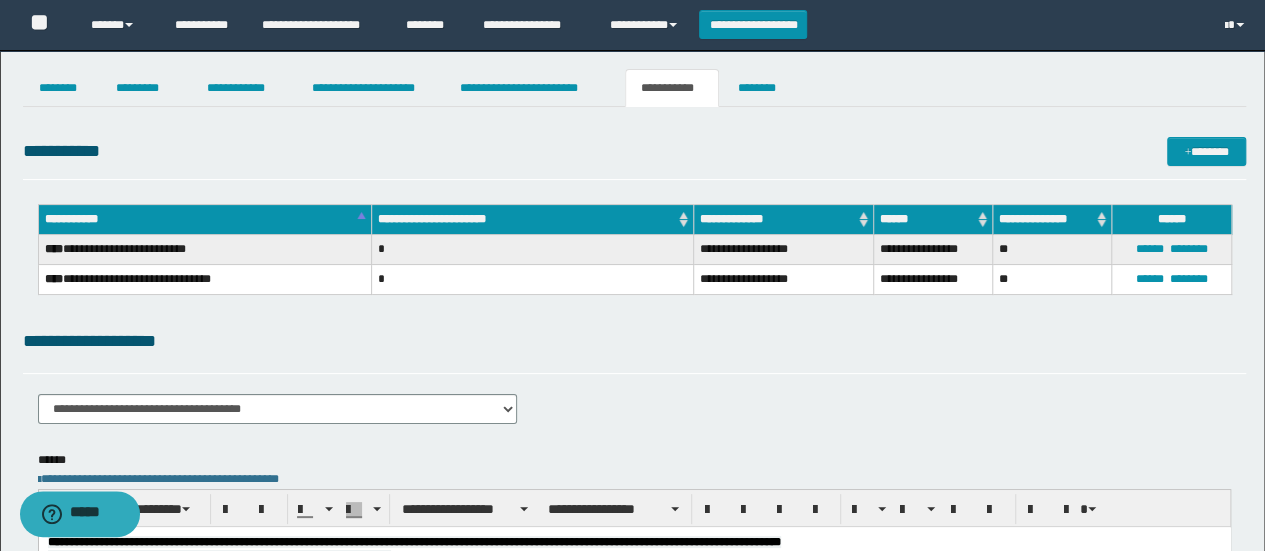 scroll, scrollTop: 492, scrollLeft: 0, axis: vertical 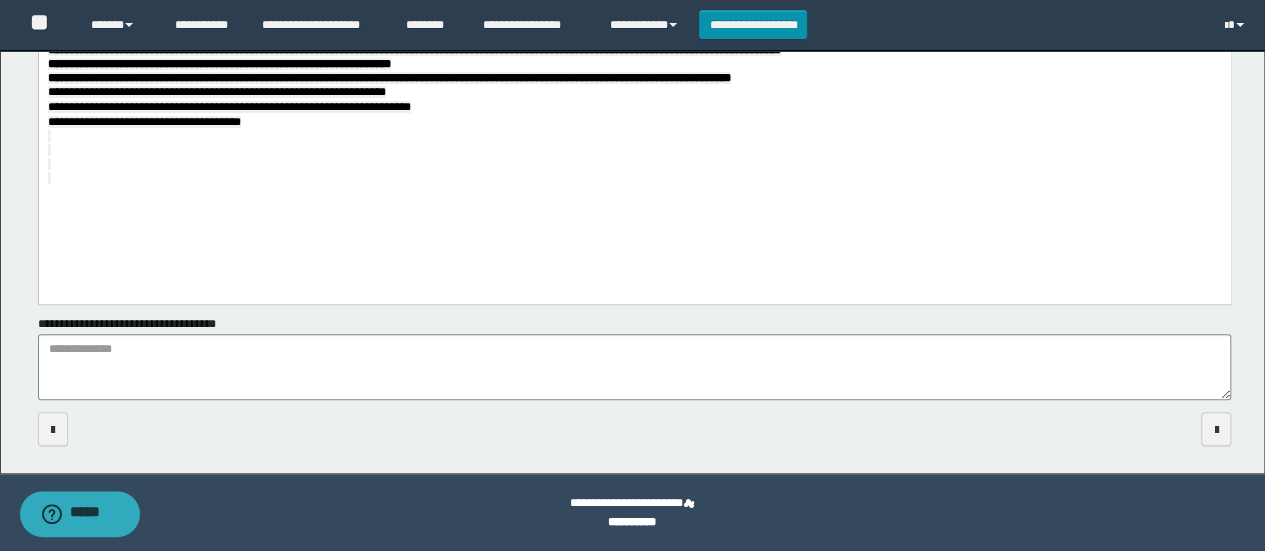 click on "**********" at bounding box center [632, 16] 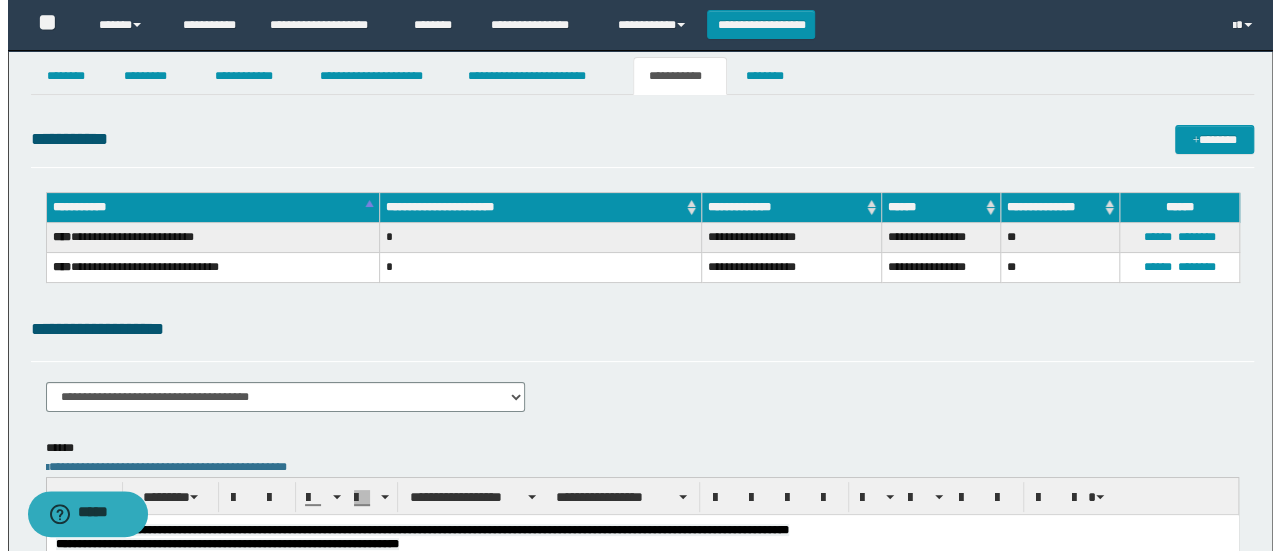 scroll, scrollTop: 0, scrollLeft: 0, axis: both 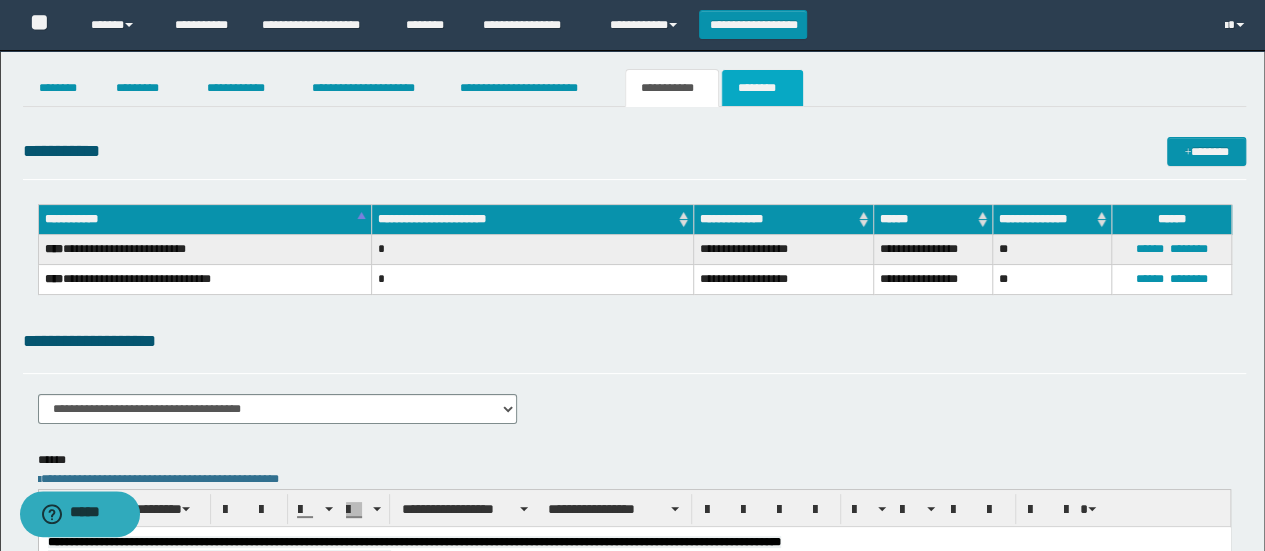 click on "********" at bounding box center [762, 88] 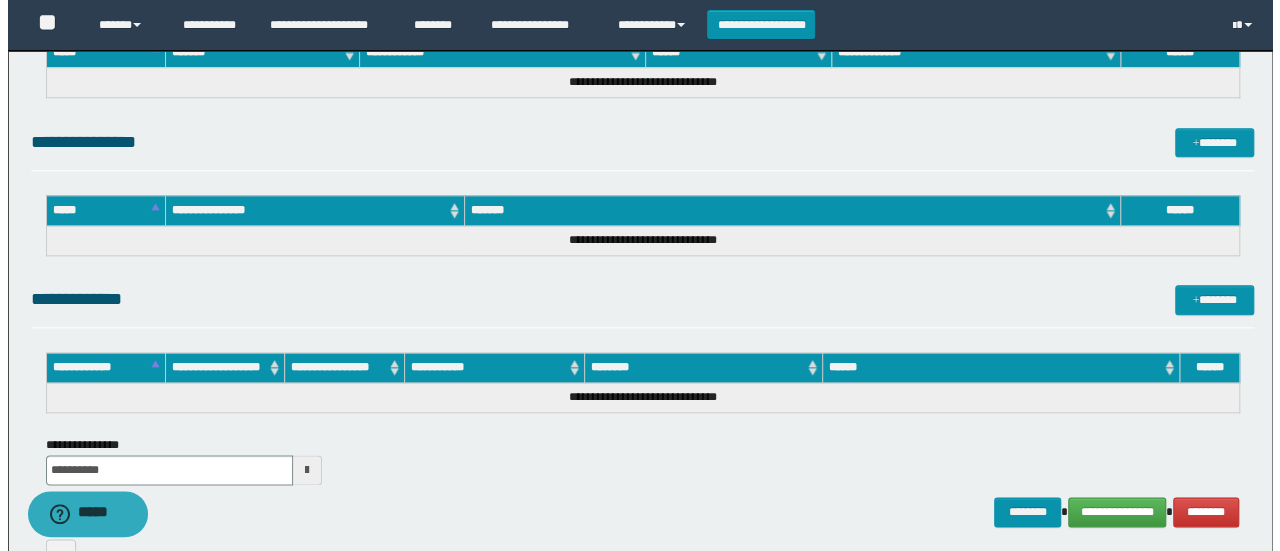 scroll, scrollTop: 1144, scrollLeft: 0, axis: vertical 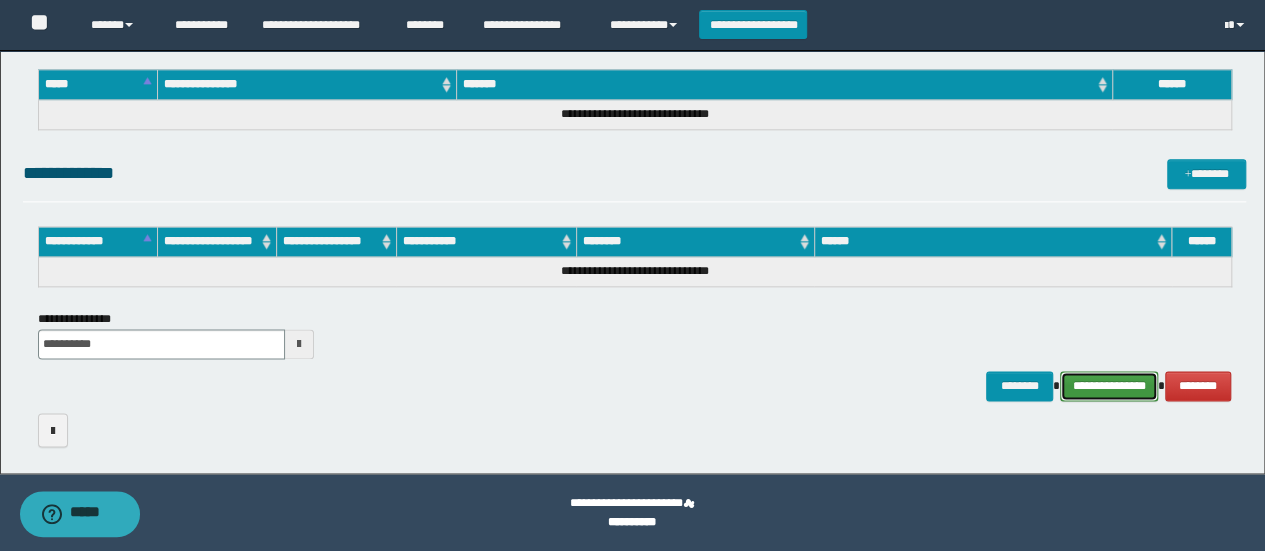 click on "**********" at bounding box center (1109, 385) 